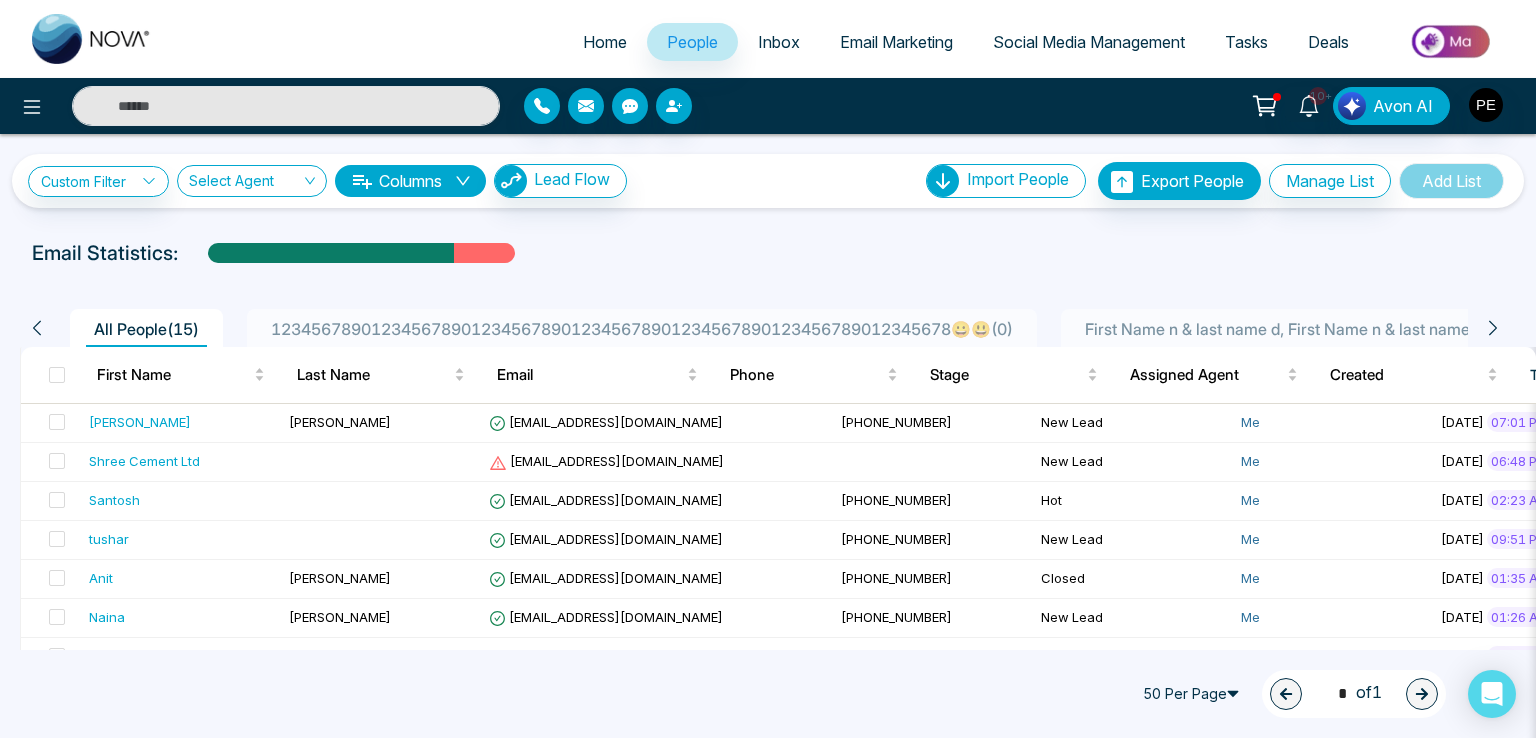 scroll, scrollTop: 0, scrollLeft: 0, axis: both 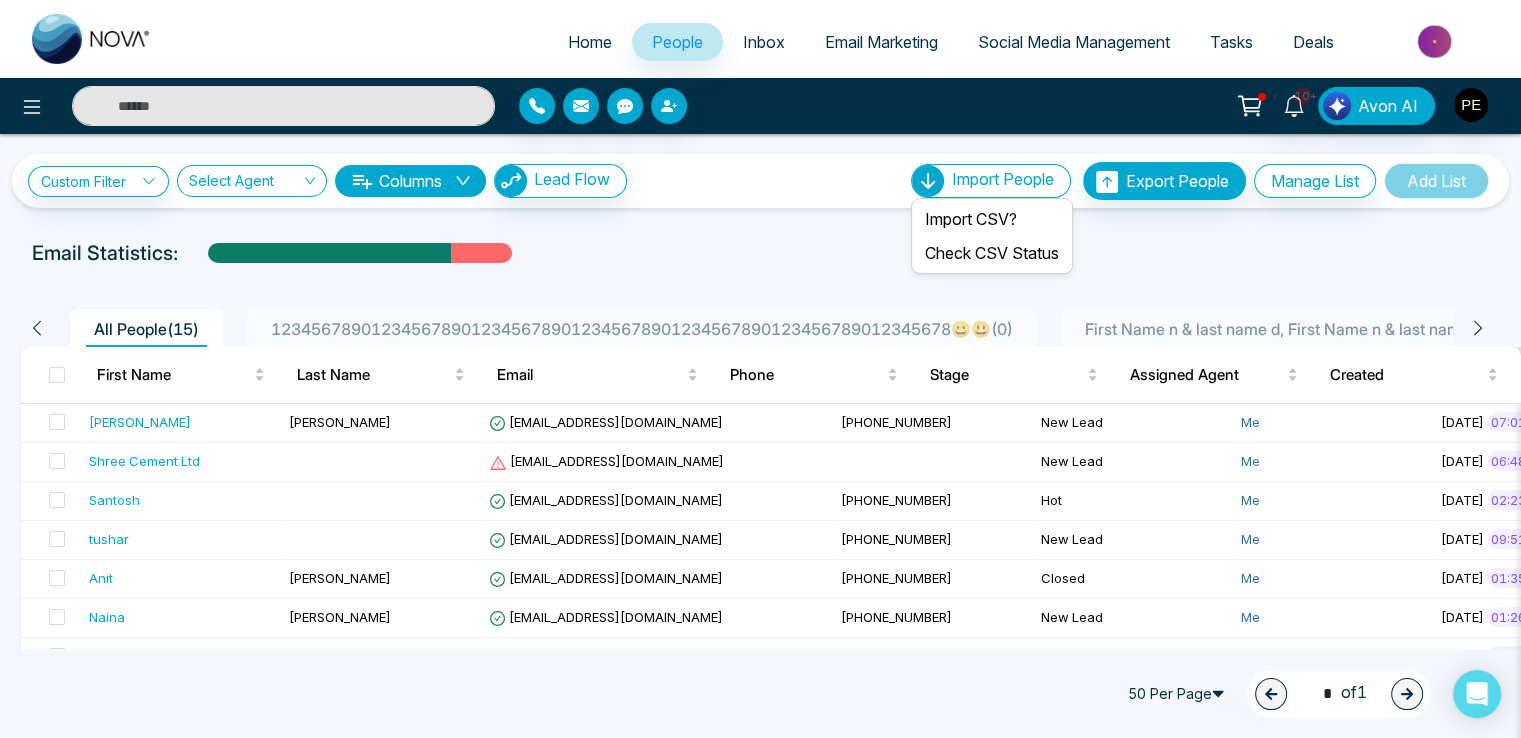 click on "Import People" at bounding box center [1003, 179] 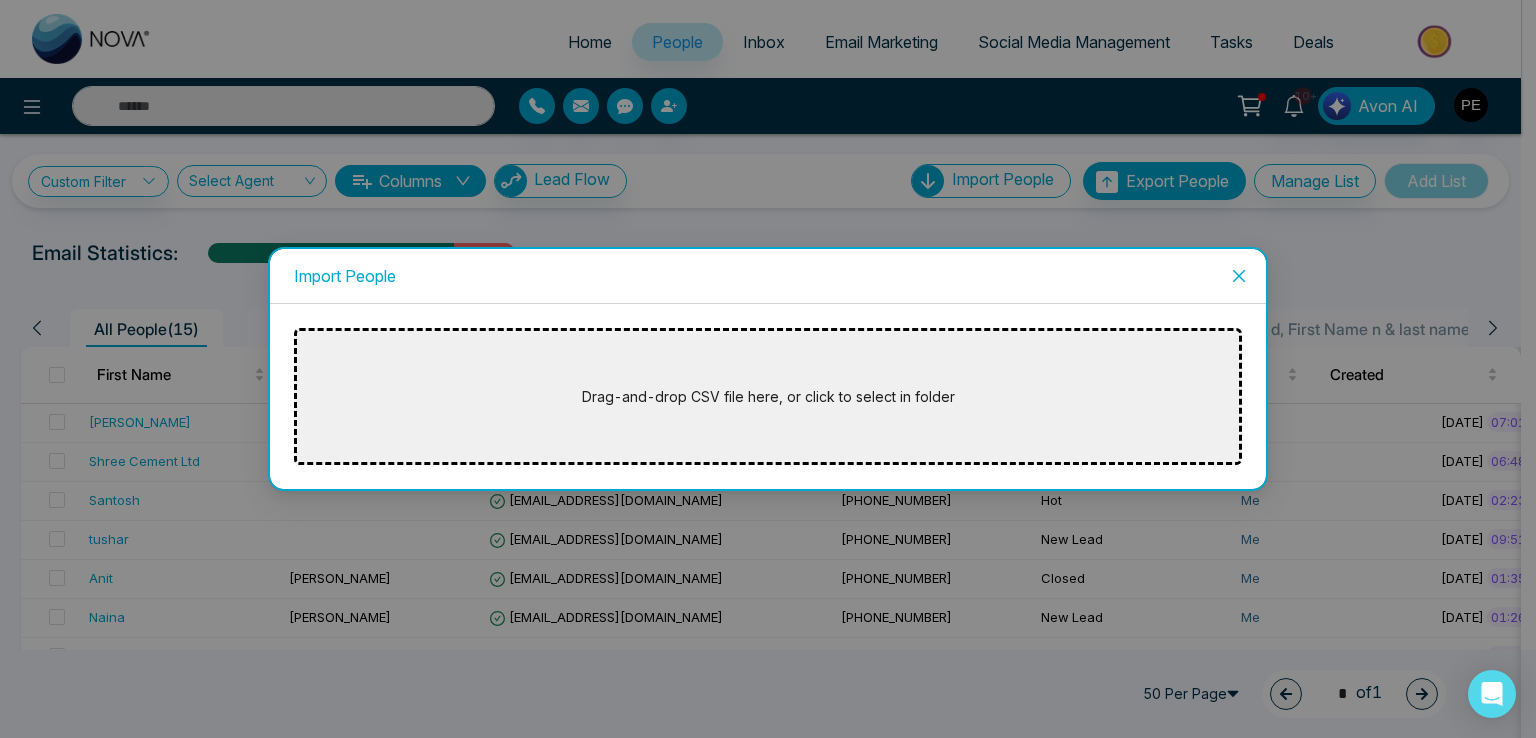 click at bounding box center (1239, 276) 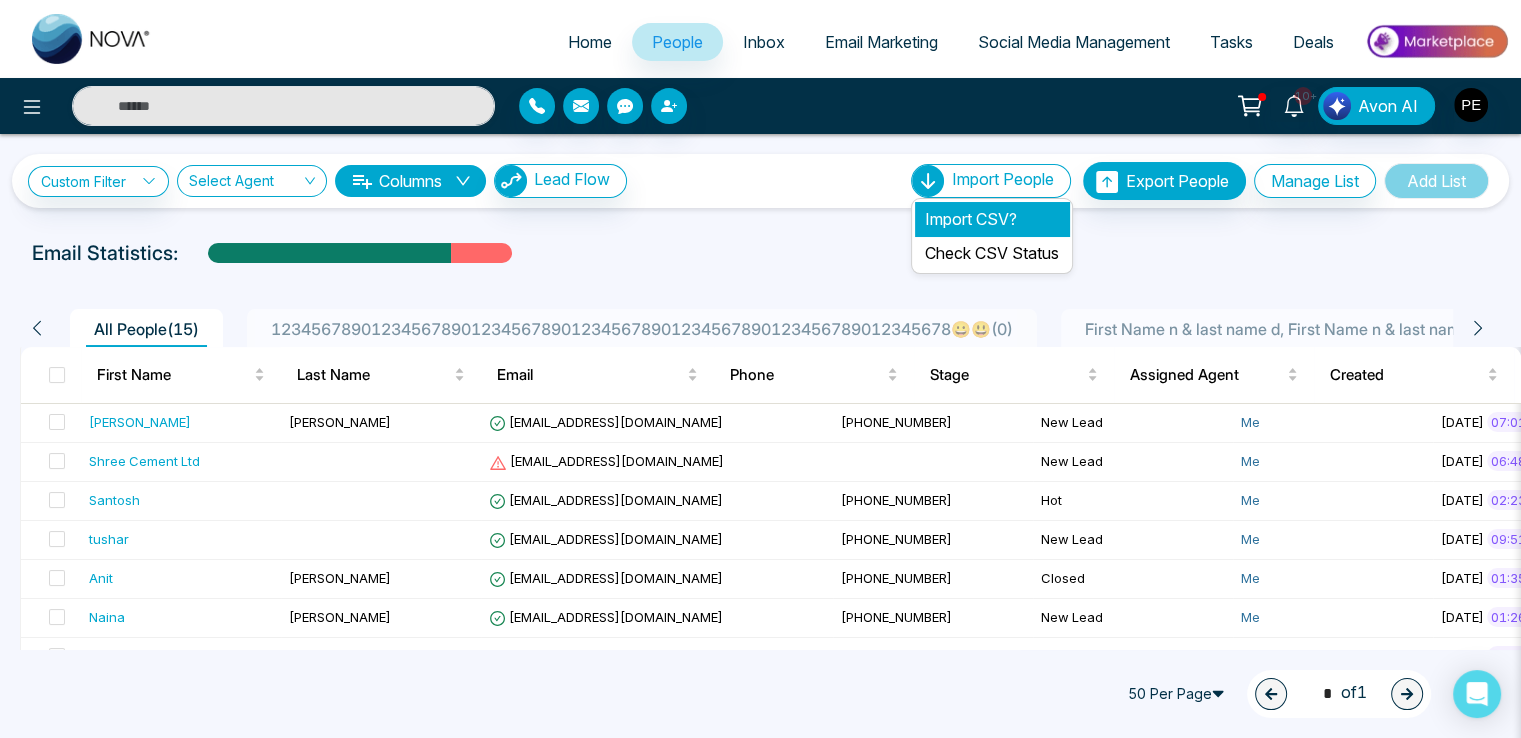 click on "Import CSV?" at bounding box center [992, 219] 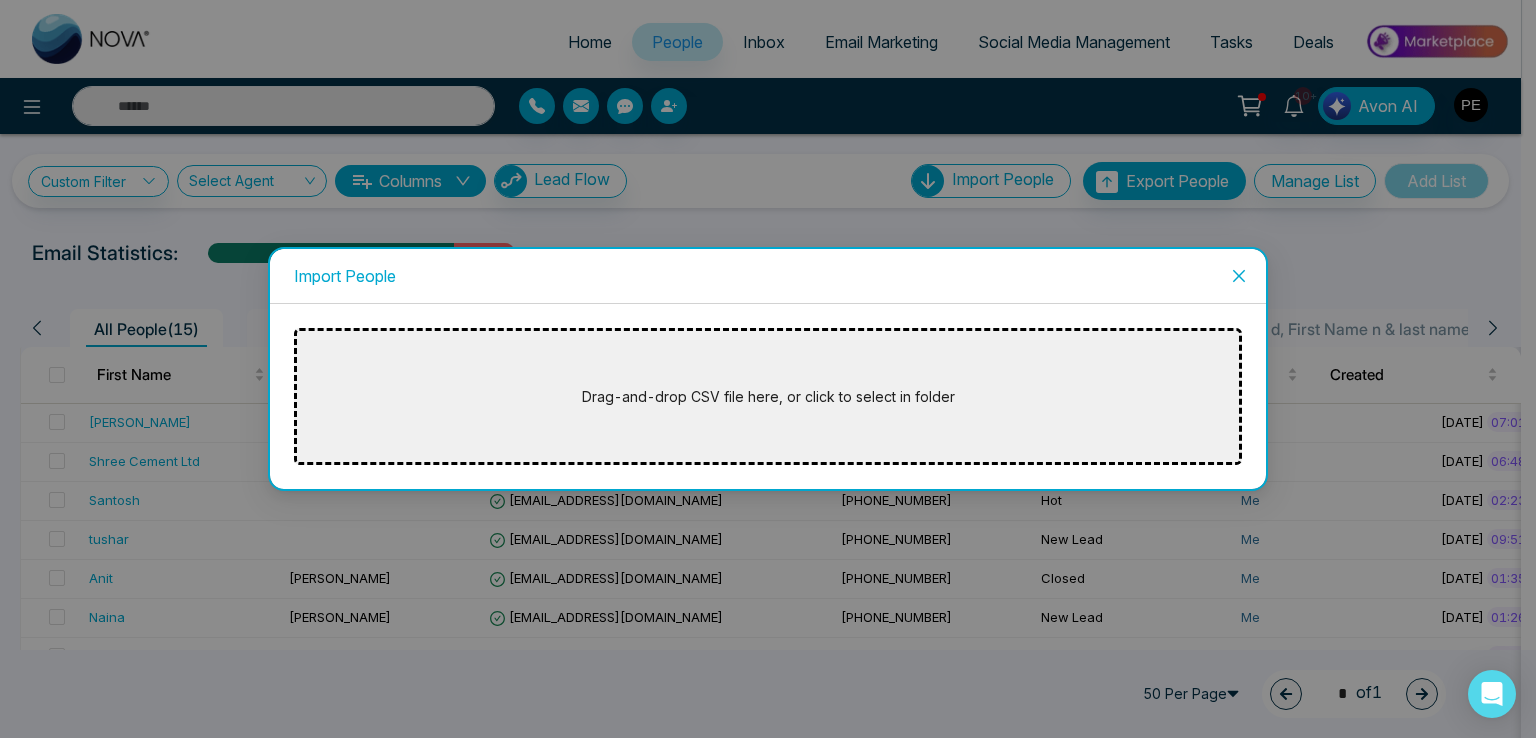 click on "Drag-and-drop CSV file here, or click to select in folder" at bounding box center [768, 397] 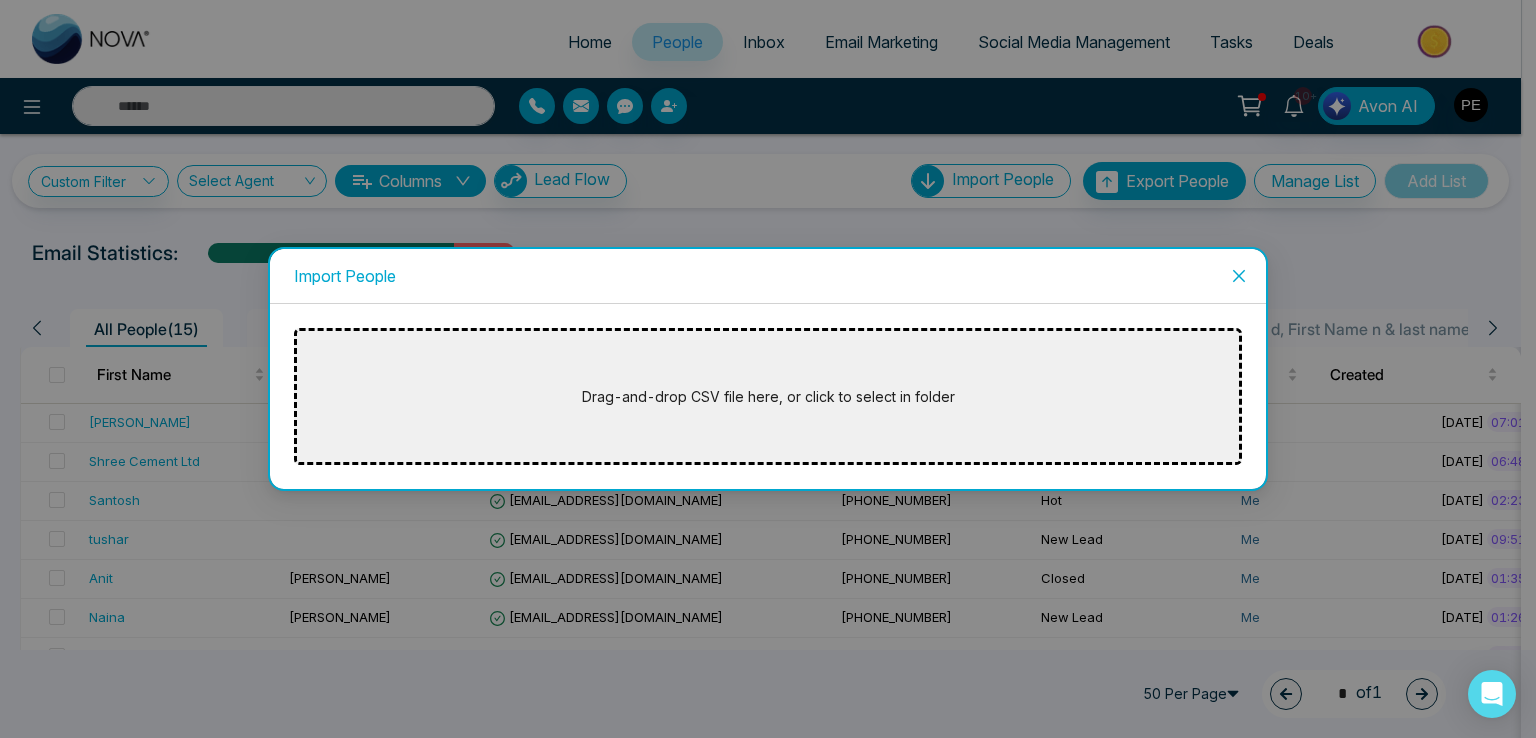 click 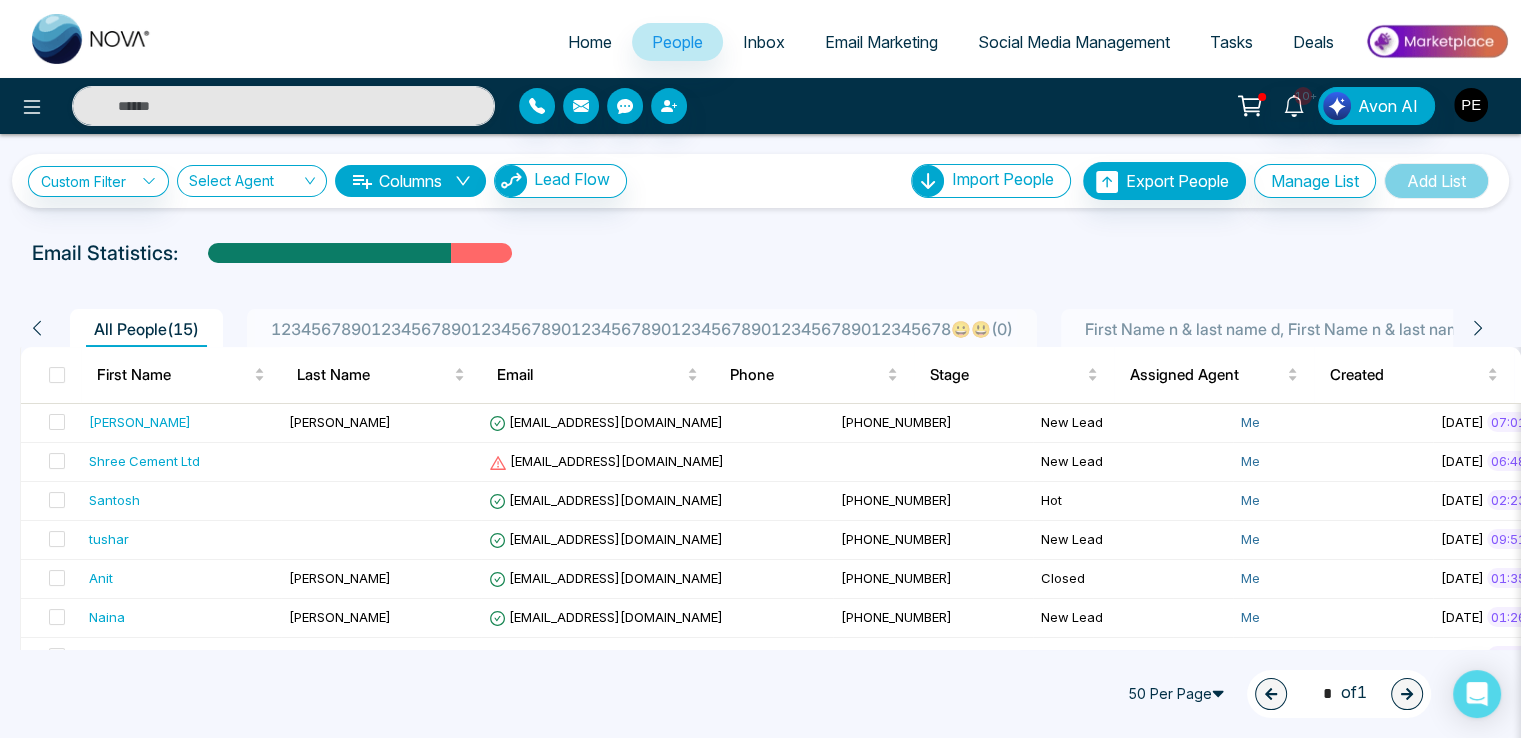 click at bounding box center (1471, 105) 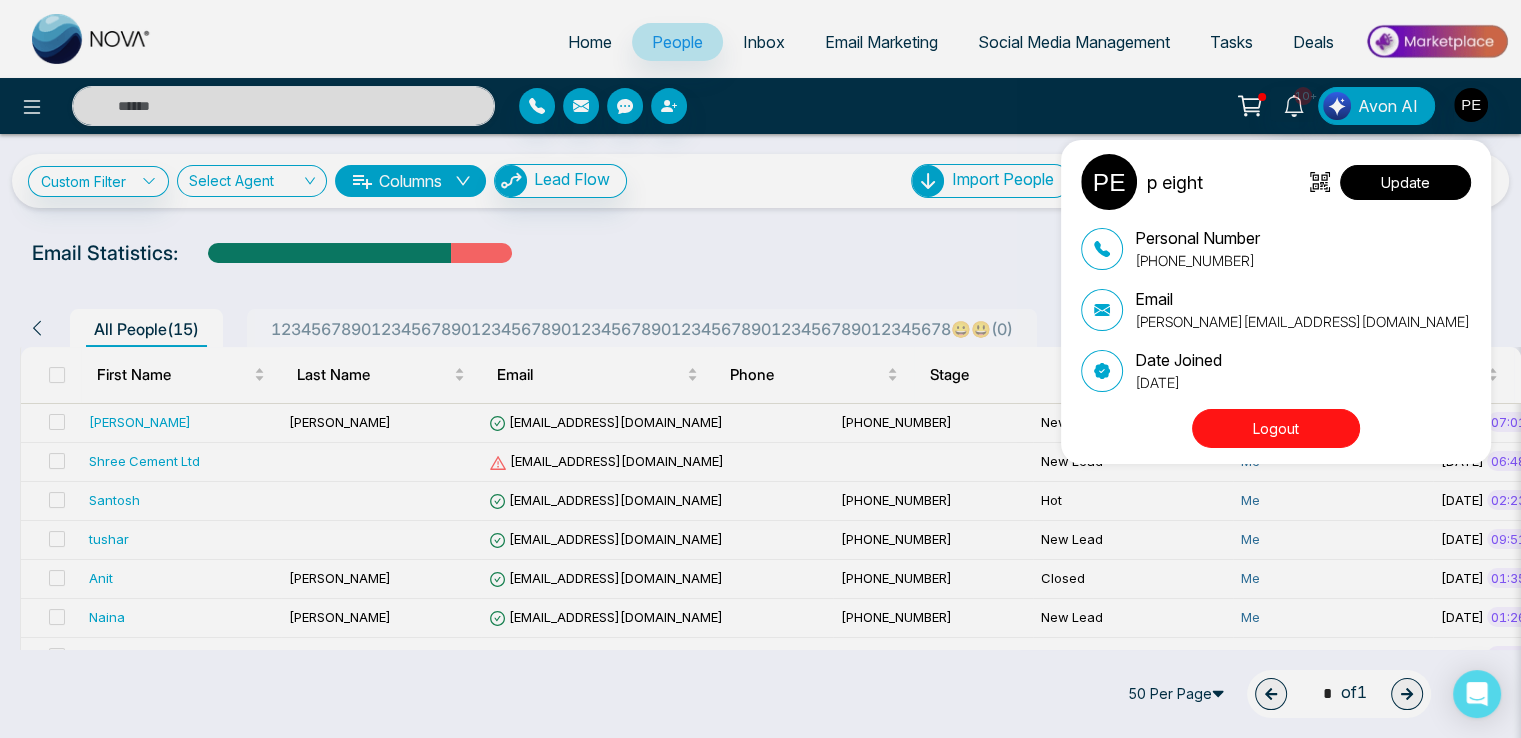 click on "Update" at bounding box center (1405, 182) 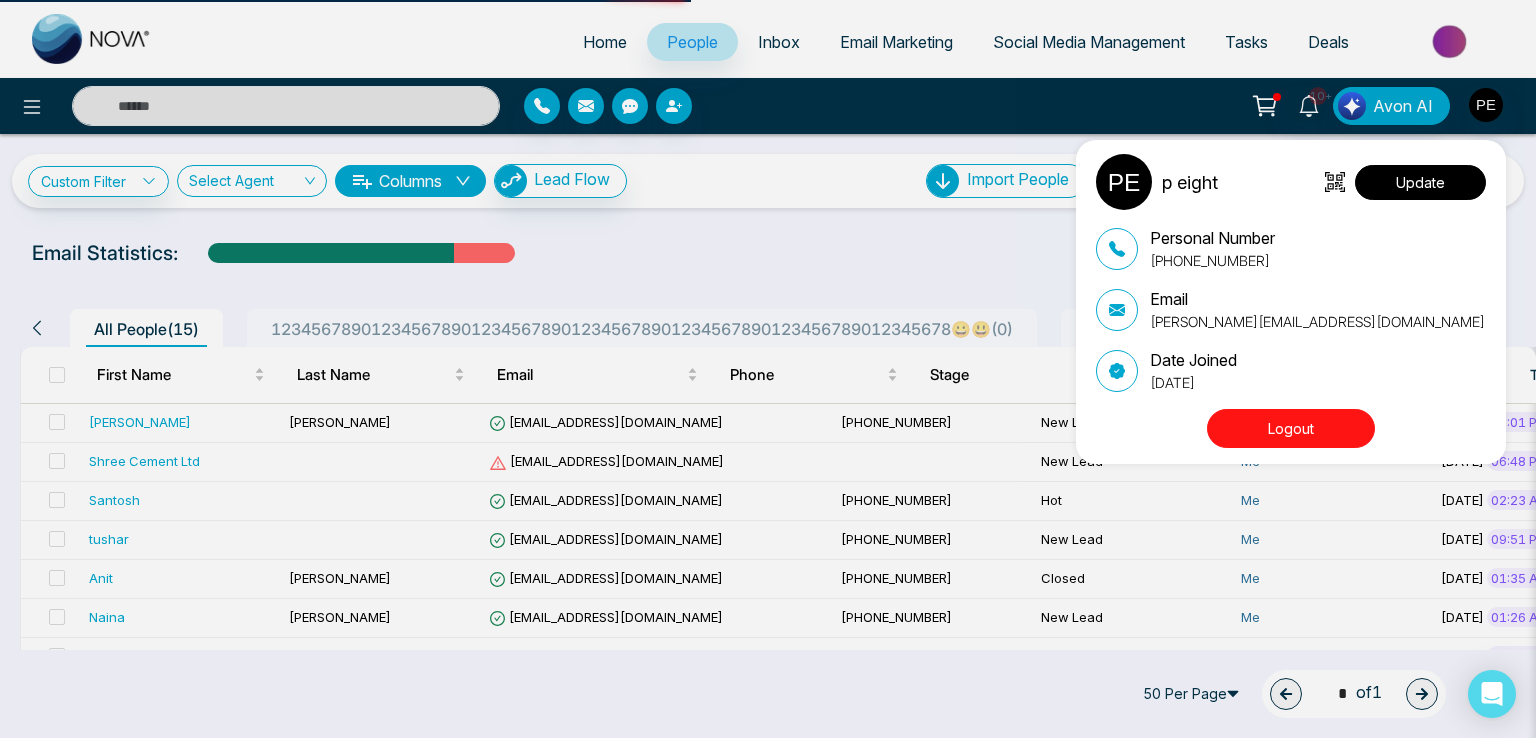 select on "***" 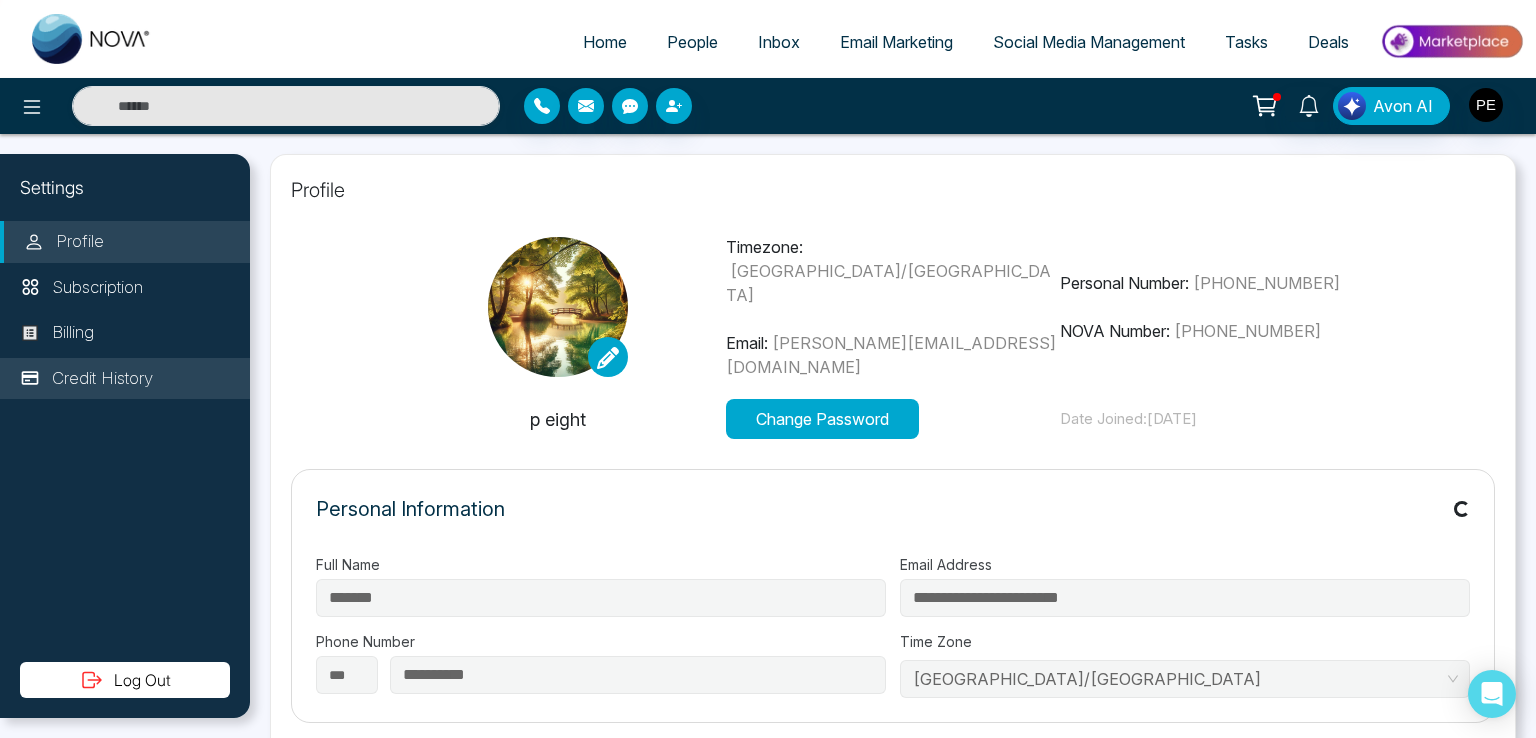 click on "Credit History" at bounding box center [125, 379] 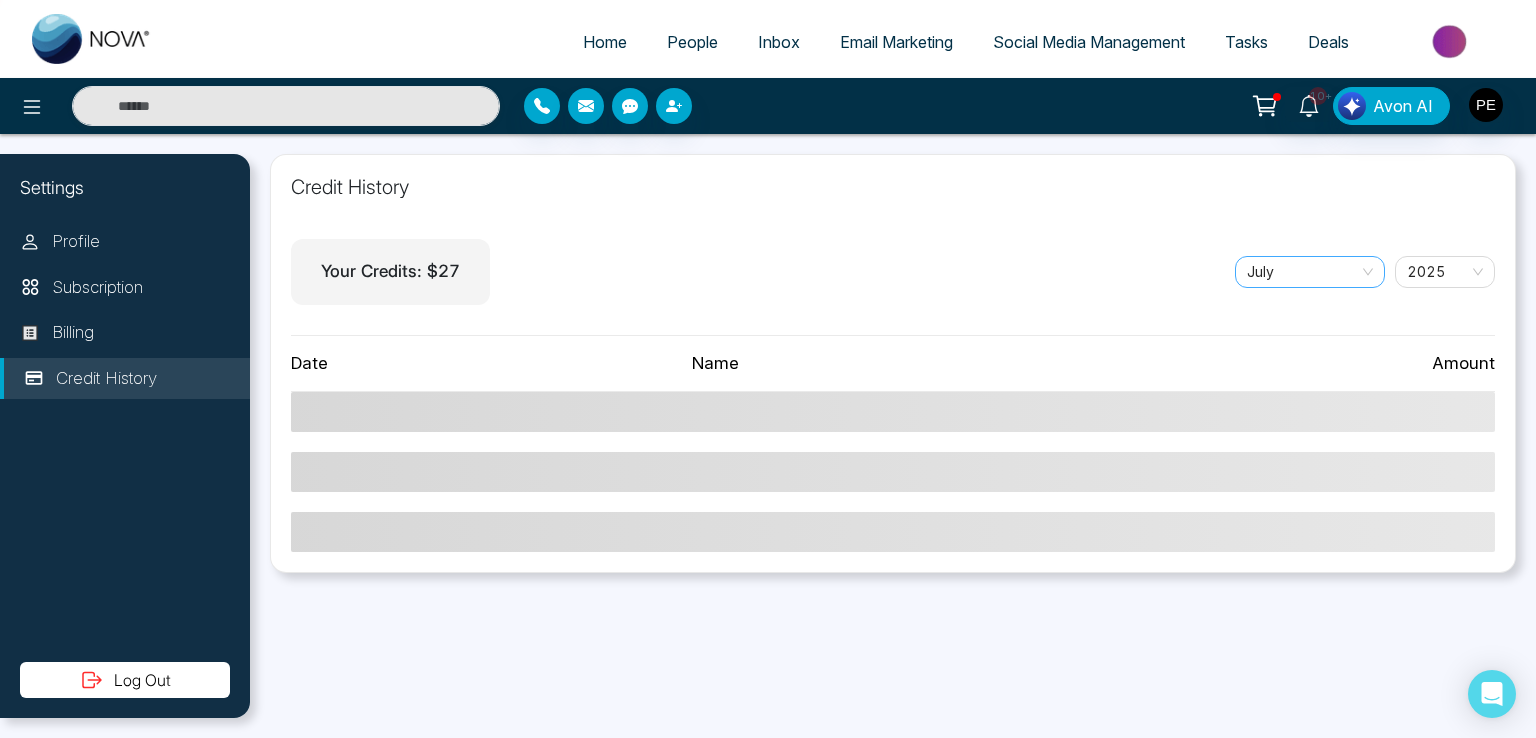 click on "July" at bounding box center [1310, 272] 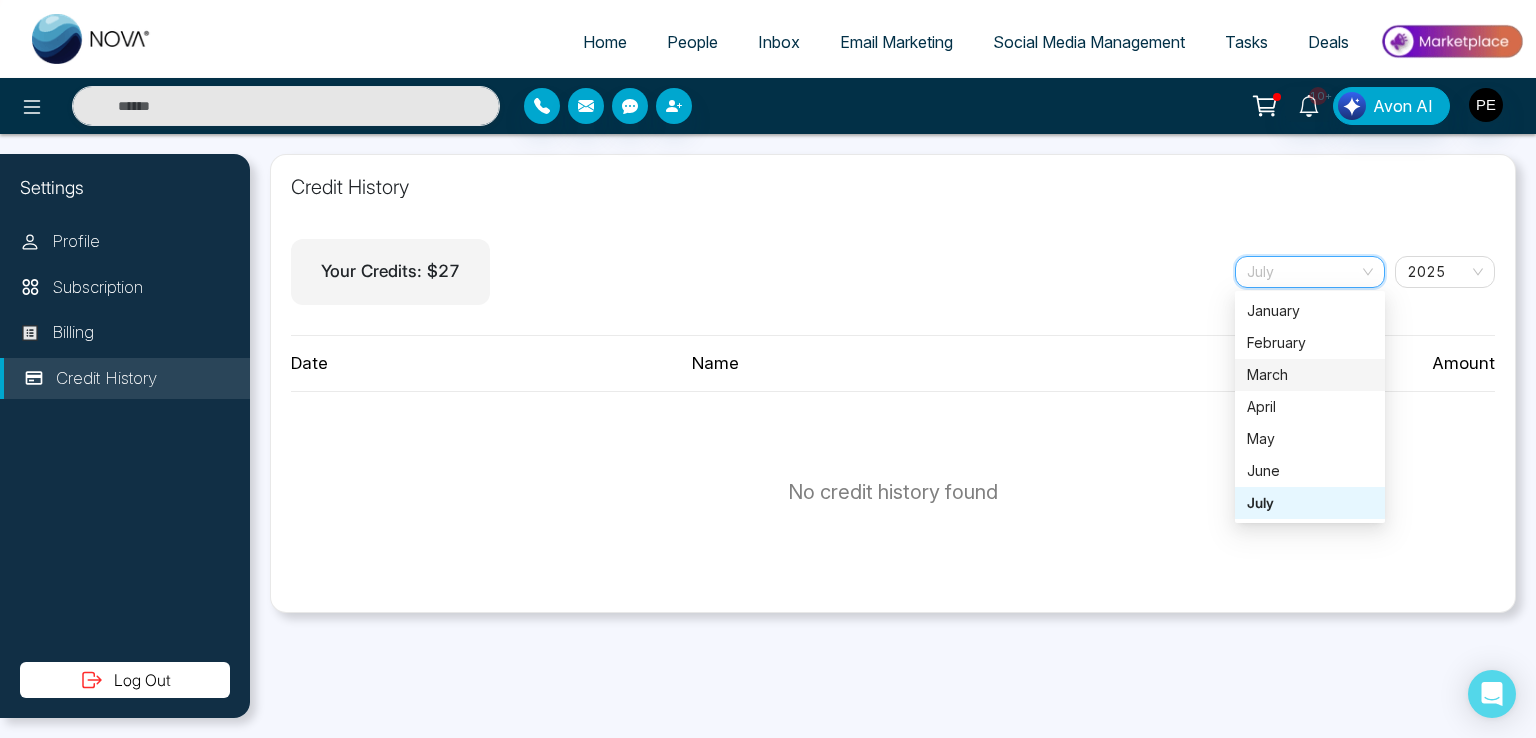 click on "March" at bounding box center (1310, 375) 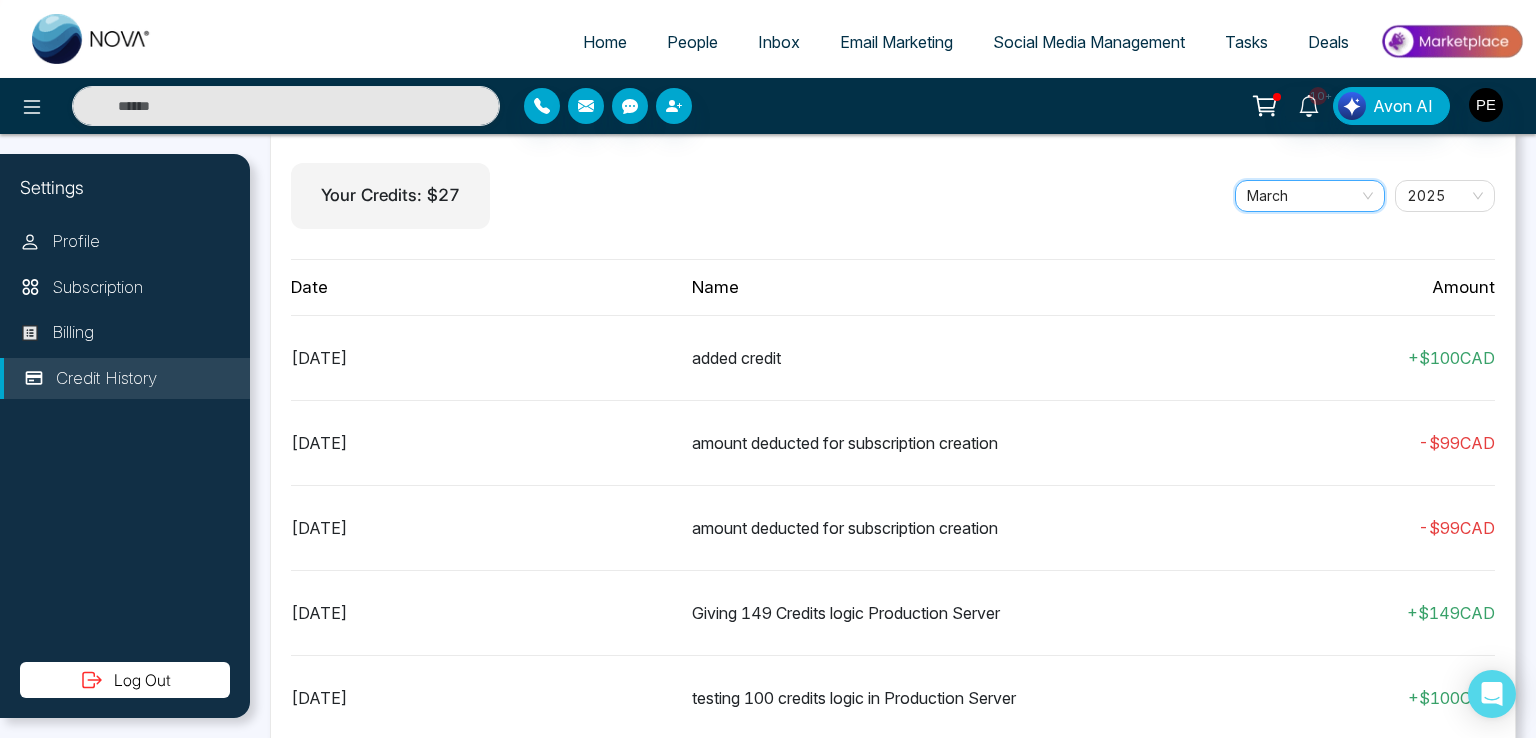 scroll, scrollTop: 118, scrollLeft: 0, axis: vertical 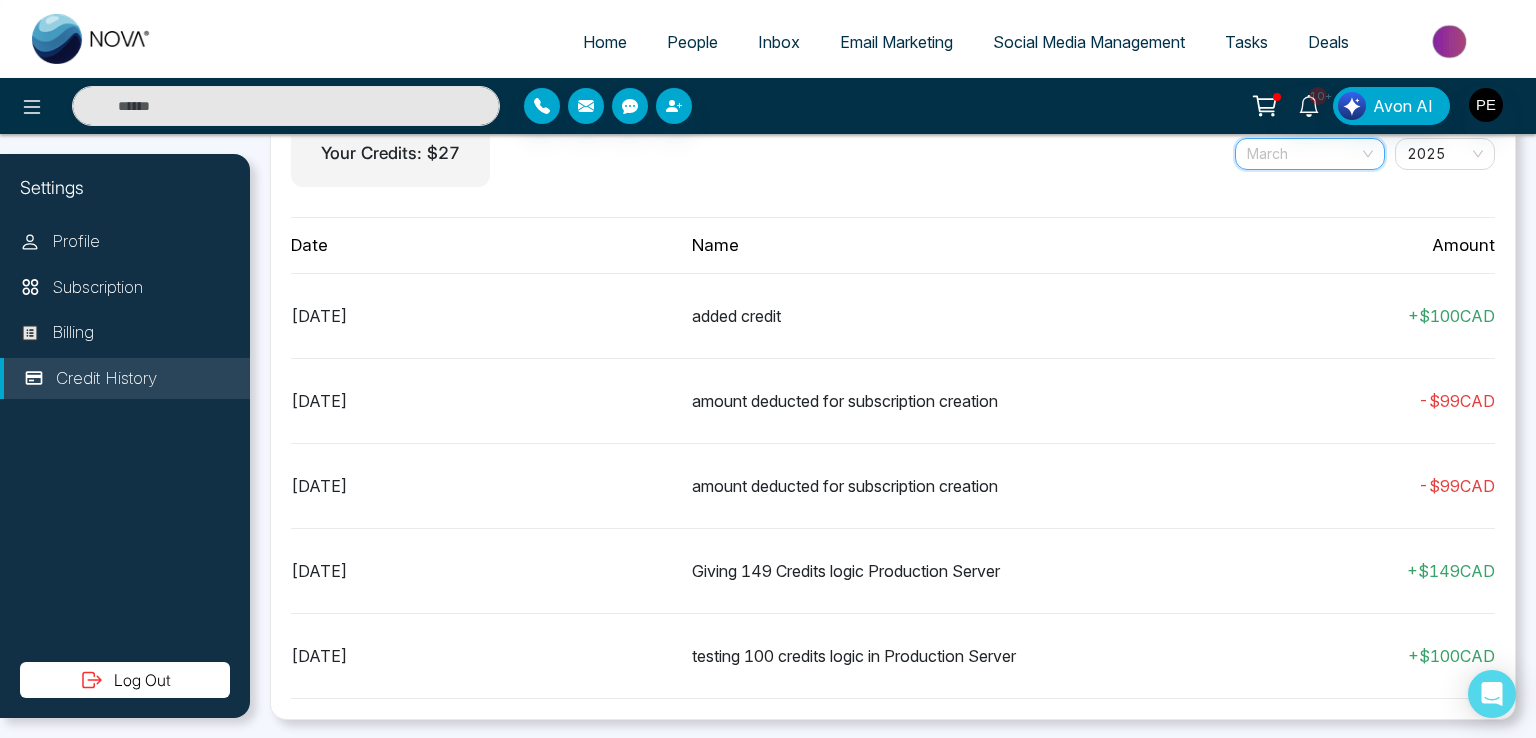 click on "March" at bounding box center (1310, 154) 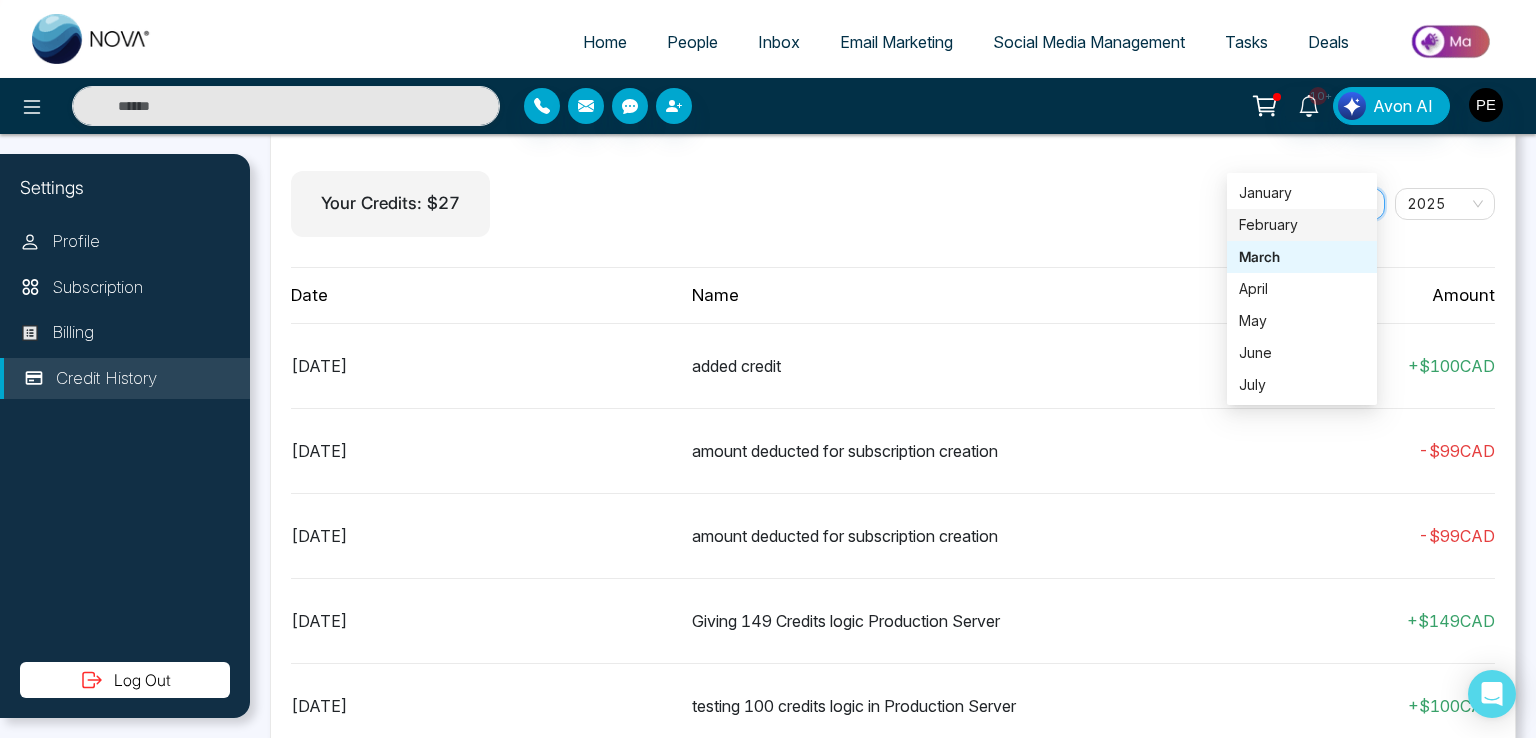 scroll, scrollTop: 0, scrollLeft: 0, axis: both 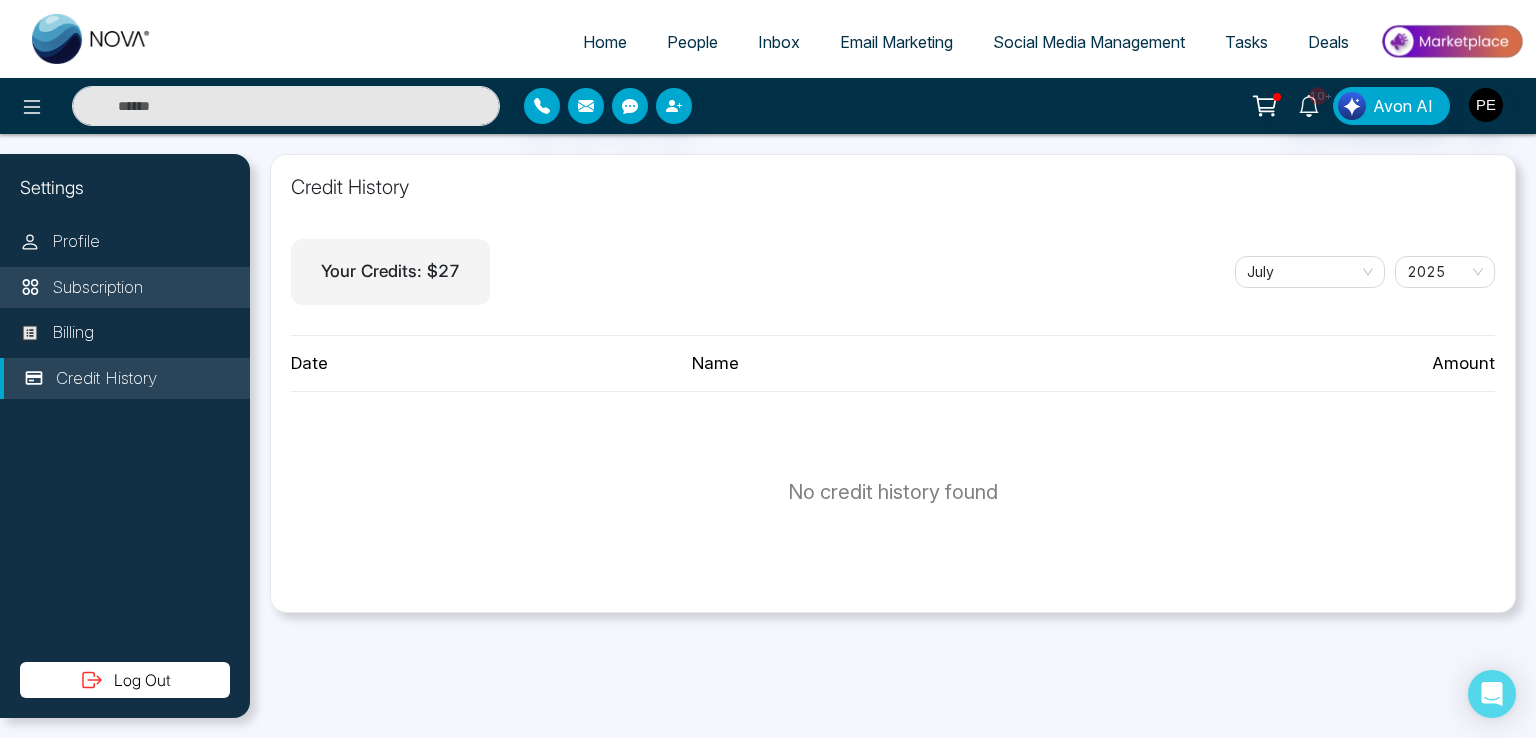 click on "Subscription" at bounding box center (97, 288) 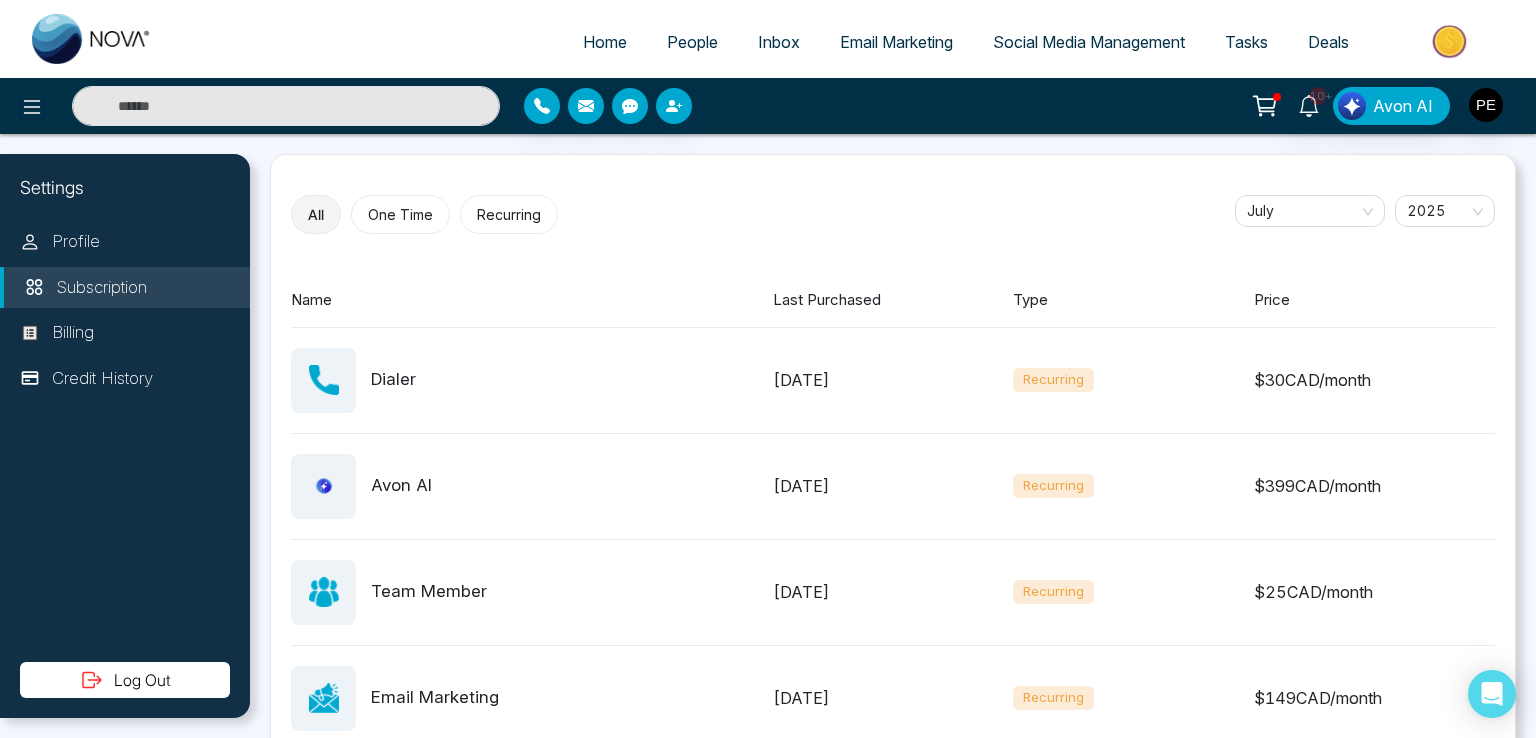 click on "All One Time Recurring July 2025 Name Last Purchased Type Price Dialer June 19, 2025 Recurring $ 30  CAD /month Avon AI June 19, 2025 Recurring $ 399  CAD /month Team Member June 19, 2025 Recurring $ 25  CAD /month Email Marketing June 19, 2025 Recurring $ 149  CAD /month Social Media Marketing June 19, 2025 Recurring $ 149  CAD /month" at bounding box center [893, 516] 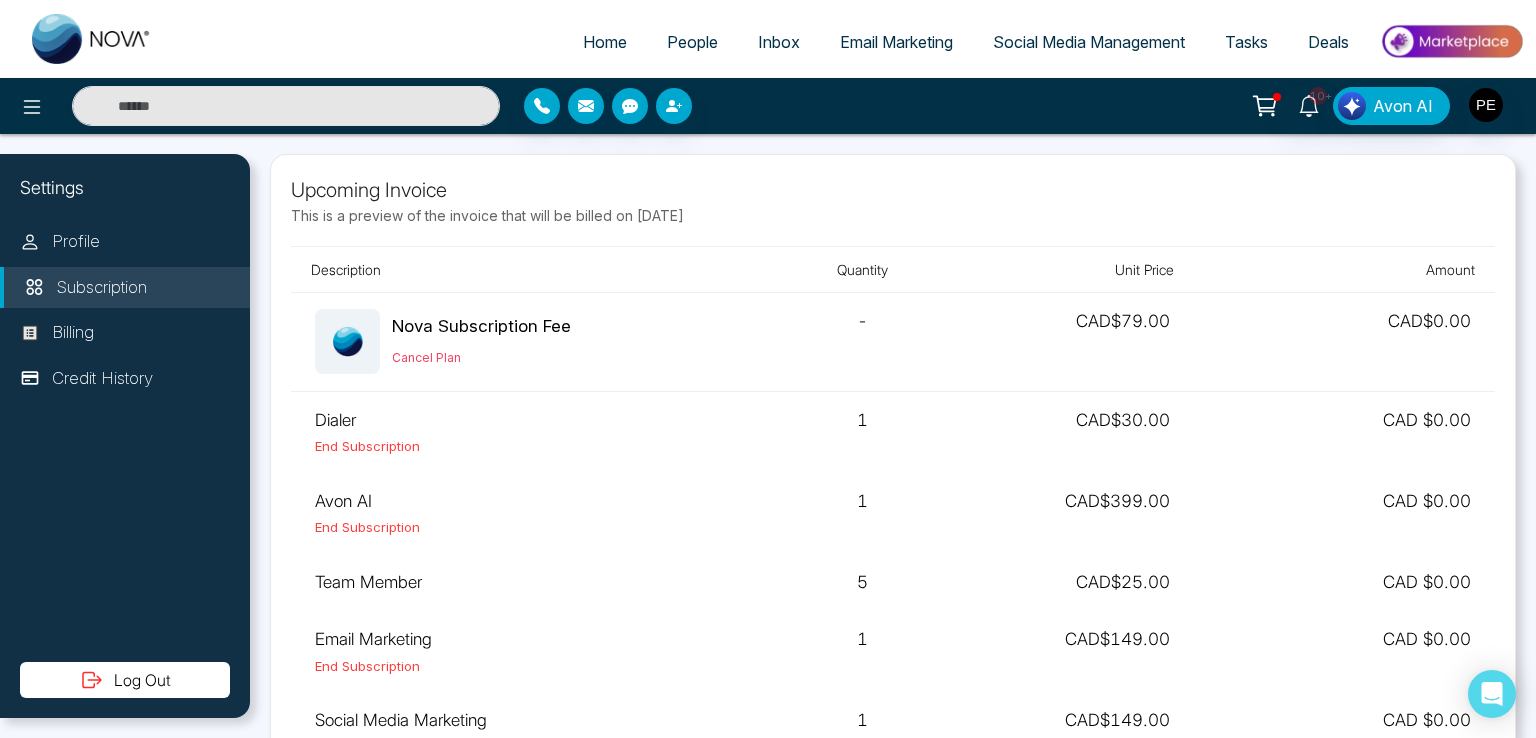 click on "This is a preview of the invoice that will be billed on   July 19, 2025" at bounding box center (893, 215) 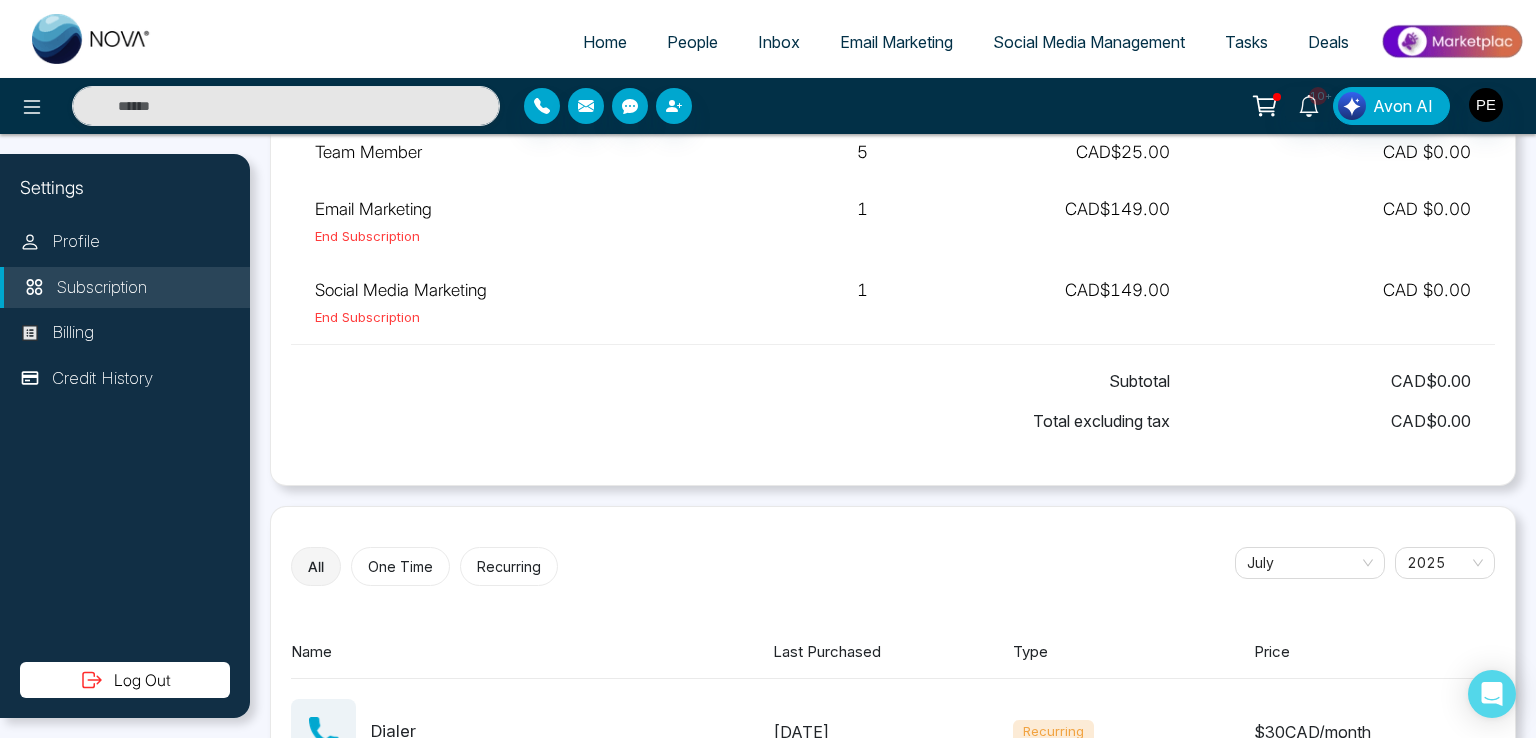 scroll, scrollTop: 600, scrollLeft: 0, axis: vertical 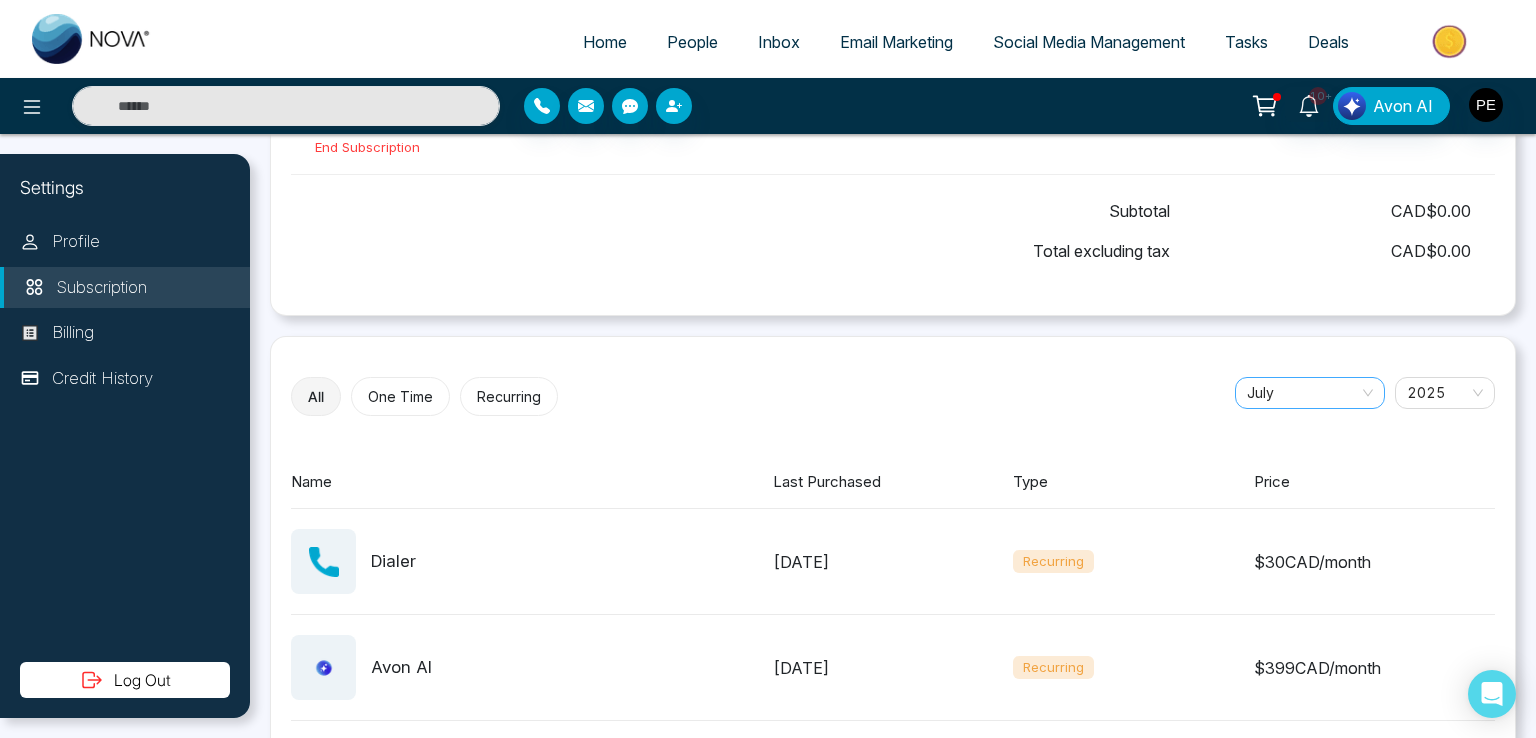 click on "July" at bounding box center [1310, 393] 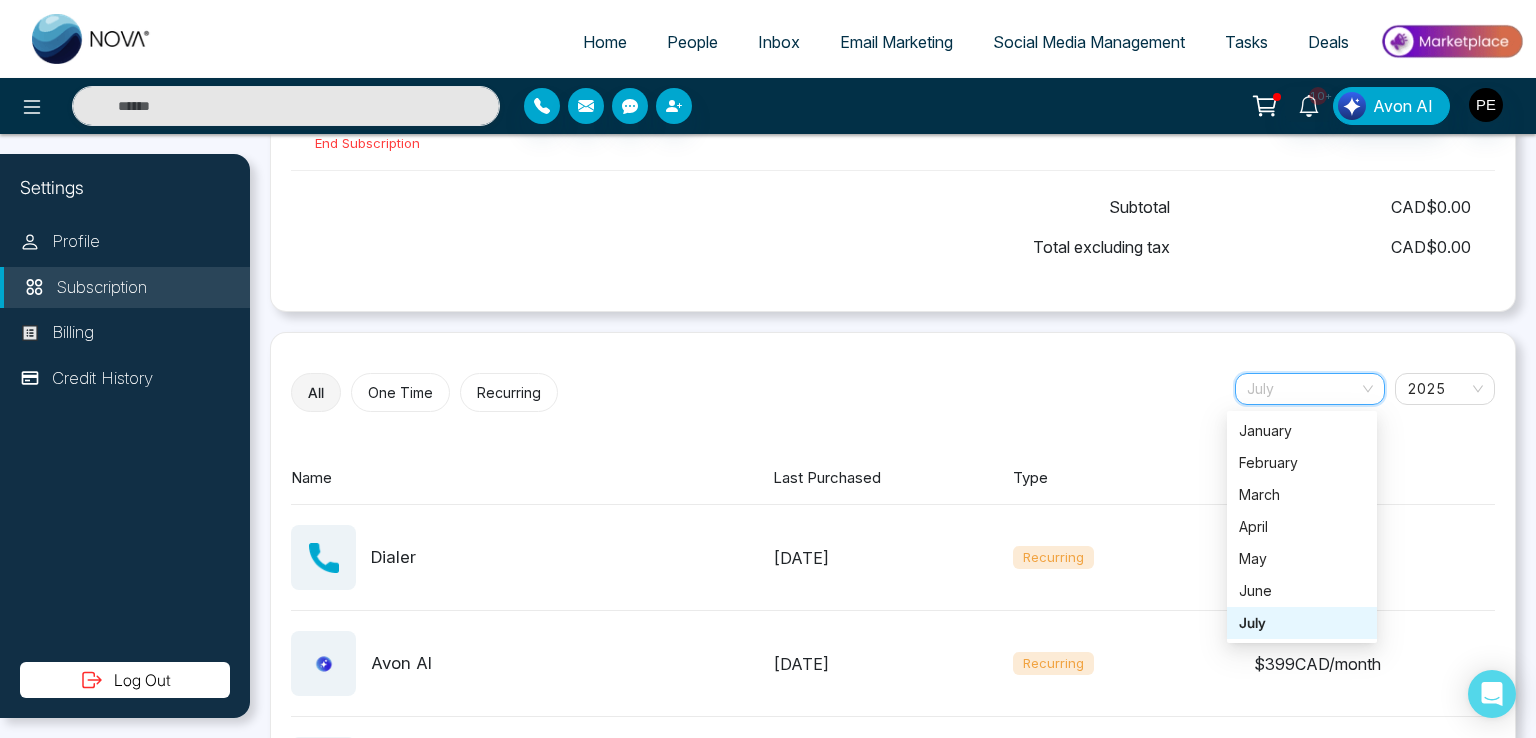 scroll, scrollTop: 239, scrollLeft: 0, axis: vertical 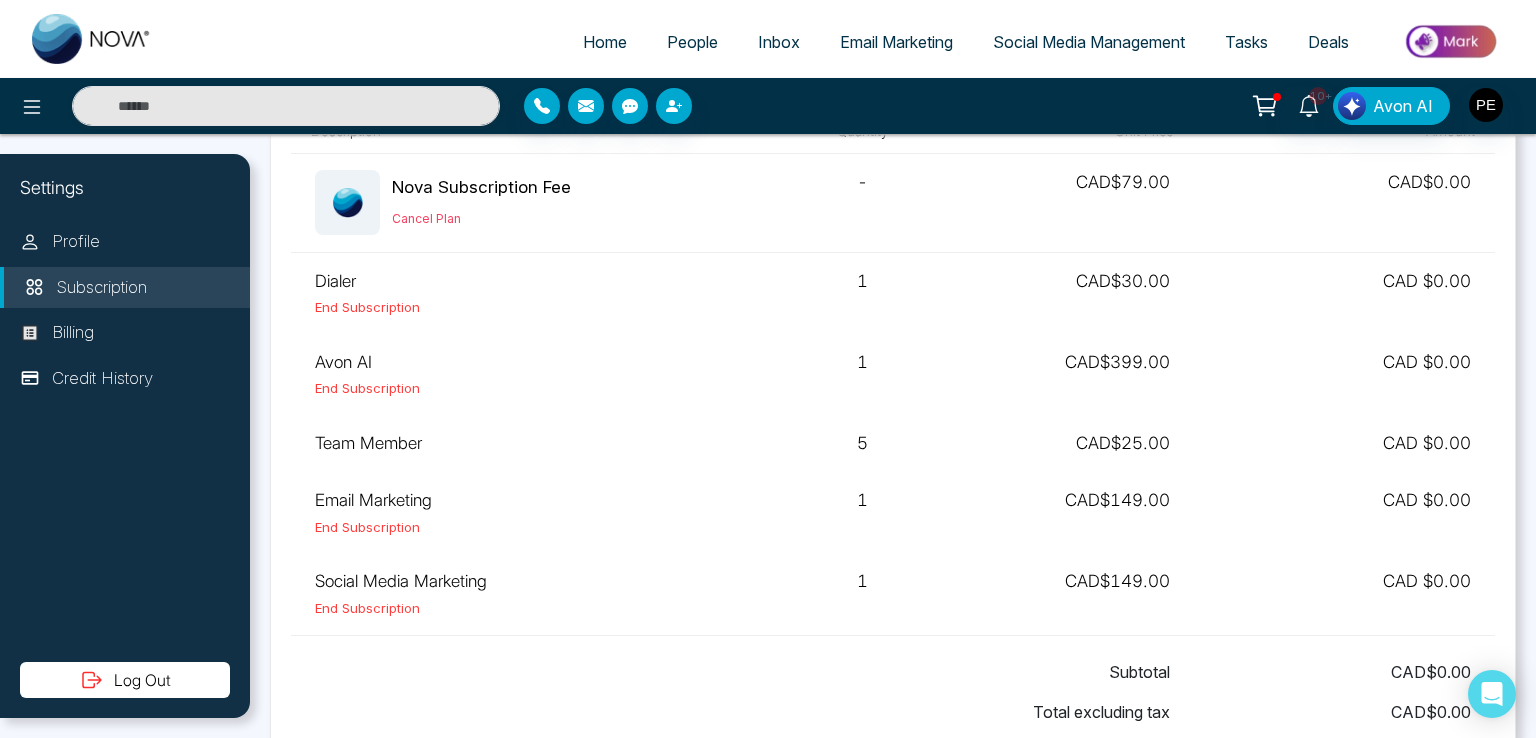 click on "People" at bounding box center (692, 42) 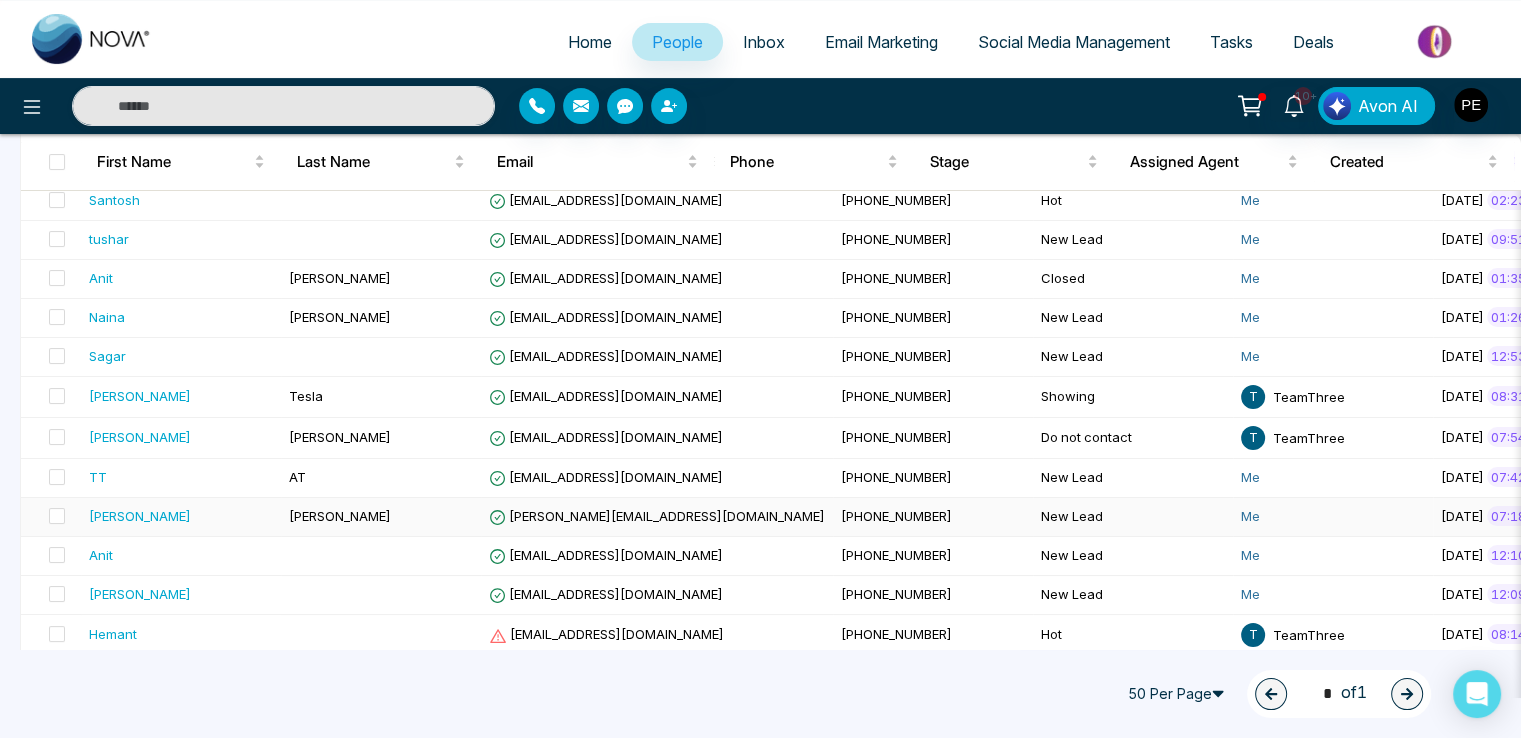 scroll, scrollTop: 359, scrollLeft: 0, axis: vertical 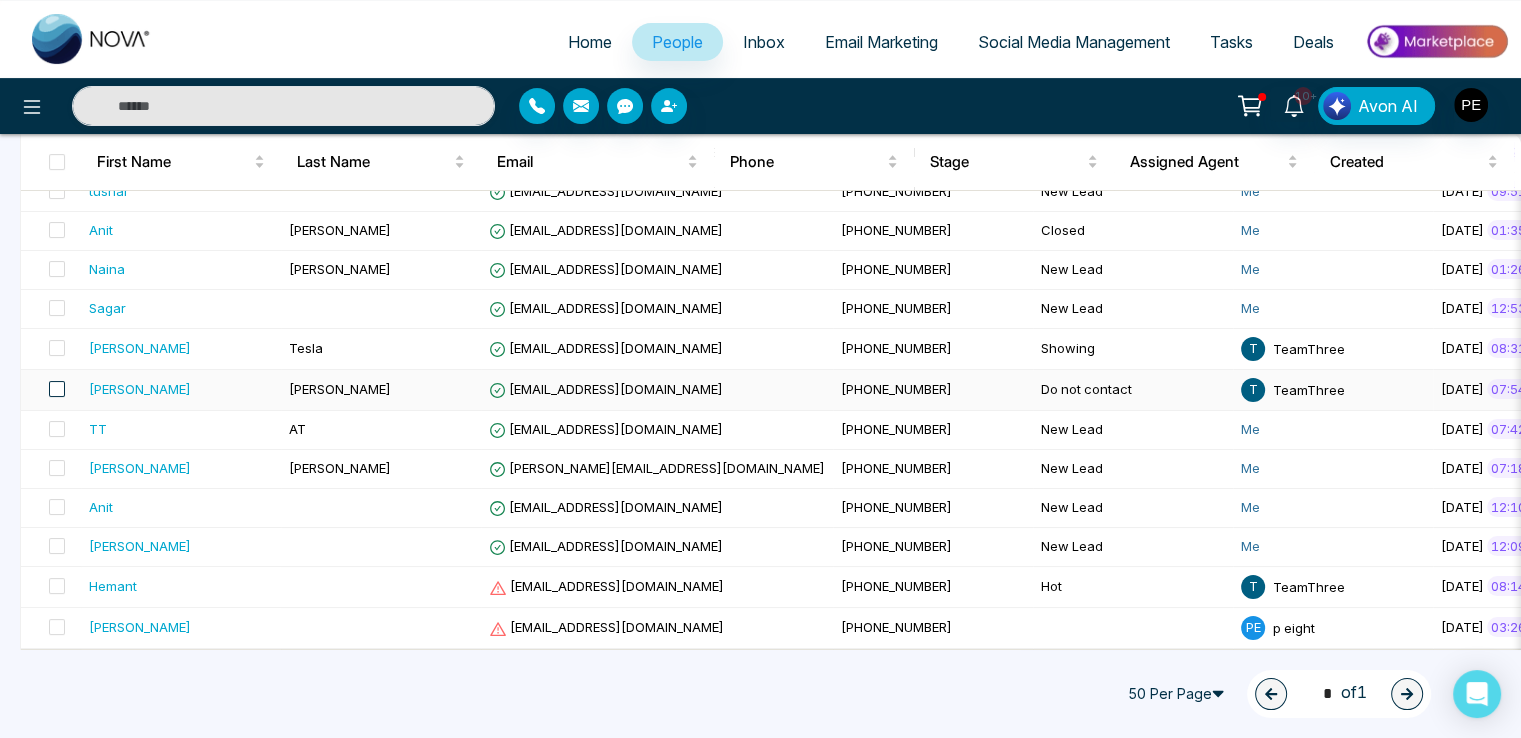 click at bounding box center [57, 389] 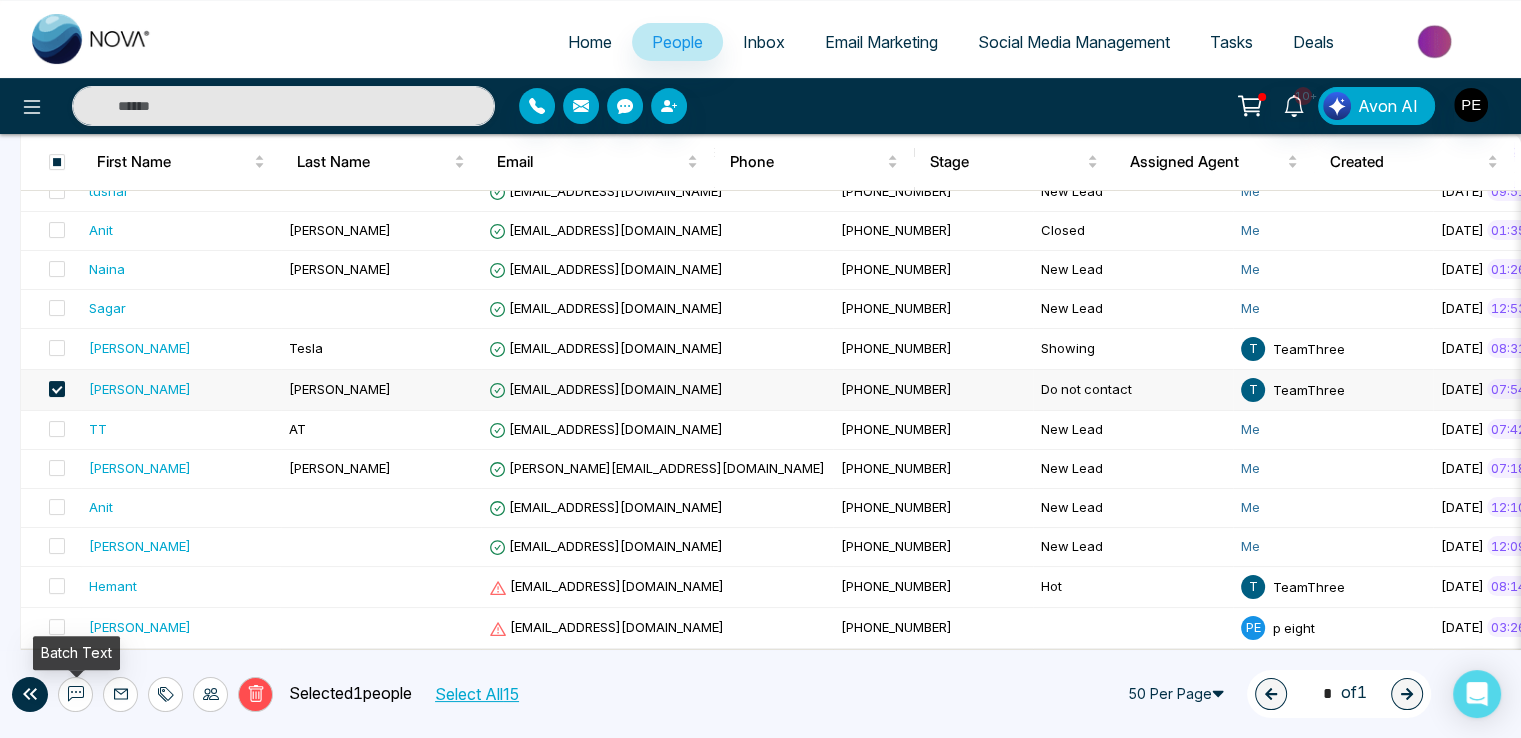 click 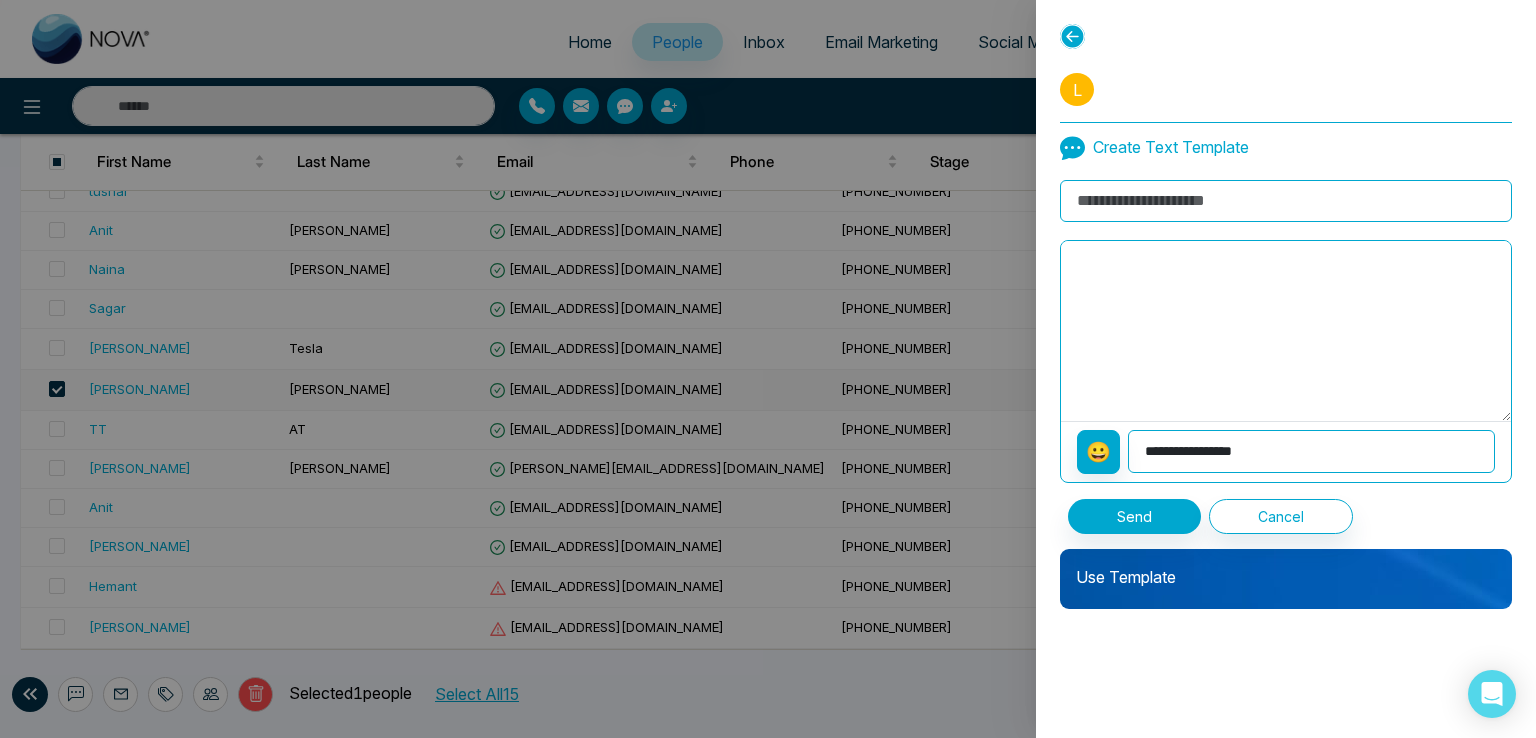 click on "Use Template" at bounding box center [1286, 579] 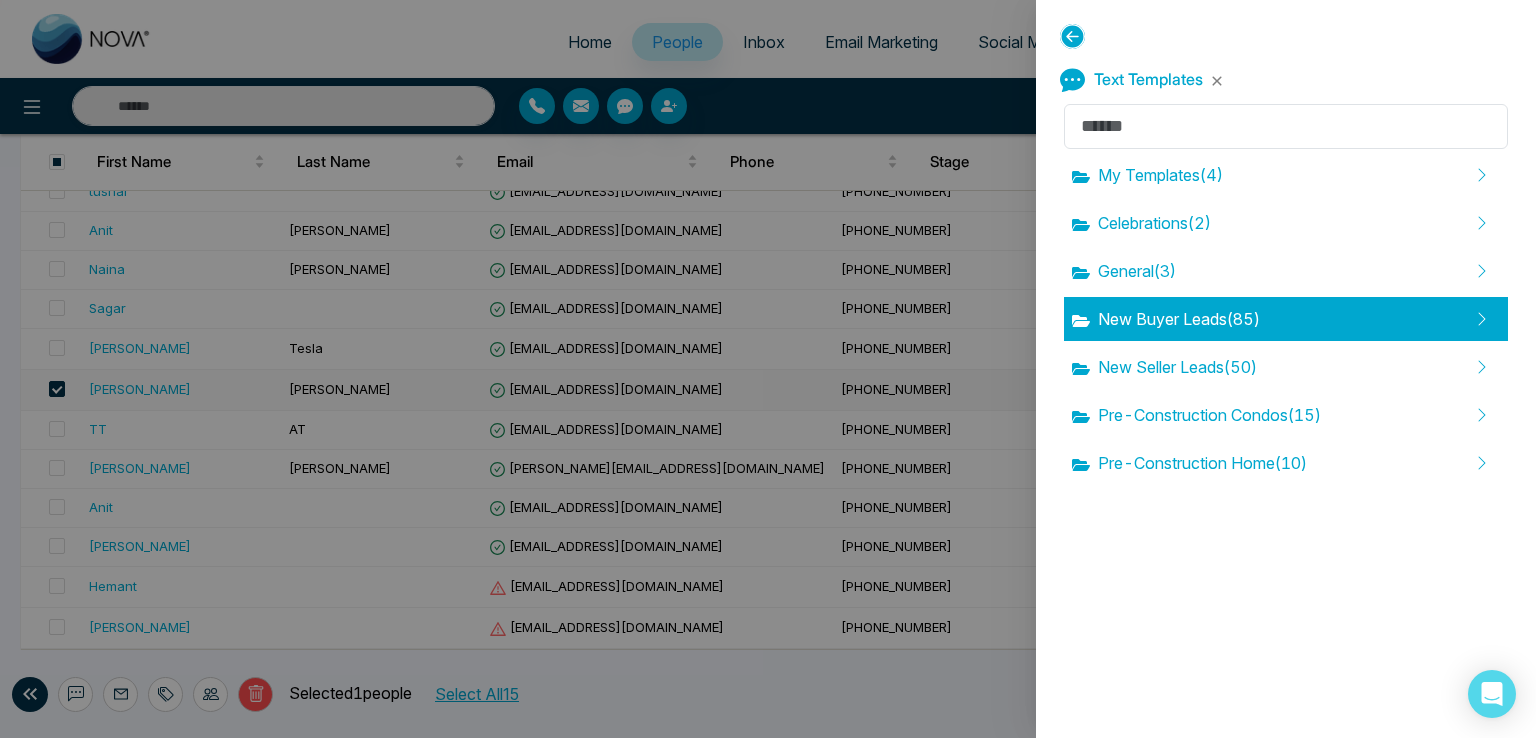click on "New Buyer Leads  ( 85 )" at bounding box center (1166, 319) 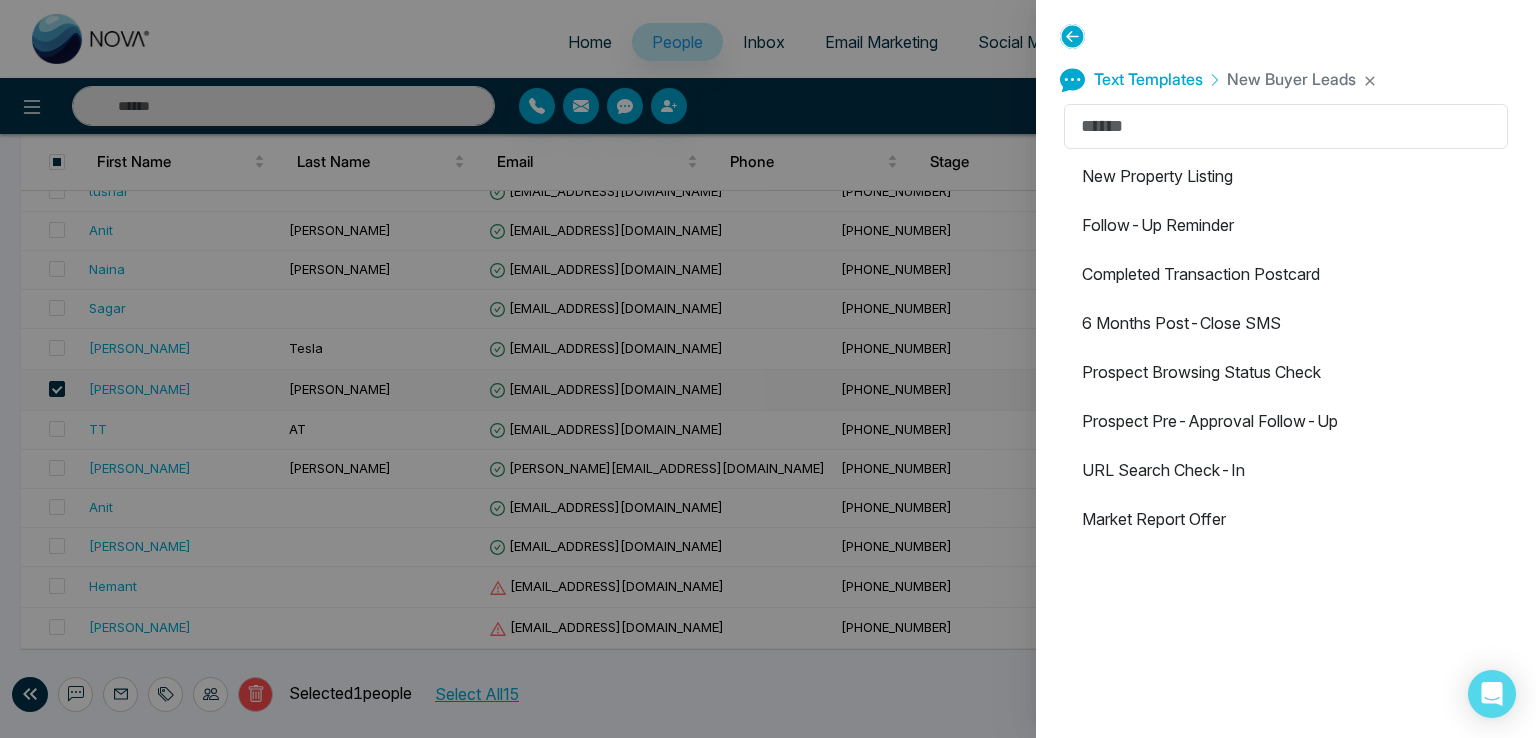 click on "6 Months Post-Close SMS" at bounding box center [1286, 323] 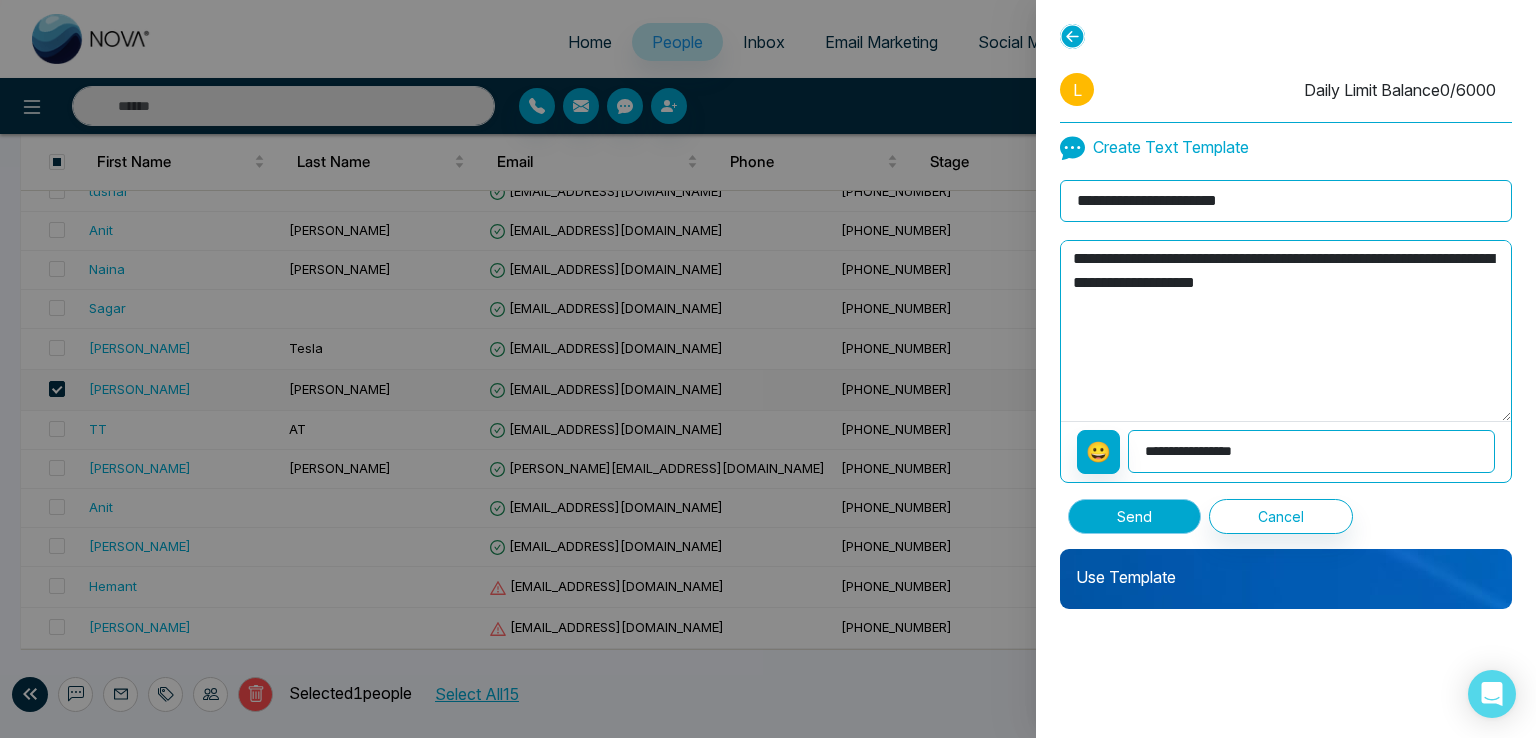 click on "Send" at bounding box center (1134, 516) 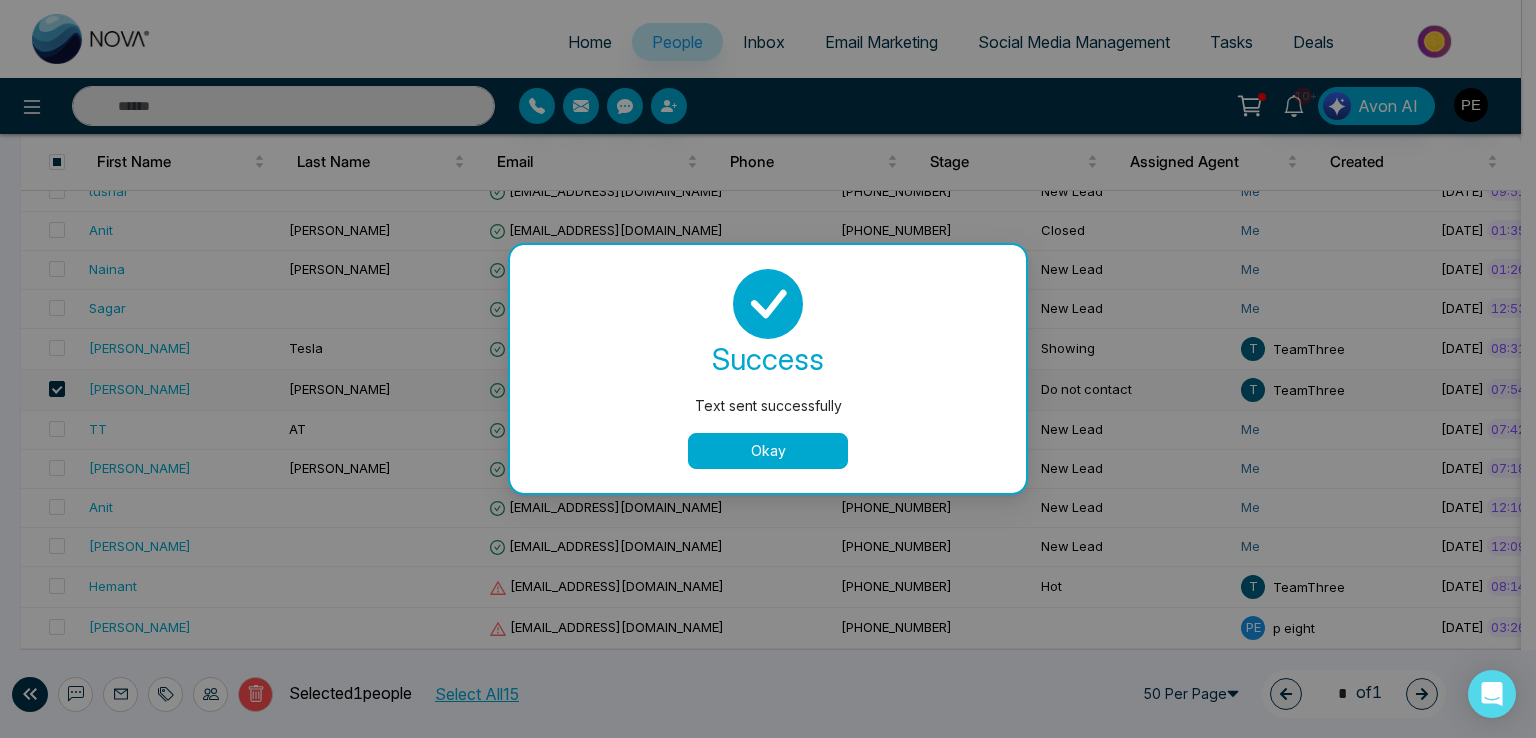 click on "Okay" at bounding box center (768, 451) 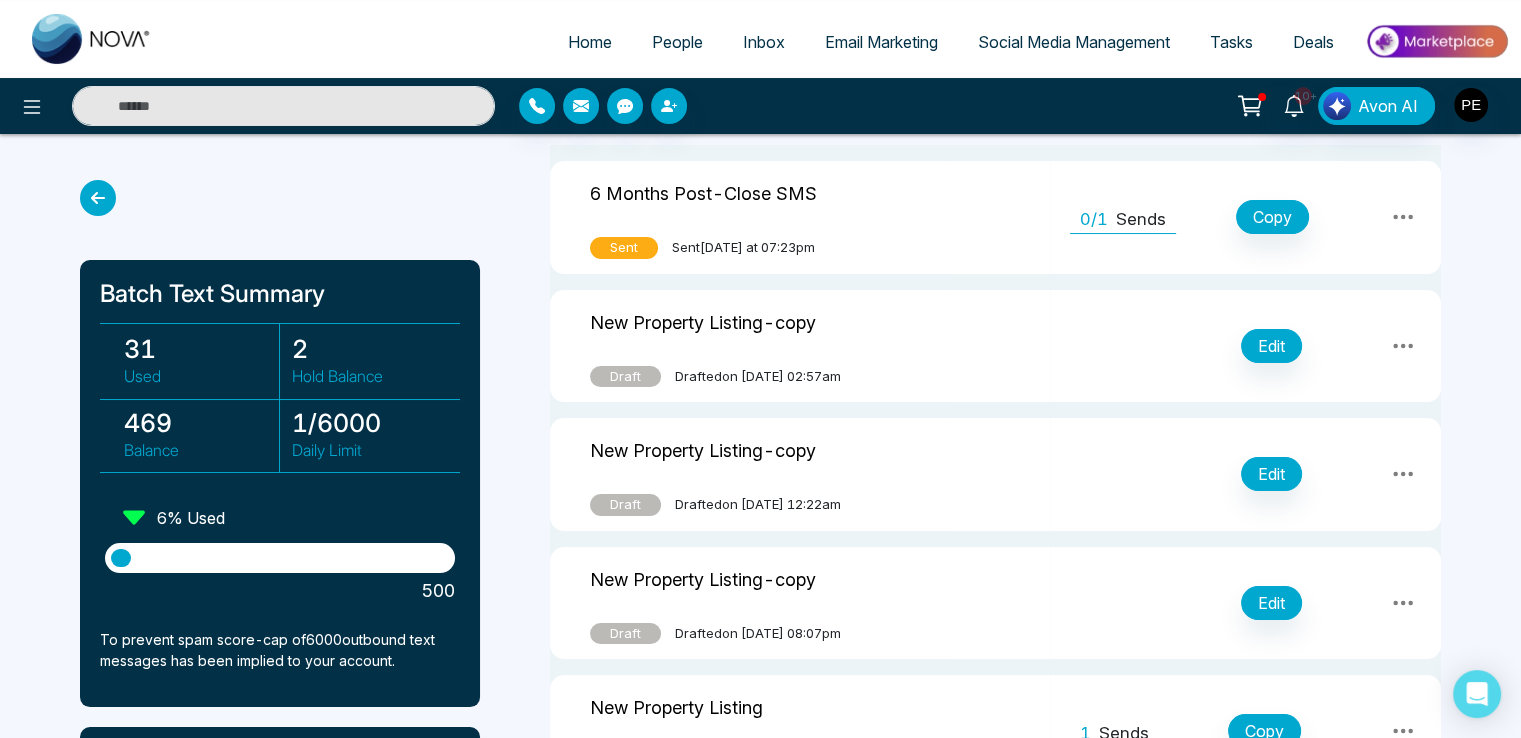 scroll, scrollTop: 0, scrollLeft: 0, axis: both 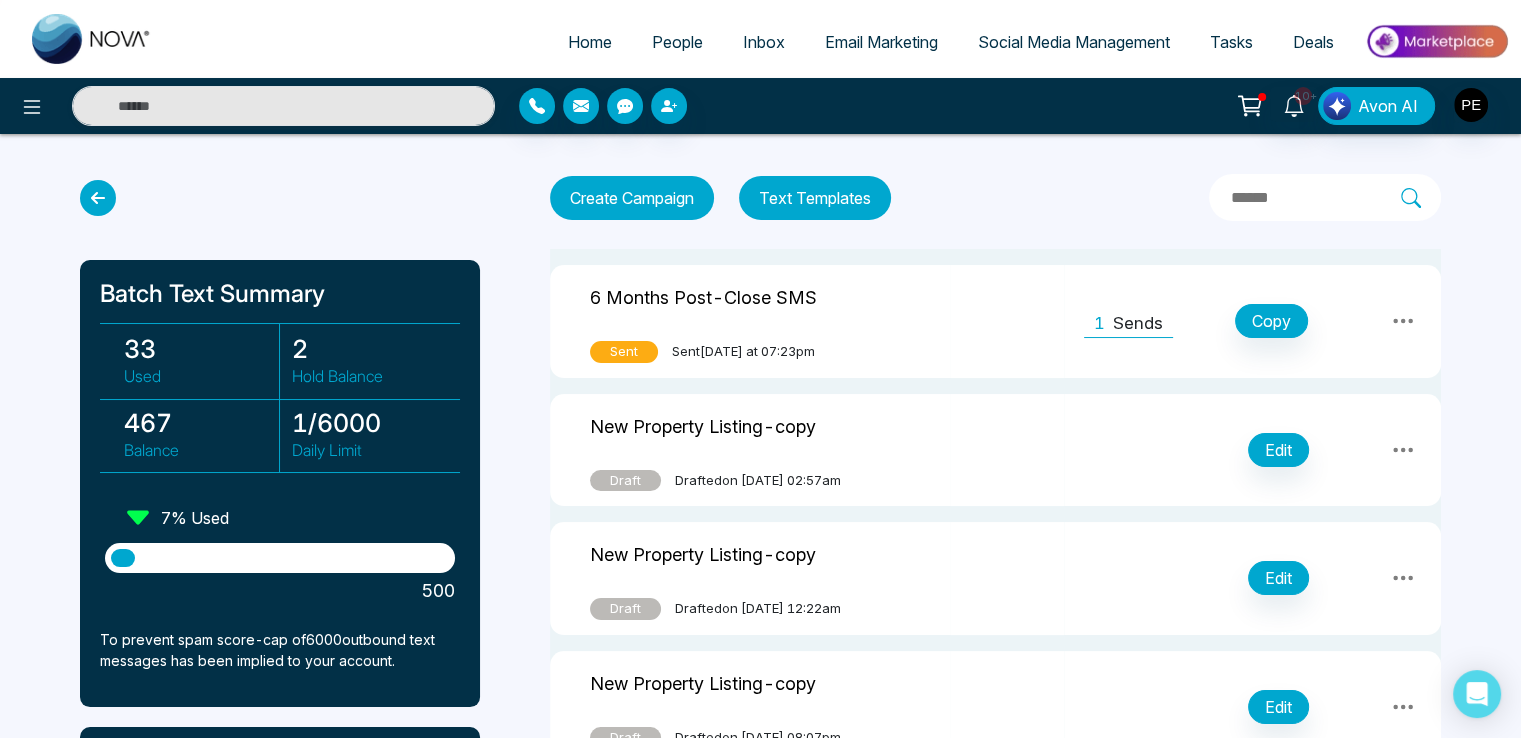 click on "Text Templates" at bounding box center [815, 198] 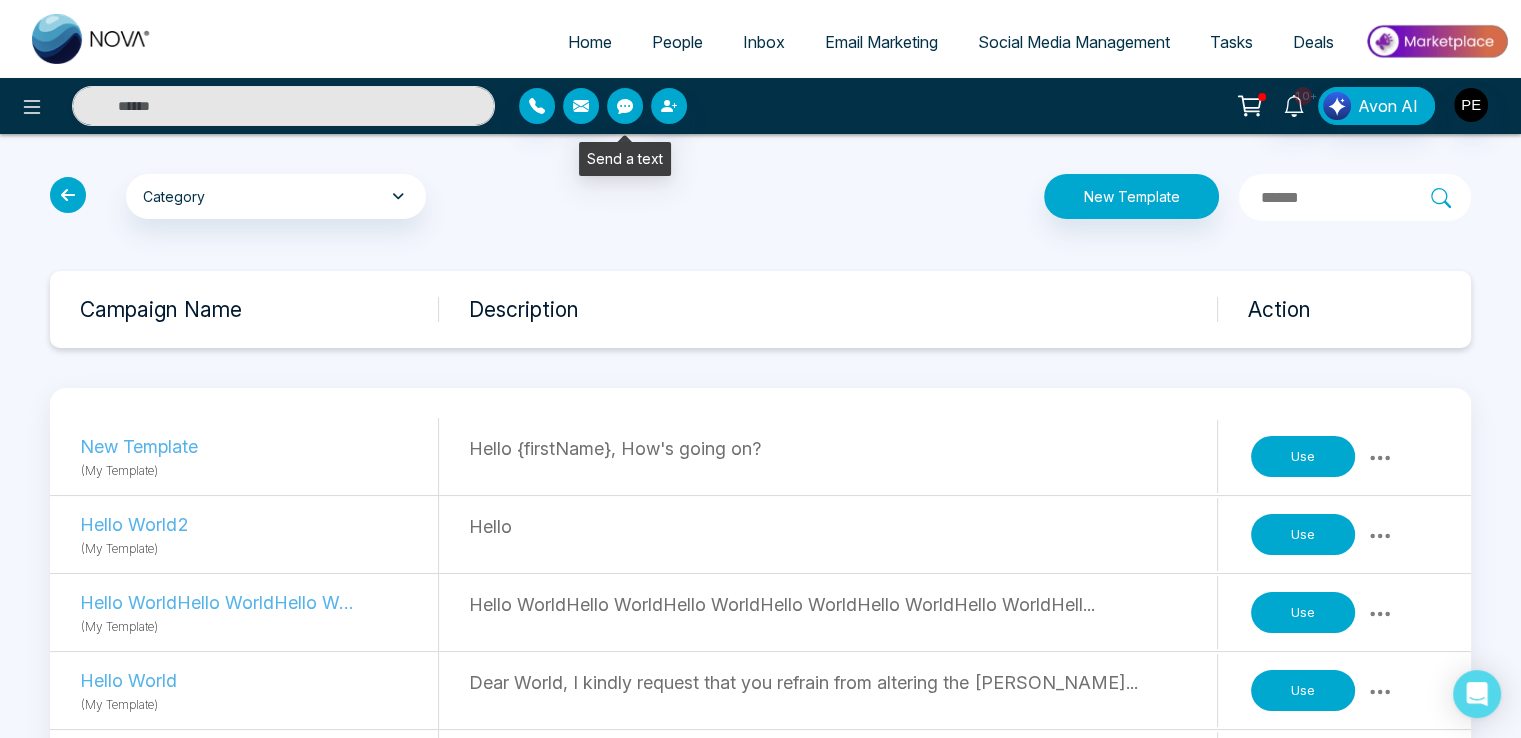click 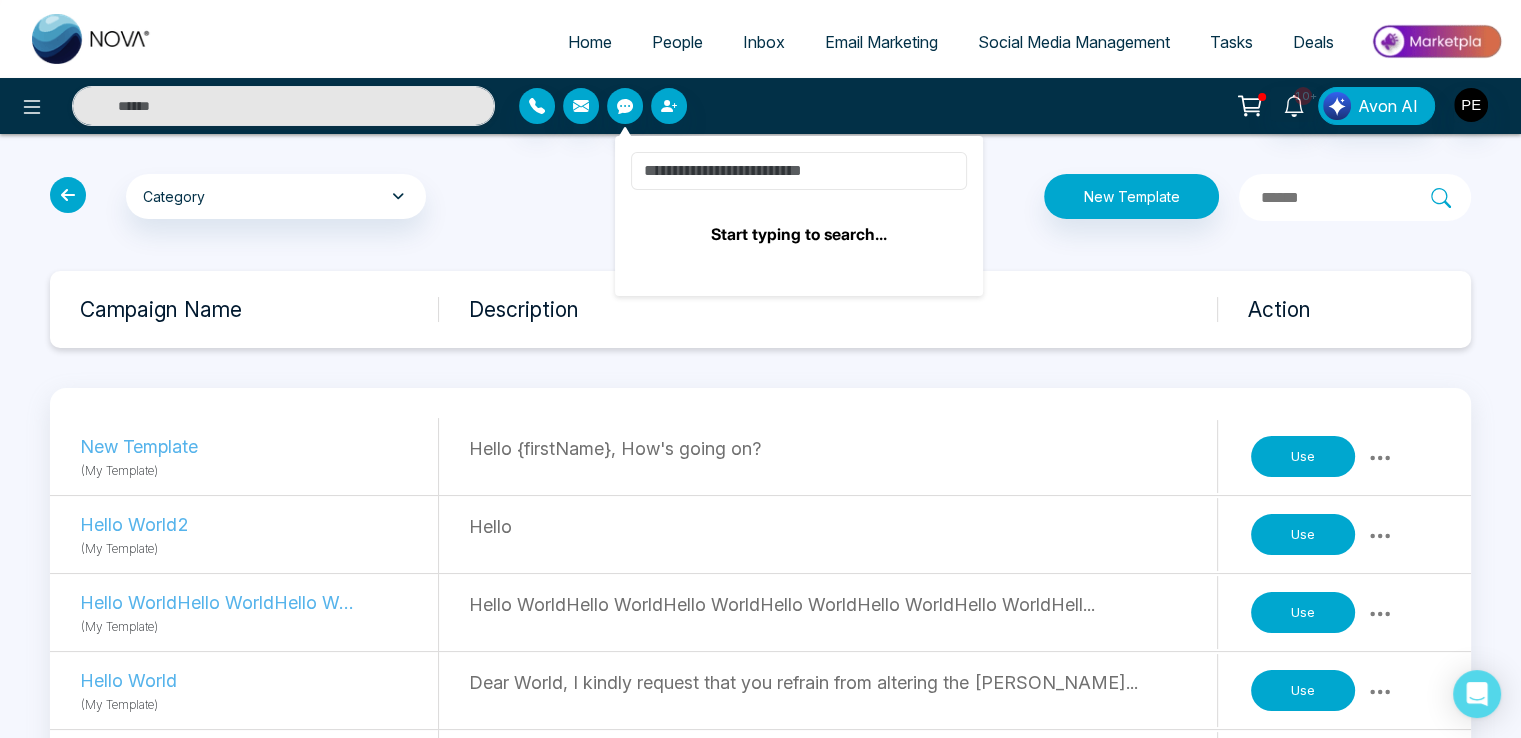 click at bounding box center (799, 171) 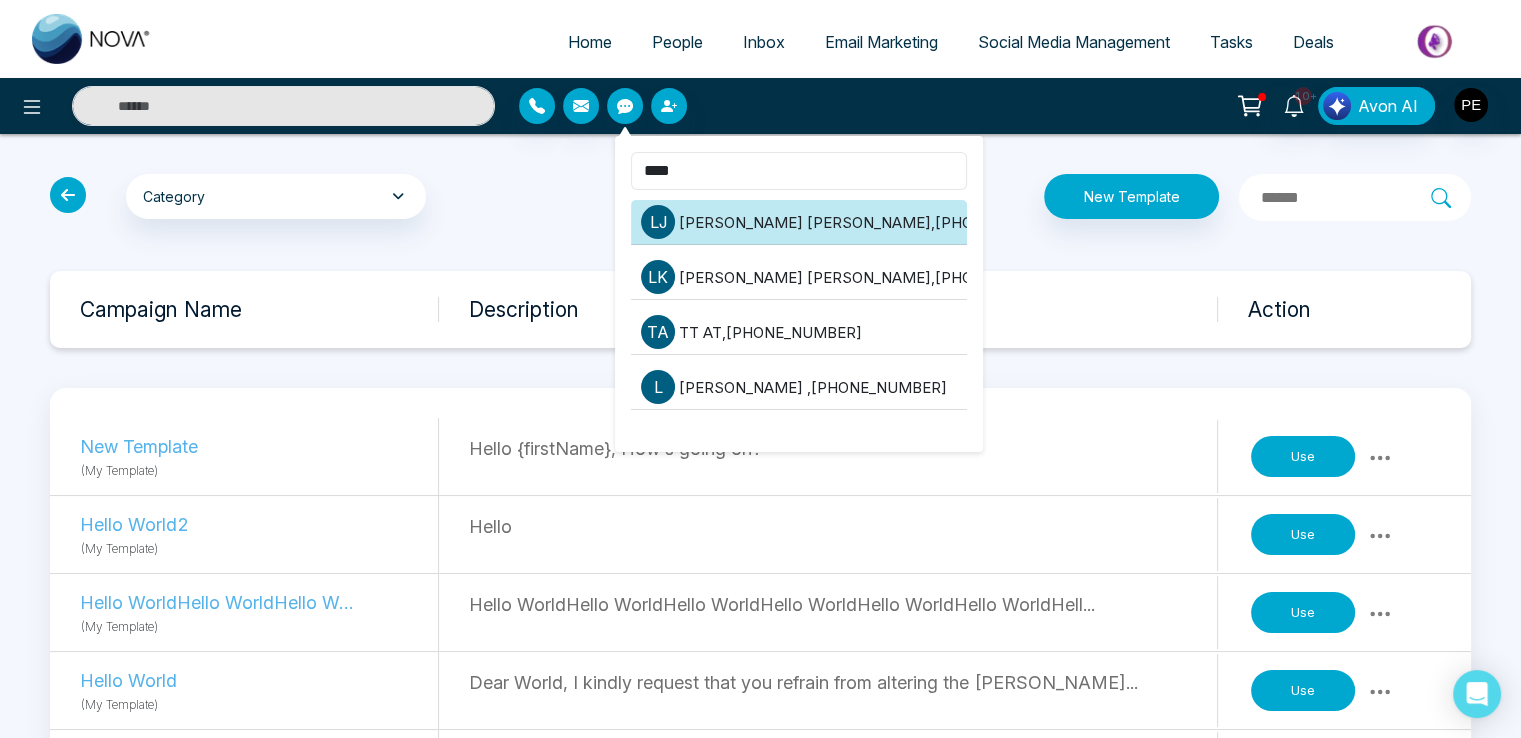 type on "****" 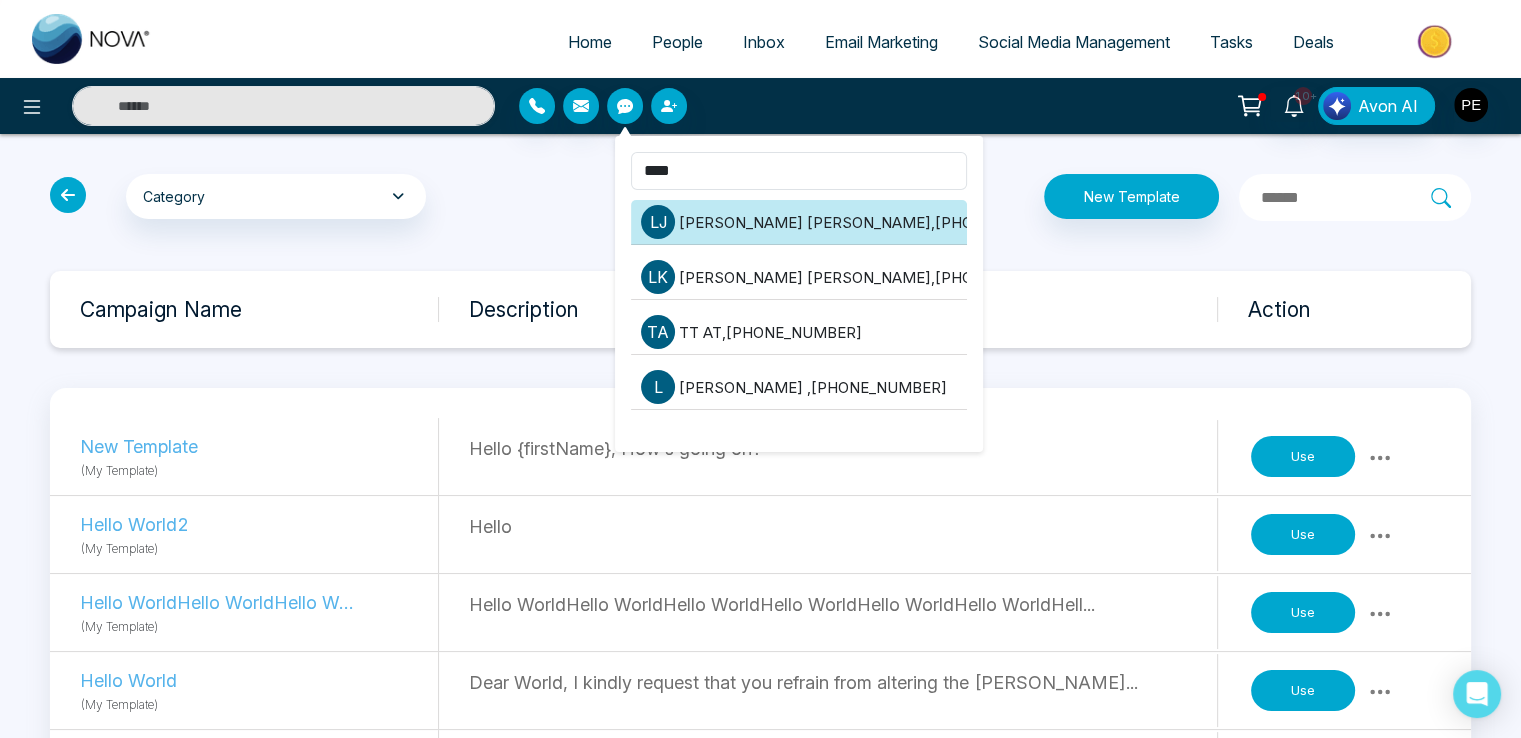 click on "L J   LOKESH   Jackson ,  +918421020309" at bounding box center [799, 222] 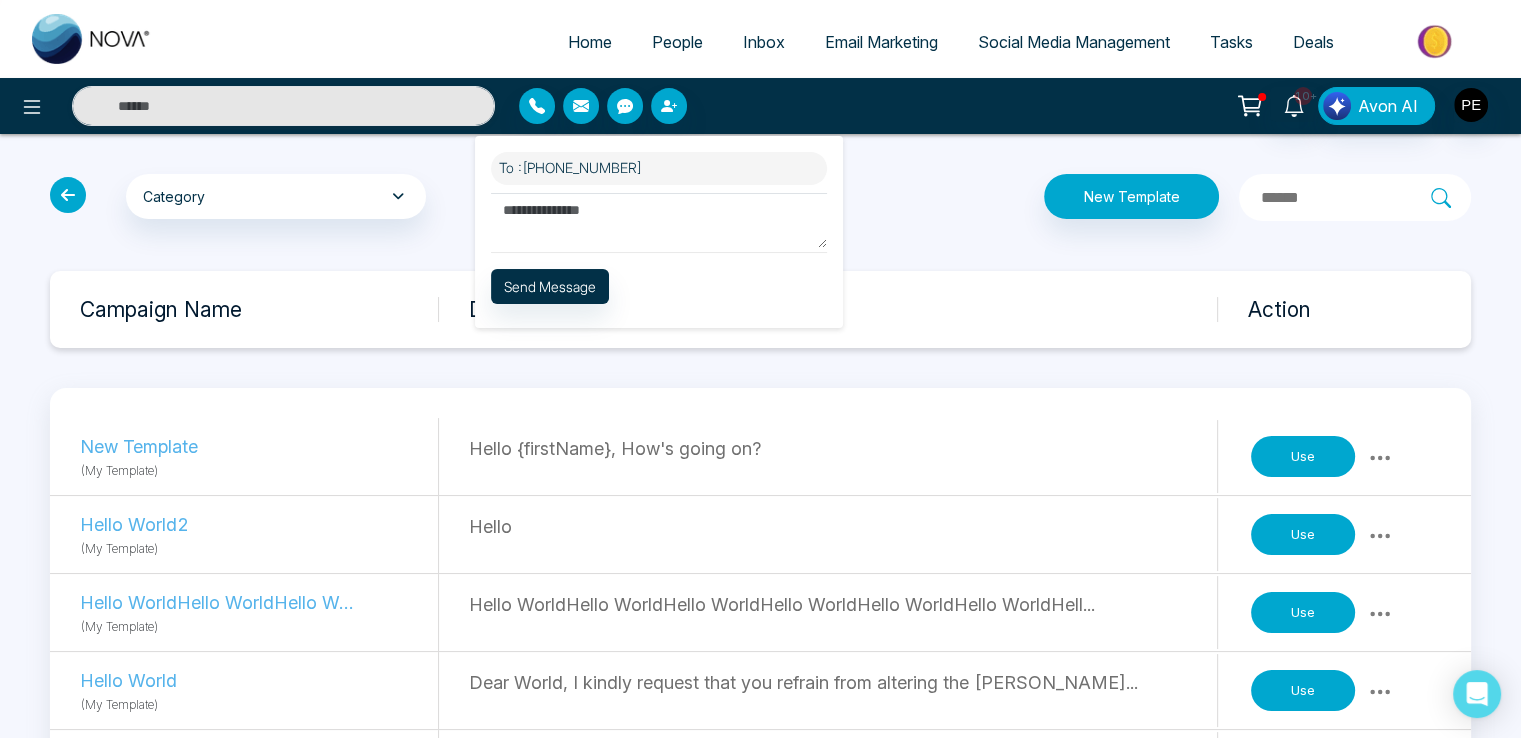 click at bounding box center [659, 220] 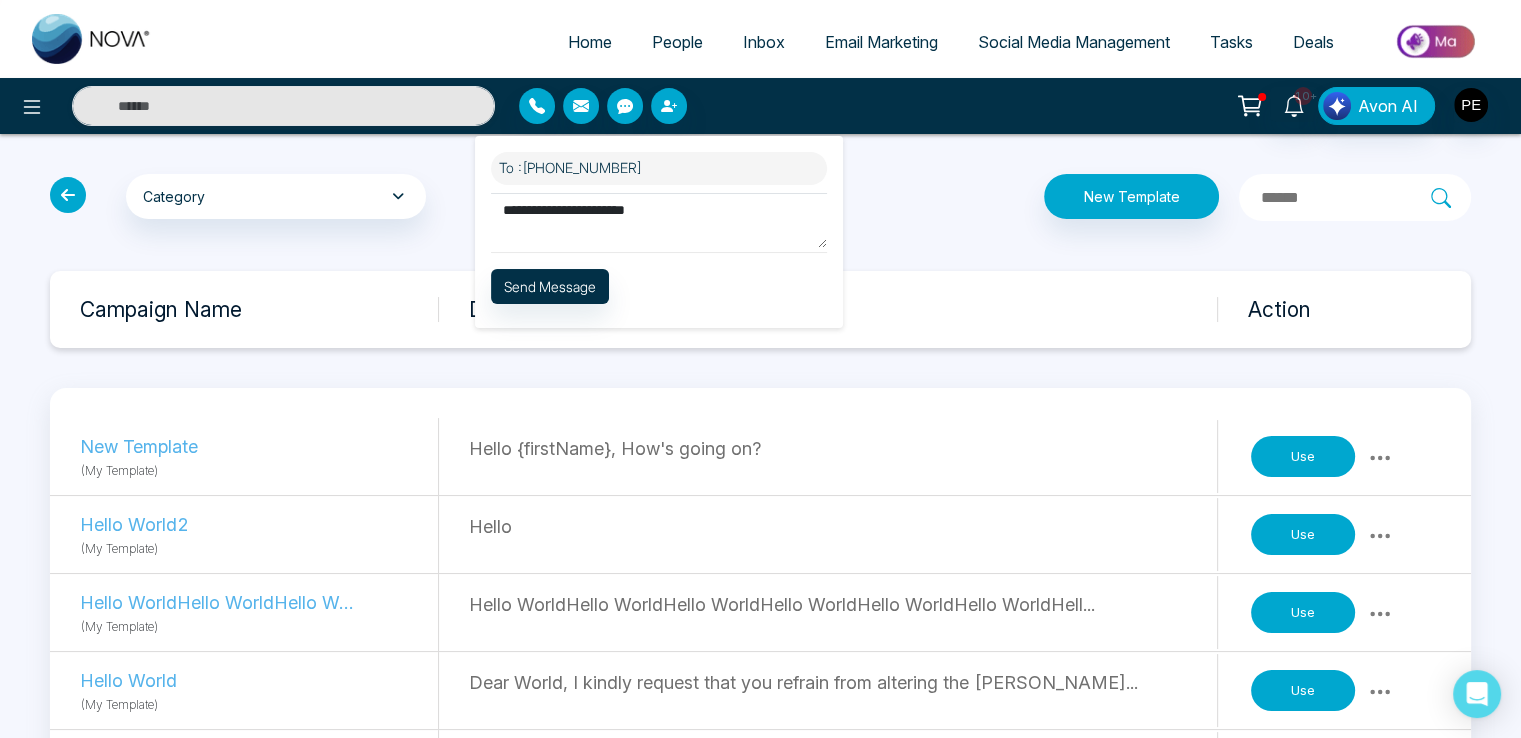 type on "**********" 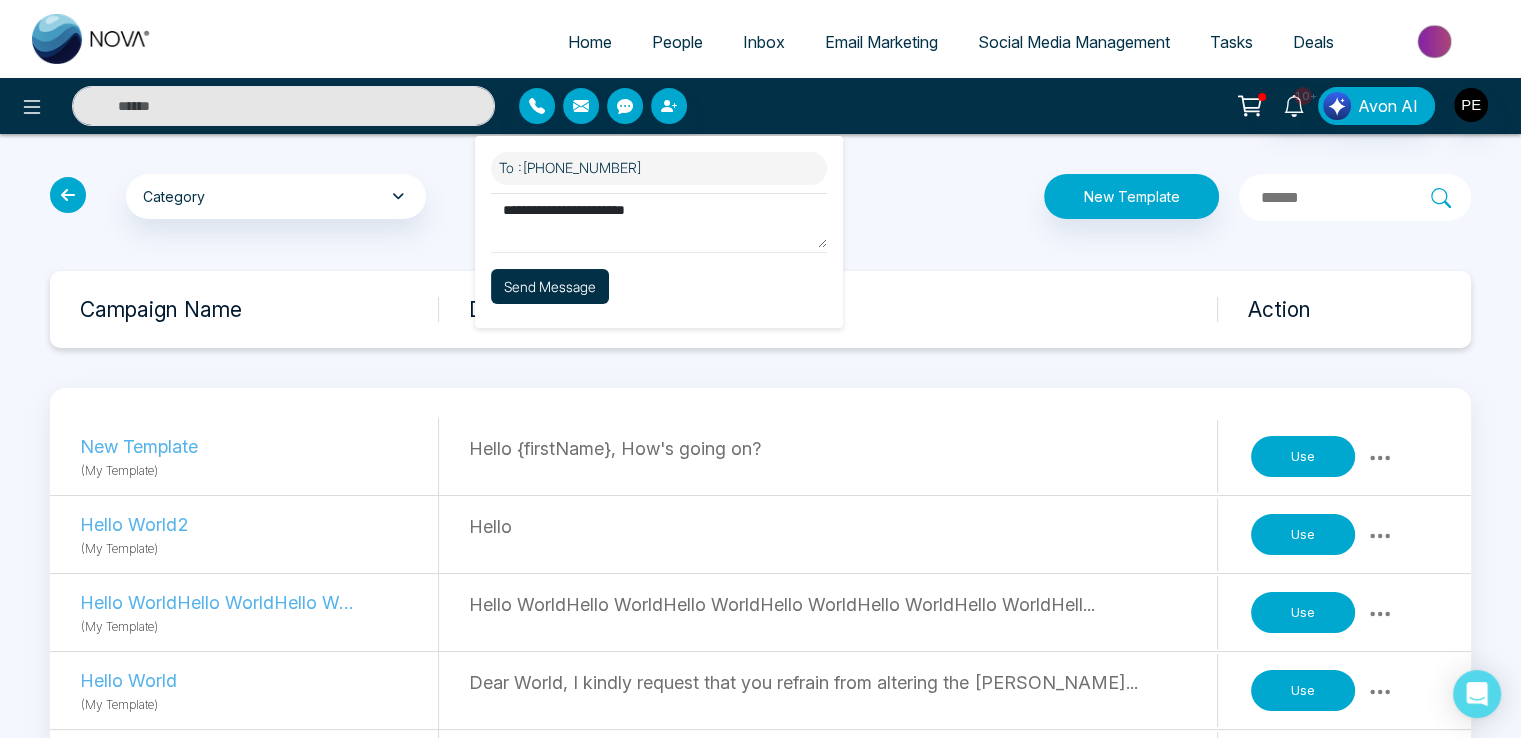 click on "Send Message" at bounding box center [550, 286] 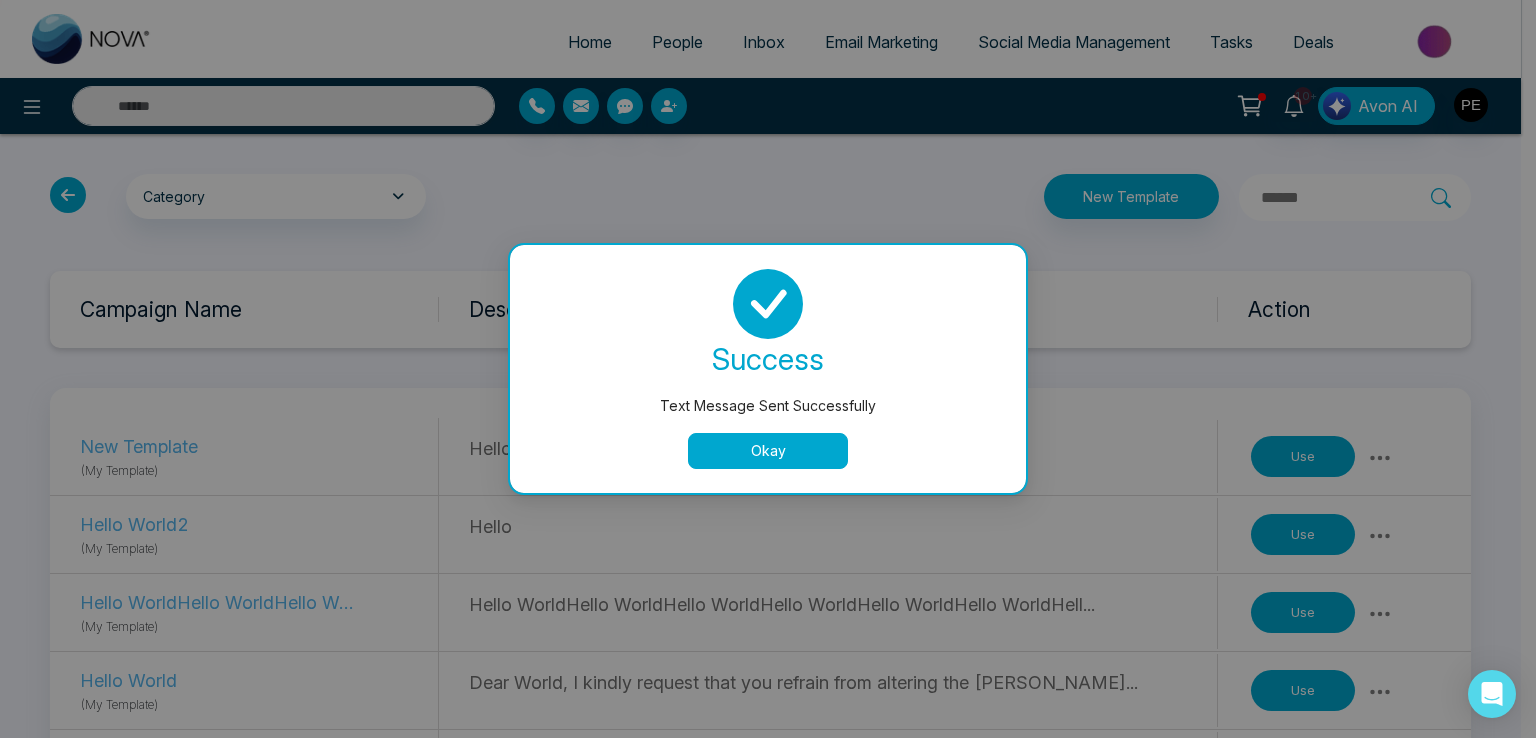 click on "Okay" at bounding box center [768, 451] 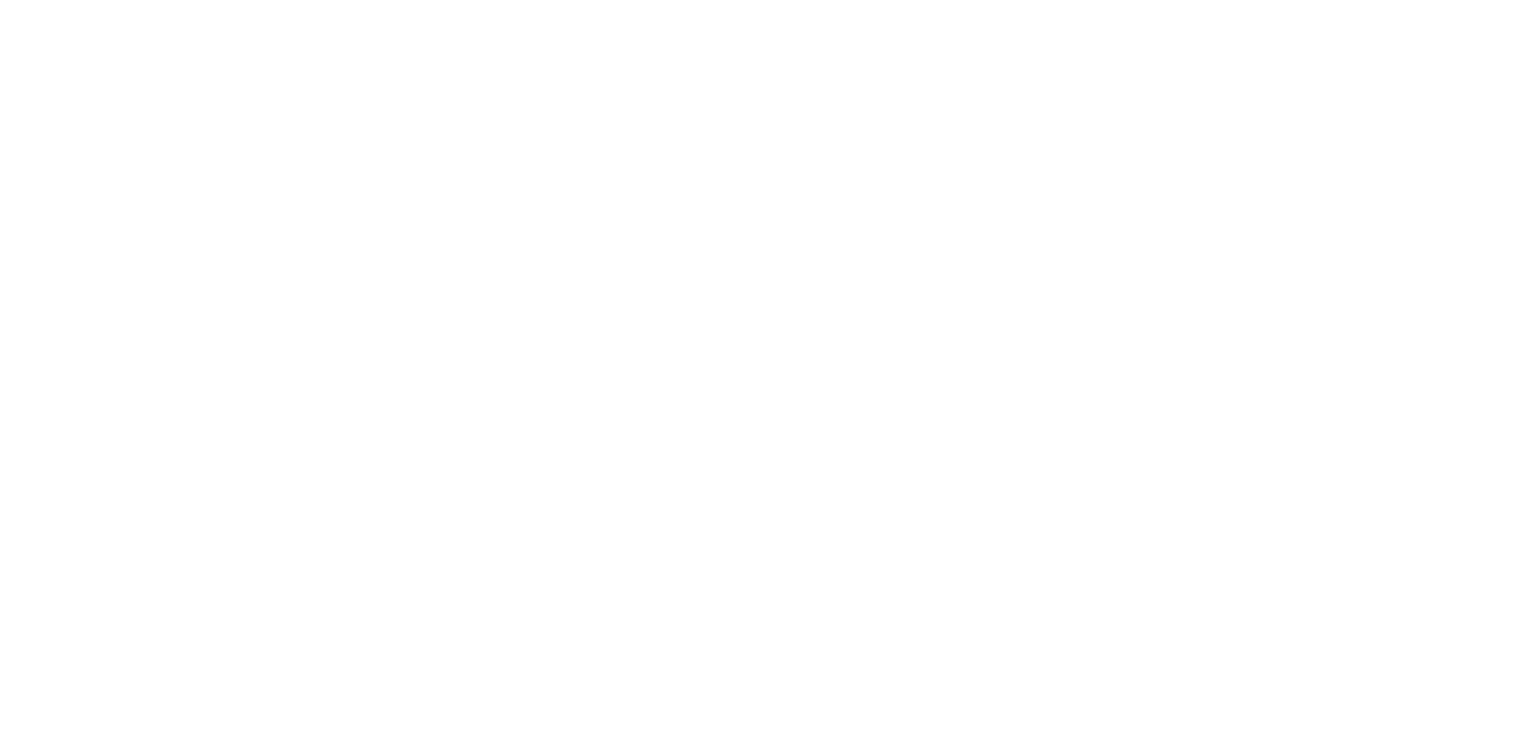 scroll, scrollTop: 0, scrollLeft: 0, axis: both 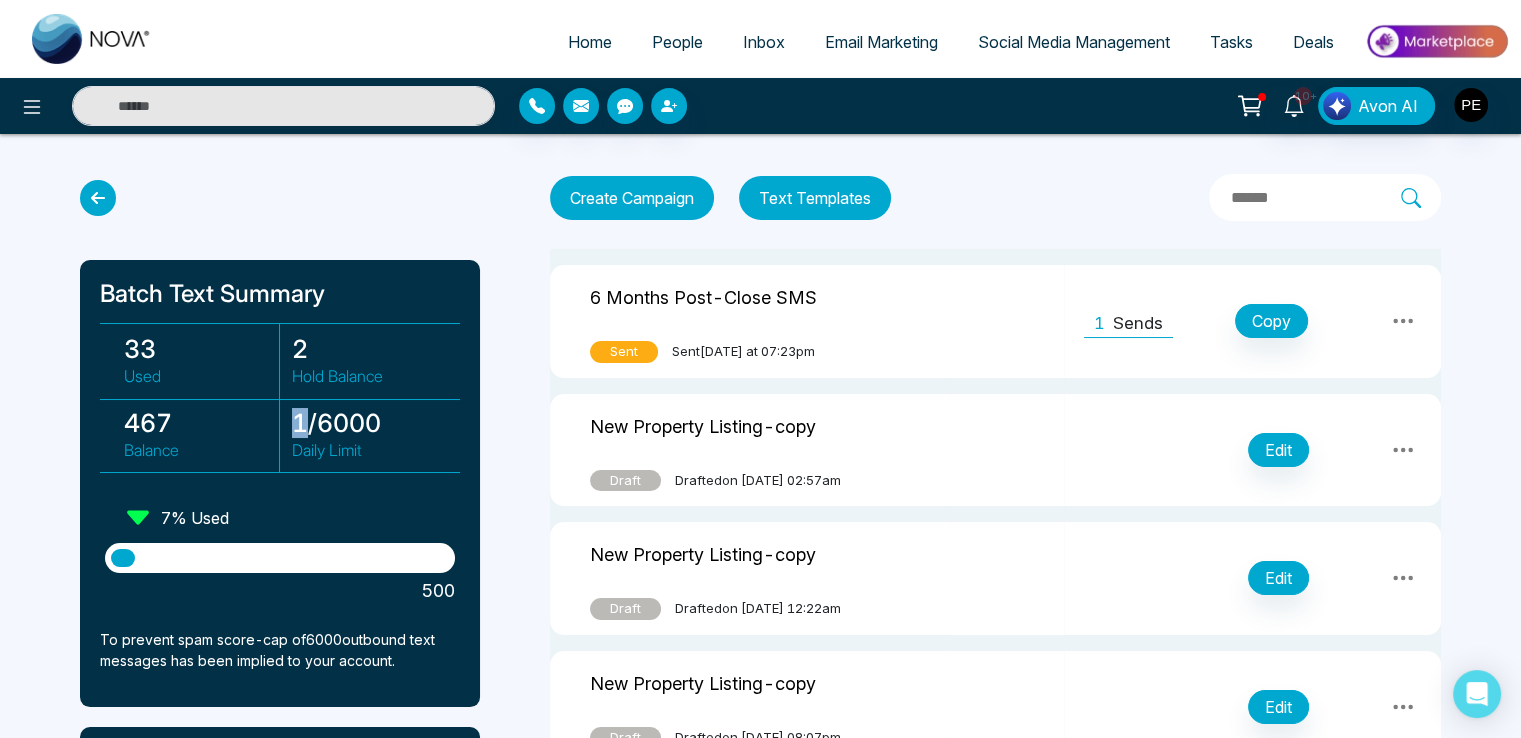 click on "1 / 6000" at bounding box center [370, 423] 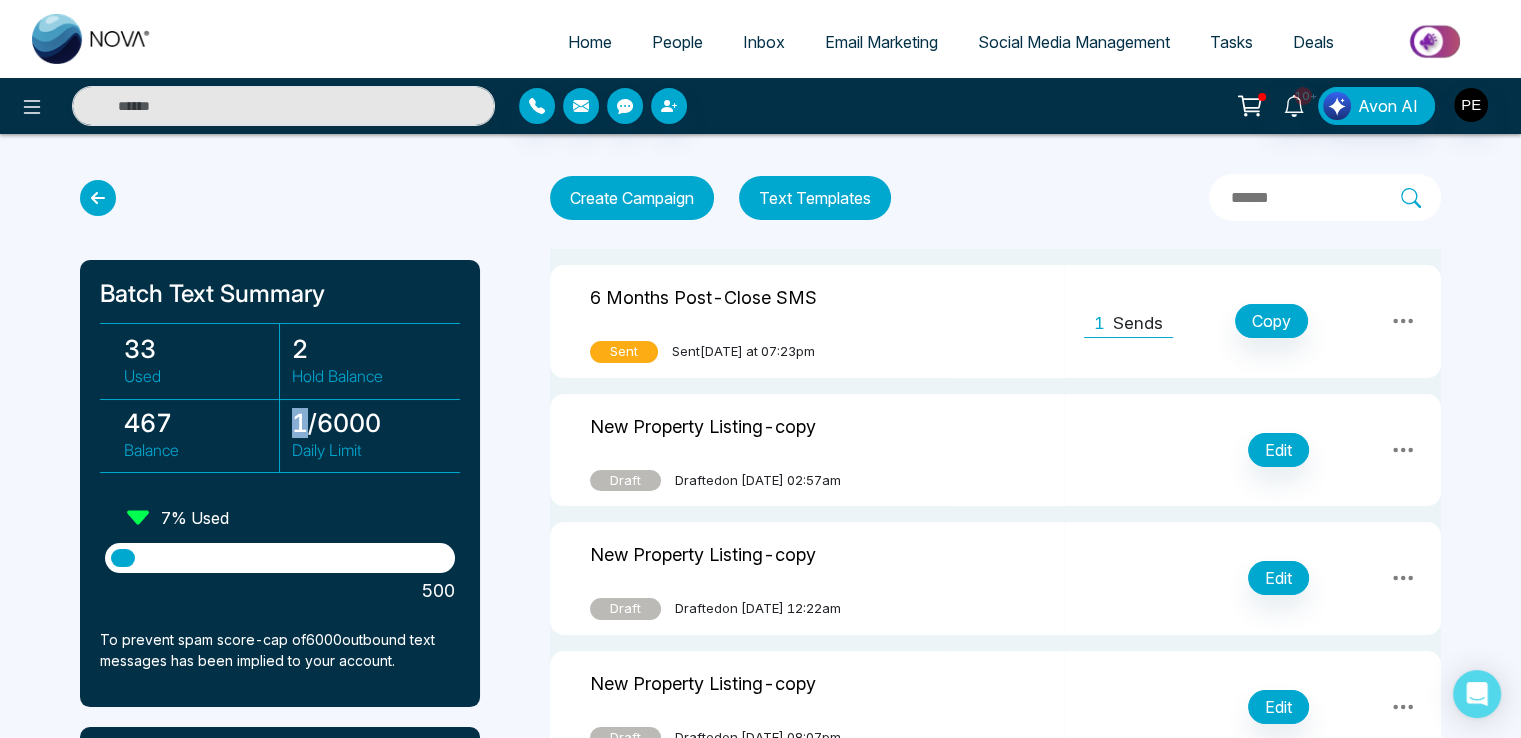 click 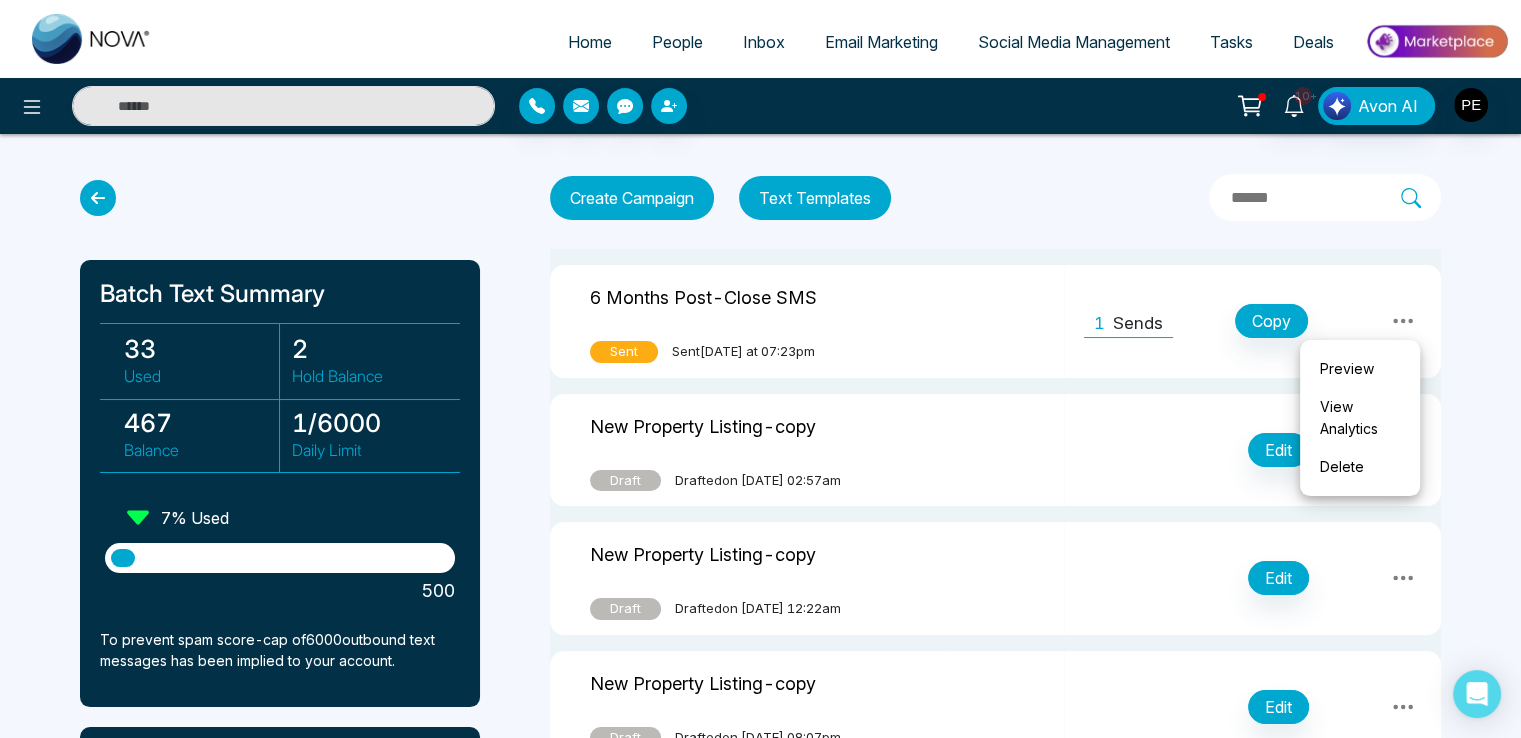 click on "Batch Text Summary 33 Used 2 Hold Balance 467 Balance 1 / 6000 Daily Limit 7 % Used 500 To prevent spam score-cap of  6000  outbound text messages has been implied to your account. 1000 $ 30 2000 $ 60 5000 $ 150 10000 $ 300 Buy Text Buckets Purchase History Create Campaign Text Templates 6 Months Post-Close SMS Sent Sent  today at 07:23pm 1 Sends Copy New Property Listing-copy Draft Drafted  on June 18, 2025 at 02:57am Edit New Property Listing-copy Draft Drafted  on June 18, 2025 at 12:22am Edit New Property Listing-copy Draft Drafted  on June 17, 2025 at 08:07pm Edit New Property Listing Sent Sent  on June 17, 2025 at 08:06pm 1 Sends Copy New Template-copy Sent Sent  on June 14, 2025 at 05:10pm 1 Sends Copy New Template Sent Sent  on June 14, 2025 at 04:55pm 1 Sends Copy New Template Sent Sent  on June 14, 2025 at 04:55pm 1 Sends Copy Hello World Sent Sent  on June 3, 2025 at 12:51am 1 Sends Copy Birthday Wishes Sent Sent  on May 20, 2025 at 12:25am 1 Sends Copy MY TEMPLATE Sent Sent  today at 11:36pm 3 3 1" at bounding box center [760, 1247] 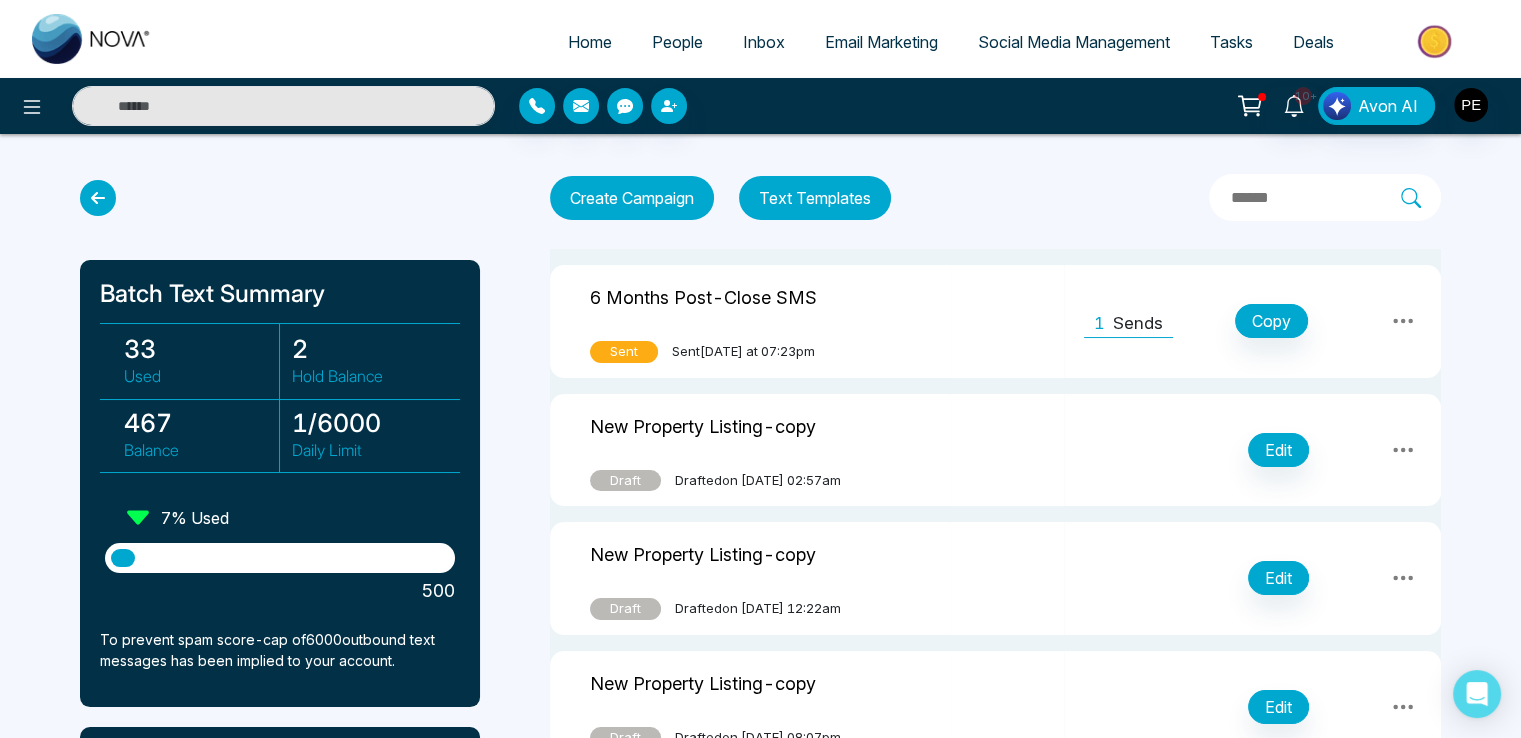 click on "People" at bounding box center [677, 42] 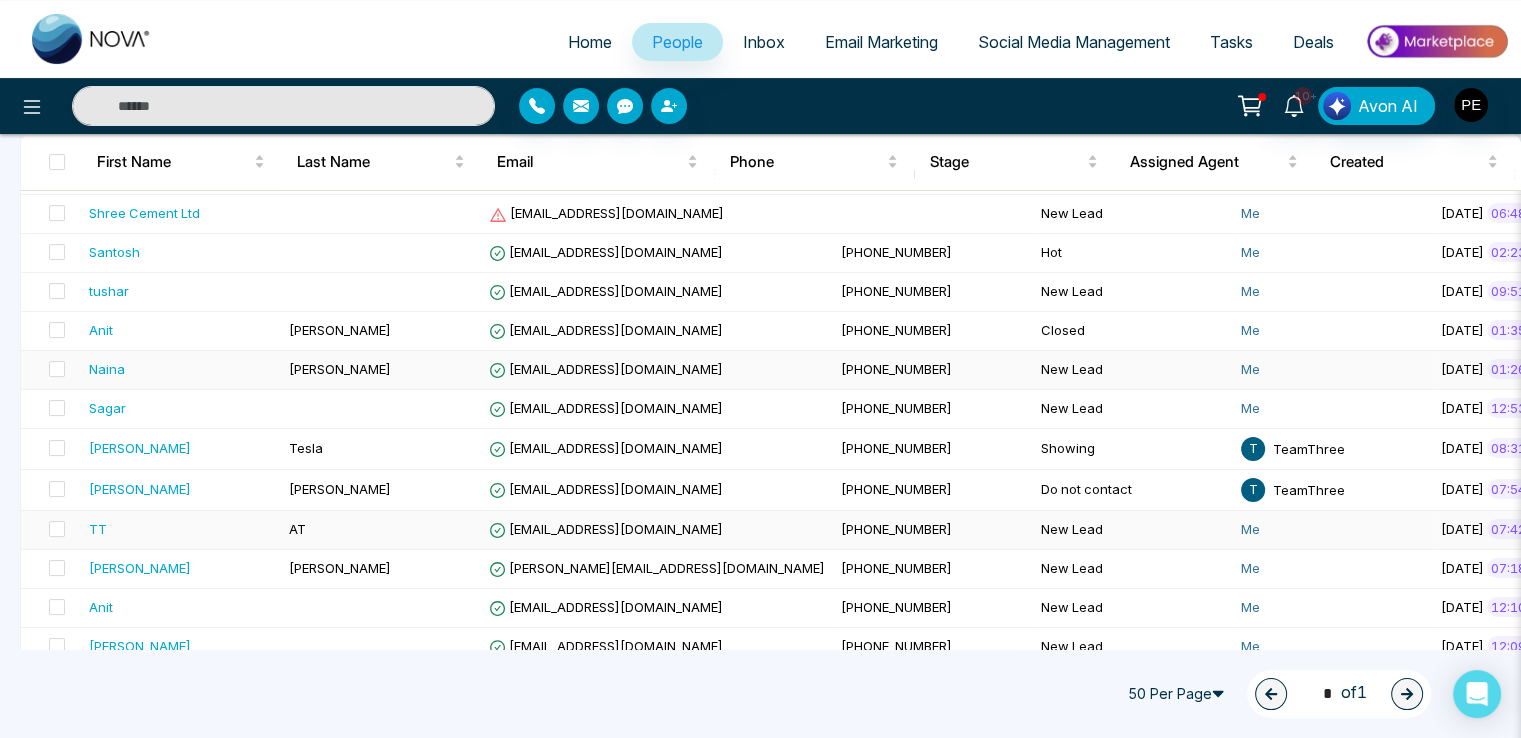 scroll, scrollTop: 300, scrollLeft: 0, axis: vertical 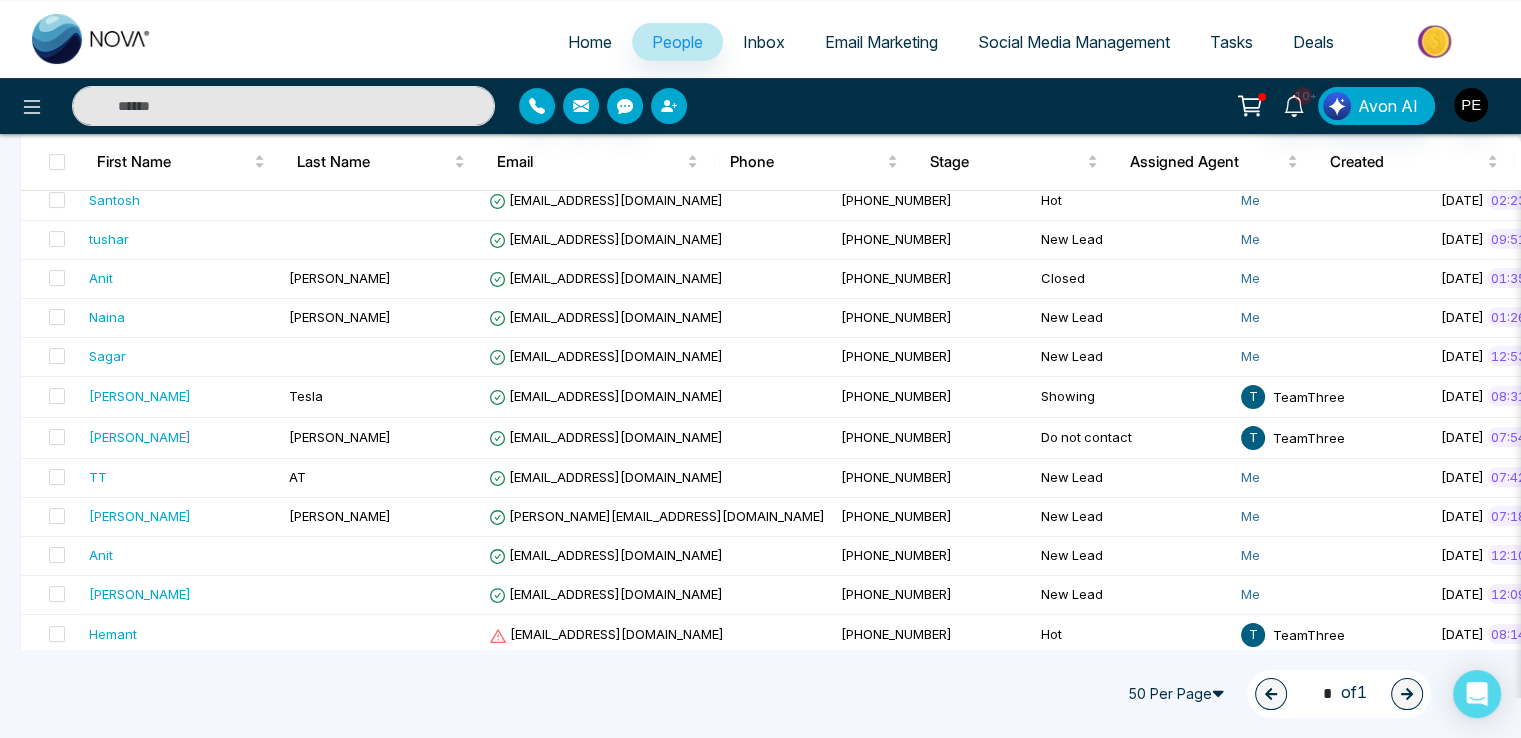 click 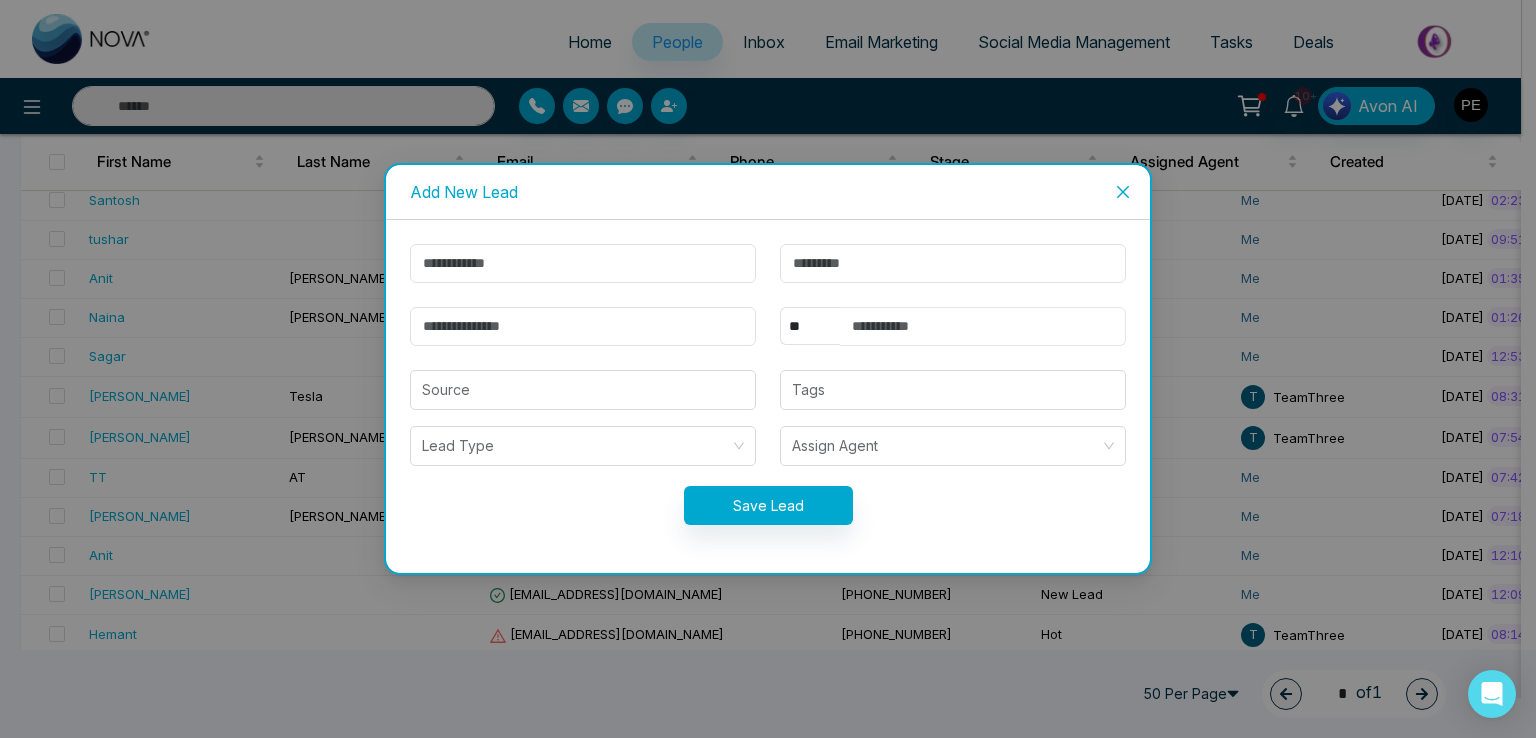 click at bounding box center [983, 326] 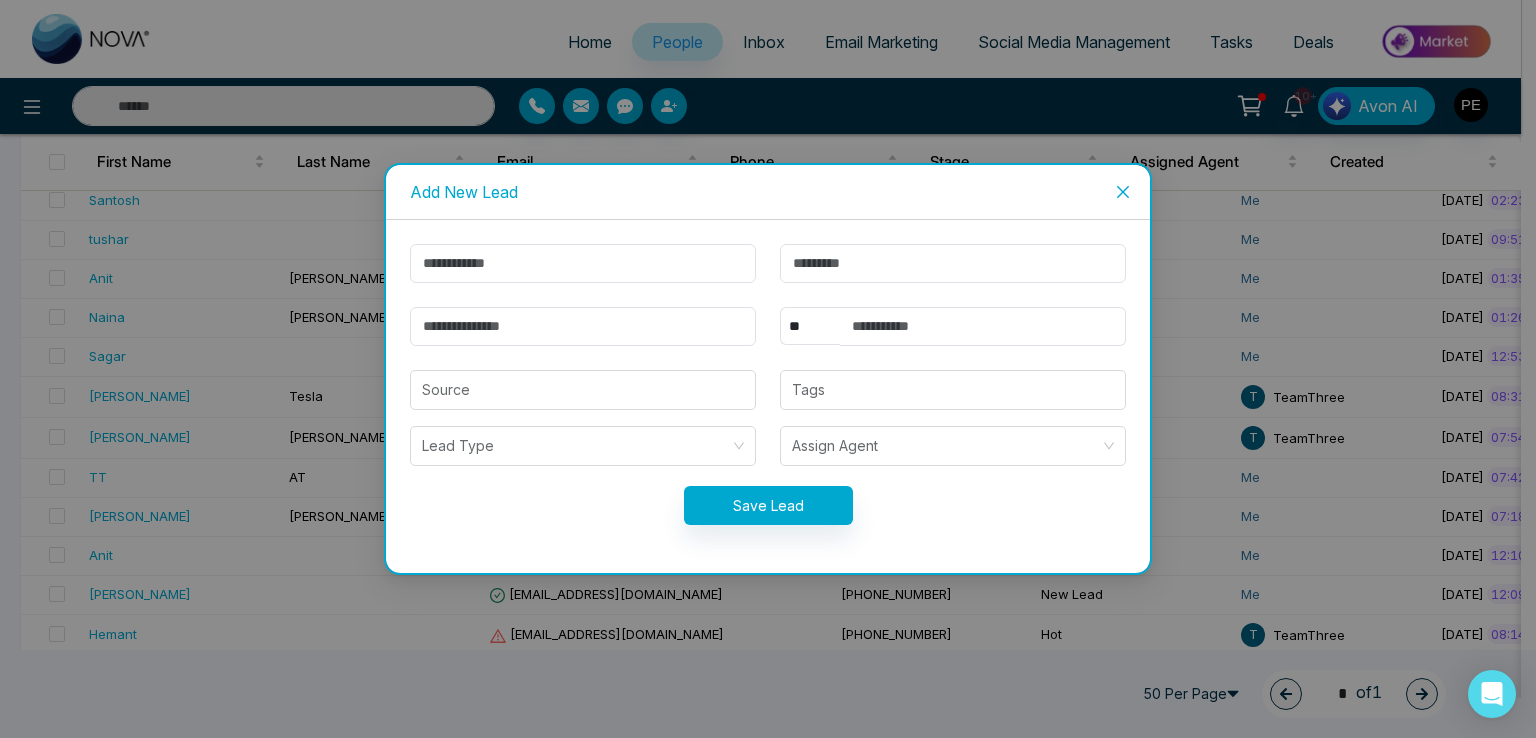 click 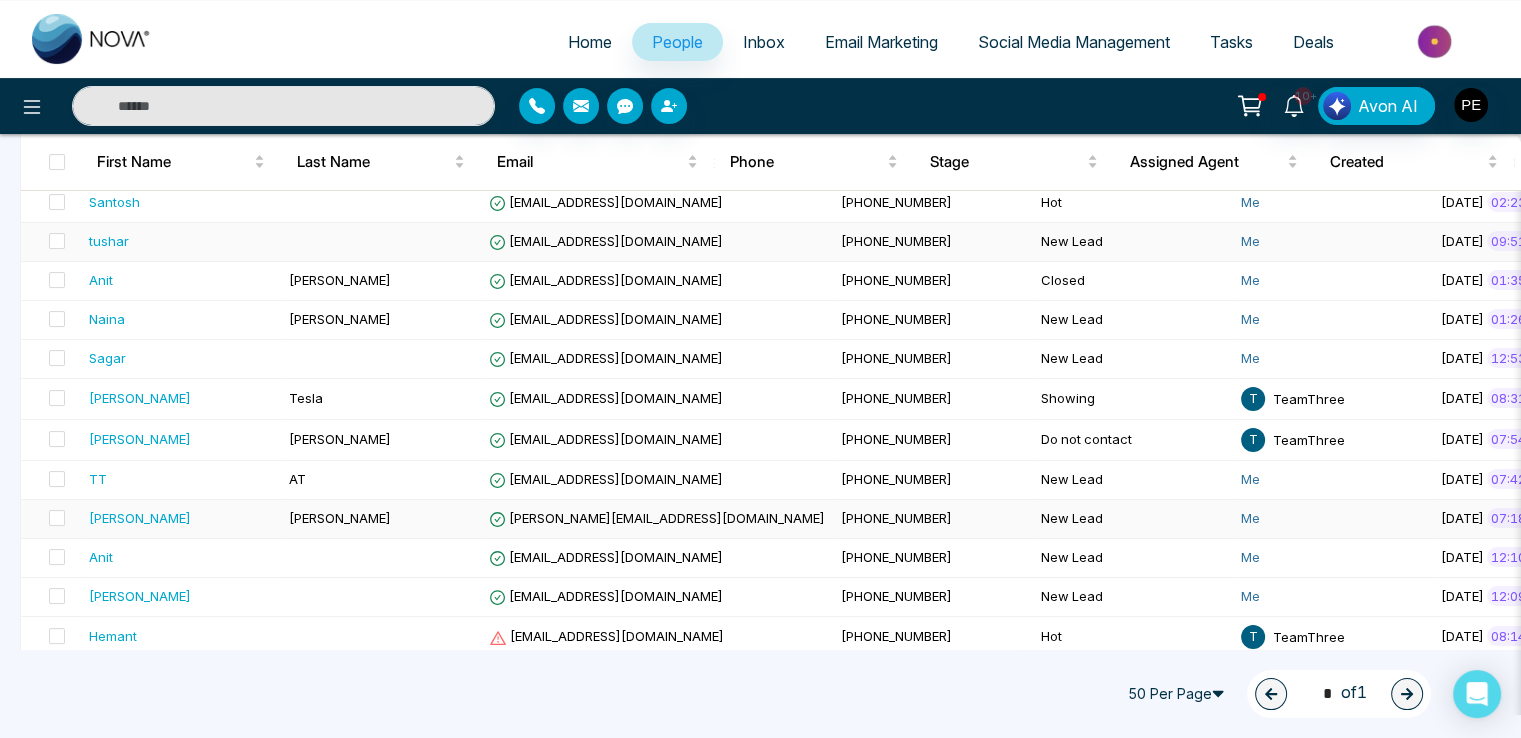 scroll, scrollTop: 359, scrollLeft: 0, axis: vertical 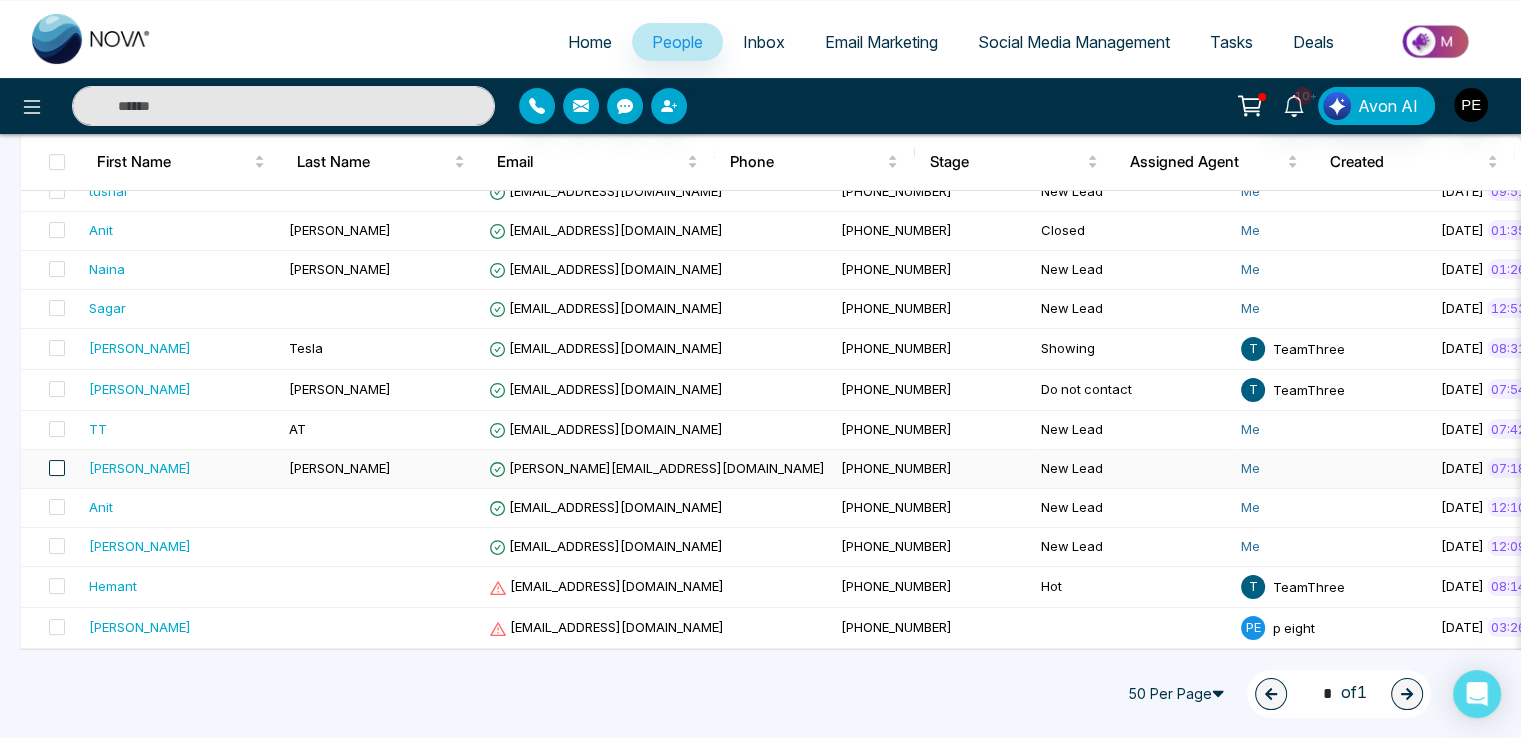 click at bounding box center [57, 468] 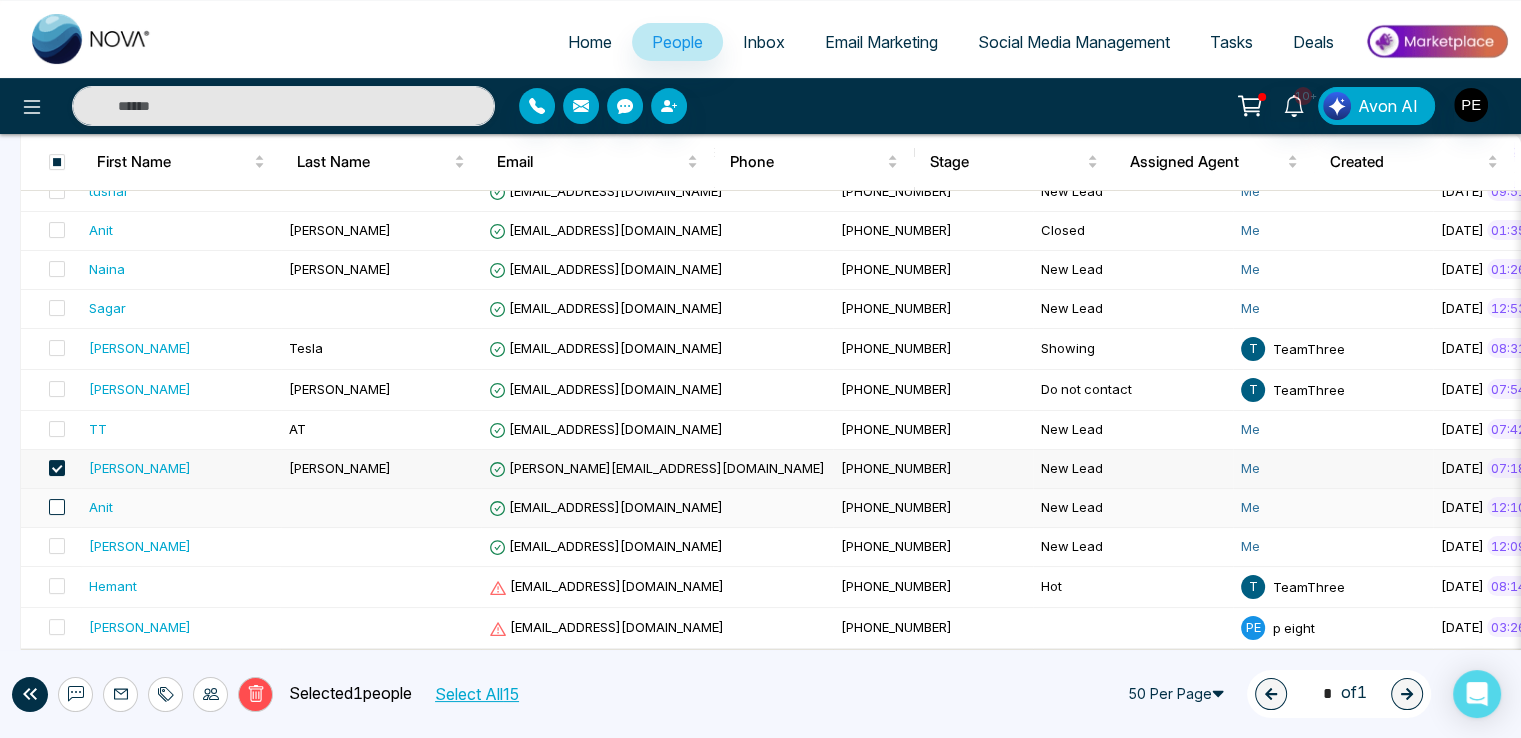 click at bounding box center [57, 507] 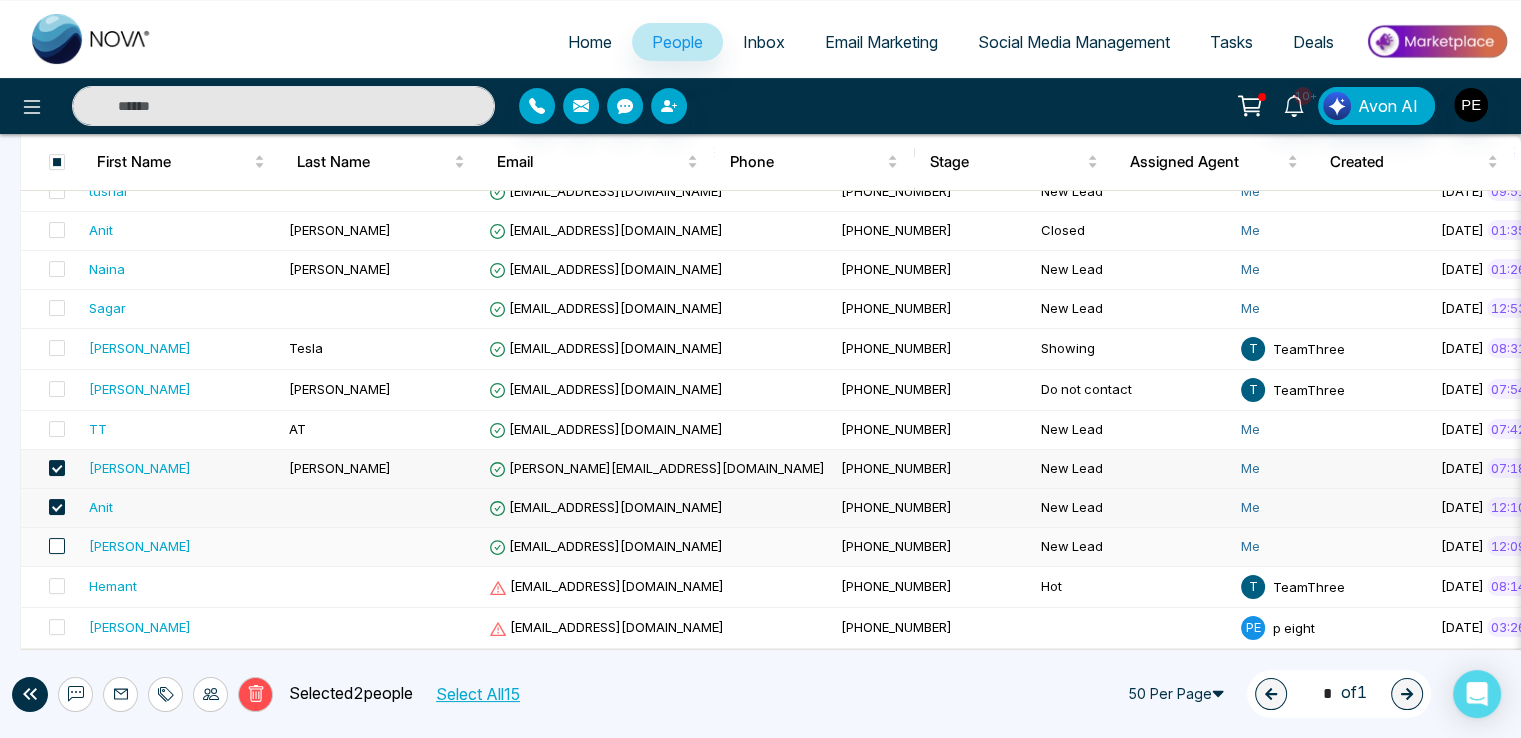 click at bounding box center [57, 546] 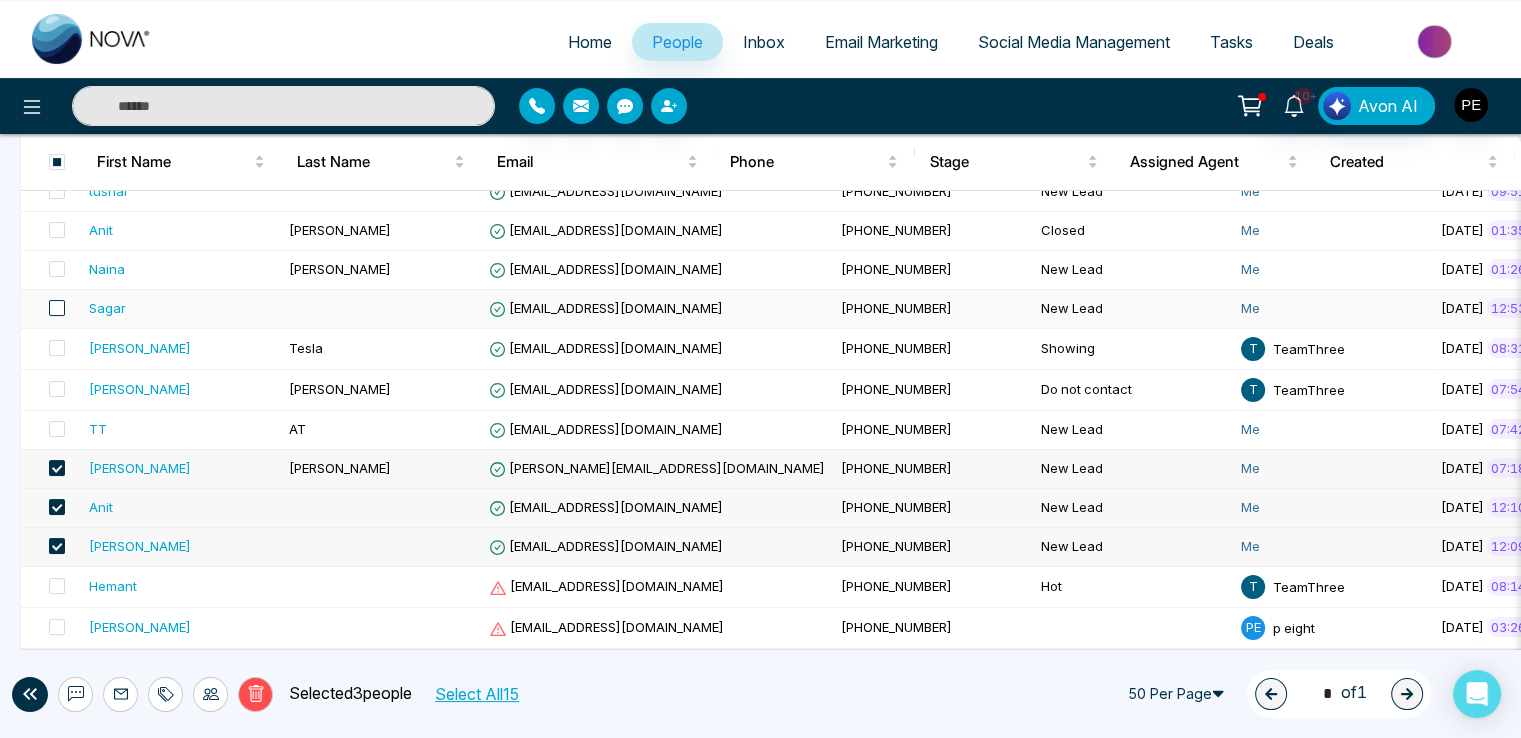 click at bounding box center [57, 308] 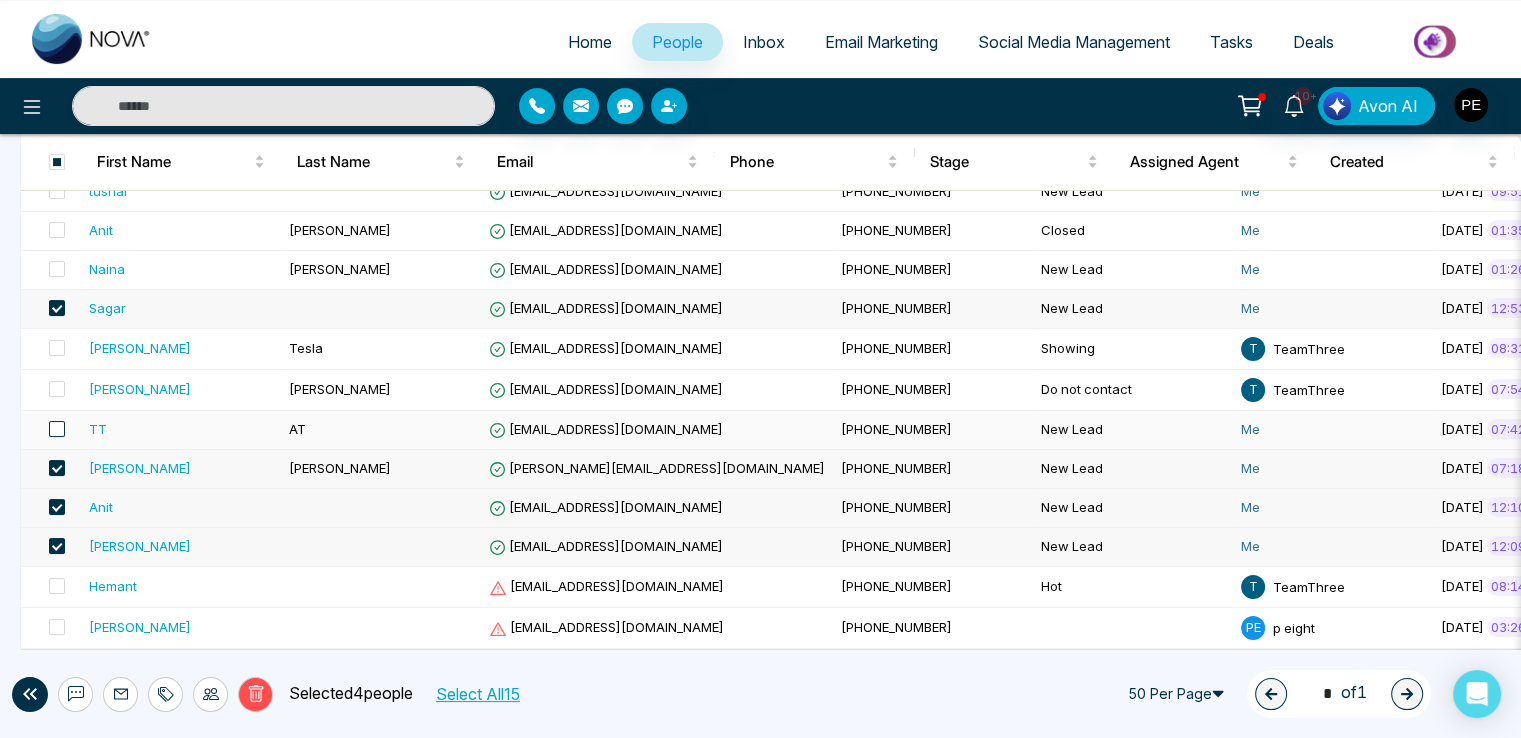 click at bounding box center (57, 429) 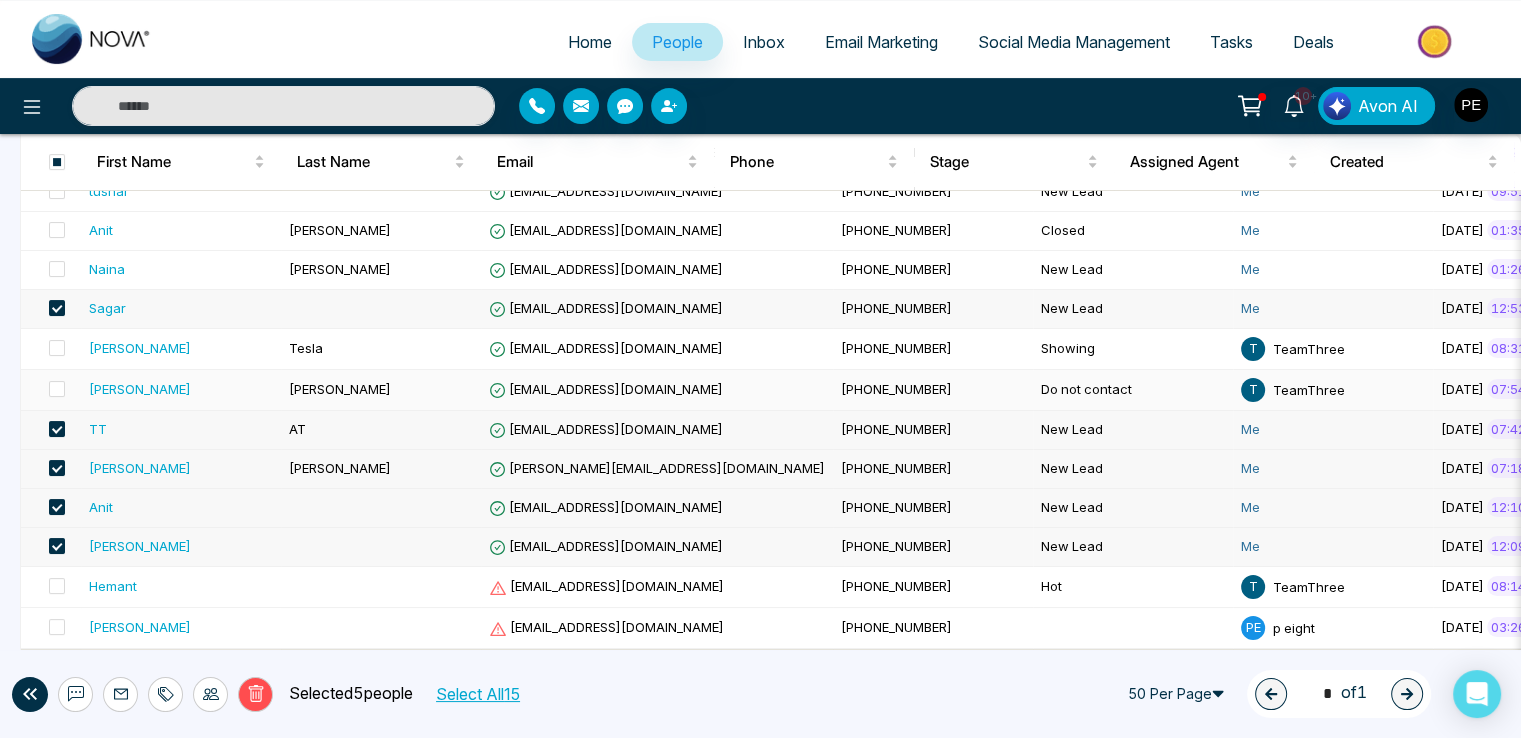 click at bounding box center [51, 390] 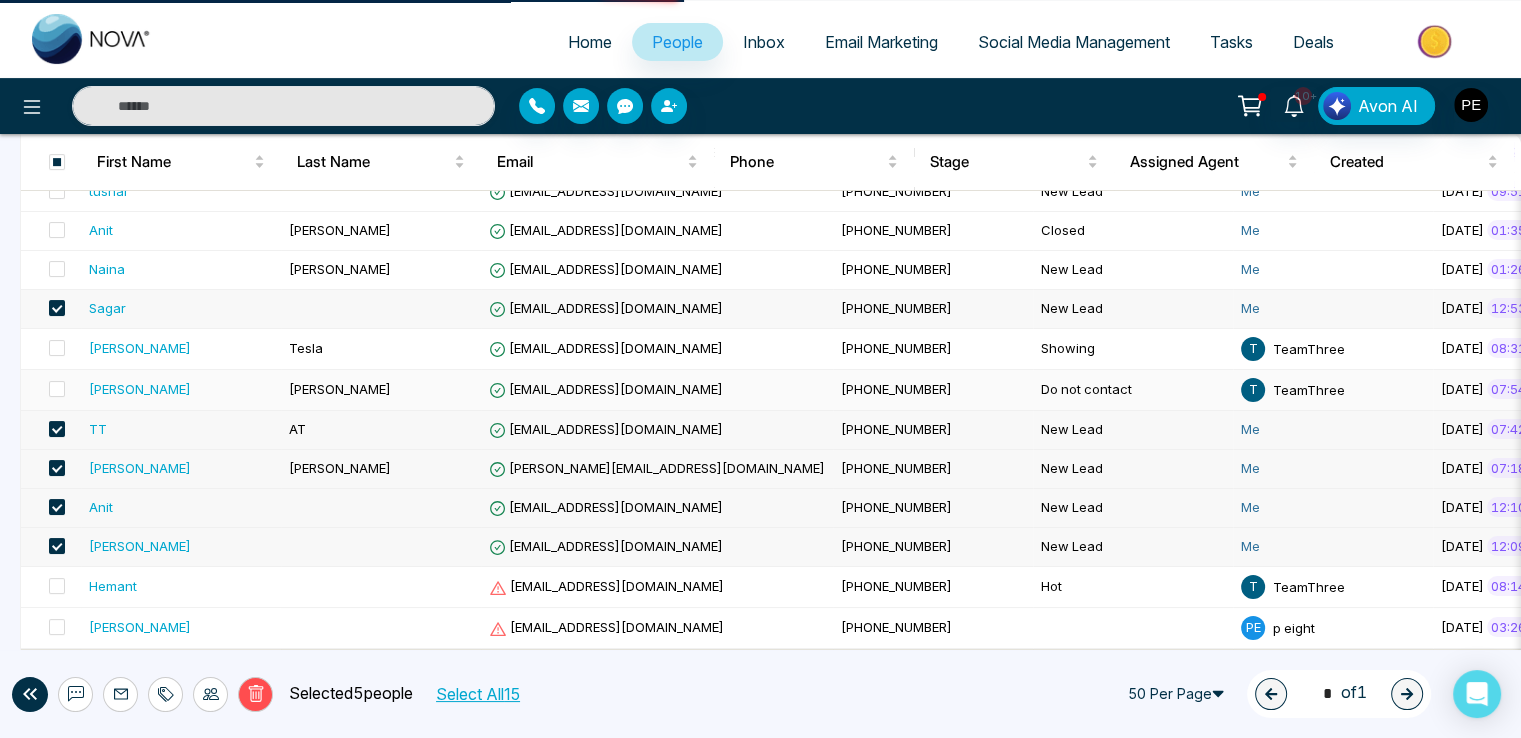 scroll, scrollTop: 0, scrollLeft: 0, axis: both 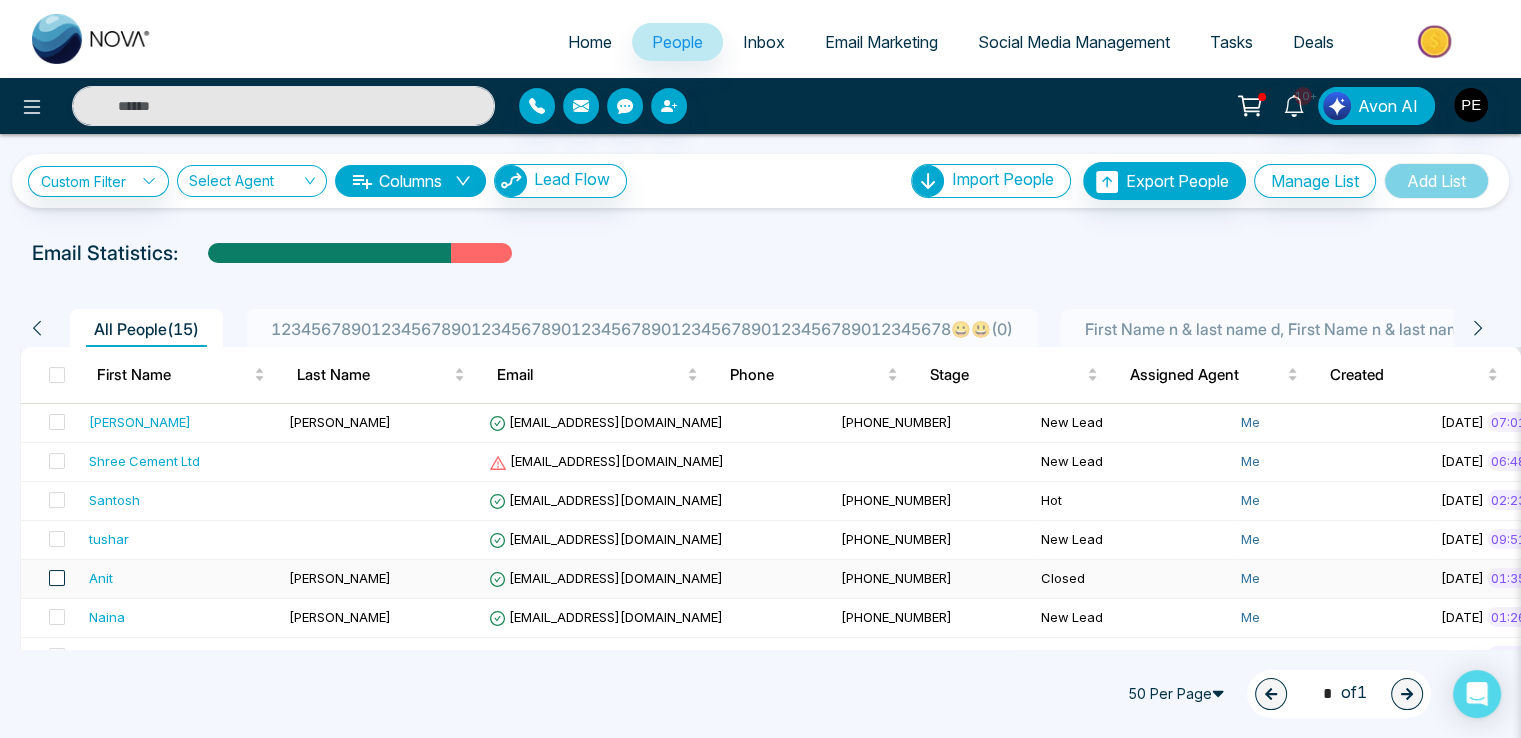click at bounding box center [57, 578] 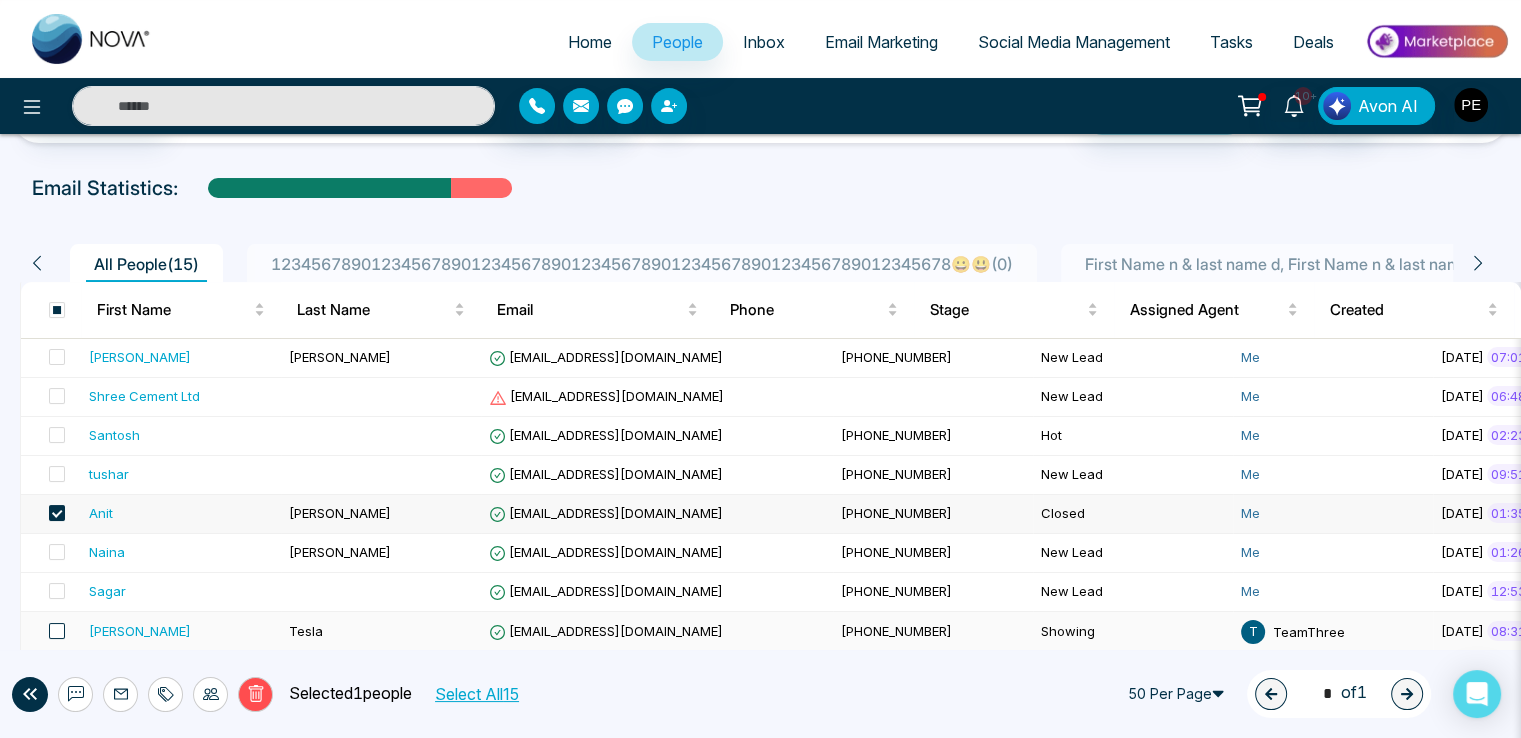 scroll, scrollTop: 100, scrollLeft: 0, axis: vertical 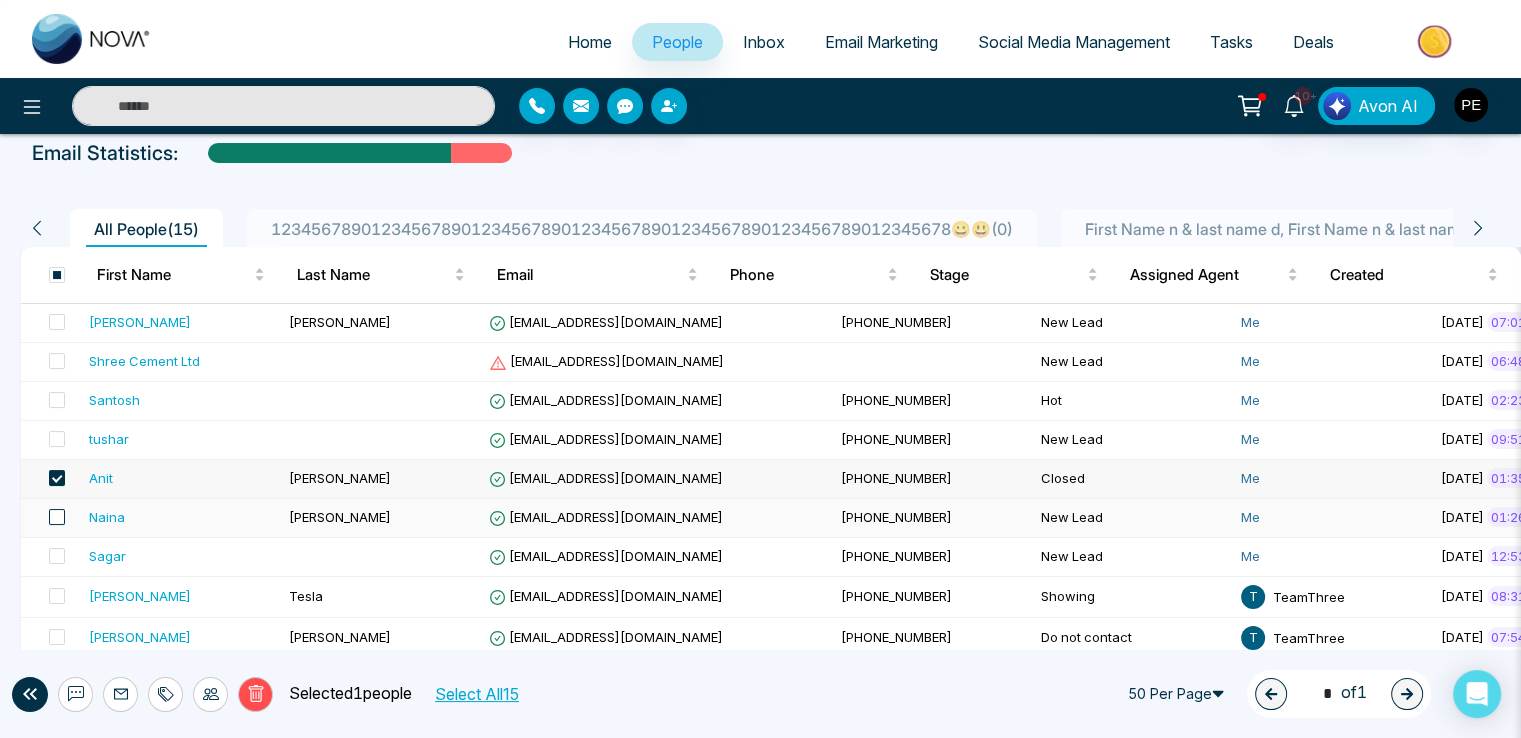 click at bounding box center [57, 517] 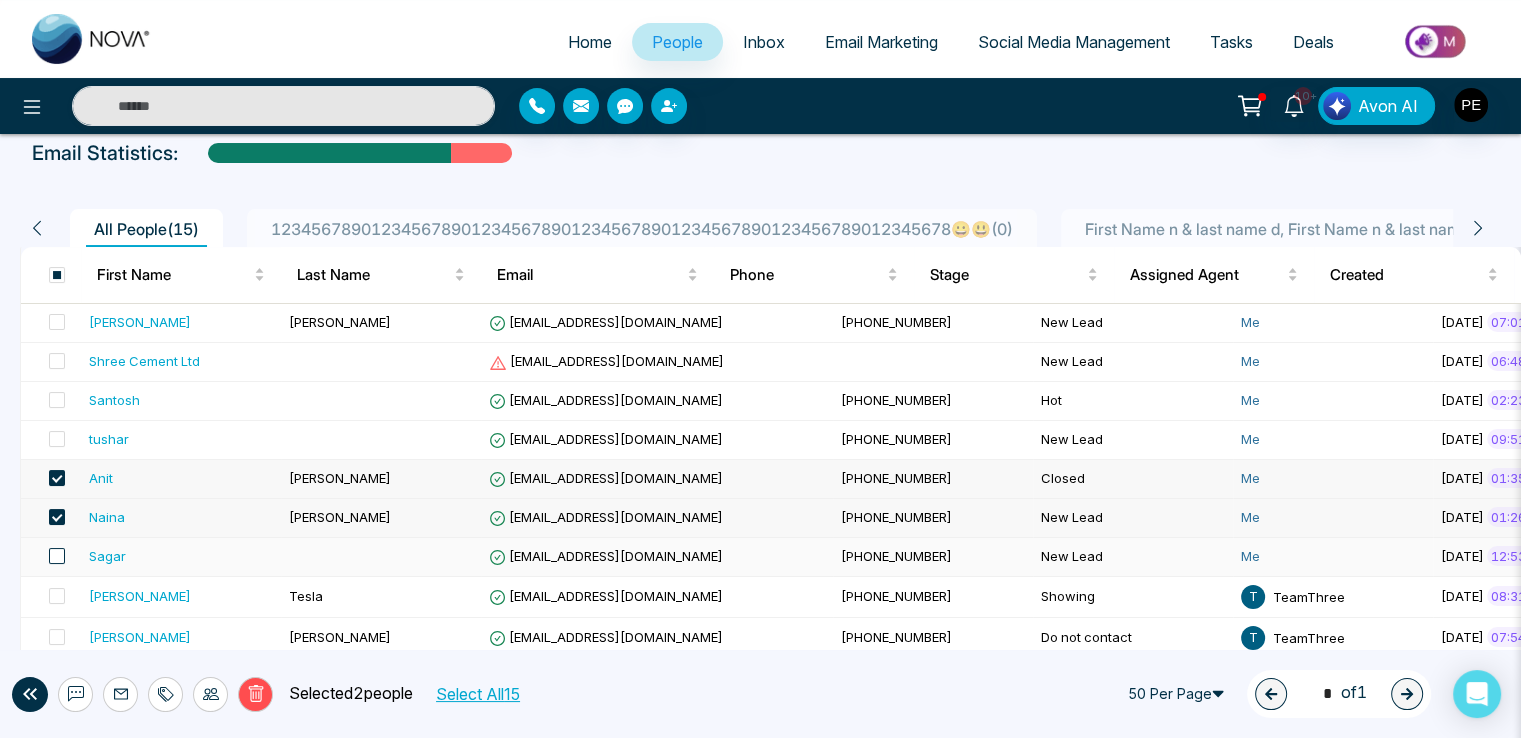 click at bounding box center [57, 556] 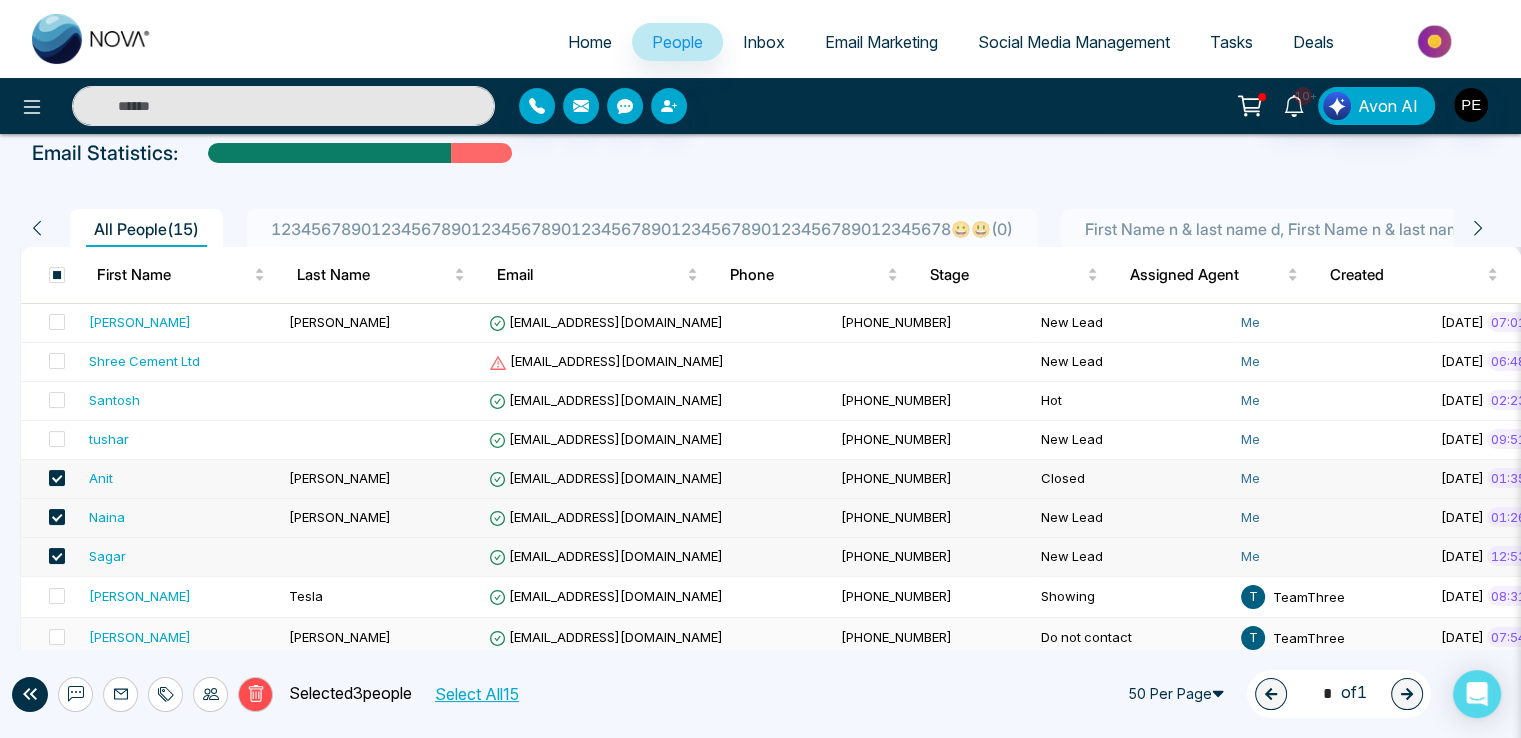 scroll, scrollTop: 200, scrollLeft: 0, axis: vertical 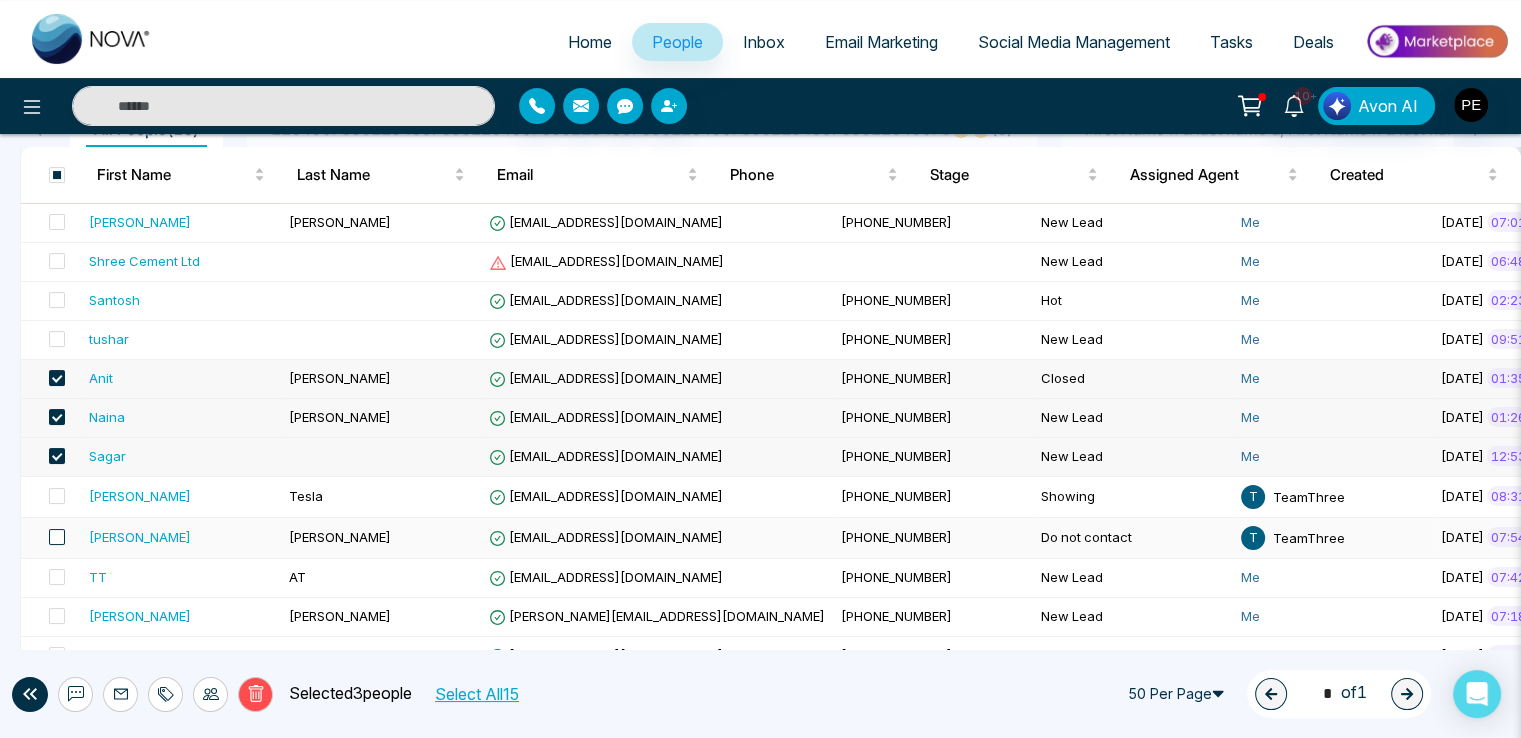 click at bounding box center [57, 537] 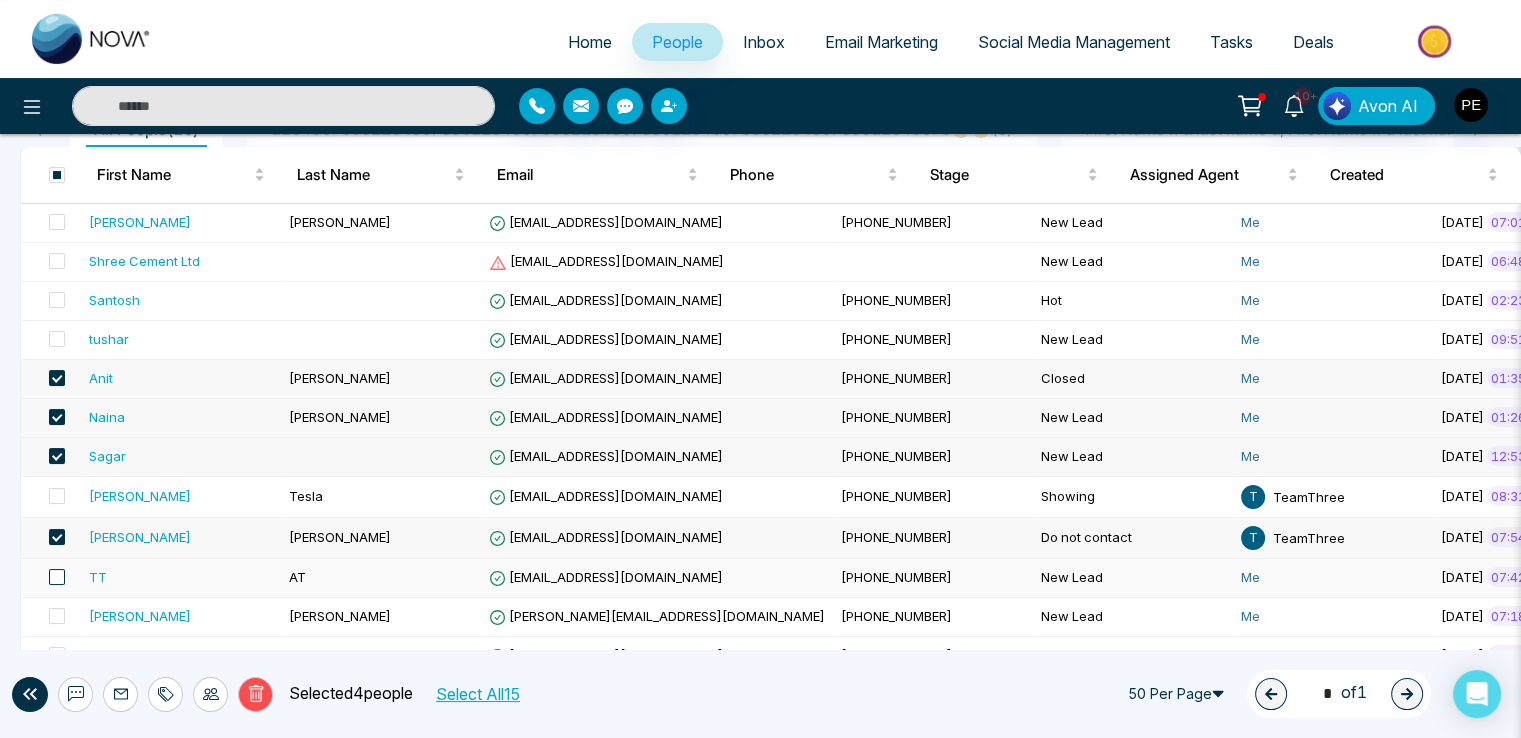click at bounding box center [57, 577] 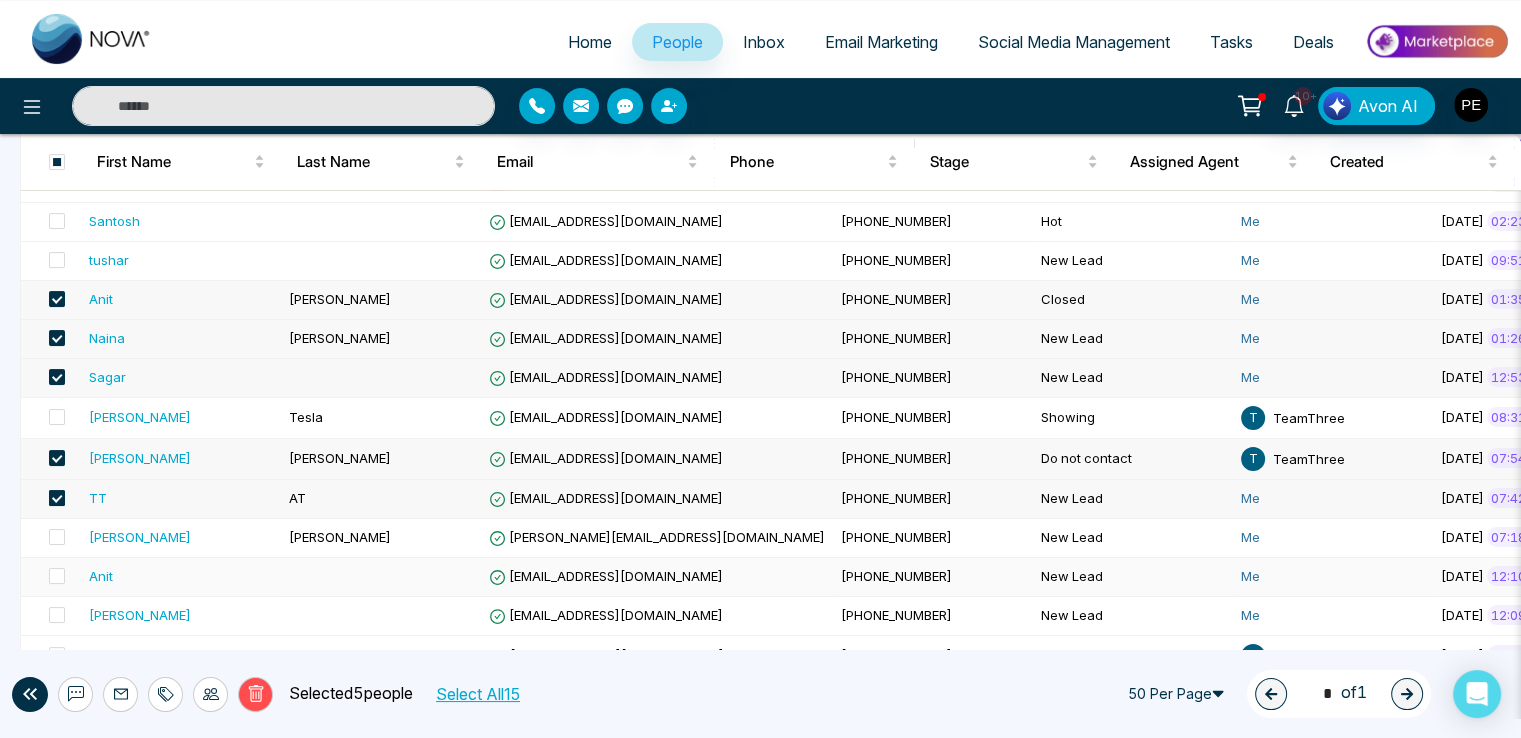 scroll, scrollTop: 359, scrollLeft: 0, axis: vertical 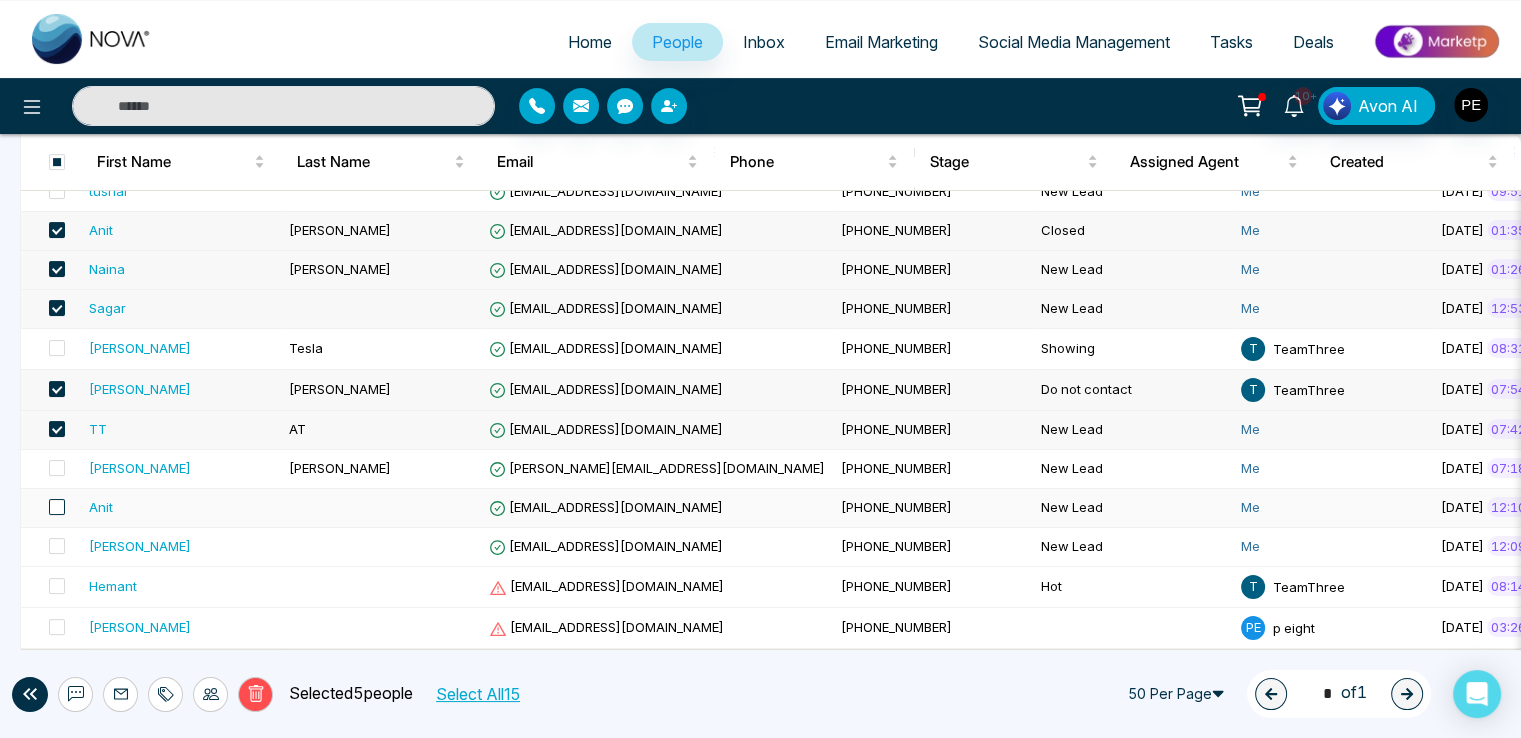 click at bounding box center [57, 507] 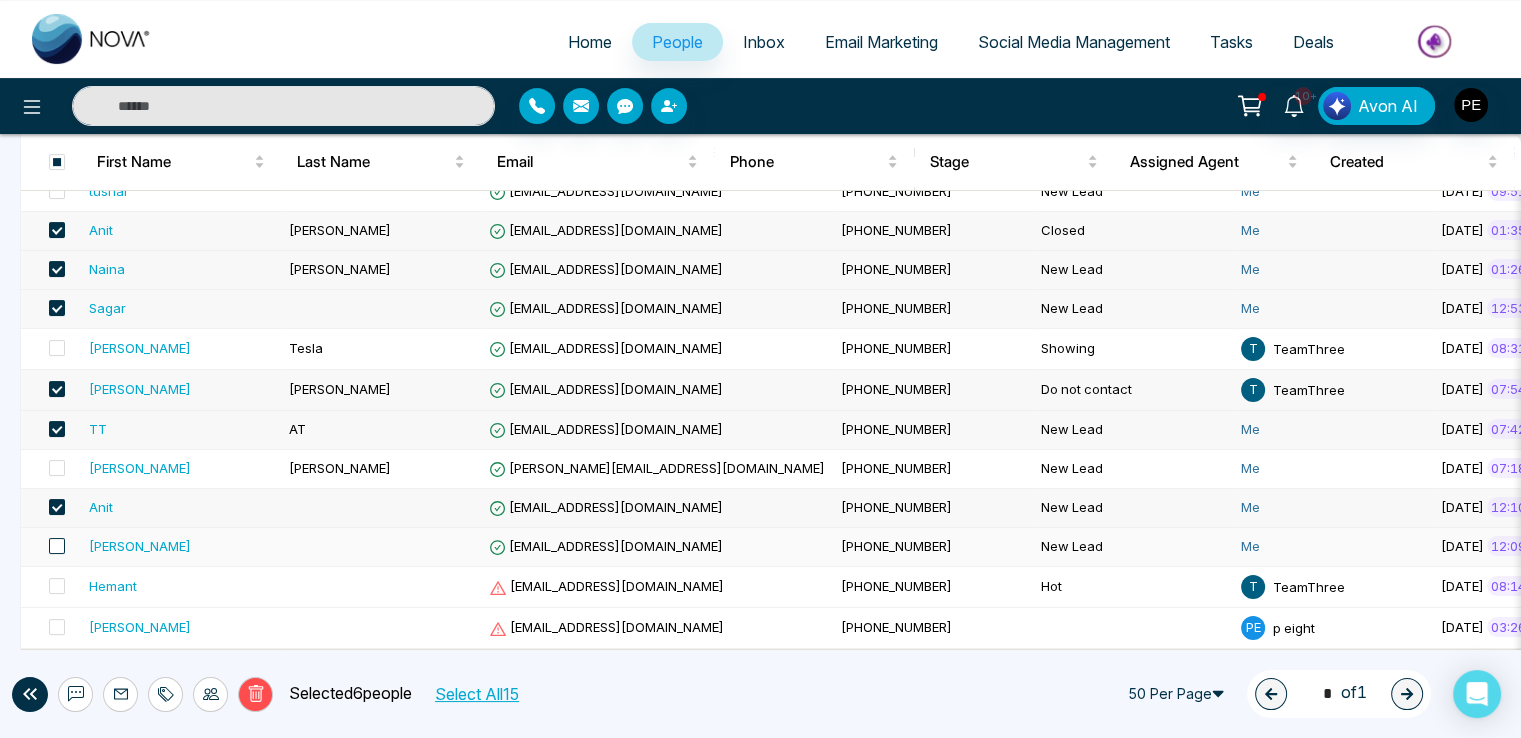 click at bounding box center (57, 546) 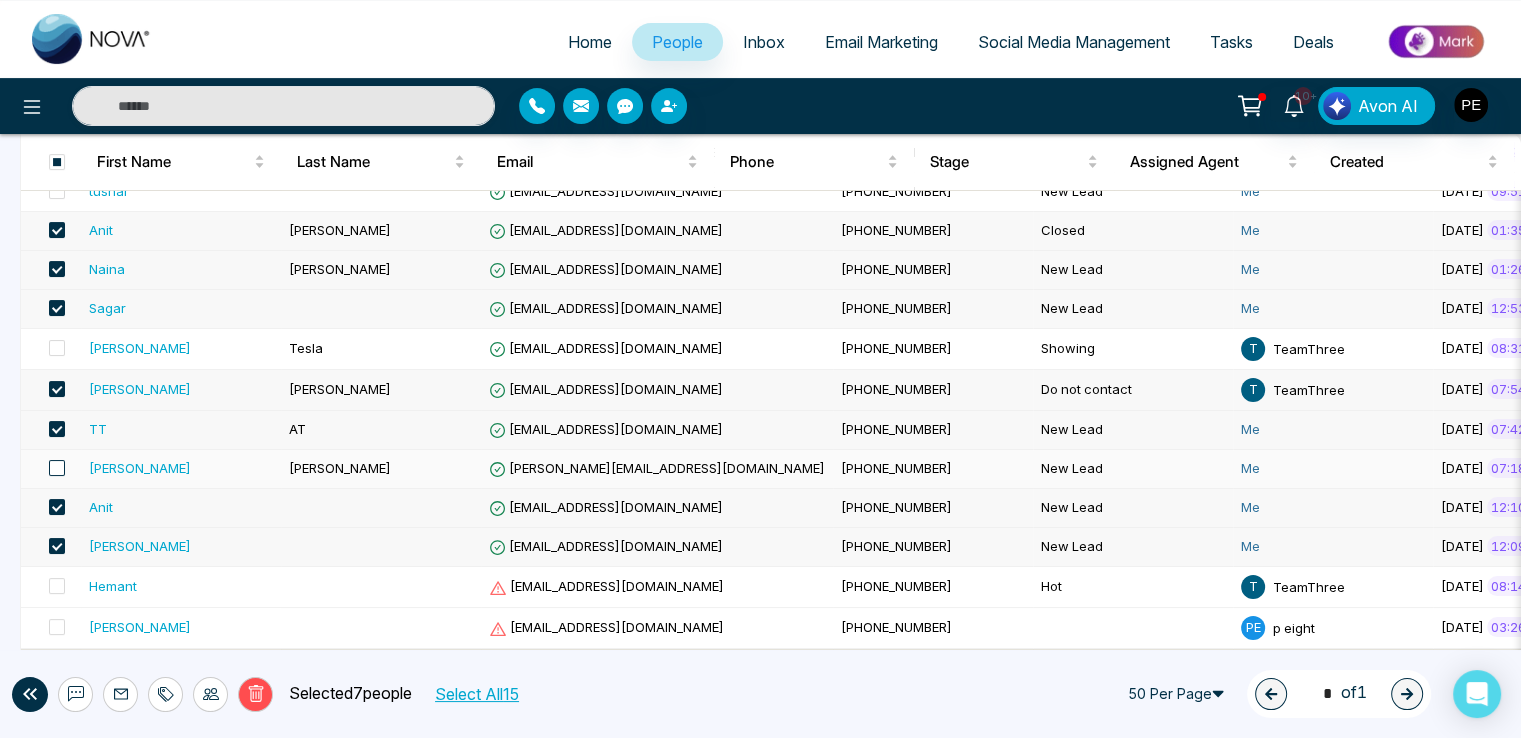 click at bounding box center [57, 468] 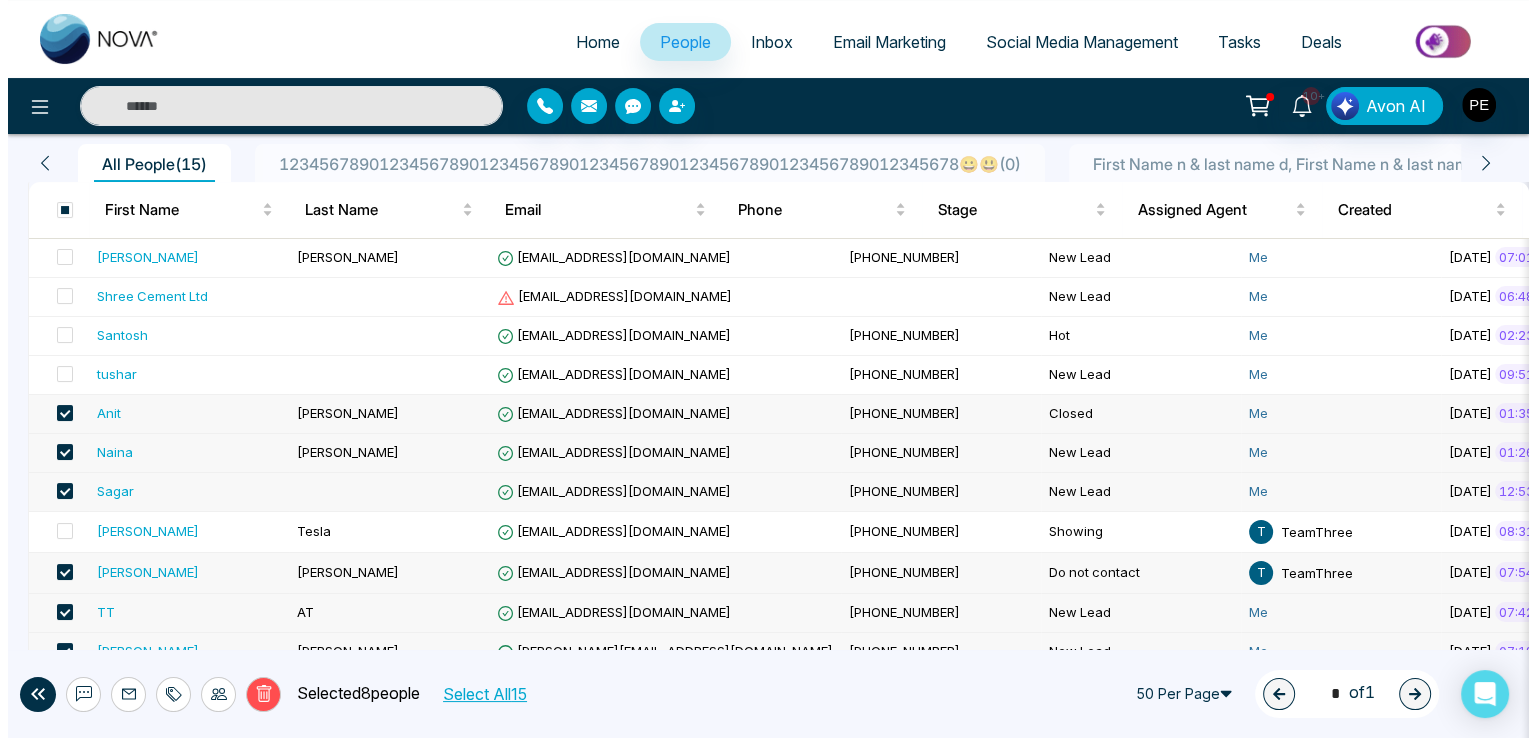 scroll, scrollTop: 59, scrollLeft: 0, axis: vertical 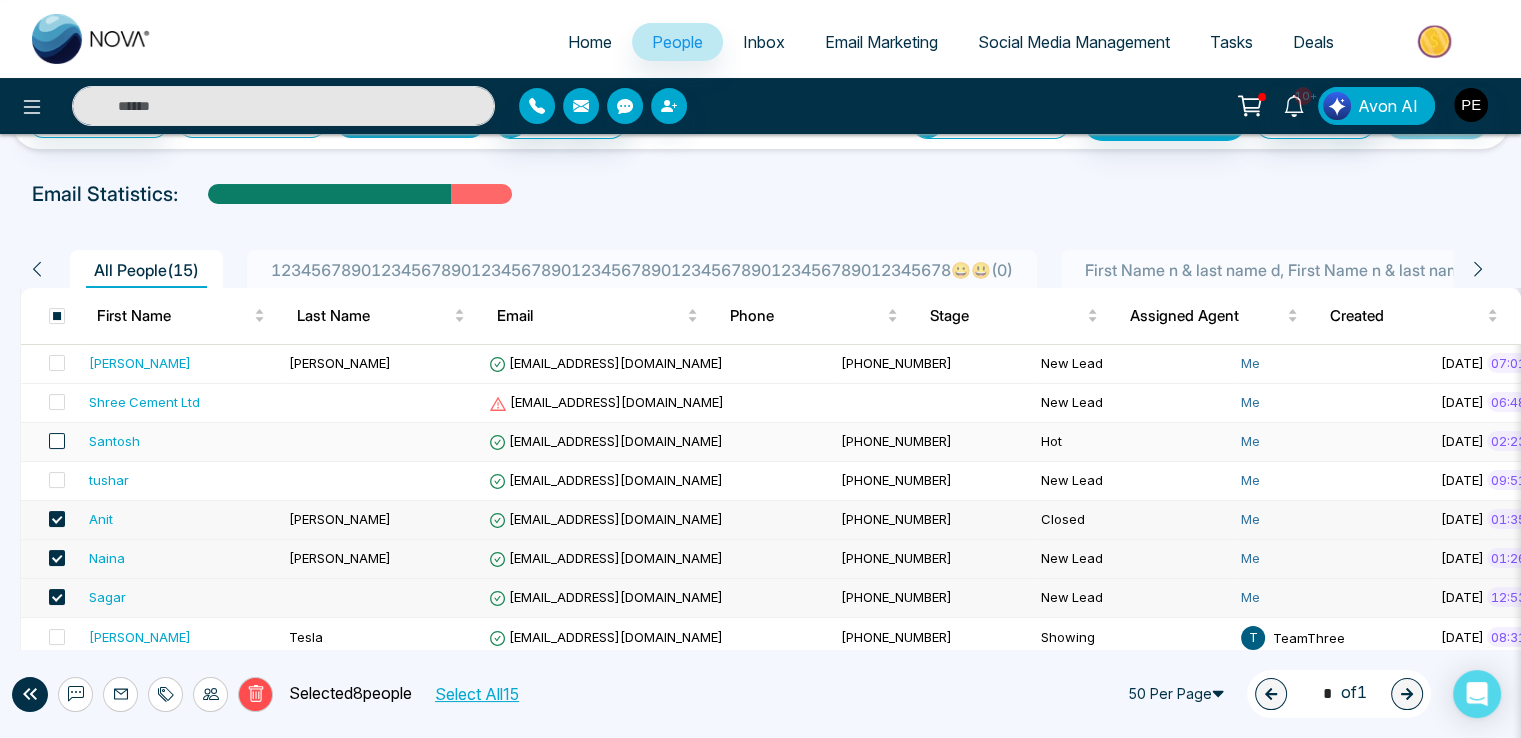 click at bounding box center (57, 441) 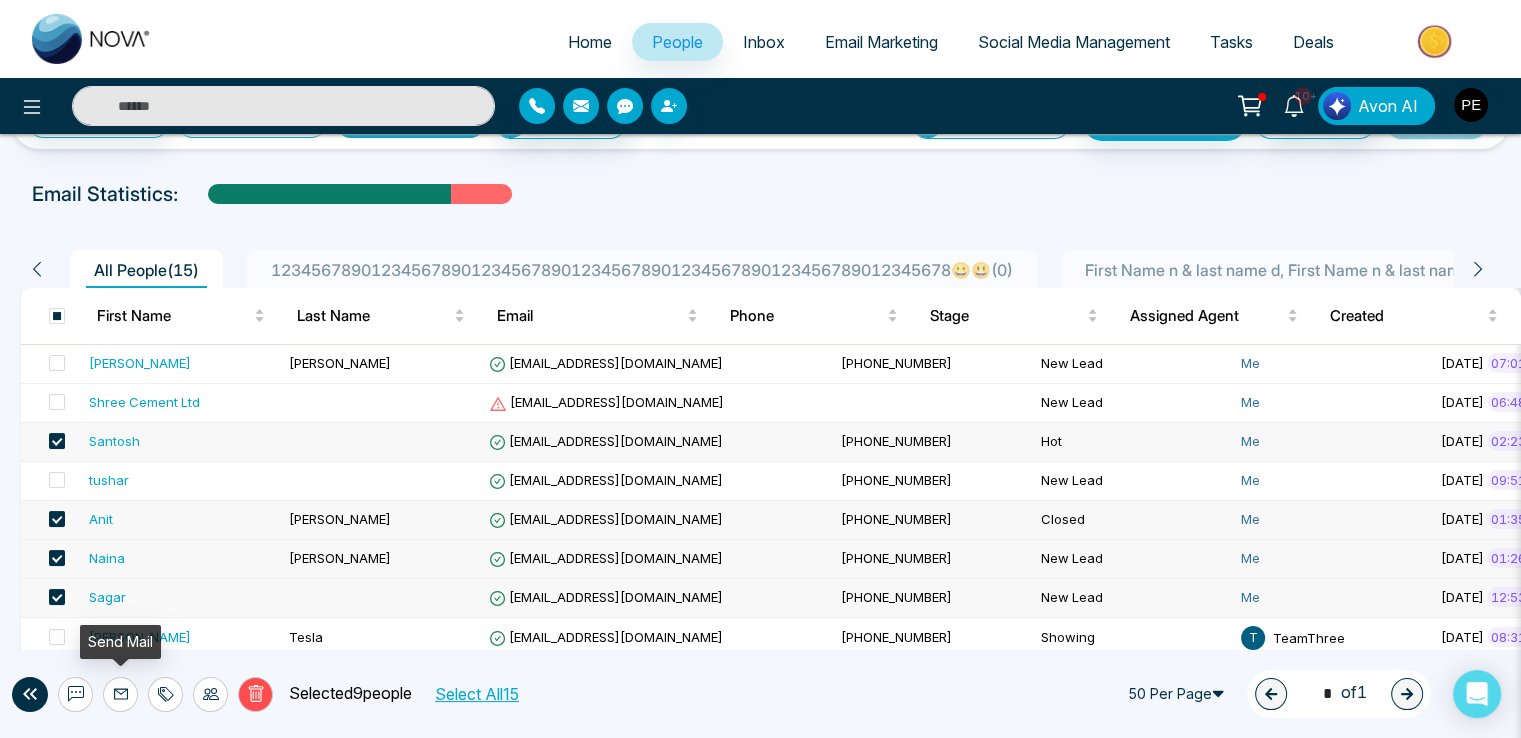 click 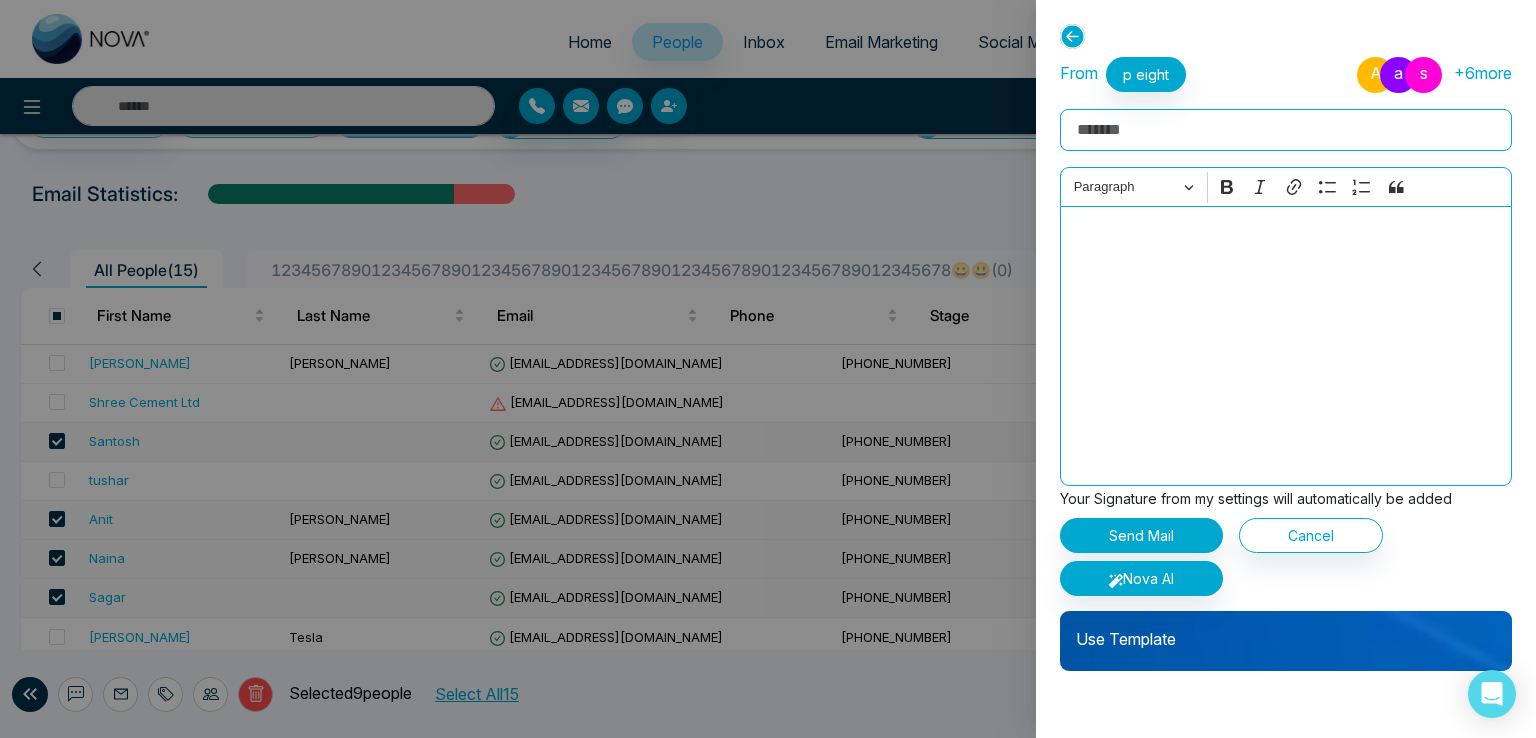 click on "Use Template" at bounding box center (1286, 631) 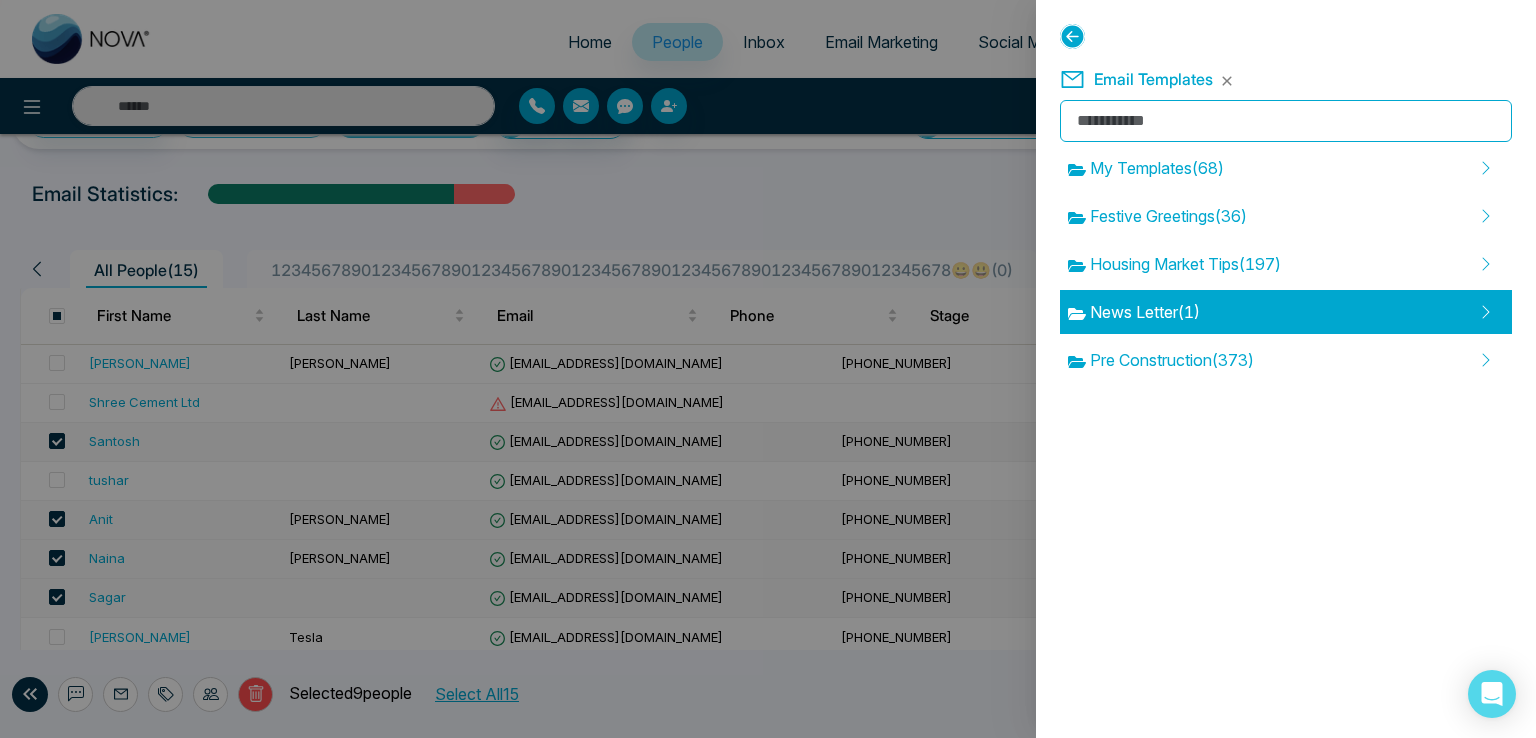 click on "News Letter  ( 1 )" at bounding box center (1134, 312) 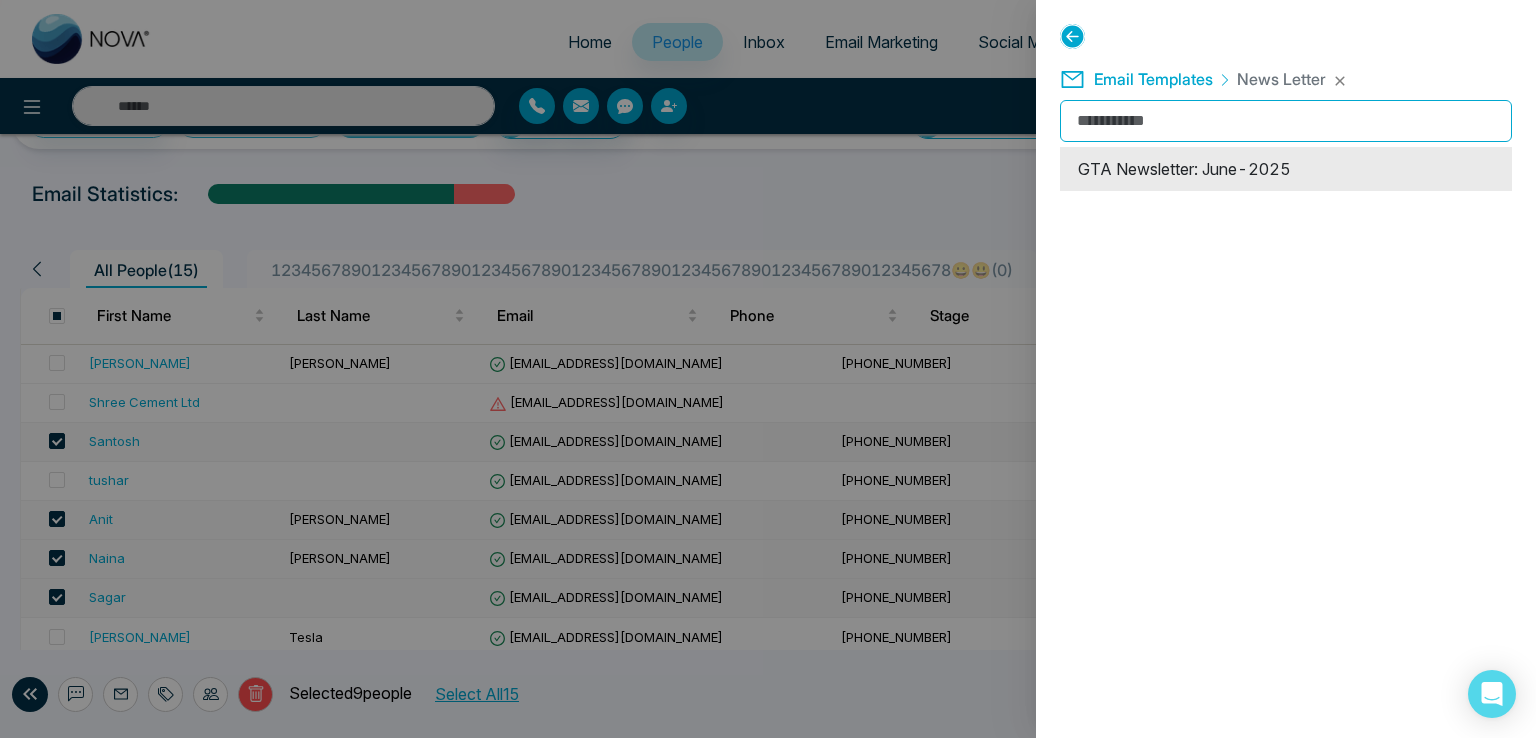 click on "GTA Newsletter: June-2025" at bounding box center [1286, 169] 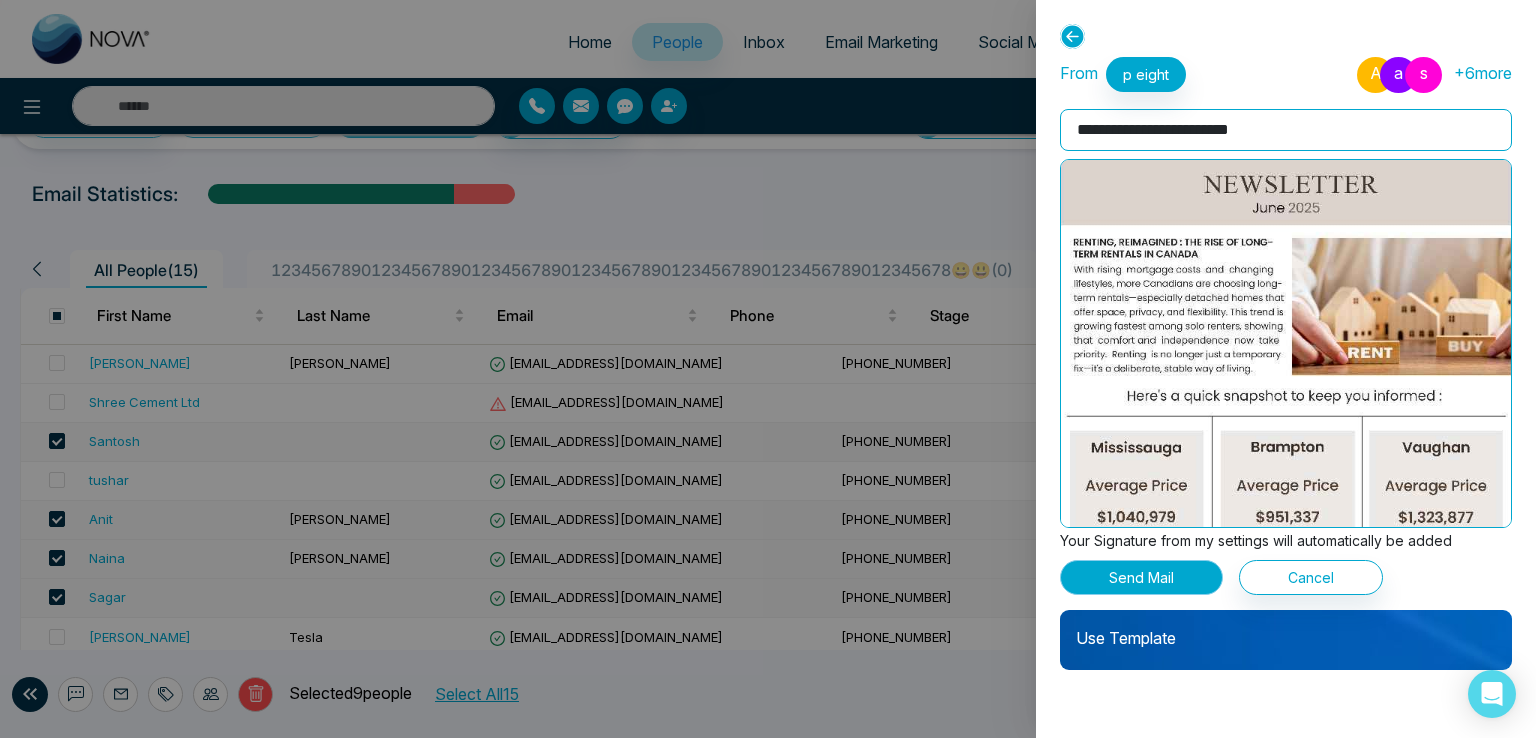 click on "Send Mail" at bounding box center (1141, 577) 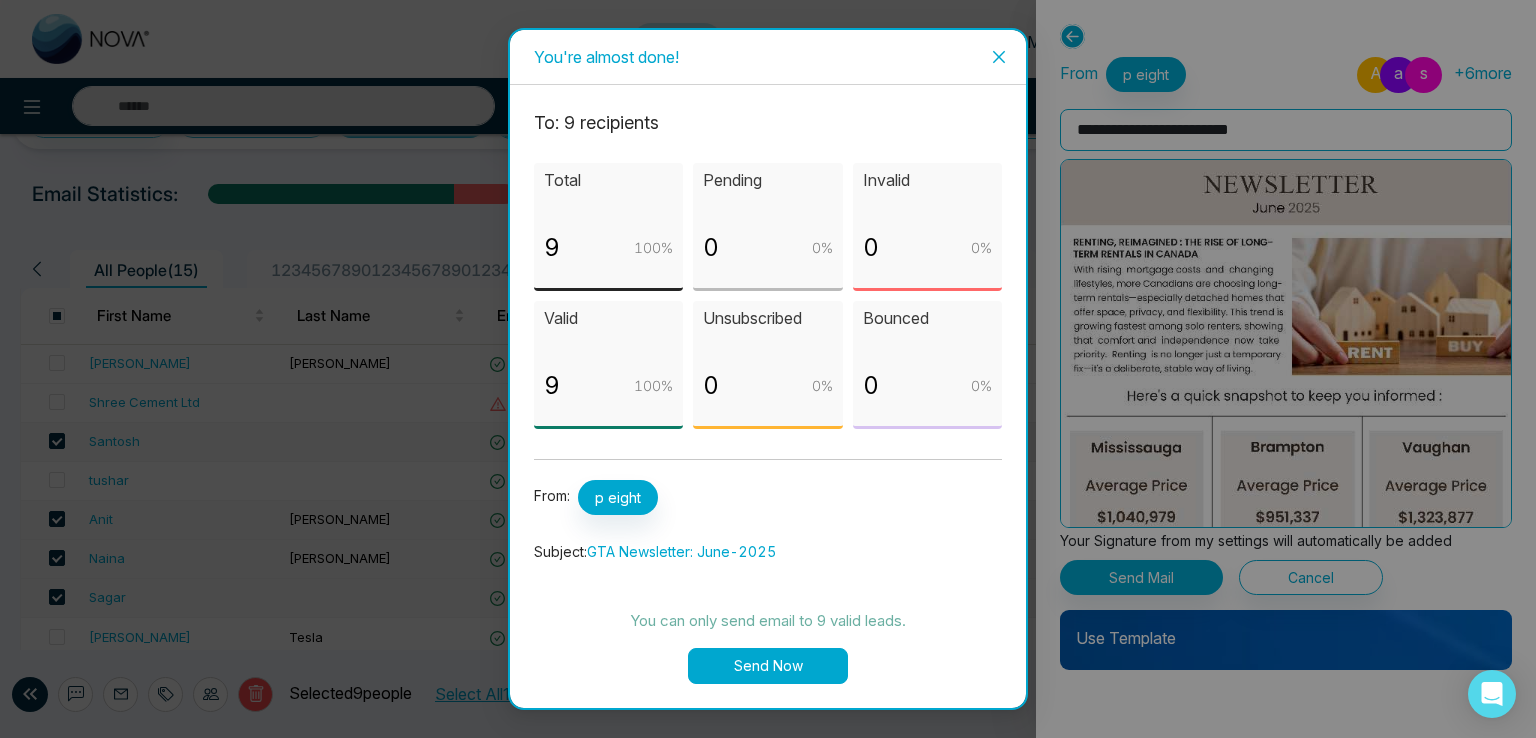 click on "Send Now" at bounding box center (768, 666) 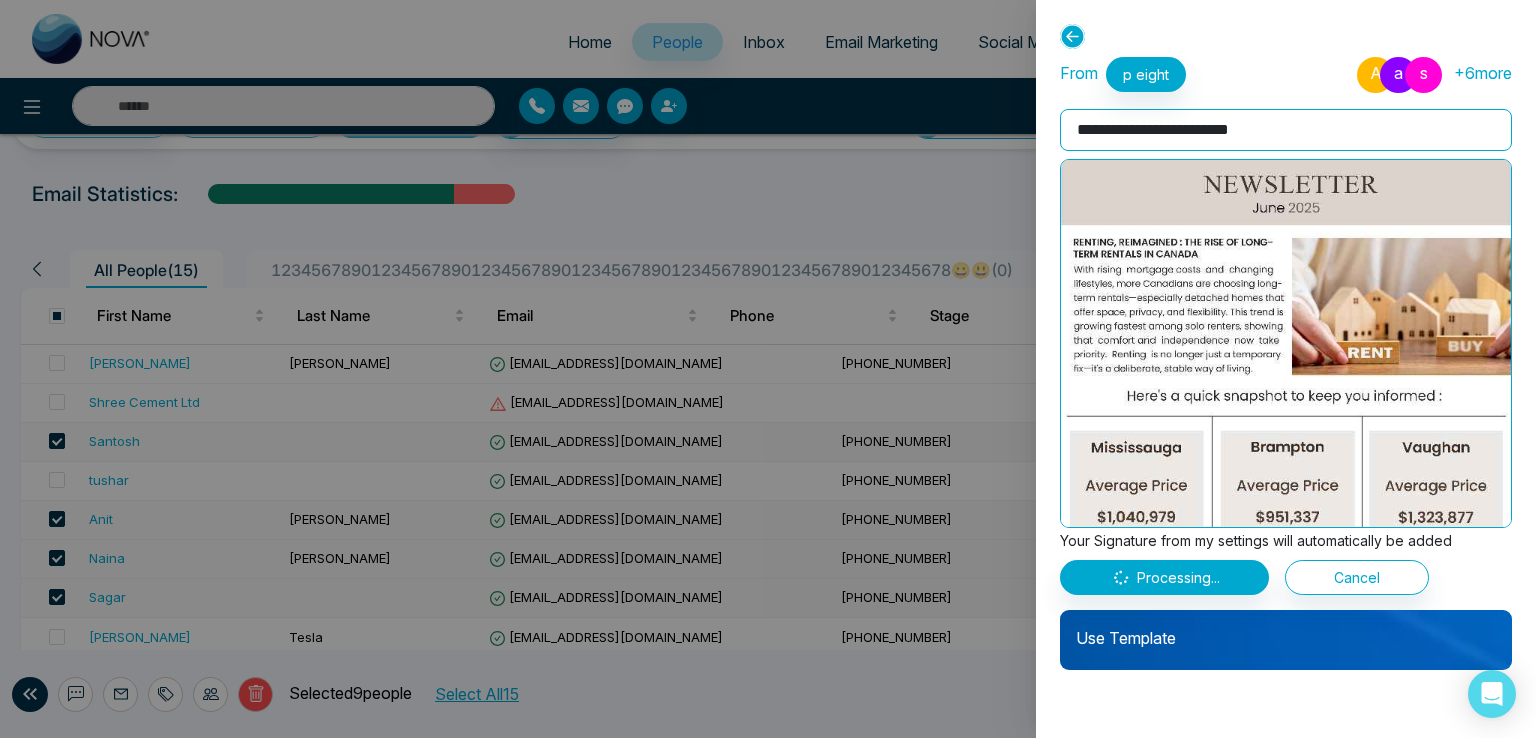 click on "Processing... Cancel" at bounding box center [1286, 573] 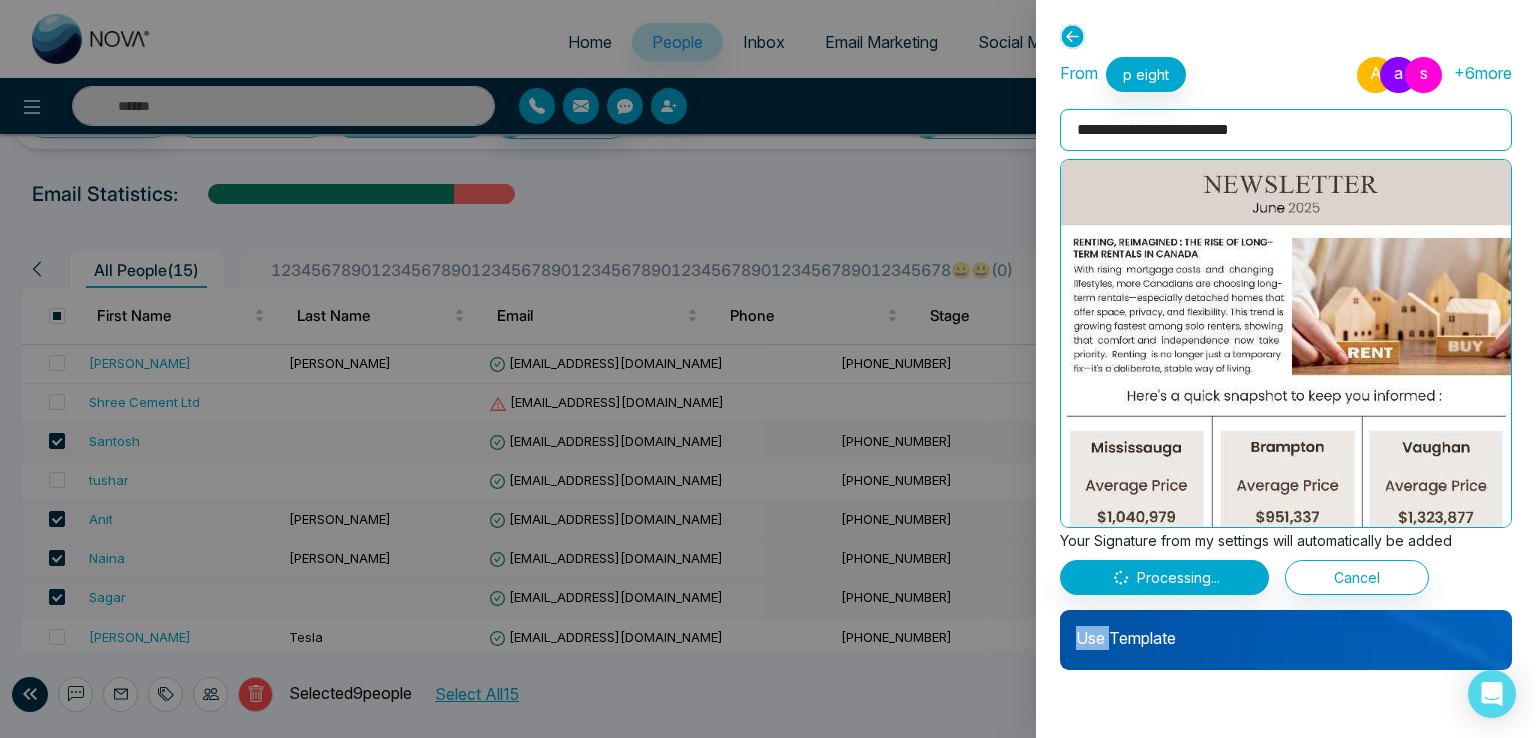 click on "Processing... Cancel" at bounding box center (1286, 573) 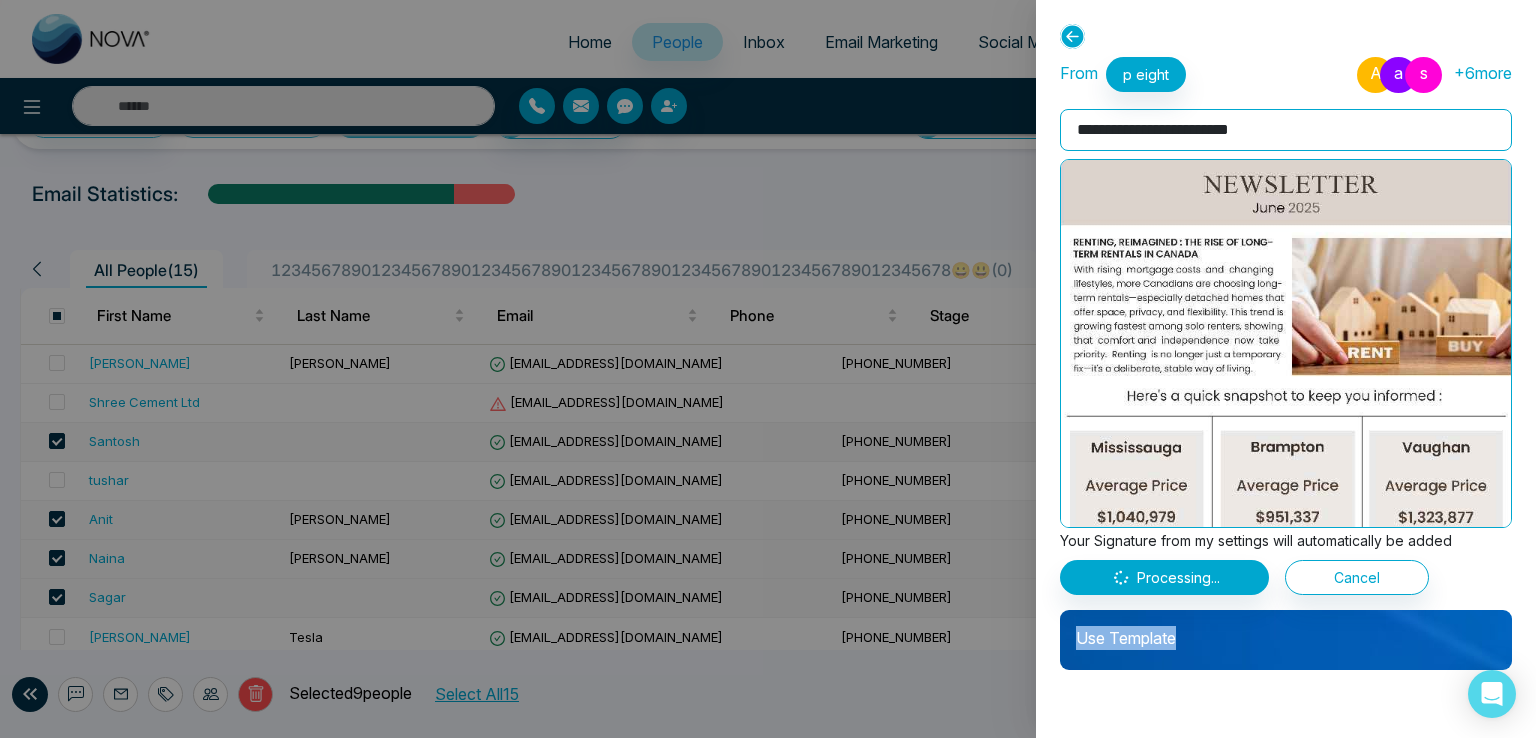 click on "Processing... Cancel" at bounding box center [1286, 573] 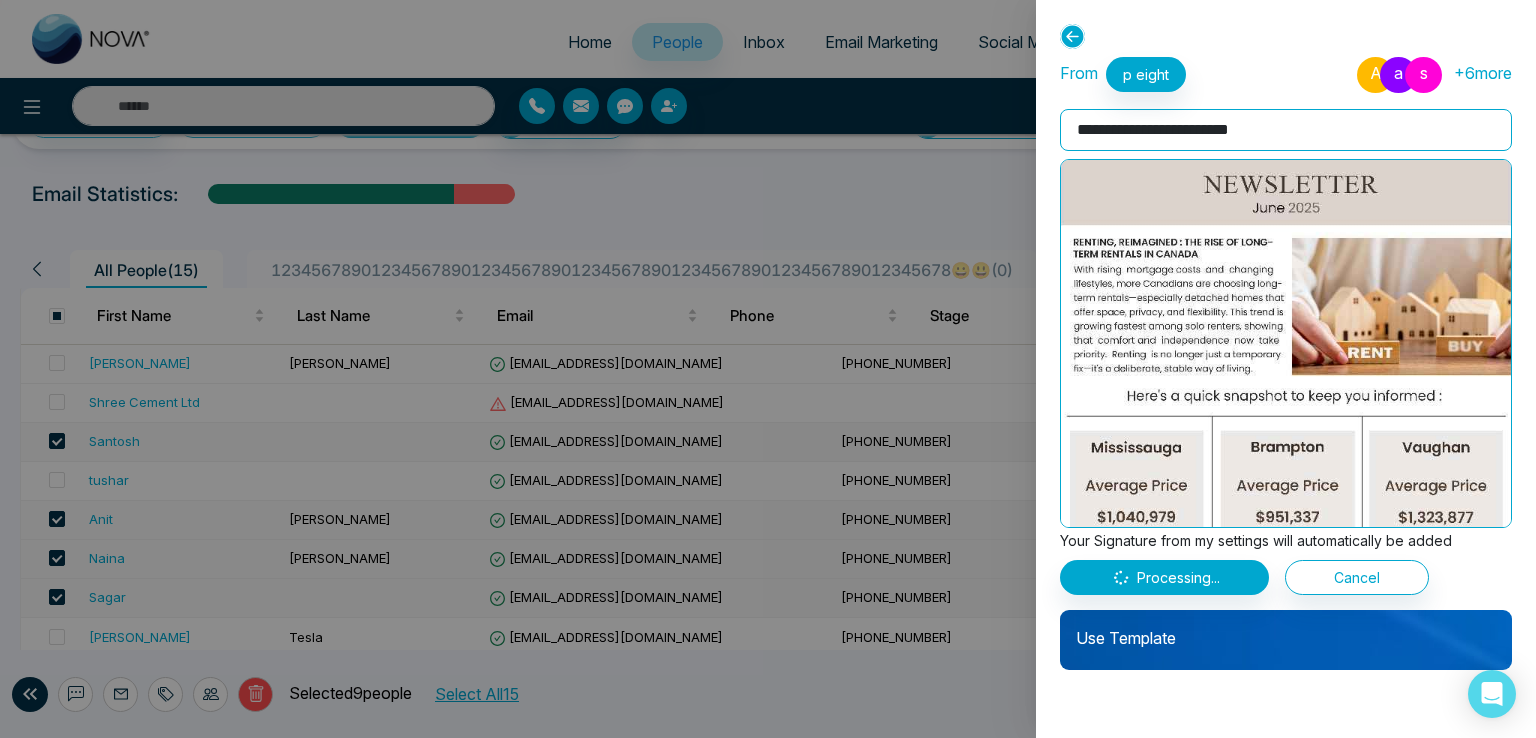 click on "Processing... Cancel" at bounding box center [1286, 573] 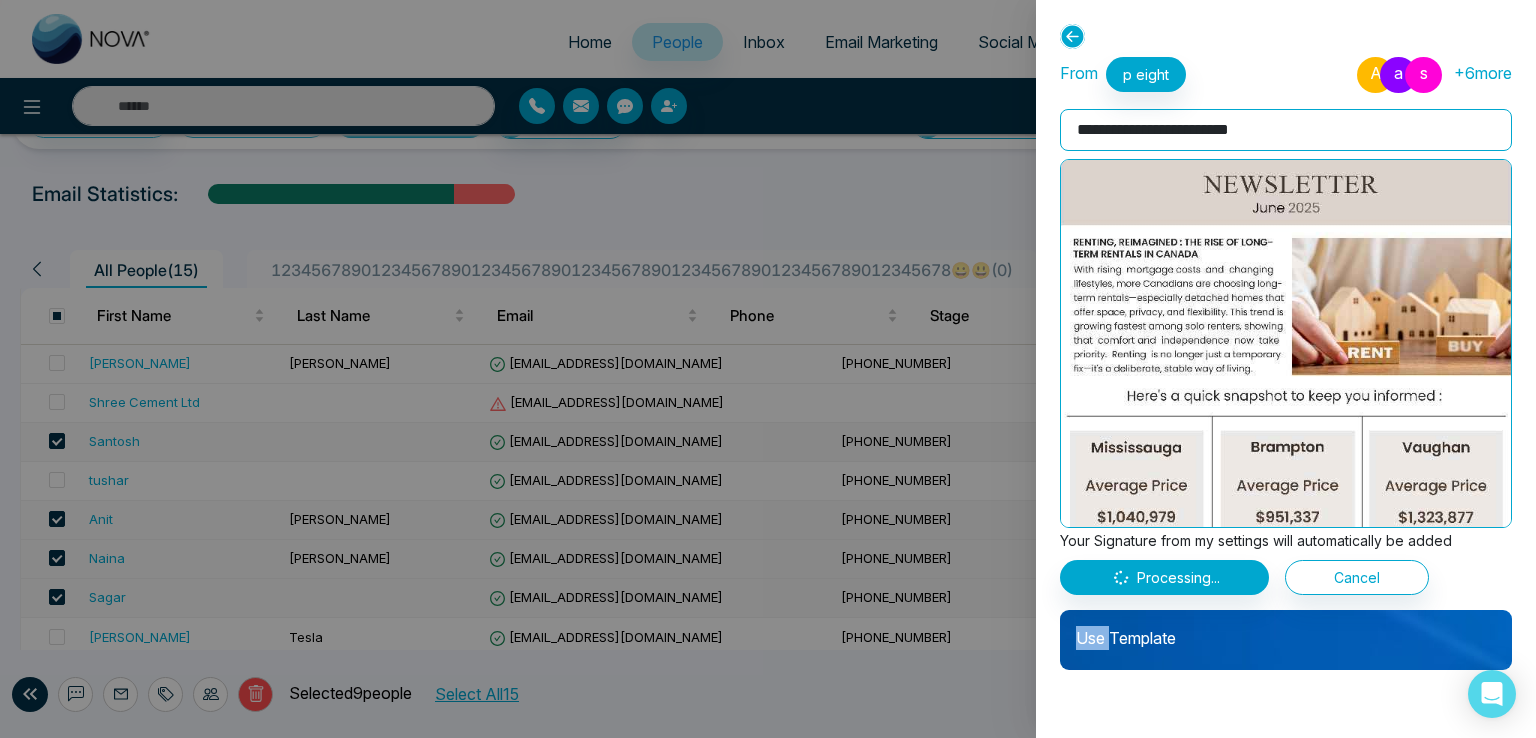 click on "Processing... Cancel" at bounding box center (1286, 573) 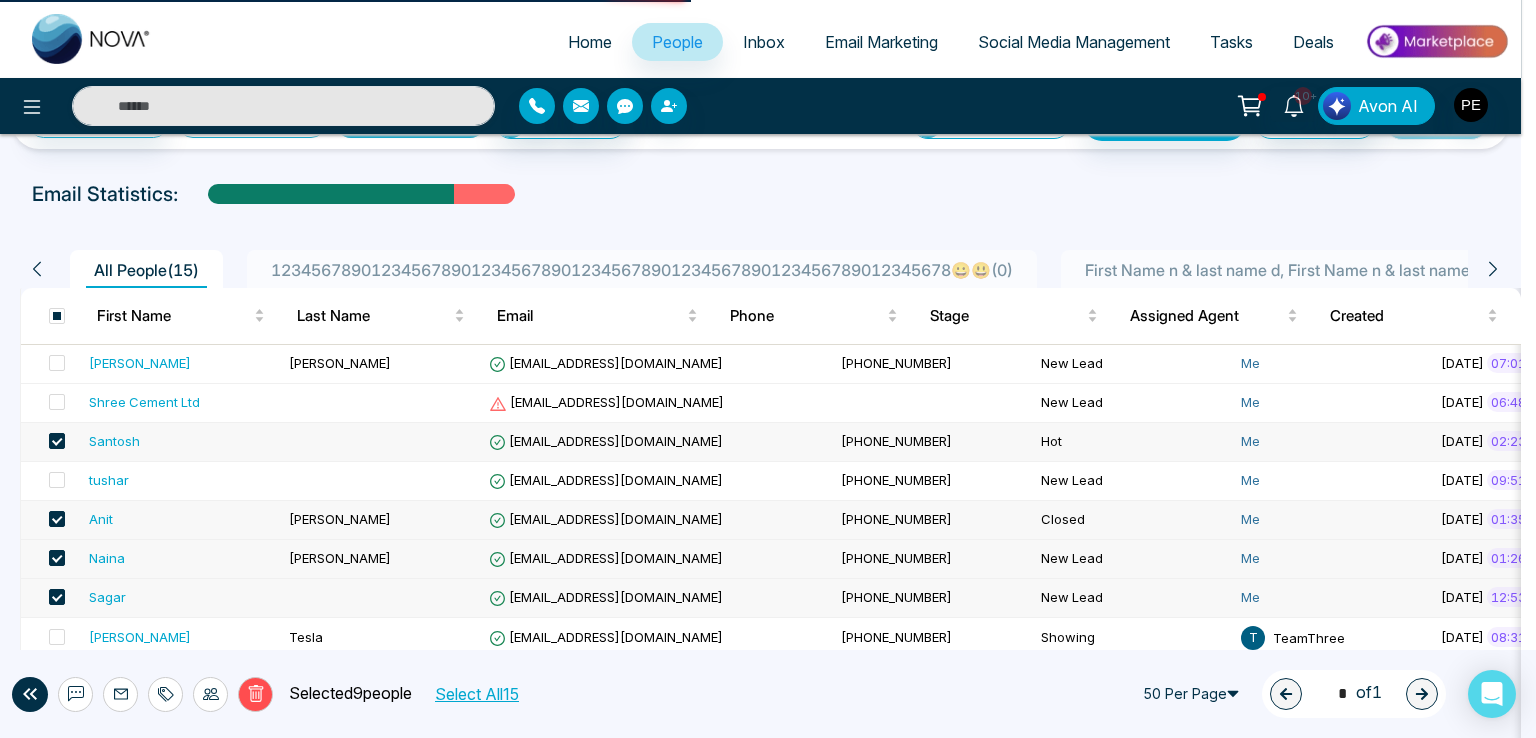 click on "Email Sent Successfully success Email Sent Successfully   Okay" at bounding box center (768, 369) 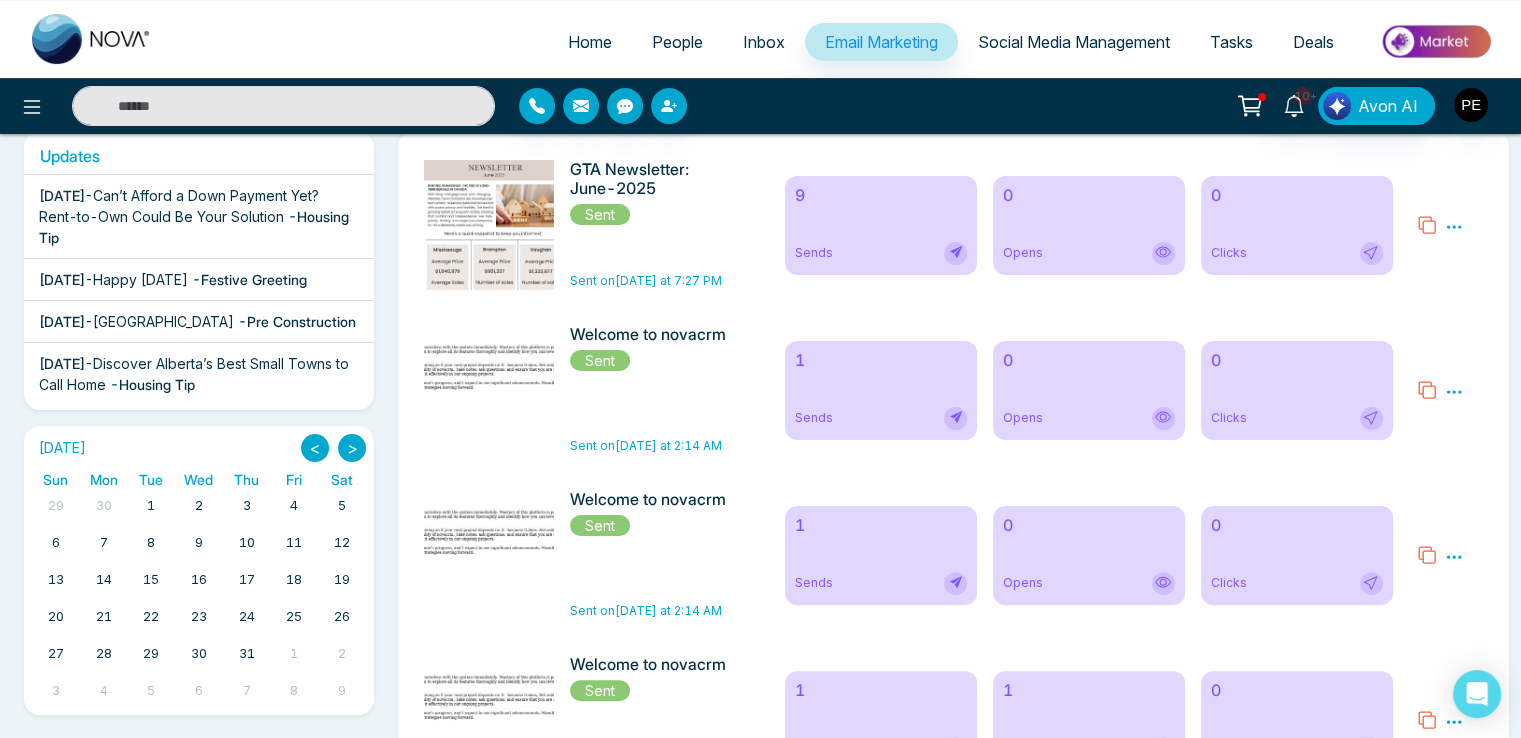 scroll, scrollTop: 0, scrollLeft: 0, axis: both 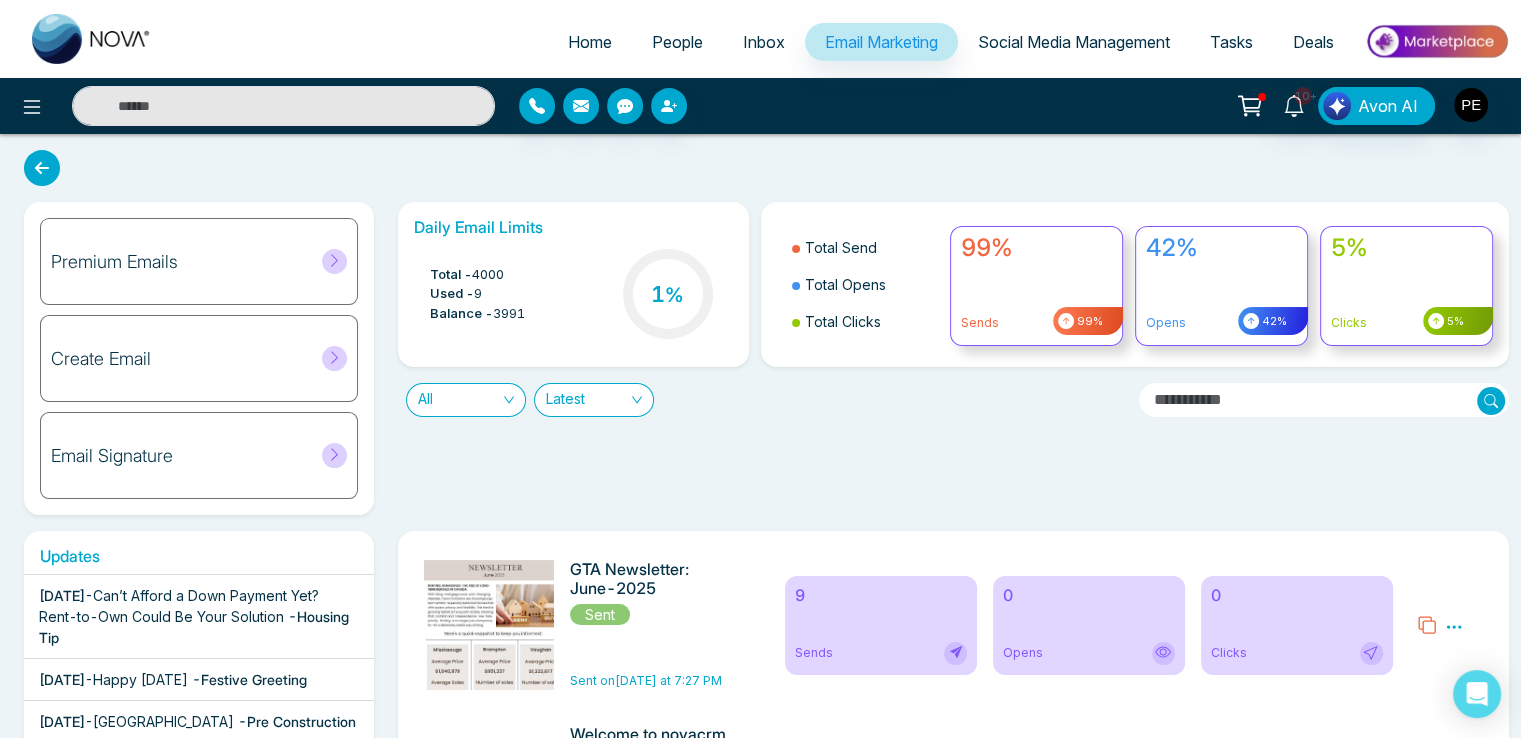 click on "People" at bounding box center (677, 42) 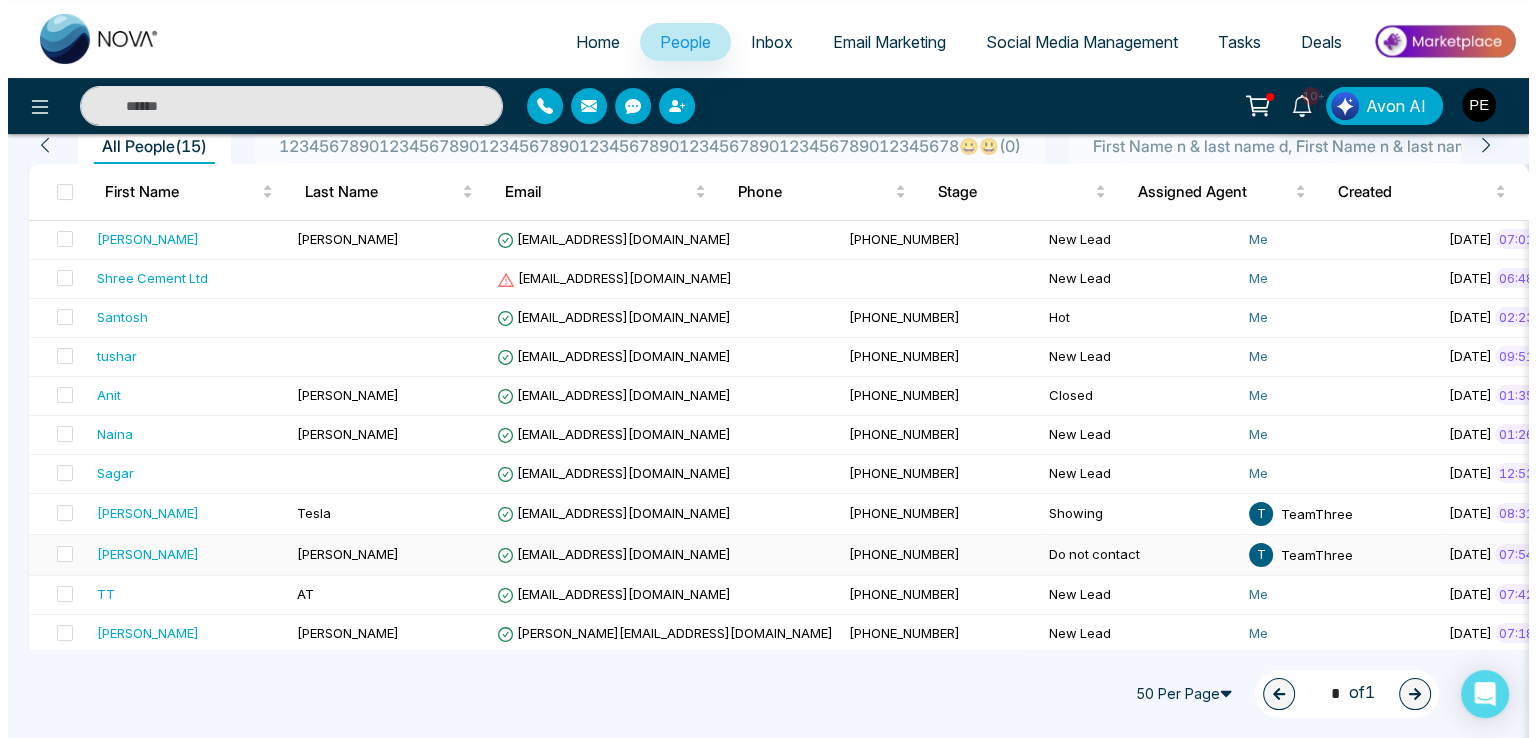 scroll, scrollTop: 300, scrollLeft: 0, axis: vertical 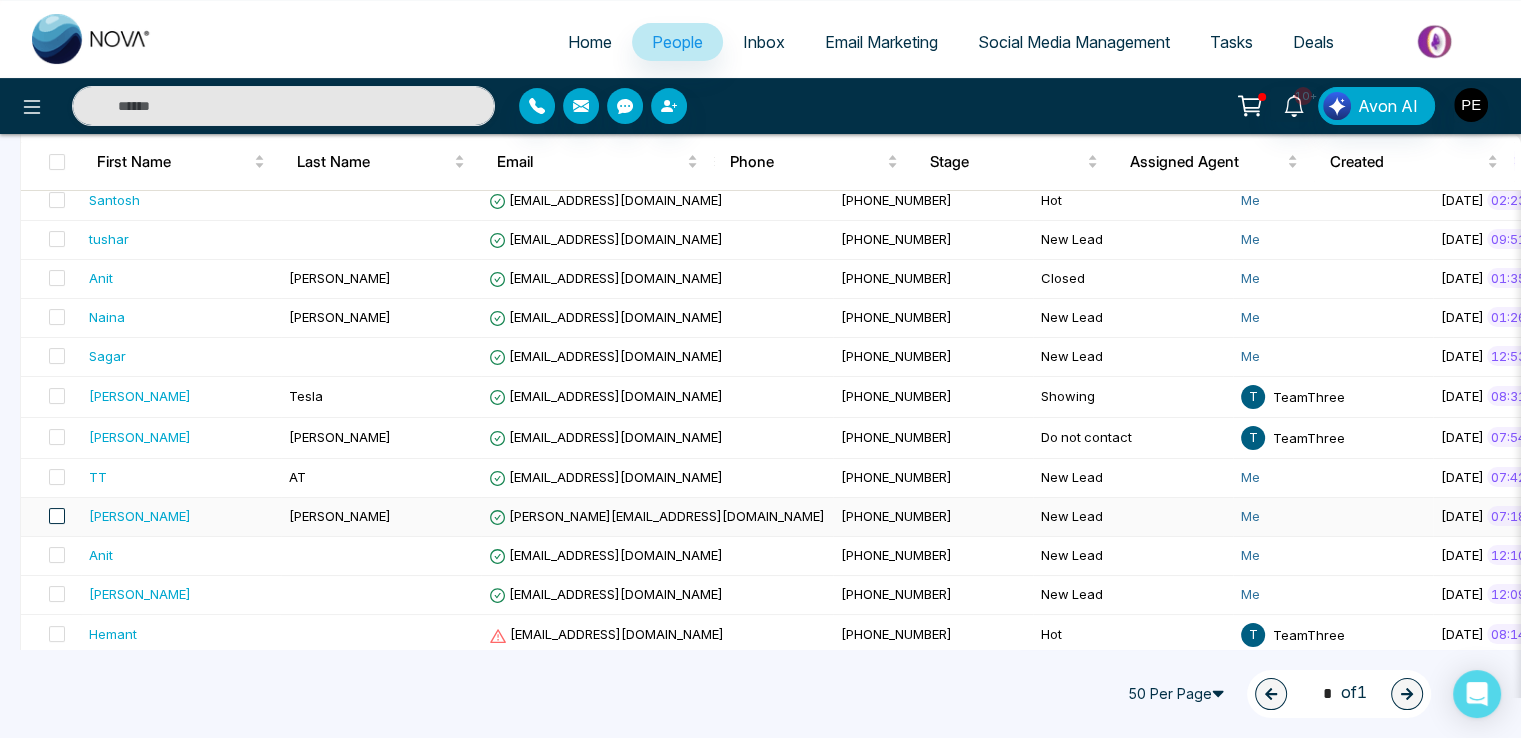 click at bounding box center [57, 516] 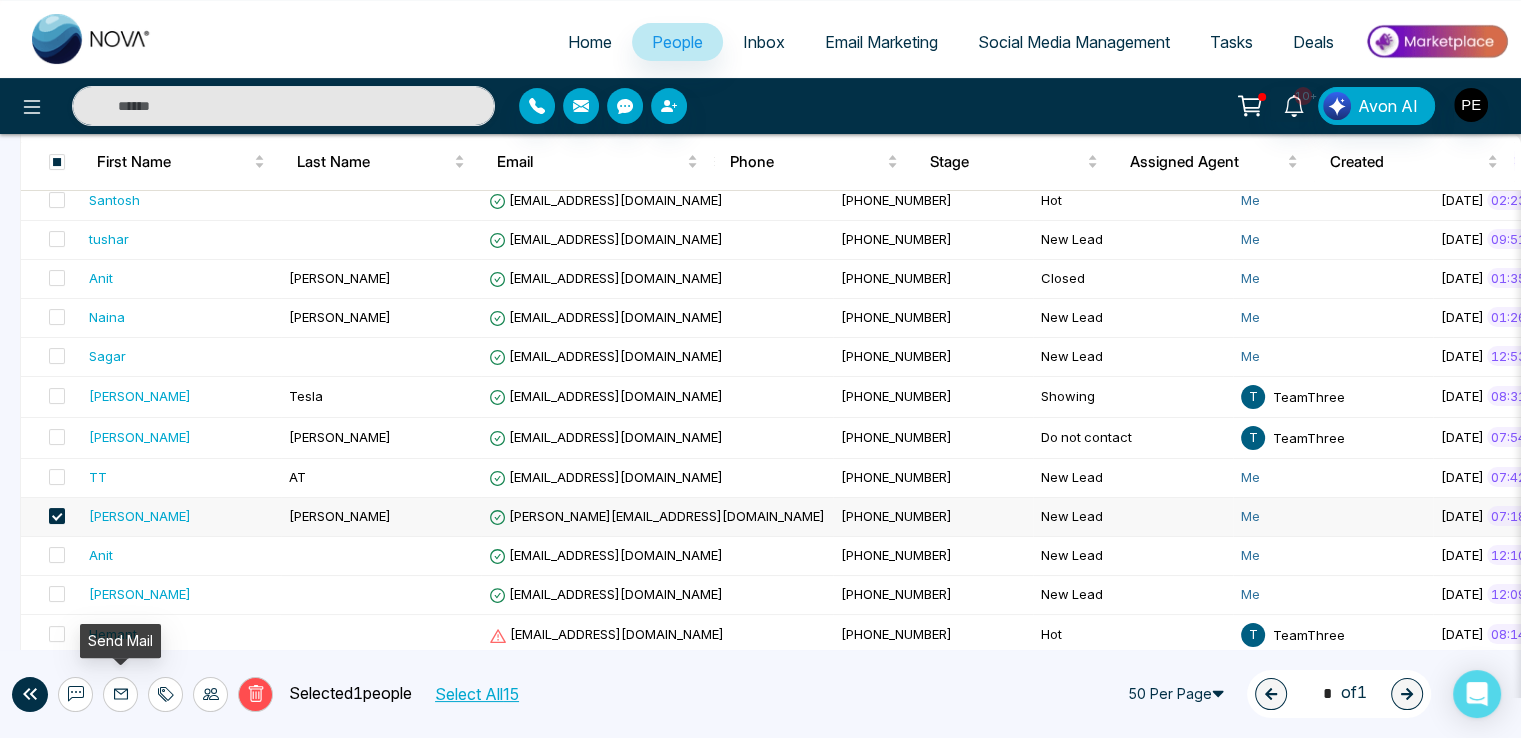 click 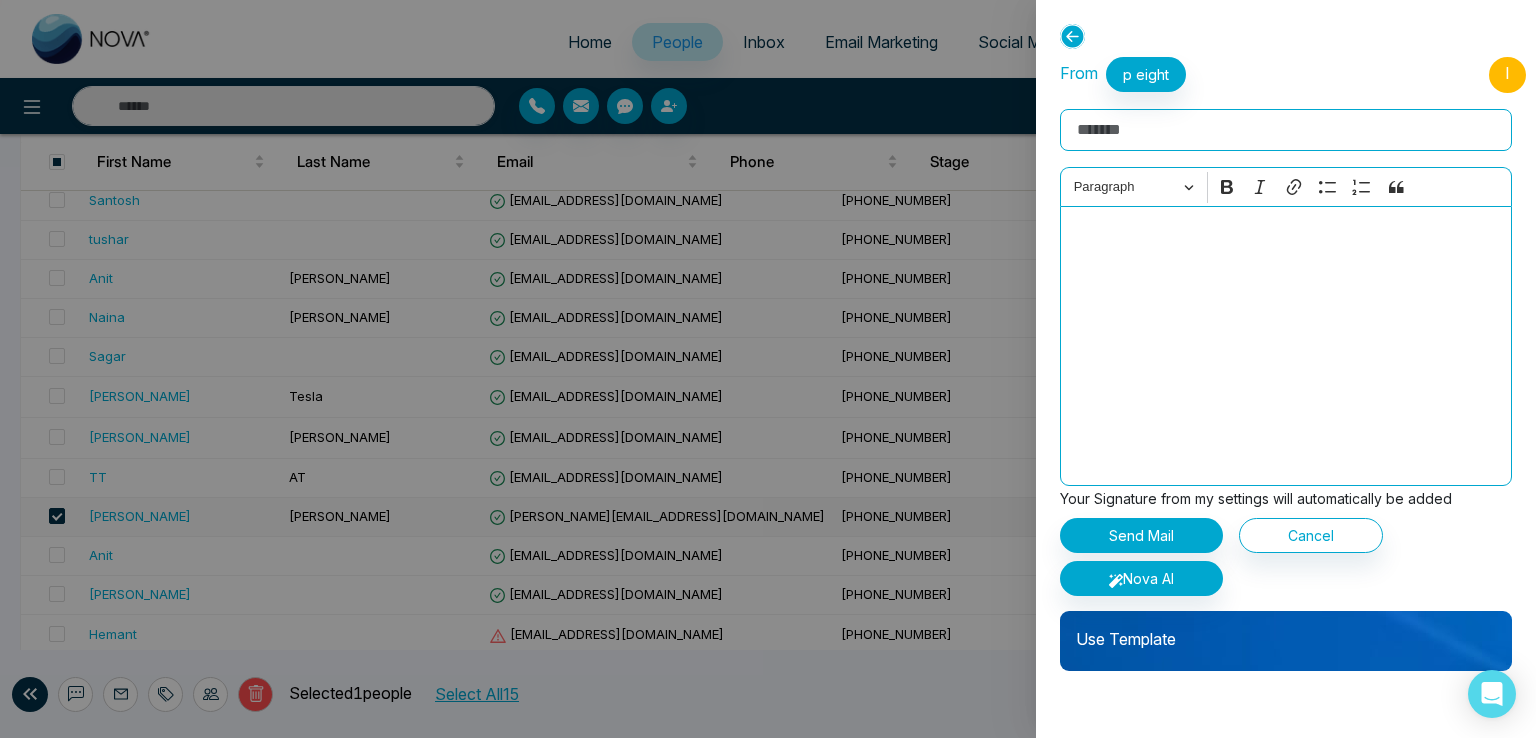 click on "Use Template" at bounding box center (1286, 631) 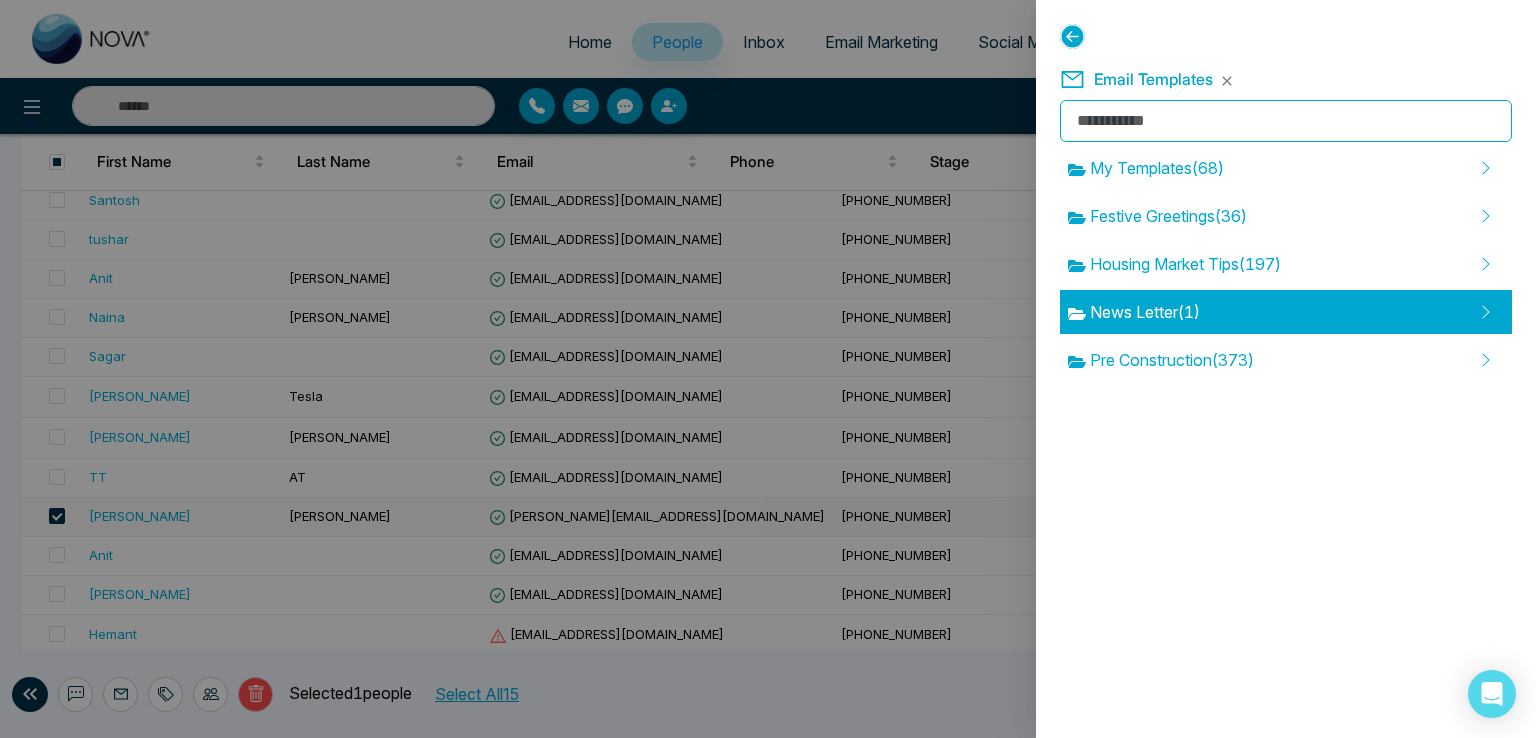 click on "News Letter  ( 1 )" at bounding box center [1134, 312] 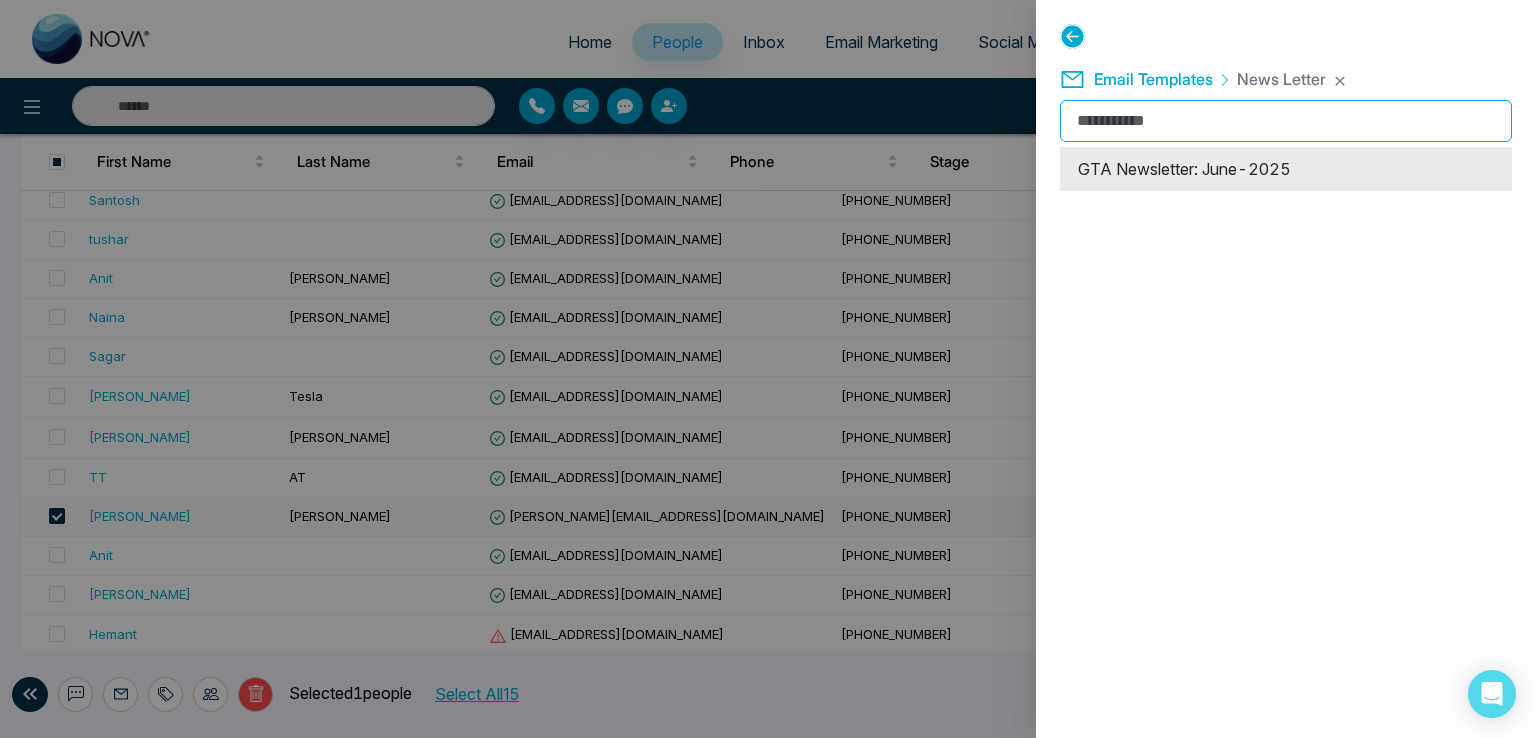 click on "GTA Newsletter: June-2025" at bounding box center (1286, 169) 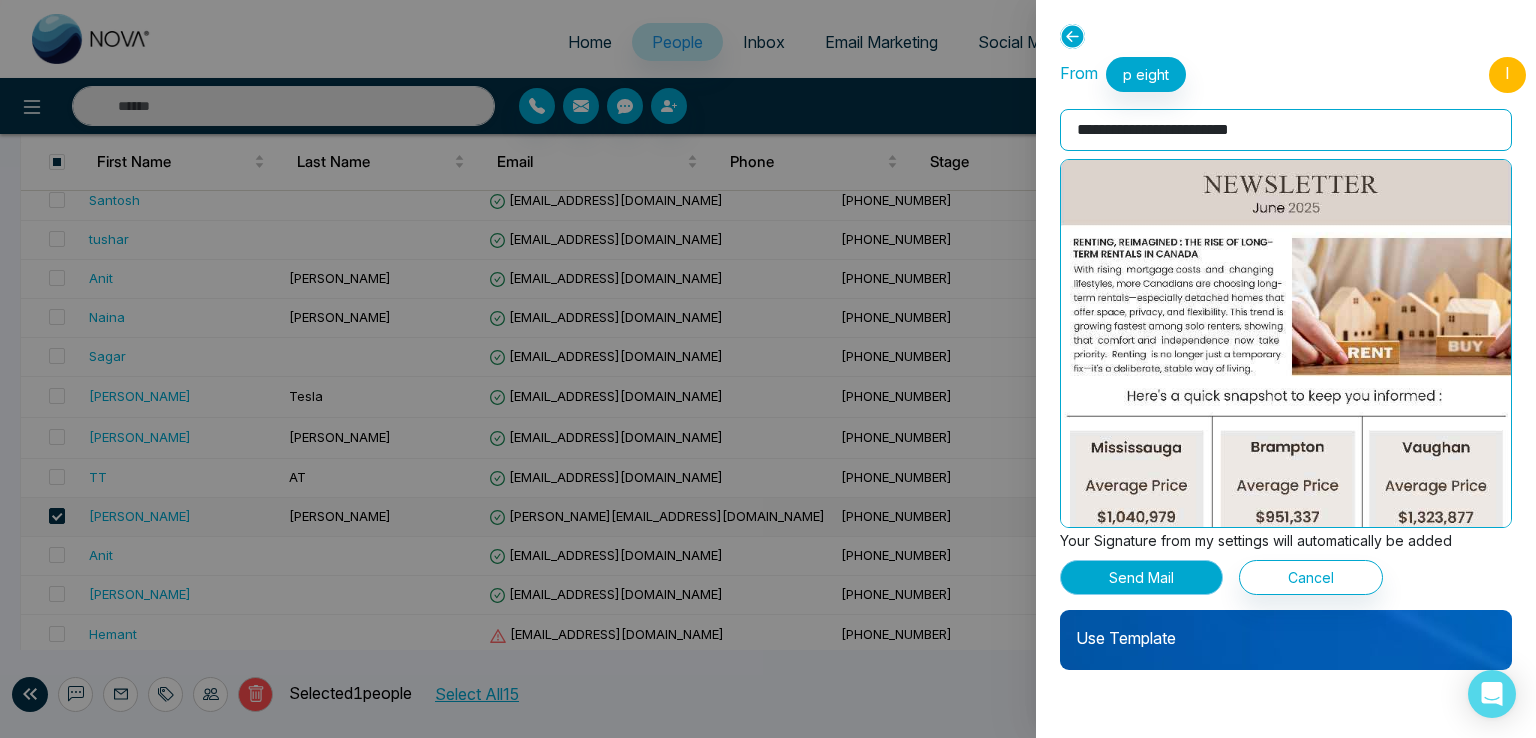 click on "Send Mail" at bounding box center [1141, 577] 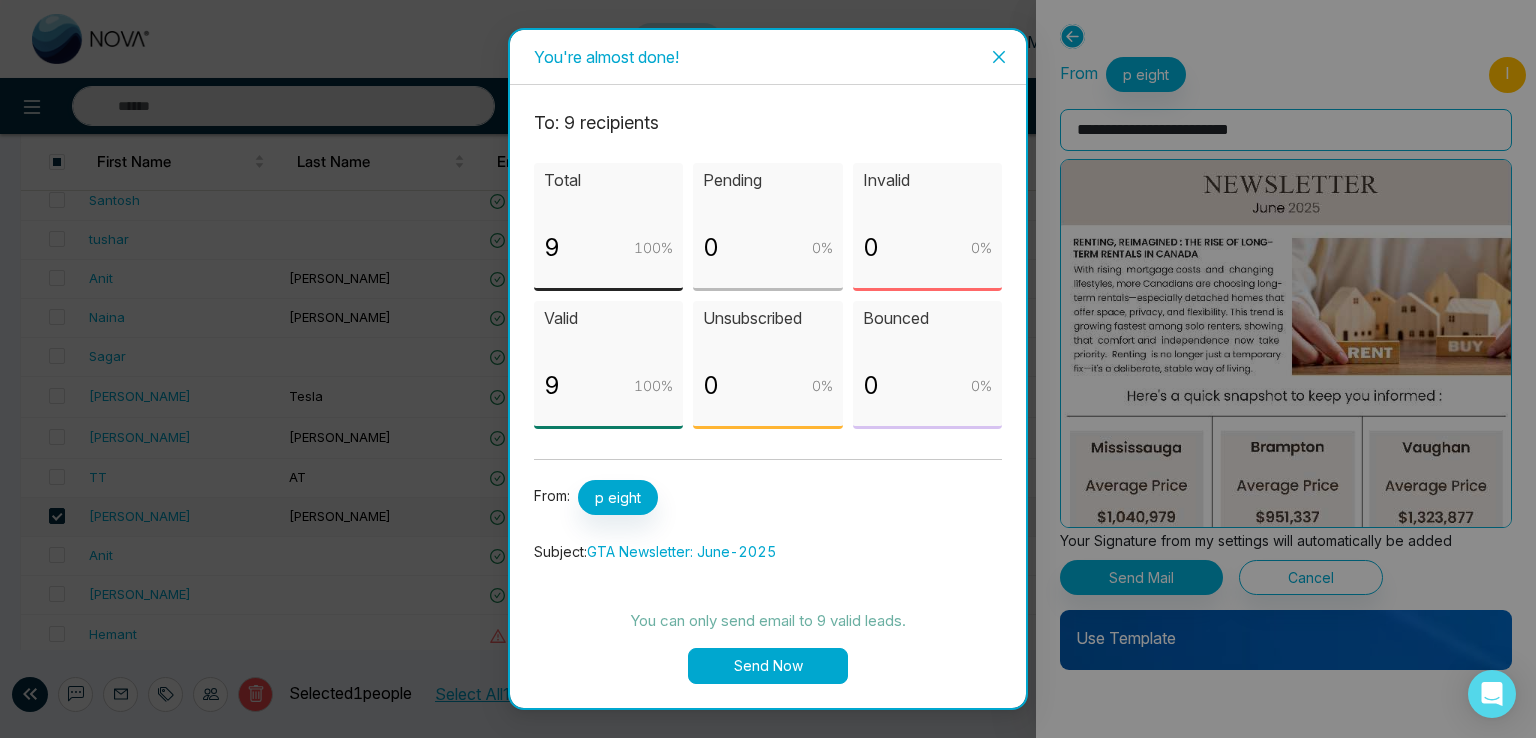 click on "Send Now" at bounding box center [768, 666] 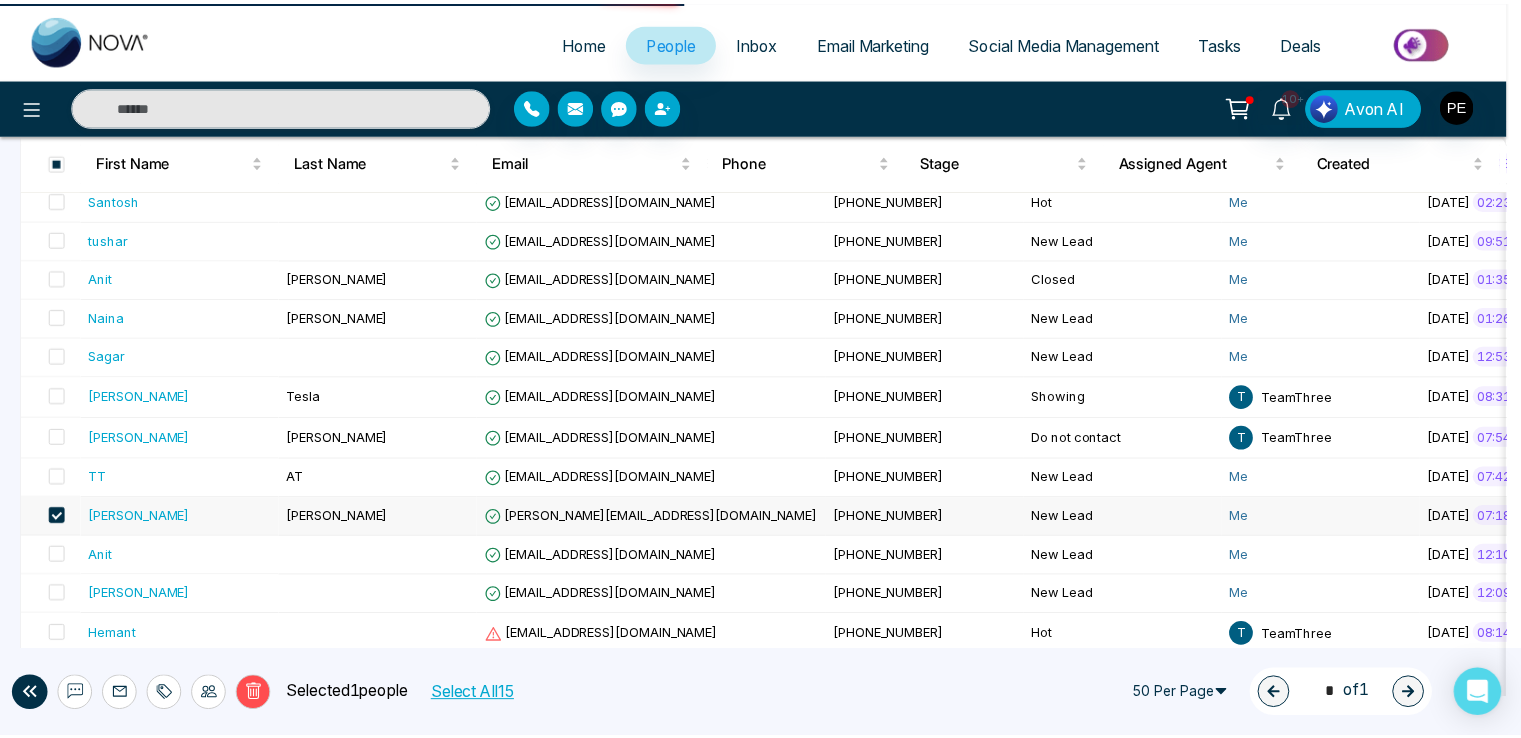 scroll, scrollTop: 0, scrollLeft: 0, axis: both 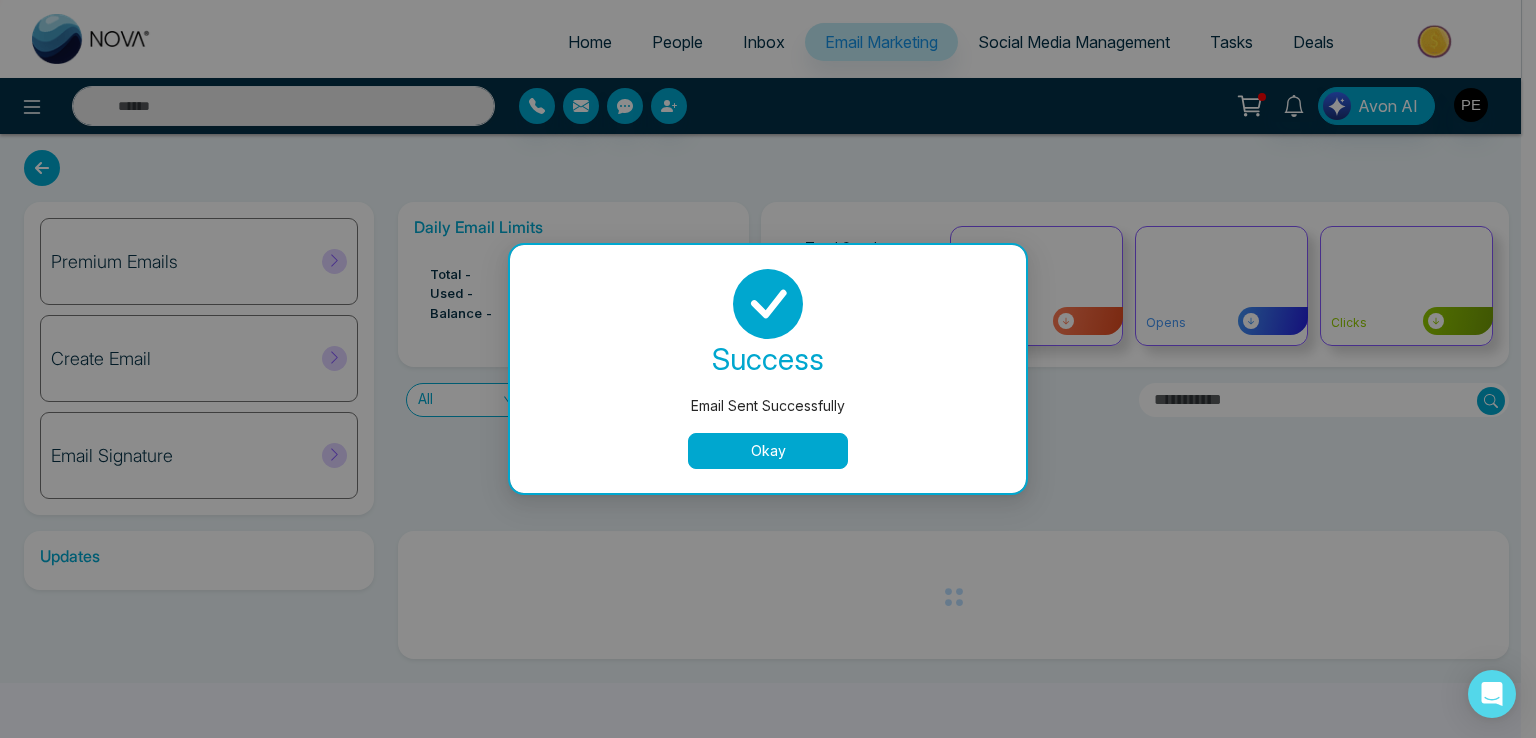 click on "Okay" at bounding box center [768, 451] 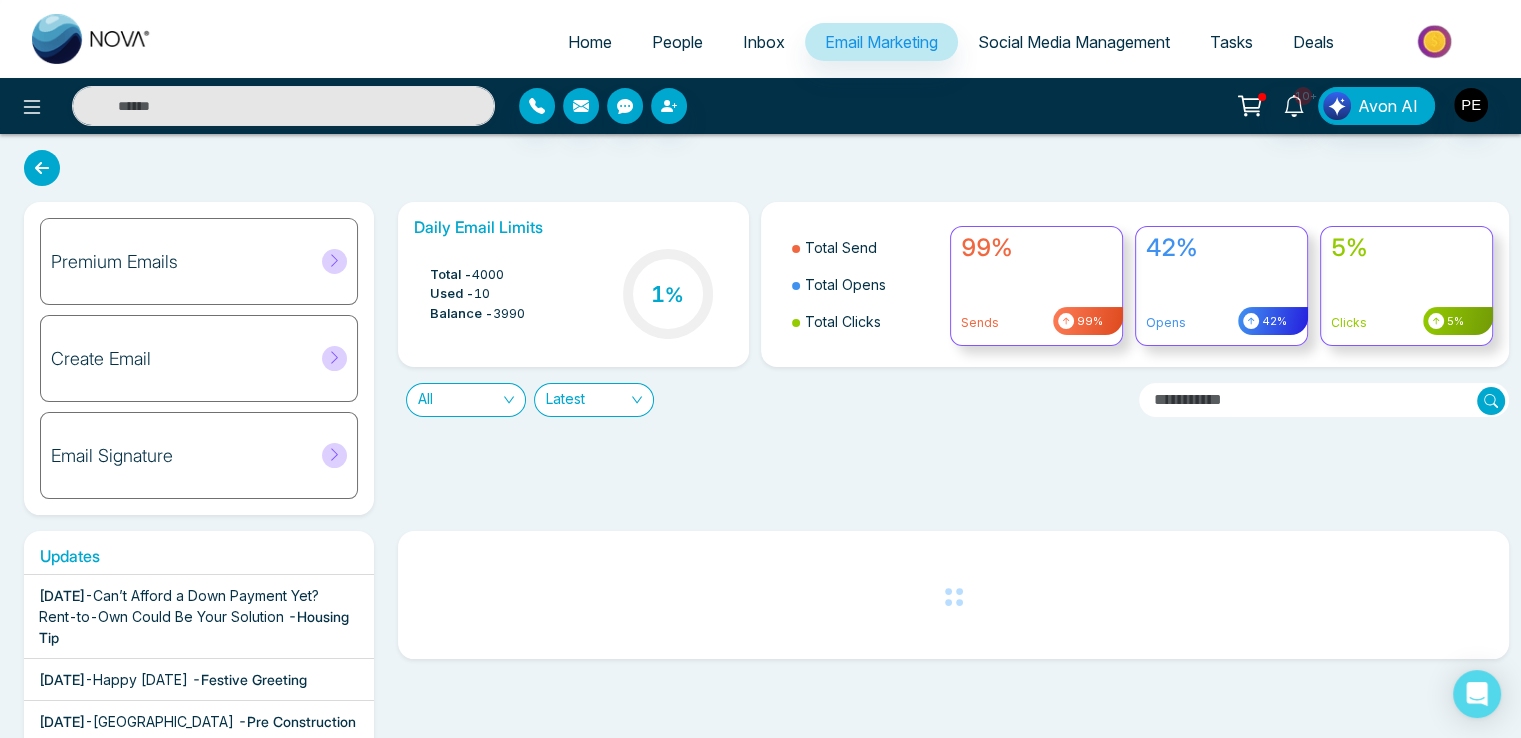 click on "People" at bounding box center [677, 42] 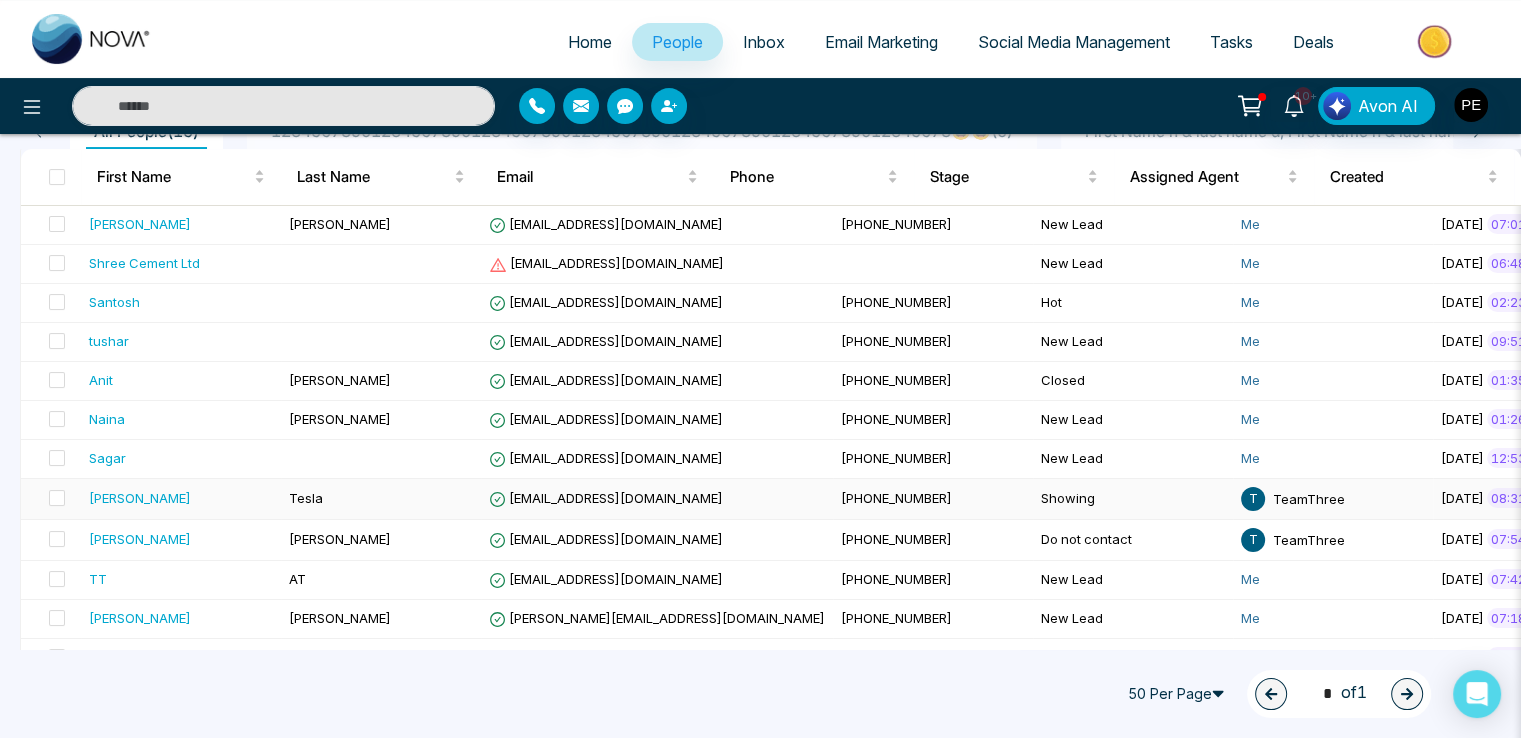 scroll, scrollTop: 200, scrollLeft: 0, axis: vertical 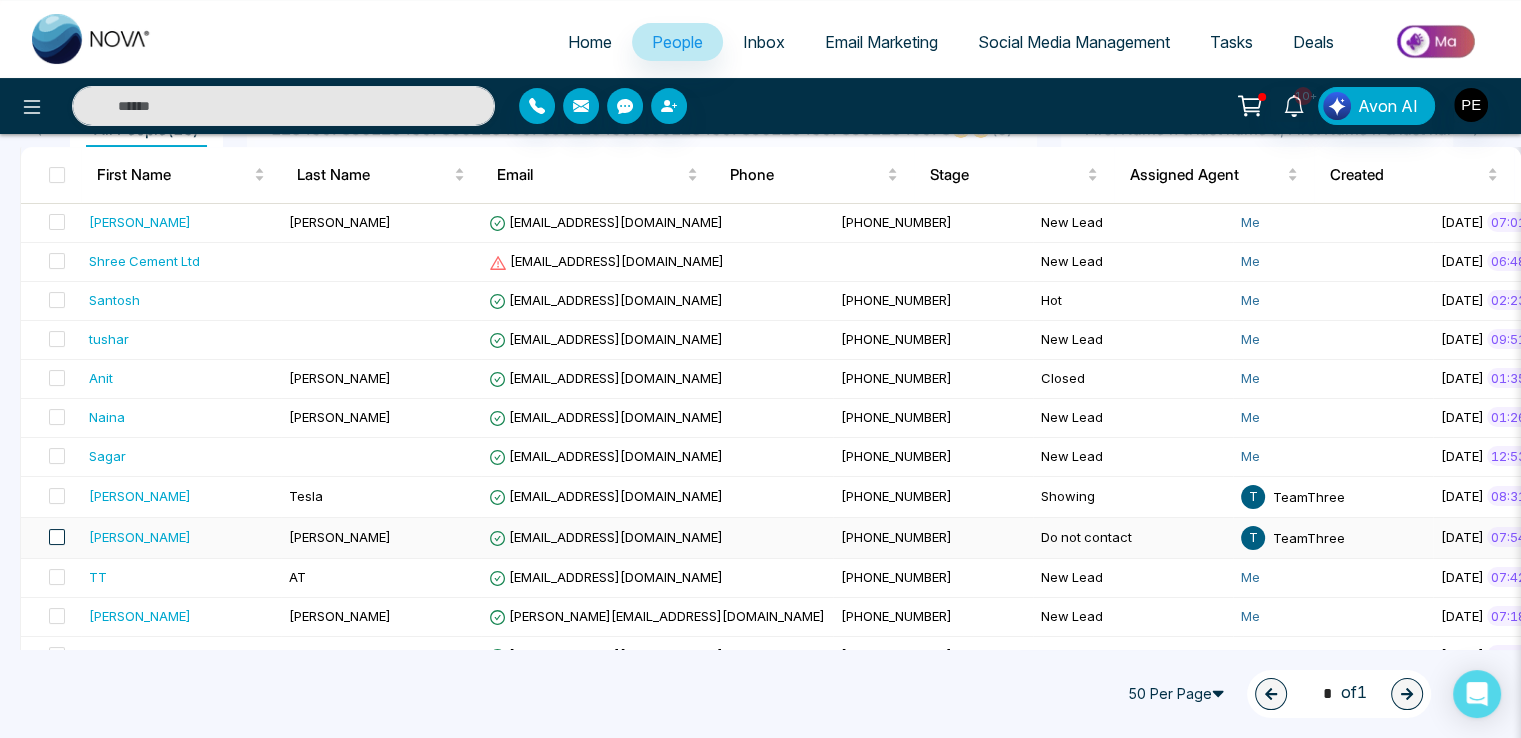 click at bounding box center (57, 537) 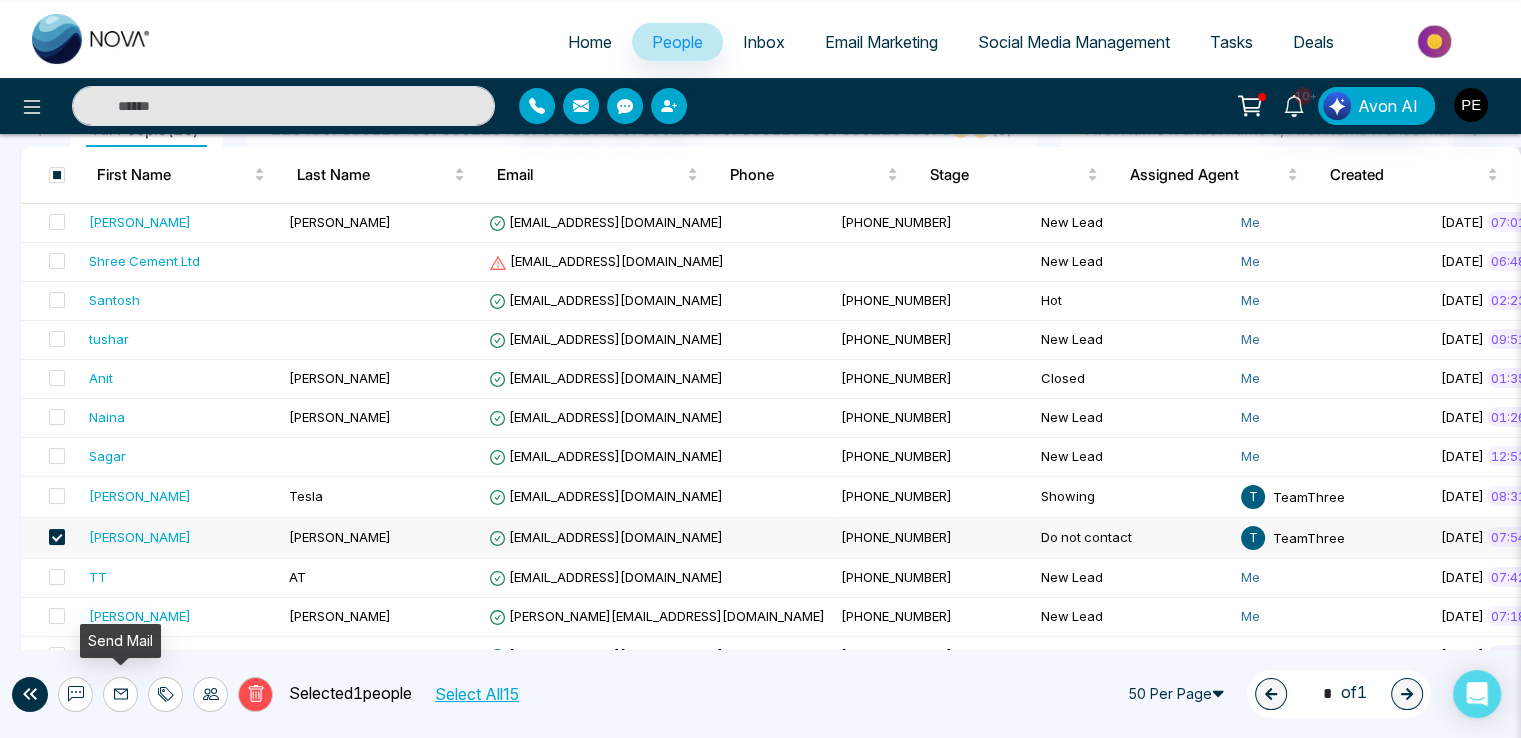 click at bounding box center [120, 694] 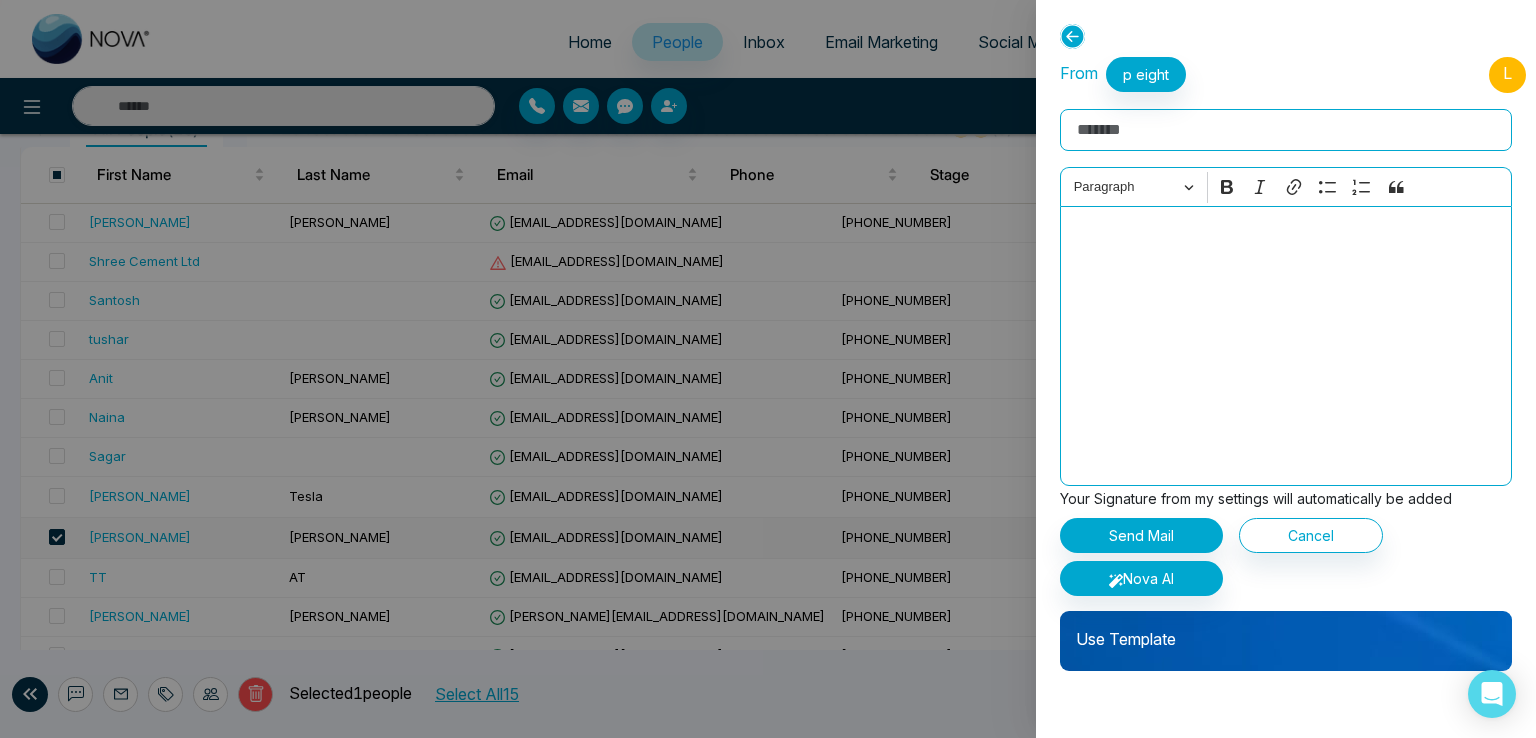 click on "Use Template" at bounding box center [1286, 641] 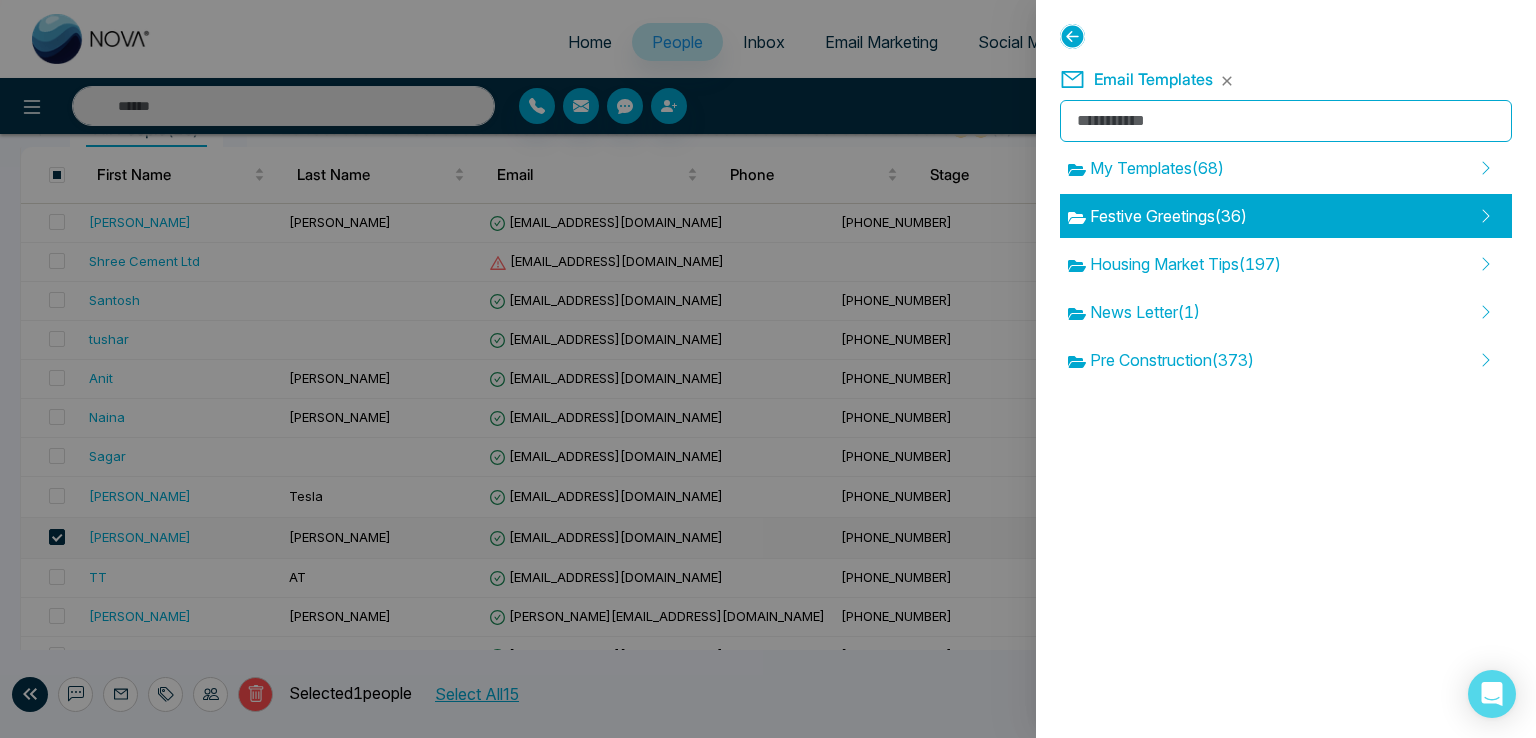 click on "Festive Greetings  ( 36 )" at bounding box center [1157, 216] 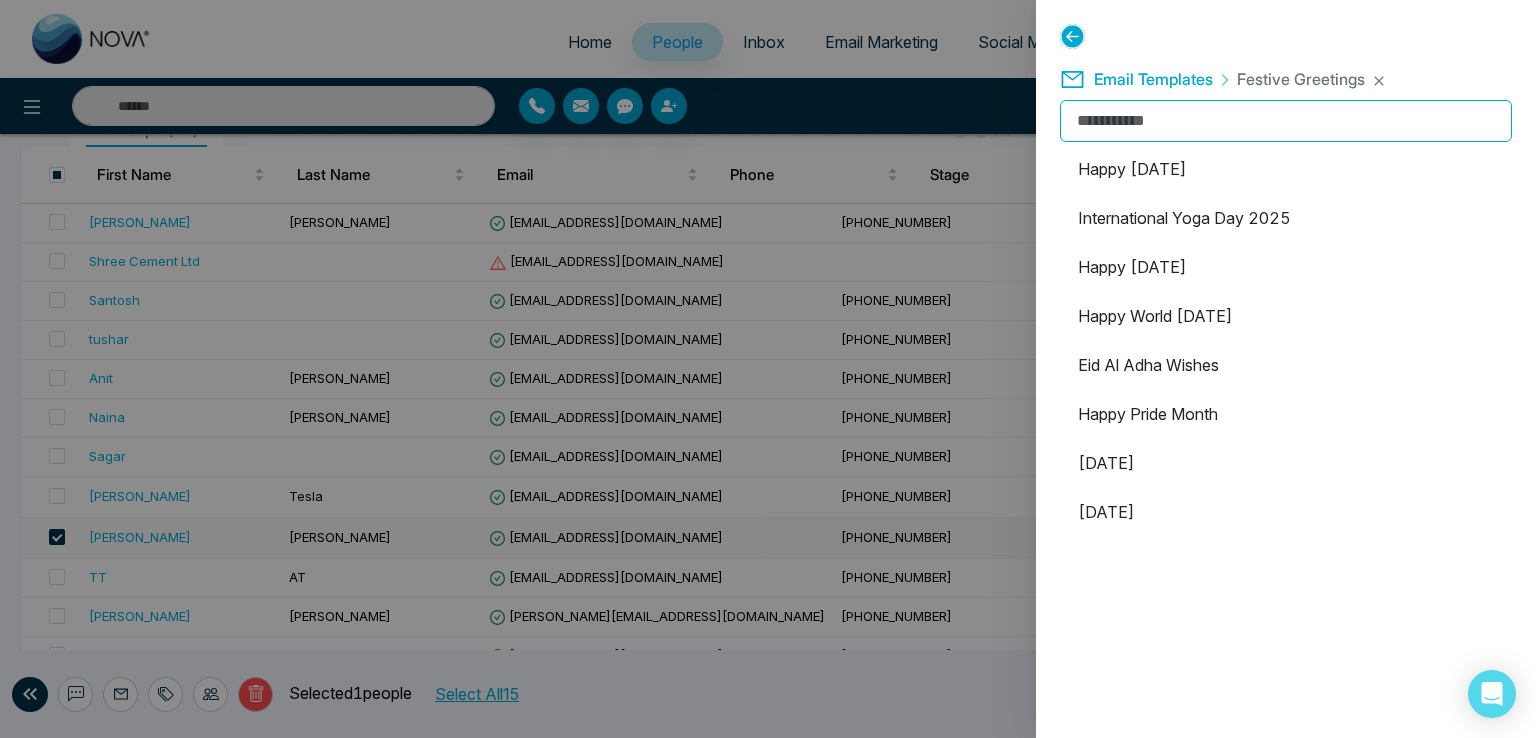 click on "Happy Canada Day 2025 International Yoga Day 2025 Happy Father's Day Happy World Environment Day Eid Al Adha Wishes Happy Pride Month Victoria Day Mother's Day 2025 Happy Easter 2025 Have A Blessed Good Friday Happy Baisakhi Eid Ul-Fitr St. Patrick’s Day Holi 2025 International Women's Day 2025 Ramadan Kareem Family Day Valentine's 2025 Happy Lunar New Year Happy New Year - 2025 Happy Holidays - Home is where memories come to Life! Happy Holidays! Guru Parab - 2024 Veterans Day - 2024 Halloween 2024 Diwali 2024 Thanksgiving 2024 Civic Day Canada Day Yoga Day Father's Day Eid al-Adha Pride Day Pride Month" at bounding box center [1286, 977] 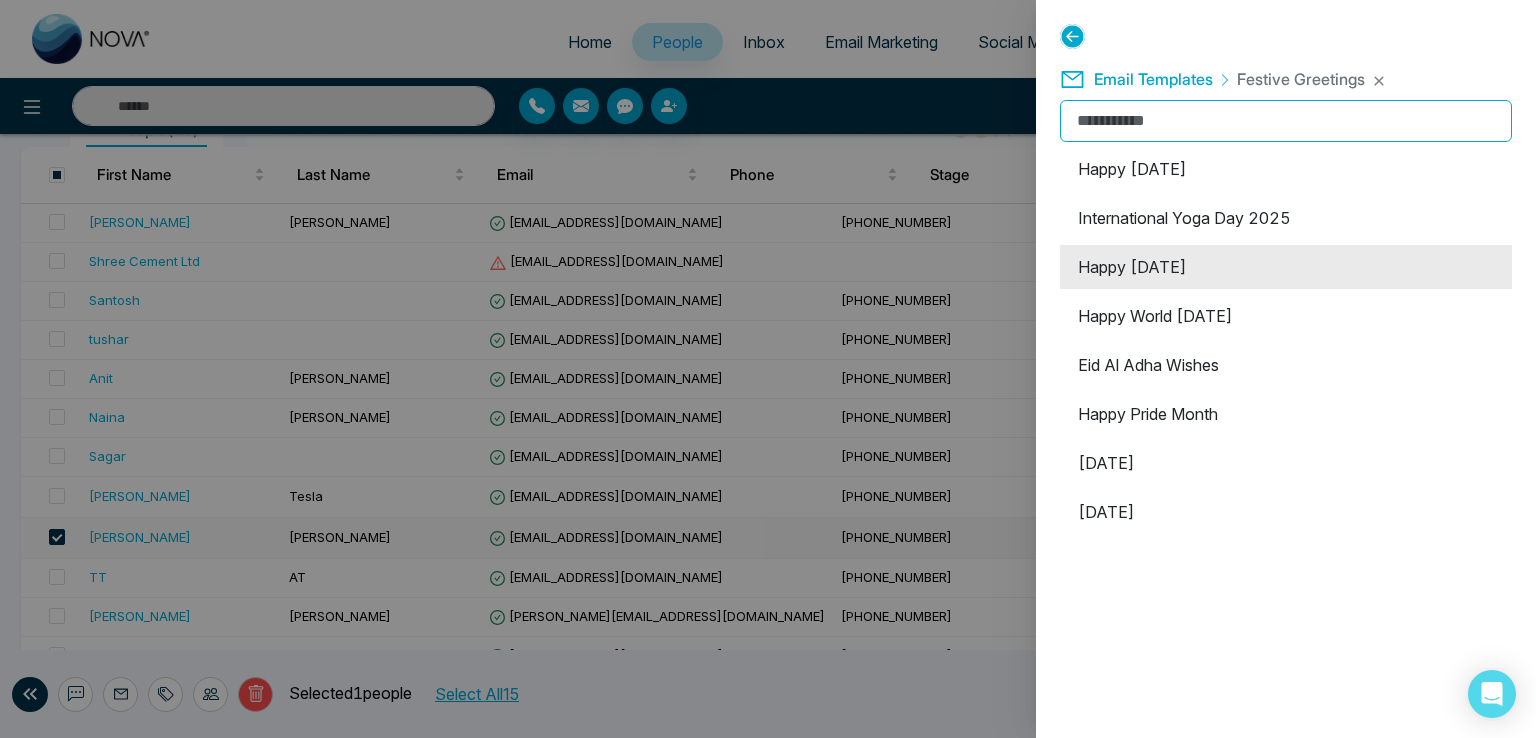 click on "Happy [DATE]" at bounding box center (1286, 267) 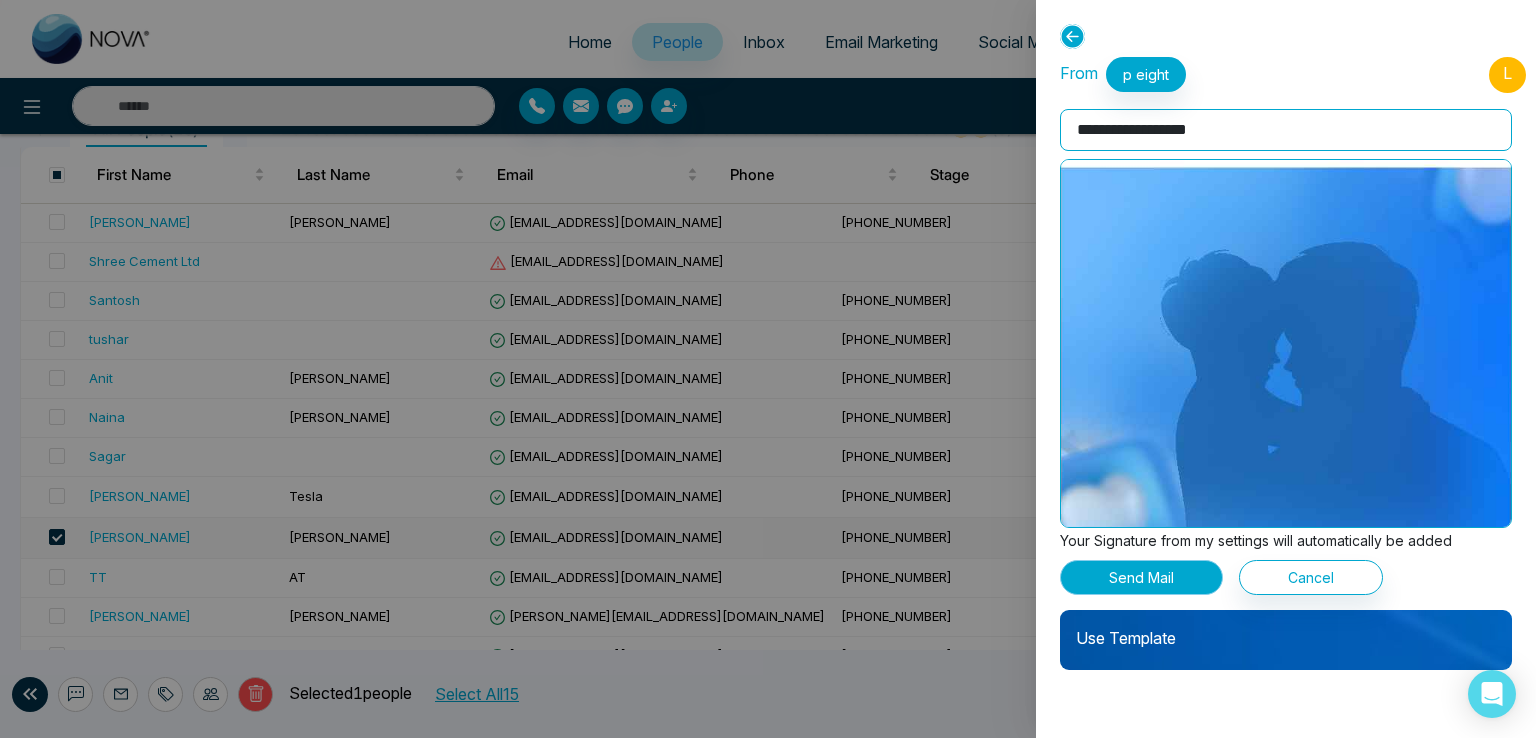 click on "Send Mail" at bounding box center (1141, 577) 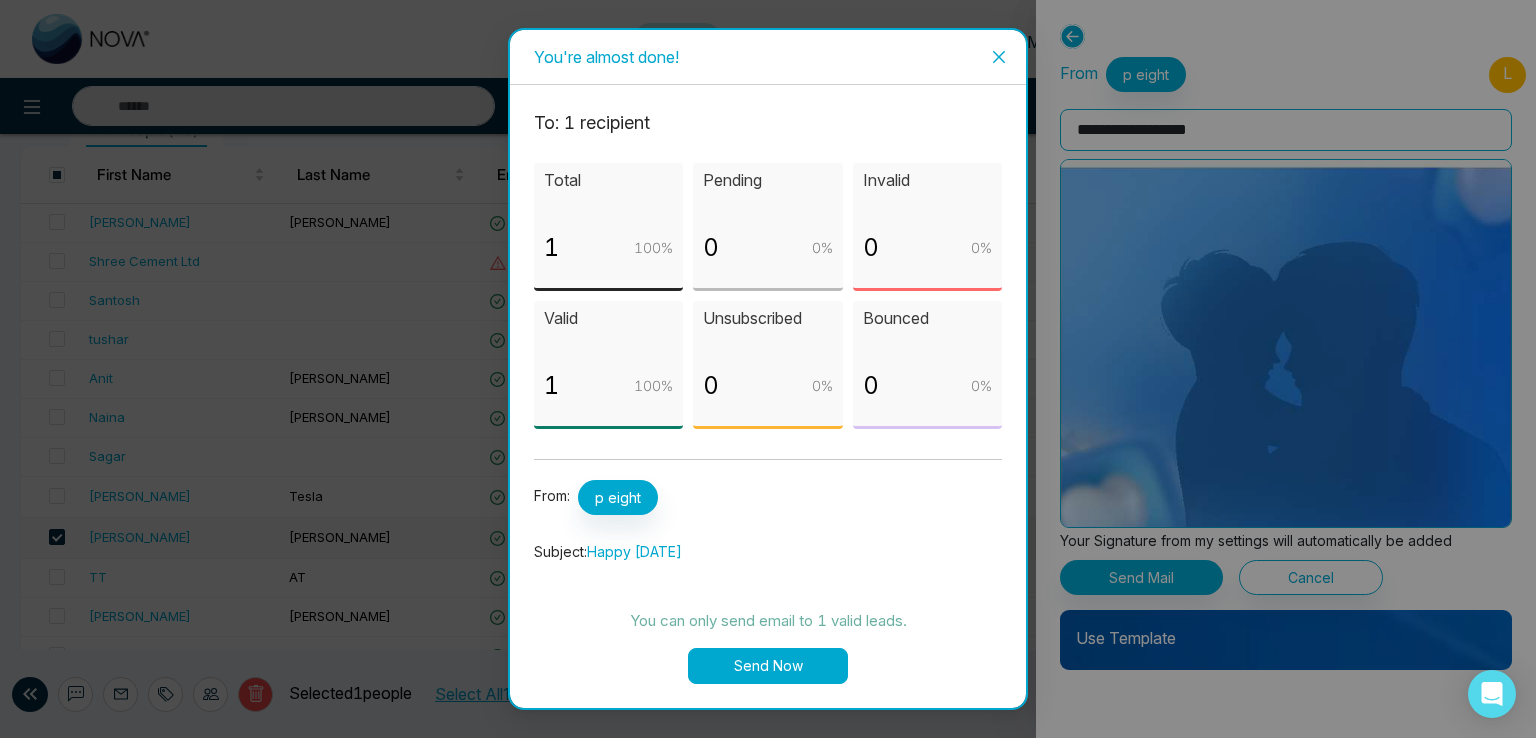click 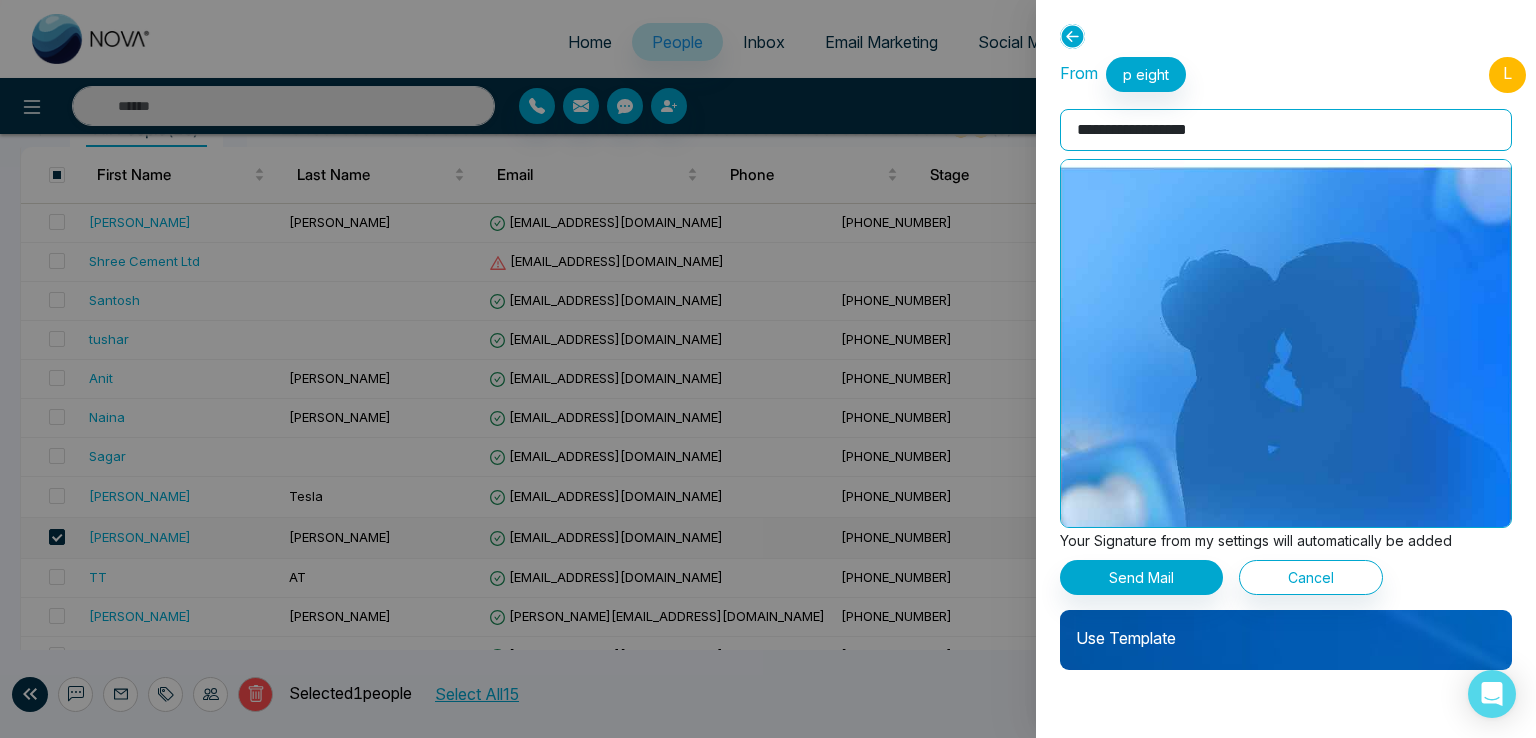 click on "**********" at bounding box center [1286, 369] 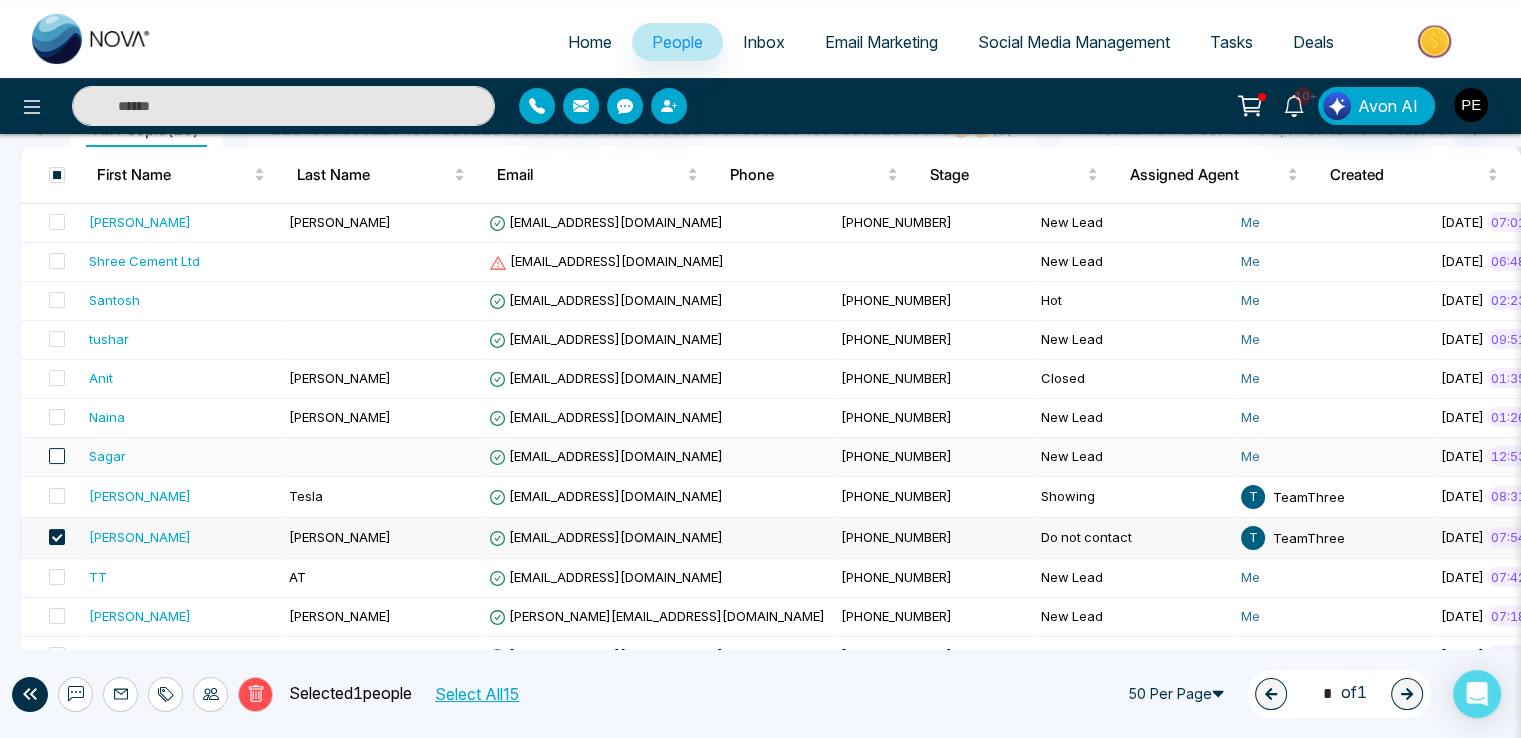 click at bounding box center (57, 456) 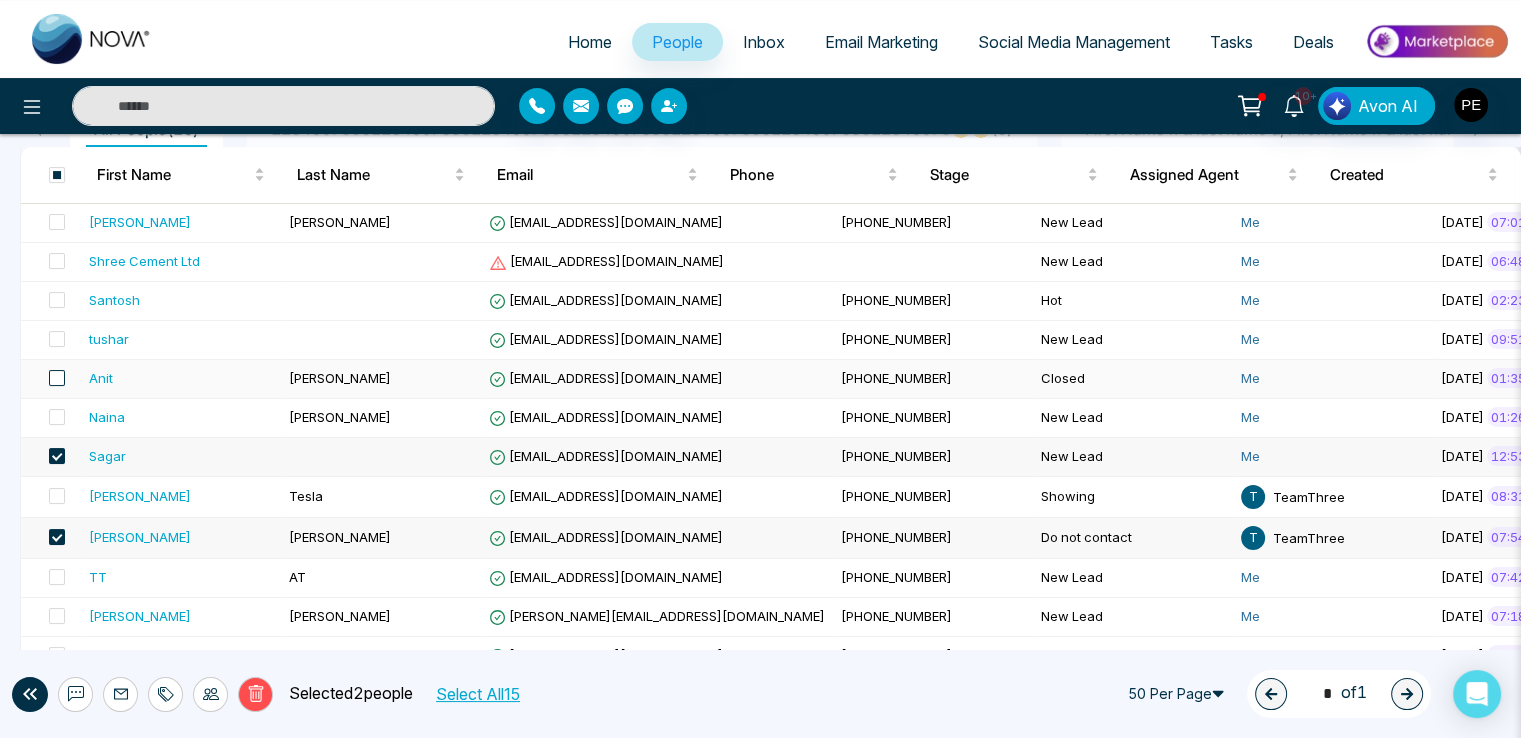 click at bounding box center [57, 378] 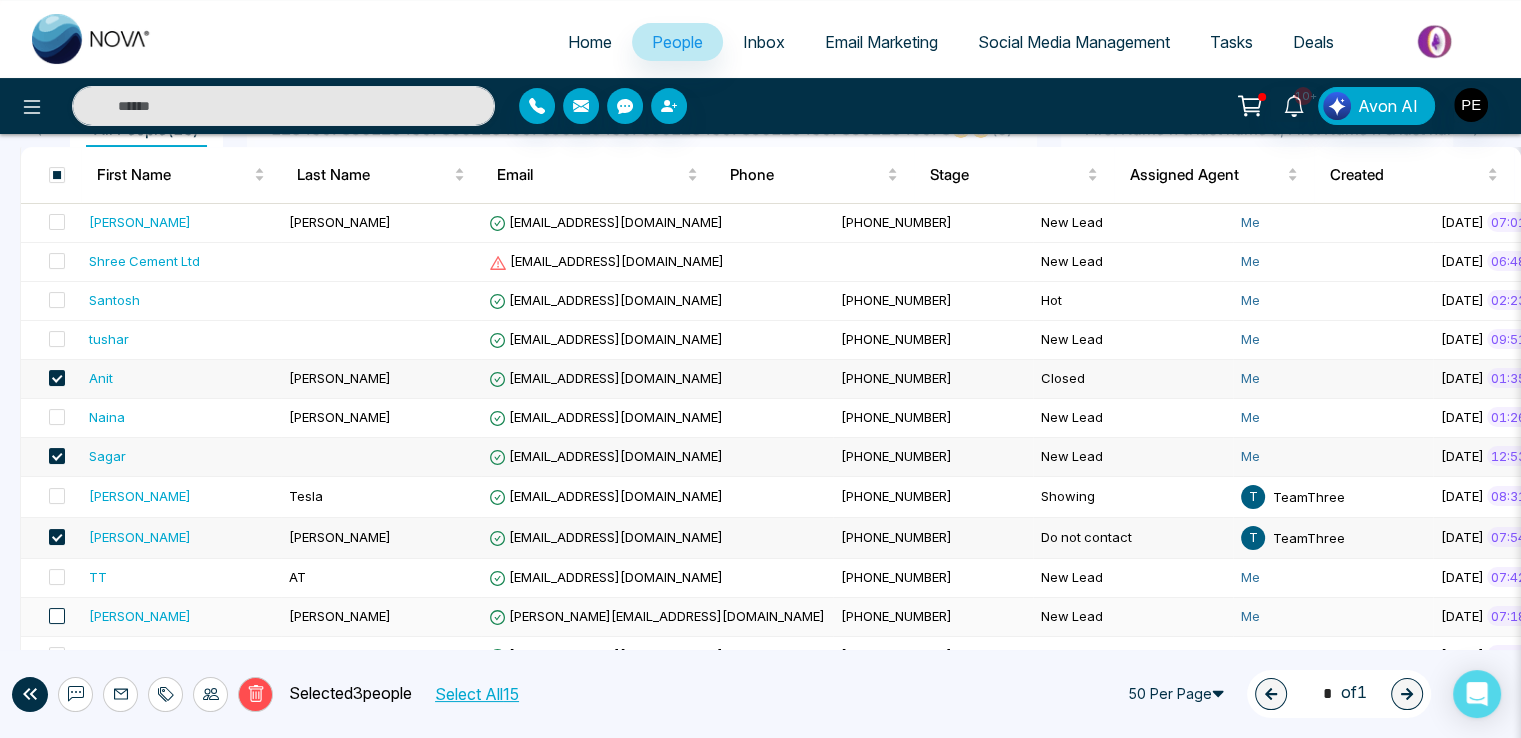 click at bounding box center [57, 616] 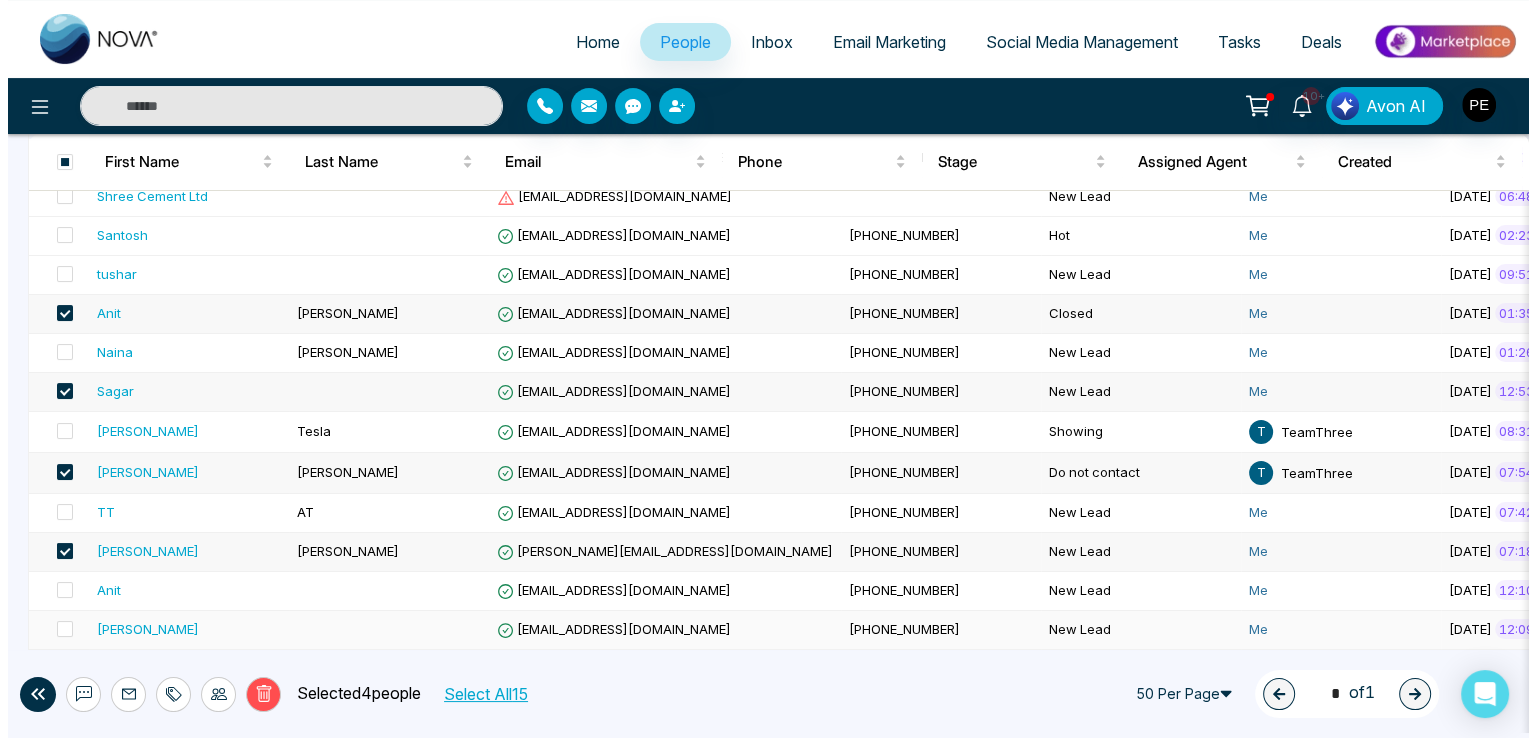 scroll, scrollTop: 300, scrollLeft: 0, axis: vertical 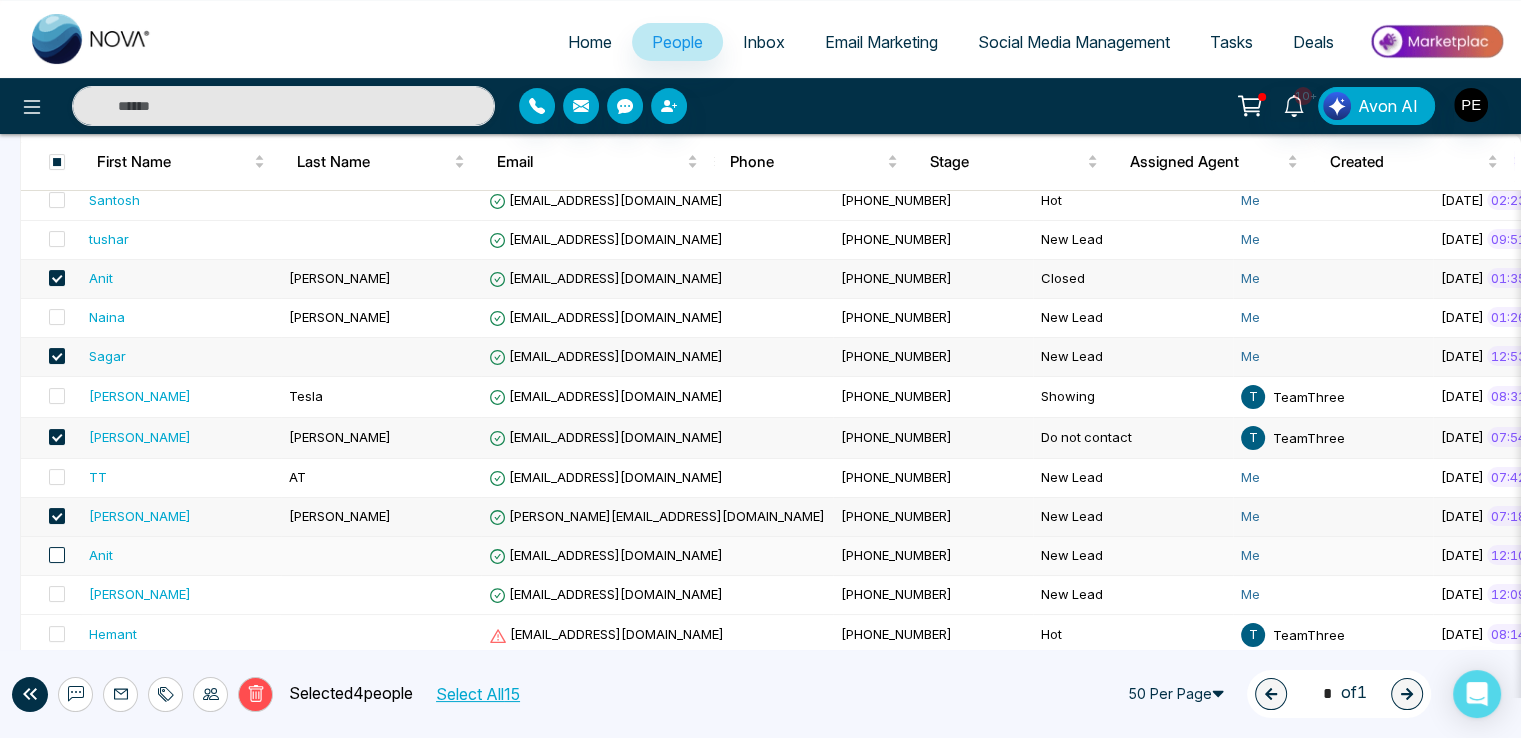 click at bounding box center [57, 555] 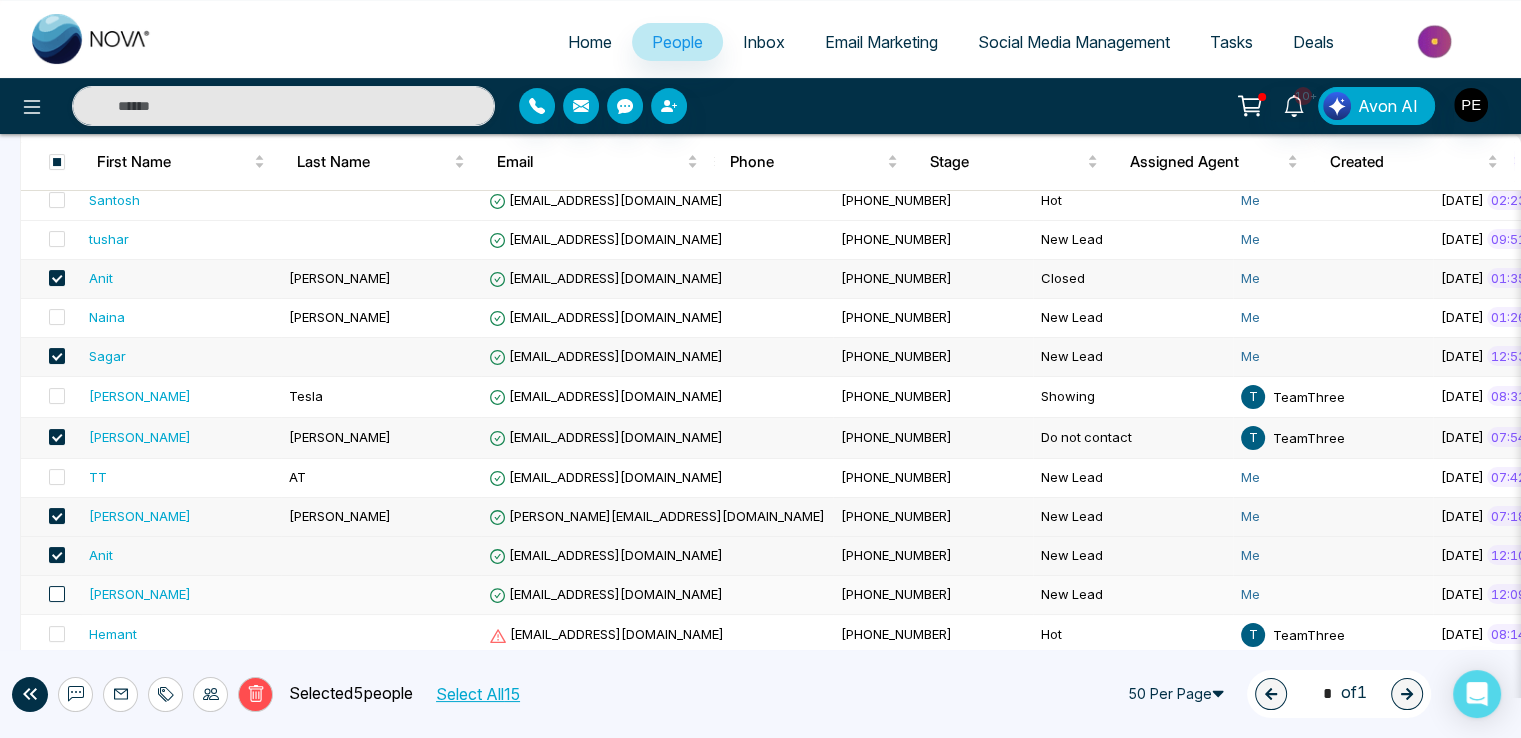 click at bounding box center [57, 594] 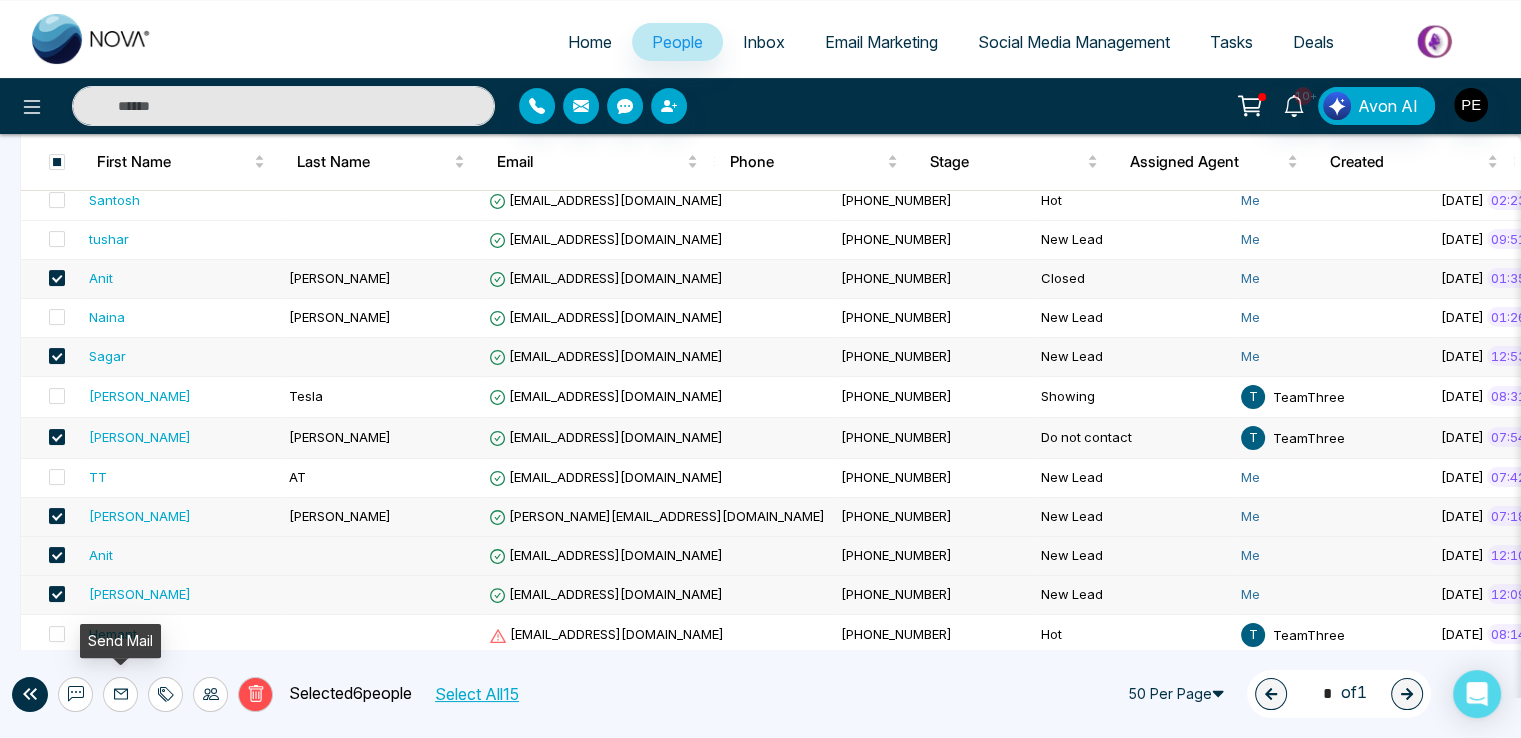 click 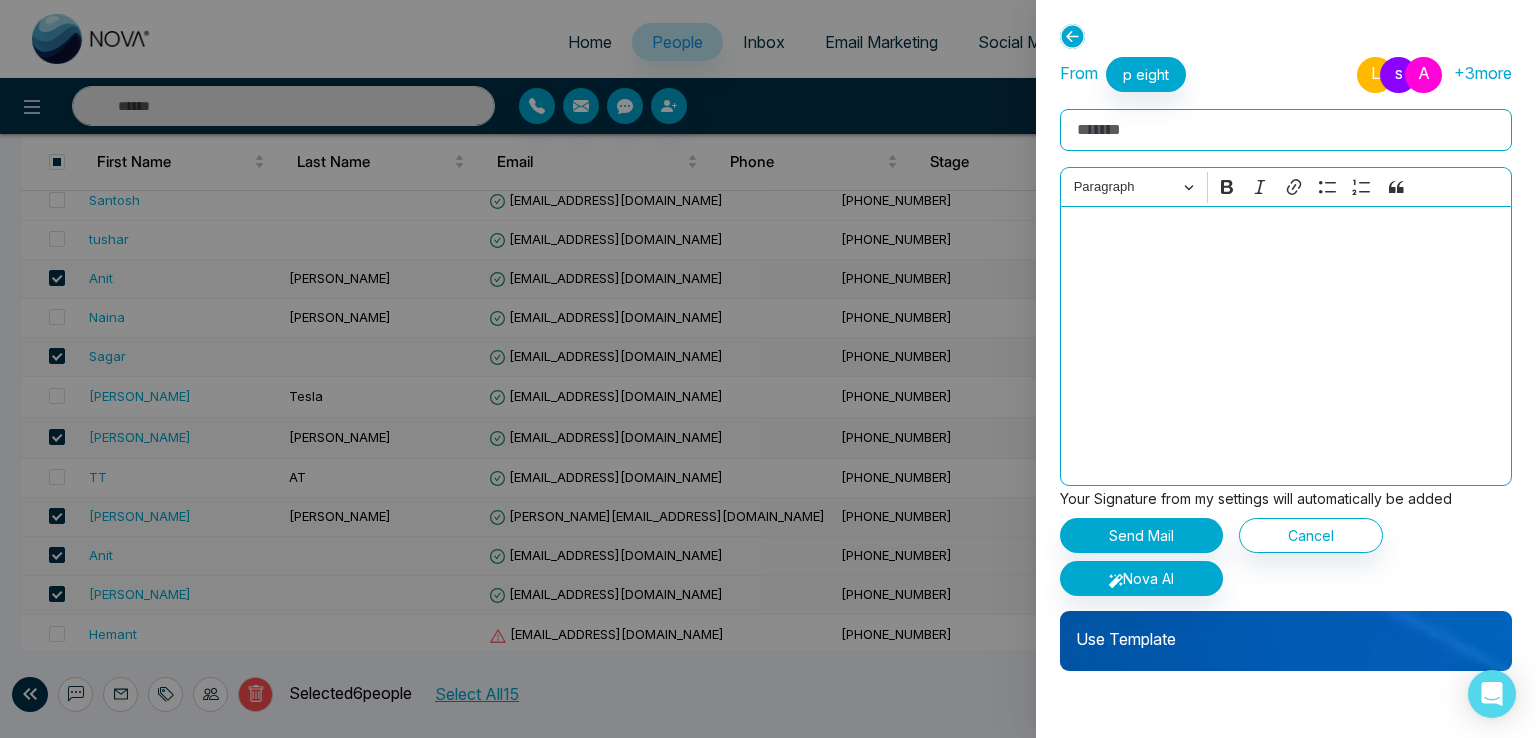 click on "Use Template" at bounding box center (1286, 641) 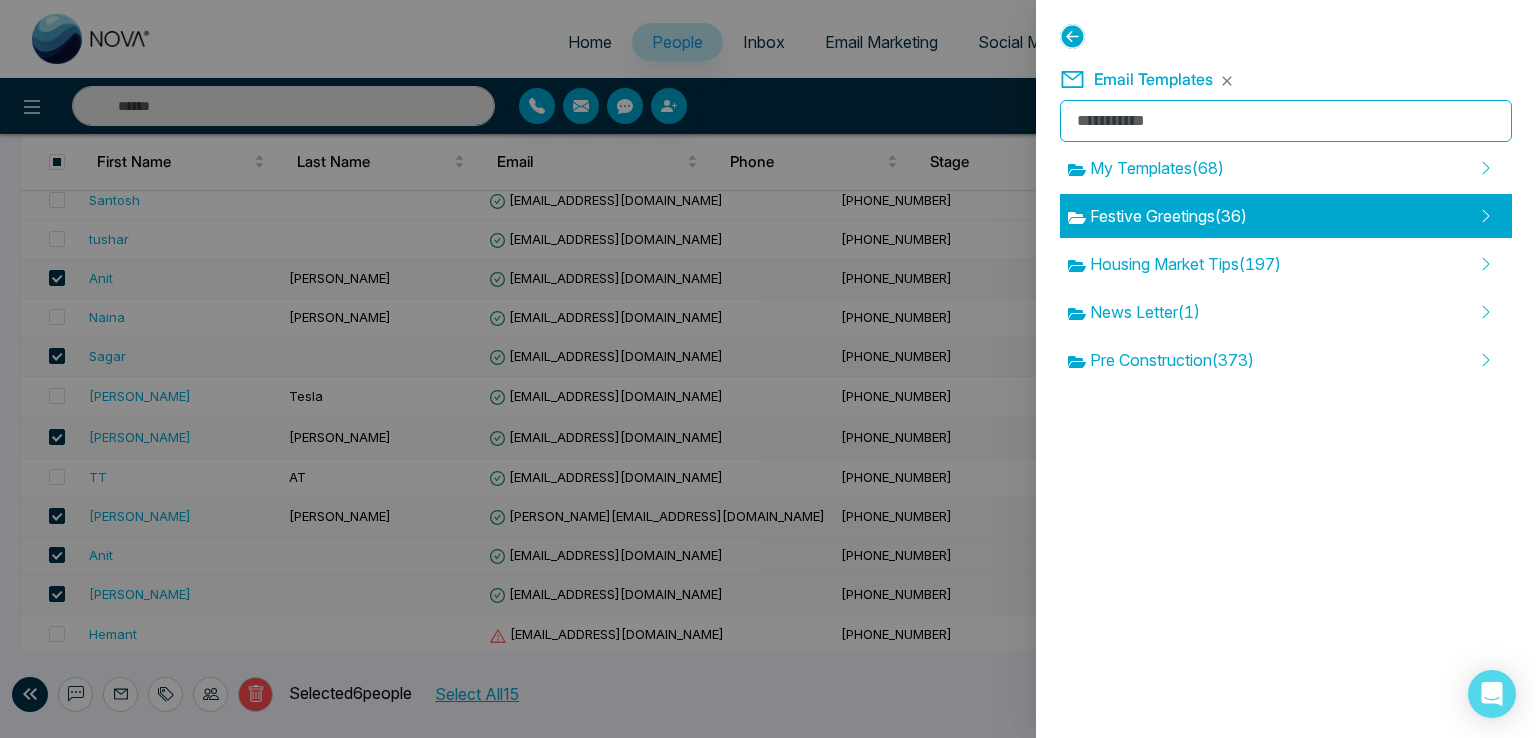 click on "Festive Greetings  ( 36 )" at bounding box center (1286, 216) 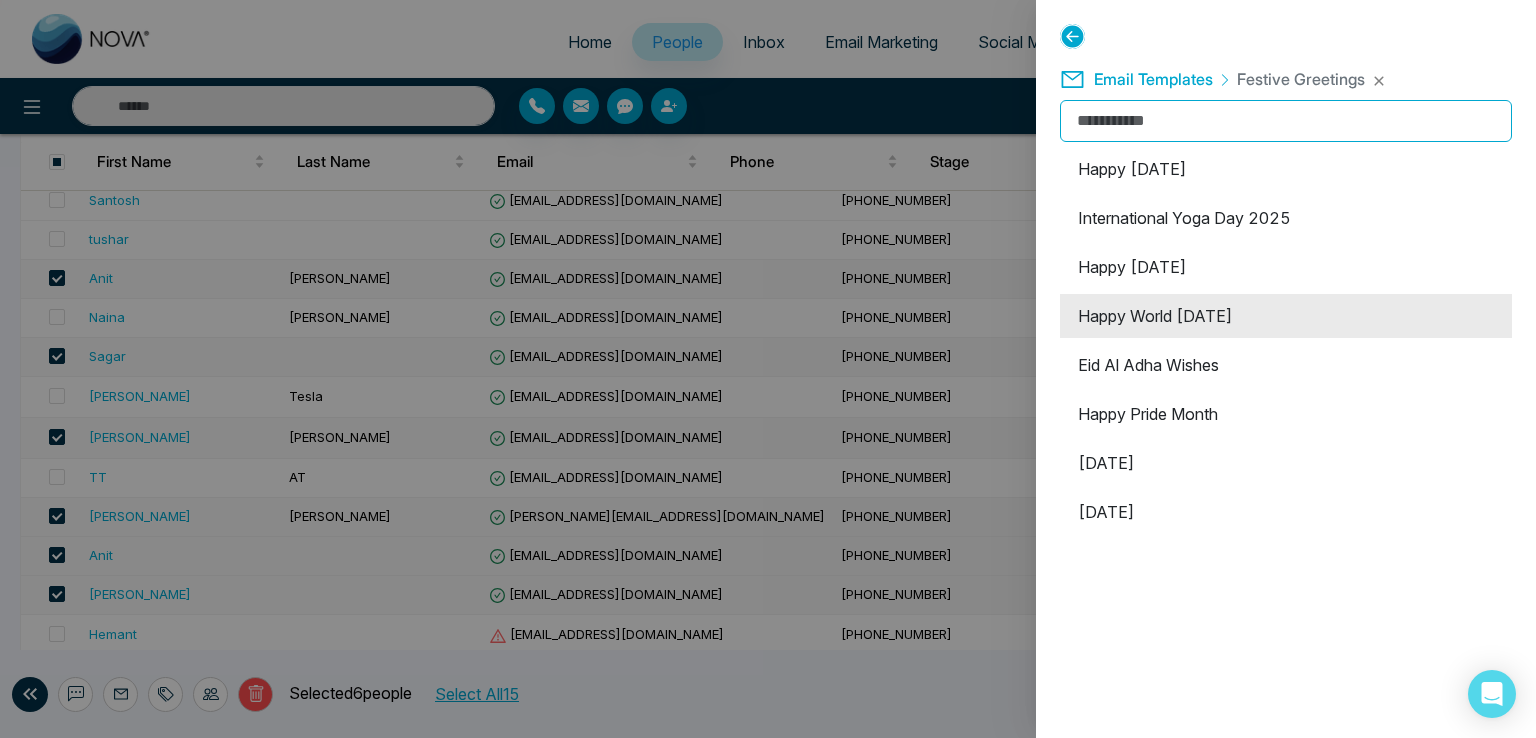 click on "Happy World [DATE]" at bounding box center [1286, 316] 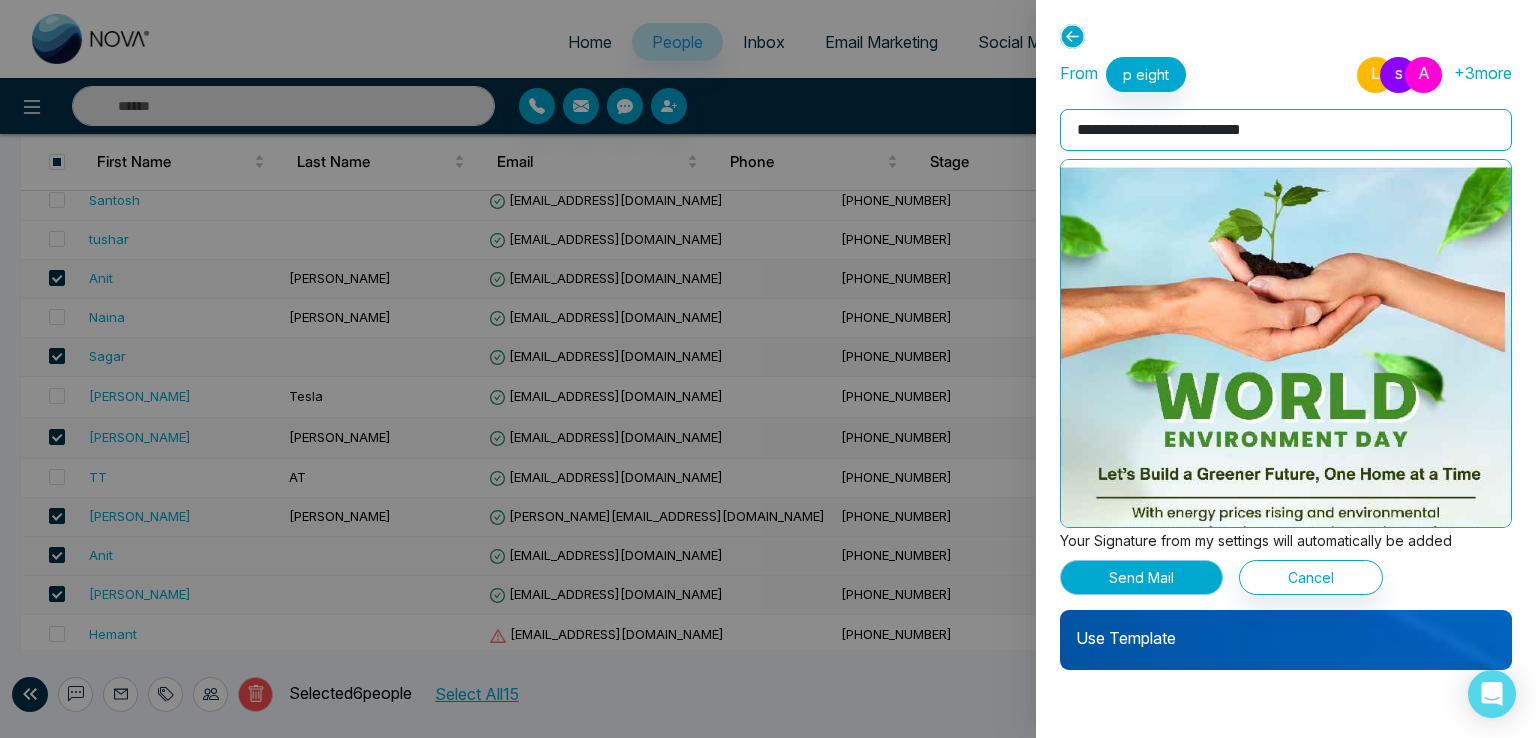 click on "Send Mail" at bounding box center (1141, 577) 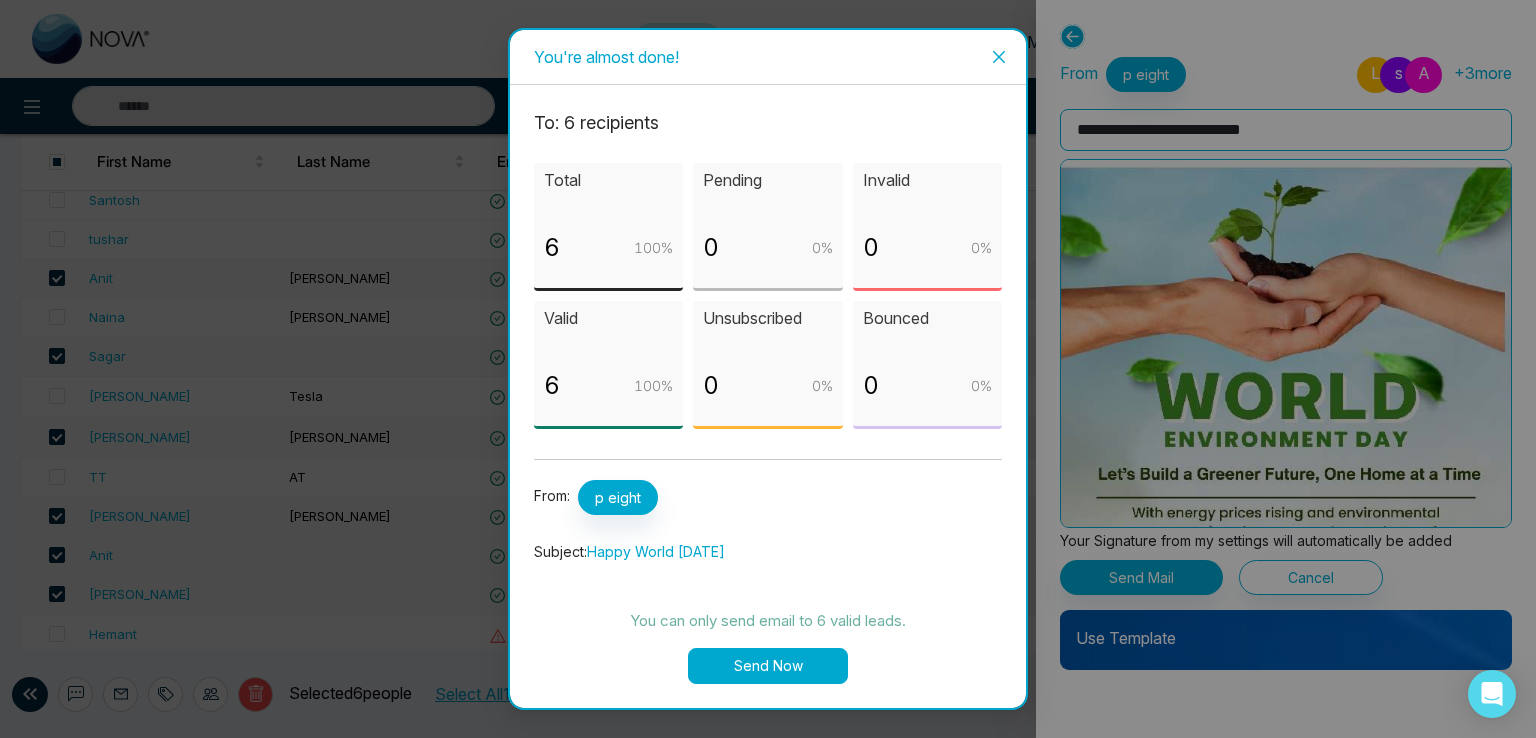 click on "Send Now" at bounding box center [768, 666] 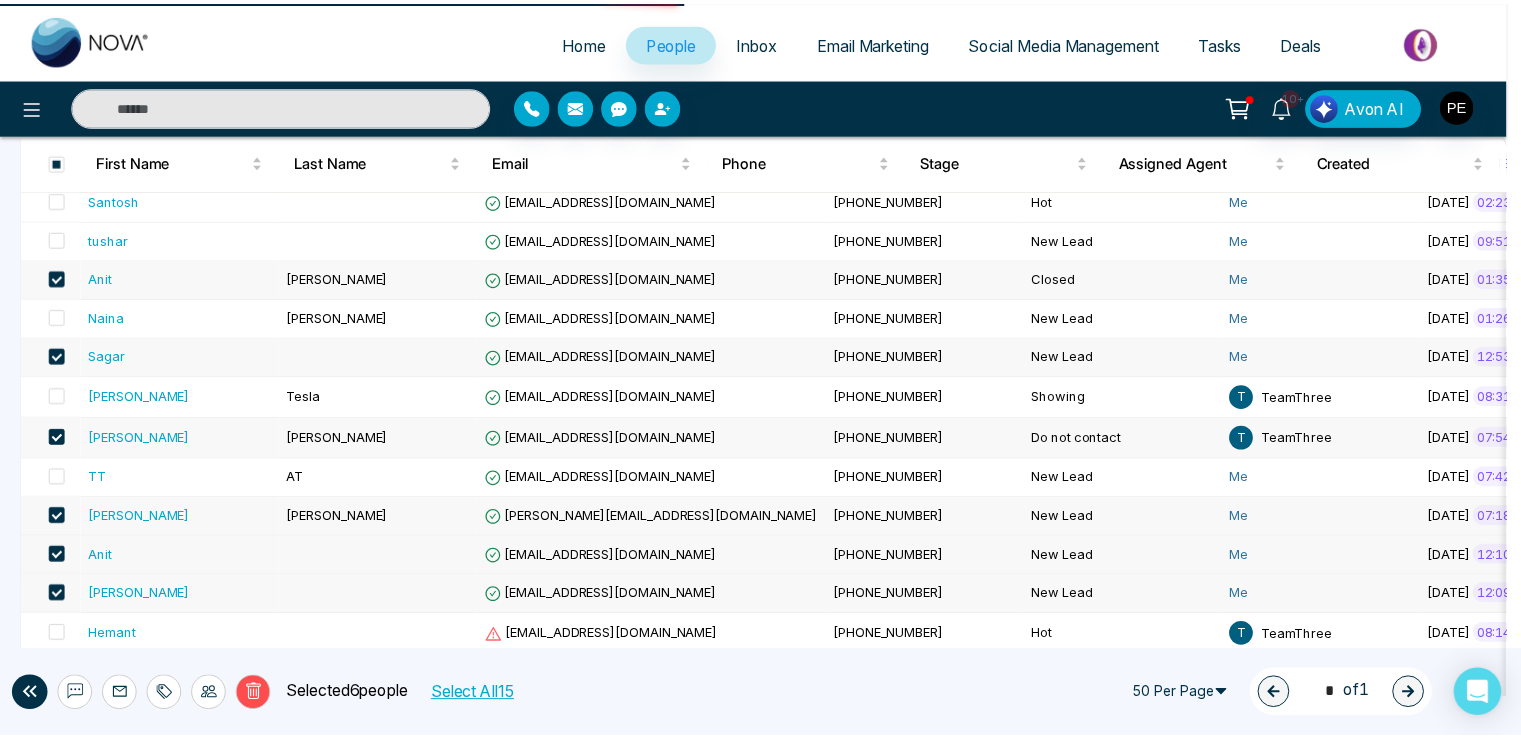 scroll, scrollTop: 0, scrollLeft: 0, axis: both 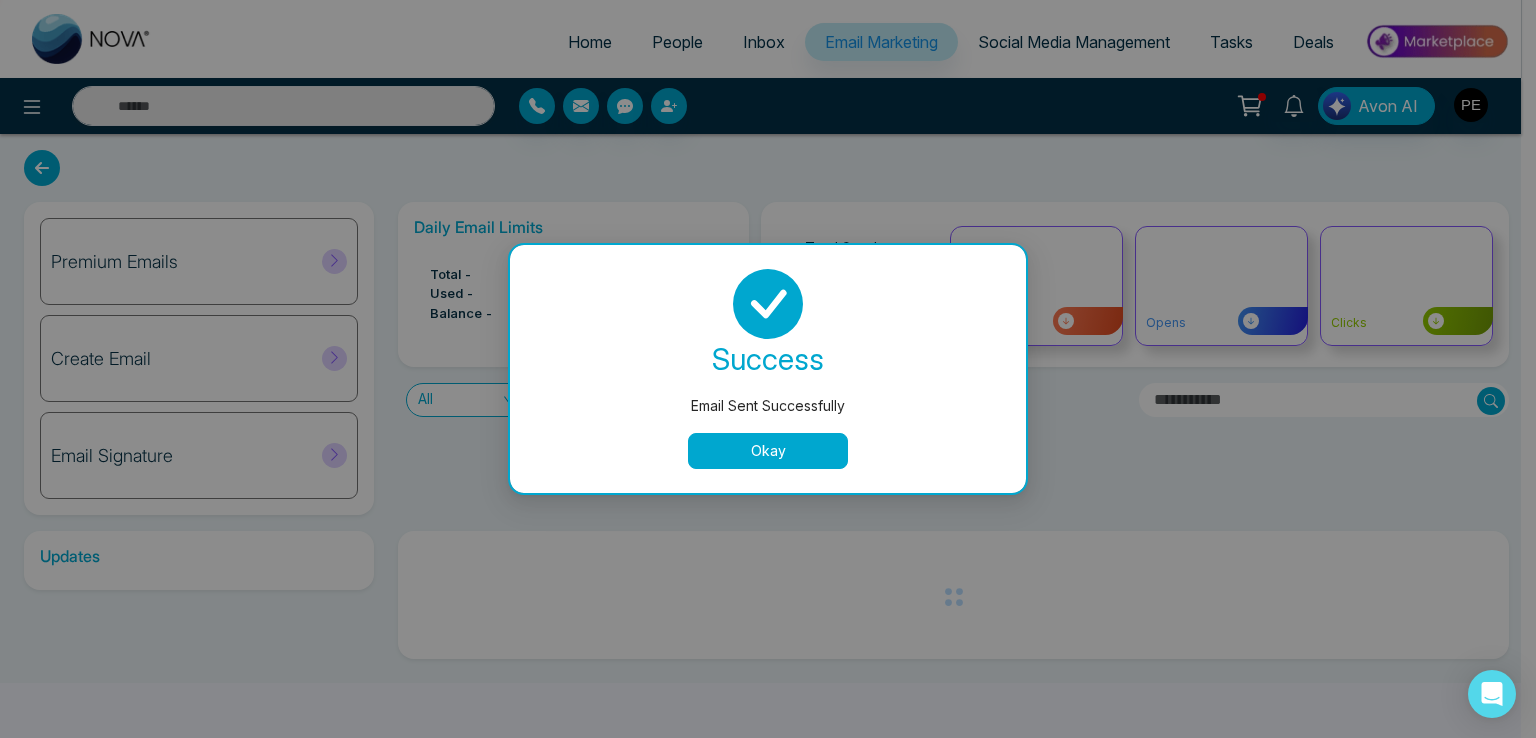 click on "Okay" at bounding box center [768, 451] 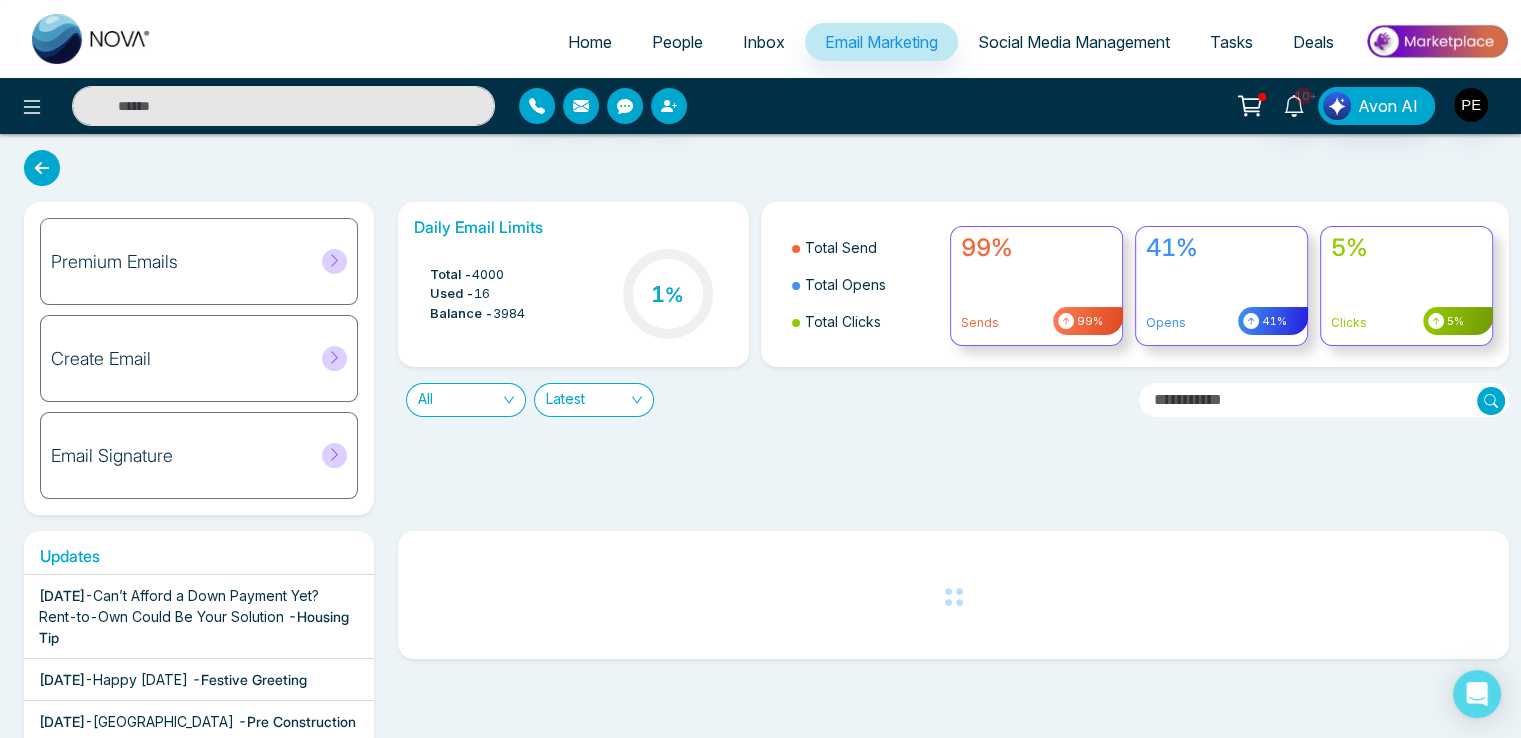 click on "People" at bounding box center (677, 42) 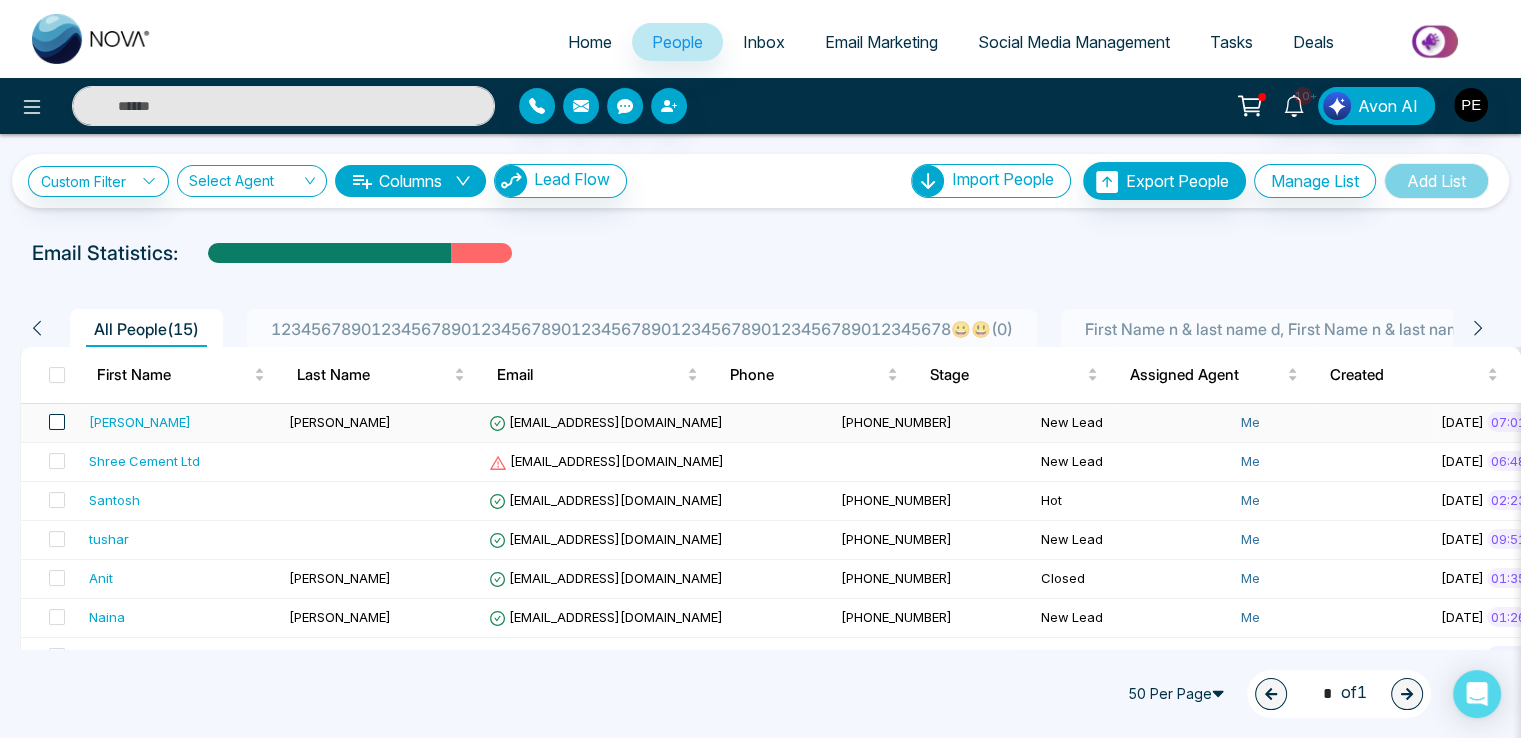 click at bounding box center (57, 422) 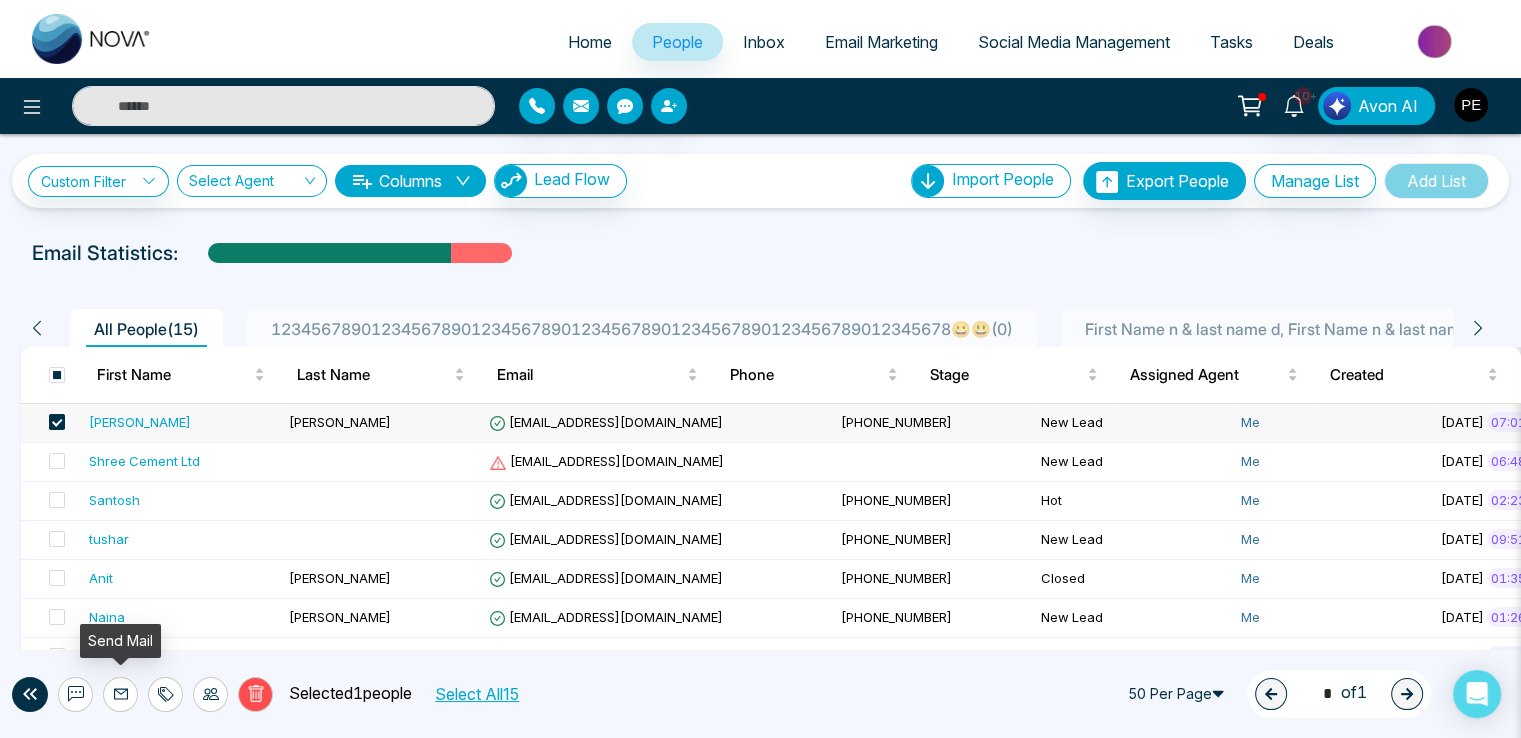 click 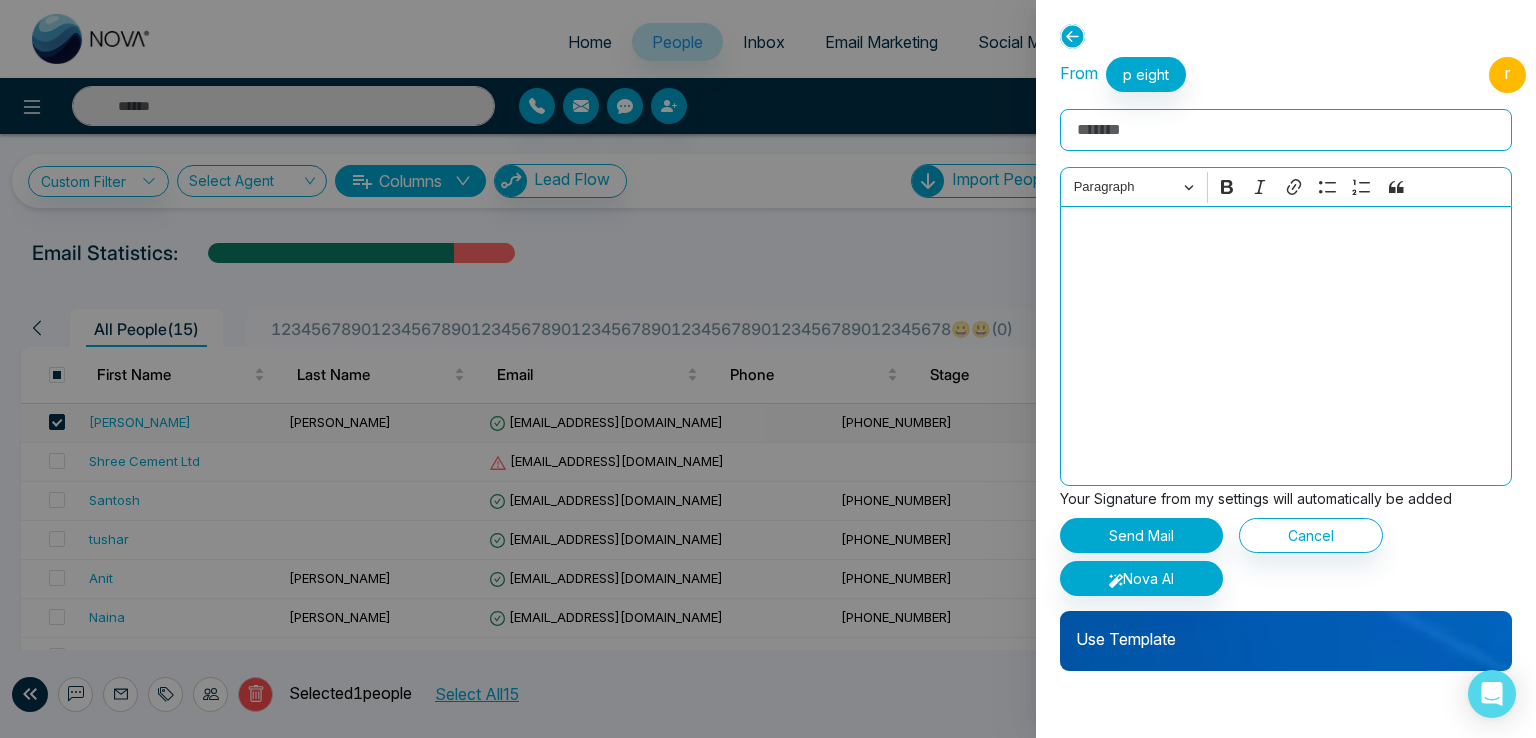 click on "Use Template" at bounding box center [1286, 641] 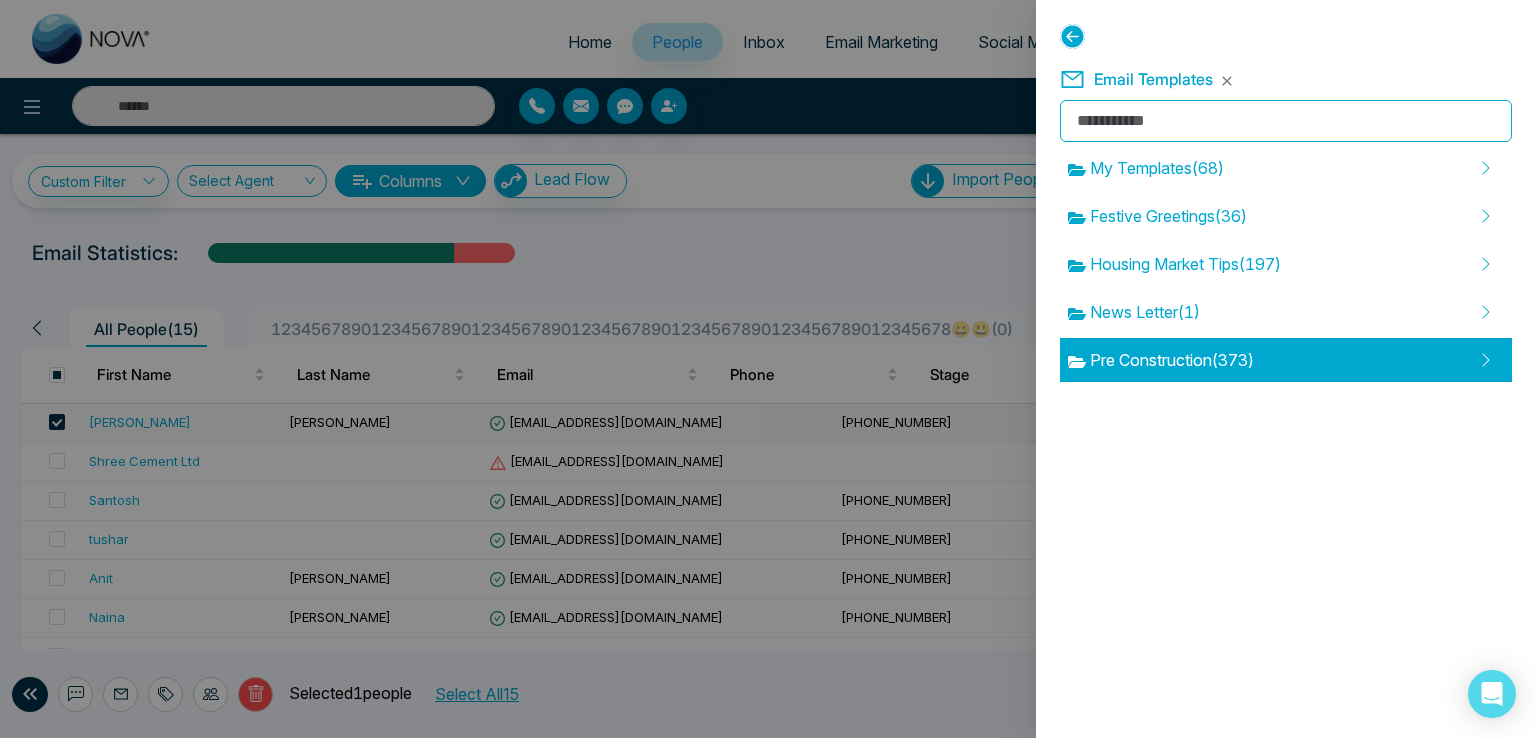 click on "Pre Construction  ( 373 )" at bounding box center [1286, 360] 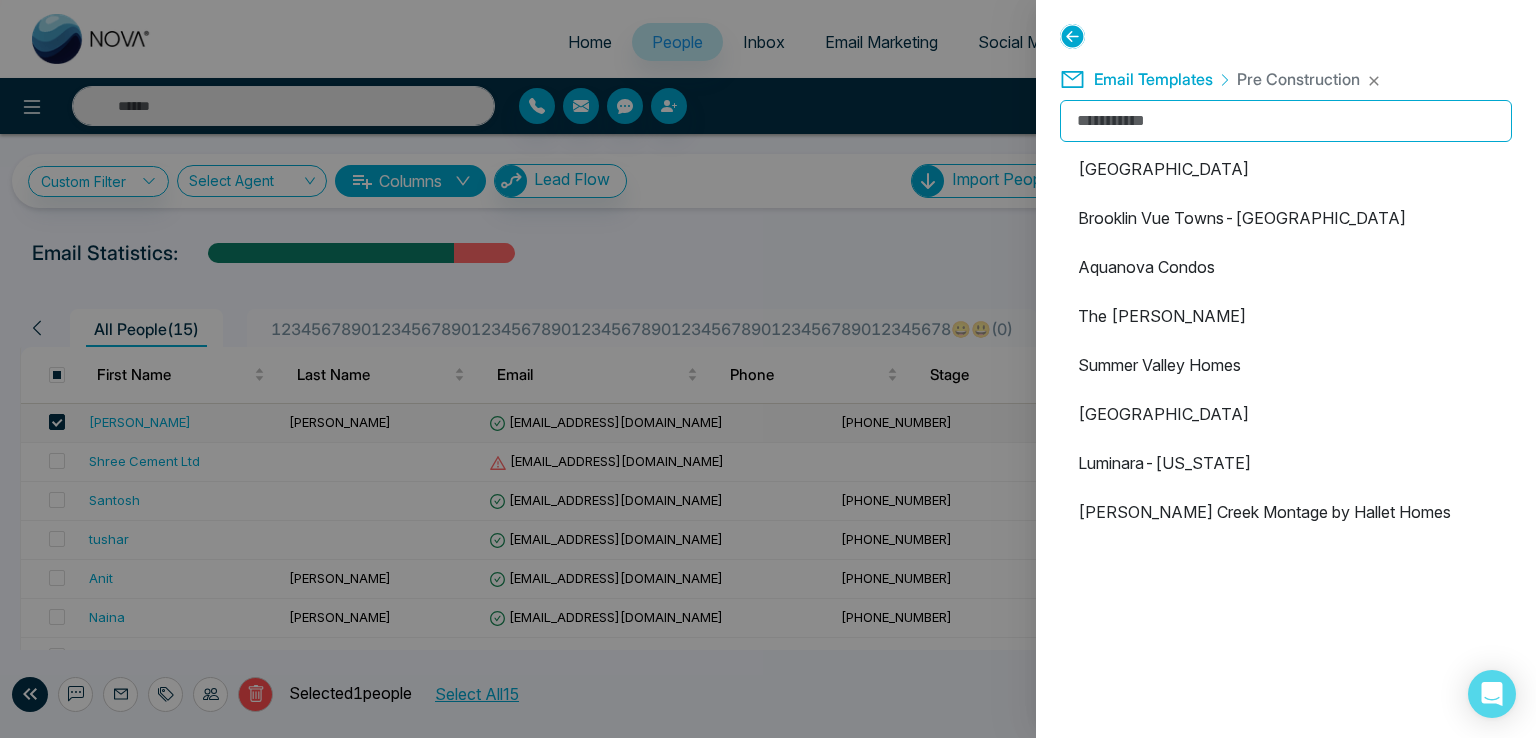 click on "The [PERSON_NAME]" at bounding box center [1286, 316] 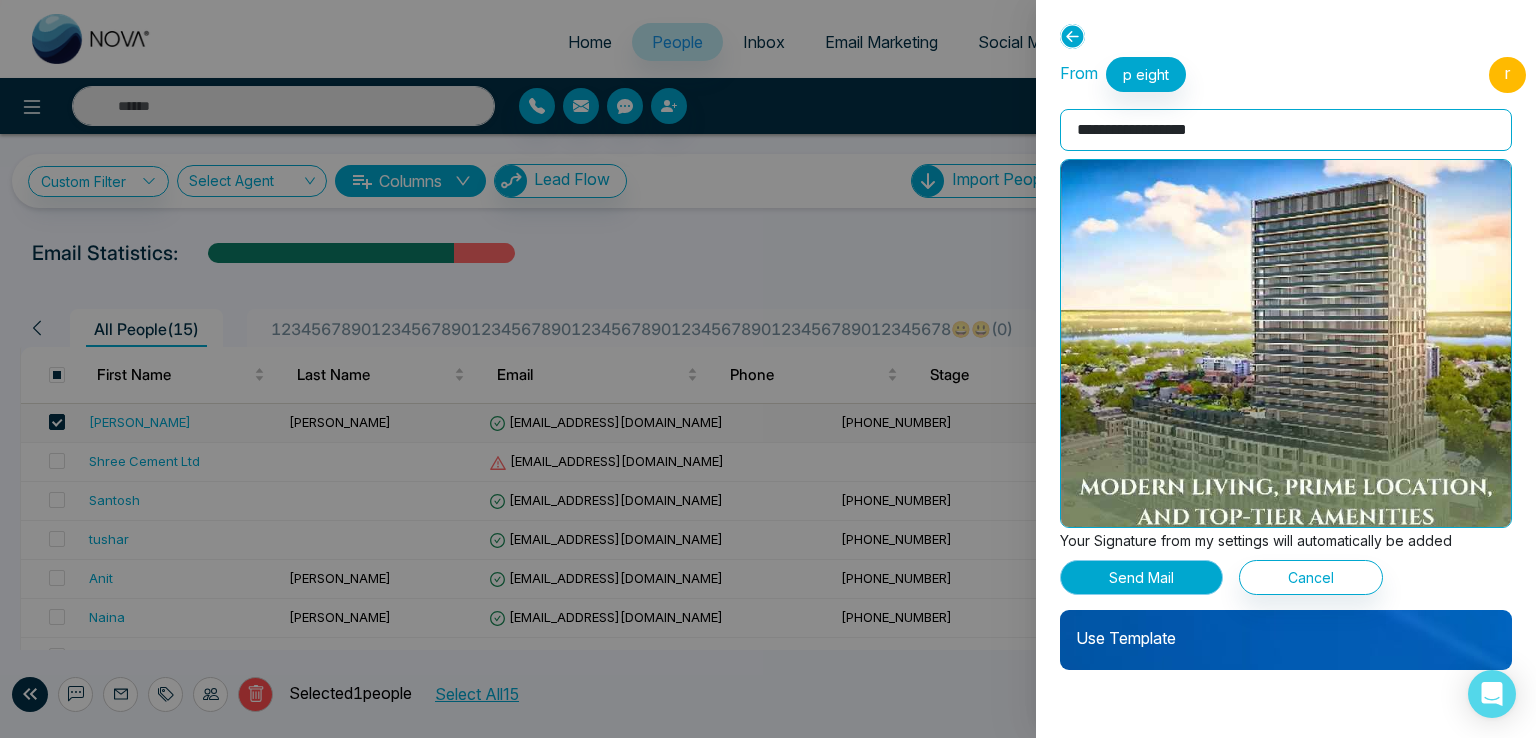click on "Send Mail" at bounding box center [1141, 577] 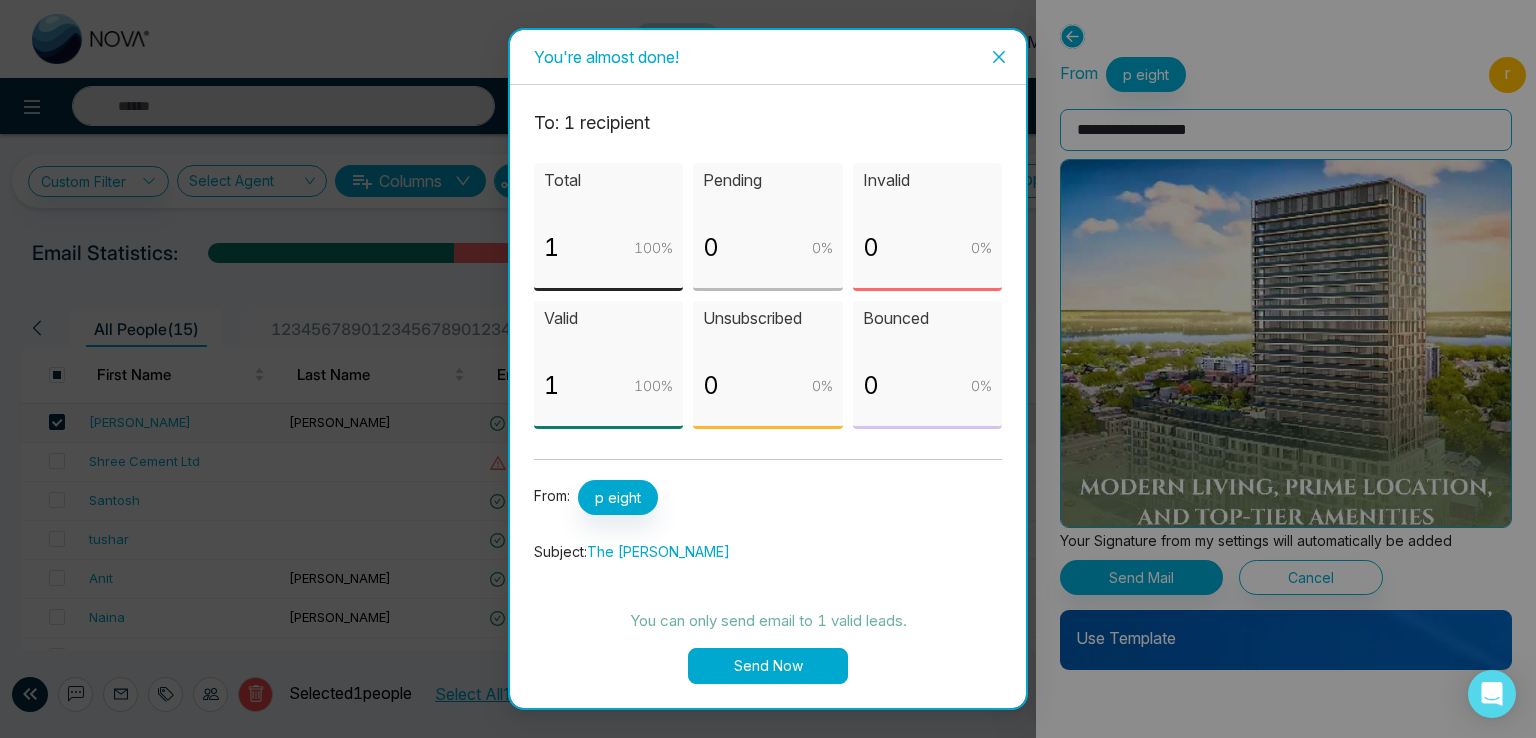 click on "You're almost done! To:   1   recipient Total 1 100 % Pending 0 0 % Invalid 0 0 % Valid 1 100 % Unsubscribed 0 0 % Bounced 0 0 % From:  p eight Subject:  The Rebecca Condos You can only send email to   1   valid leads. Send Now" at bounding box center [768, 369] 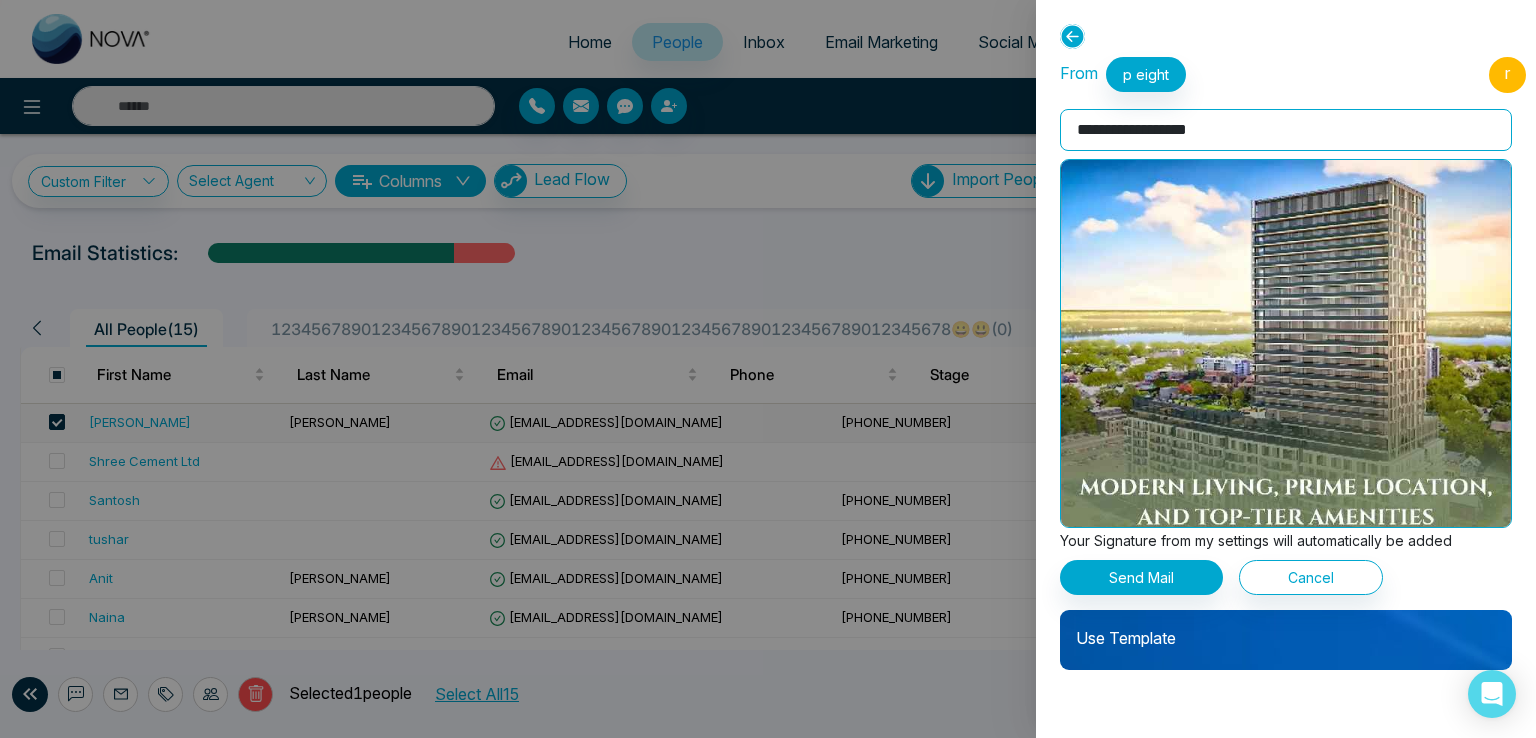 click 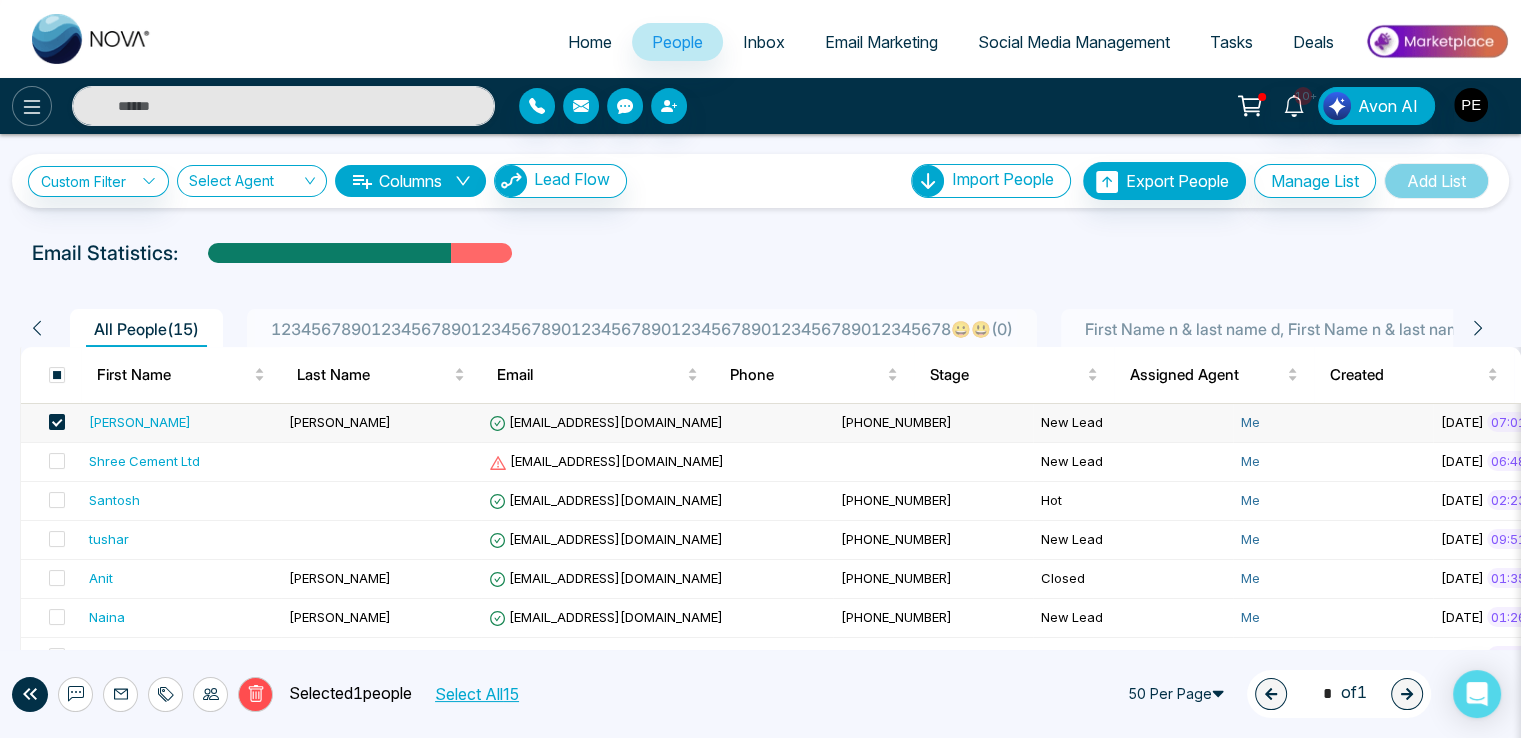 click at bounding box center (32, 106) 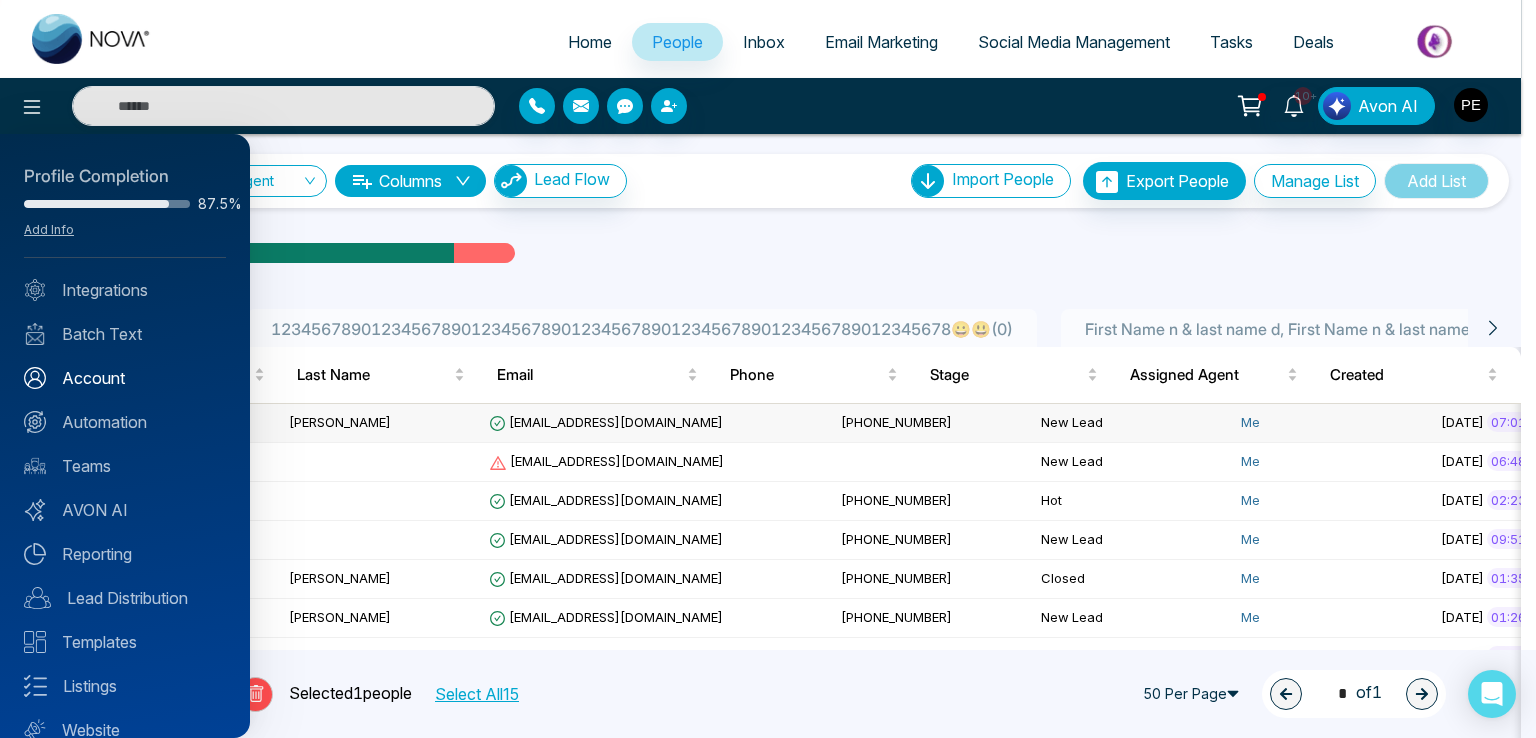 click on "Account" at bounding box center (125, 378) 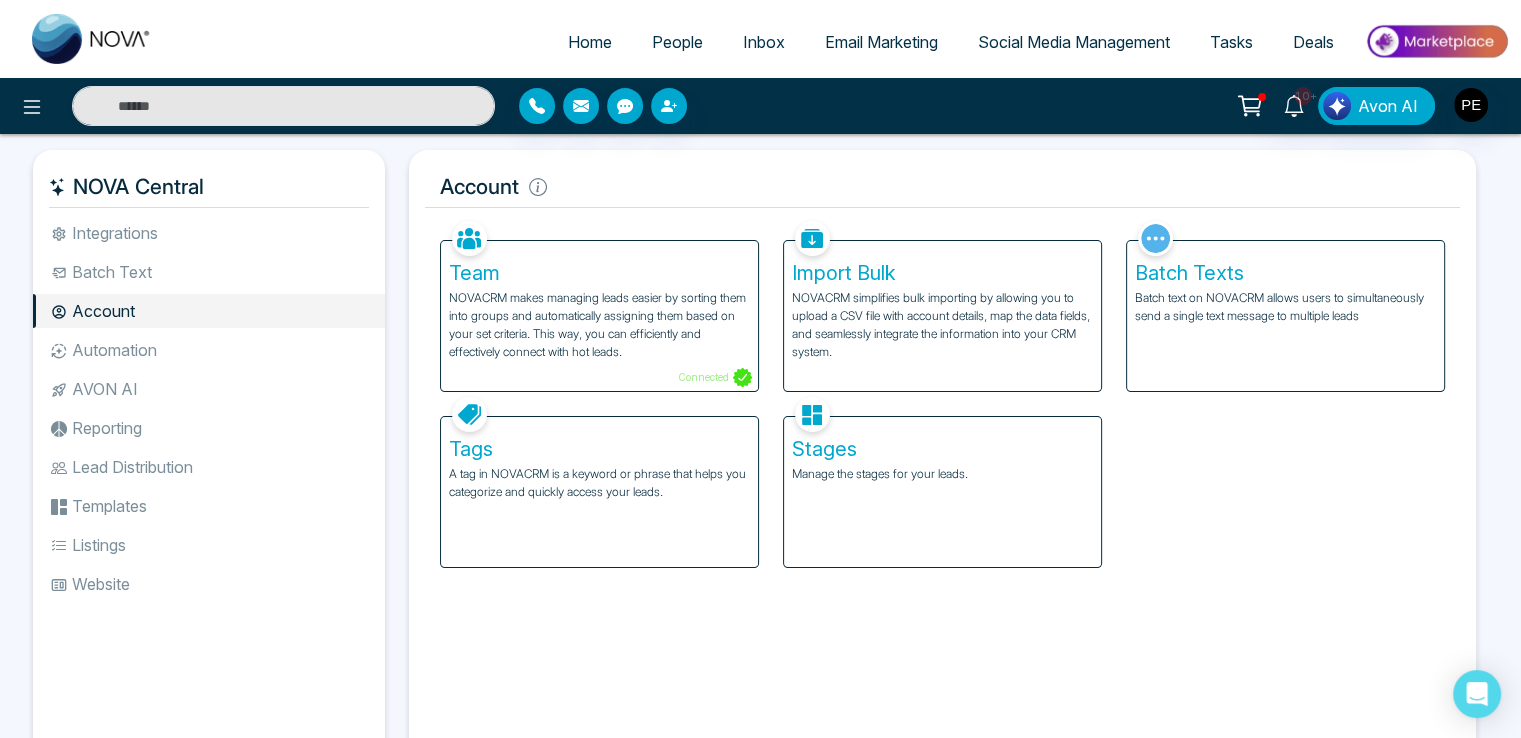 click on "Batch text on NOVACRM allows users to simultaneously send a single text message to multiple leads" at bounding box center (1285, 307) 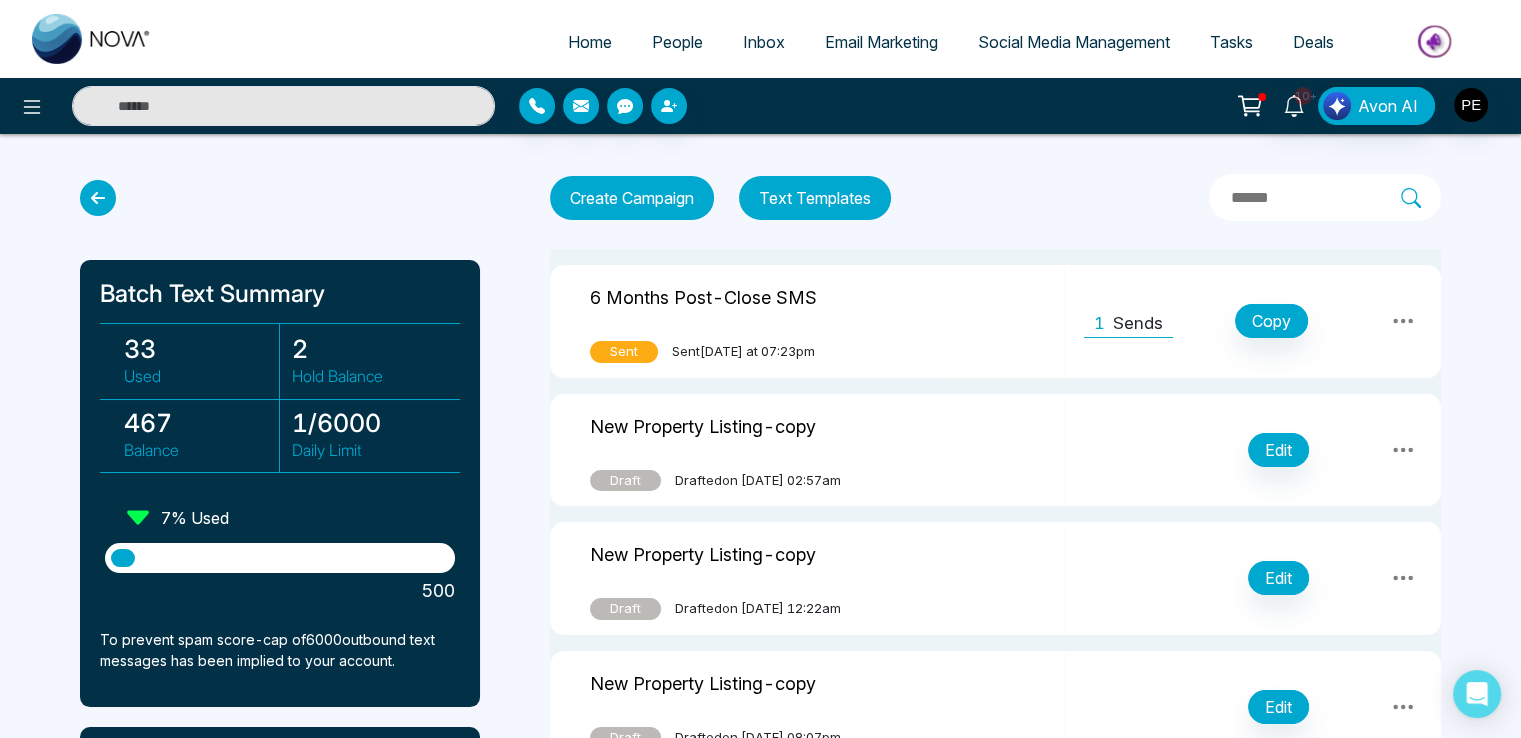click on "People" at bounding box center (677, 42) 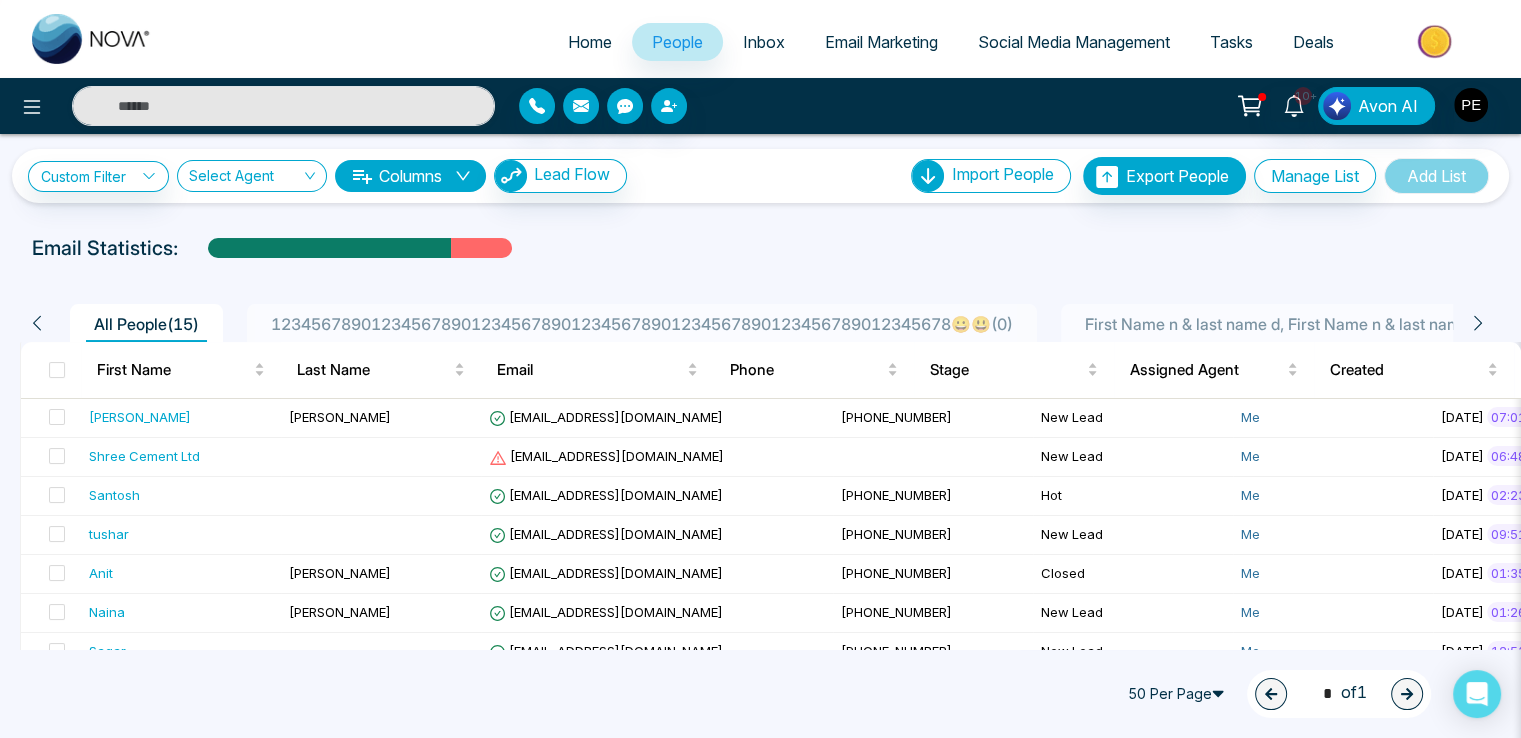 scroll, scrollTop: 0, scrollLeft: 0, axis: both 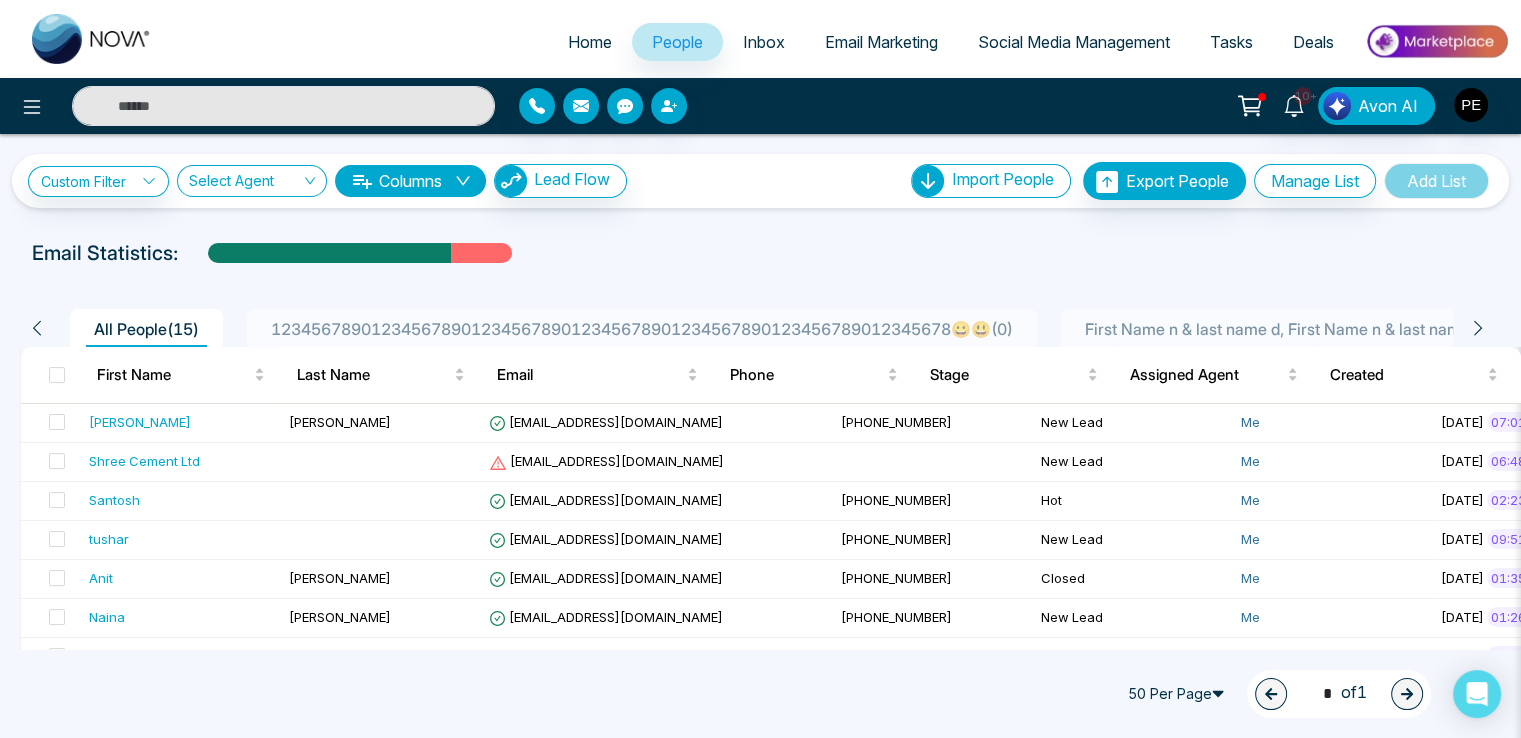click at bounding box center (51, 375) 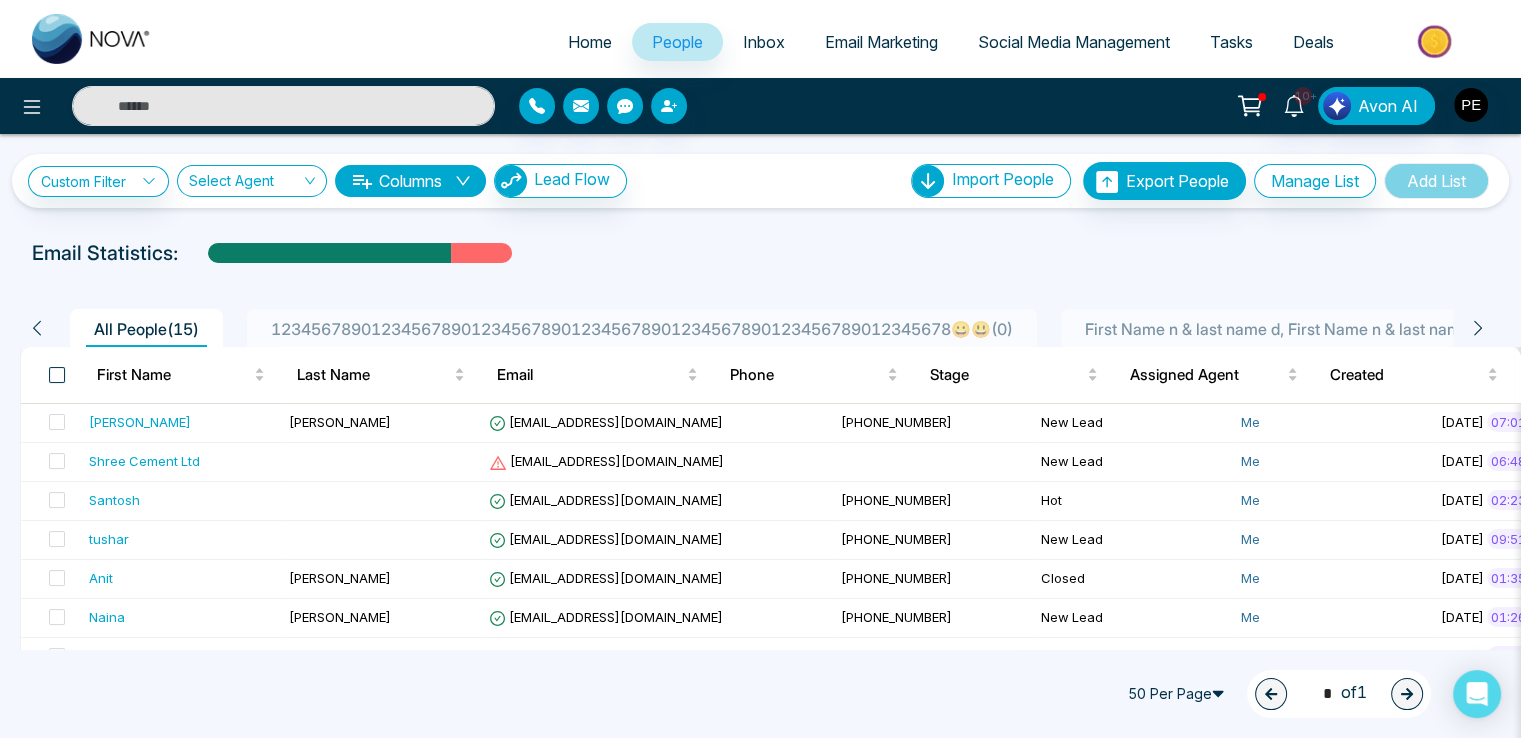 click at bounding box center (57, 375) 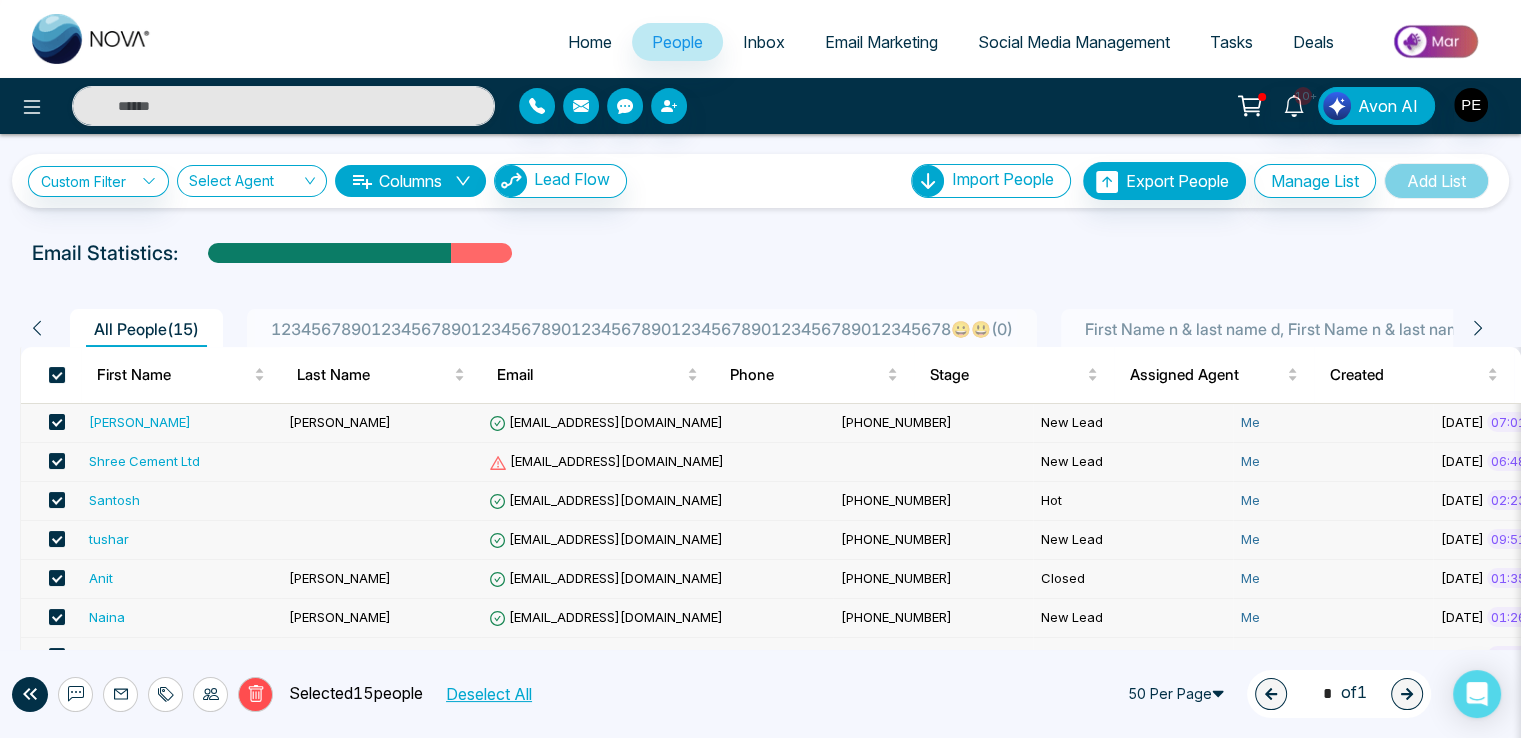 click on "Shree Cement Ltd" at bounding box center (144, 461) 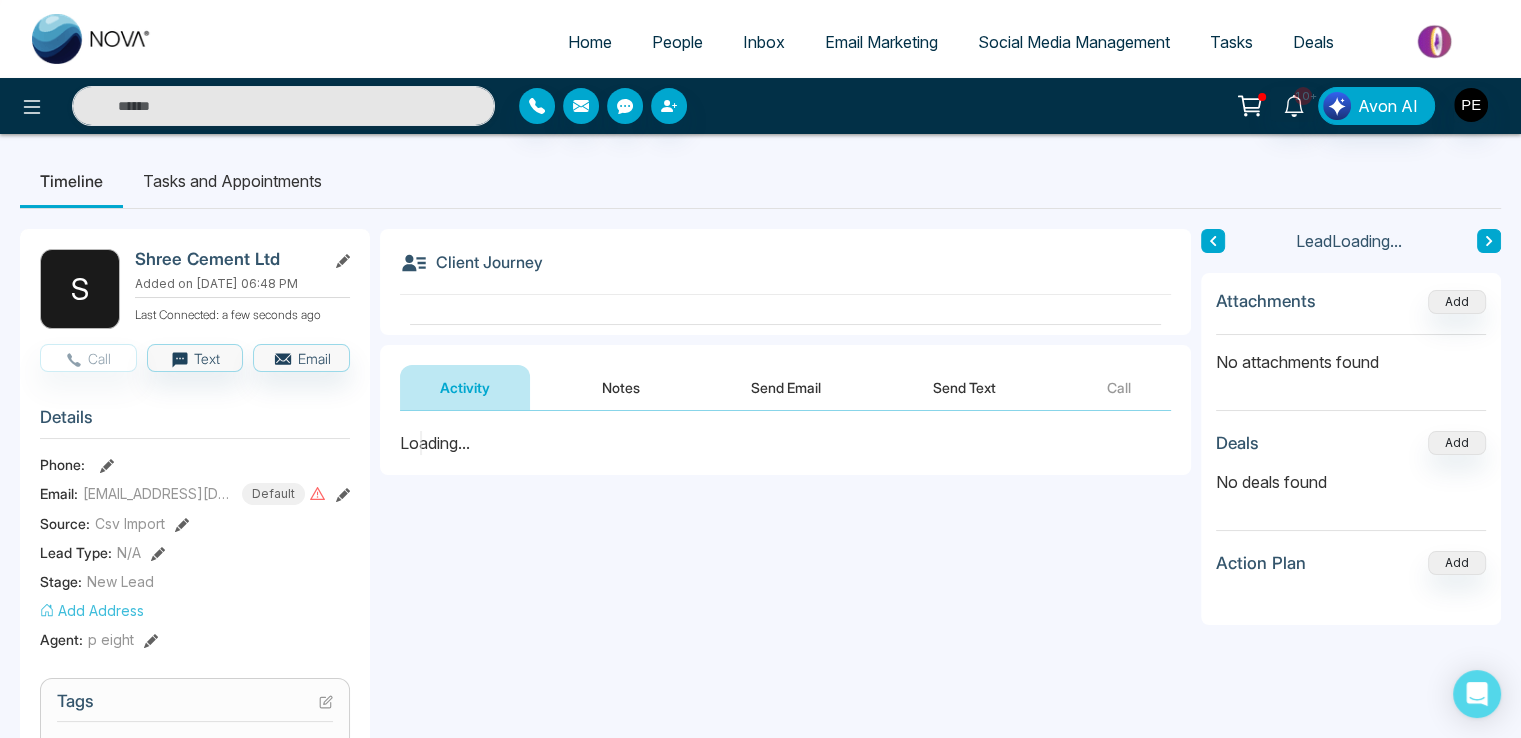click on "**********" at bounding box center (785, 829) 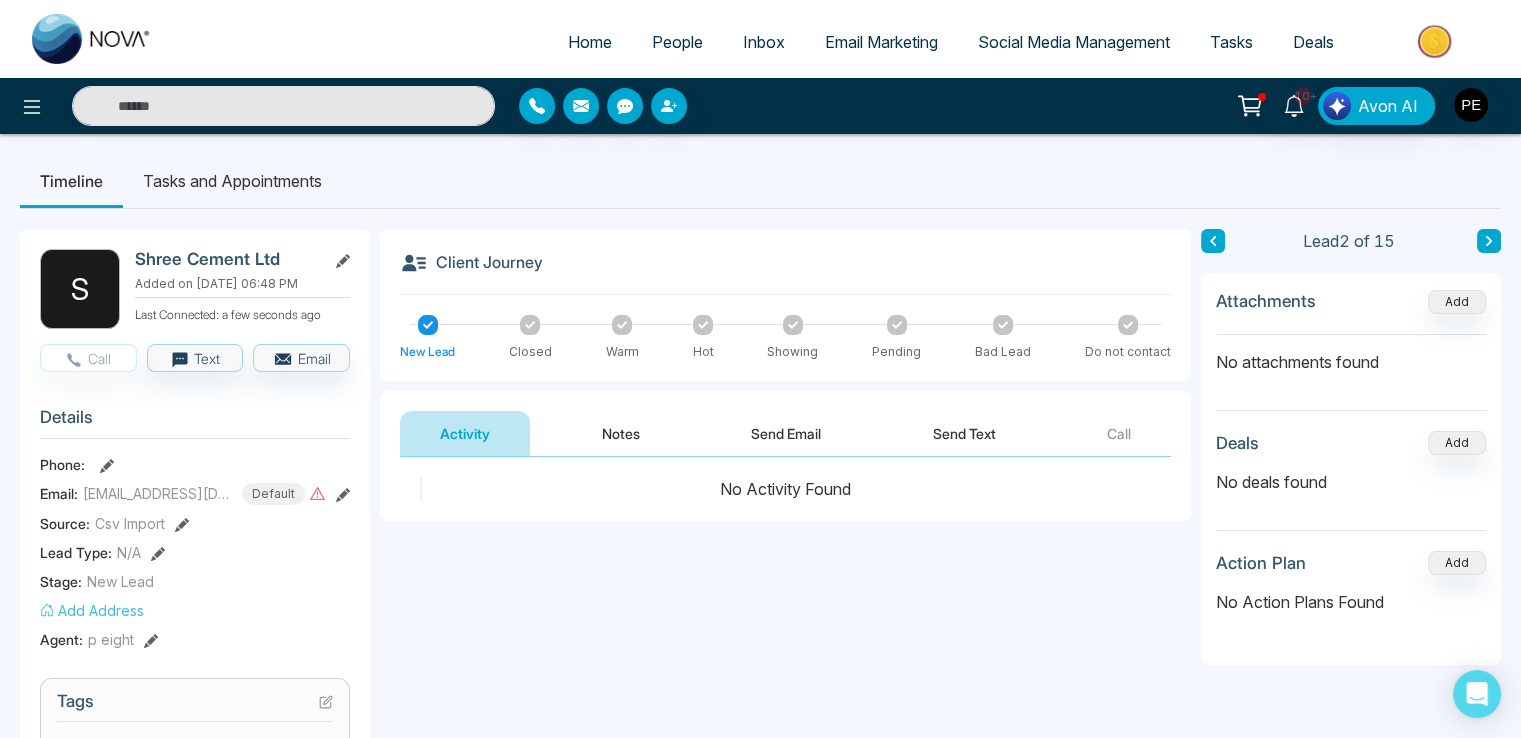 click on "Send Text" at bounding box center (964, 433) 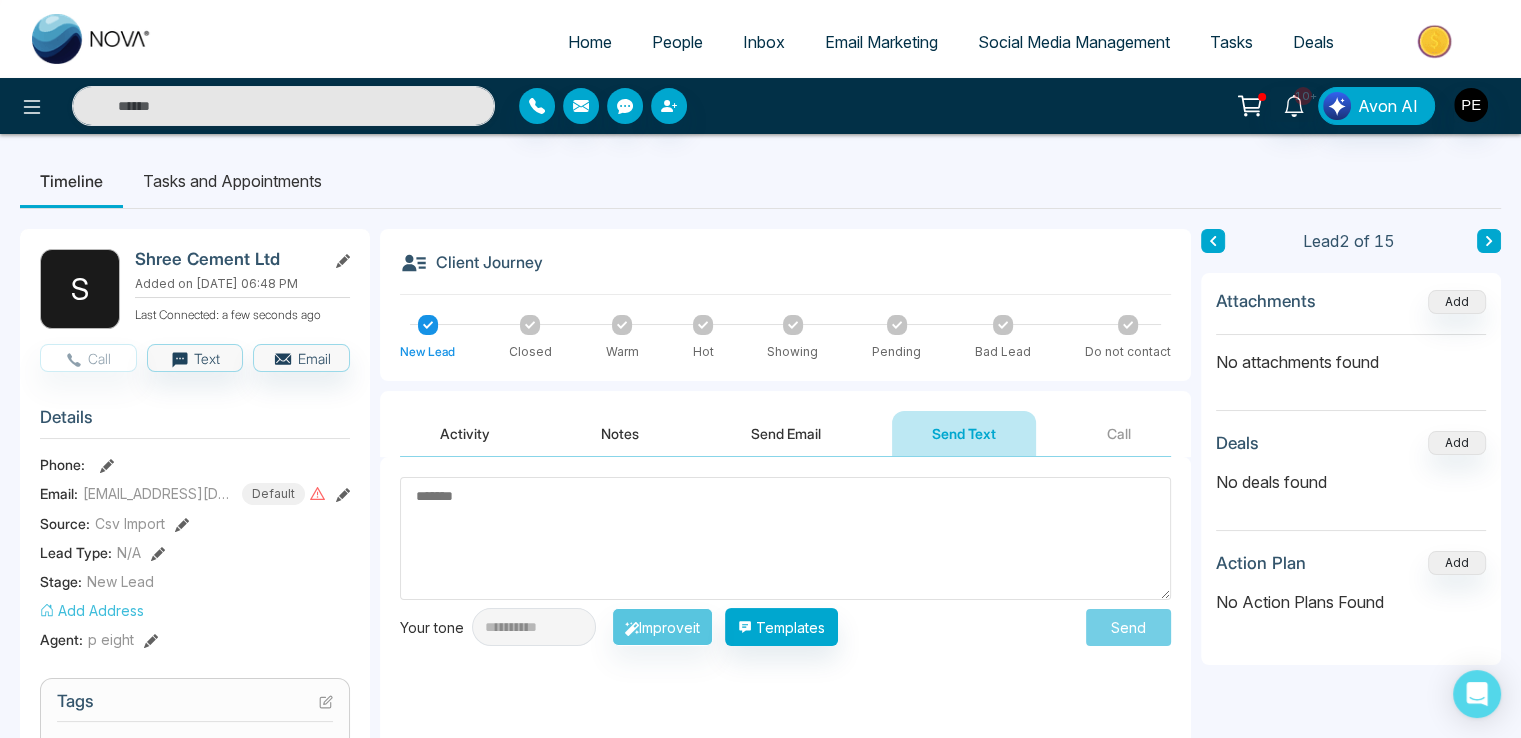 click on "People" at bounding box center [677, 42] 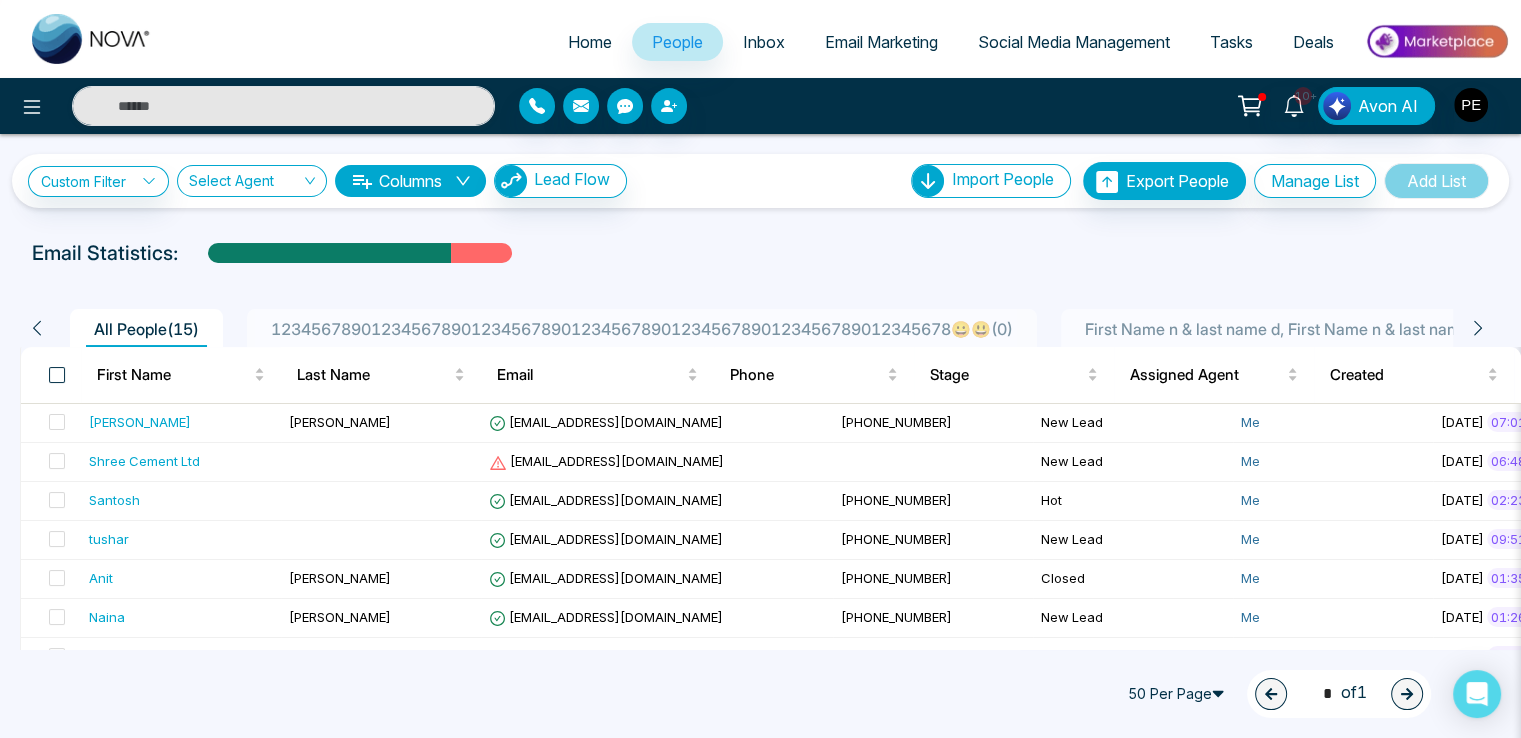 click at bounding box center [57, 375] 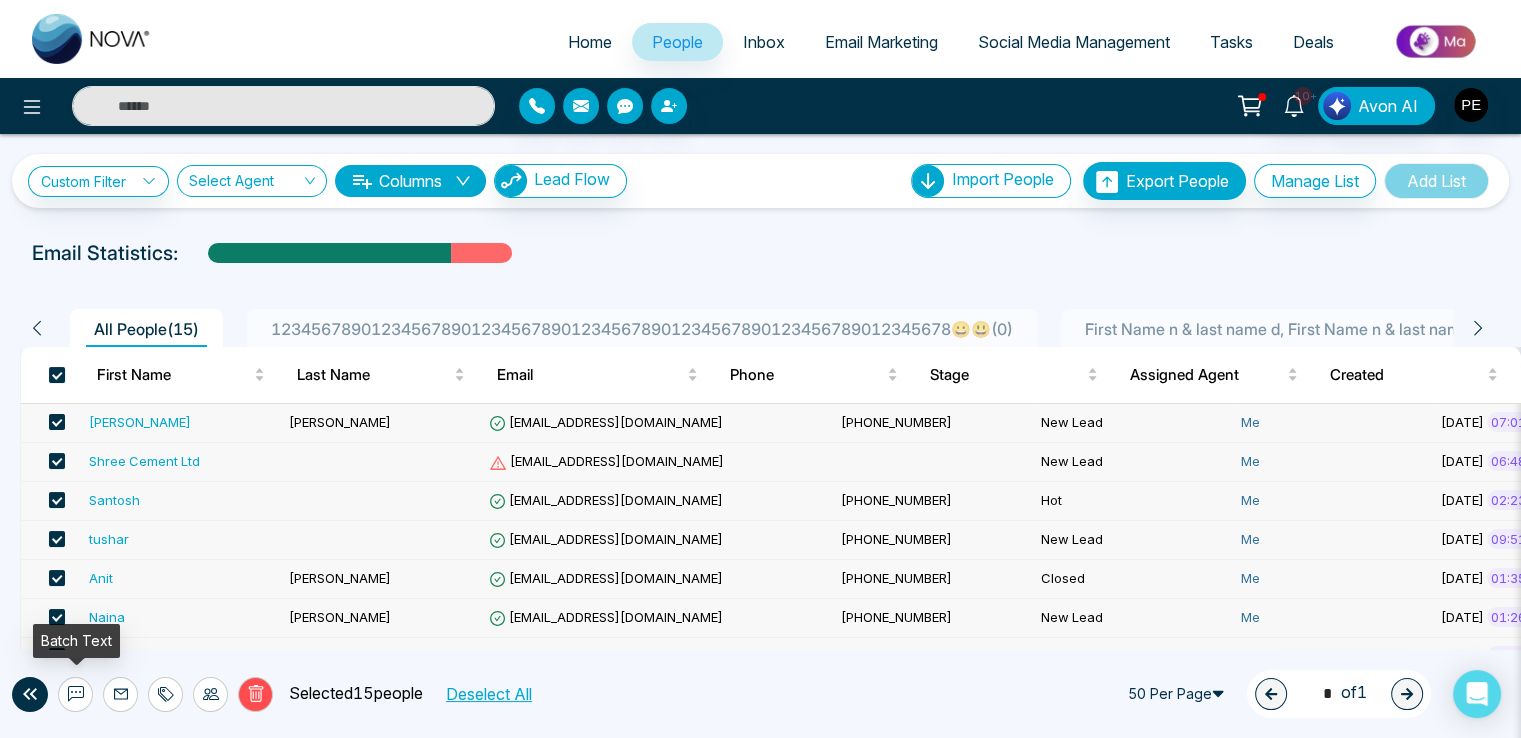 click 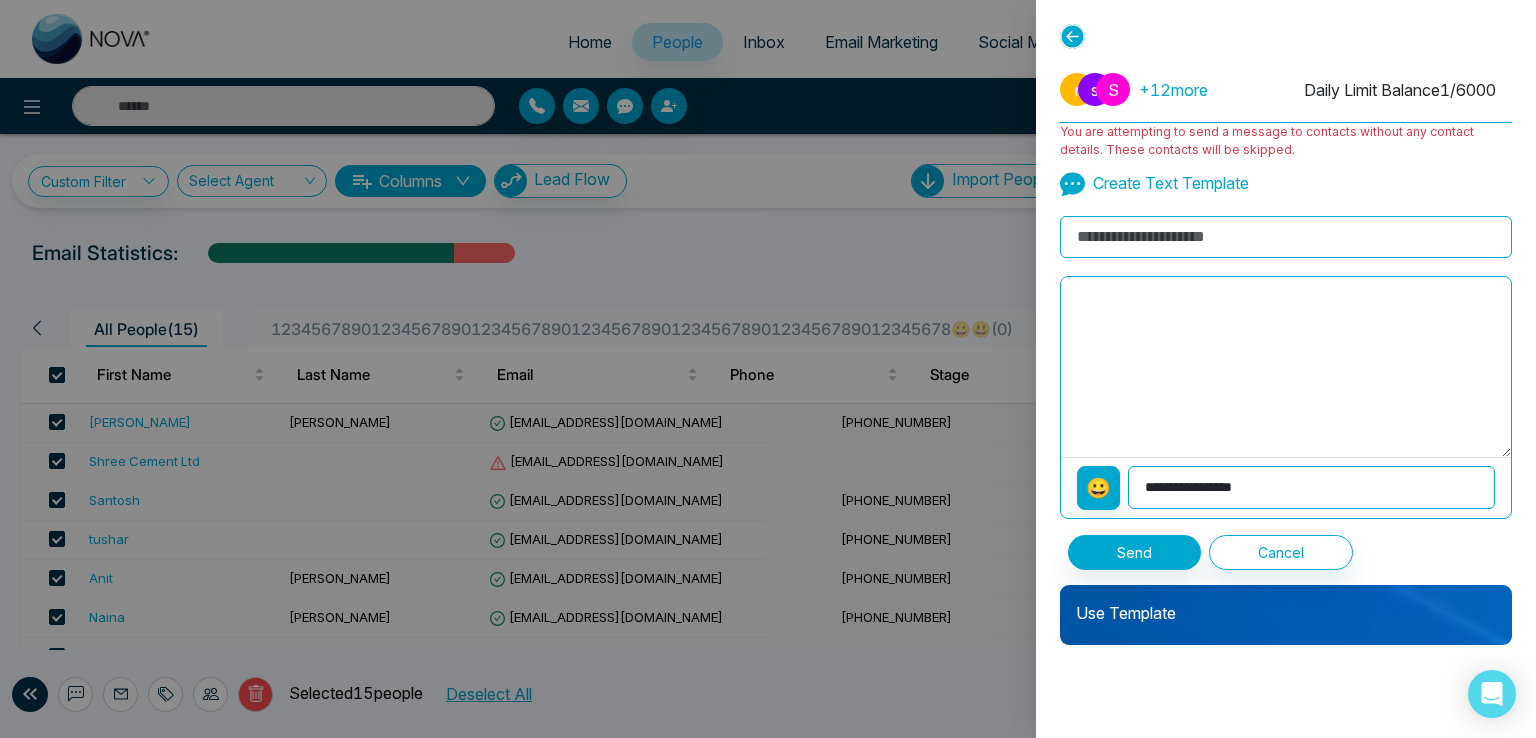 click 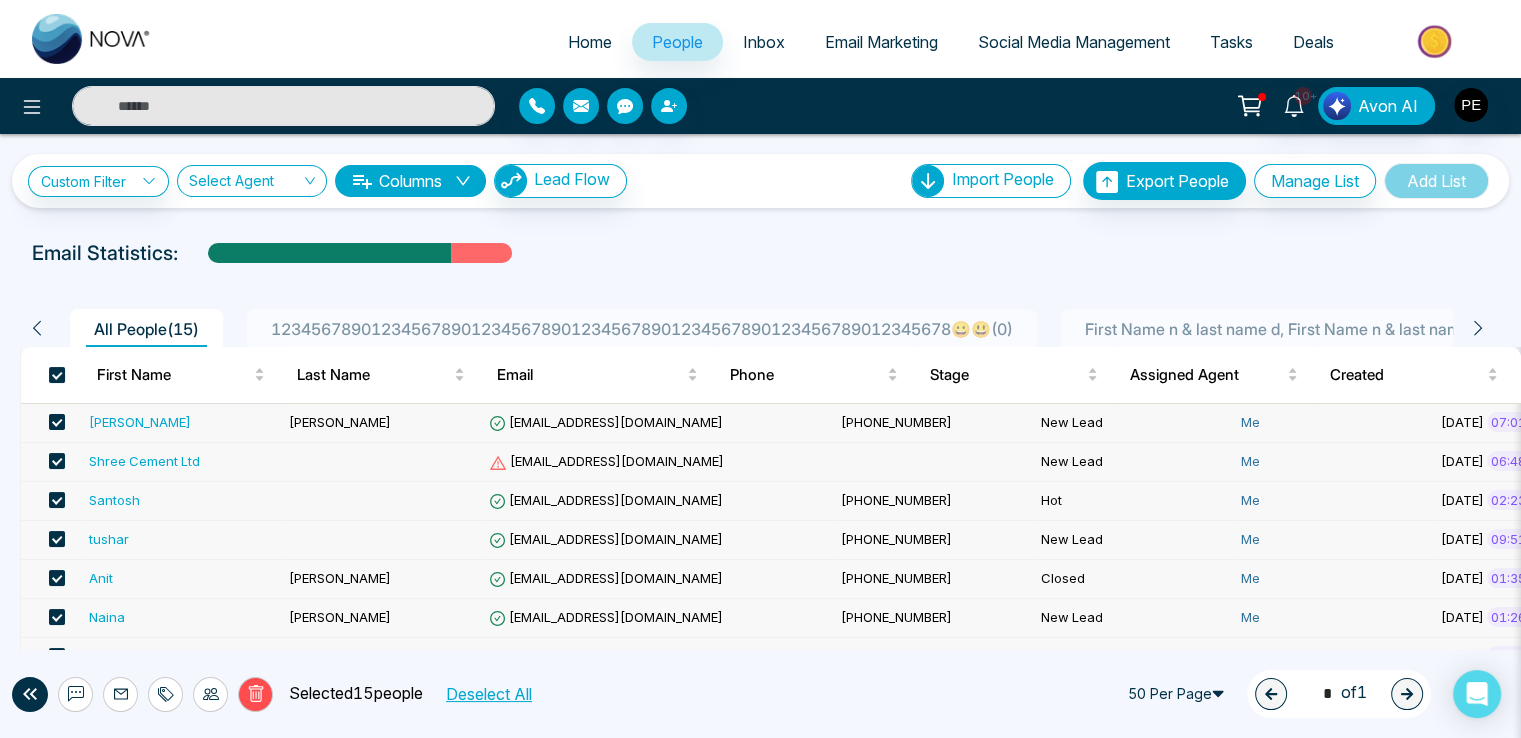 click at bounding box center (760, 272) 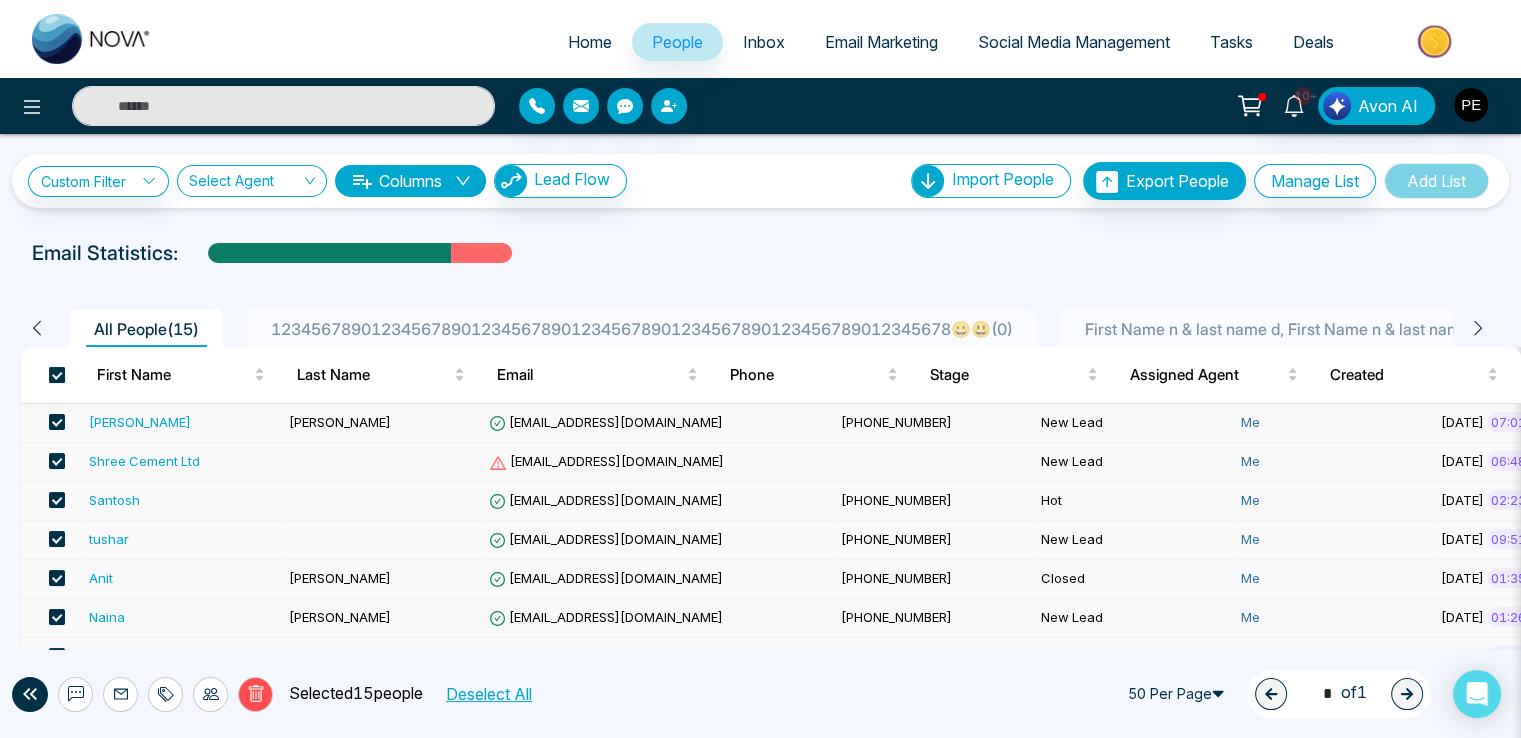 click at bounding box center [57, 375] 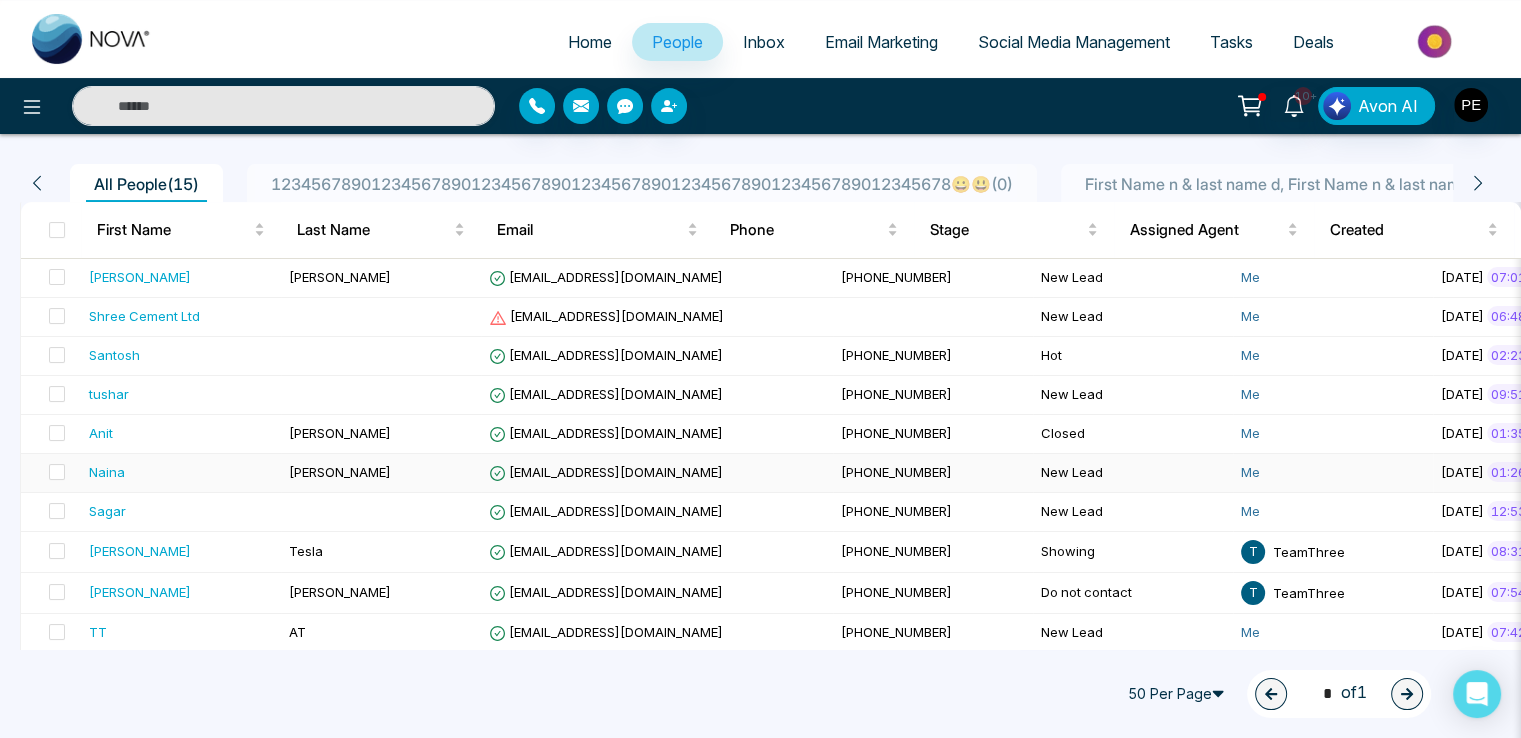 scroll, scrollTop: 0, scrollLeft: 0, axis: both 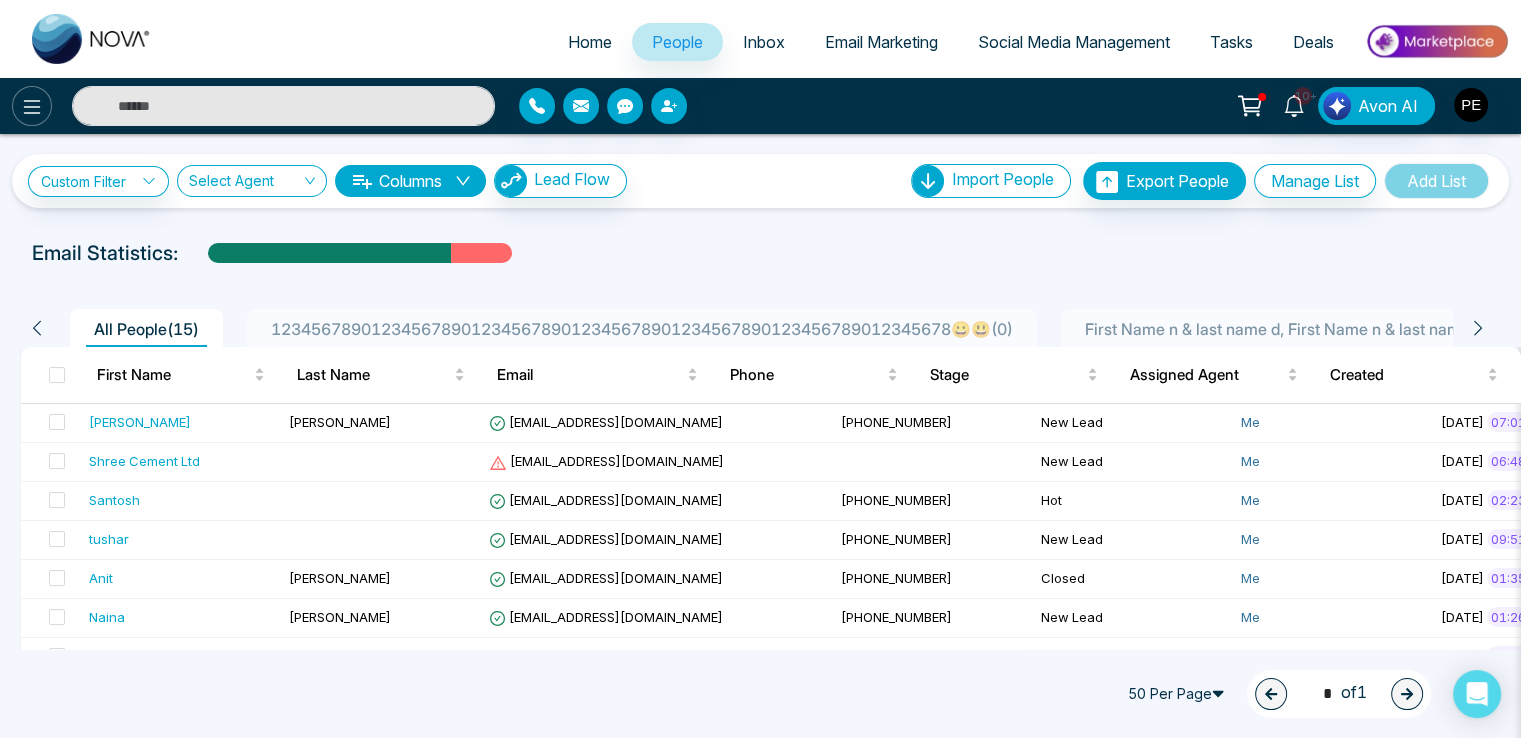 click 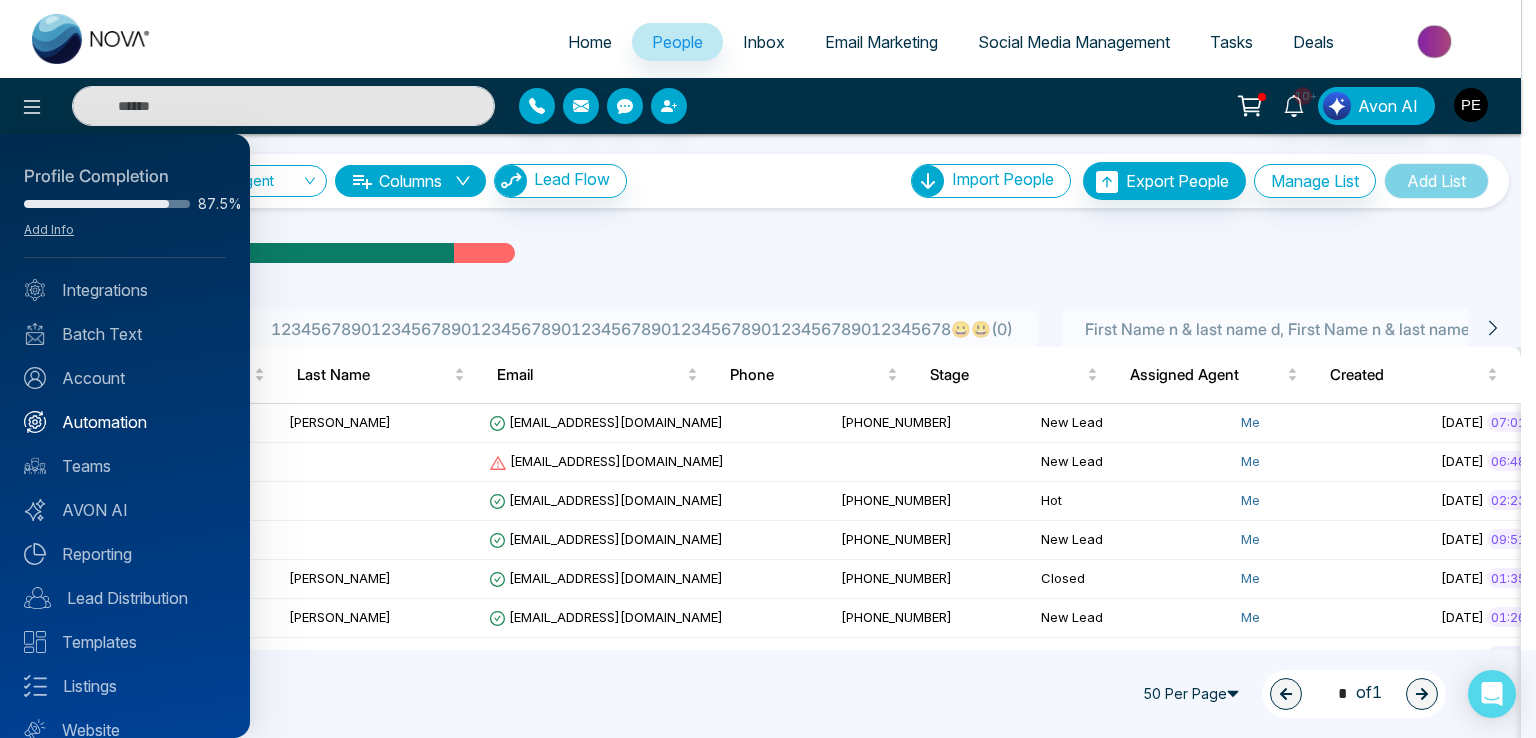 click on "Automation" at bounding box center [125, 422] 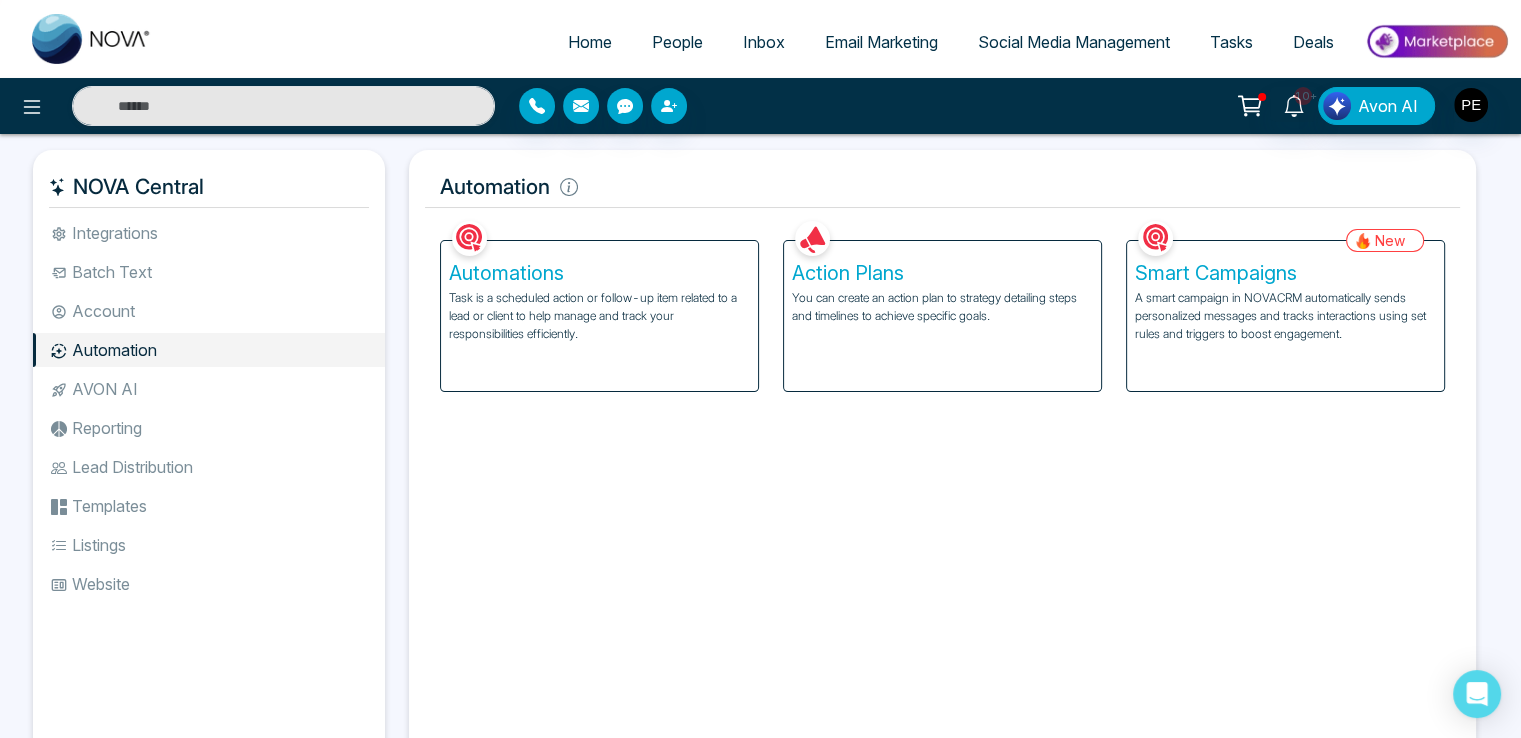 click on "You can create an action plan to strategy detailing steps and timelines to achieve specific goals." at bounding box center (942, 307) 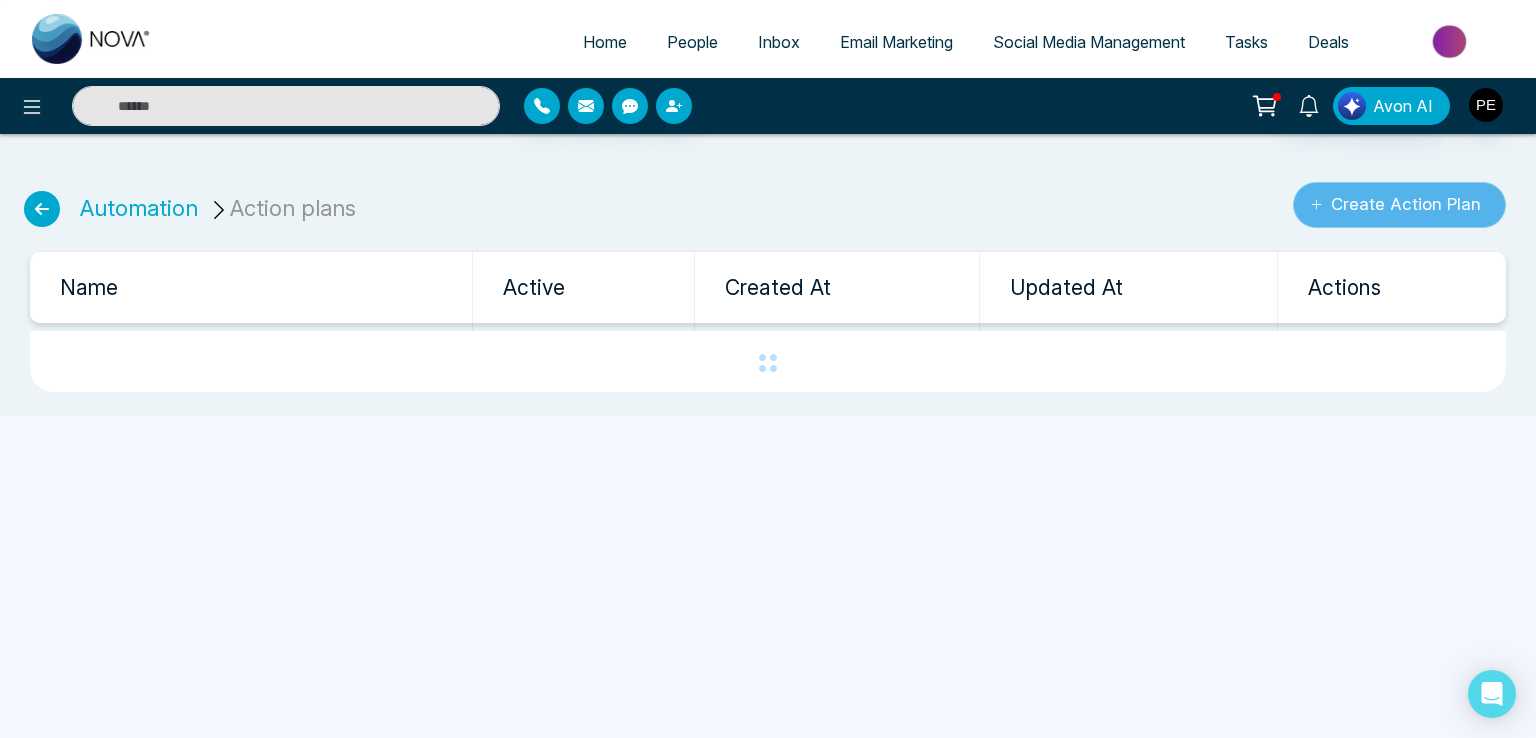 click on "Create Action Plan" at bounding box center (1399, 205) 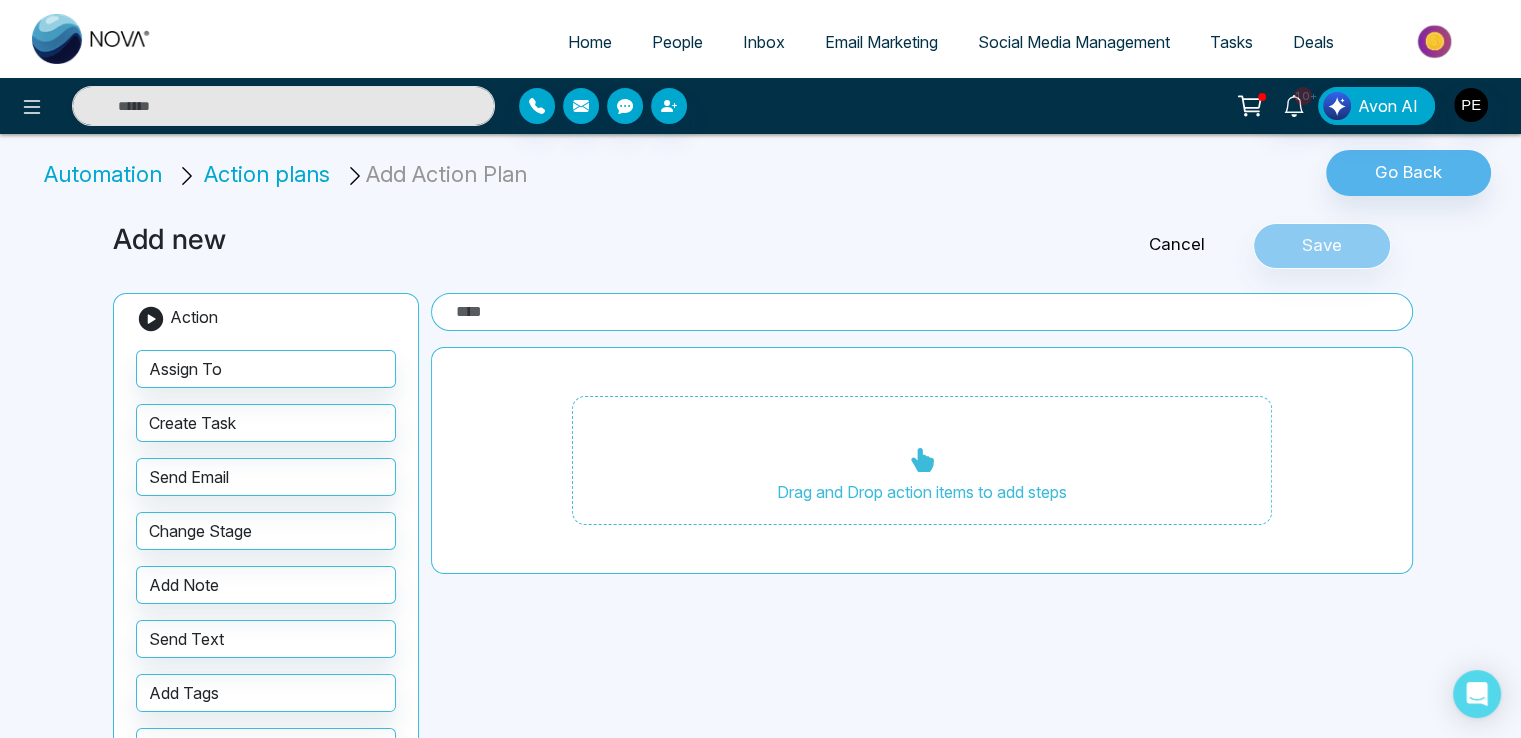 click at bounding box center [922, 312] 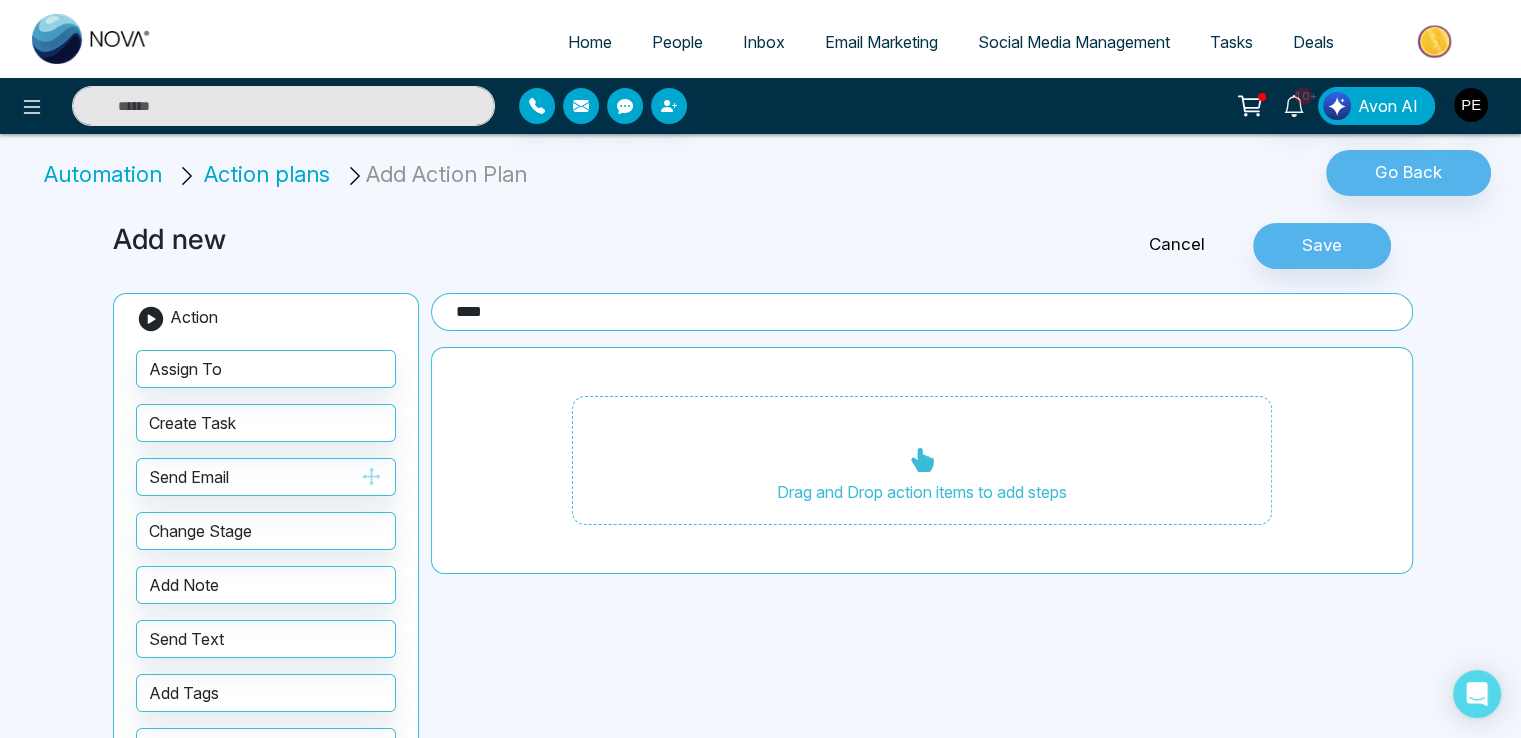 type on "***" 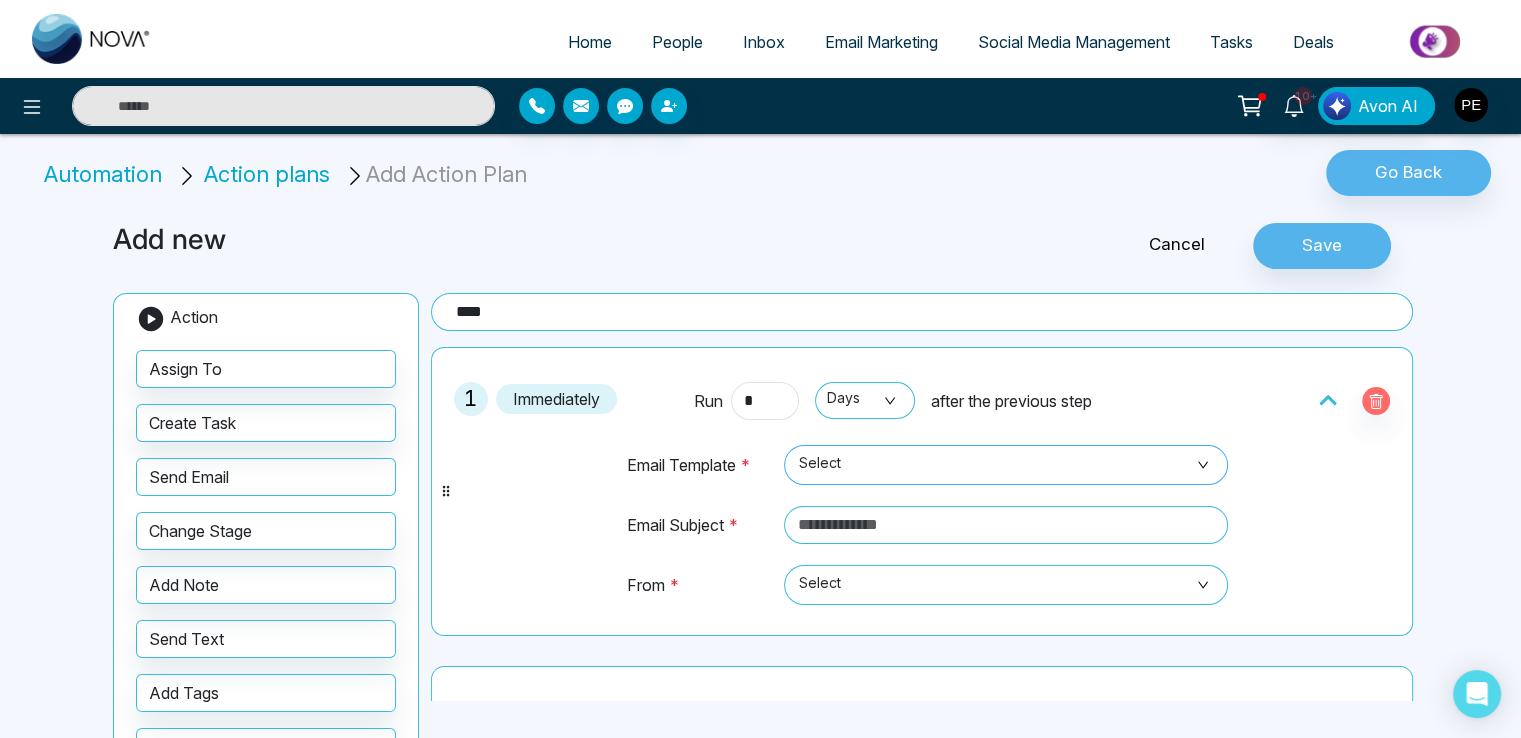 click on "Select" at bounding box center [1006, 465] 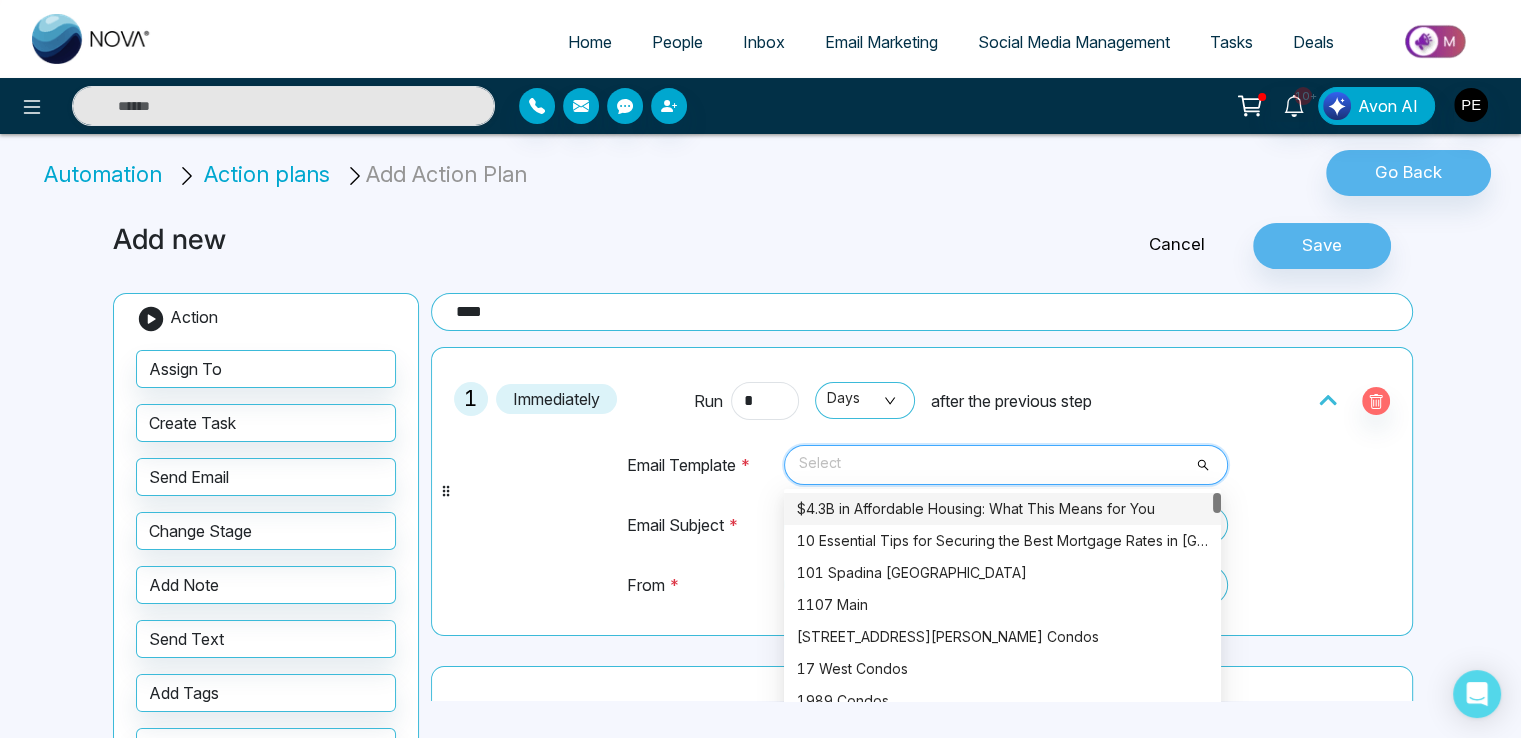 click on "$4.3B in Affordable Housing: What This Means for You" at bounding box center [1002, 509] 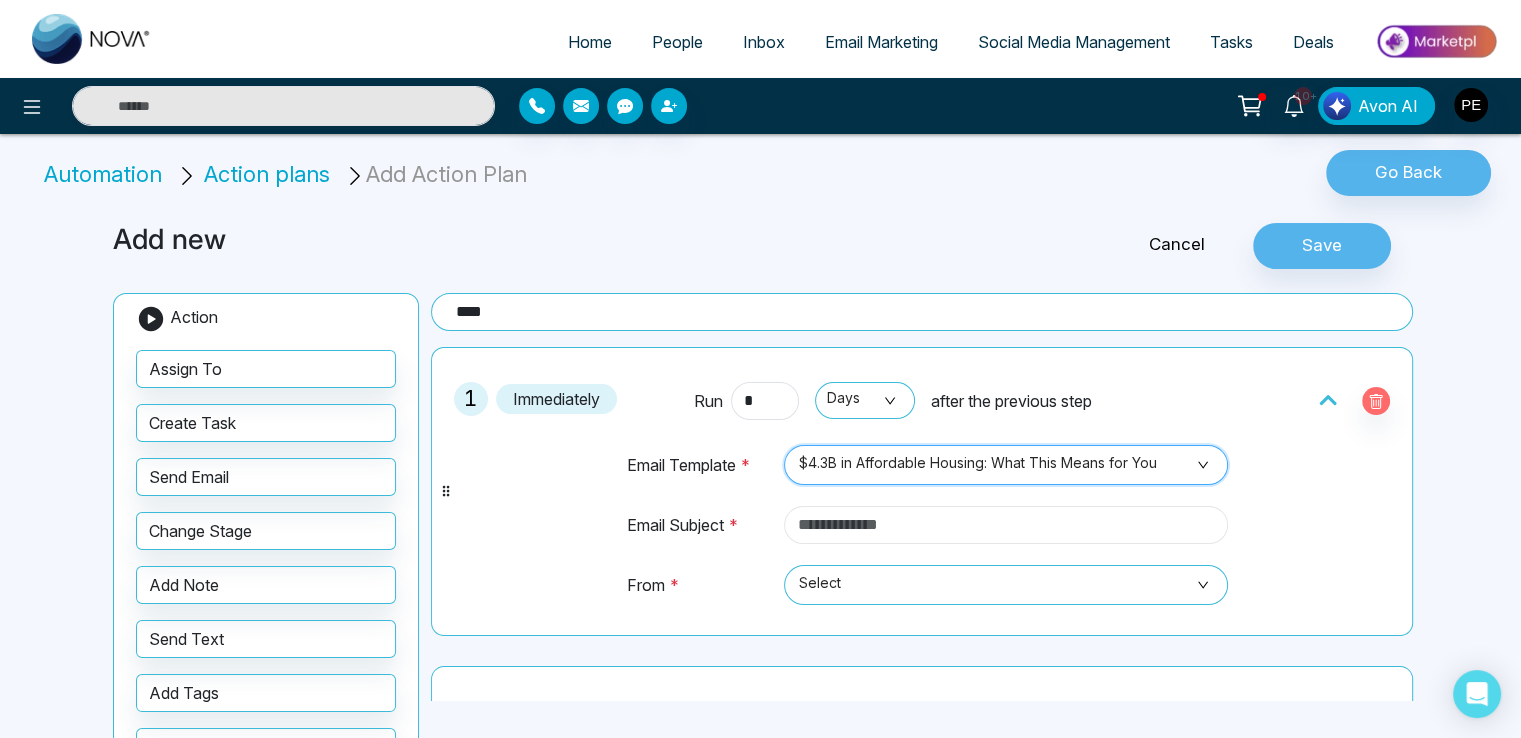 click at bounding box center [1006, 525] 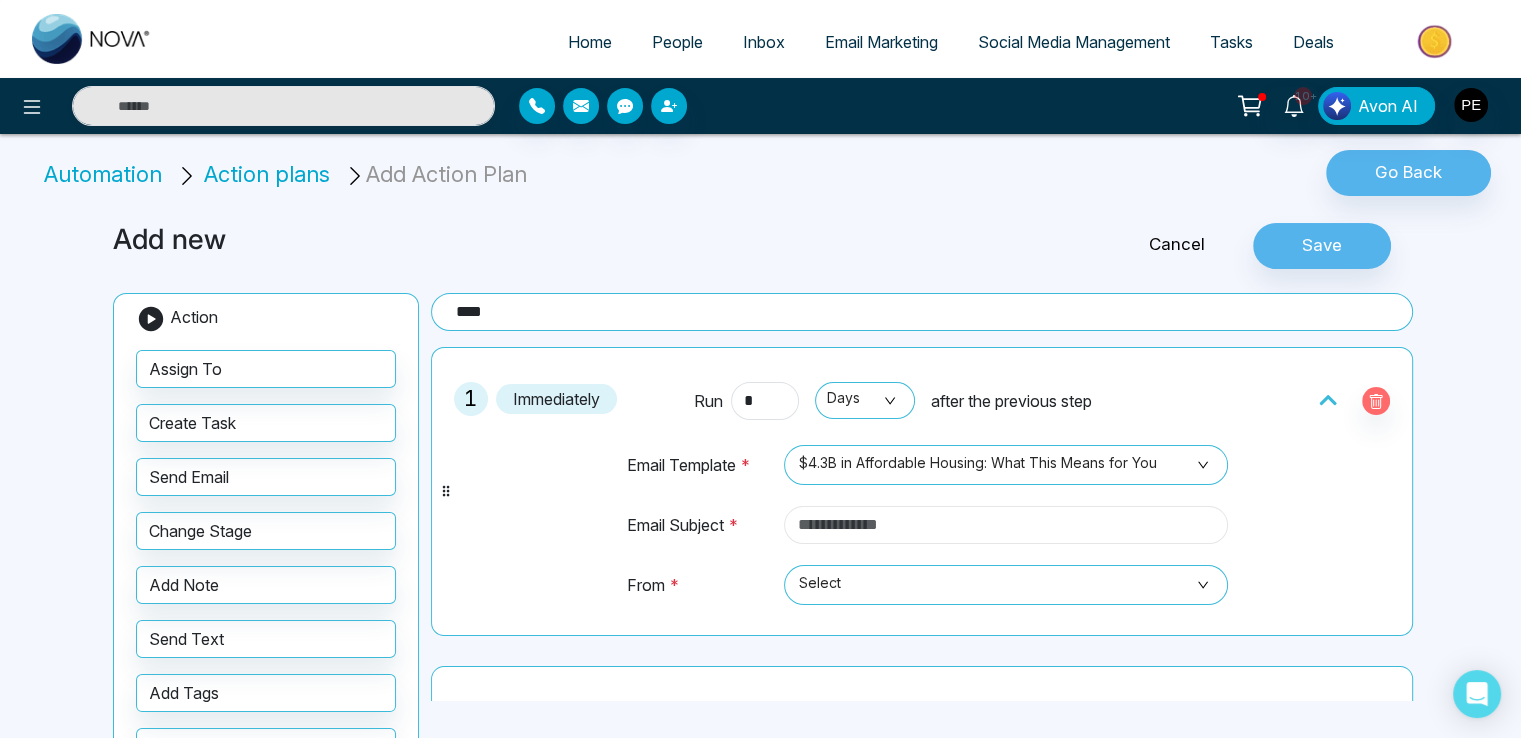 type on "**********" 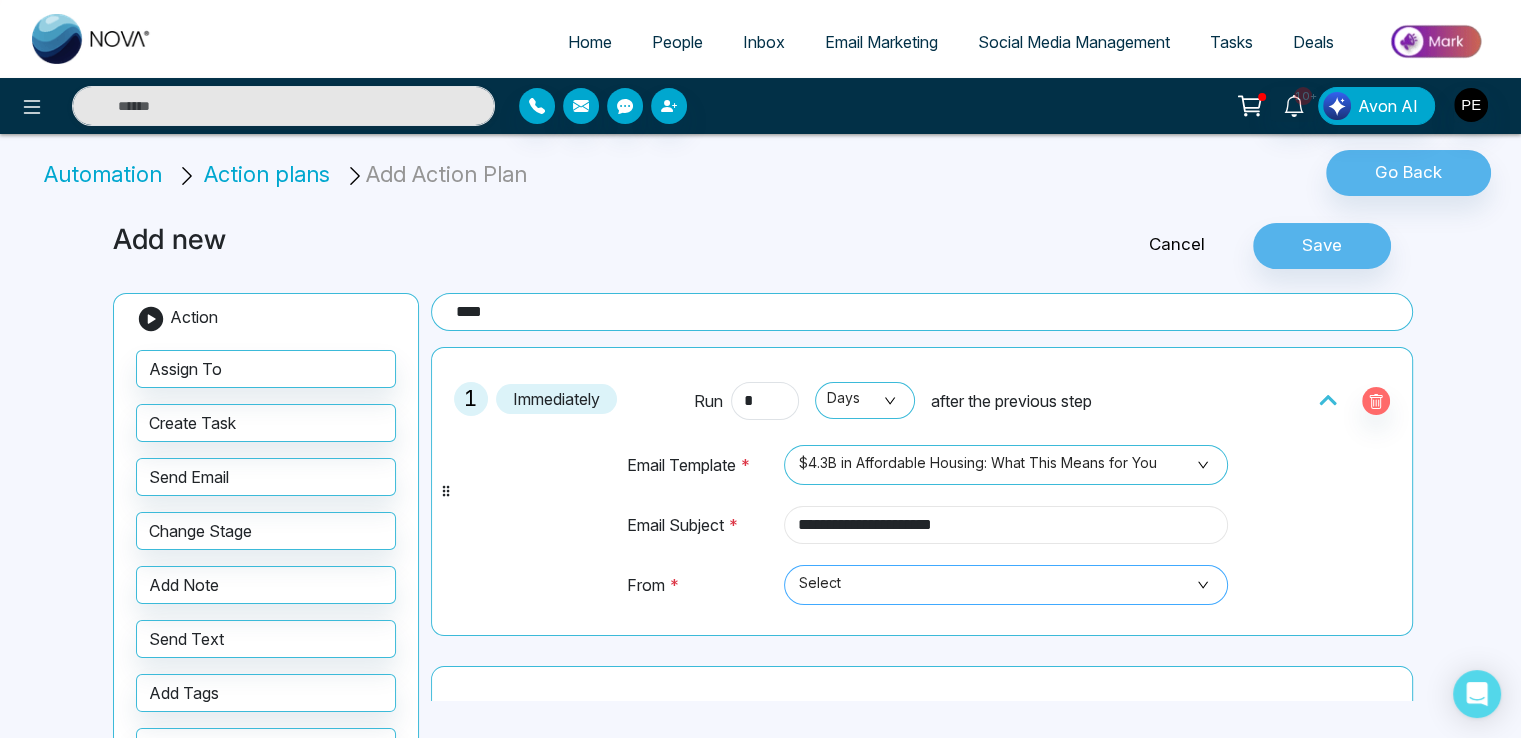scroll, scrollTop: 100, scrollLeft: 0, axis: vertical 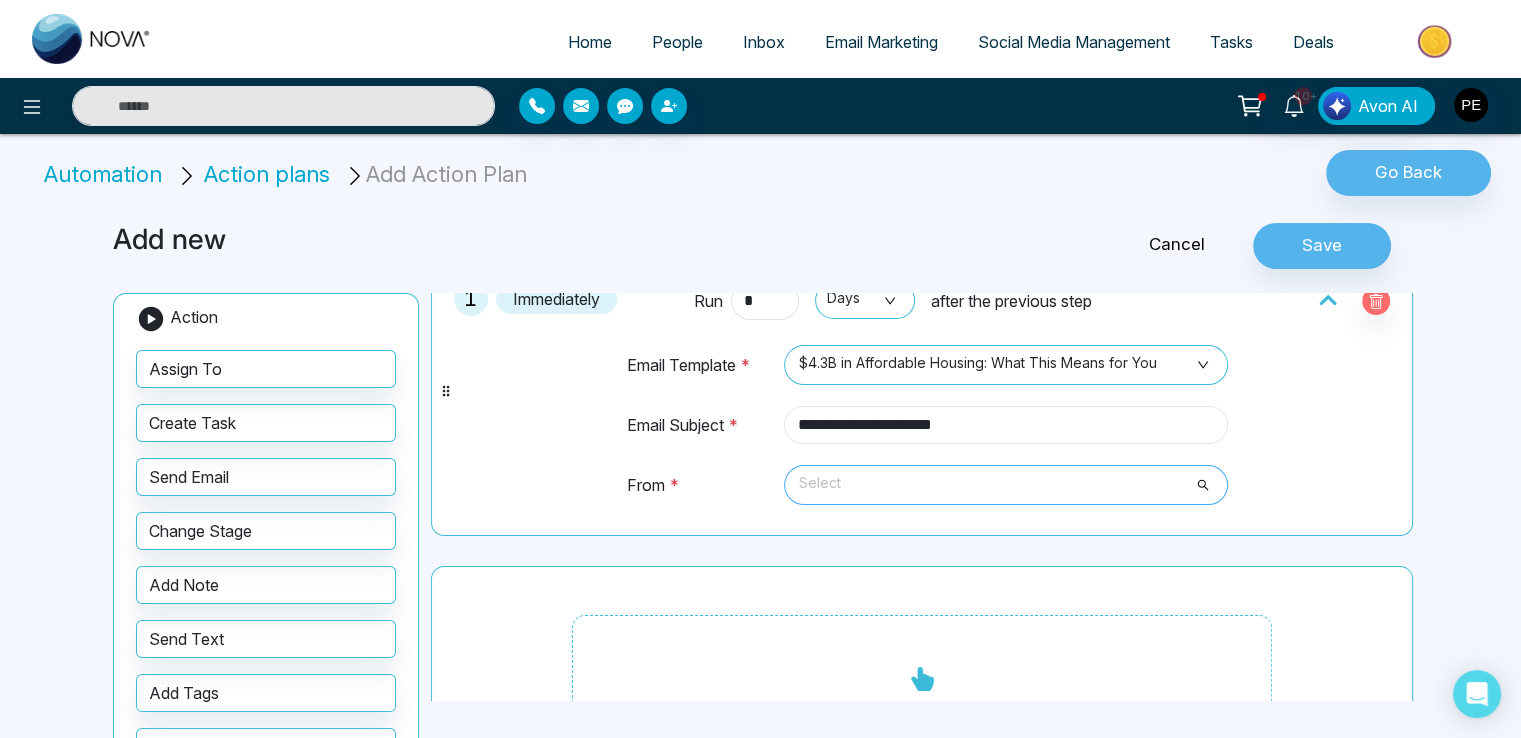 click on "Select" at bounding box center (1006, 485) 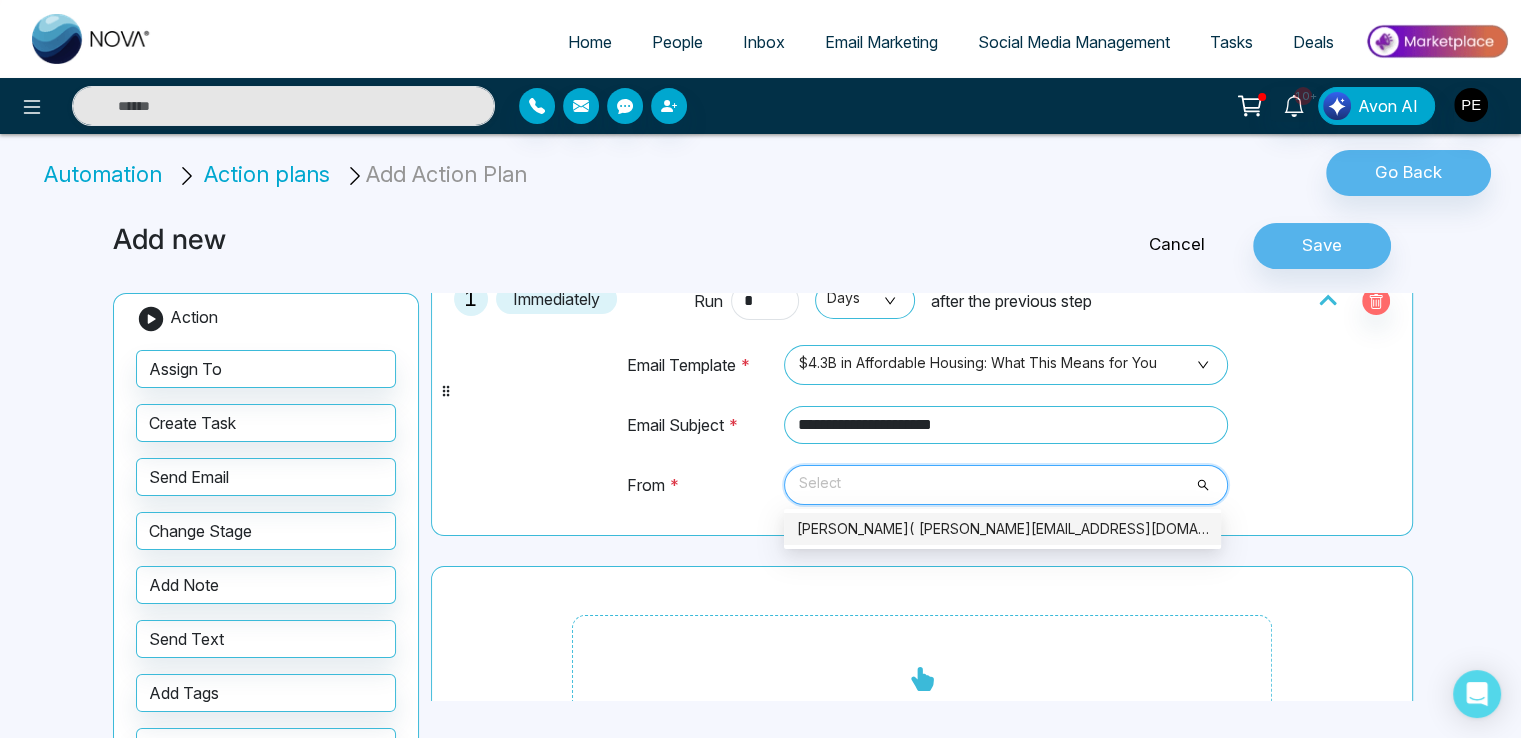 click on "Lokesh( Lokesh+p8@mmnovatech.com )" at bounding box center (1002, 529) 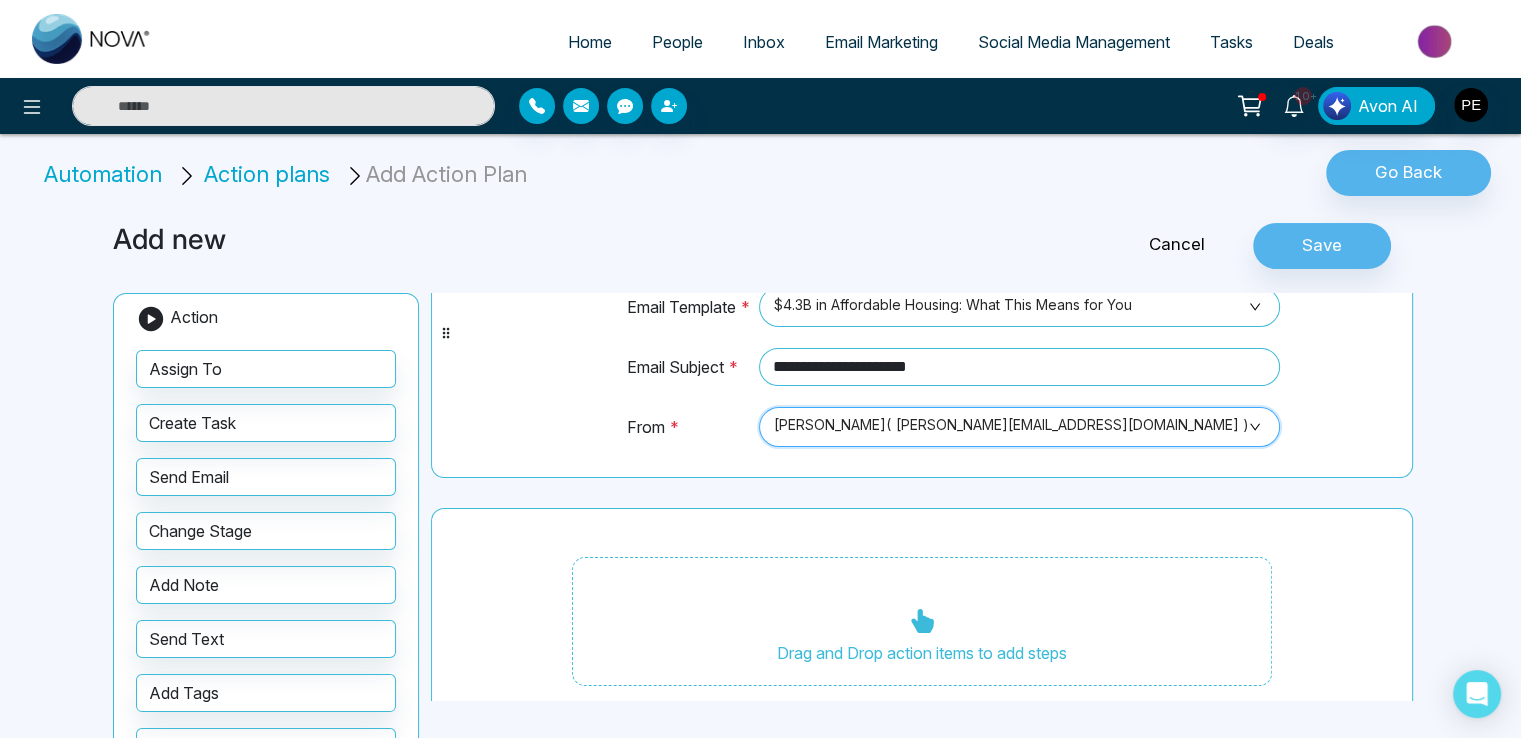 scroll, scrollTop: 189, scrollLeft: 0, axis: vertical 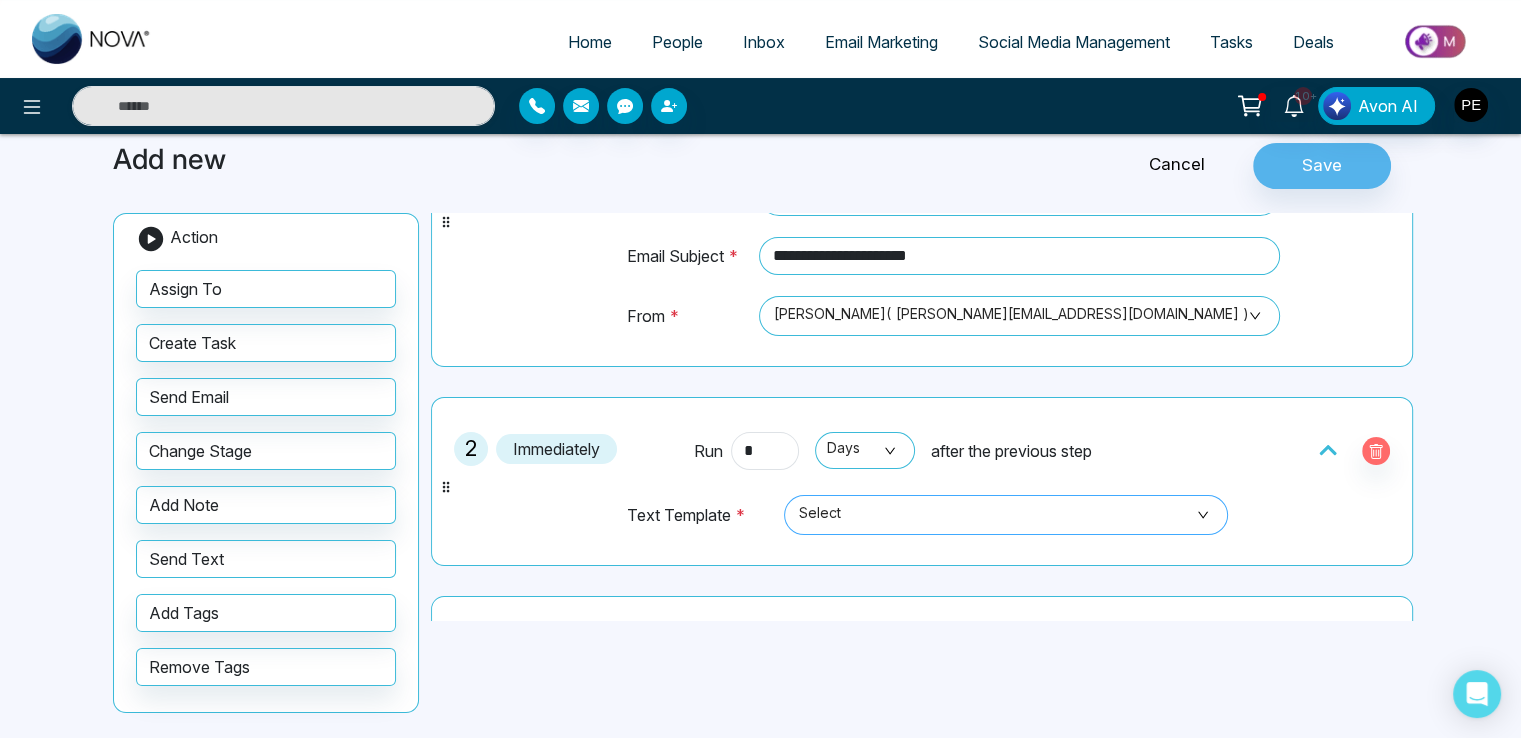 click on "Select" at bounding box center [1006, 515] 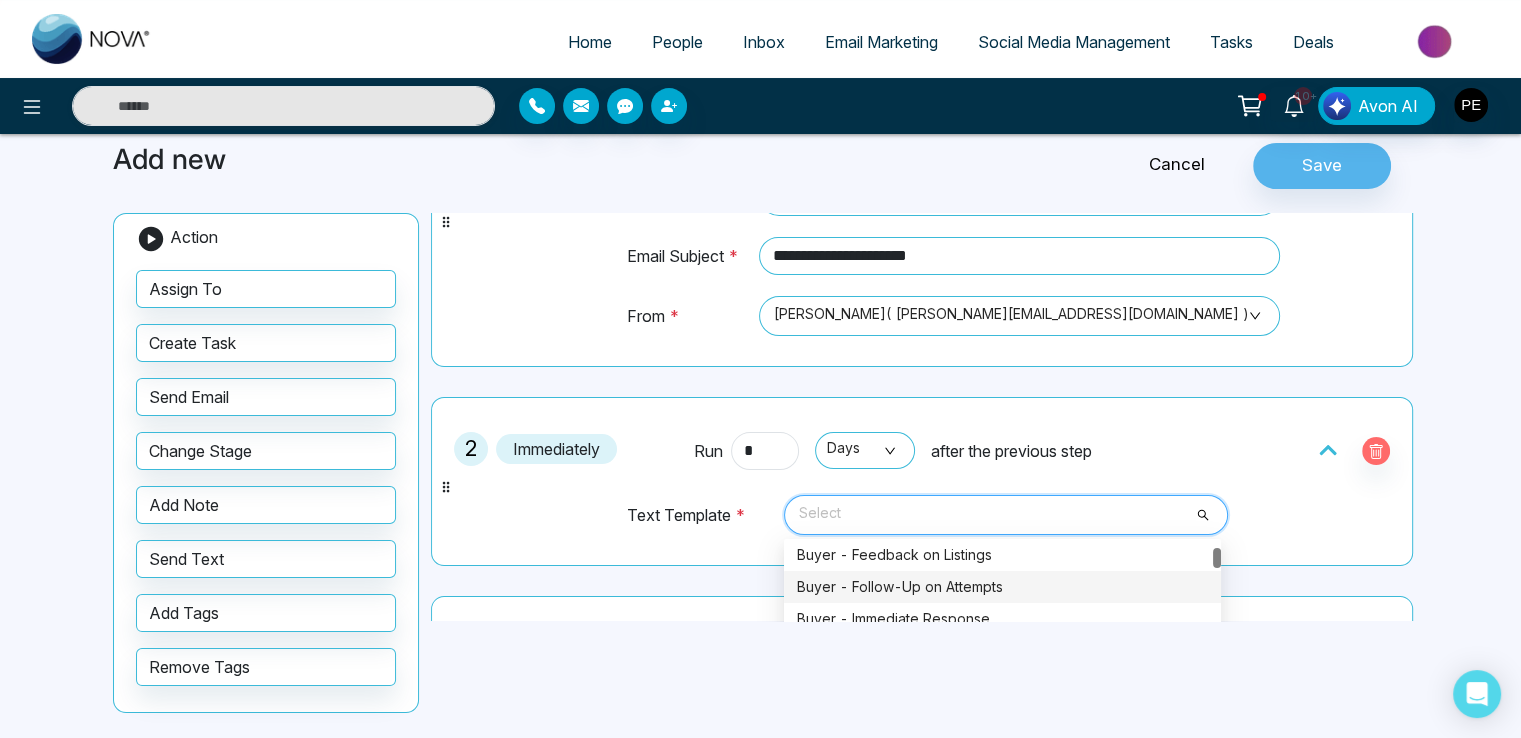 scroll, scrollTop: 0, scrollLeft: 0, axis: both 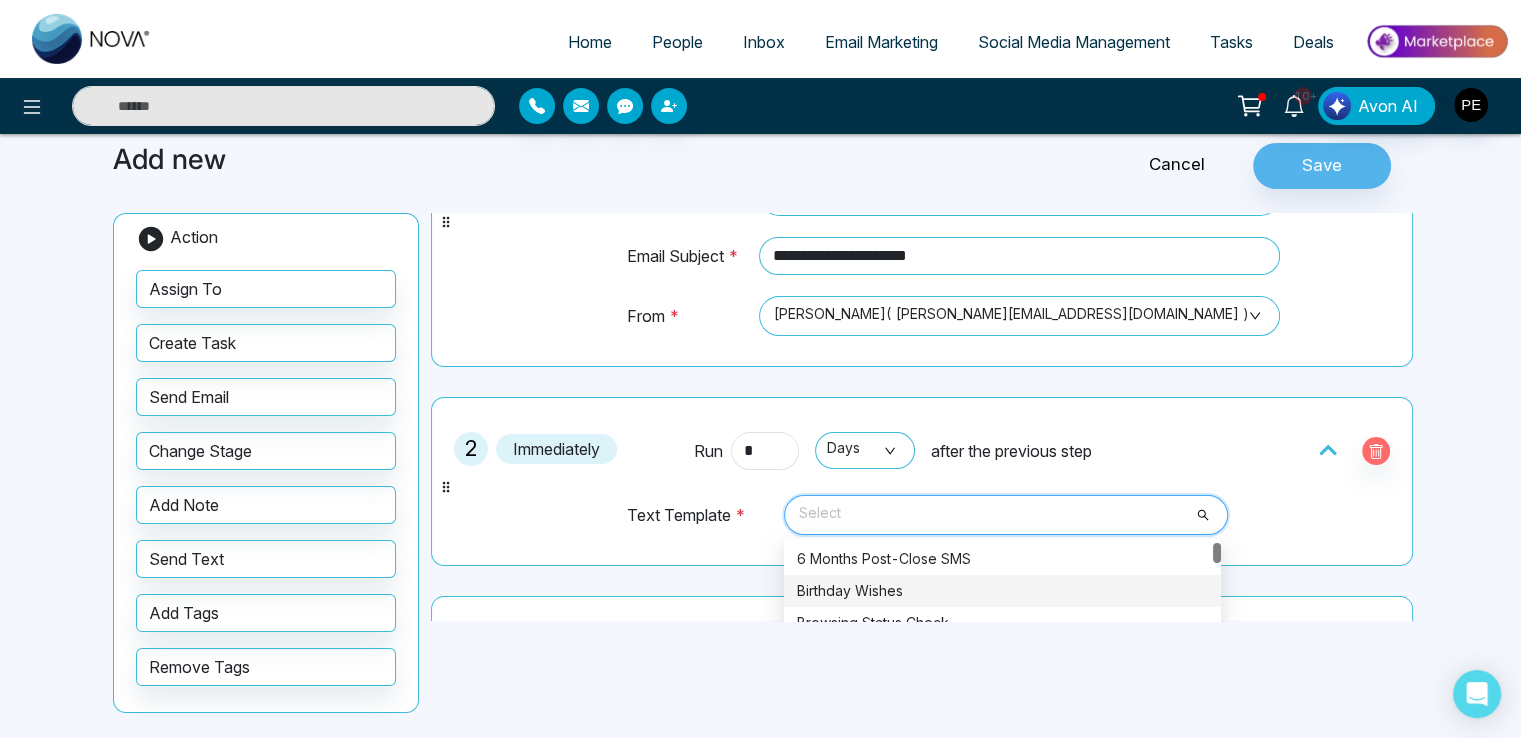 click on "Birthday Wishes" at bounding box center (1002, 591) 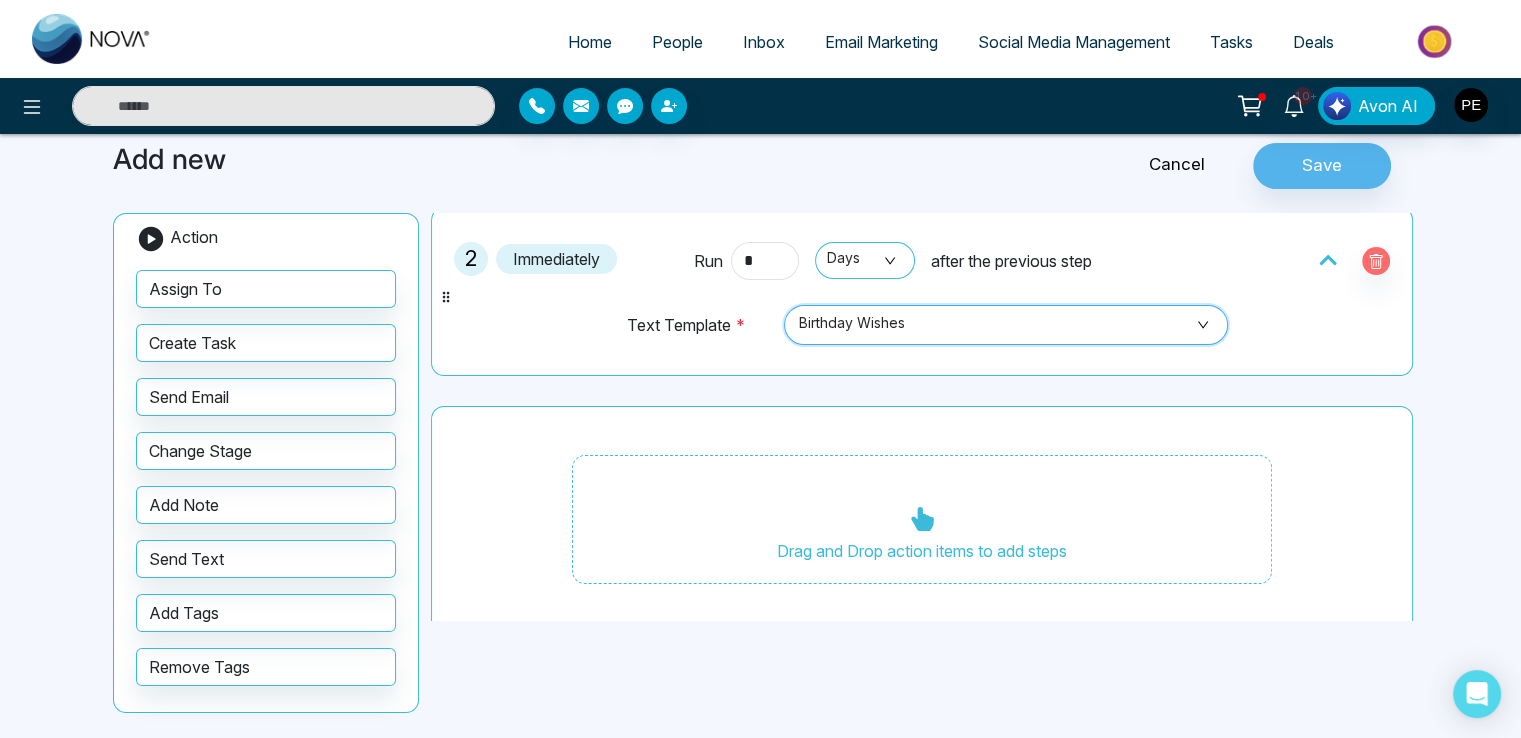 scroll, scrollTop: 388, scrollLeft: 0, axis: vertical 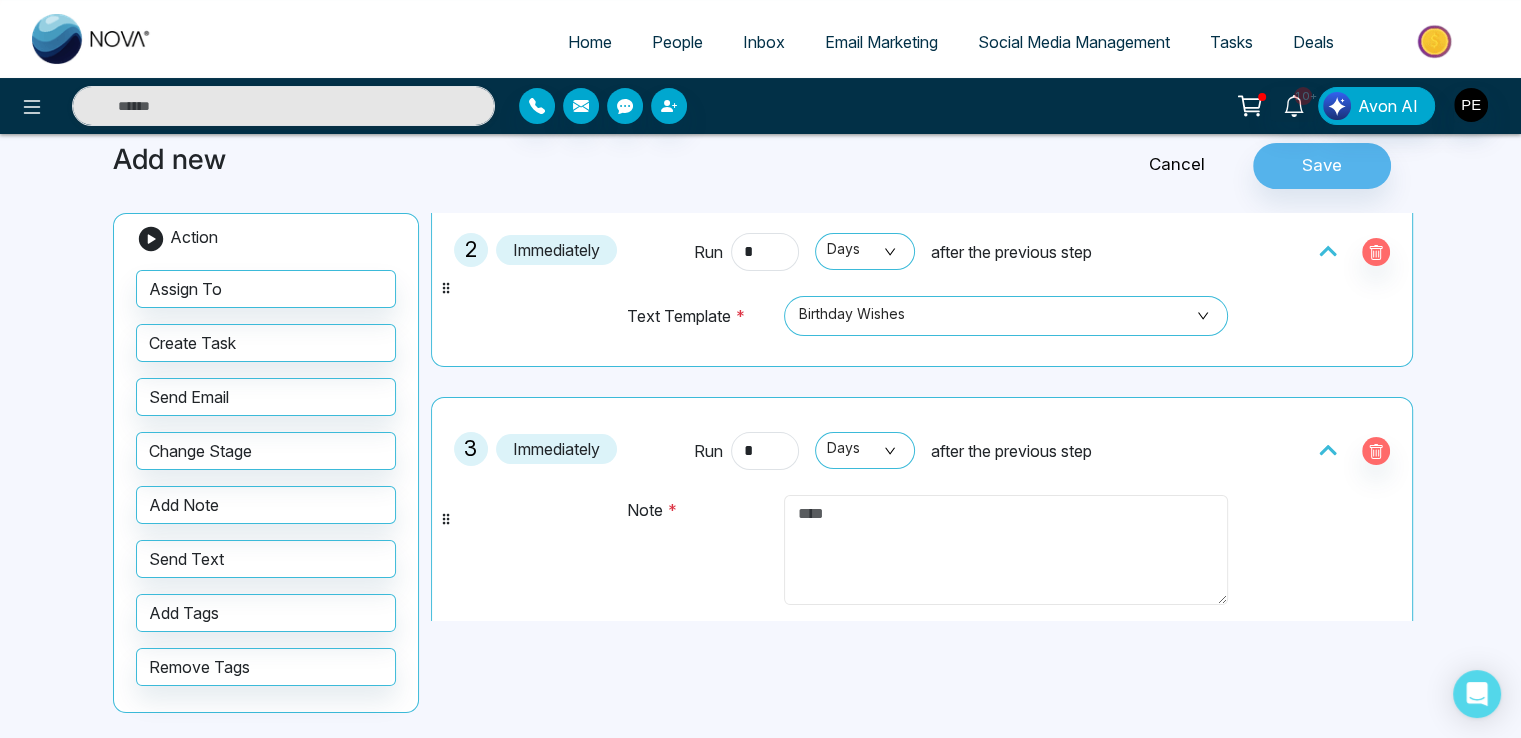 click at bounding box center (1006, 550) 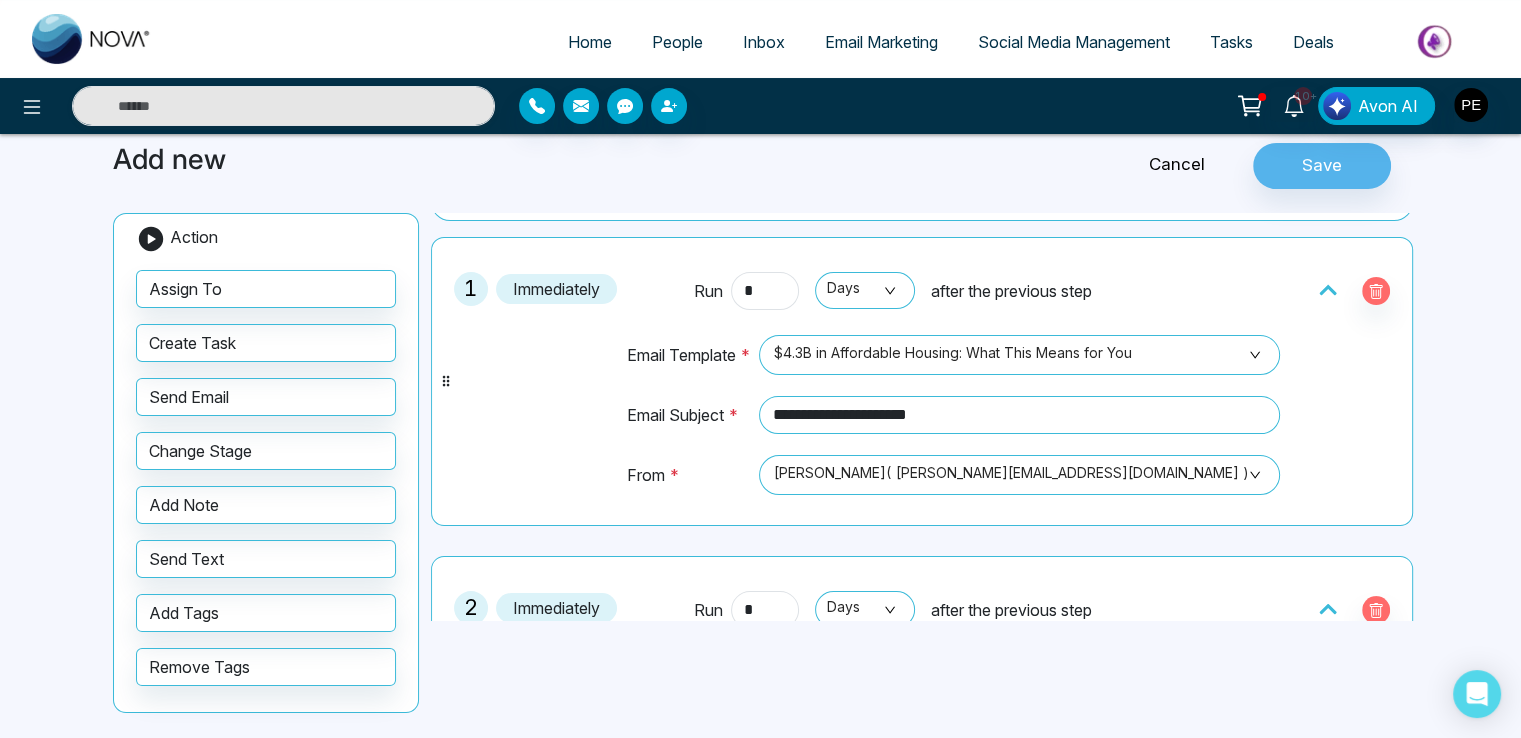 scroll, scrollTop: 0, scrollLeft: 0, axis: both 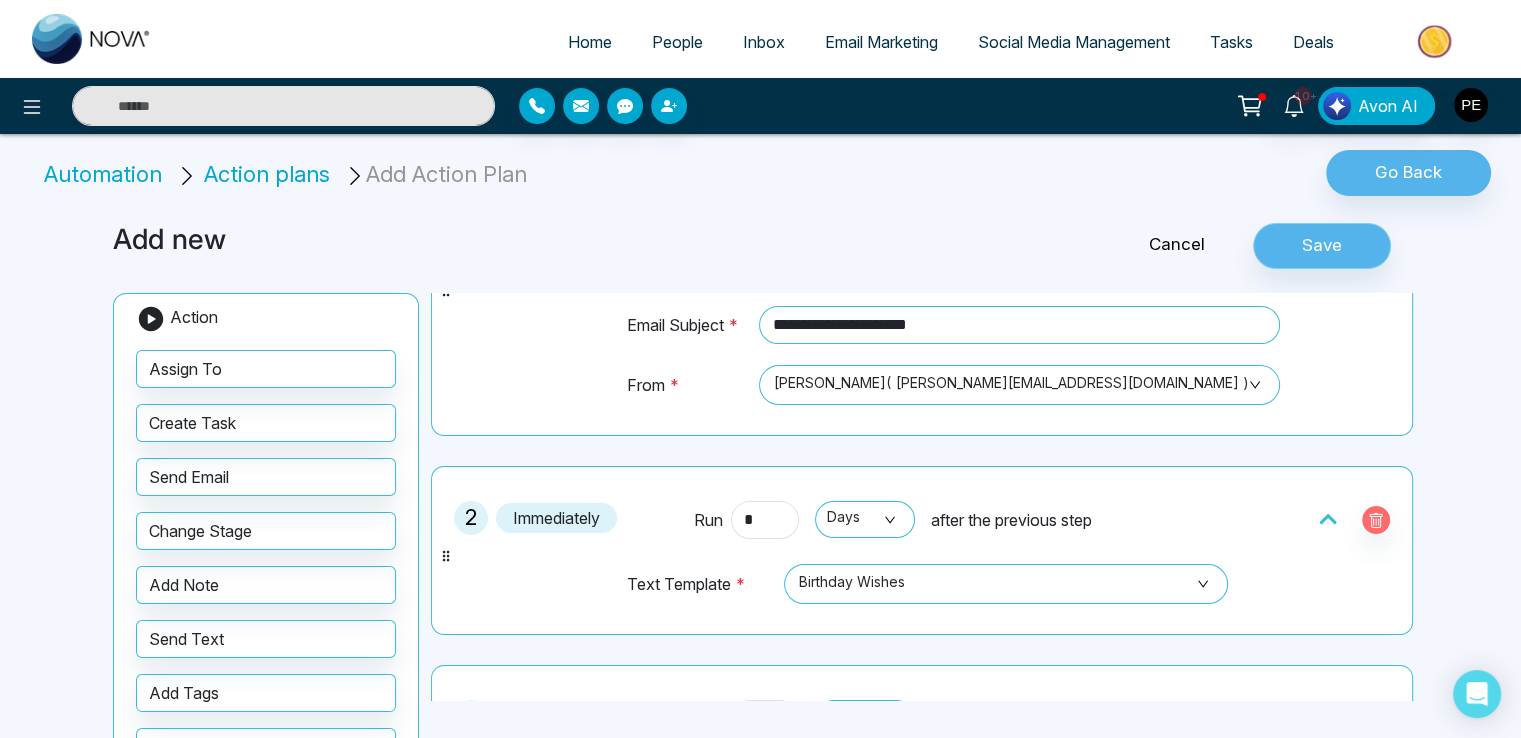 type on "**********" 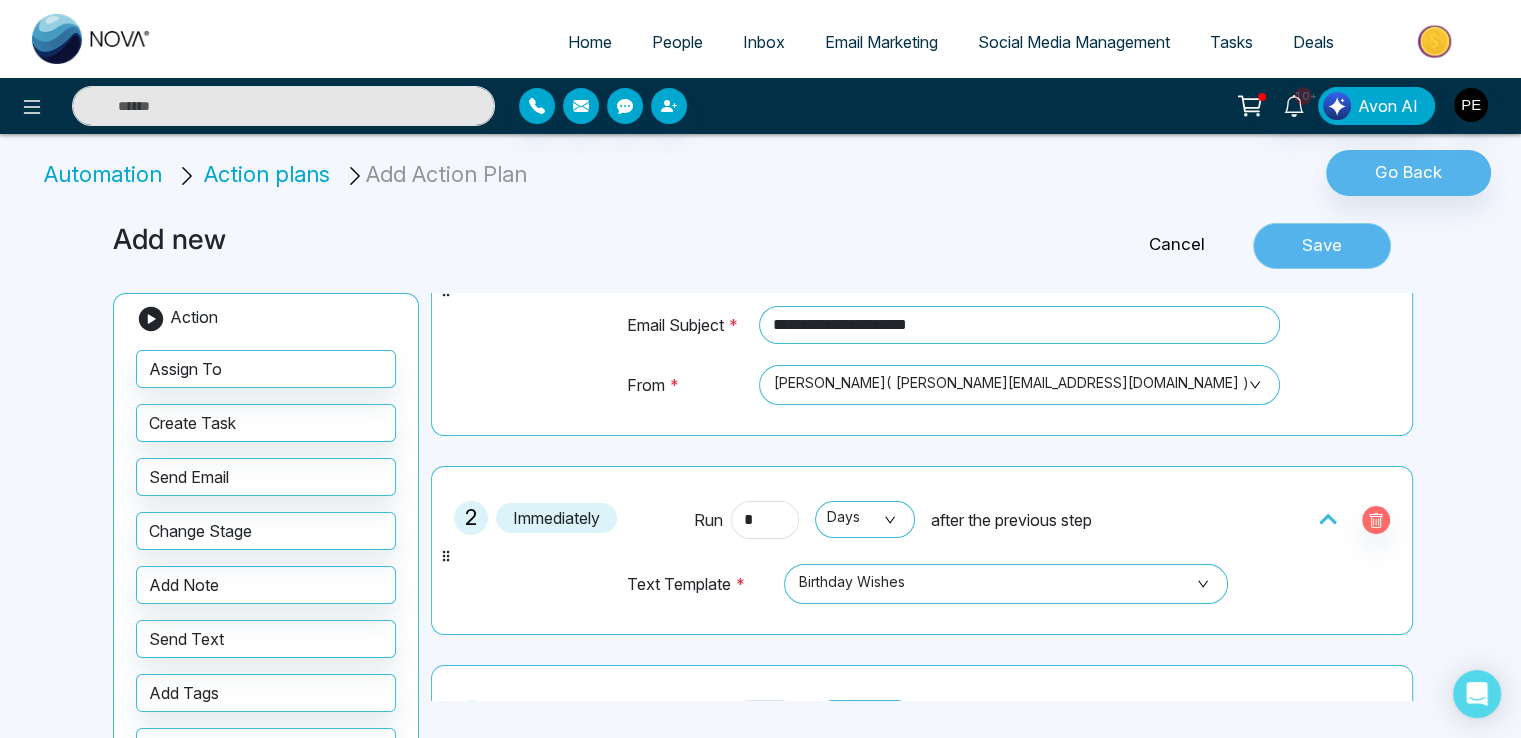 click on "Save" at bounding box center (1322, 246) 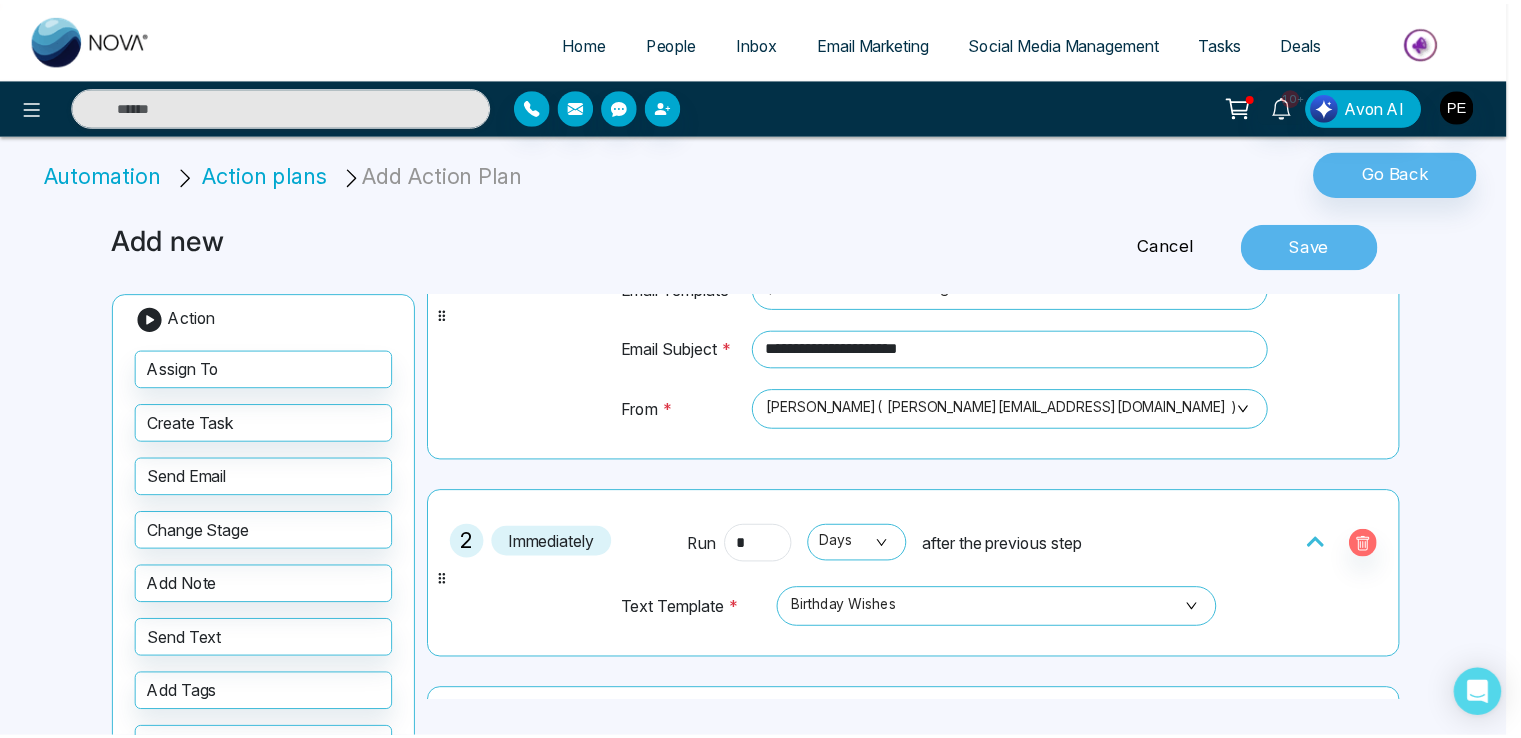 scroll, scrollTop: 224, scrollLeft: 0, axis: vertical 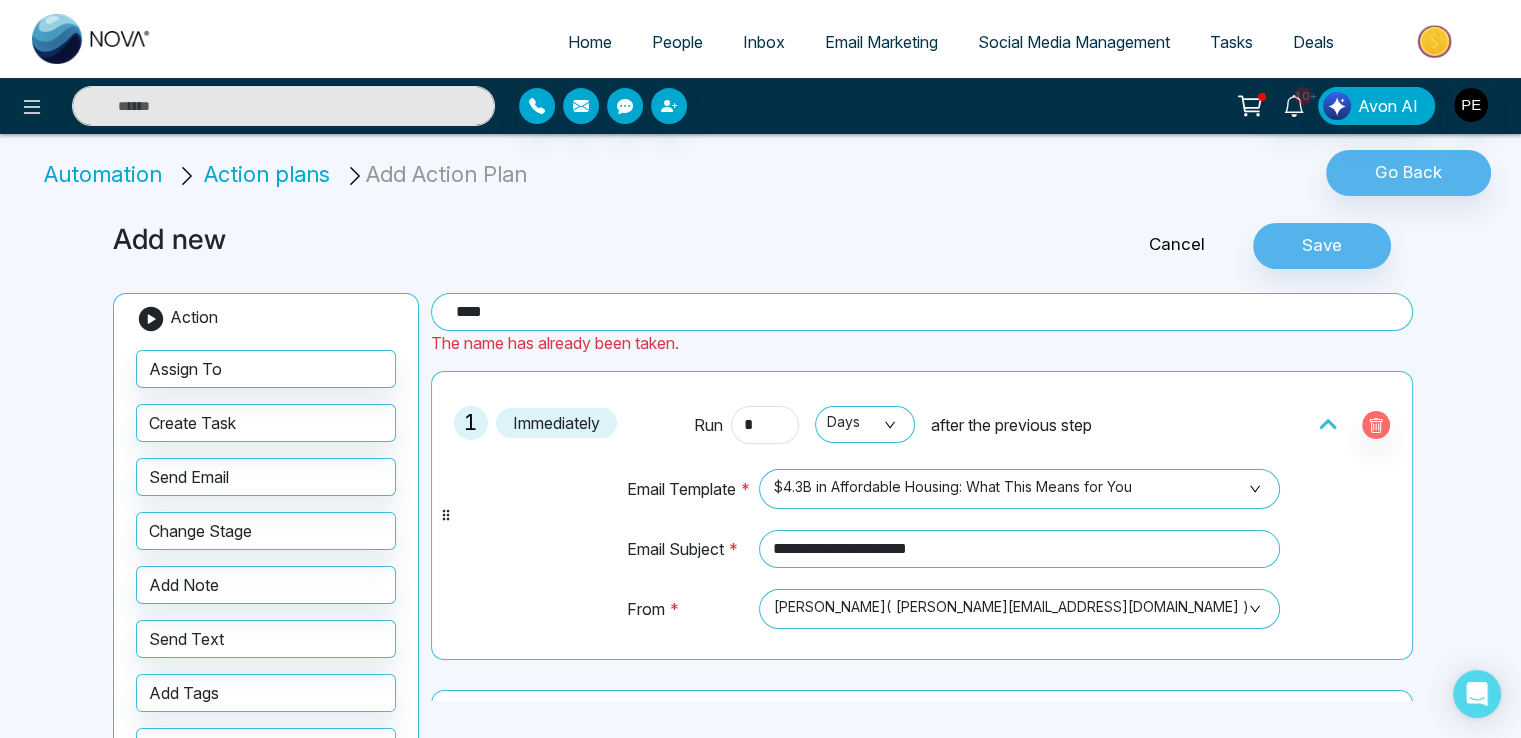 click on "***" at bounding box center [922, 312] 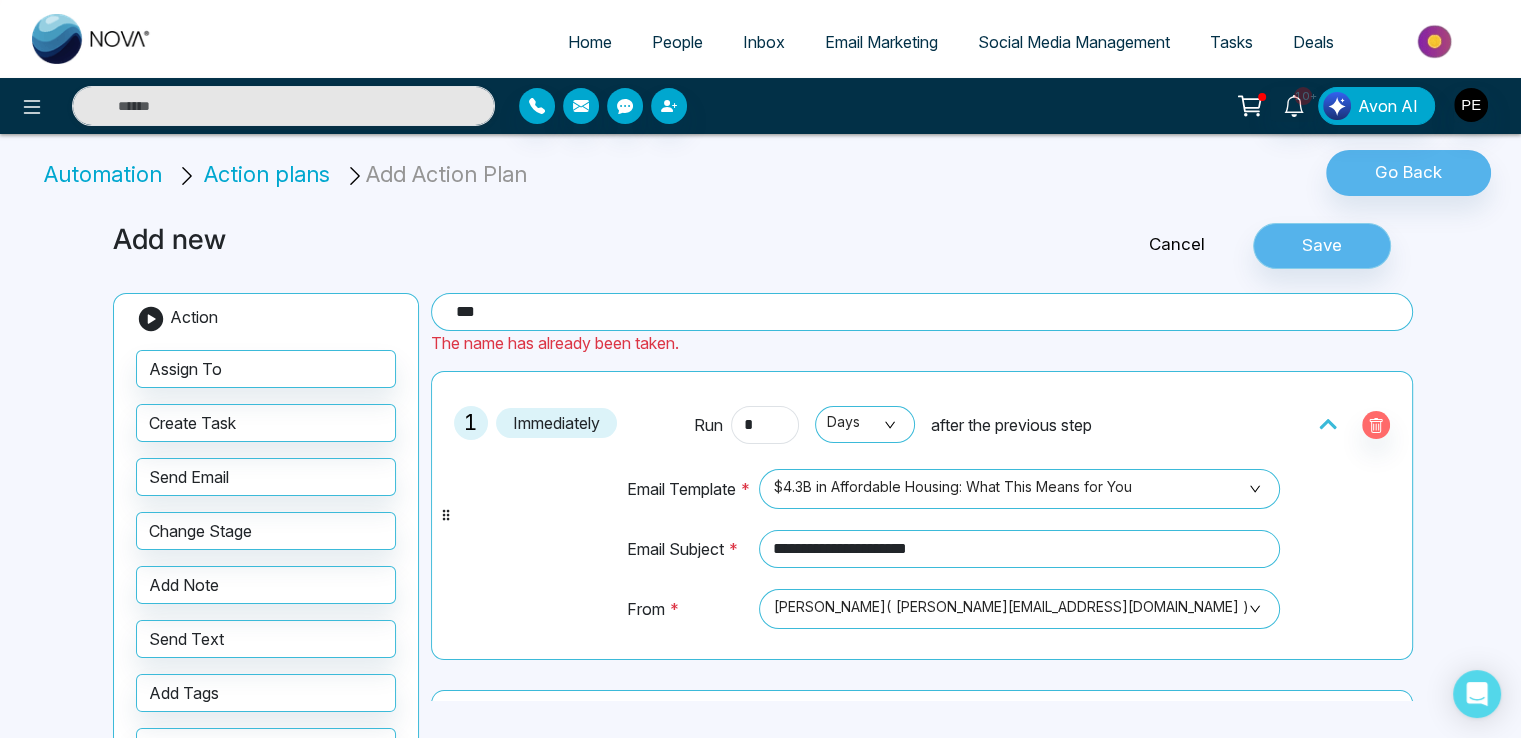 type on "**" 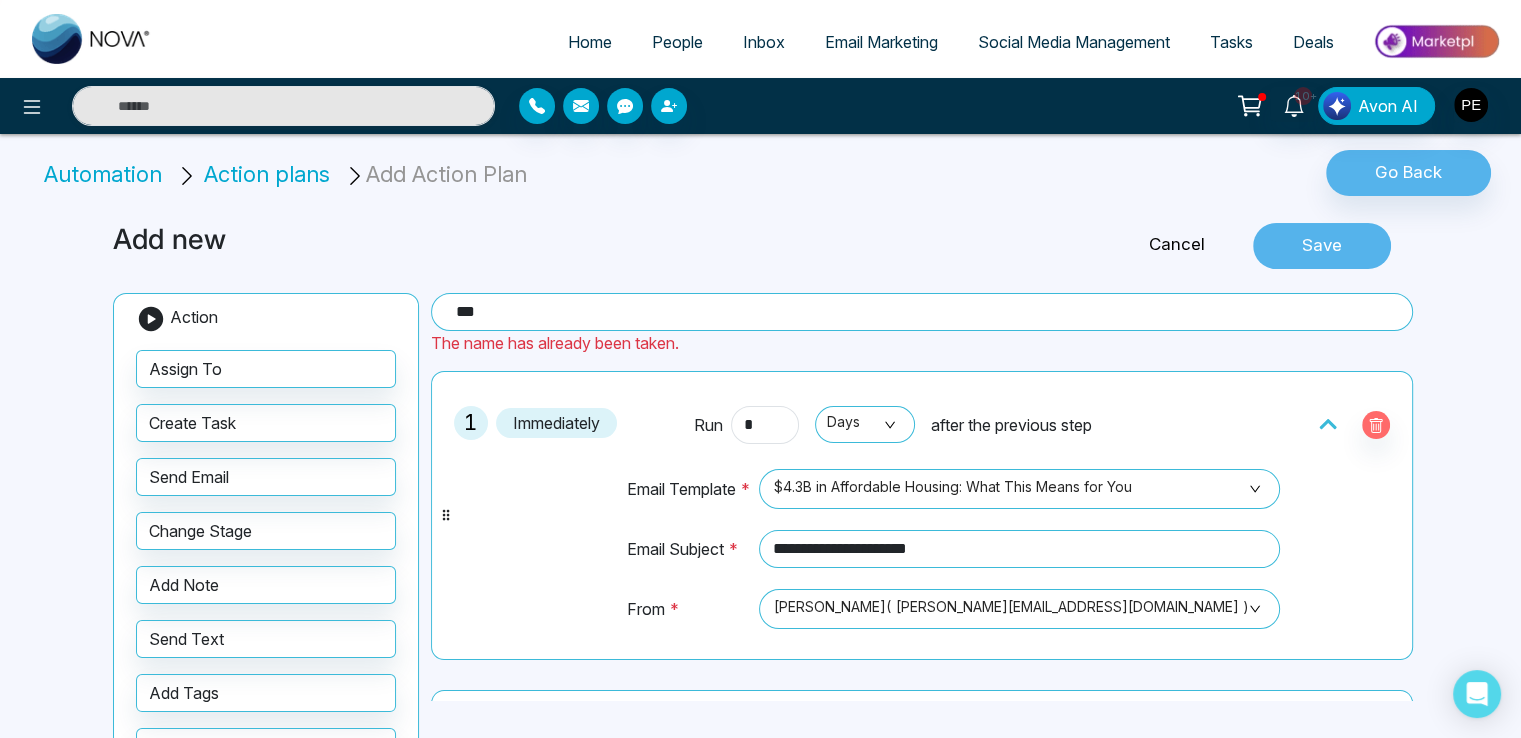 drag, startPoint x: 1326, startPoint y: 242, endPoint x: 1303, endPoint y: 247, distance: 23.537205 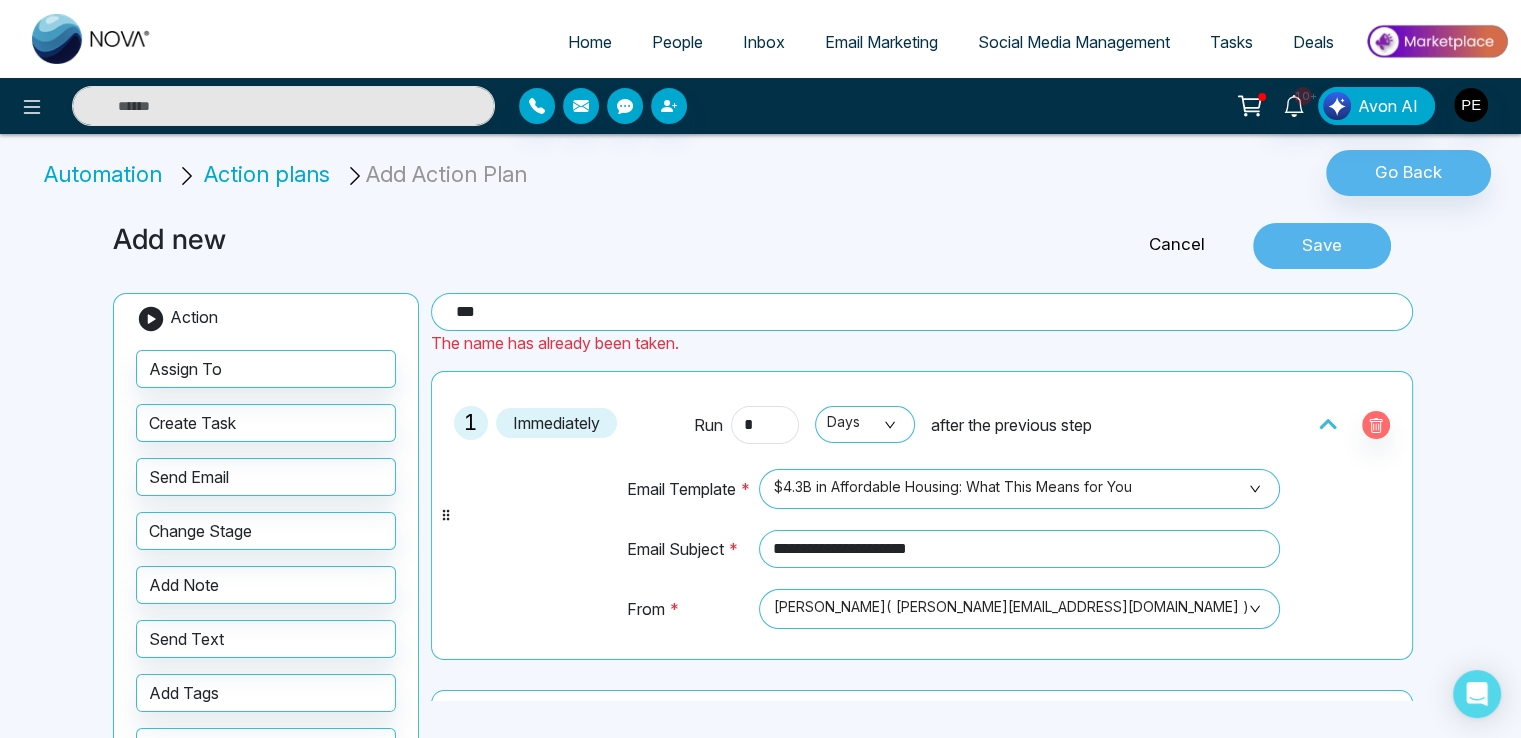 click on "Save" at bounding box center (1322, 246) 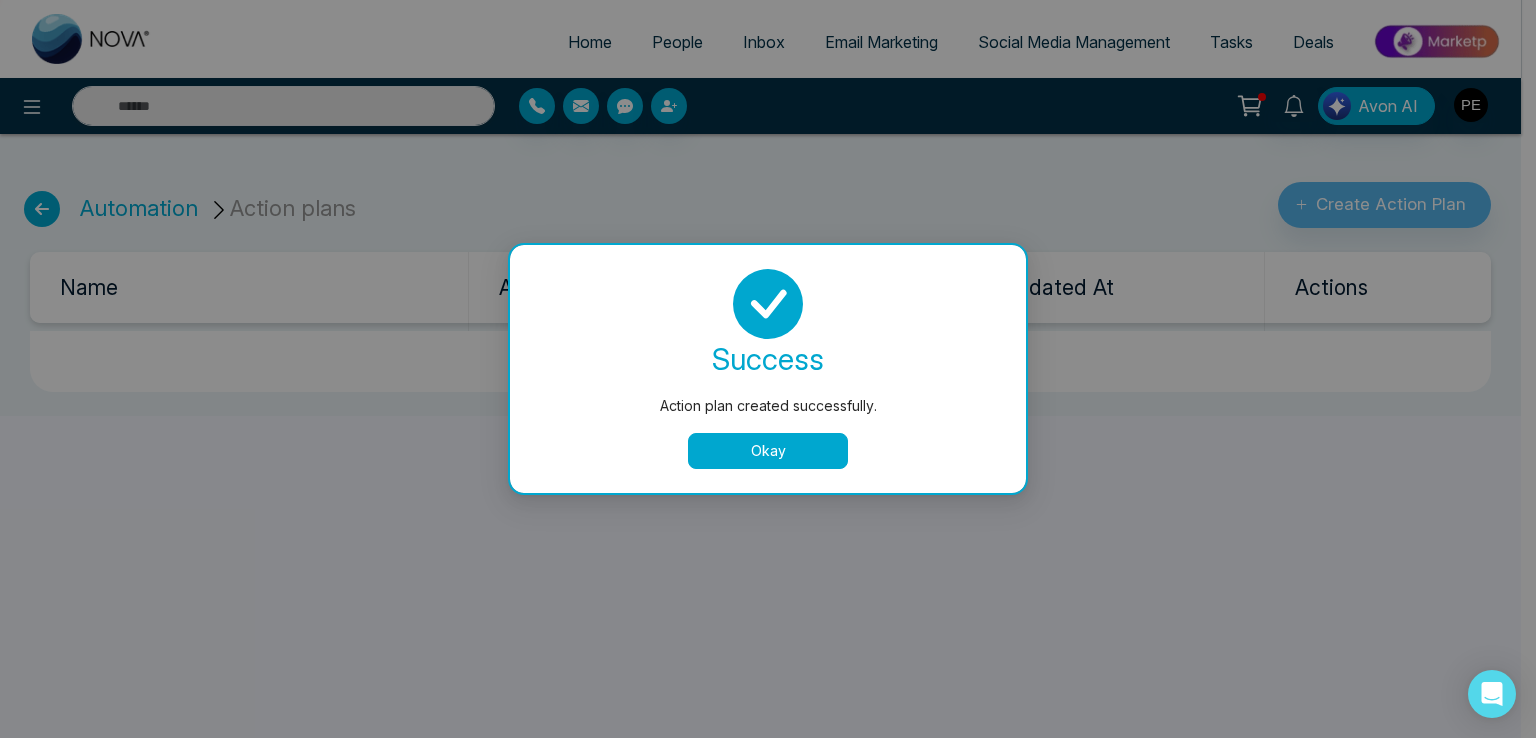 click on "Okay" at bounding box center (768, 451) 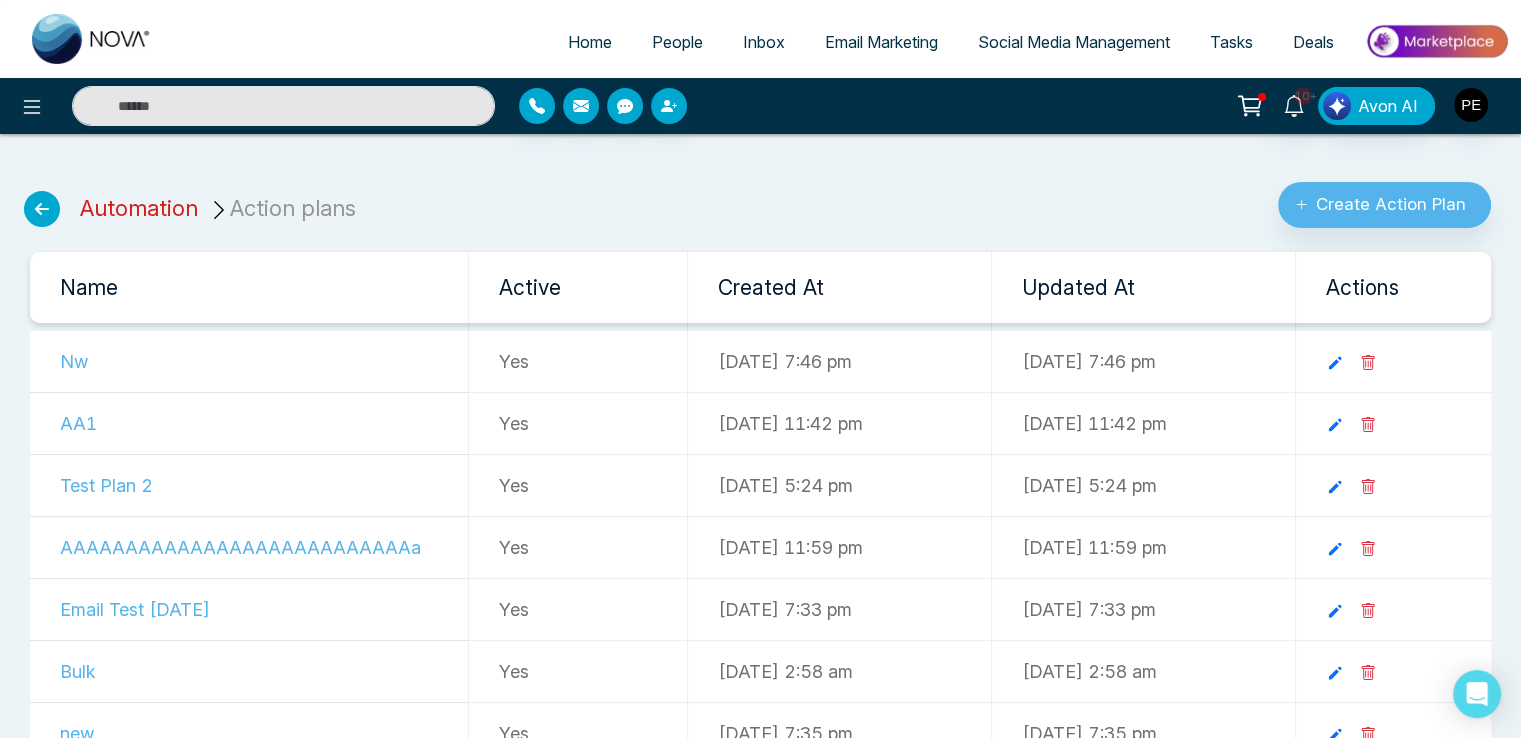 click on "Automation" at bounding box center (139, 208) 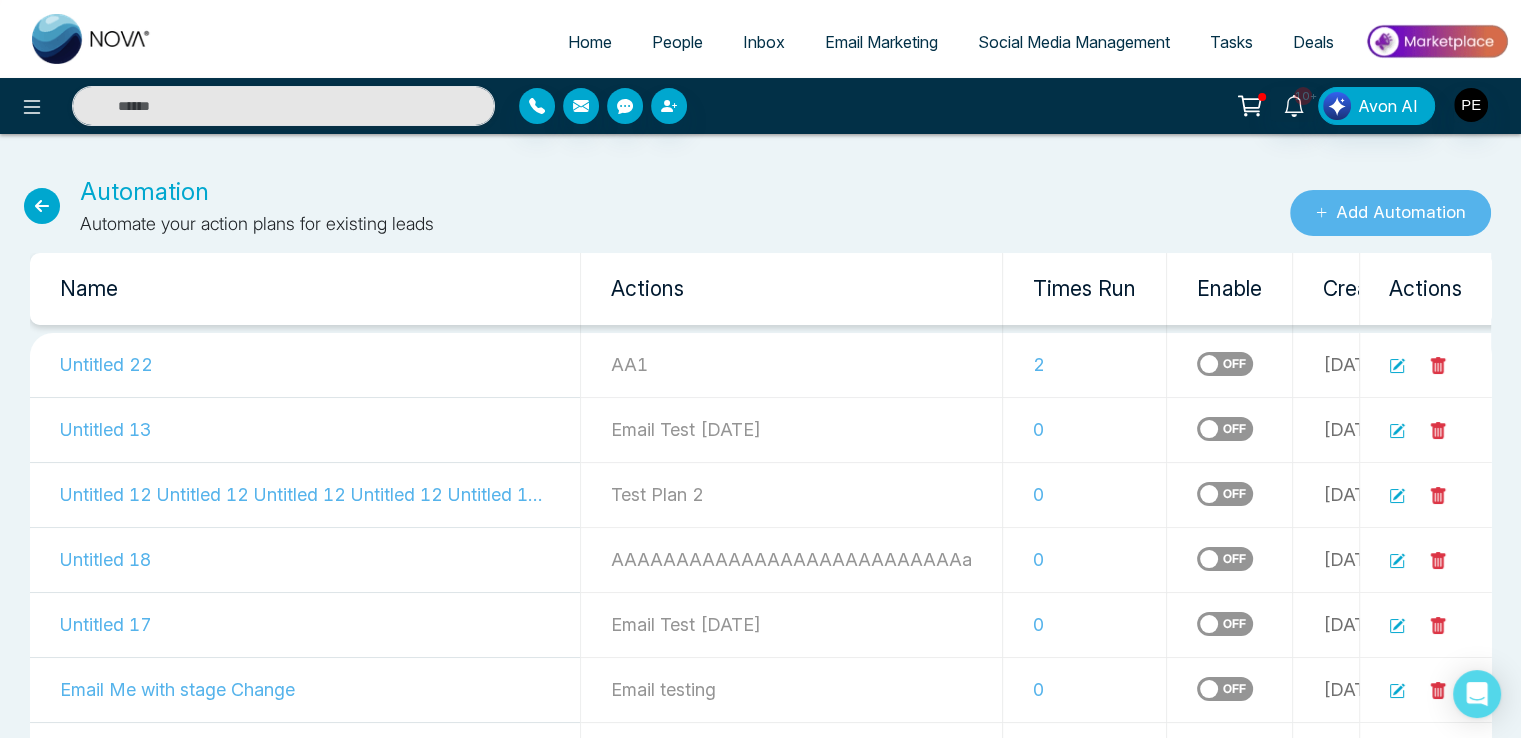 click on "Add Automation" at bounding box center [1390, 213] 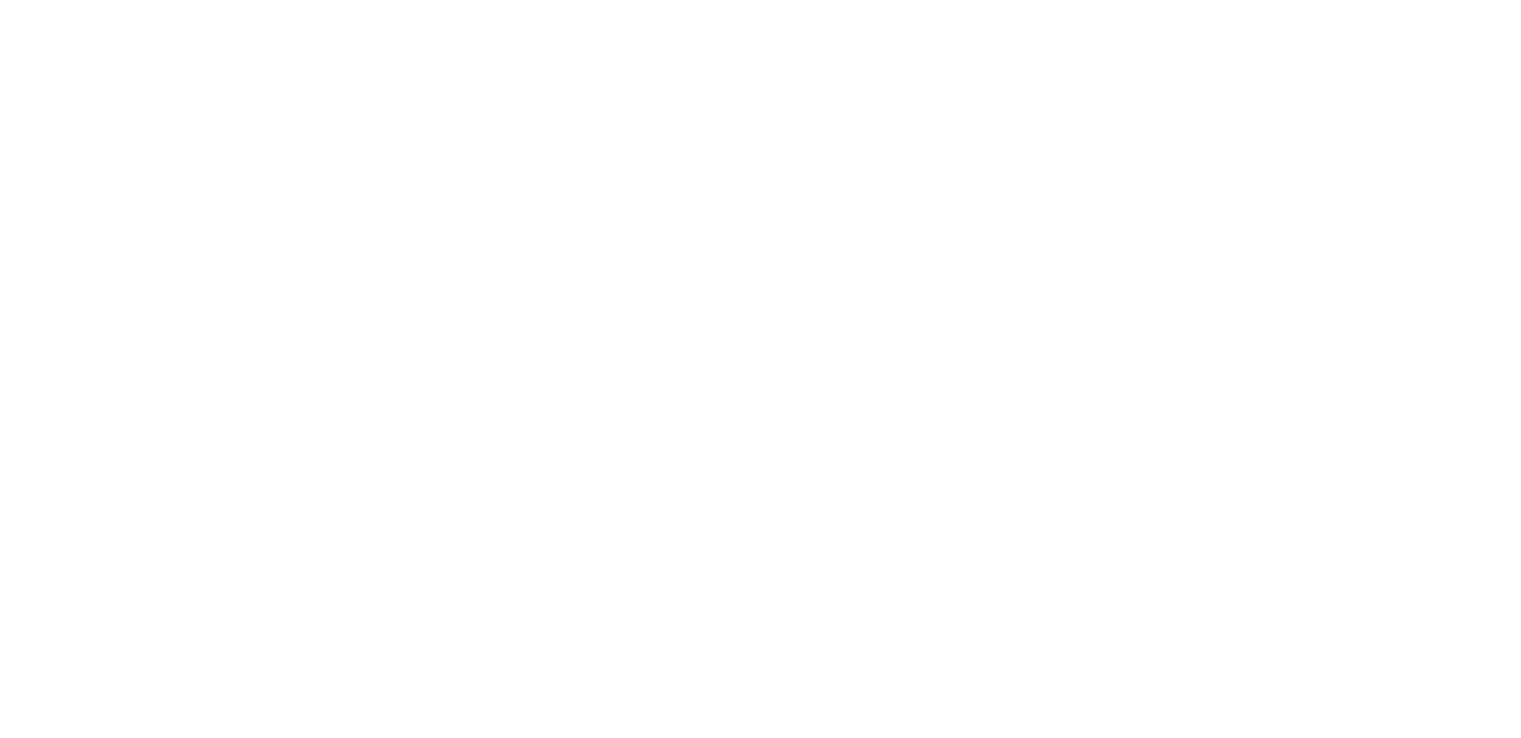 scroll, scrollTop: 0, scrollLeft: 0, axis: both 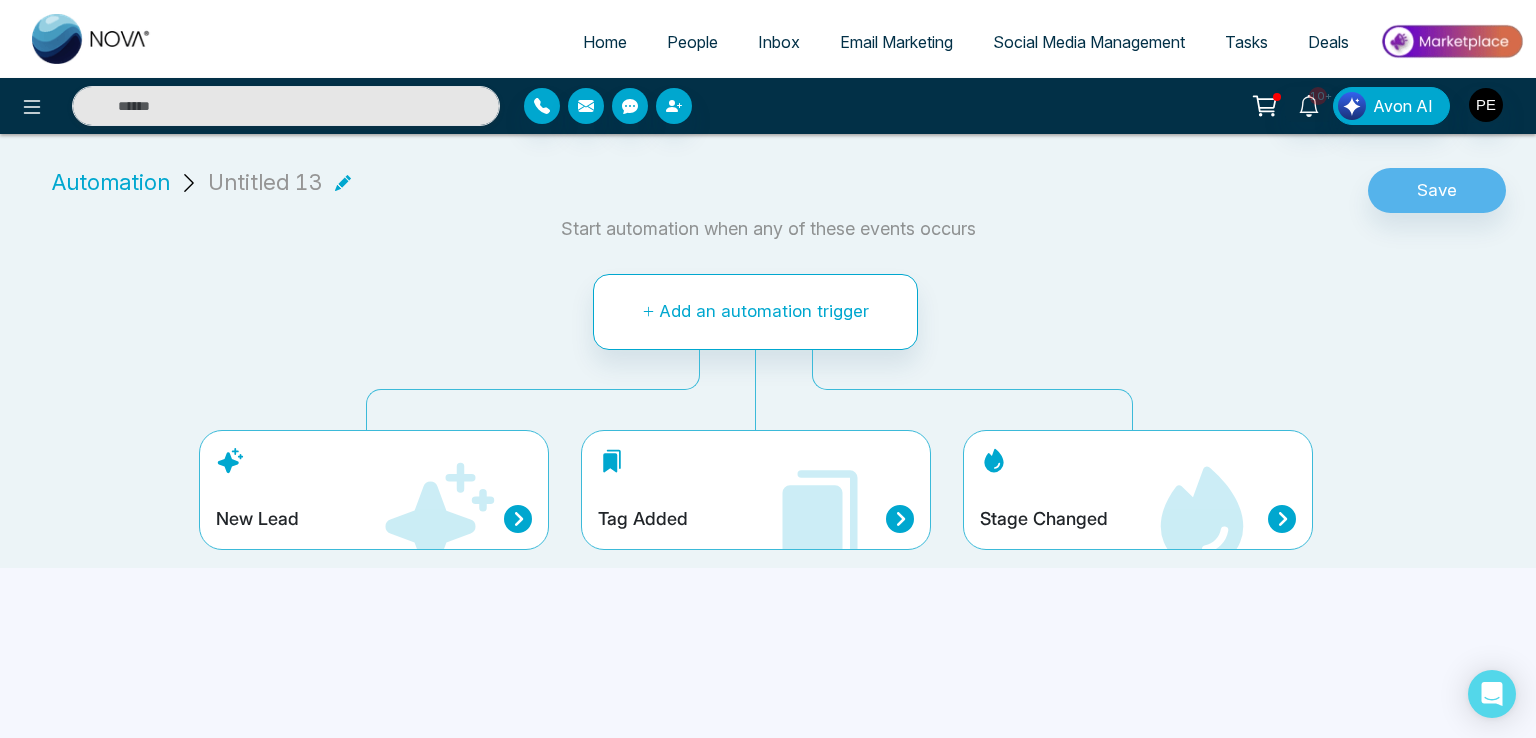 click on "New Lead" at bounding box center [374, 519] 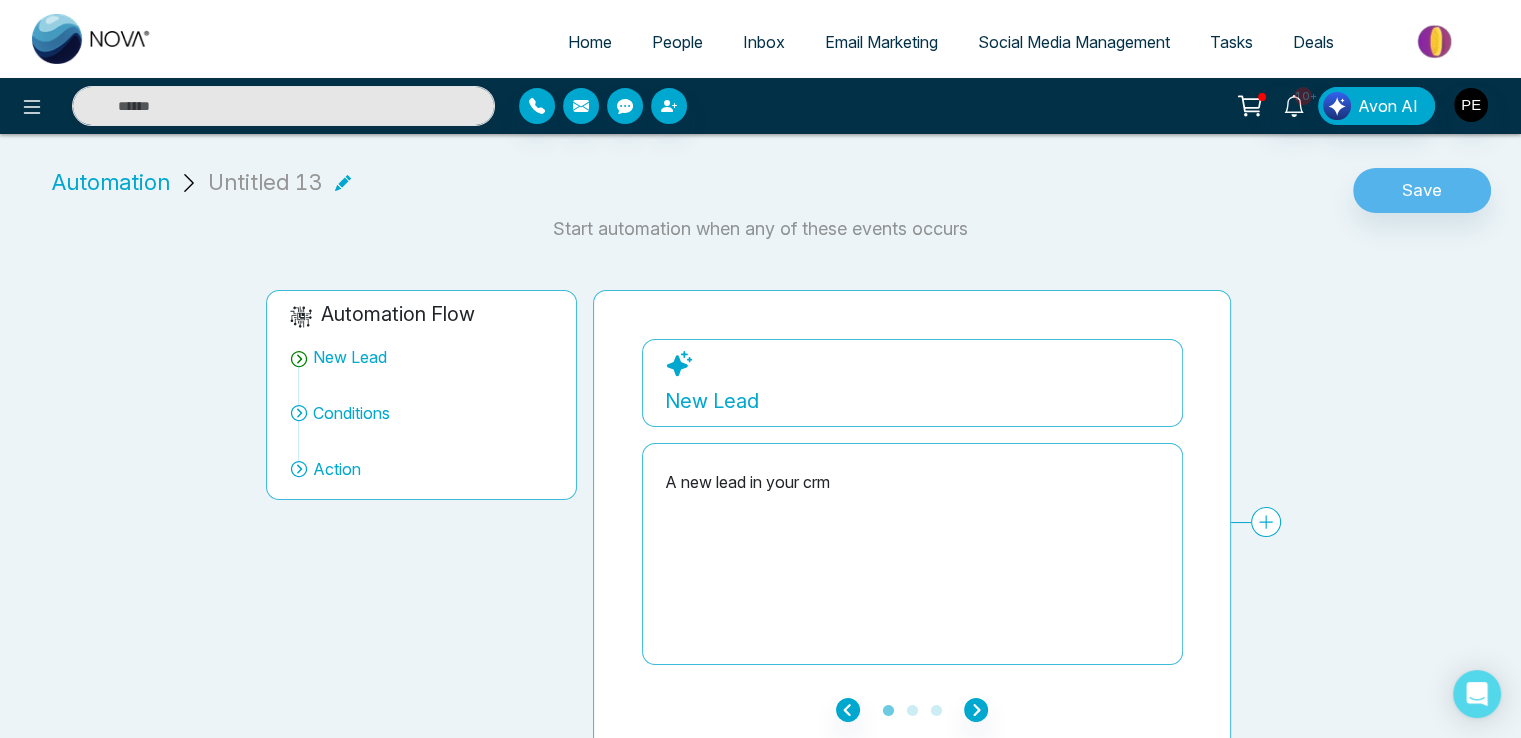 click 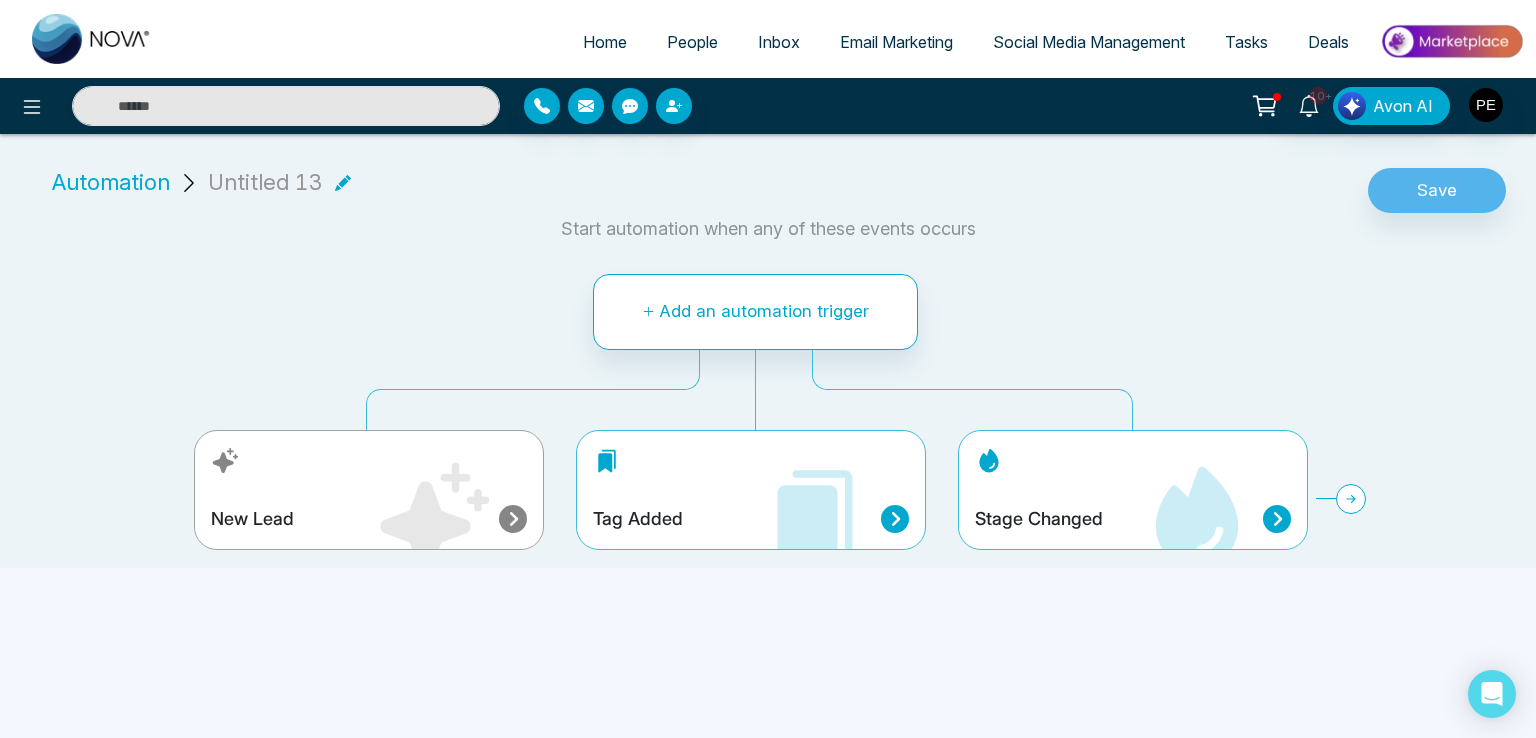 click on "Tag Added" at bounding box center [751, 519] 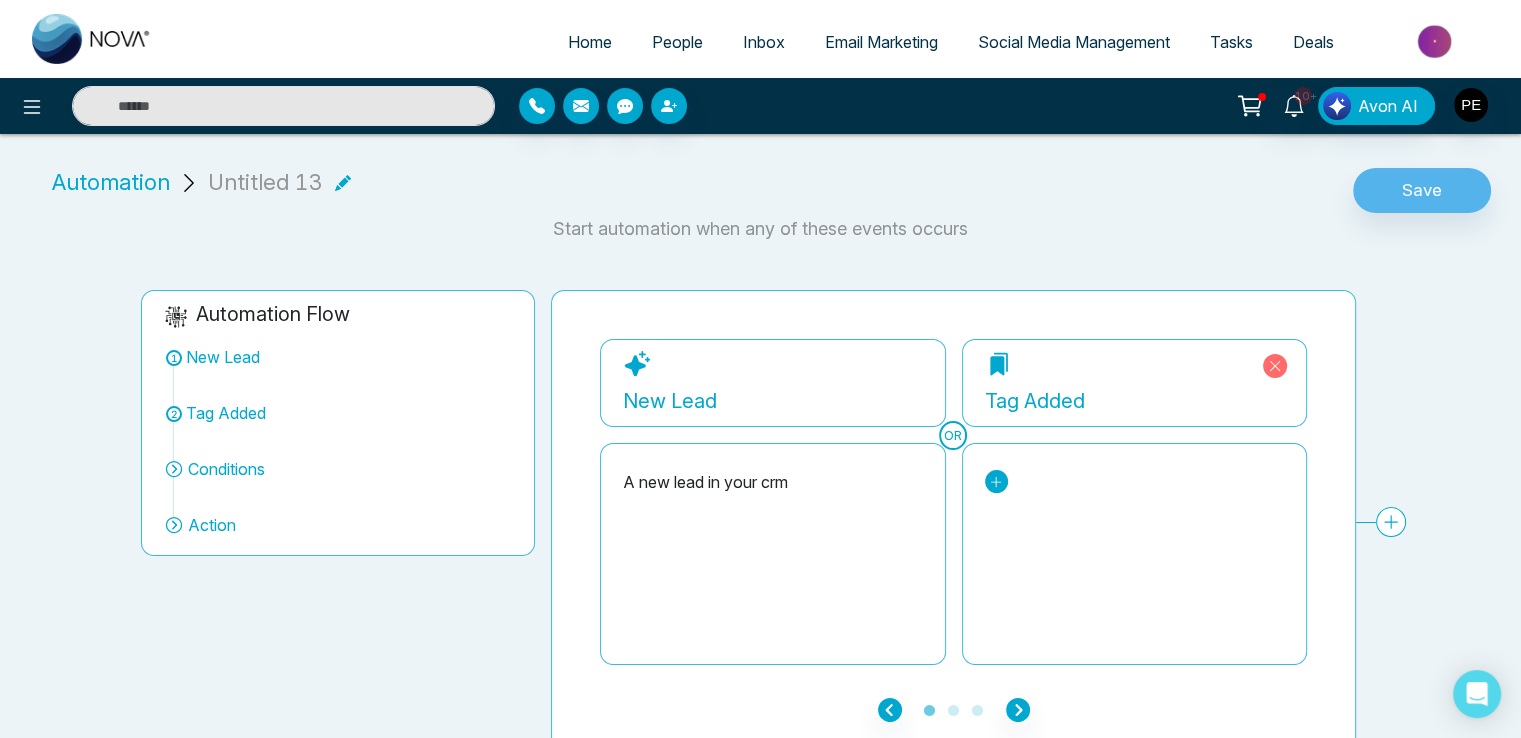 click 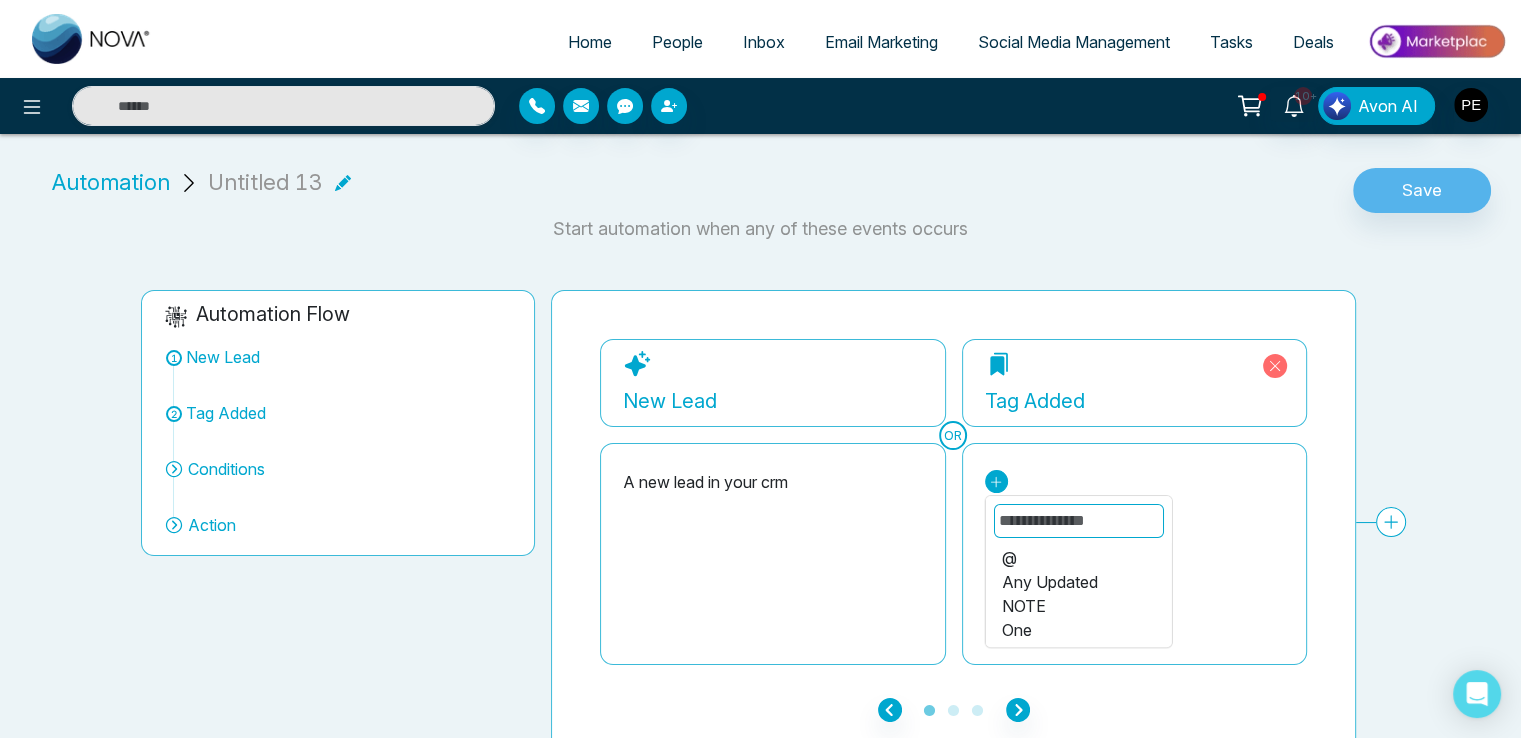 scroll, scrollTop: 22, scrollLeft: 0, axis: vertical 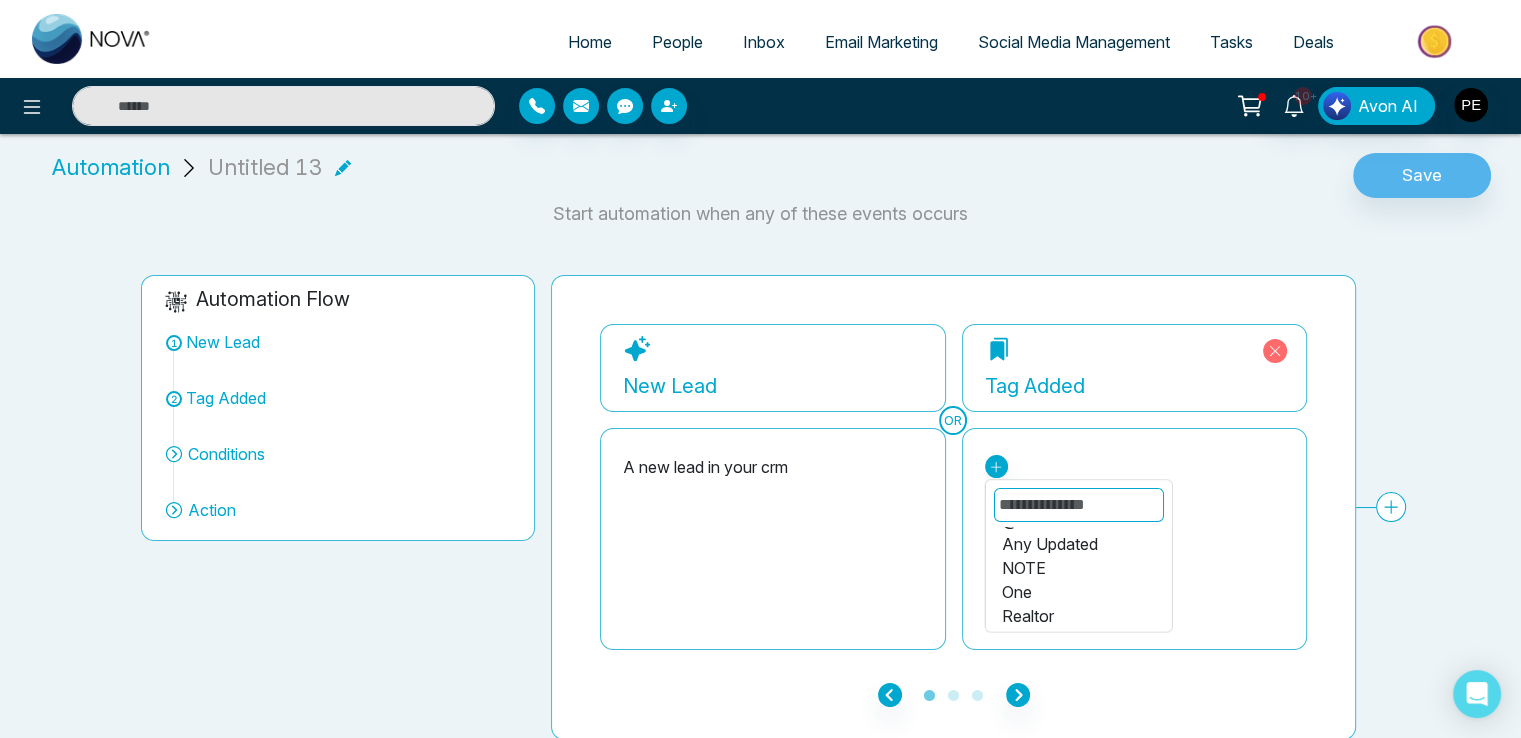 click on "One" at bounding box center (1078, 592) 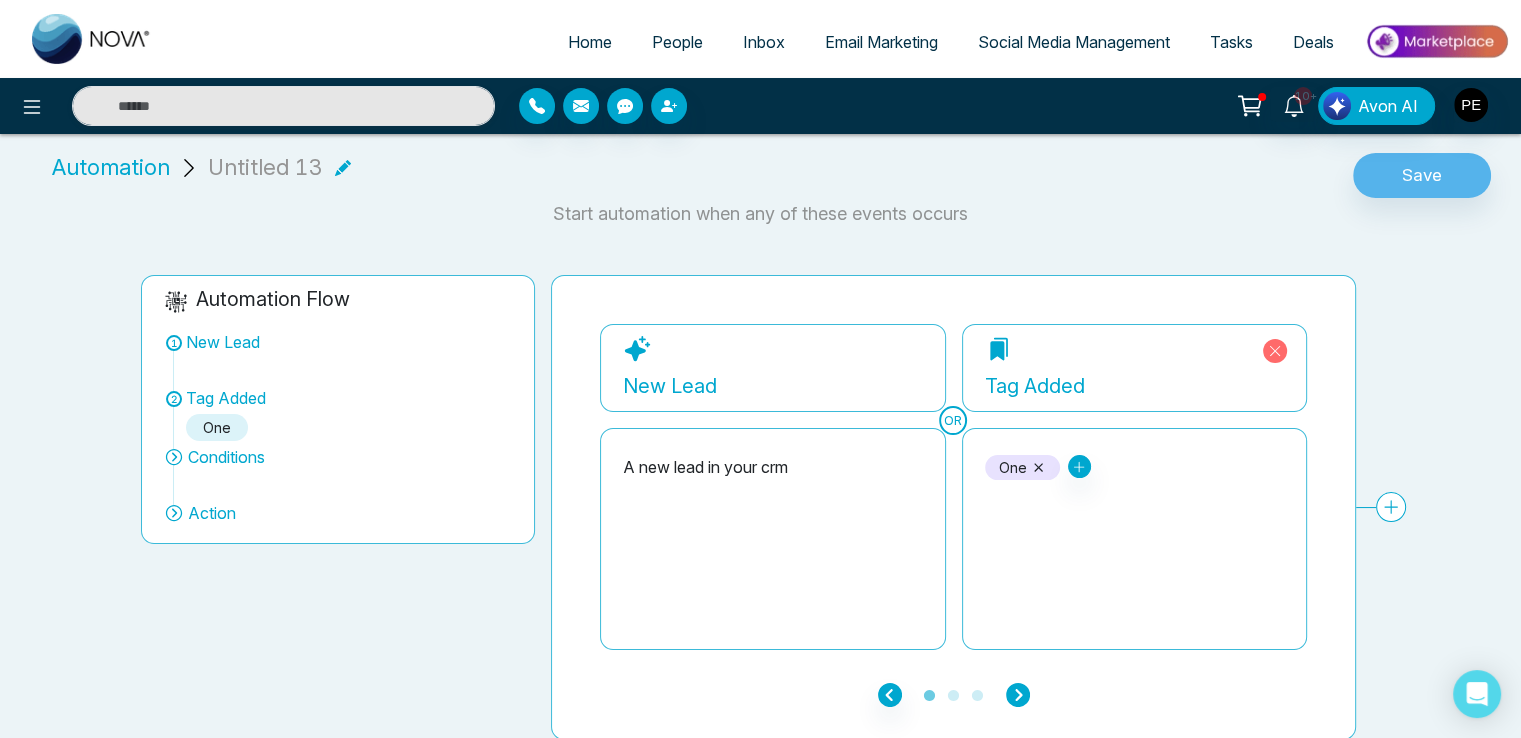 click at bounding box center (1018, 694) 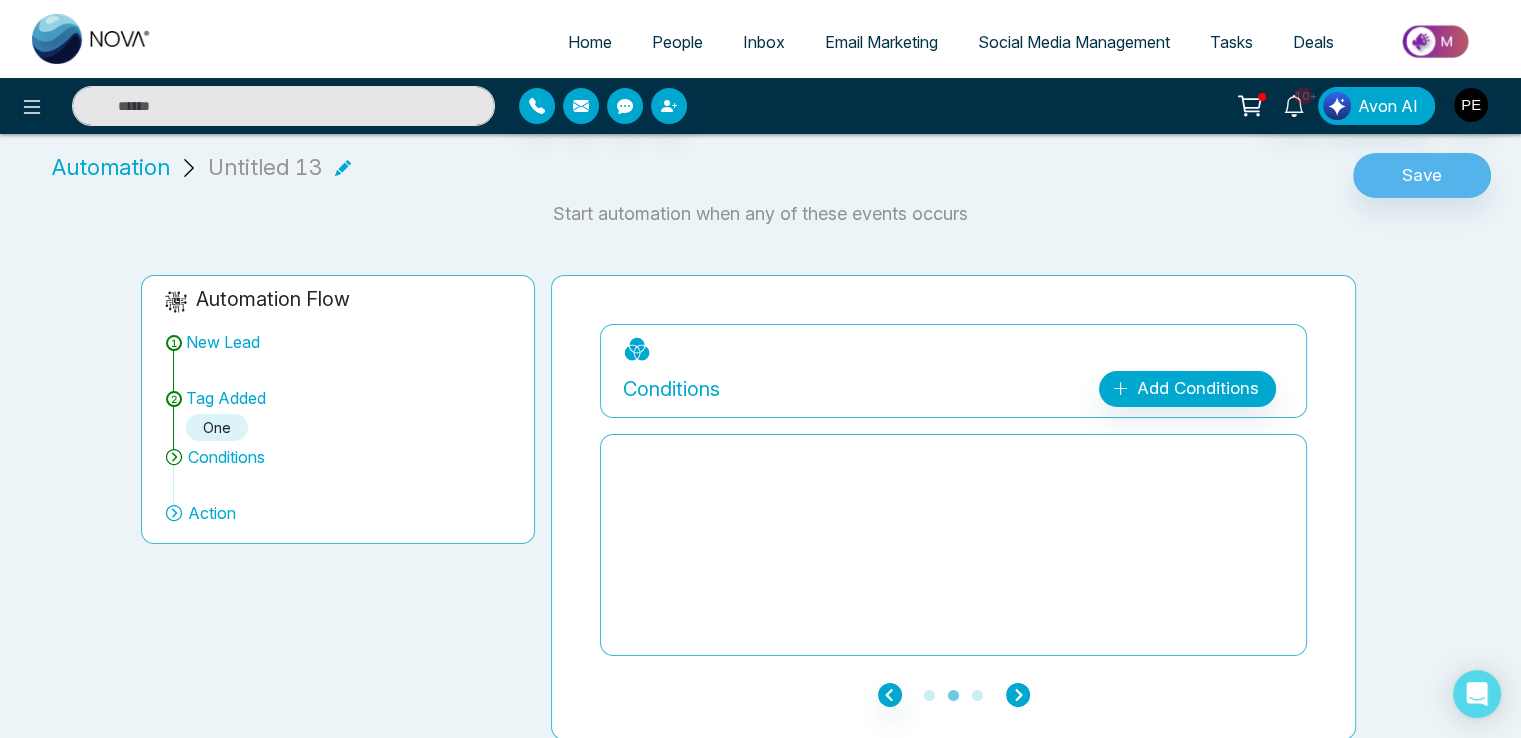 click at bounding box center [1018, 694] 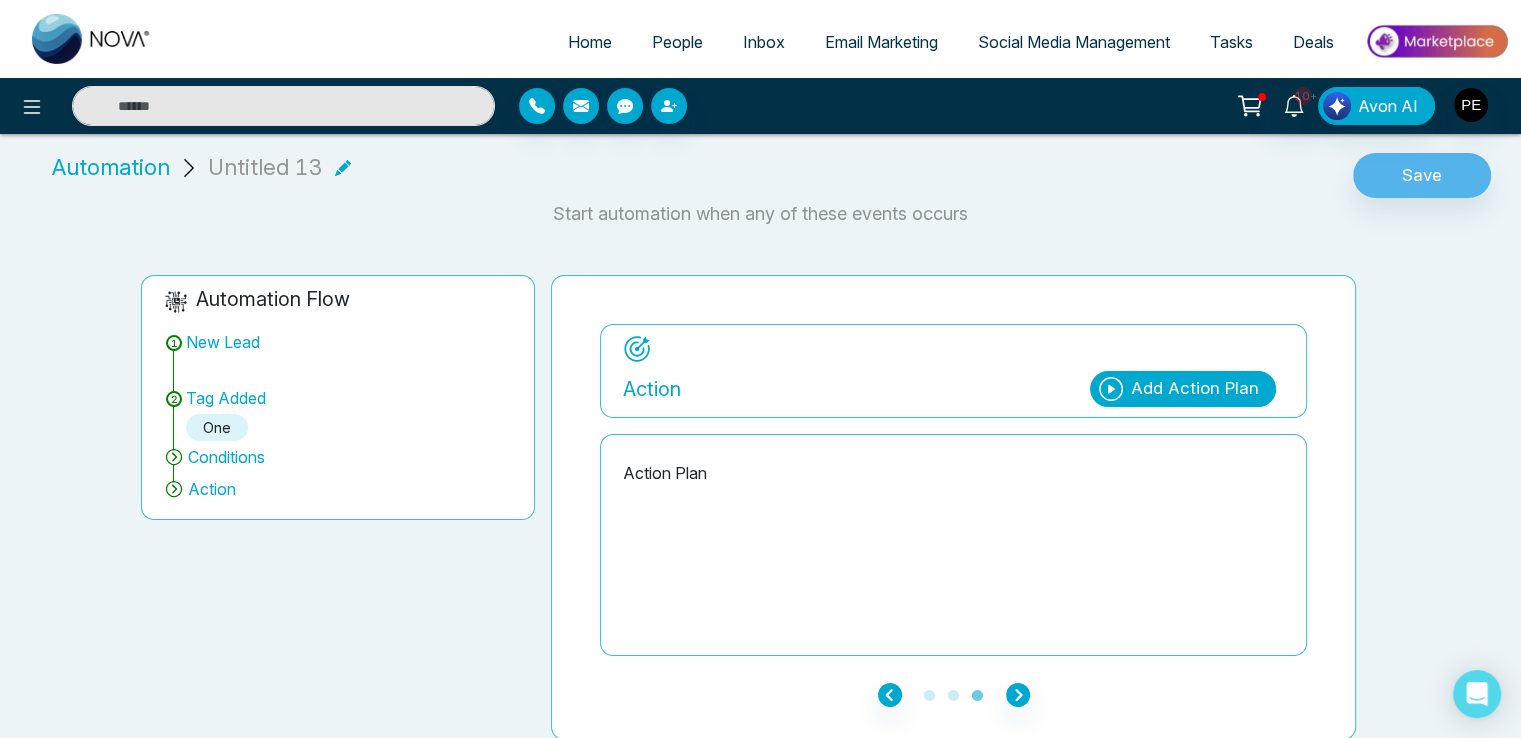 click on "Add Action Plan" at bounding box center [1195, 389] 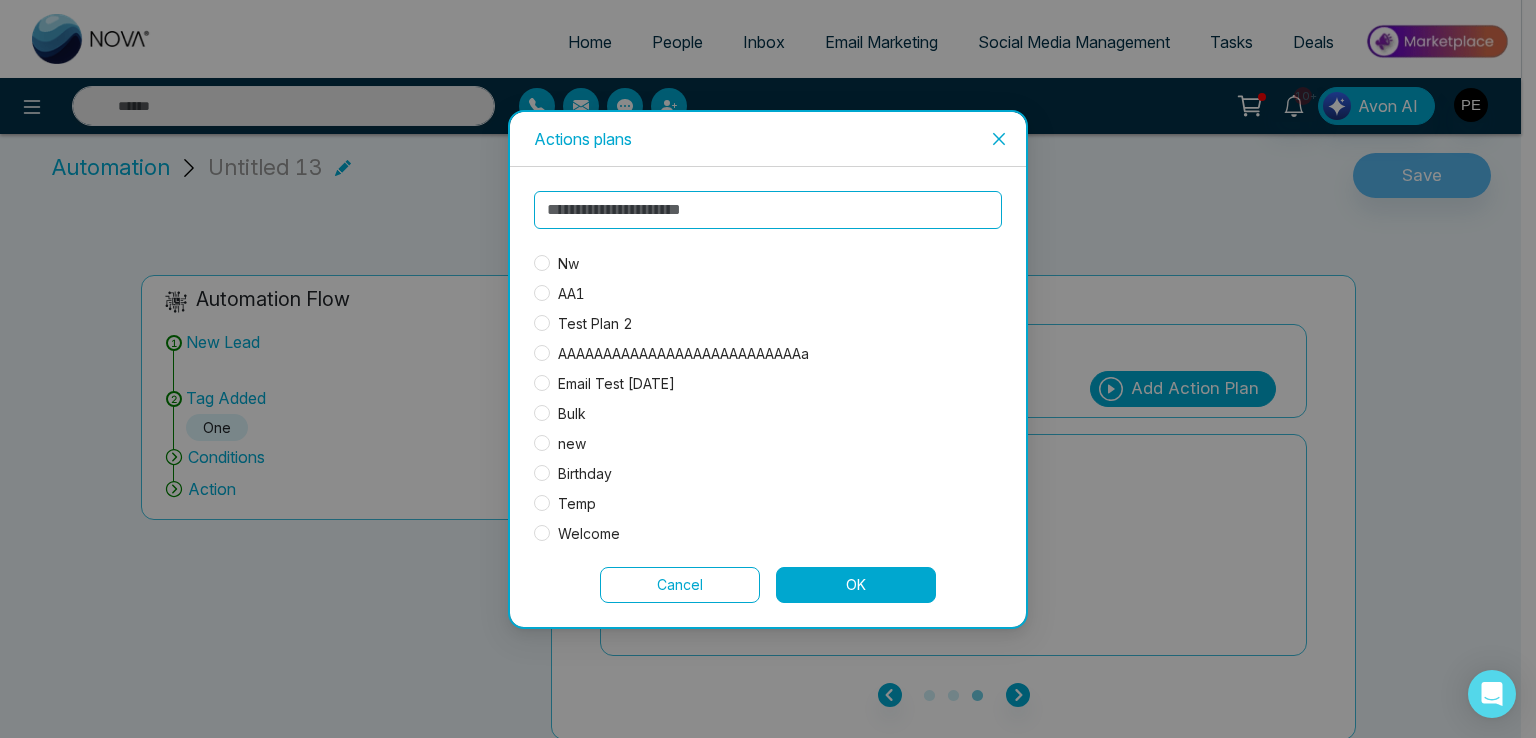 click on "Nw" at bounding box center [568, 264] 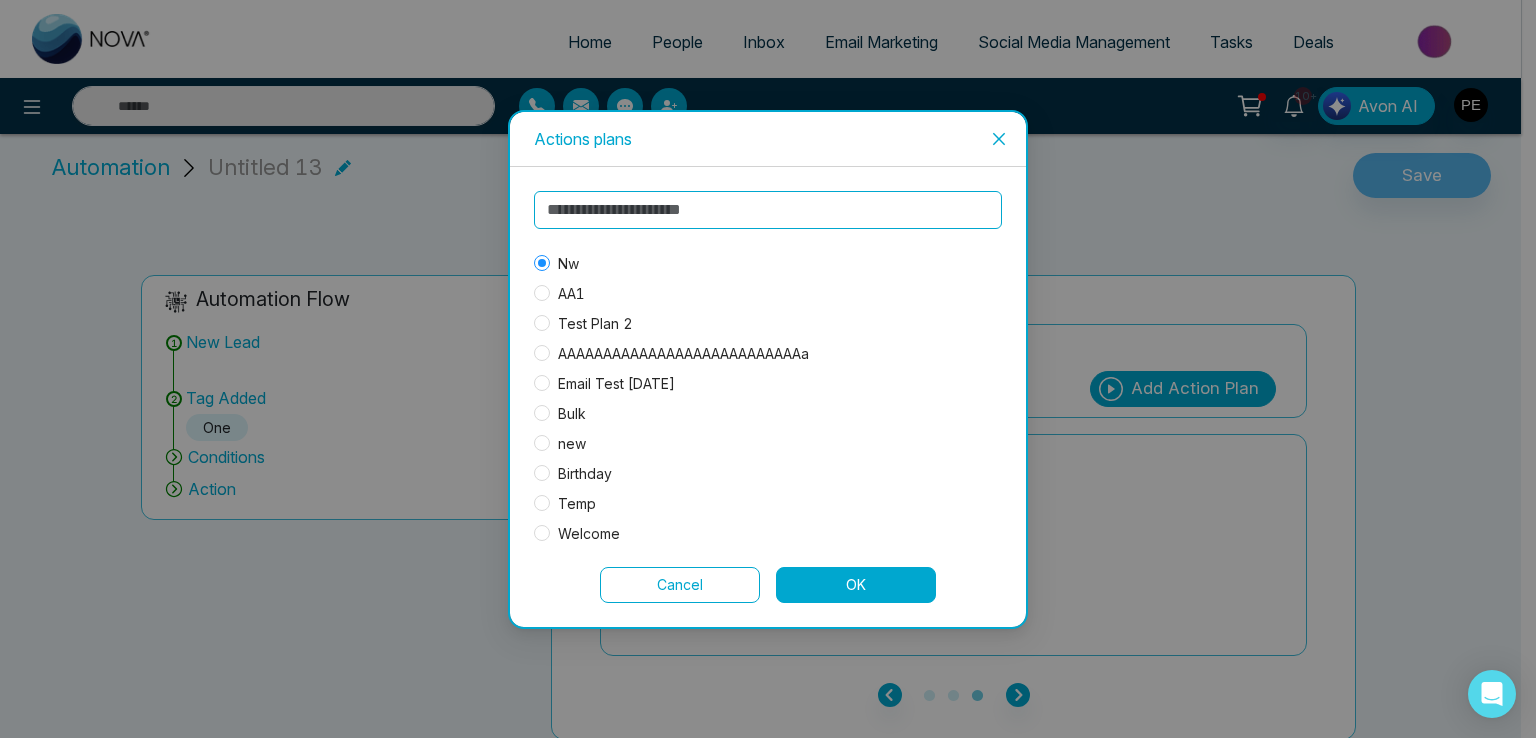 click on "OK" at bounding box center [856, 585] 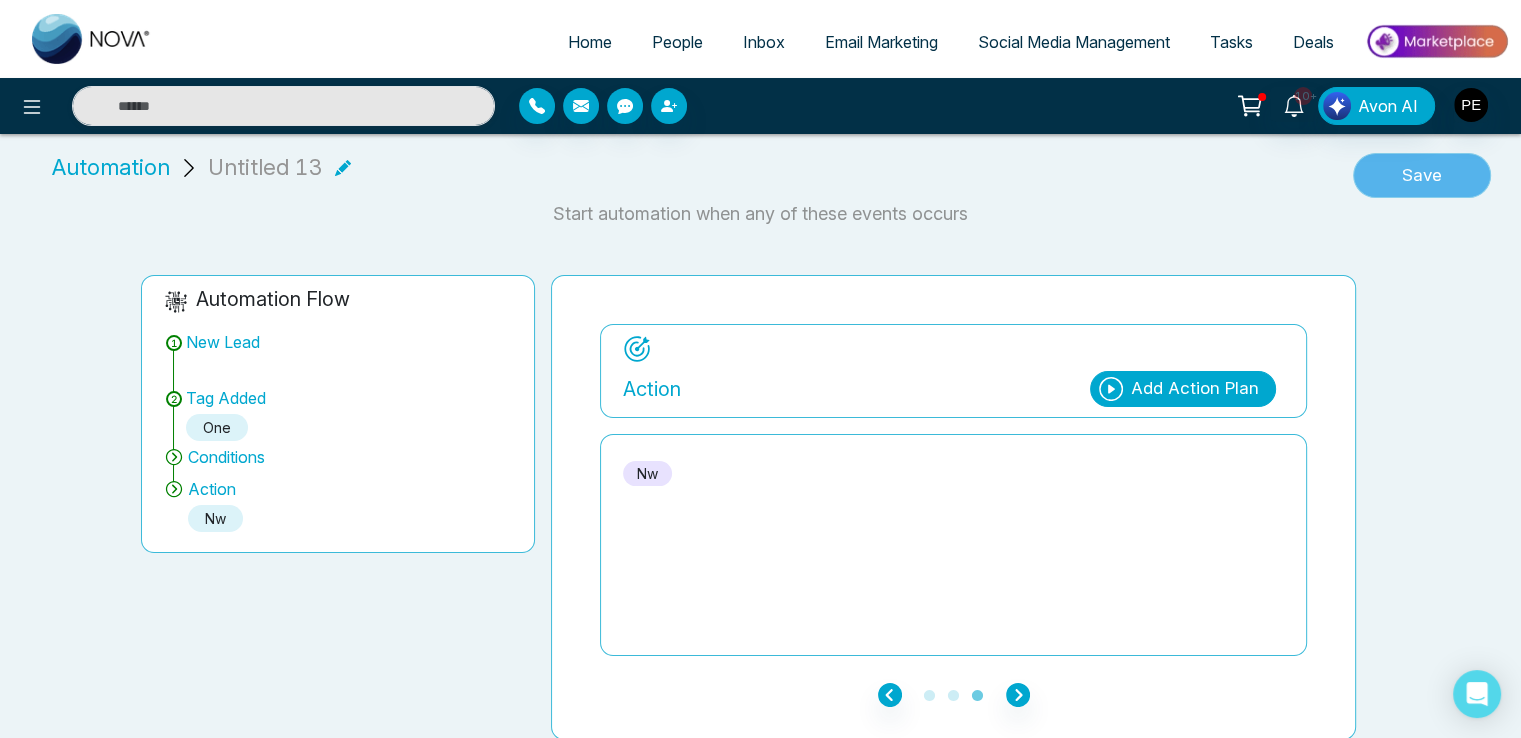click on "Save" at bounding box center (1422, 176) 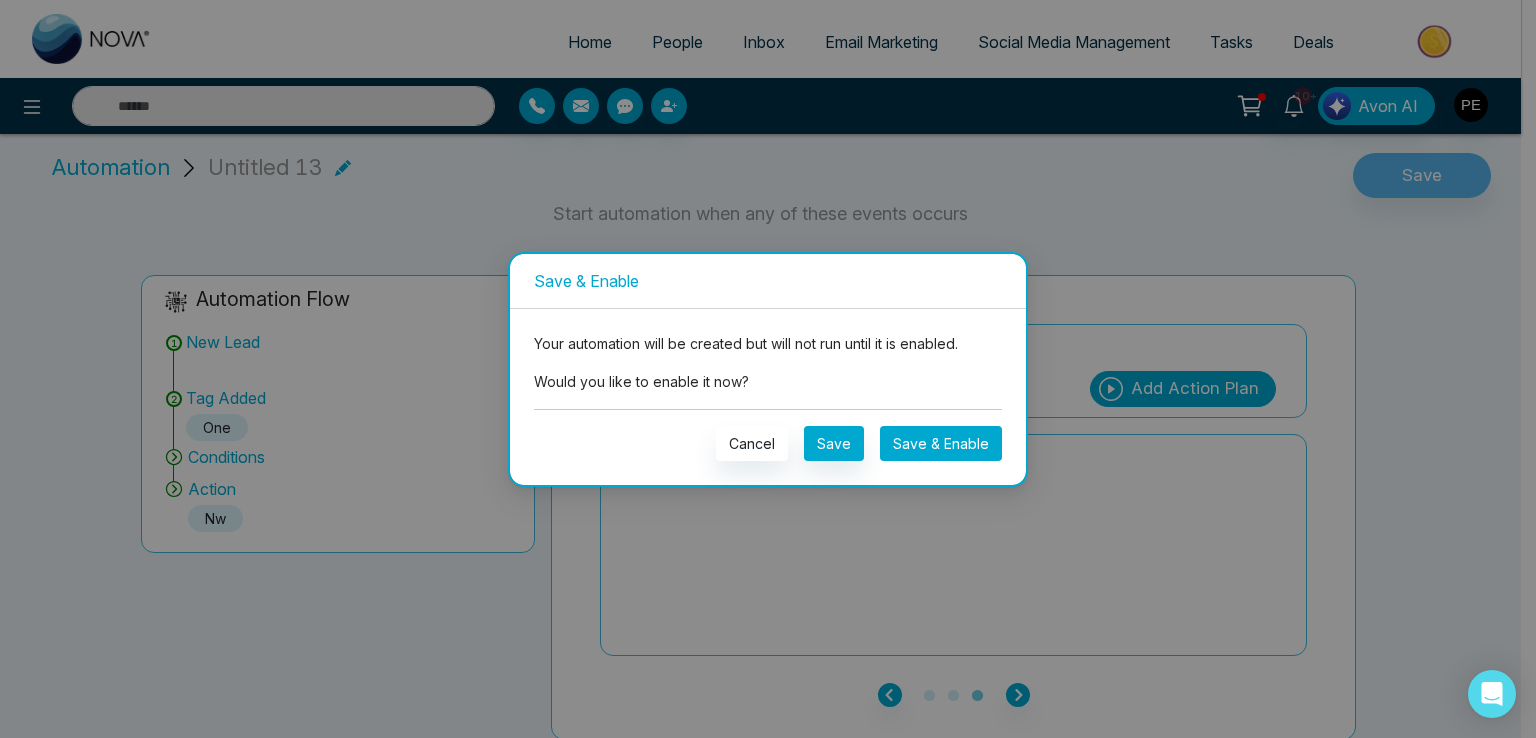 click on "Save & Enable" at bounding box center (941, 443) 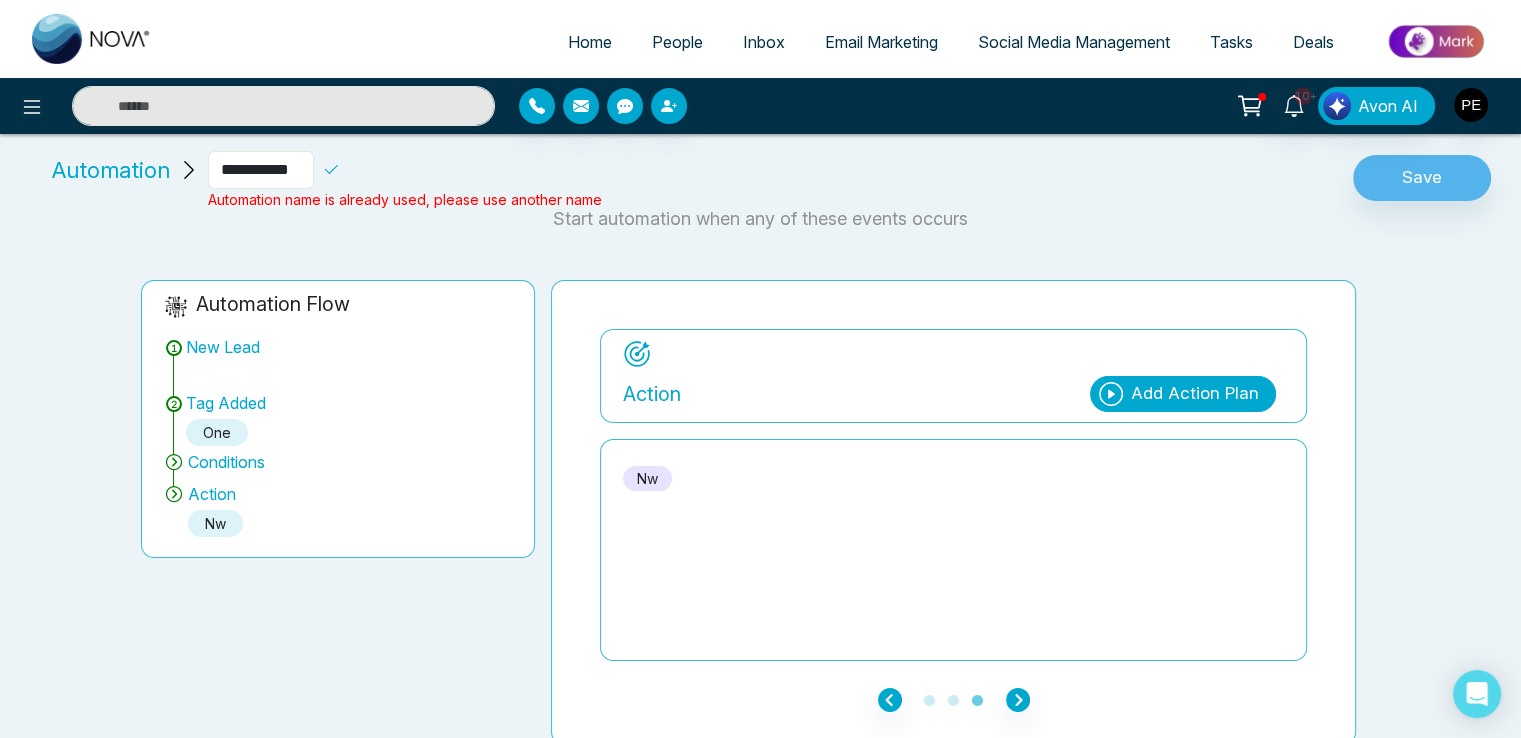 drag, startPoint x: 295, startPoint y: 157, endPoint x: 207, endPoint y: 176, distance: 90.02777 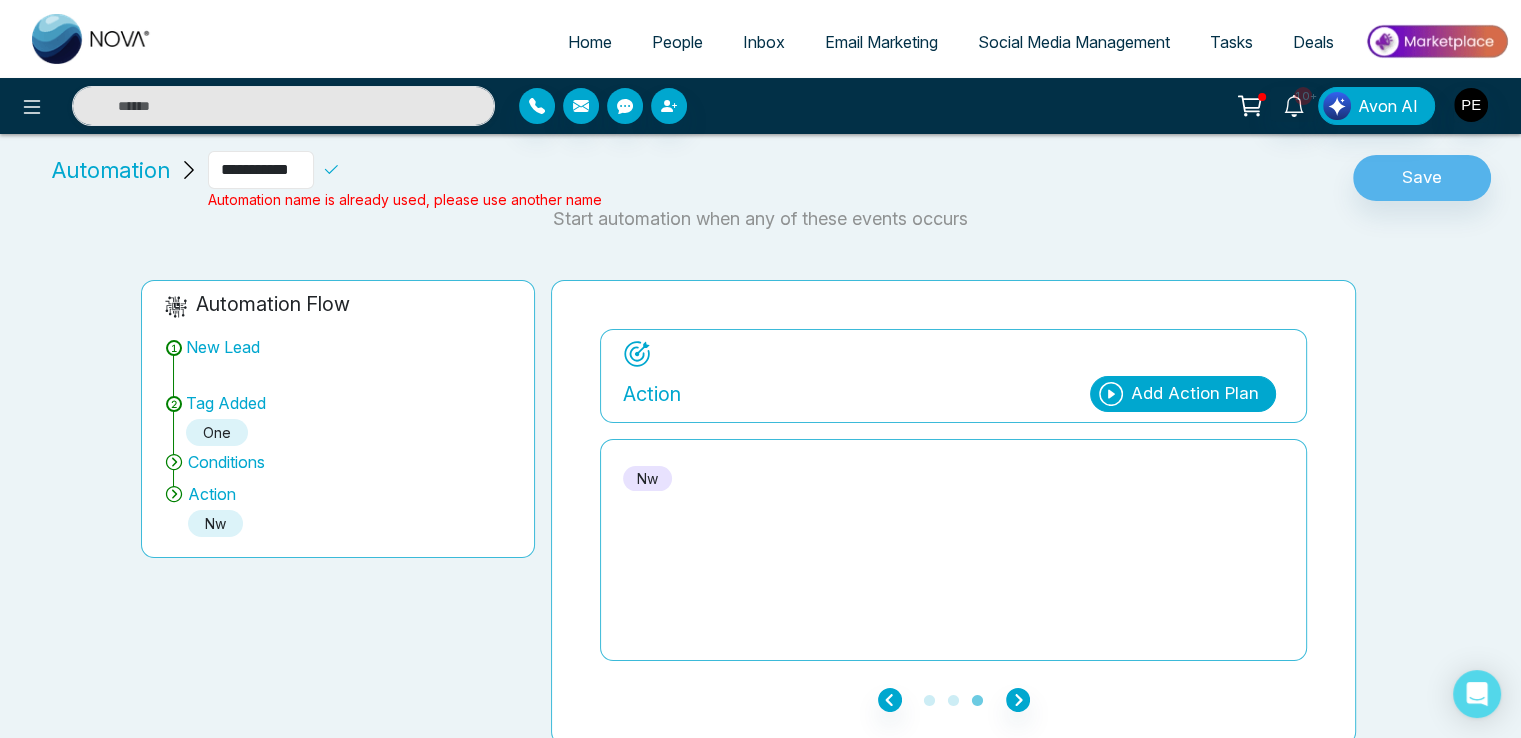 click on "**********" at bounding box center (261, 170) 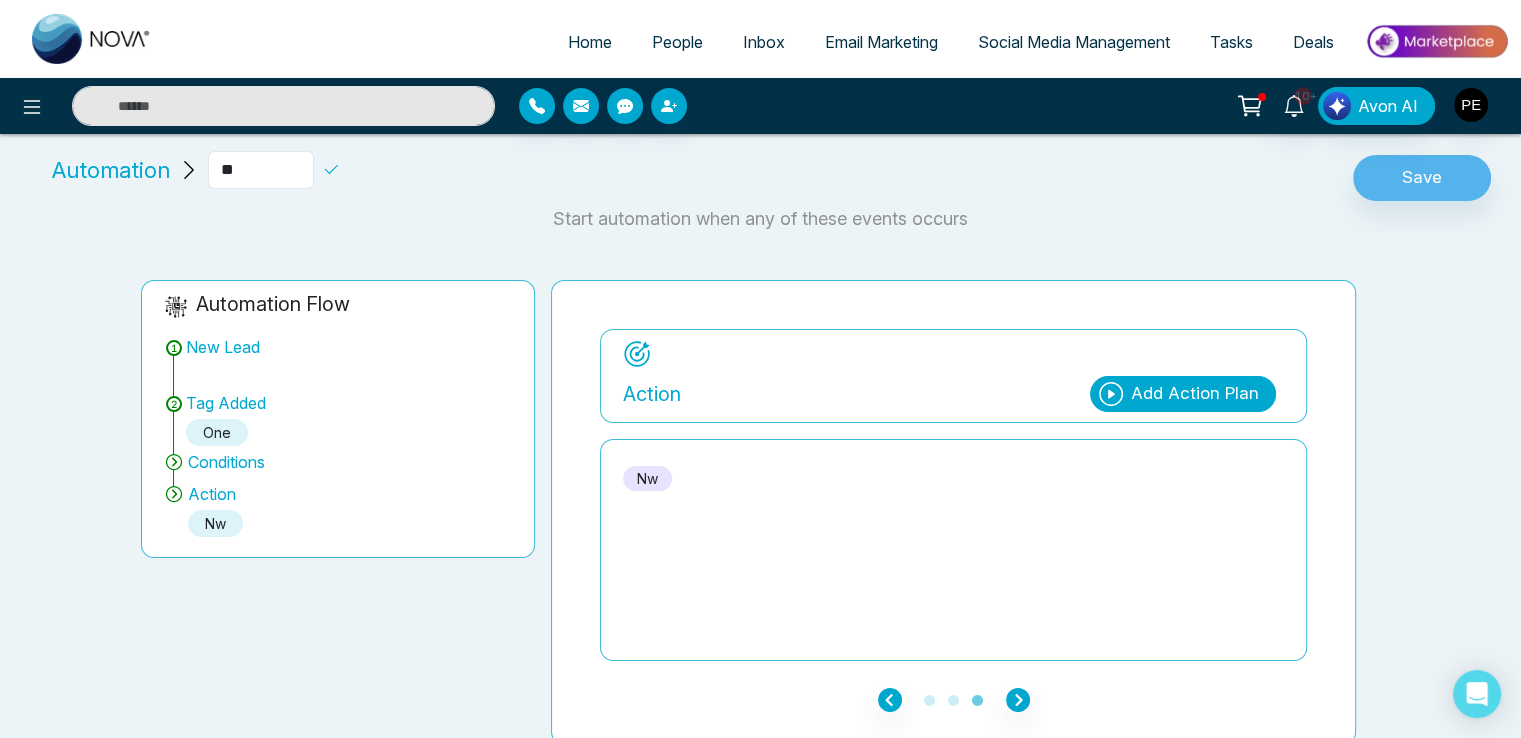 type on "*" 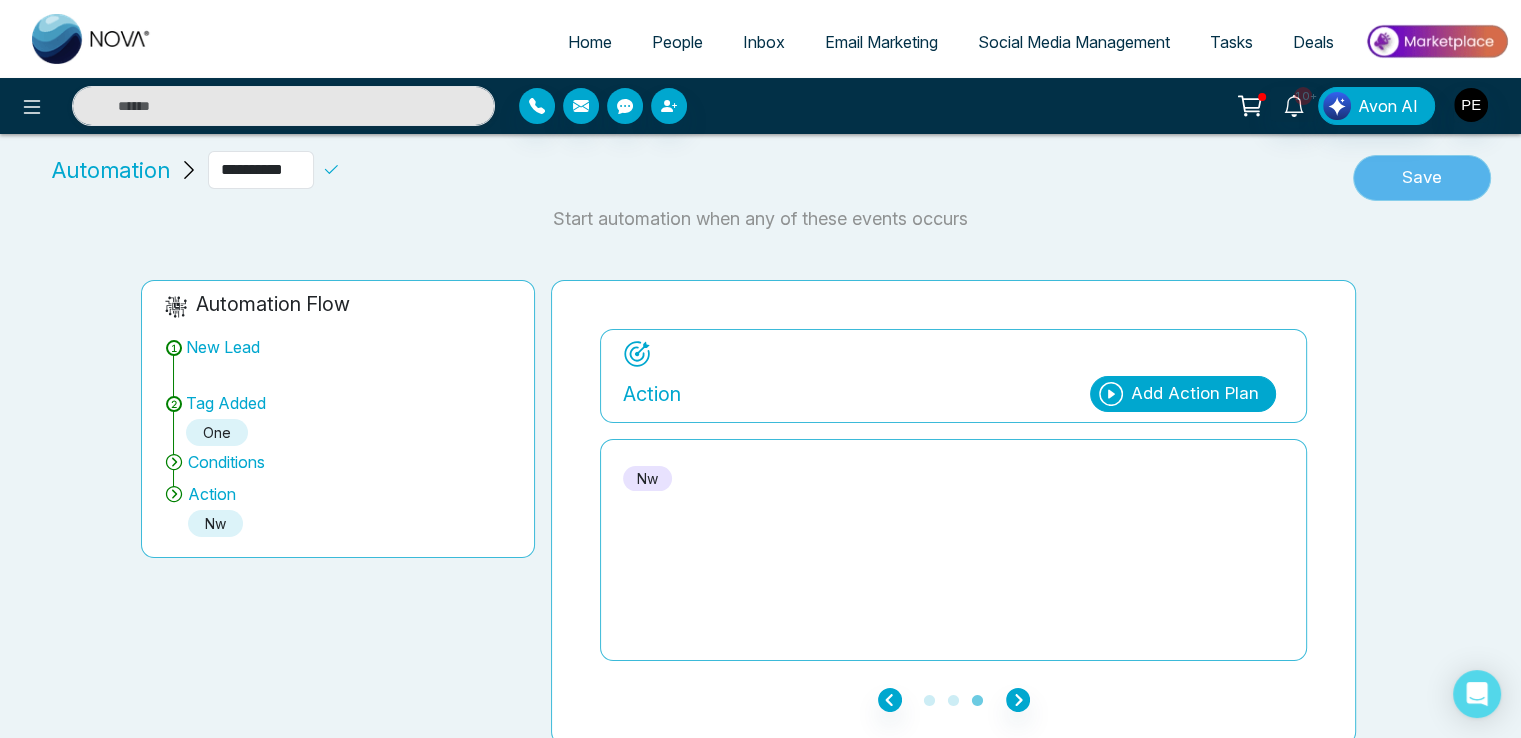 click on "Save" at bounding box center [1422, 178] 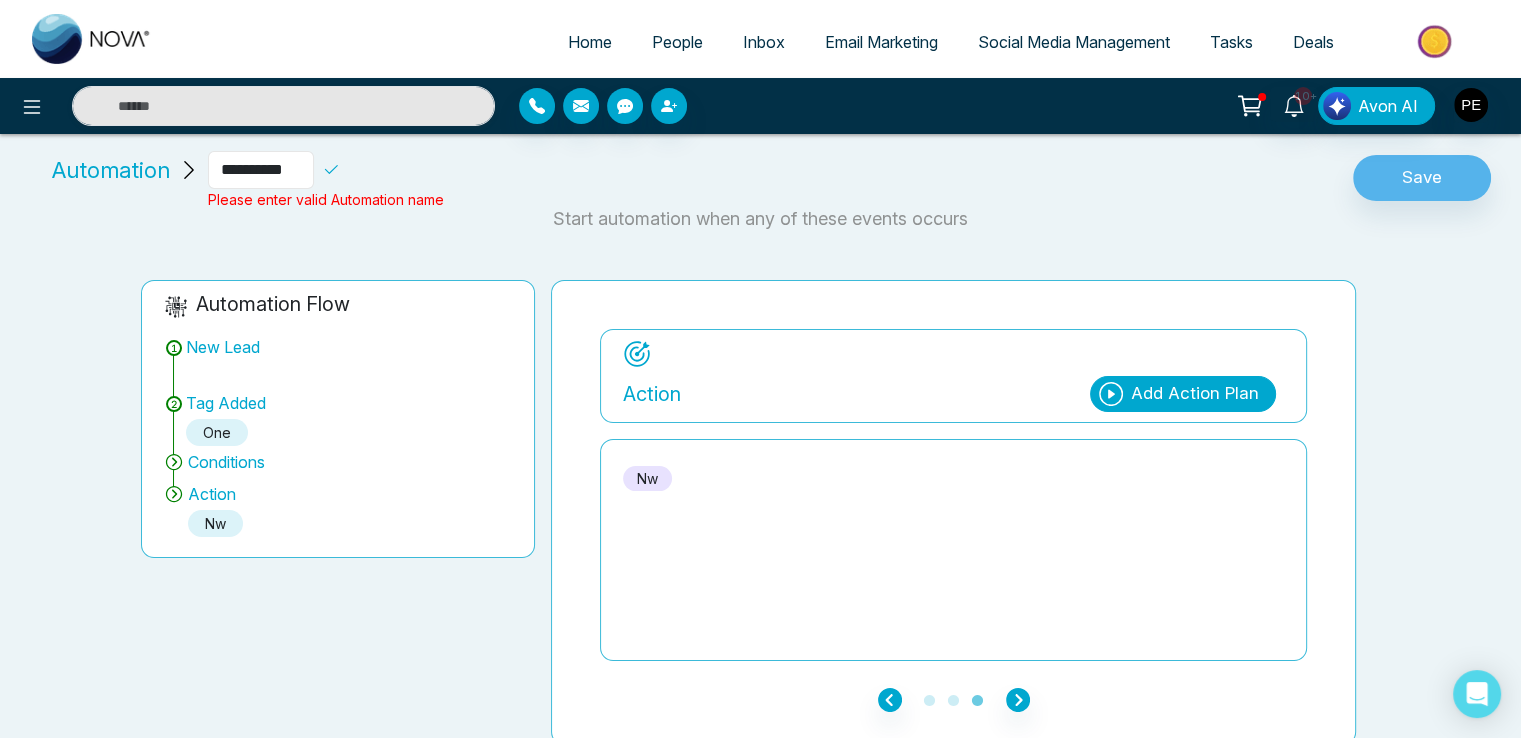 click on "**********" at bounding box center (261, 170) 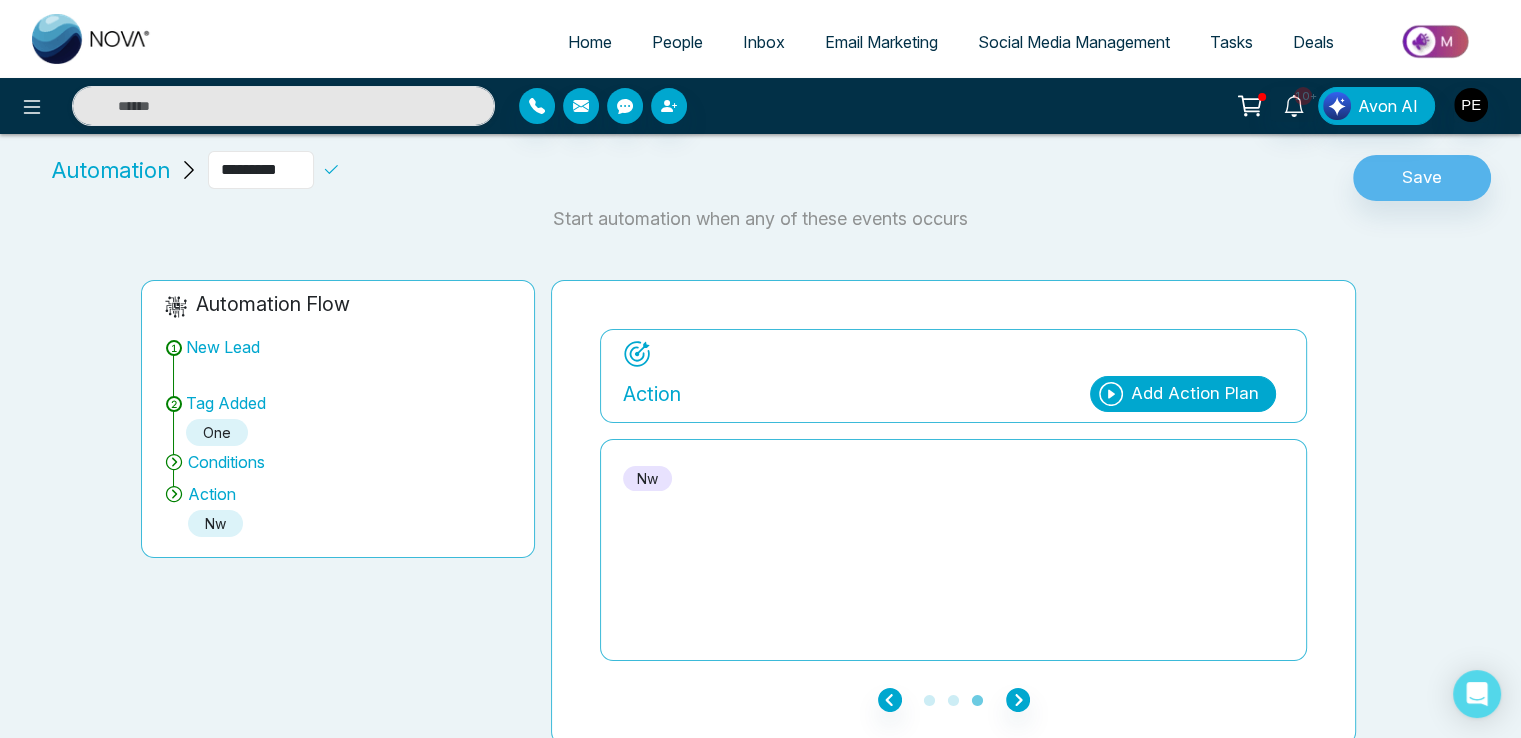 type on "*********" 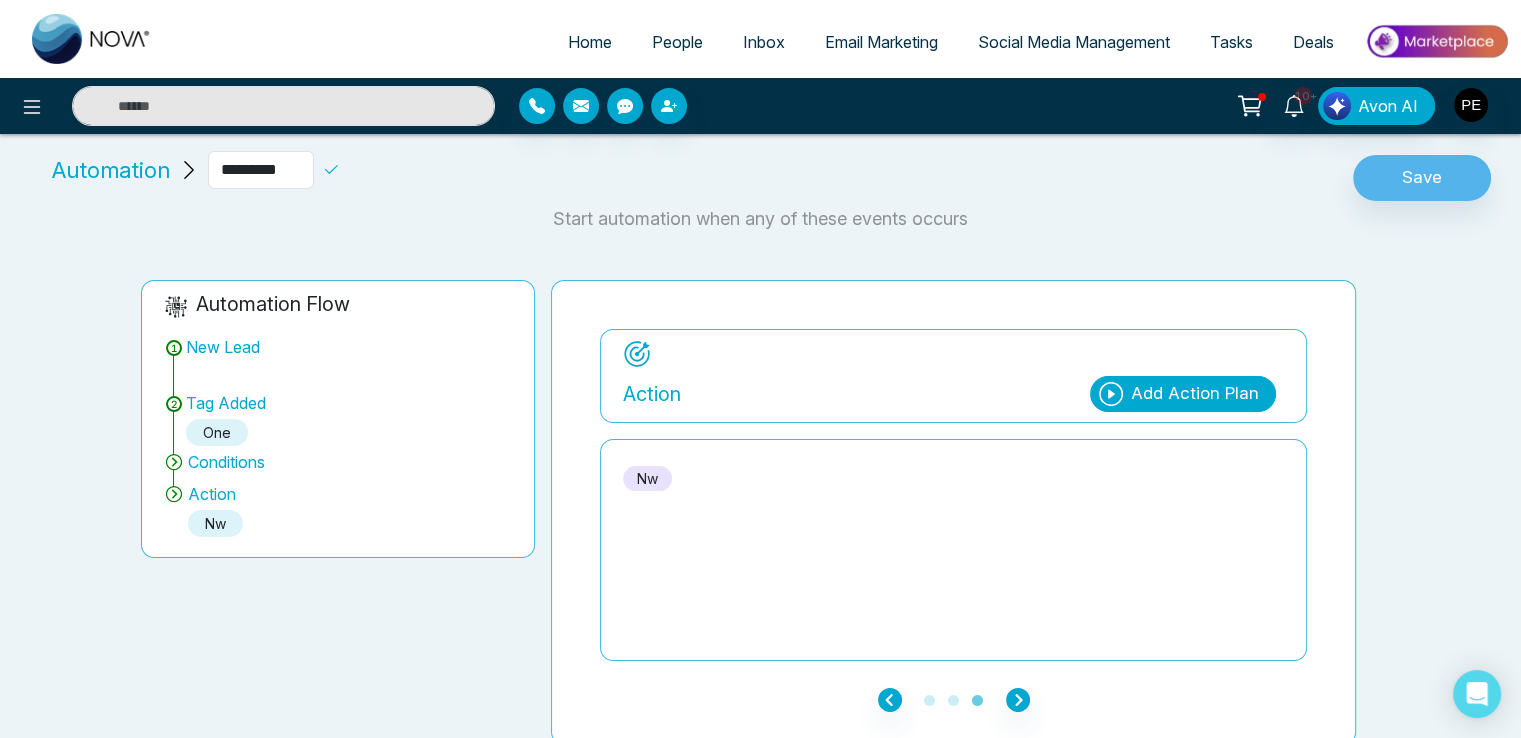 click 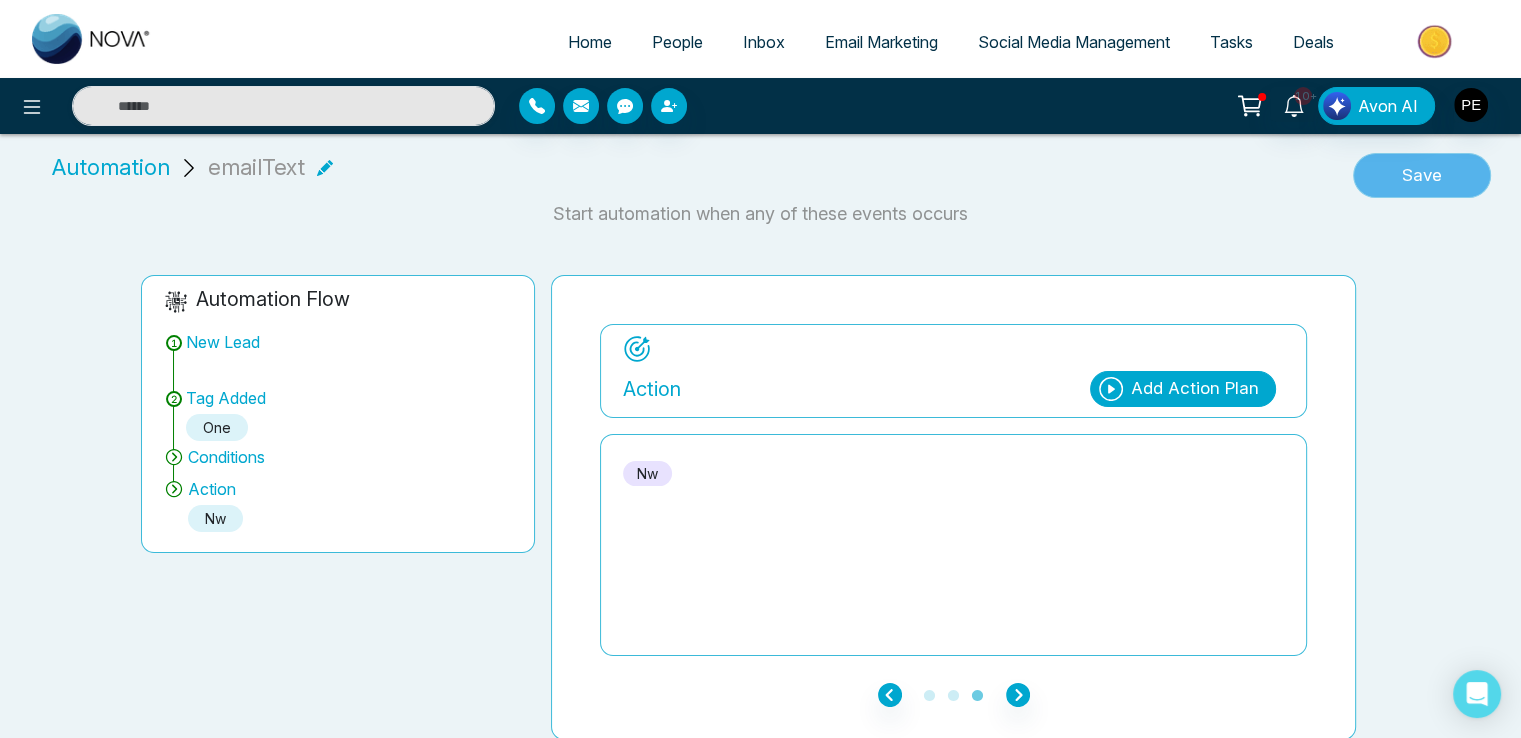 click on "Save" at bounding box center (1422, 176) 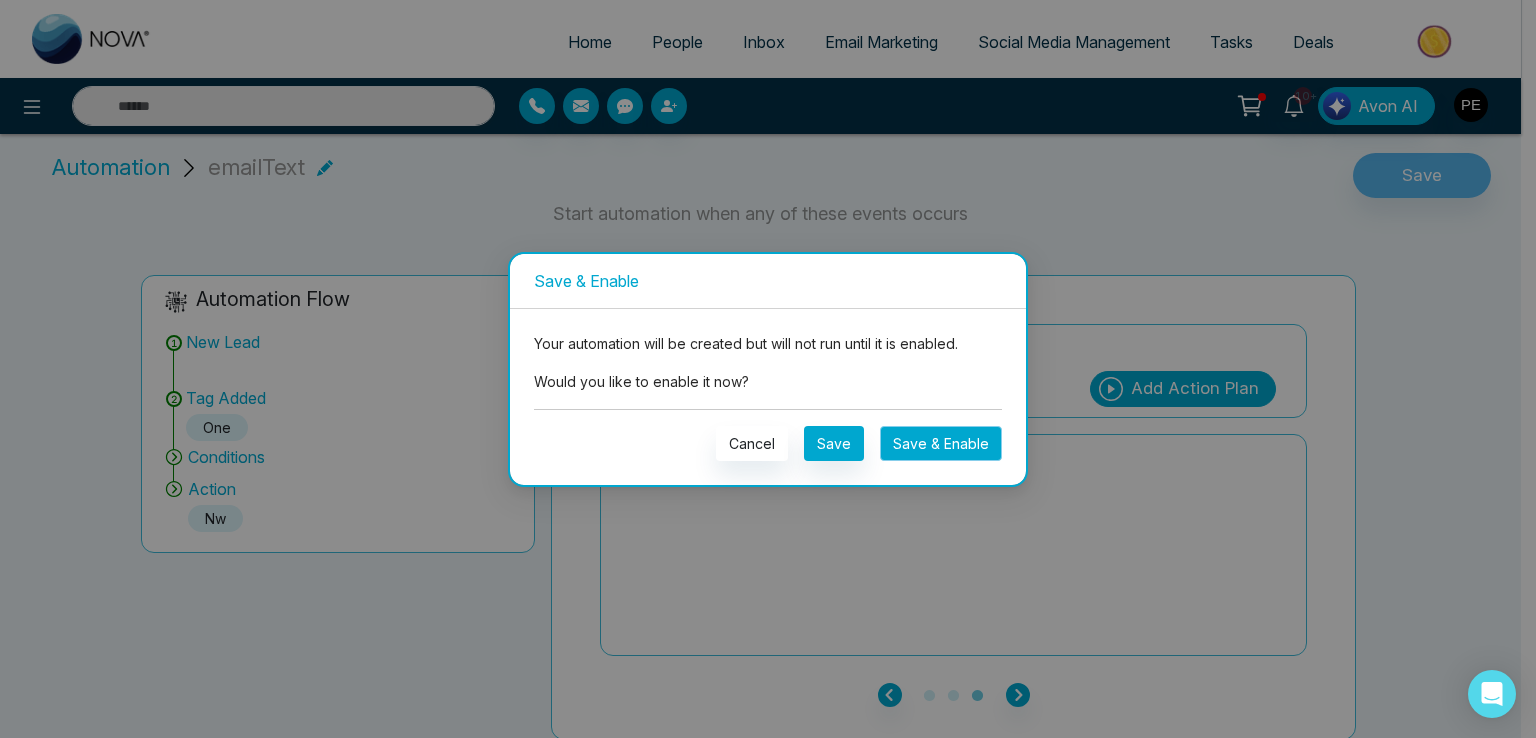 click on "Save & Enable" at bounding box center [941, 443] 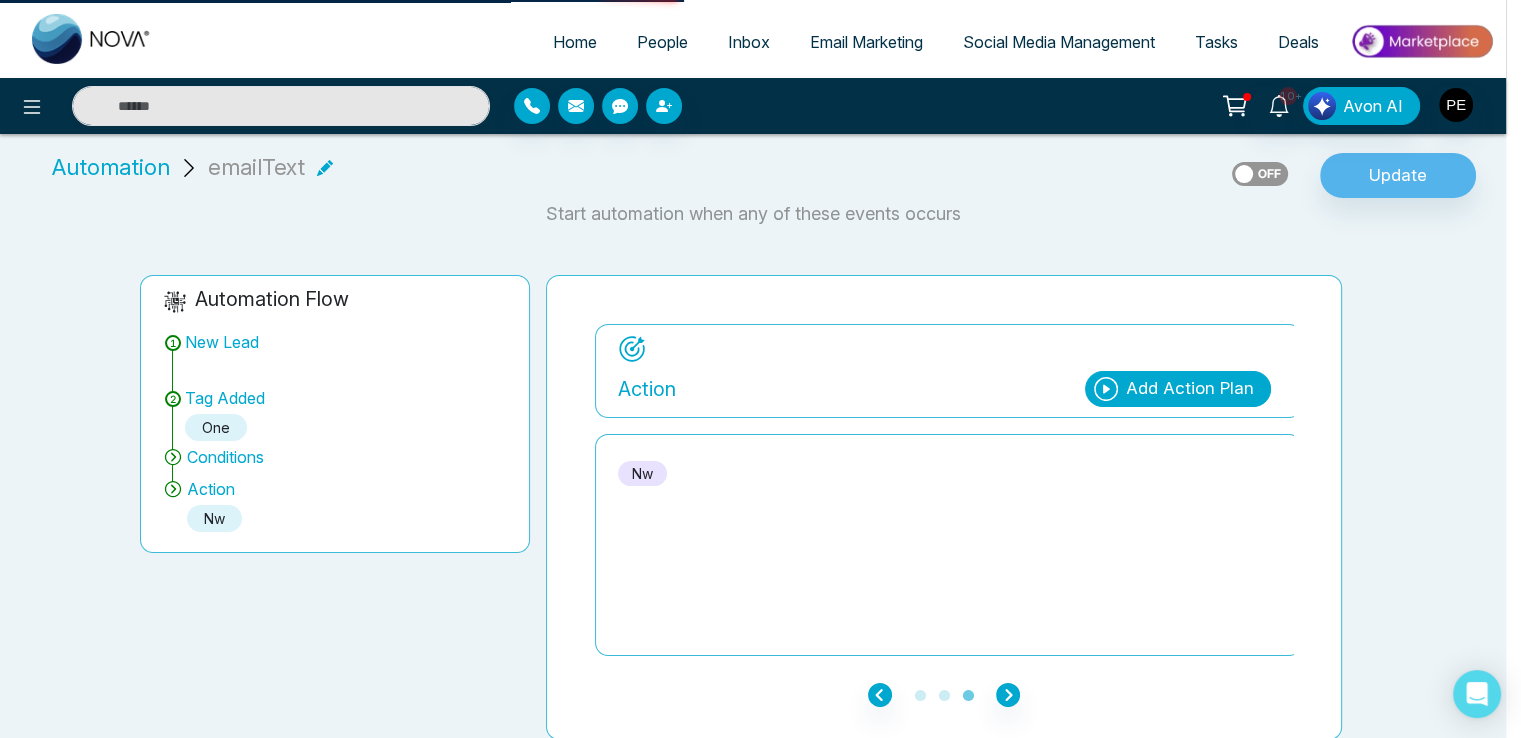scroll, scrollTop: 0, scrollLeft: 0, axis: both 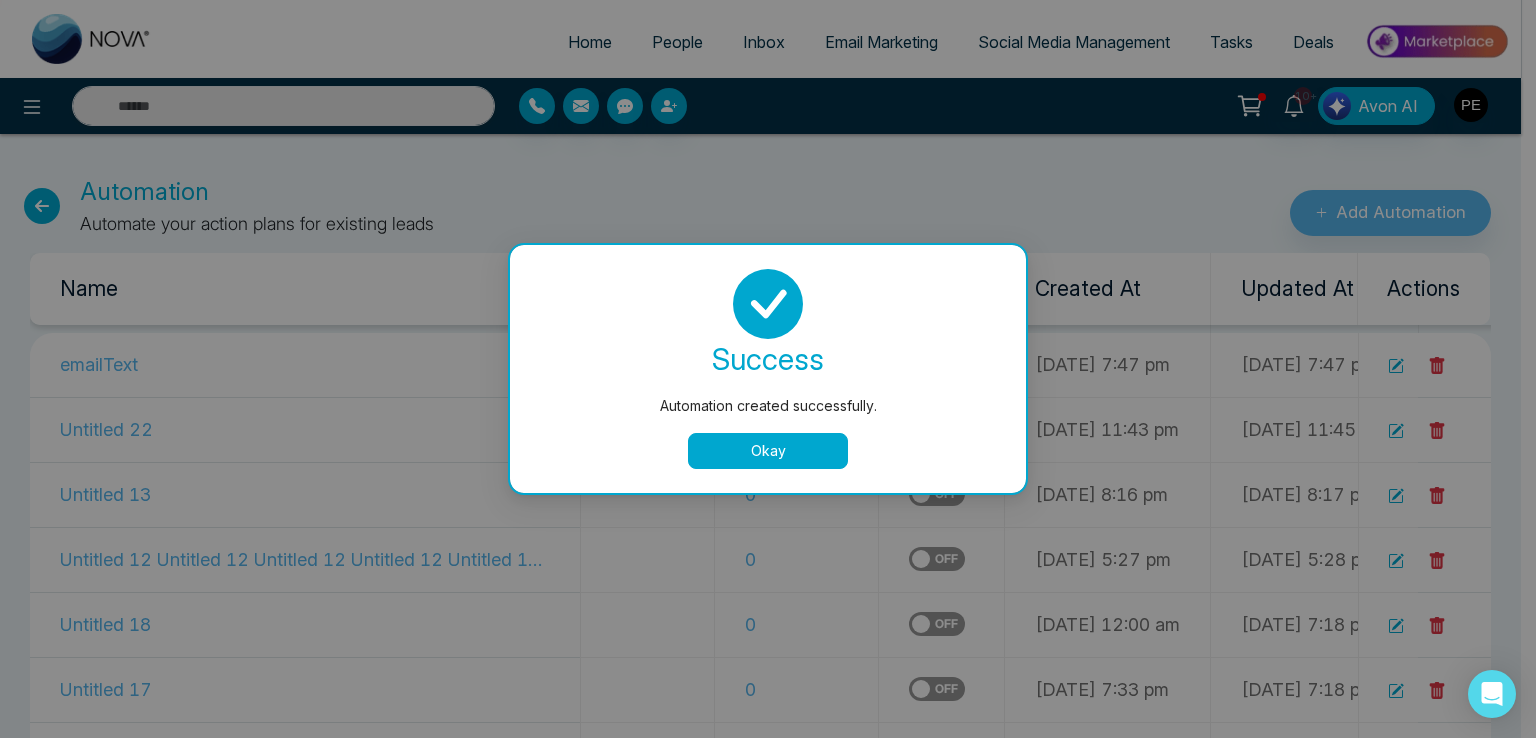 click on "Okay" at bounding box center (768, 451) 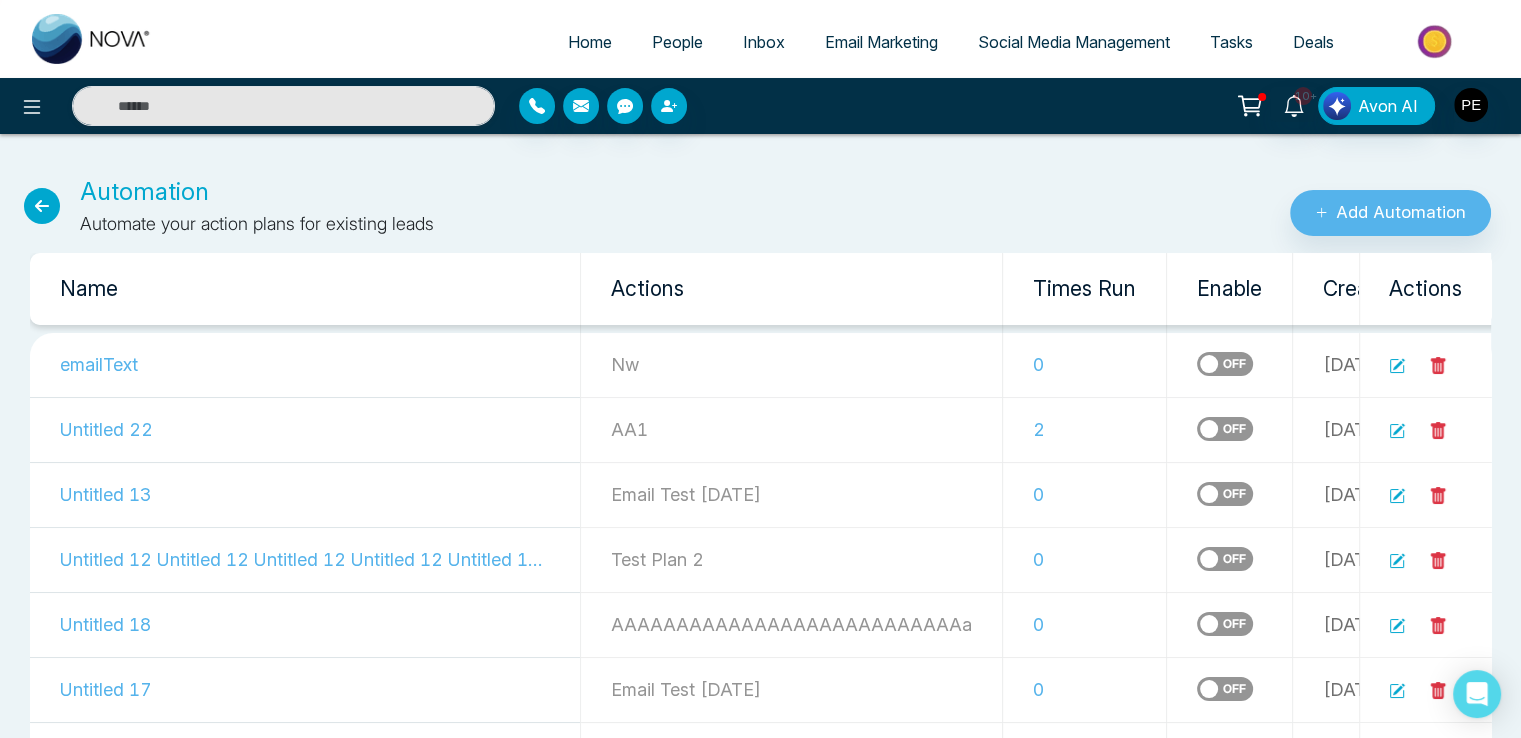 click at bounding box center [1225, 429] 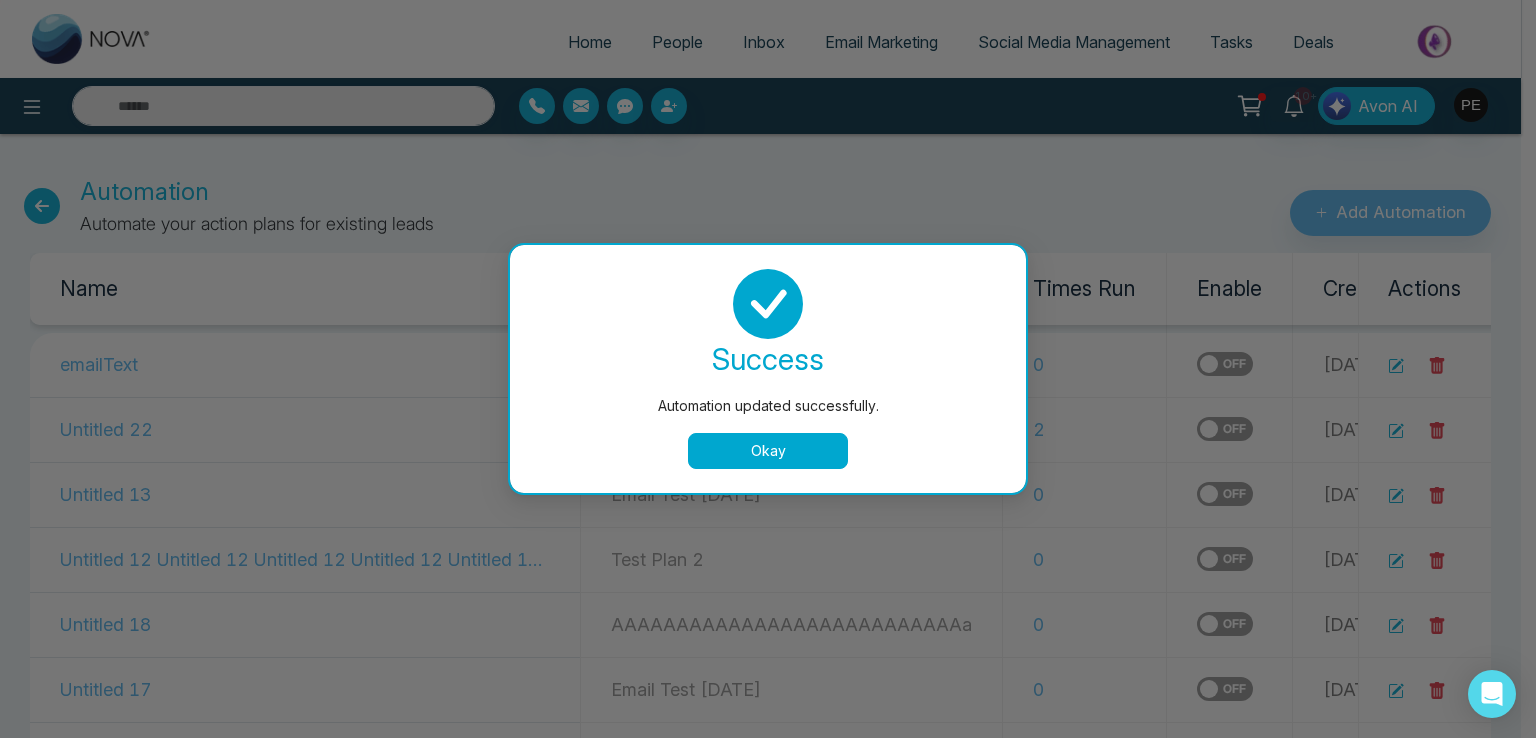 click on "Okay" at bounding box center [768, 451] 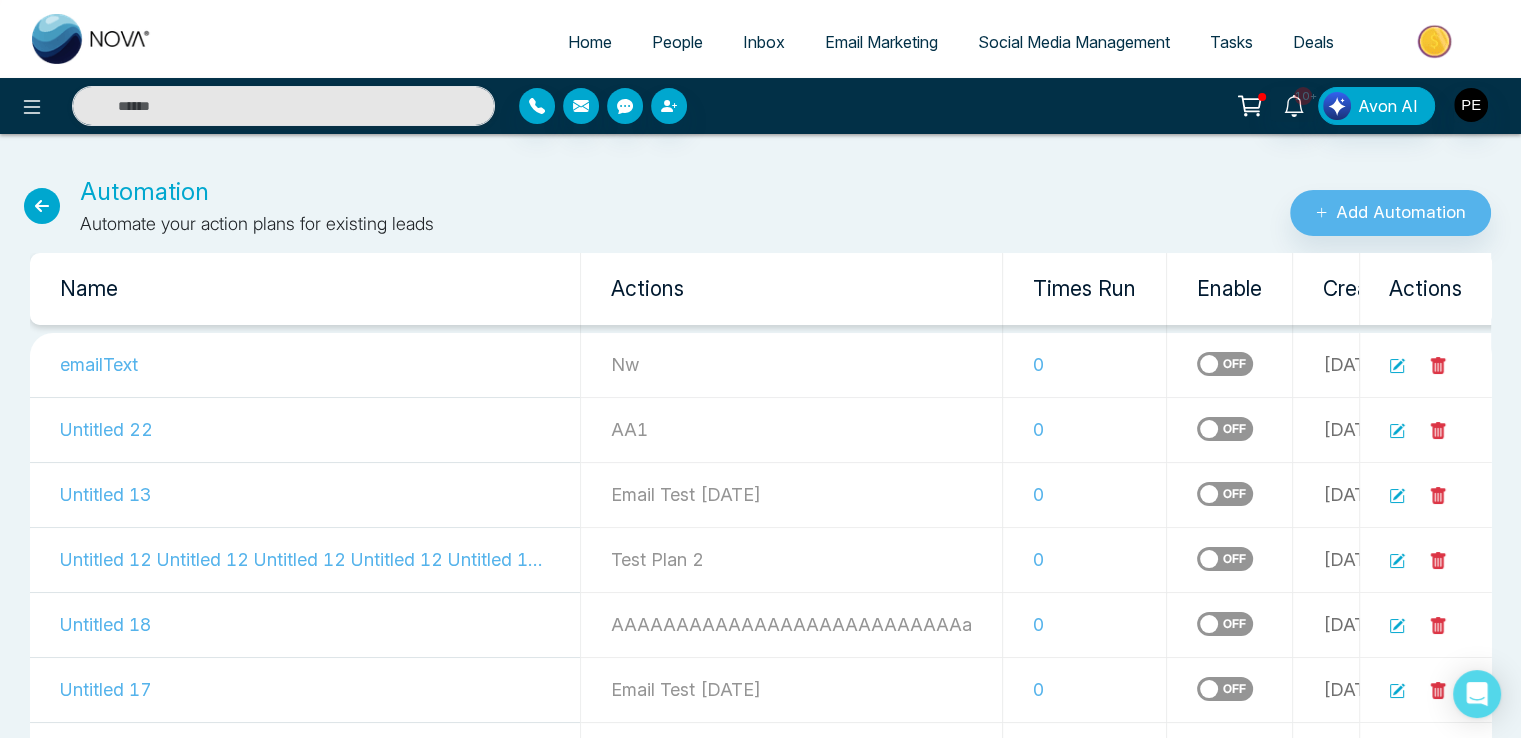 click on "People" at bounding box center (677, 42) 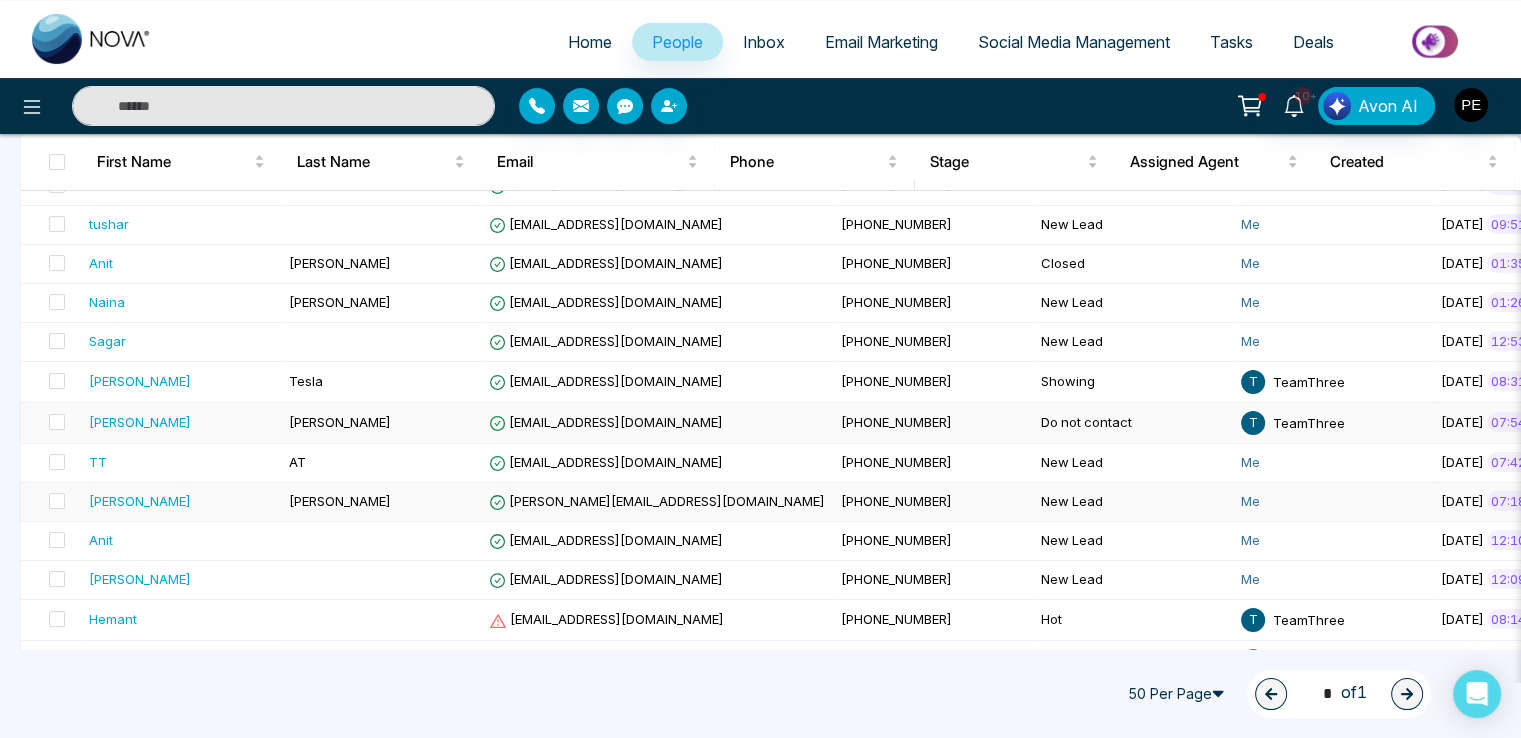 scroll, scrollTop: 359, scrollLeft: 0, axis: vertical 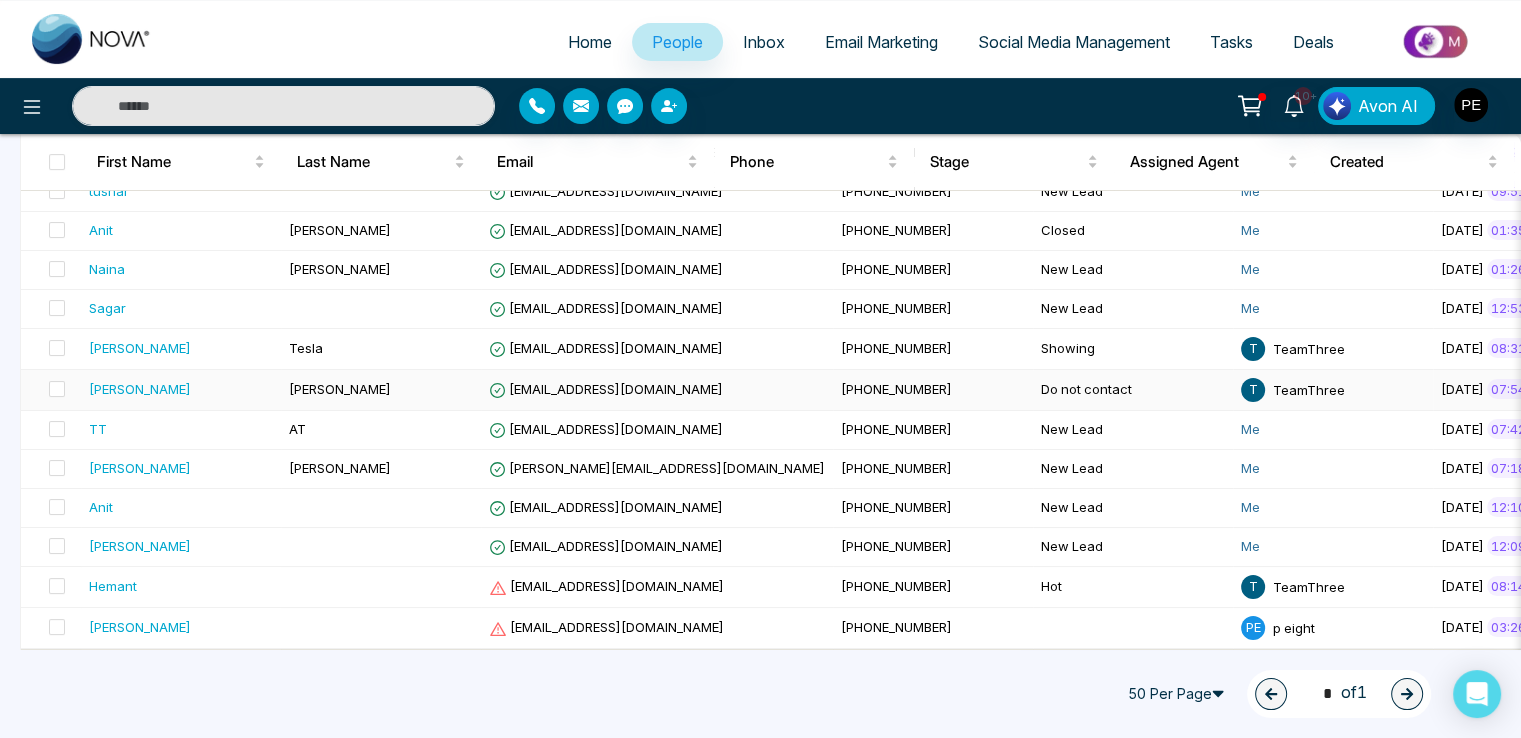 click on "[EMAIL_ADDRESS][DOMAIN_NAME]" at bounding box center [606, 389] 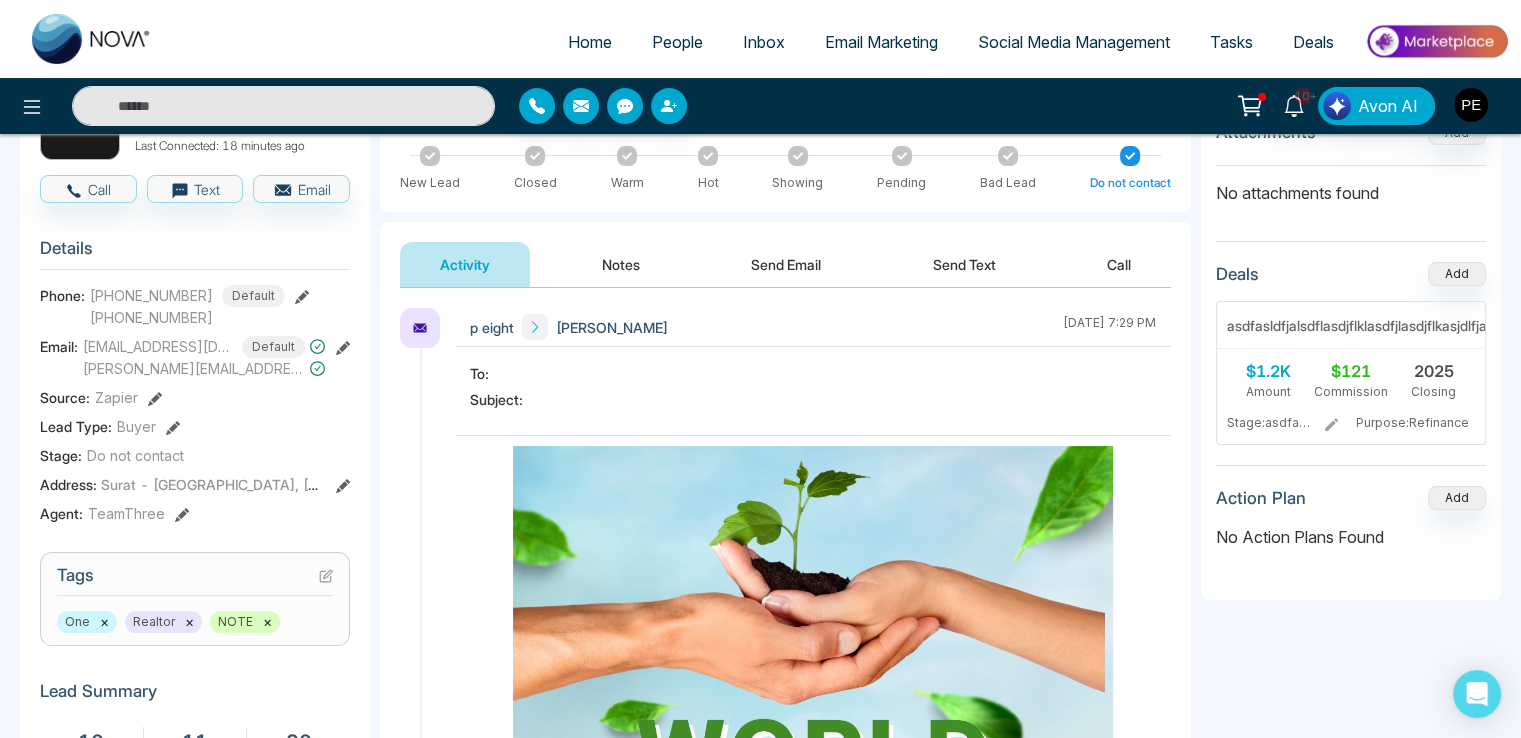 scroll, scrollTop: 500, scrollLeft: 0, axis: vertical 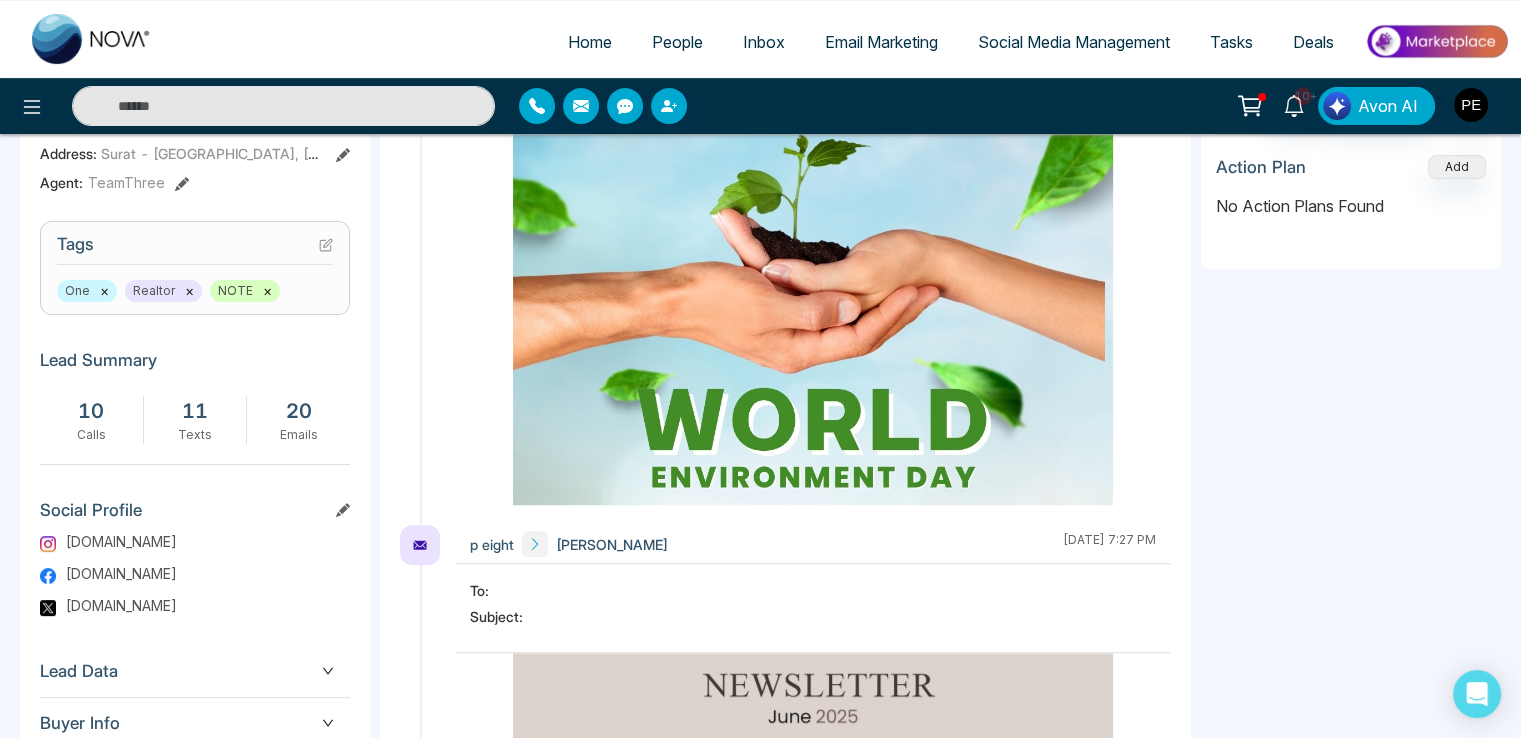 click on "×" at bounding box center [104, 291] 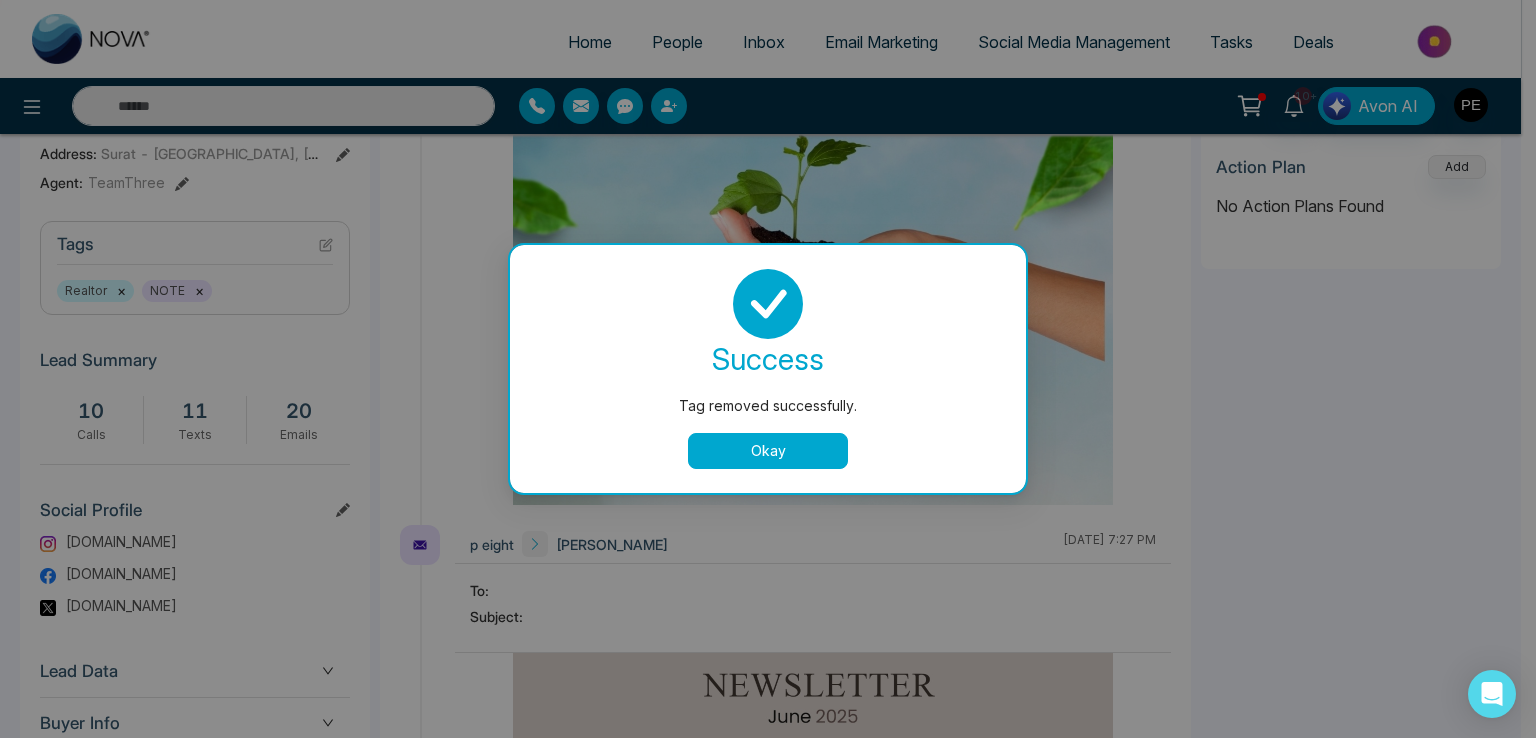 click on "Tag removed successfully. success Tag removed successfully.   Okay" at bounding box center [768, 369] 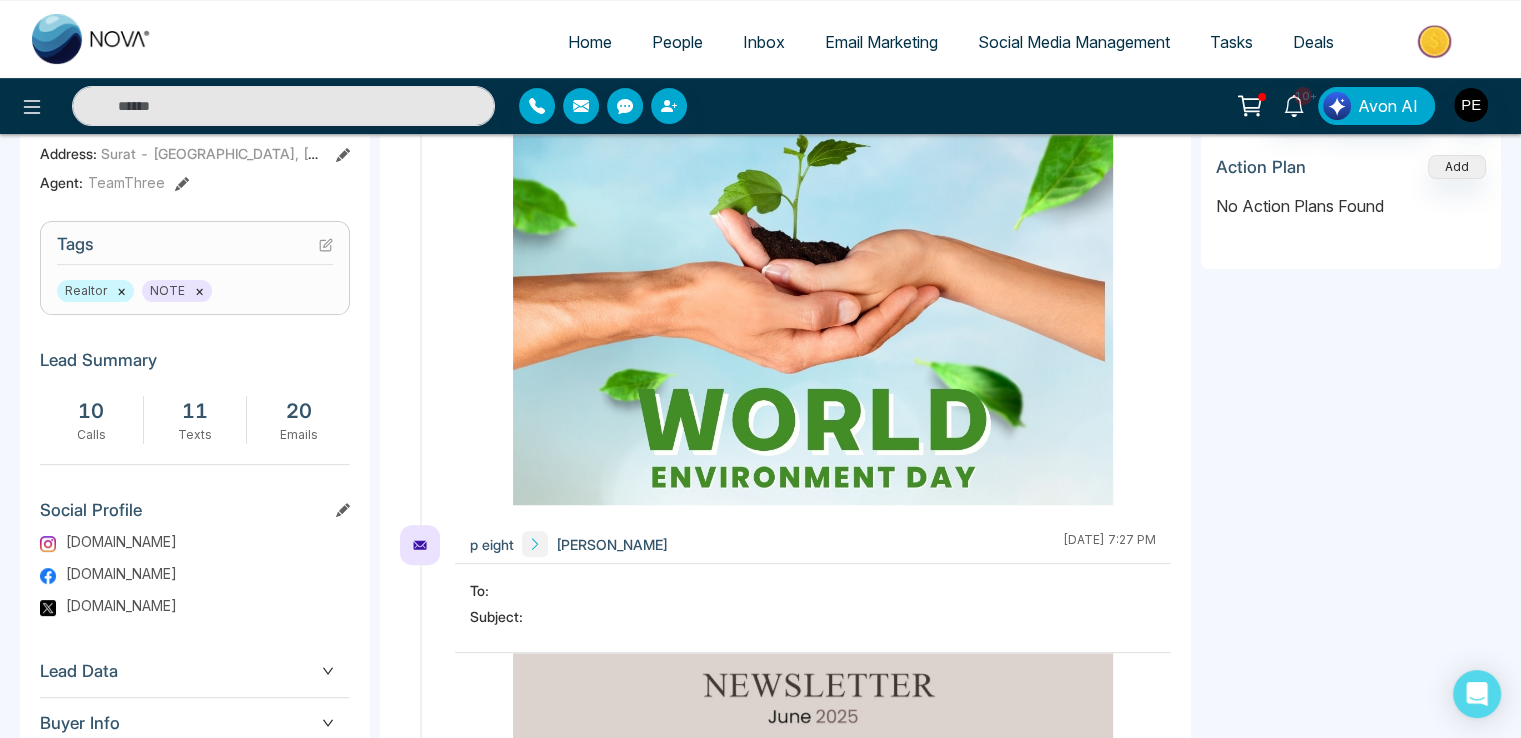 click 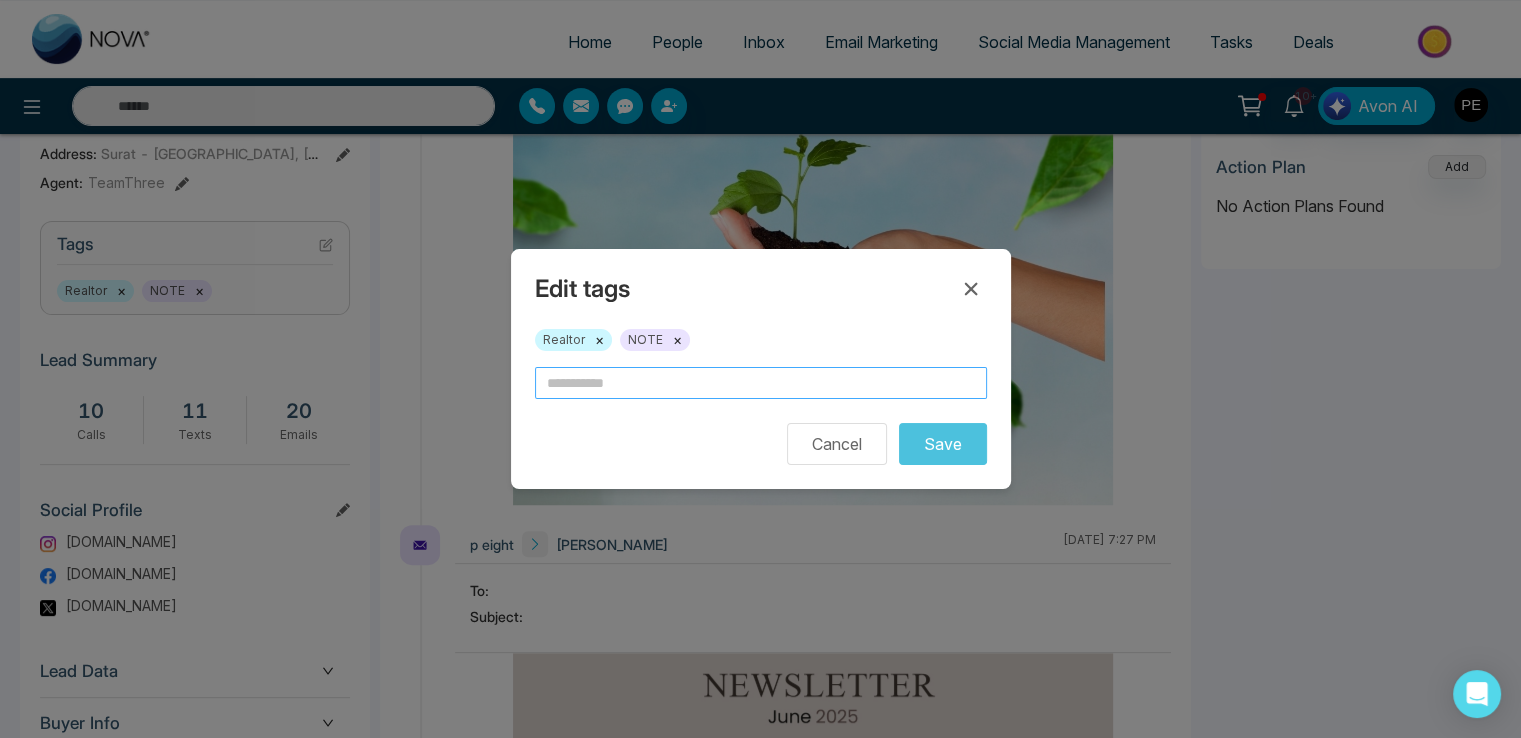 click at bounding box center (761, 383) 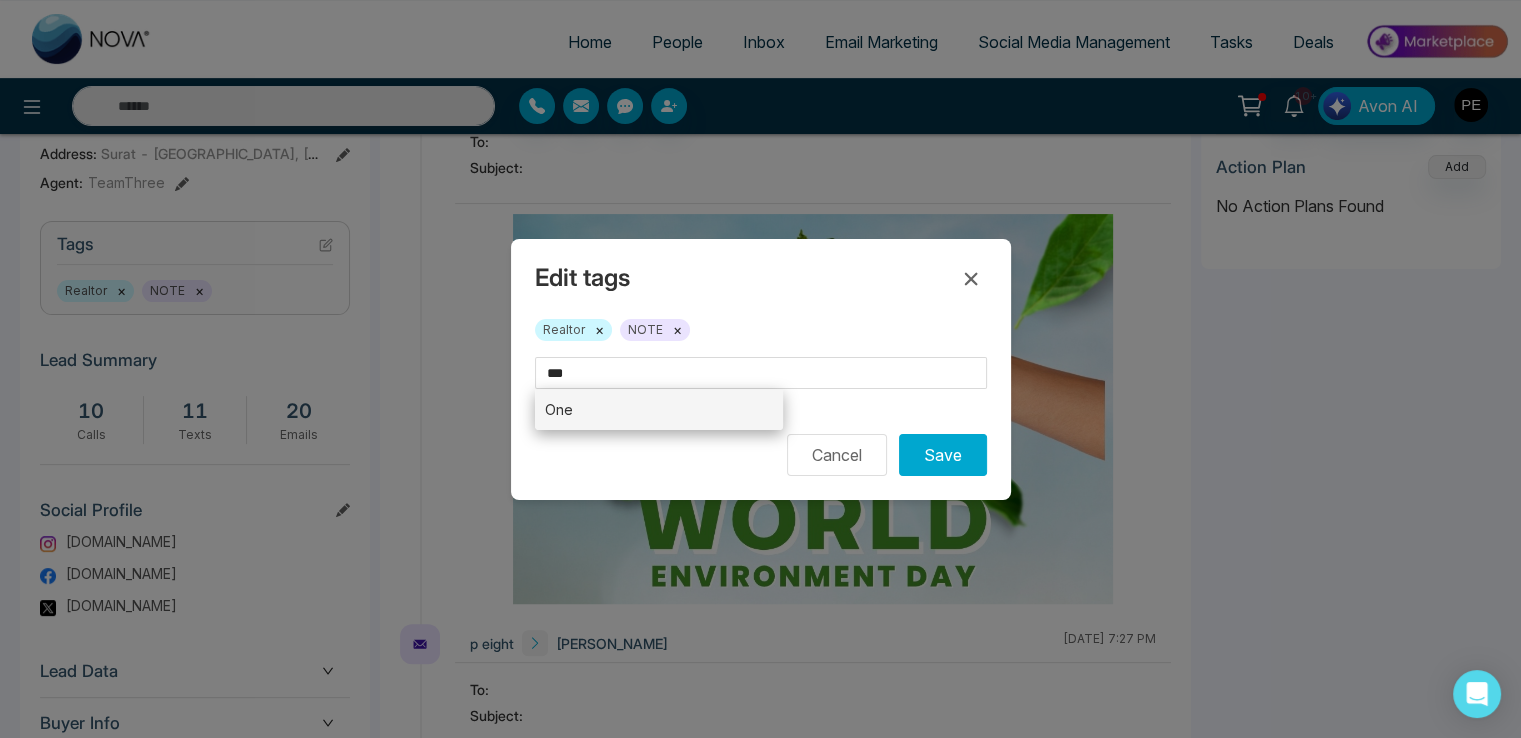 click on "One" at bounding box center (659, 409) 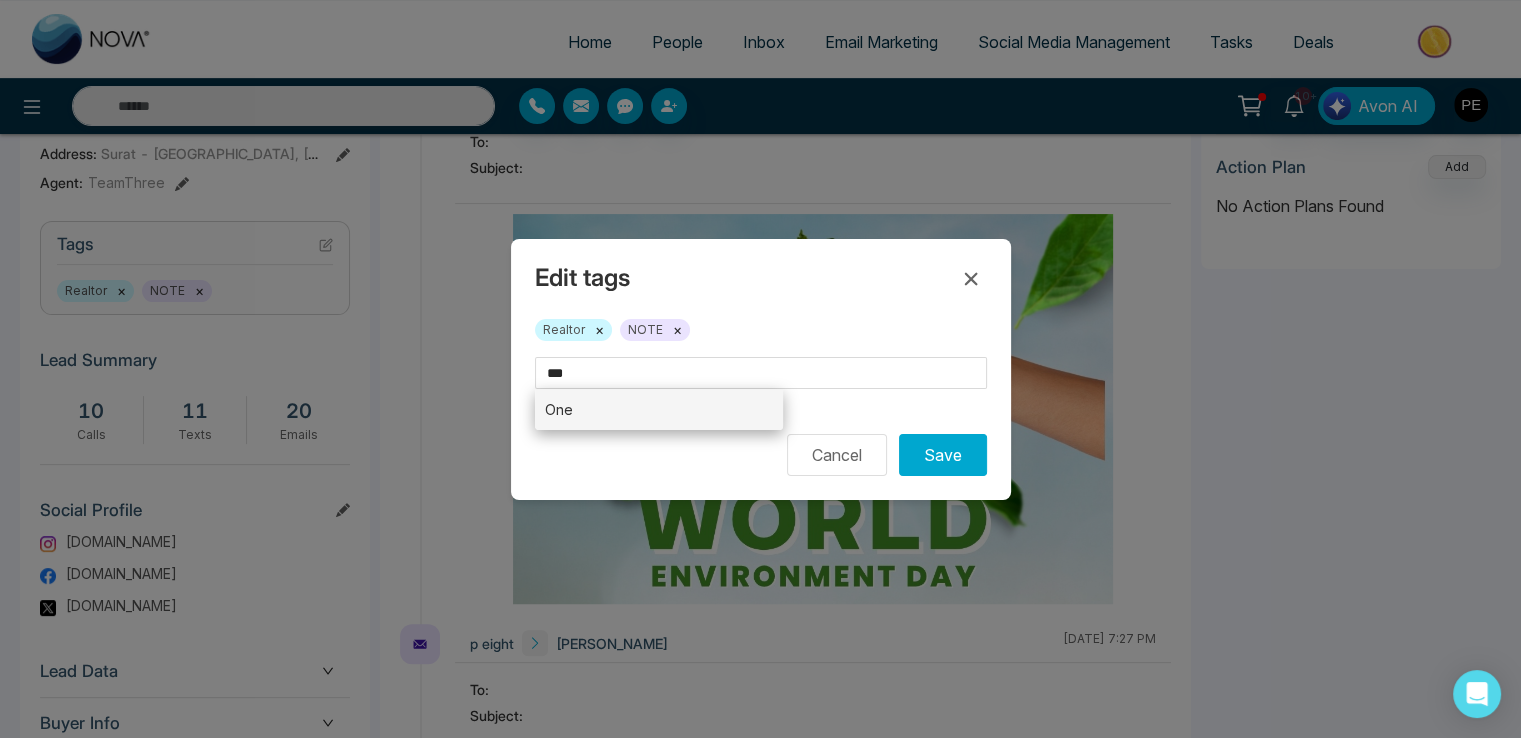 type on "***" 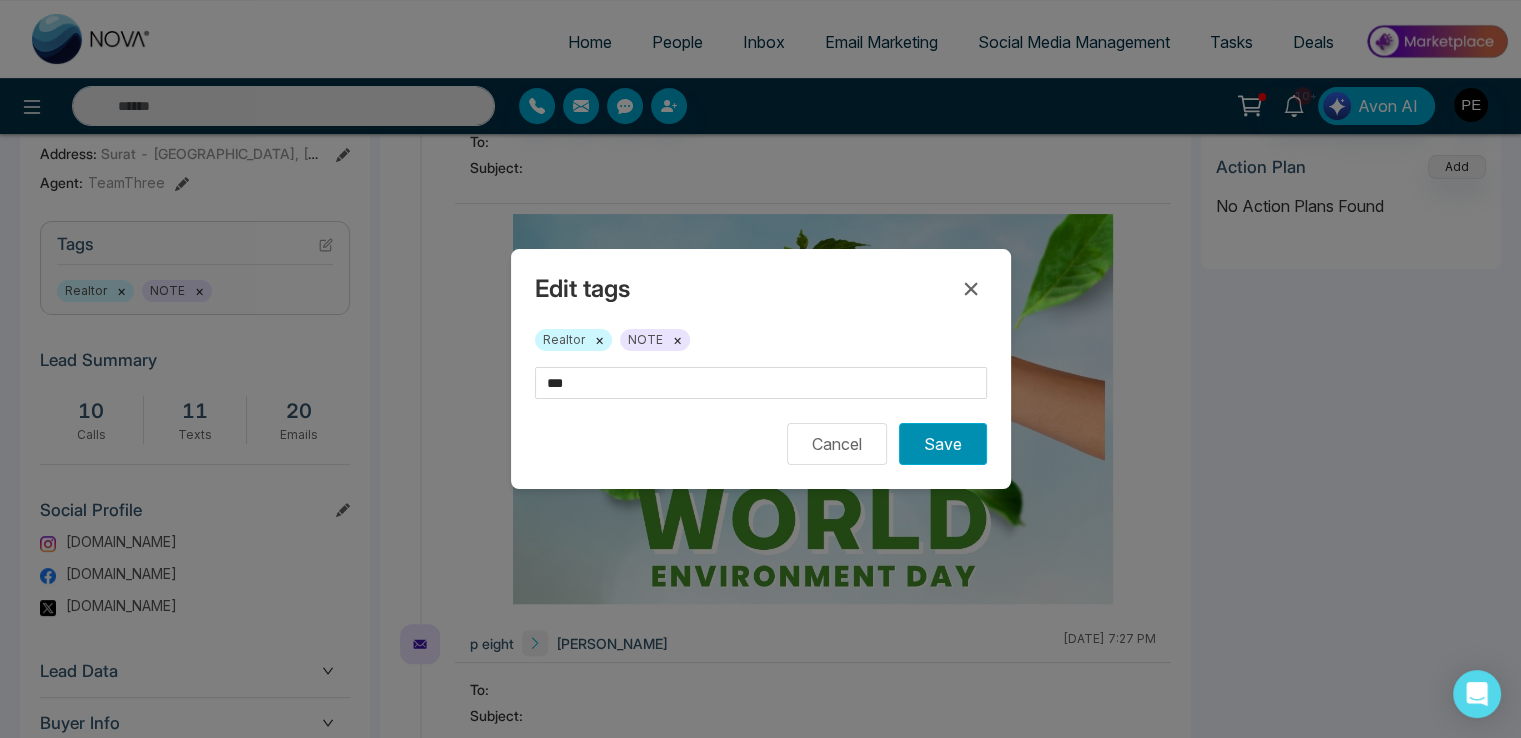 click on "Save" at bounding box center (943, 444) 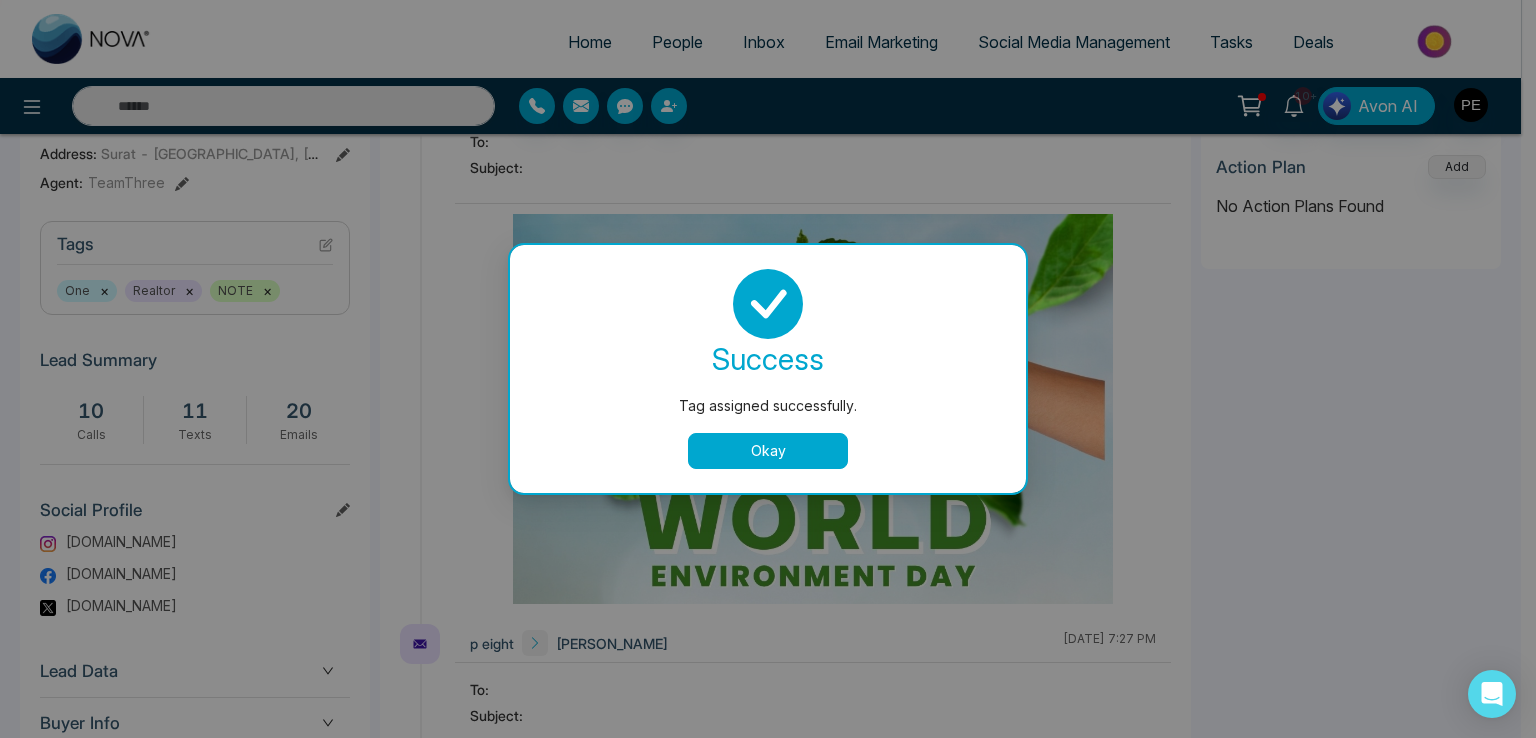 click on "Okay" at bounding box center [768, 451] 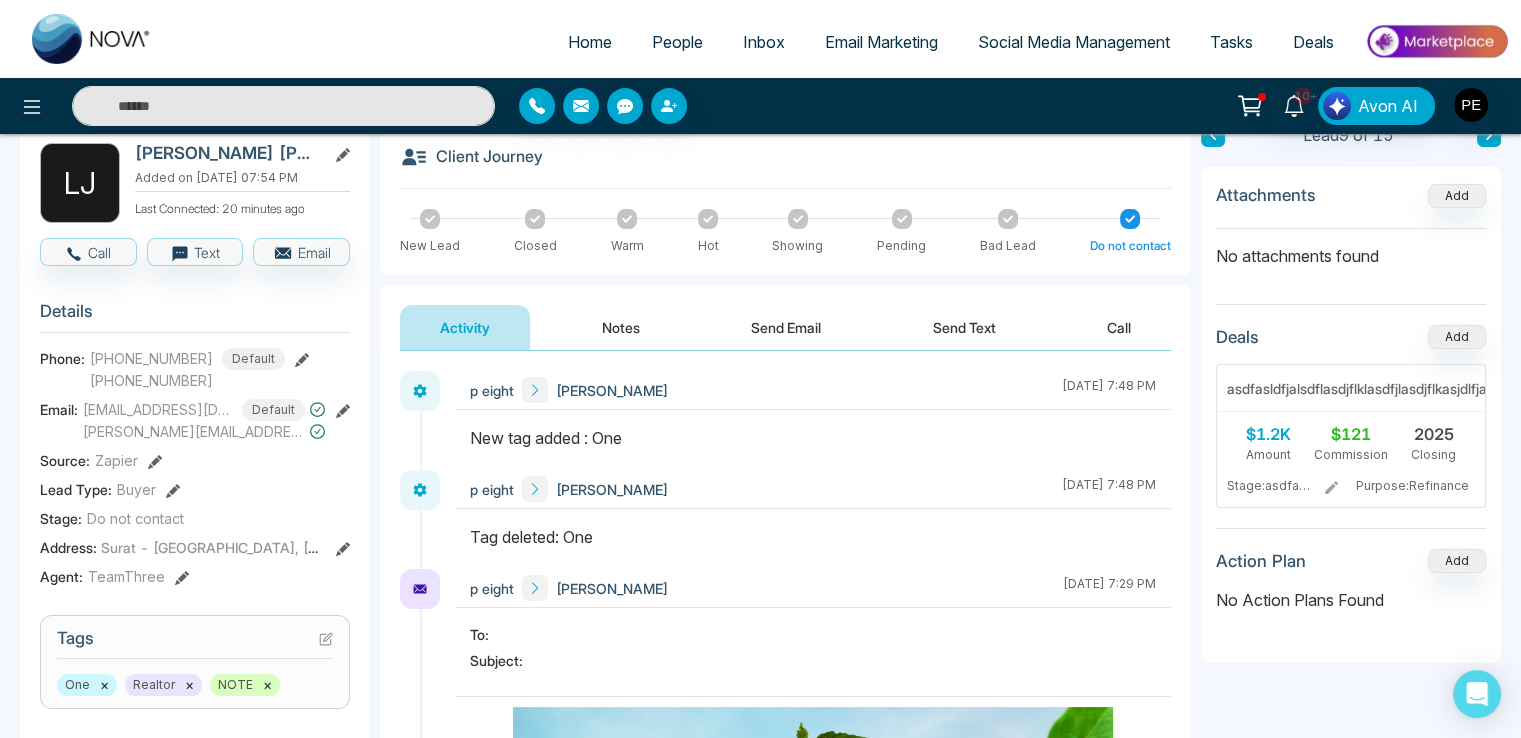scroll, scrollTop: 0, scrollLeft: 0, axis: both 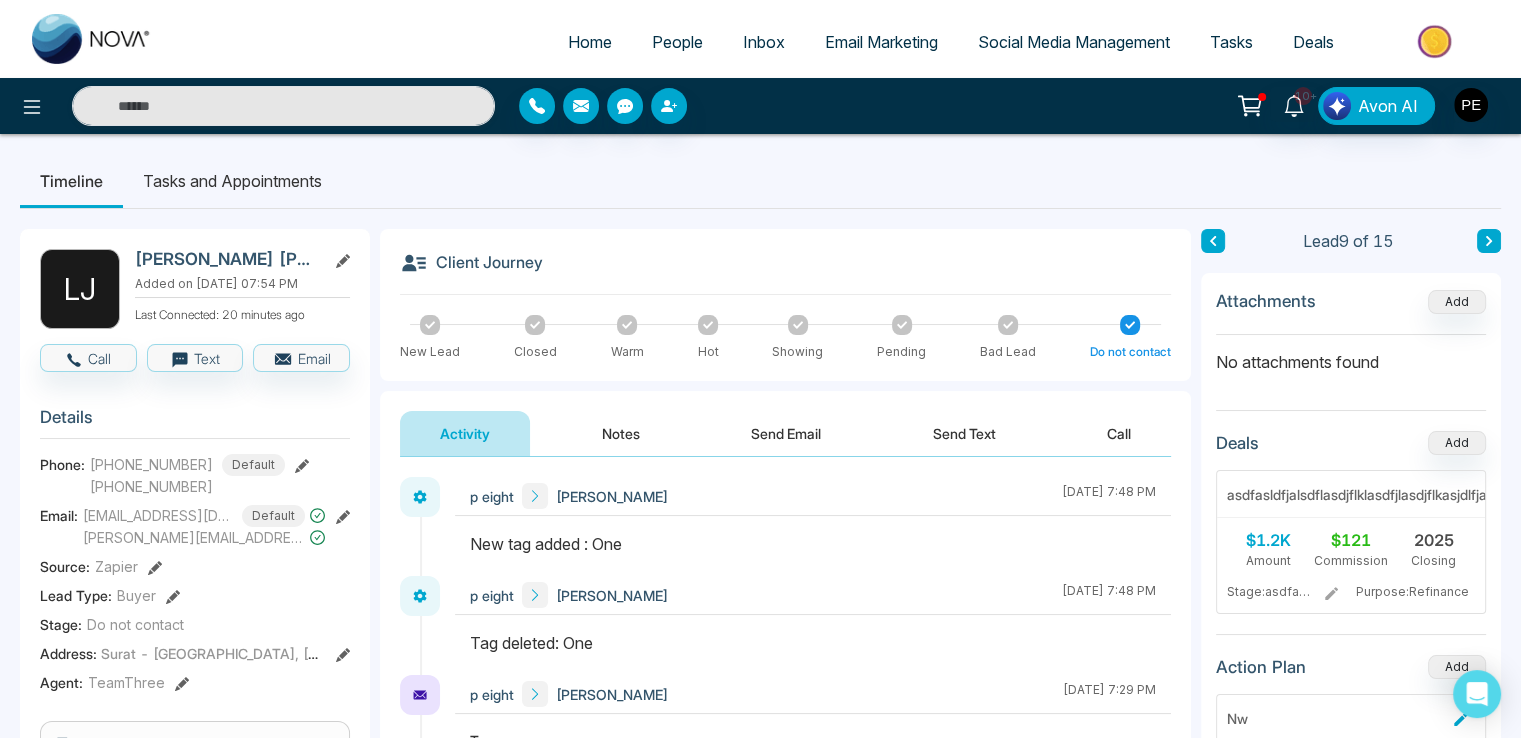 click on "Tasks and Appointments" at bounding box center [232, 181] 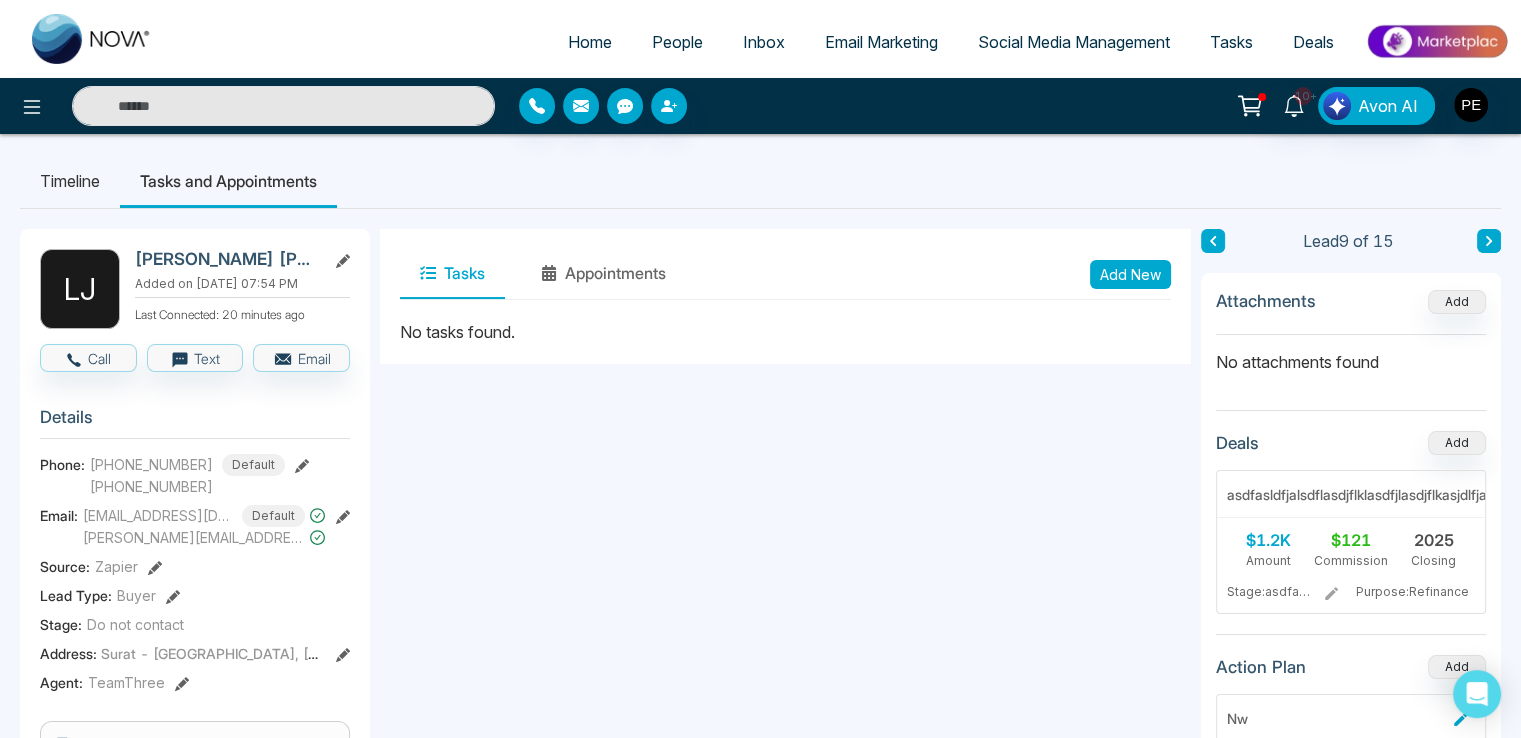 click on "Add New" at bounding box center [1130, 274] 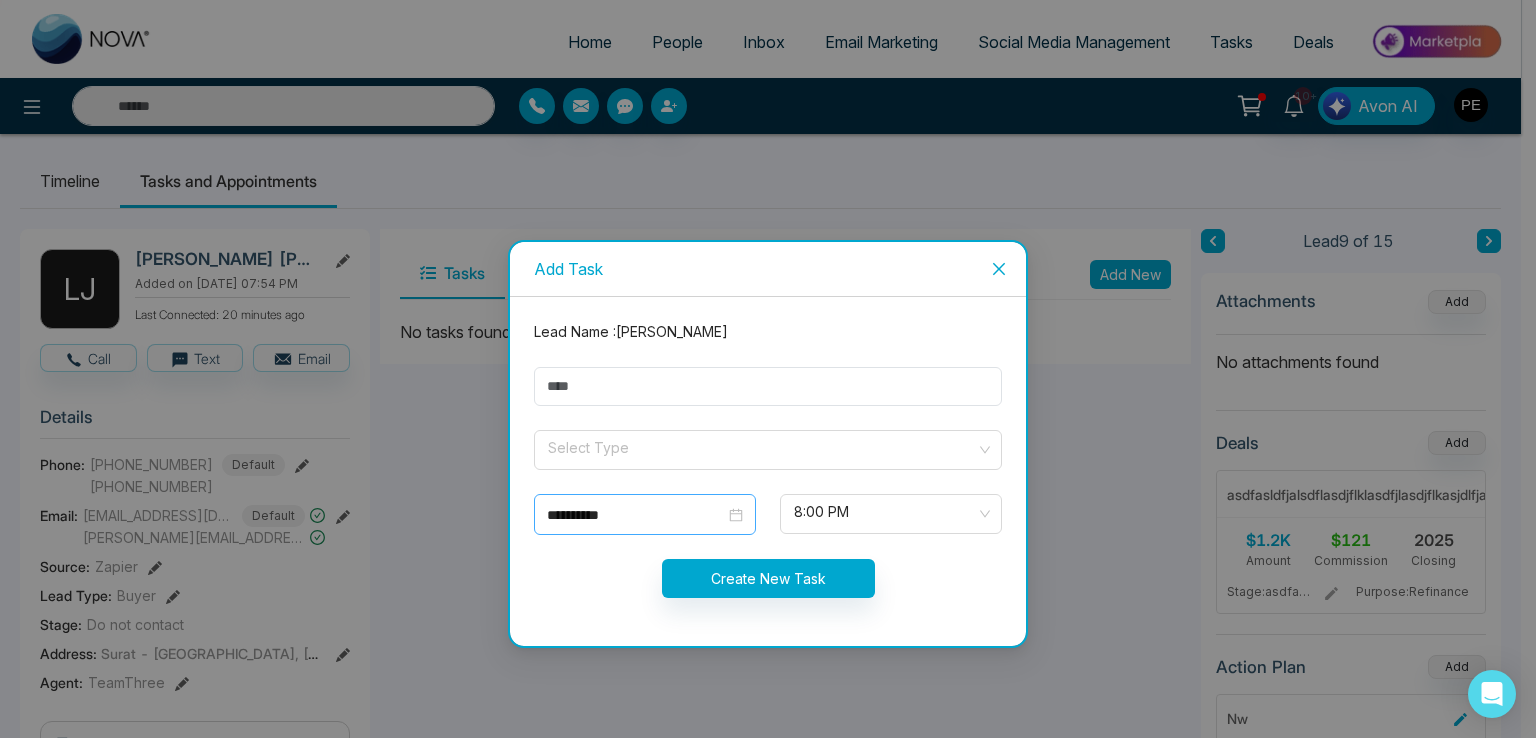 click on "**********" at bounding box center (645, 514) 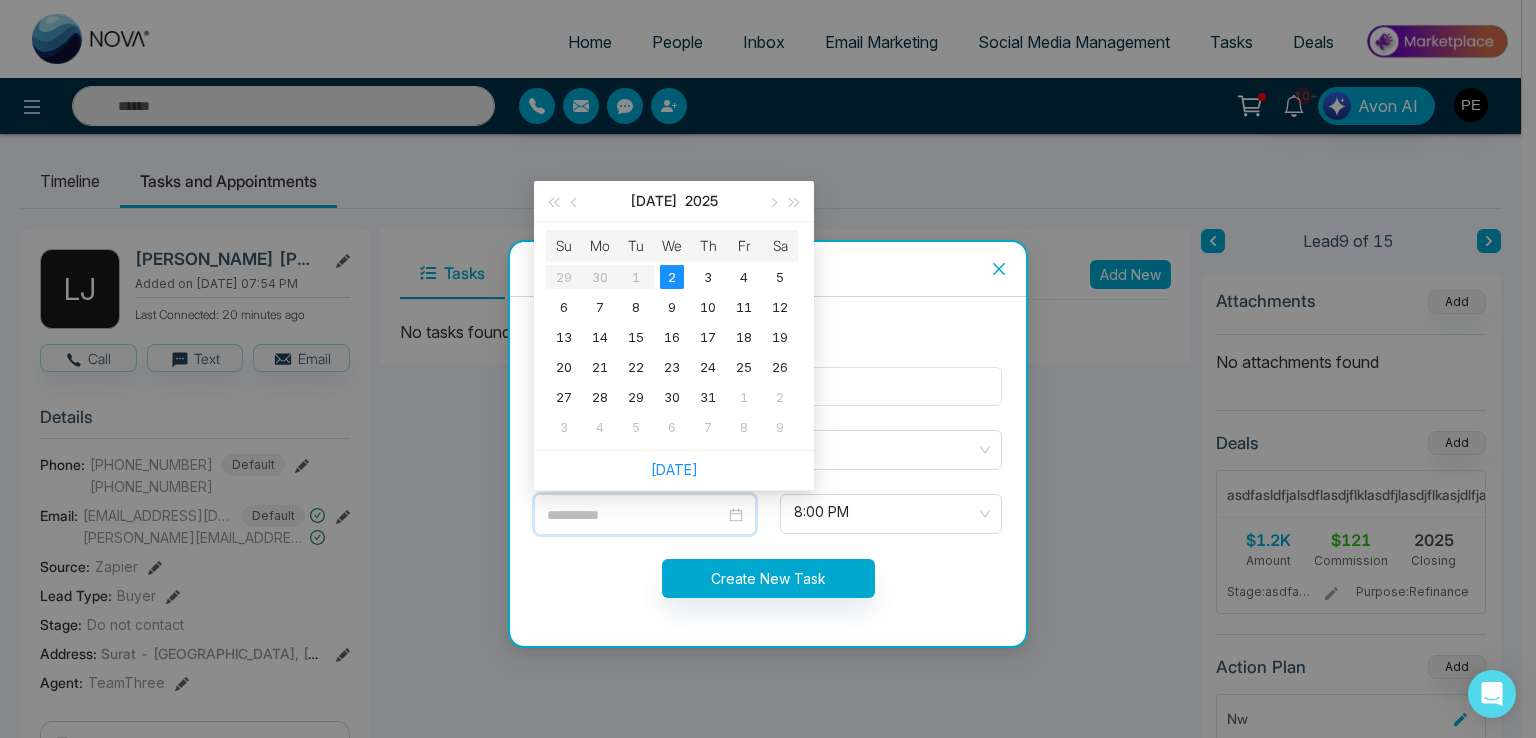 type on "**********" 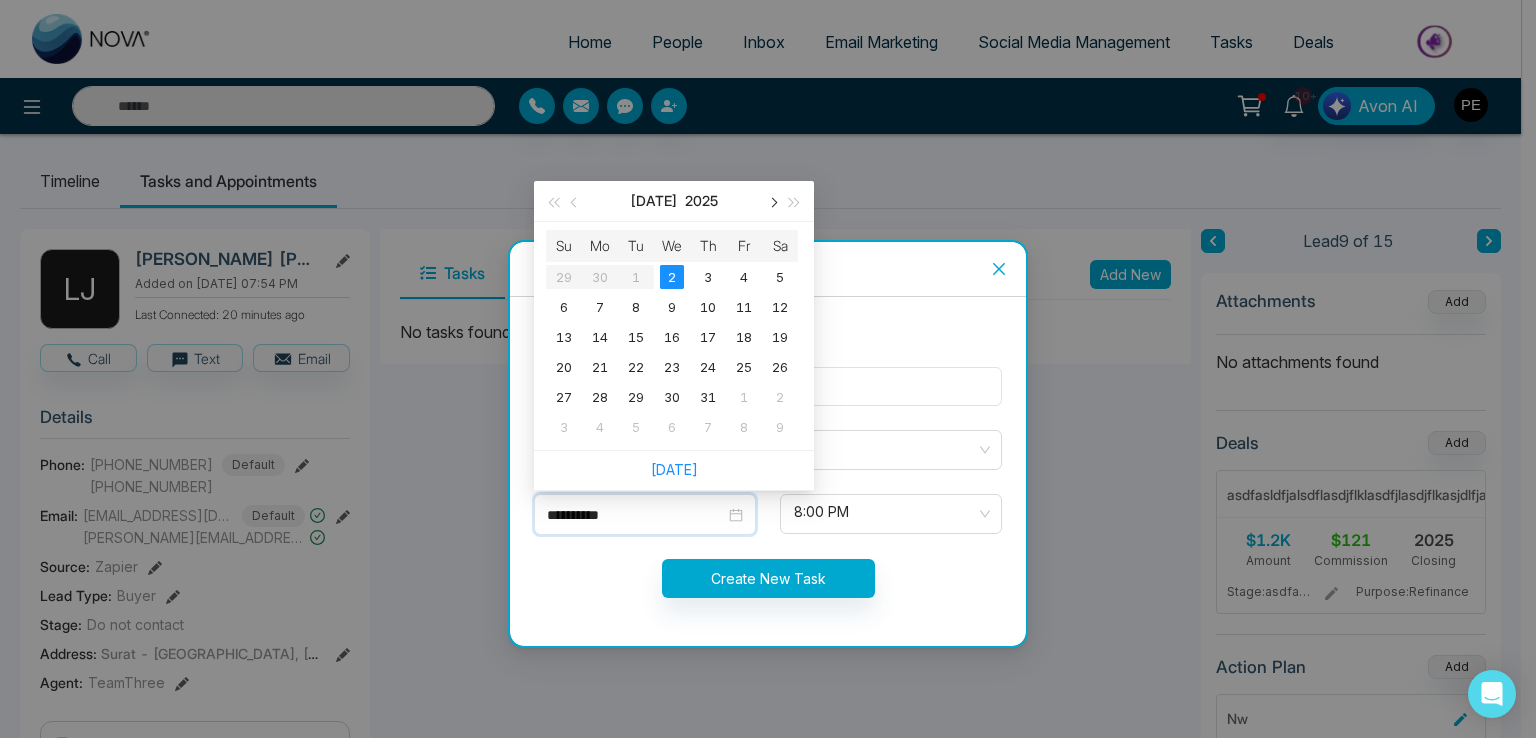 click at bounding box center [772, 201] 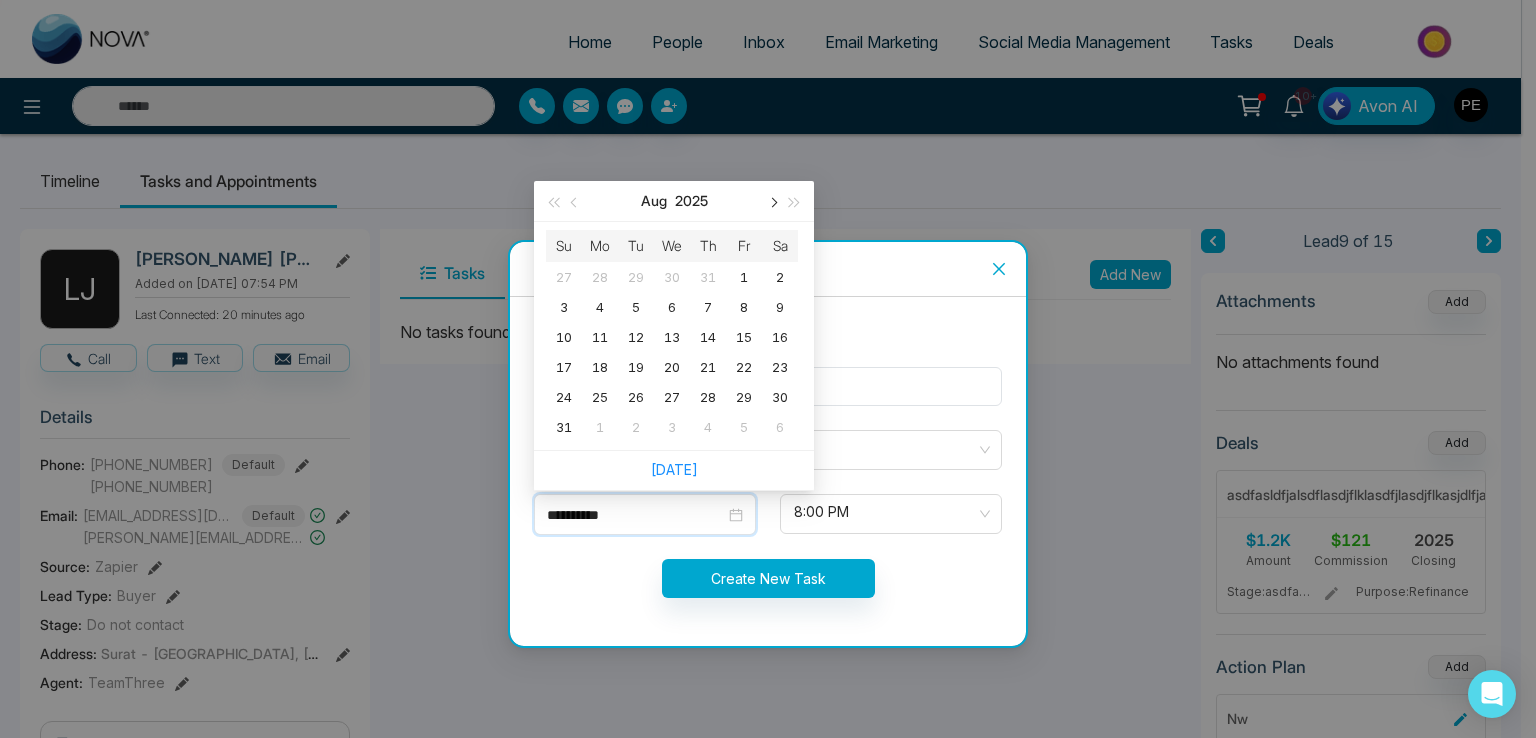 click at bounding box center [772, 201] 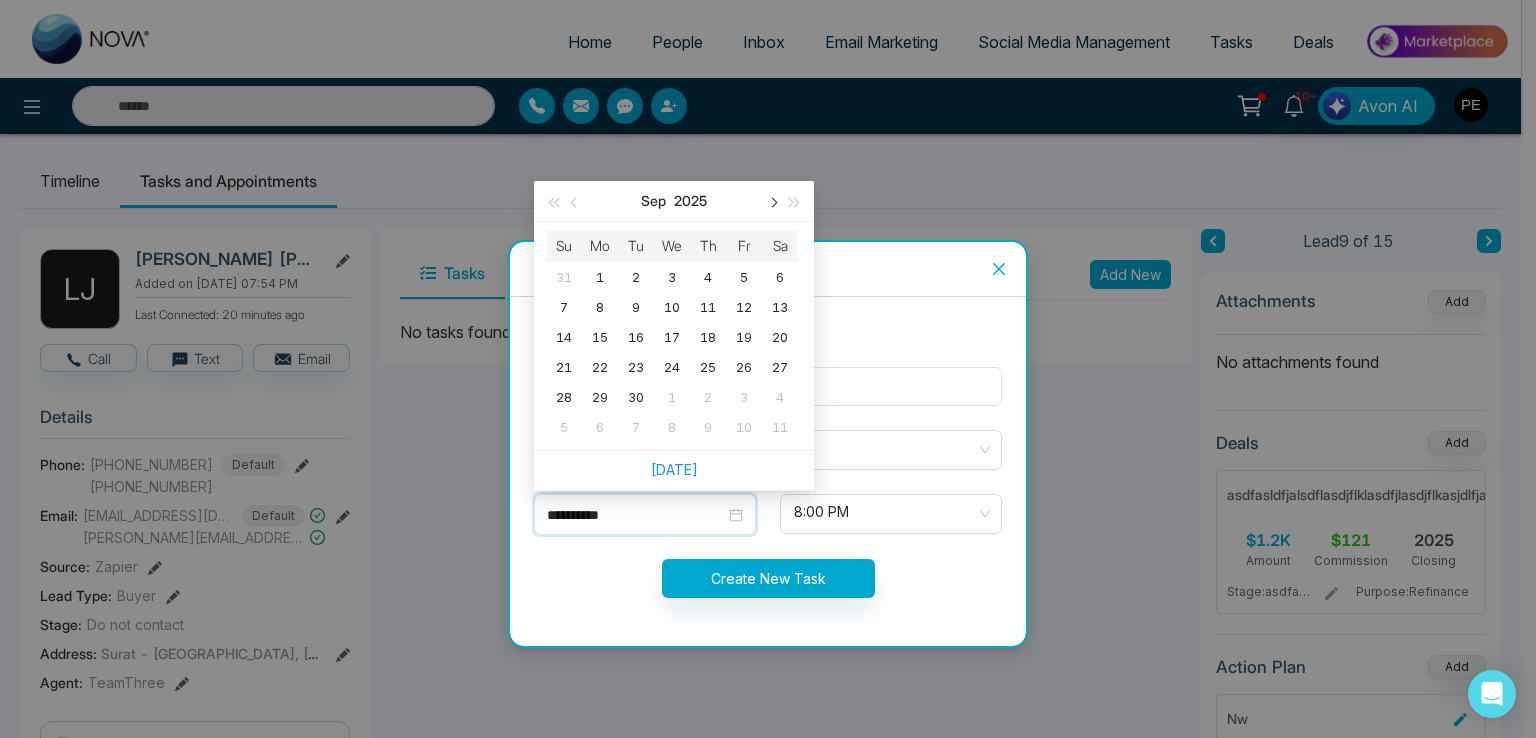 click at bounding box center [772, 201] 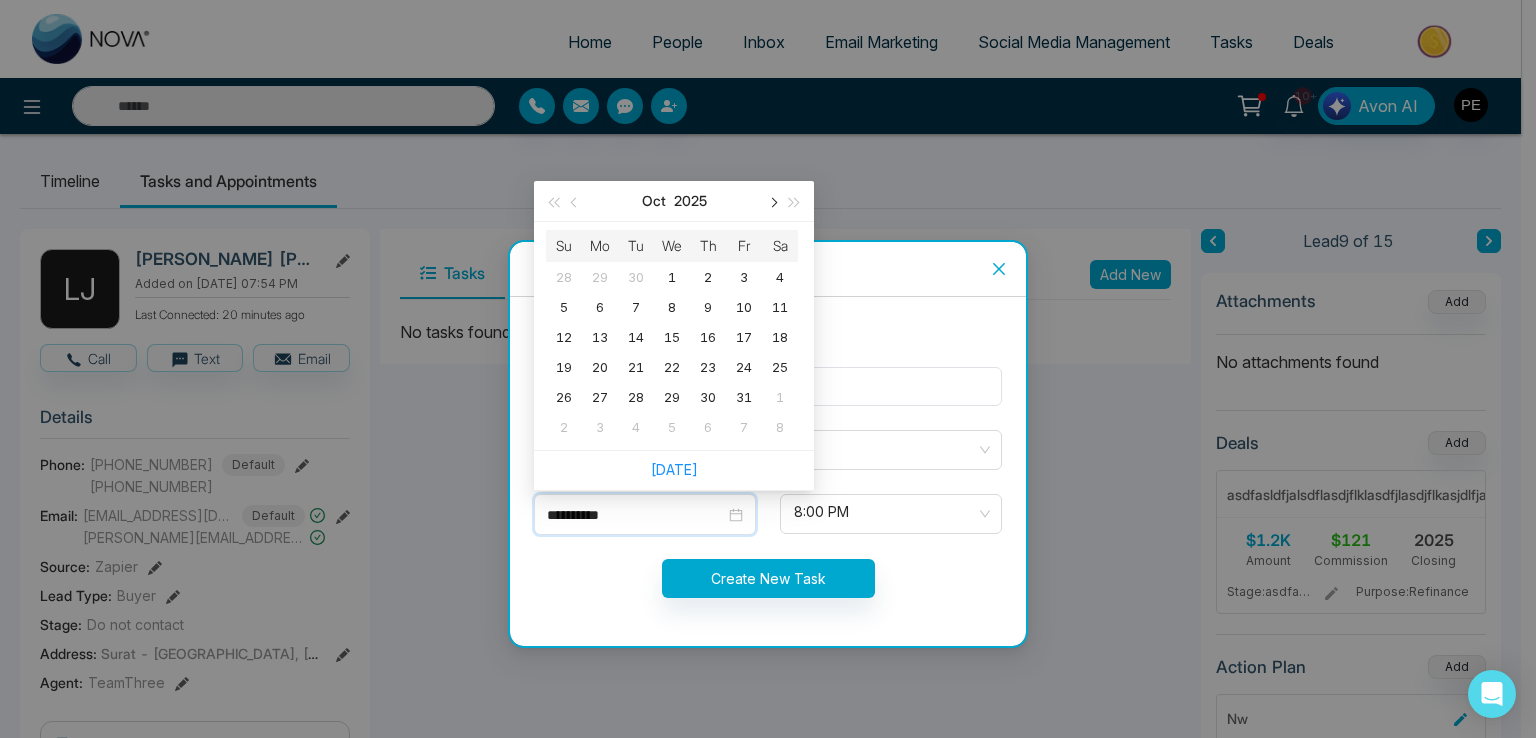 click at bounding box center (772, 201) 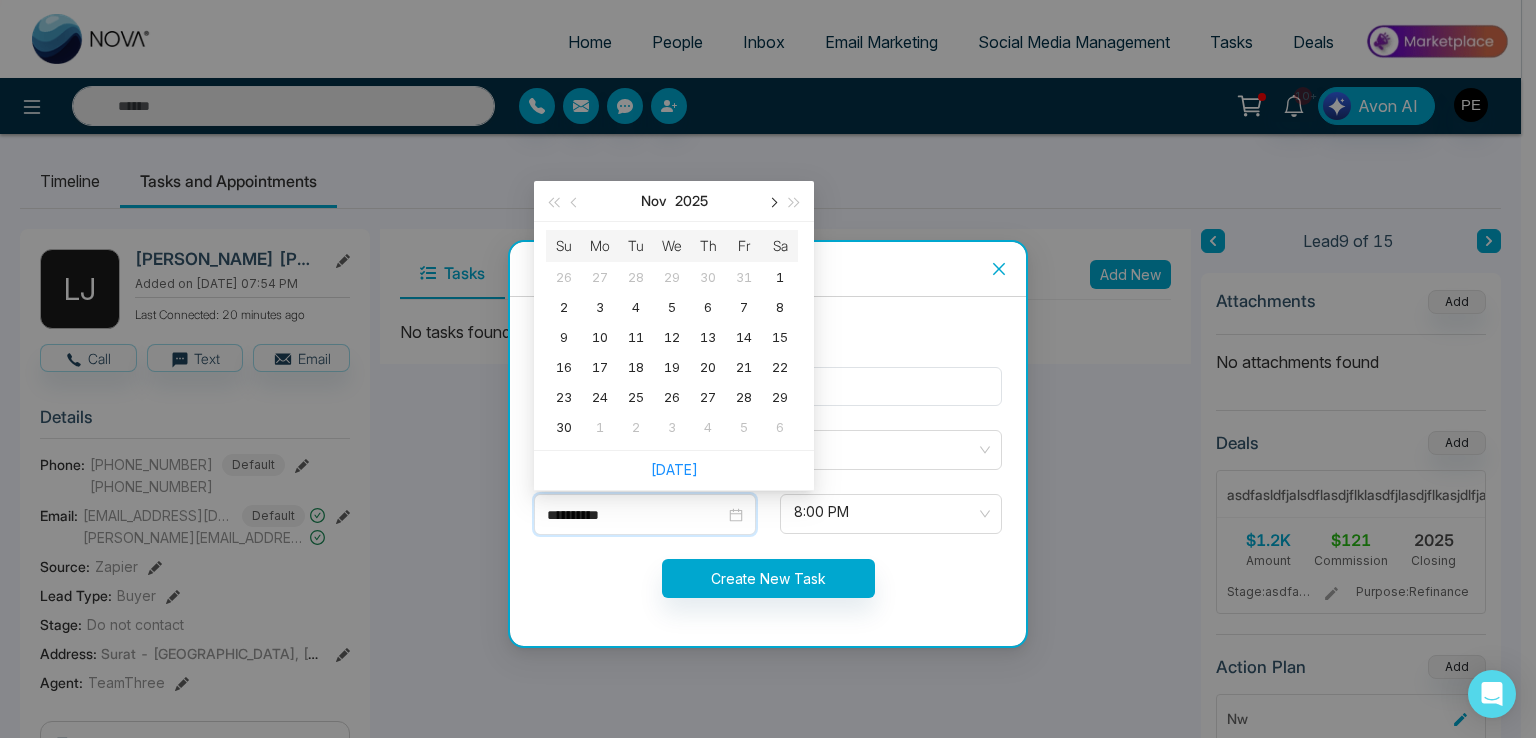 click at bounding box center (772, 201) 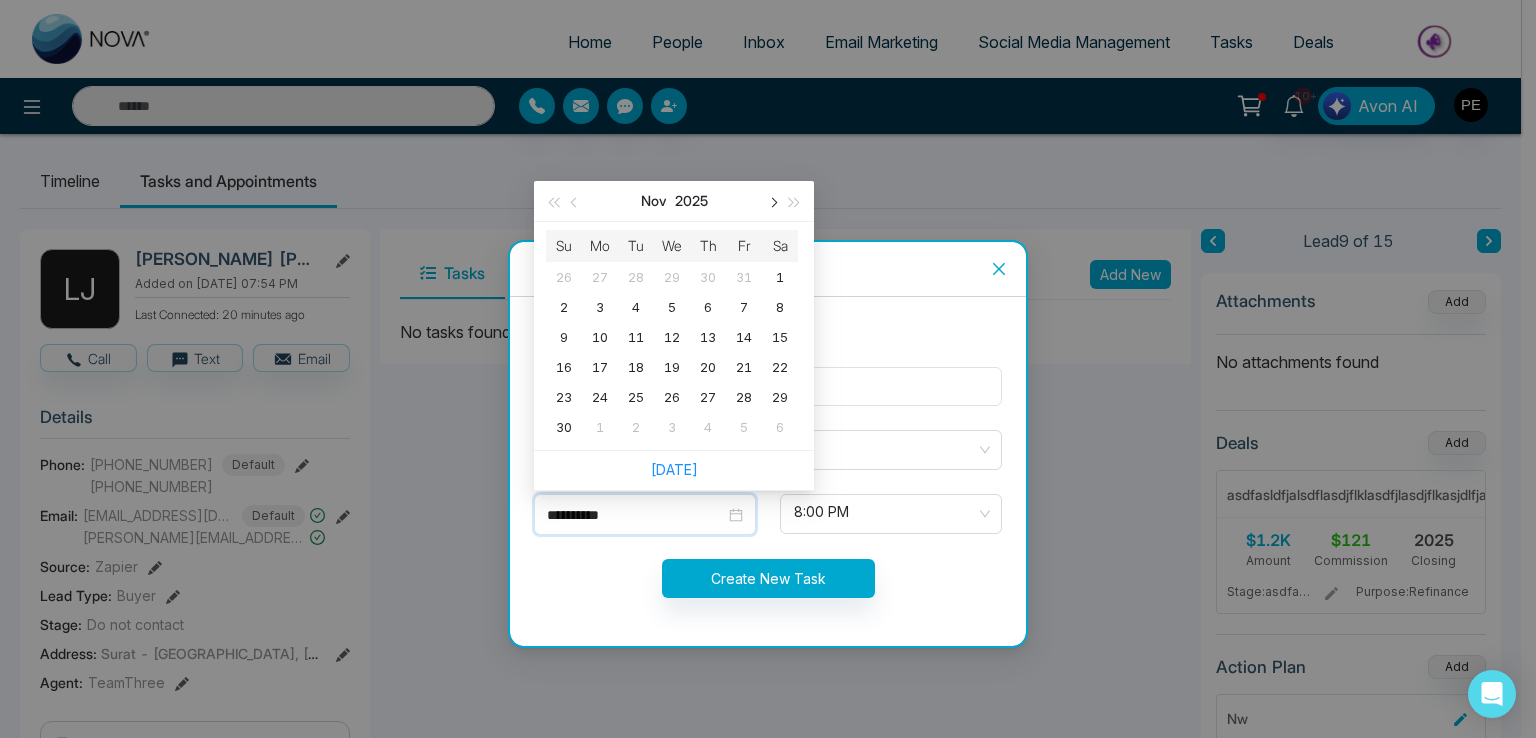 click at bounding box center [772, 201] 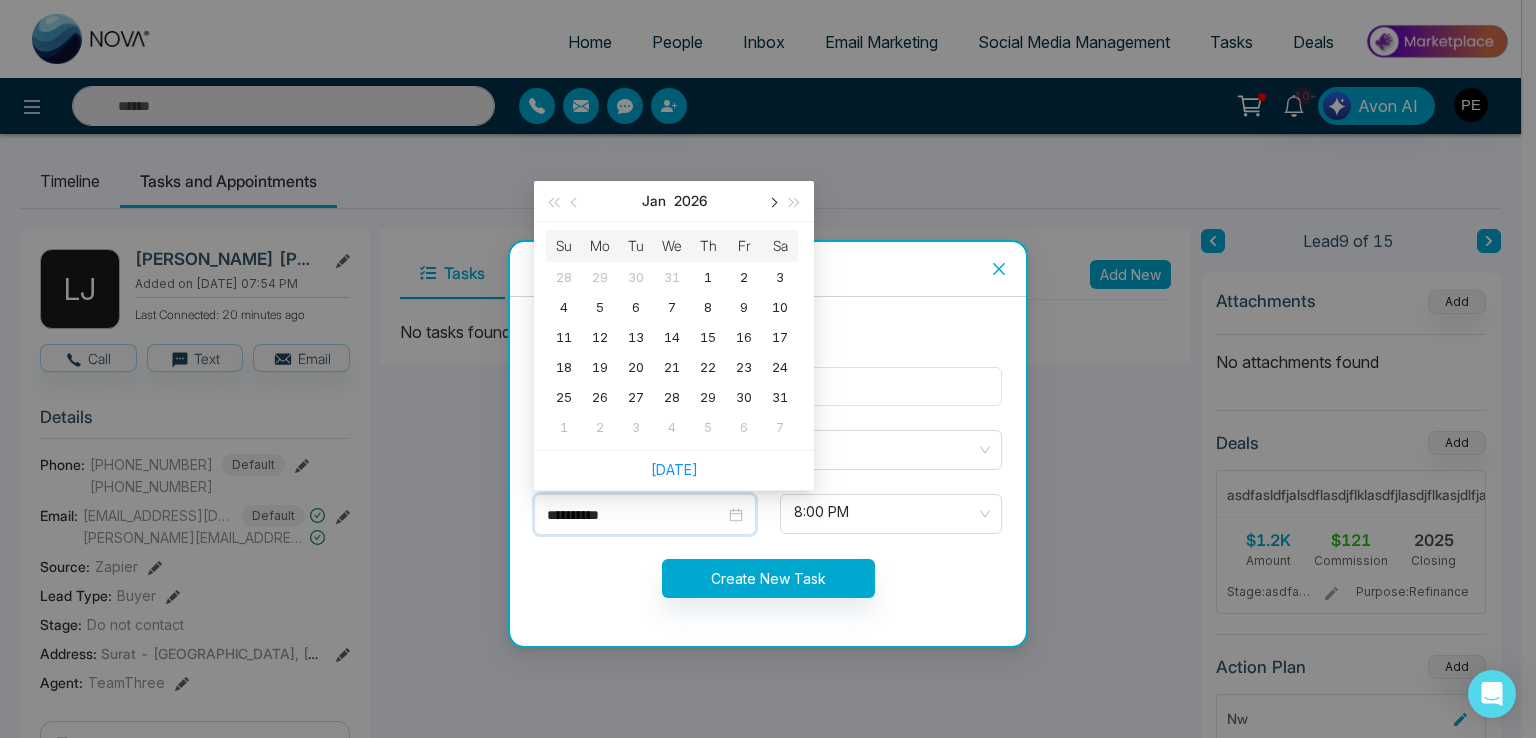 click at bounding box center (772, 201) 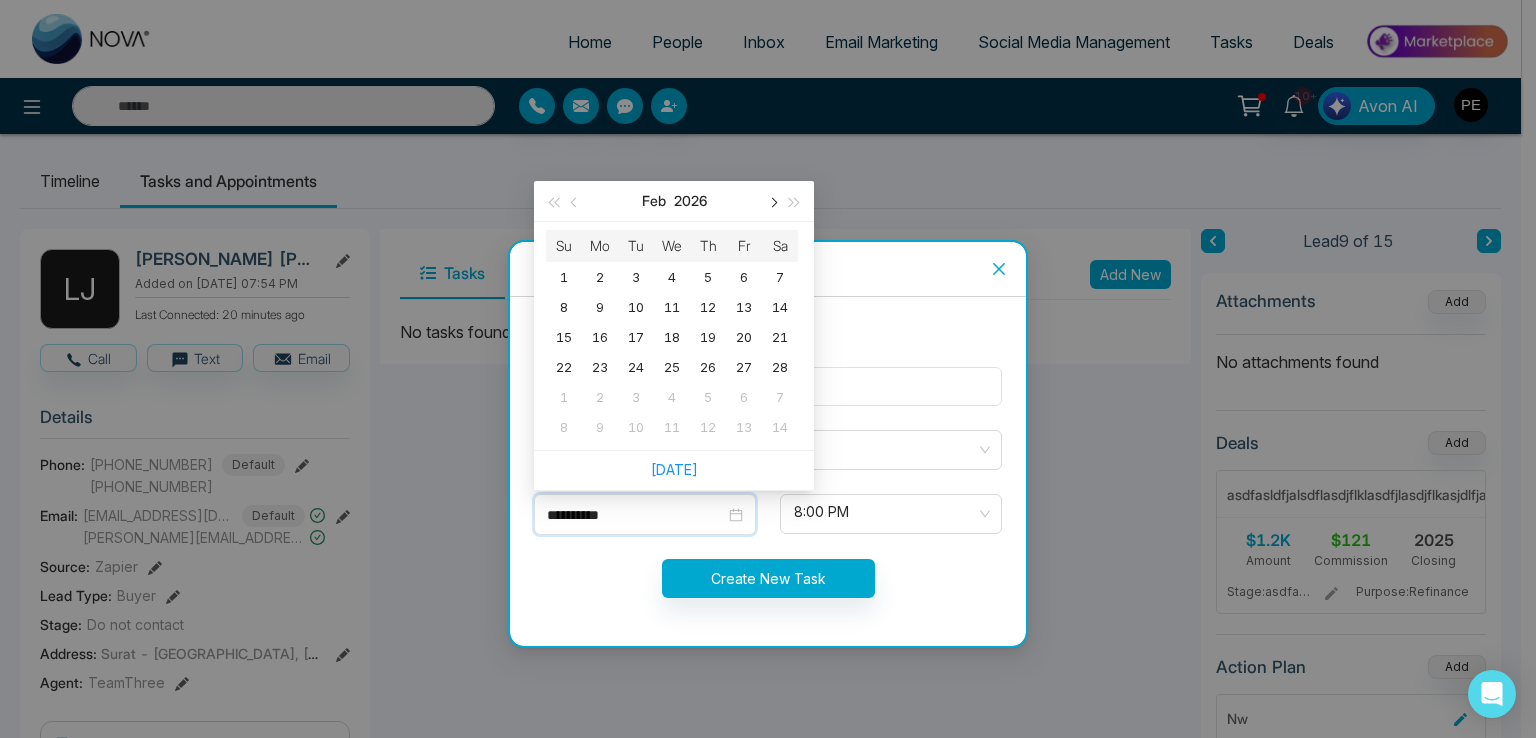 click at bounding box center (772, 201) 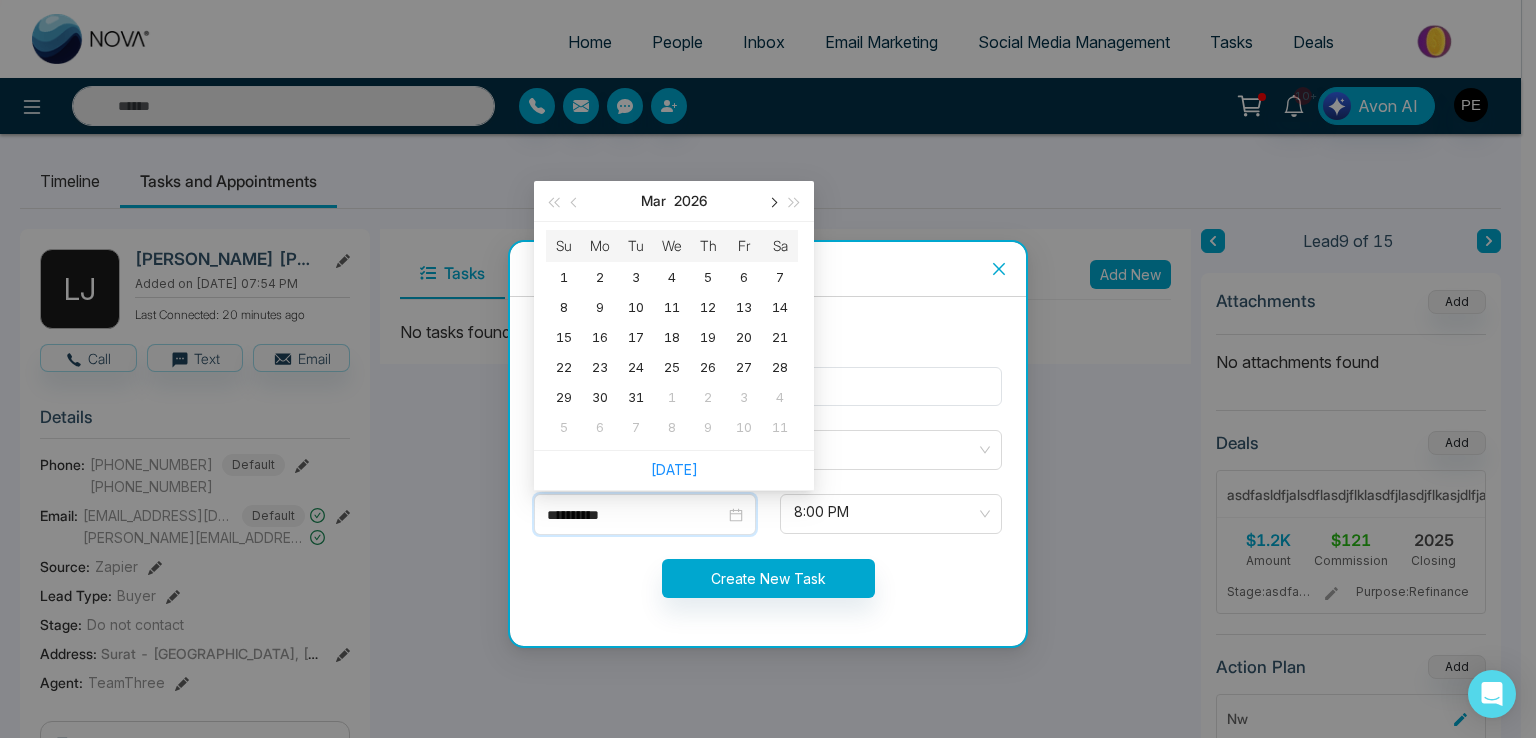 click at bounding box center [772, 201] 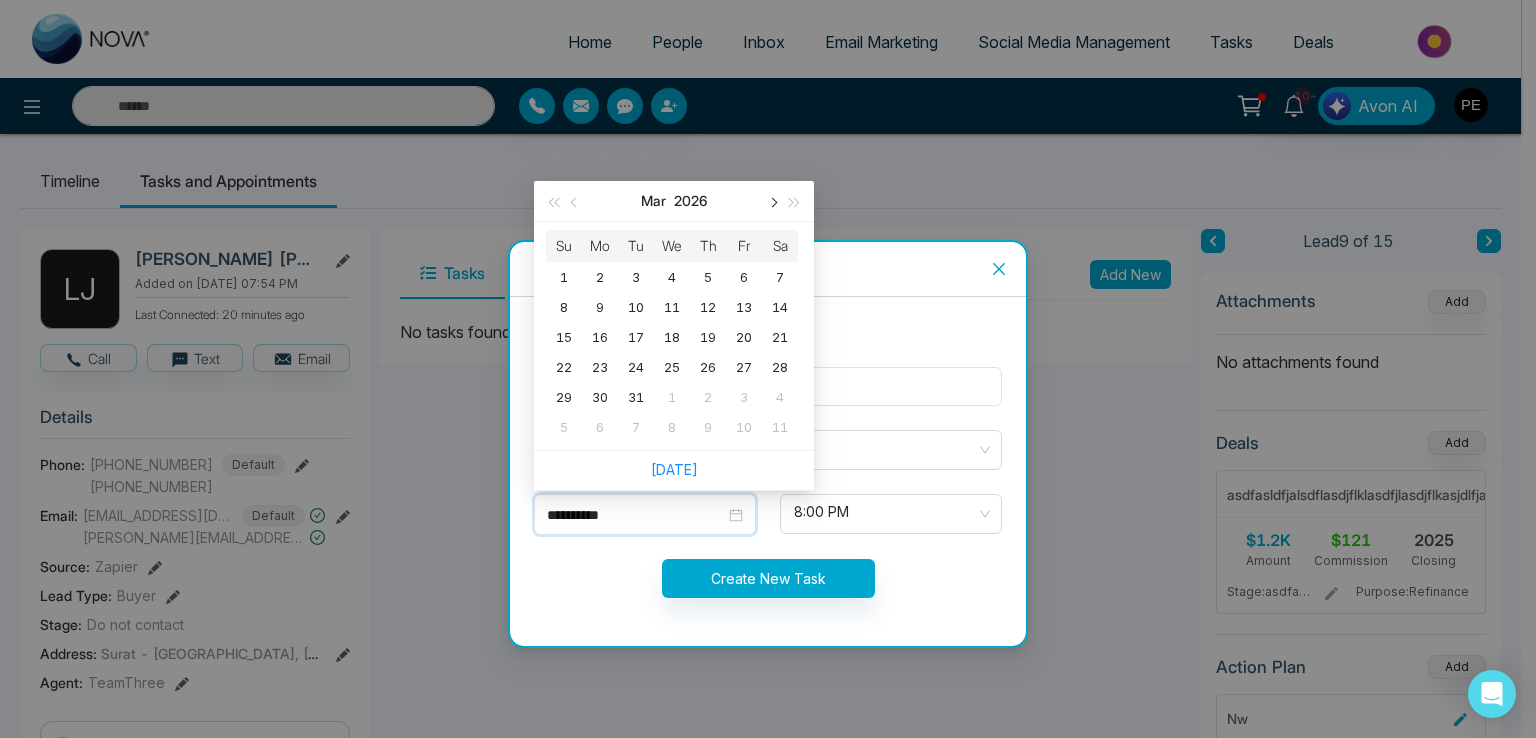 click at bounding box center (772, 201) 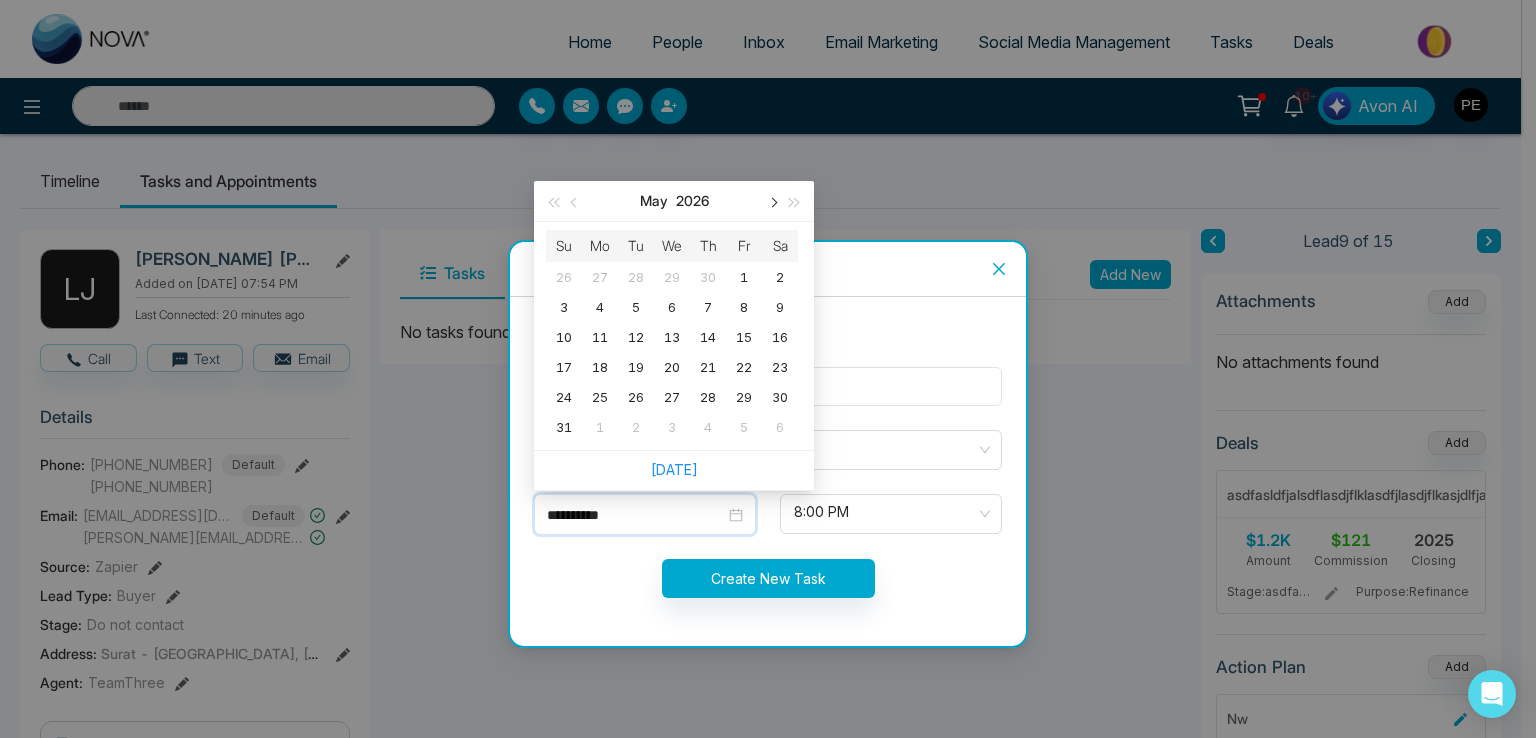 click at bounding box center (772, 201) 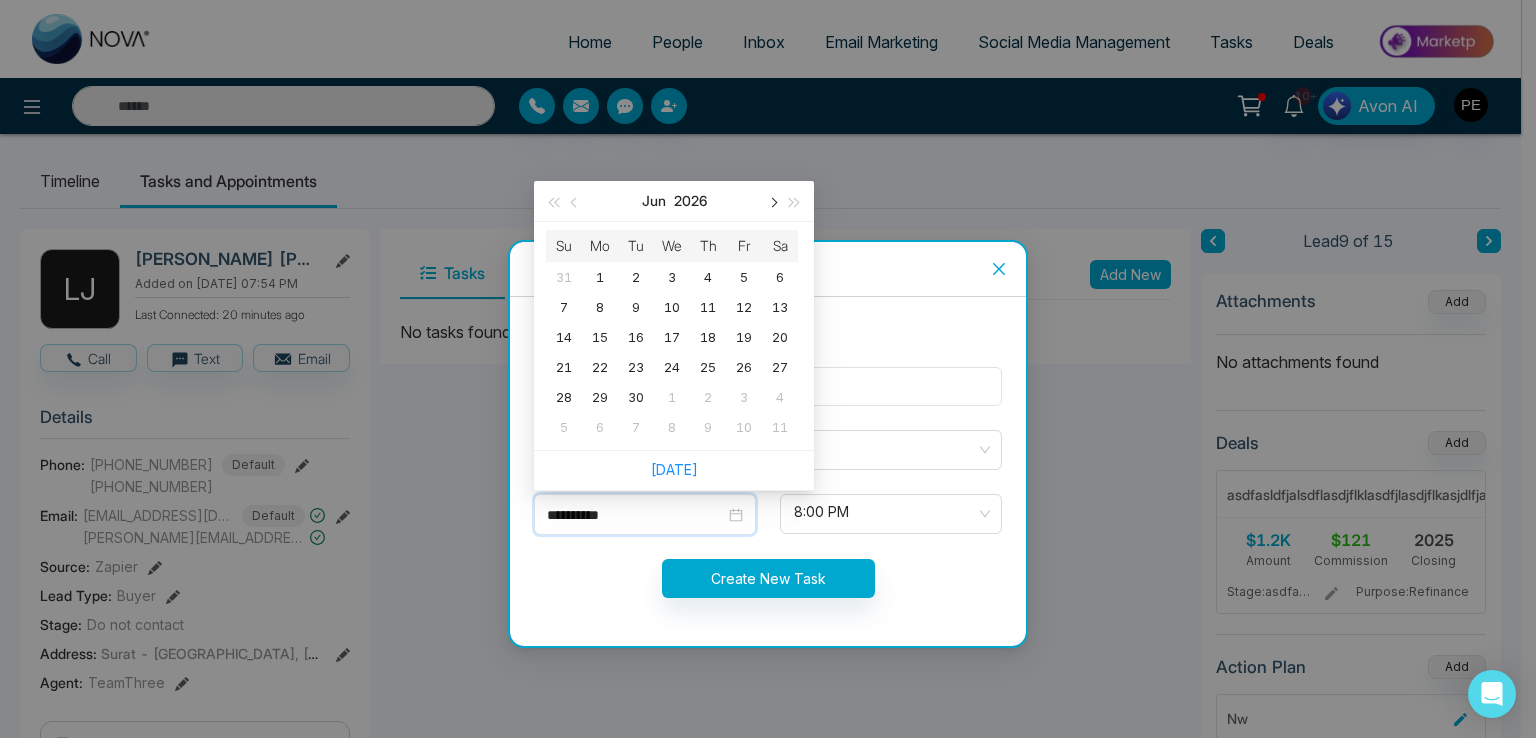 click at bounding box center [772, 201] 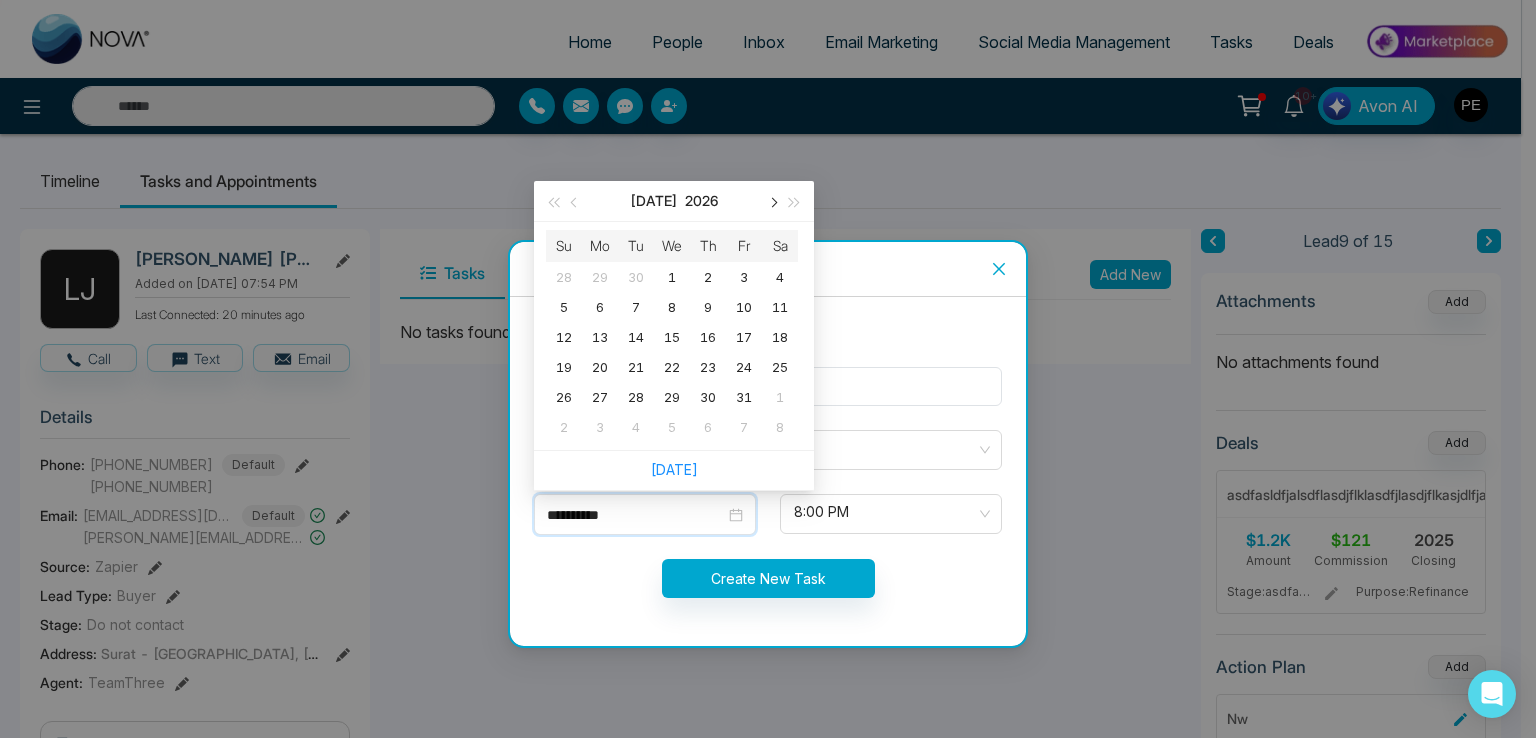 click at bounding box center [772, 201] 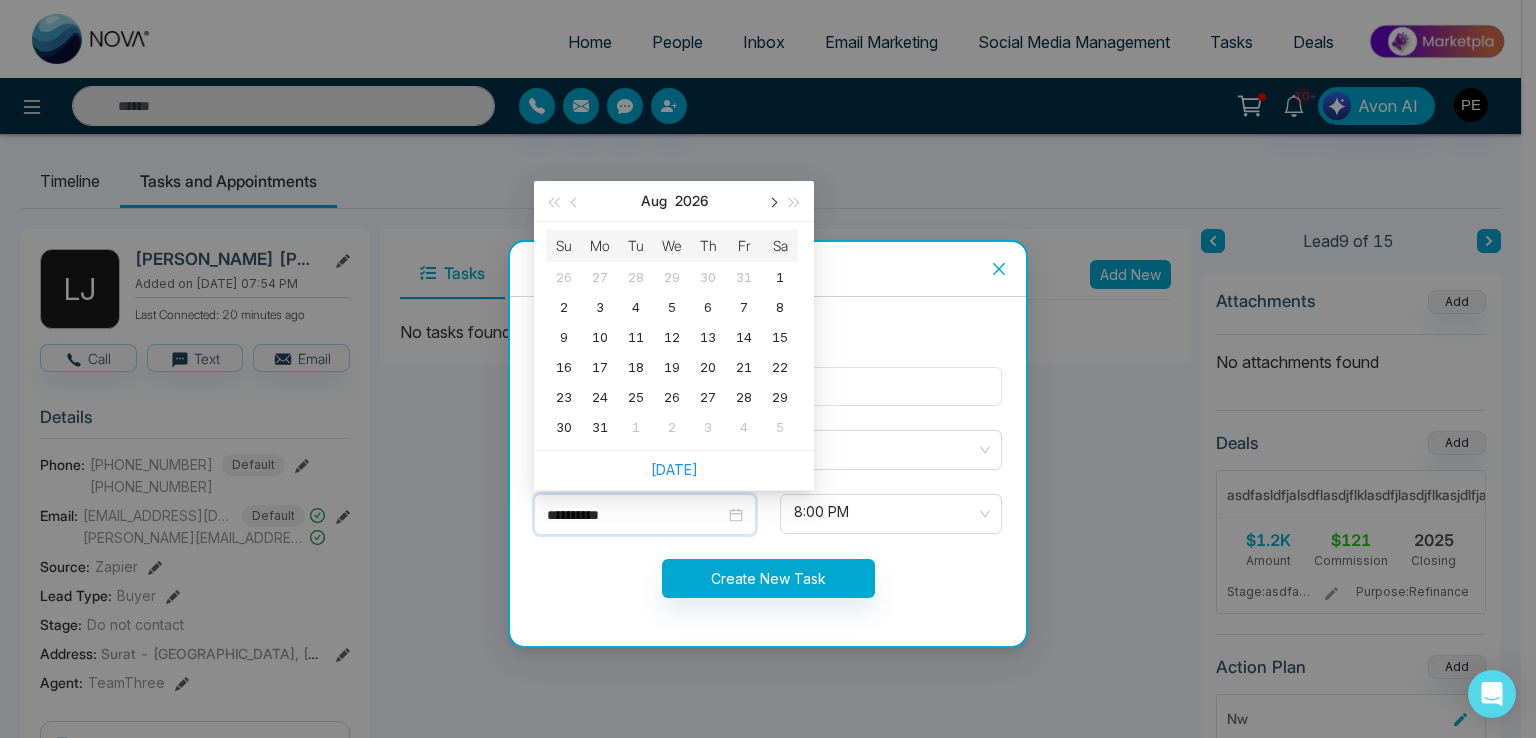 click at bounding box center (772, 201) 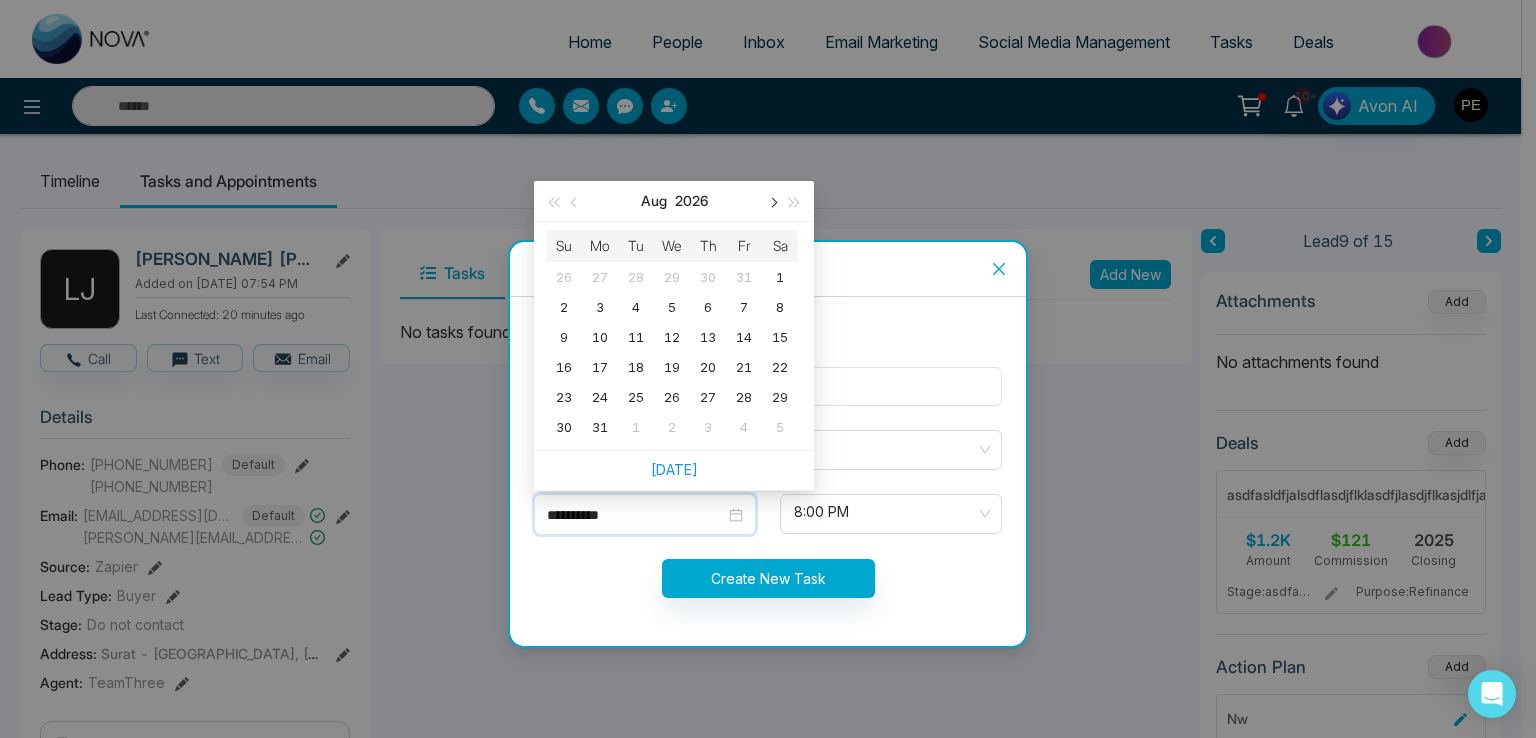 click at bounding box center [772, 201] 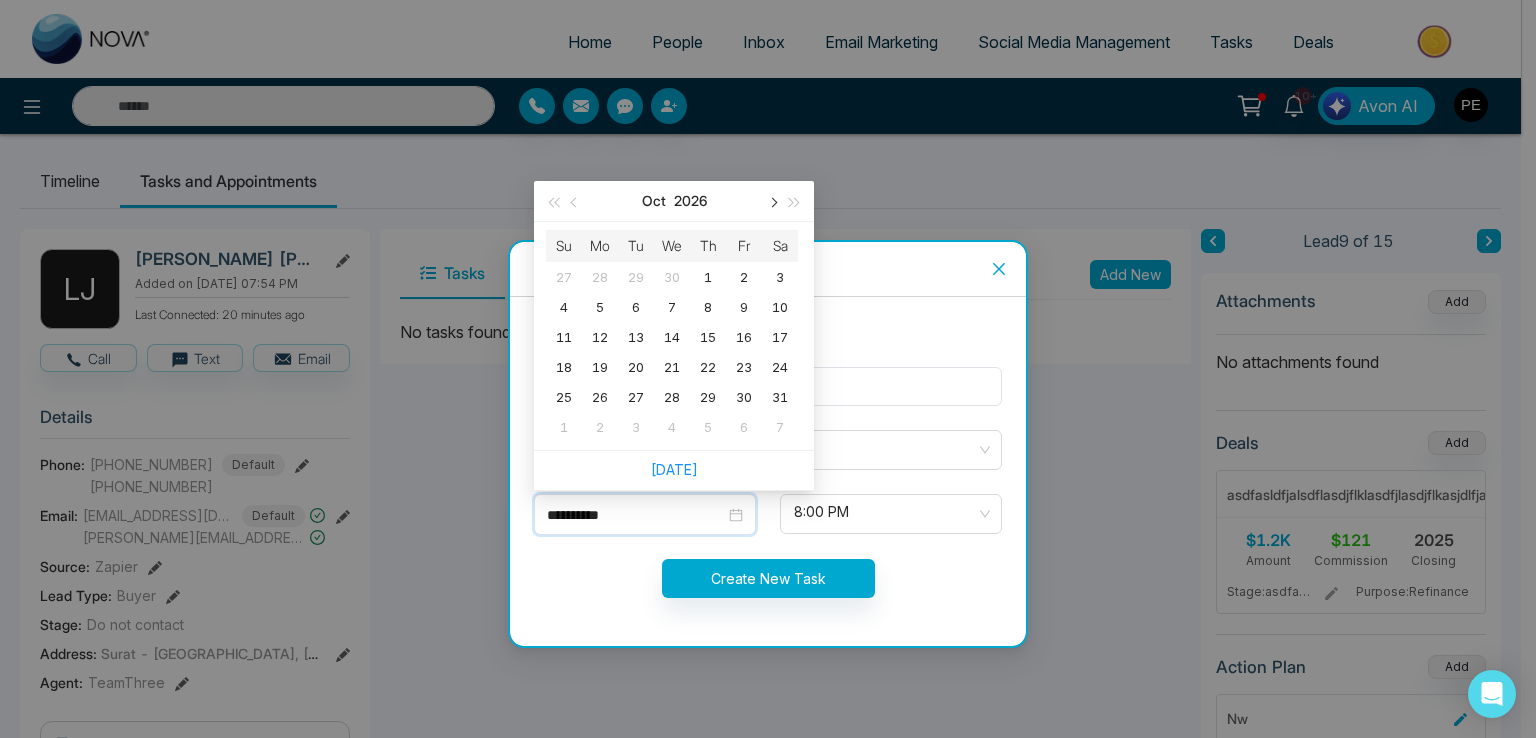 click at bounding box center [772, 201] 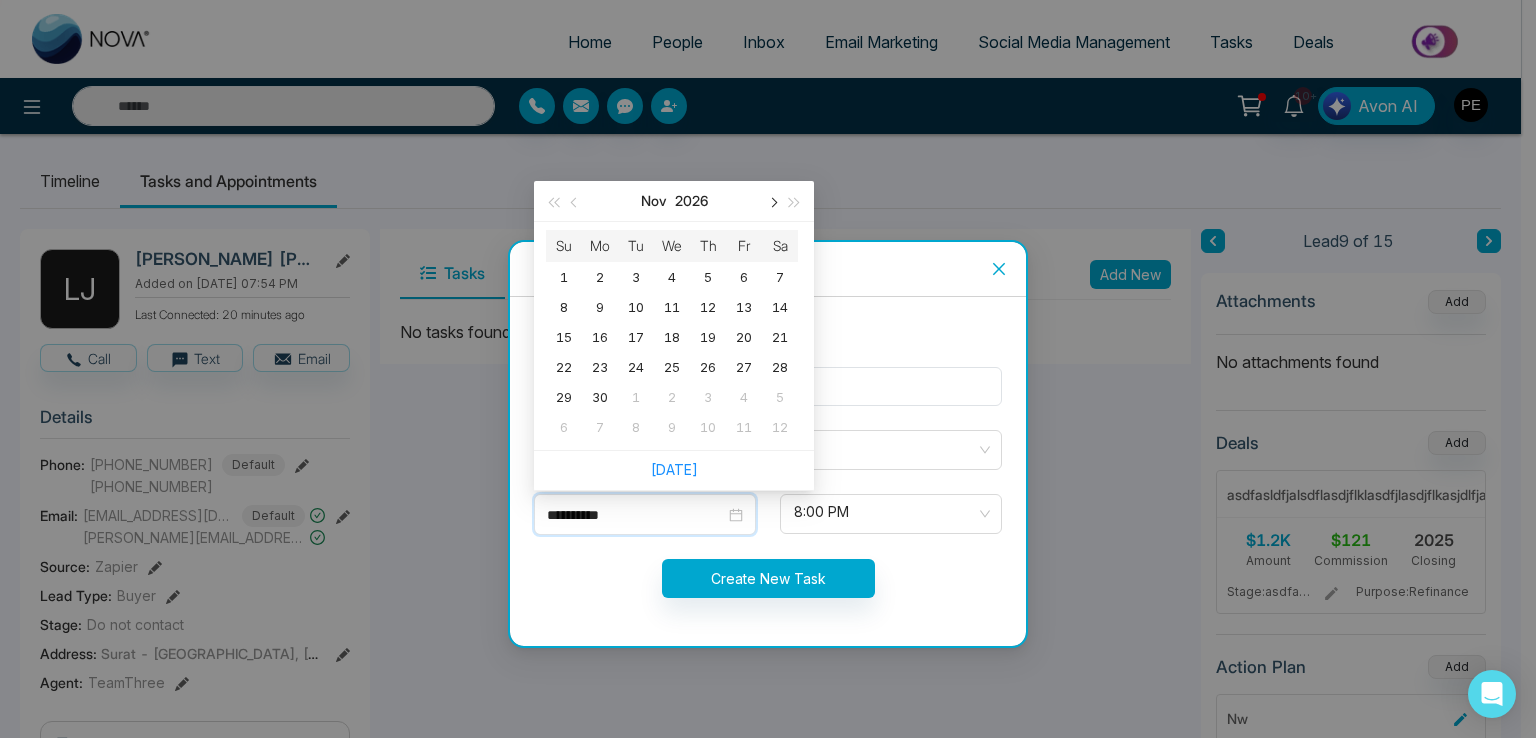 click at bounding box center (772, 201) 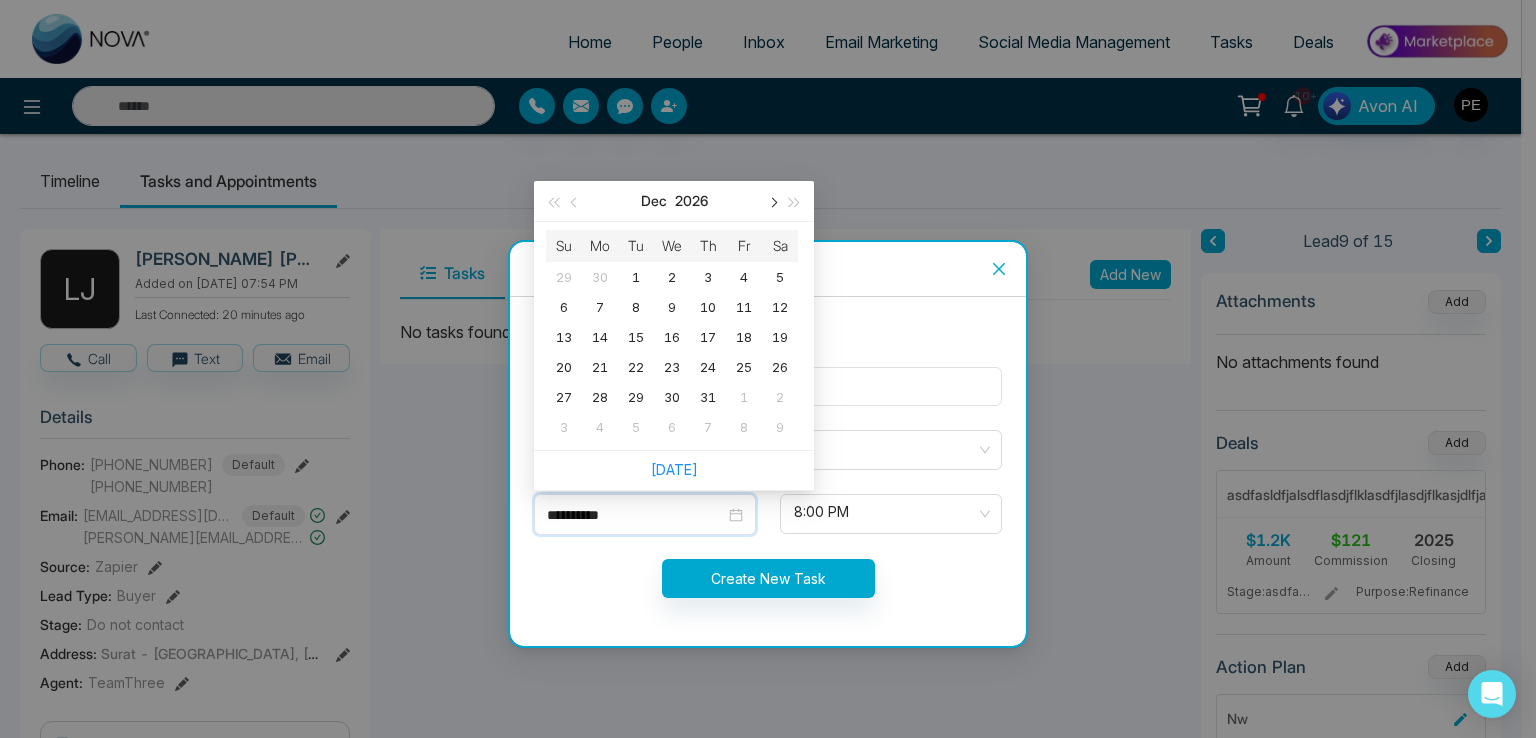 click at bounding box center (772, 201) 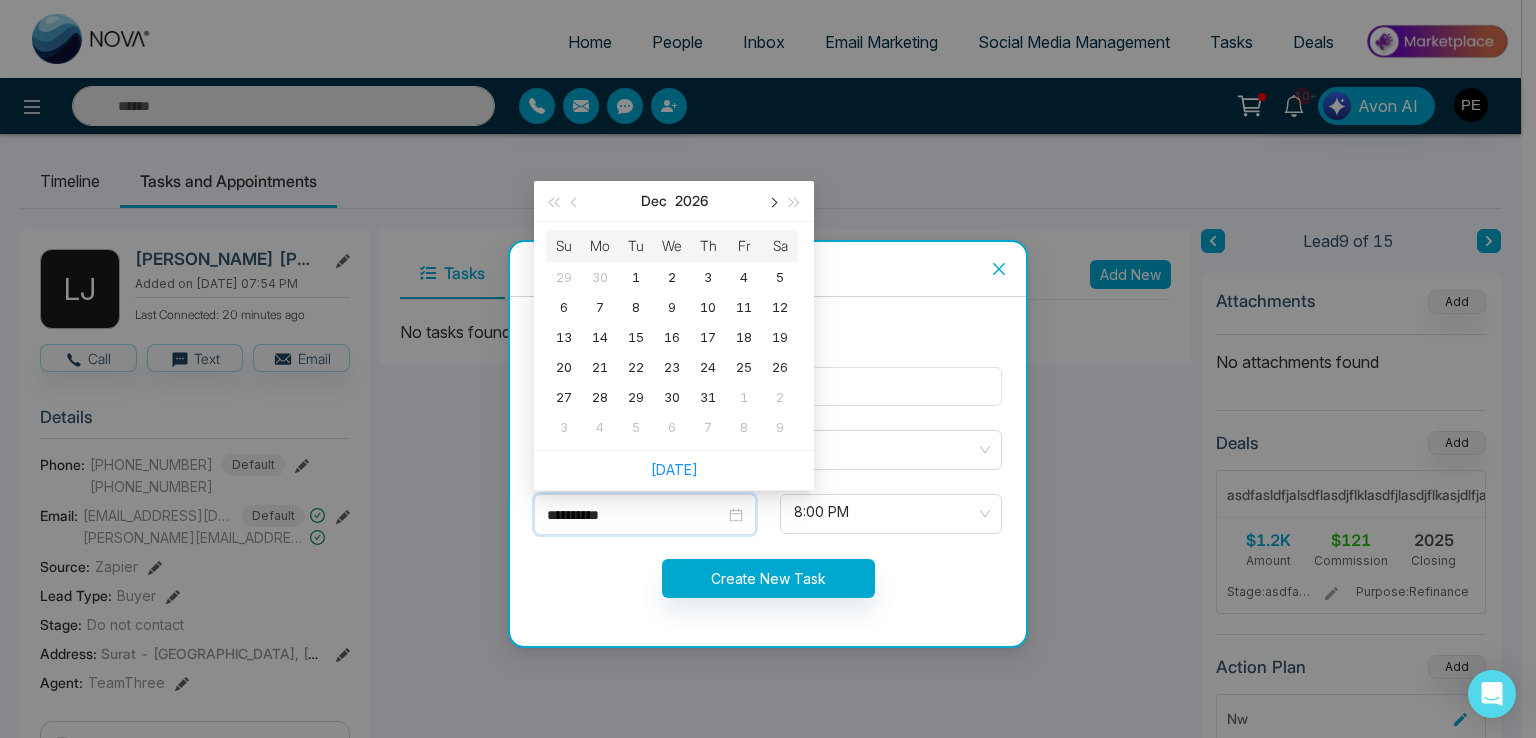 click at bounding box center (772, 201) 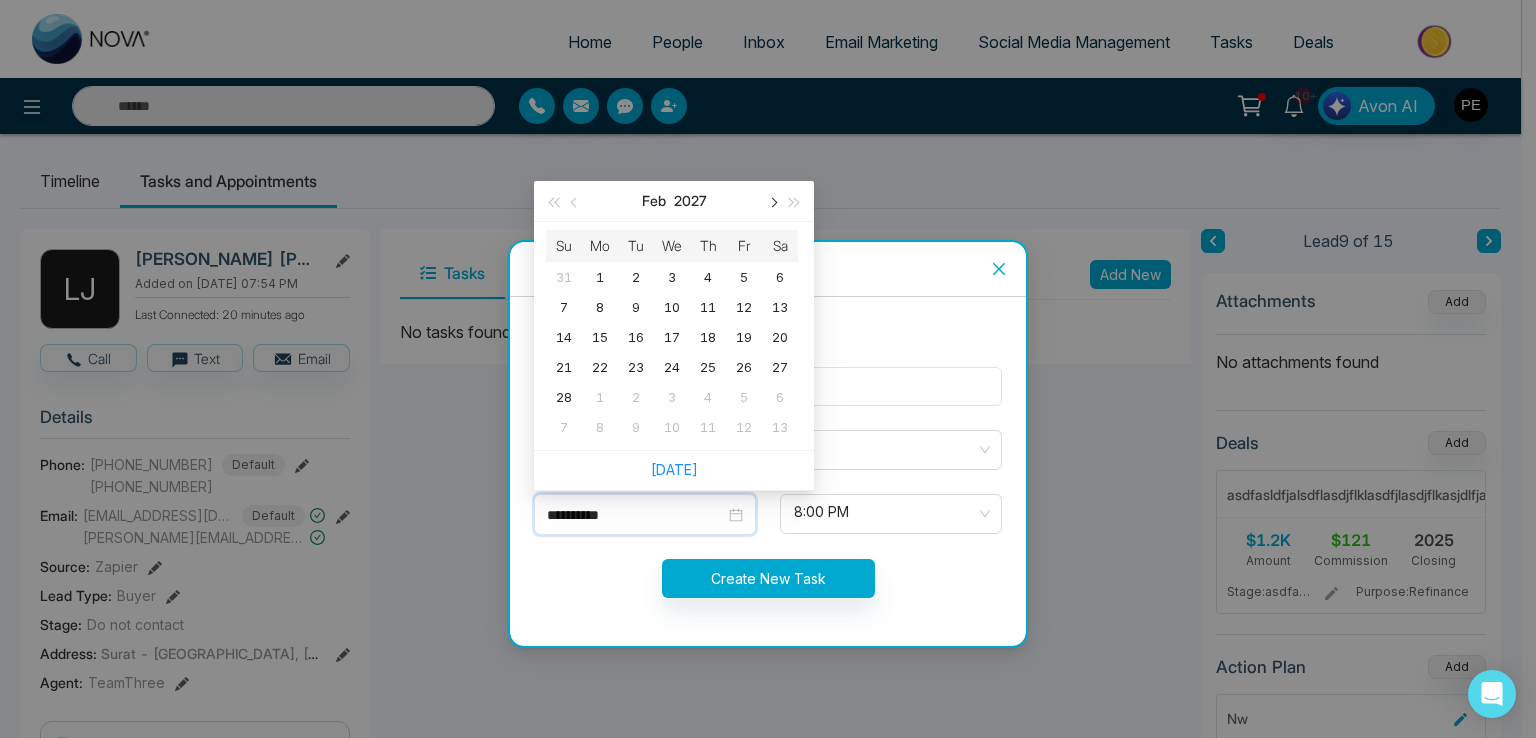 click at bounding box center (772, 201) 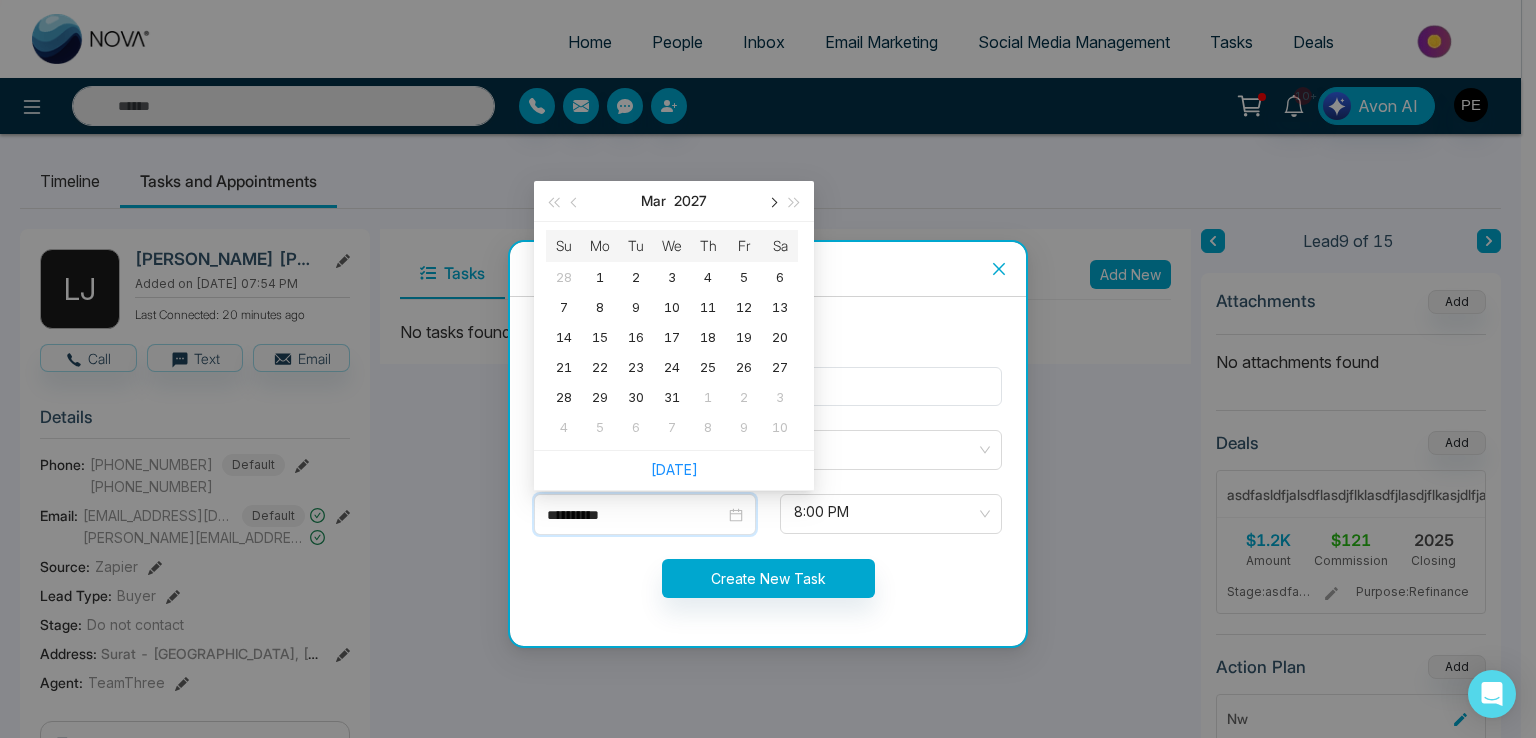 click at bounding box center [772, 201] 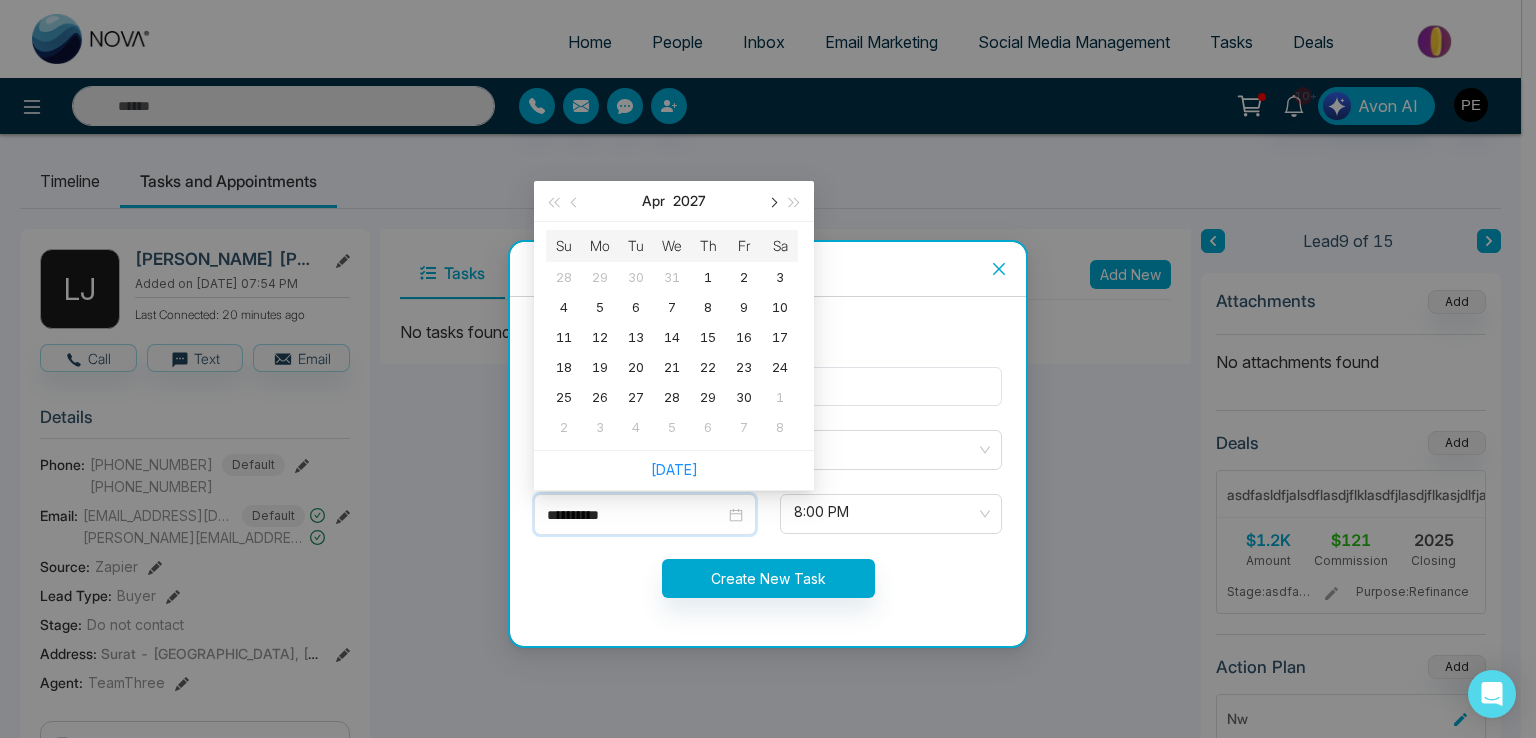click at bounding box center [772, 201] 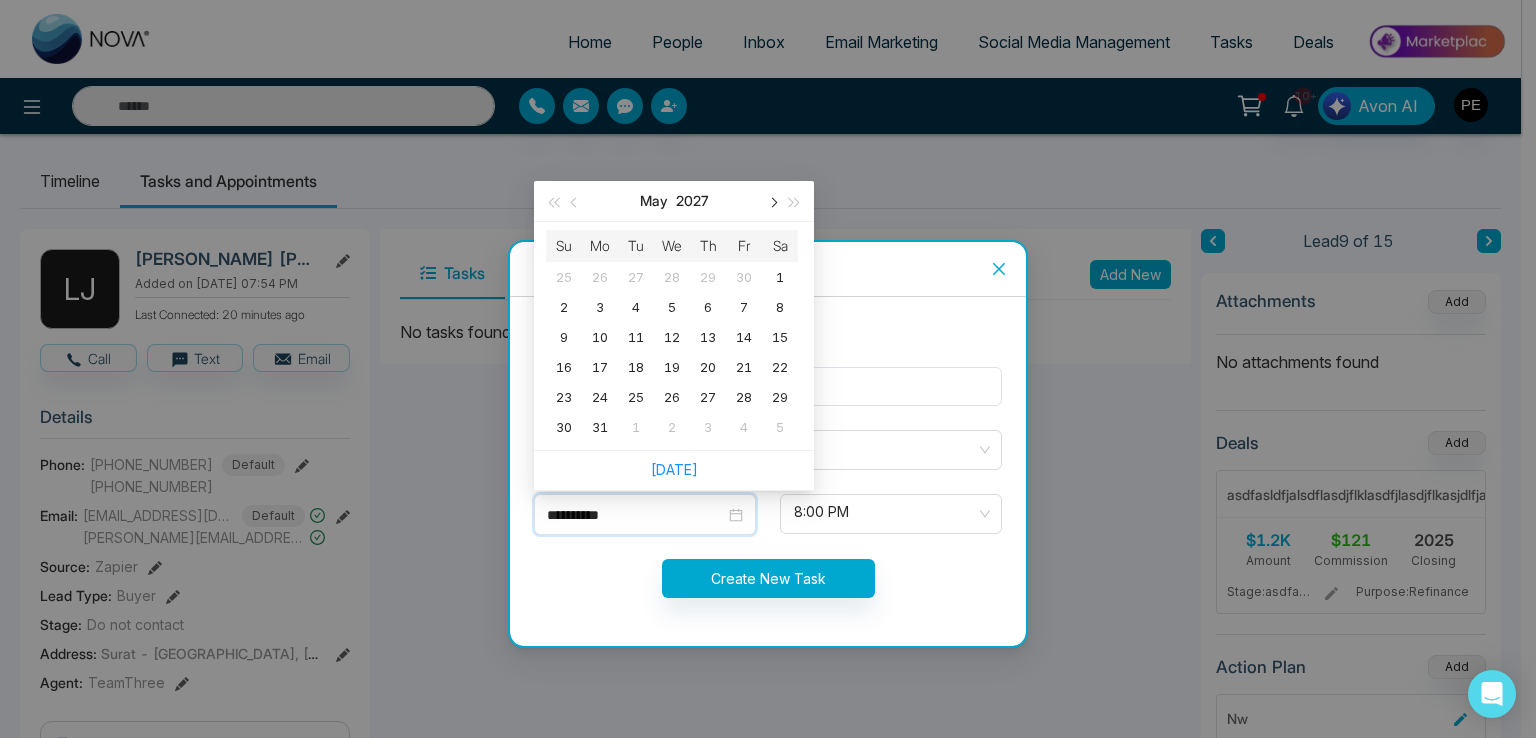 click at bounding box center [772, 201] 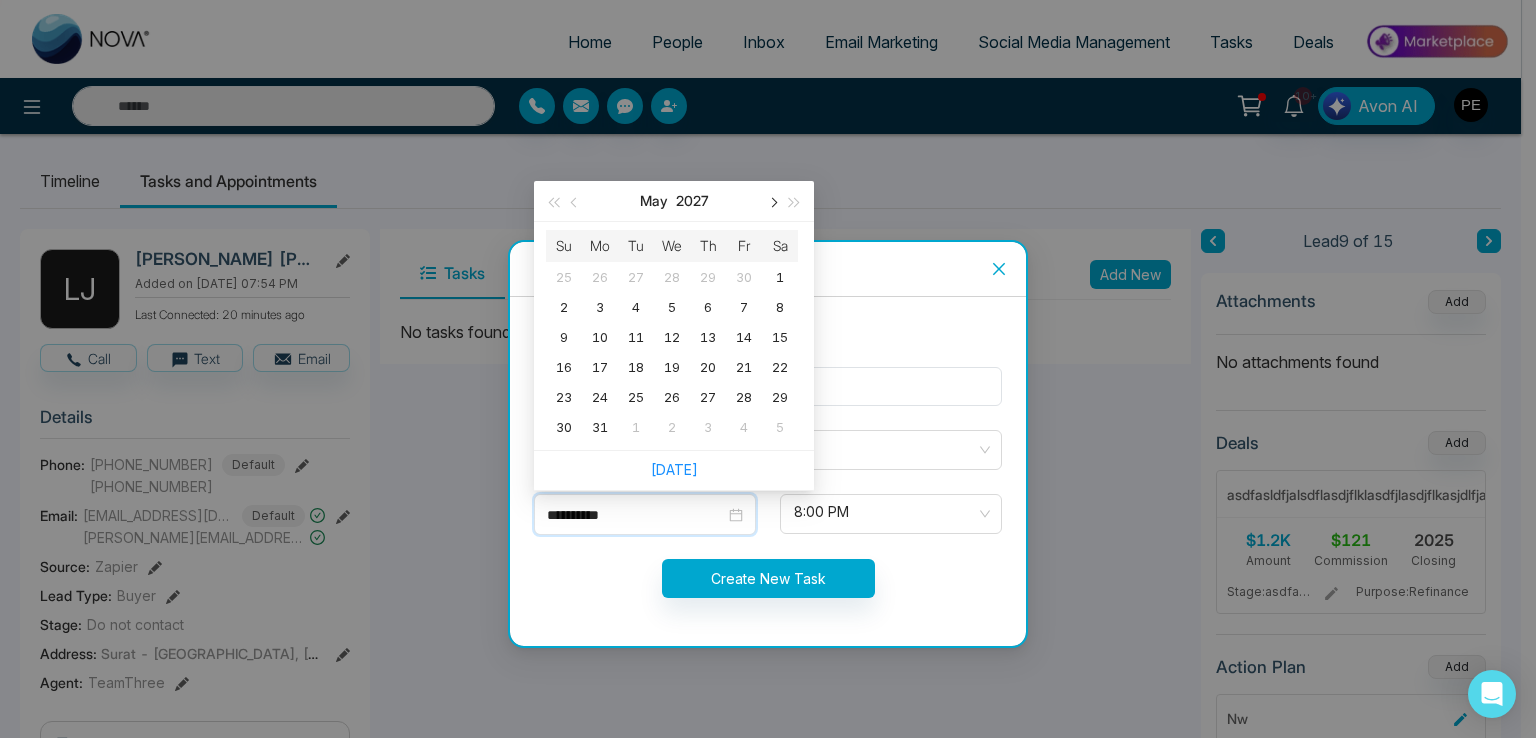 click at bounding box center (772, 201) 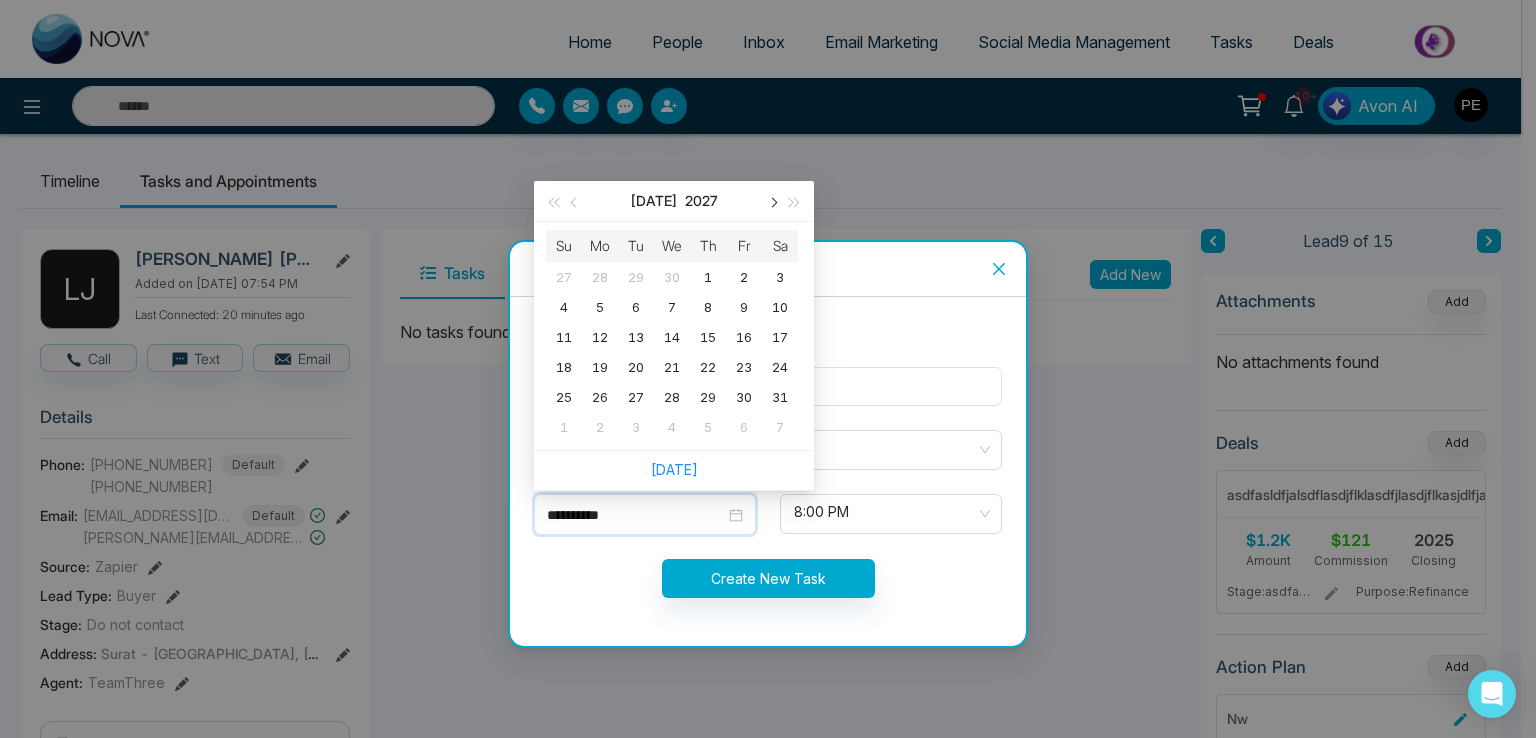 click at bounding box center [772, 201] 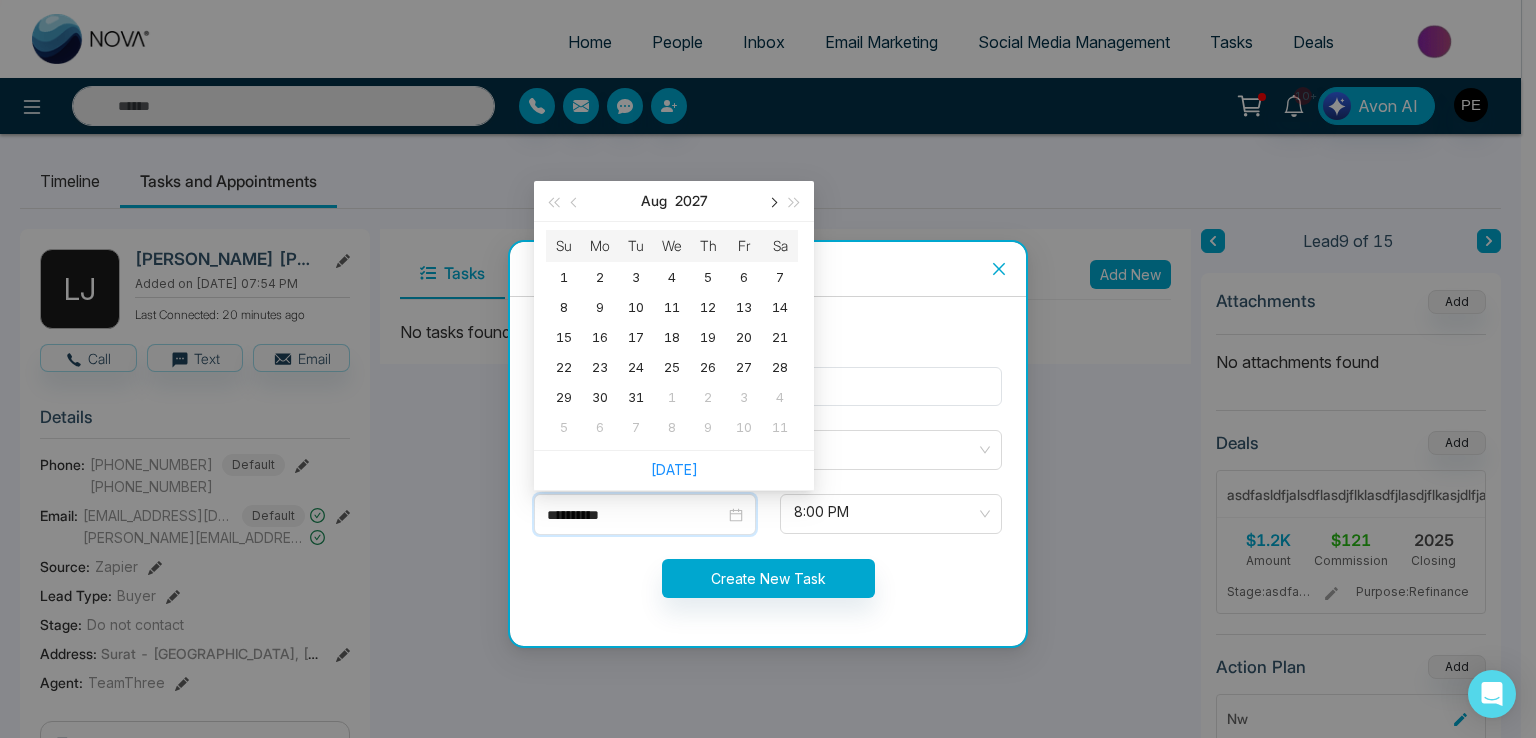 click at bounding box center (772, 201) 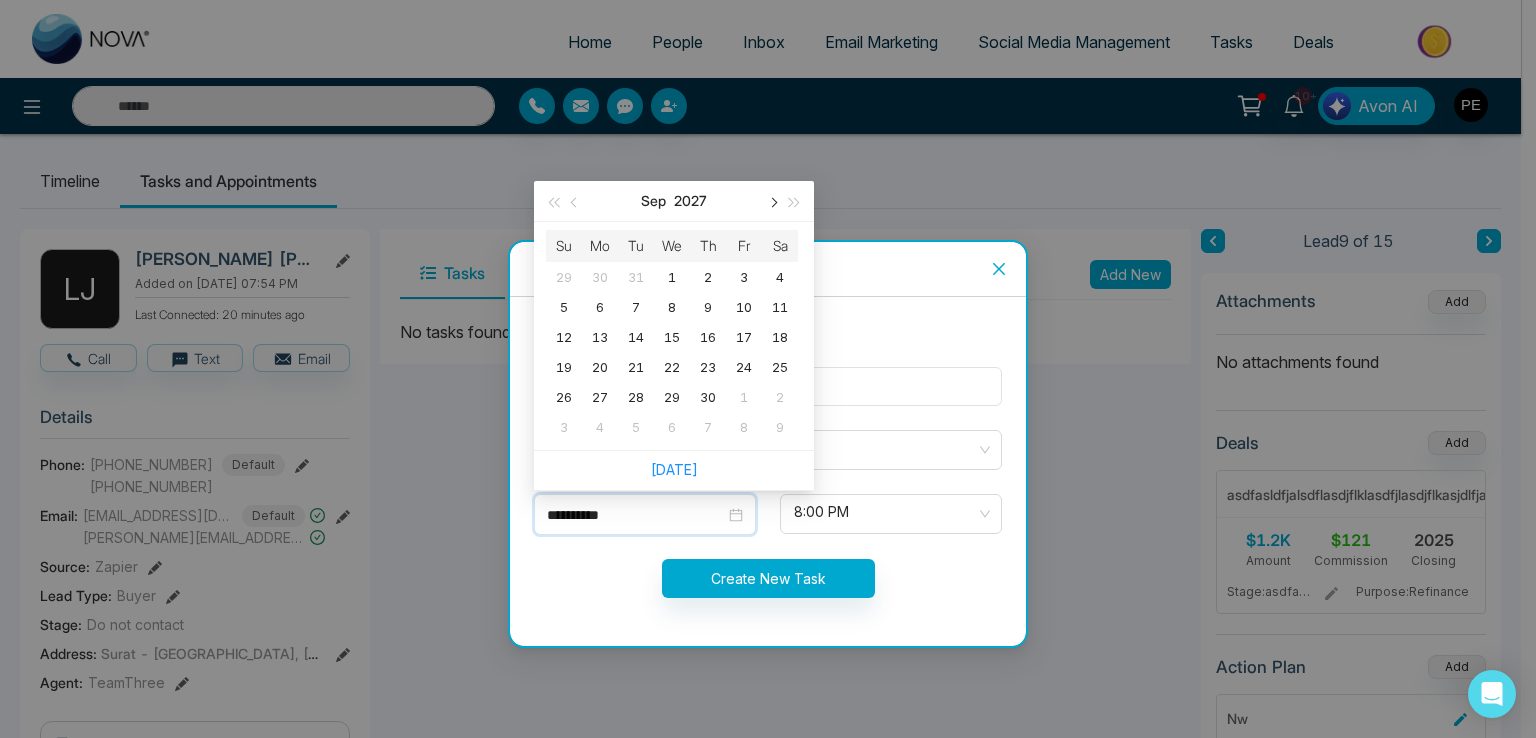 click at bounding box center [772, 201] 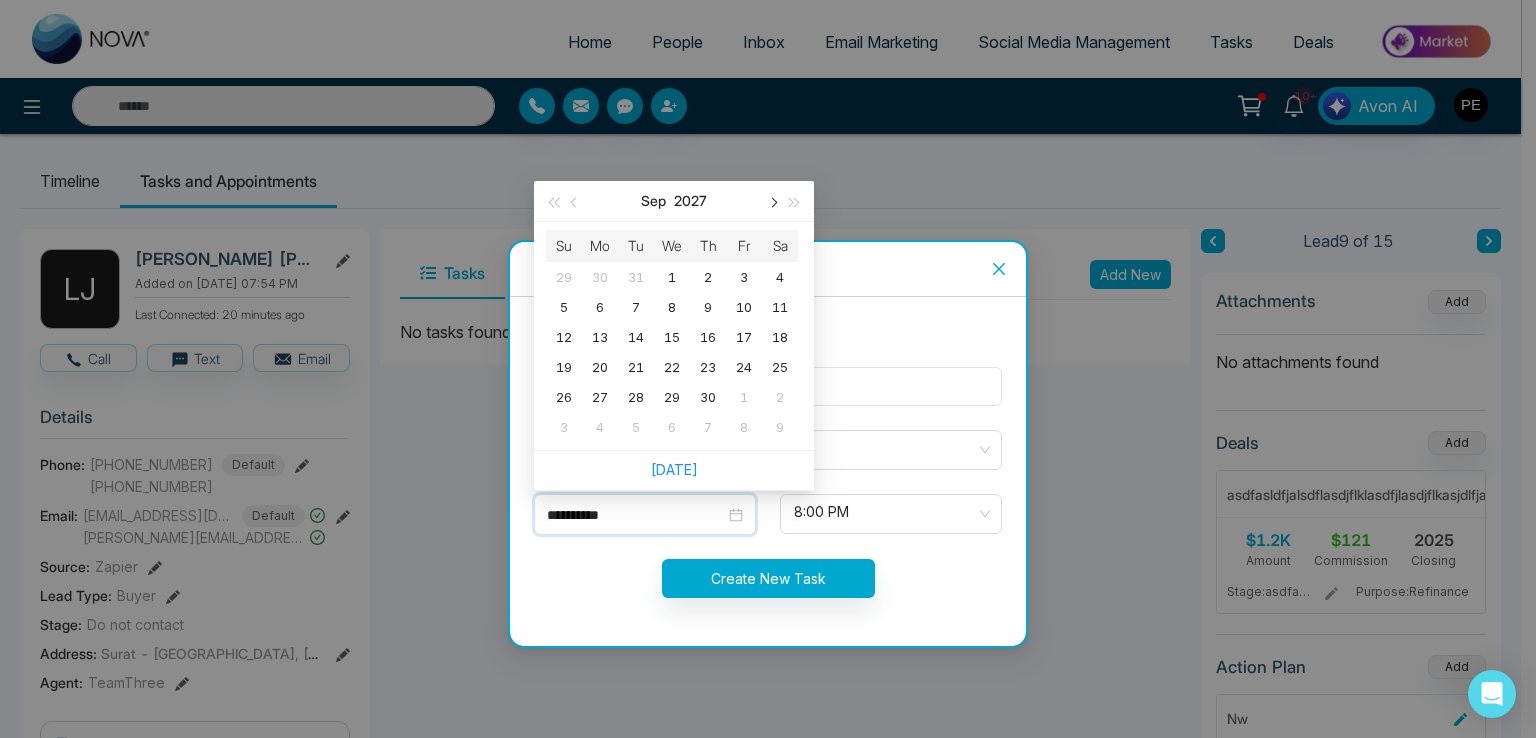 click at bounding box center [772, 201] 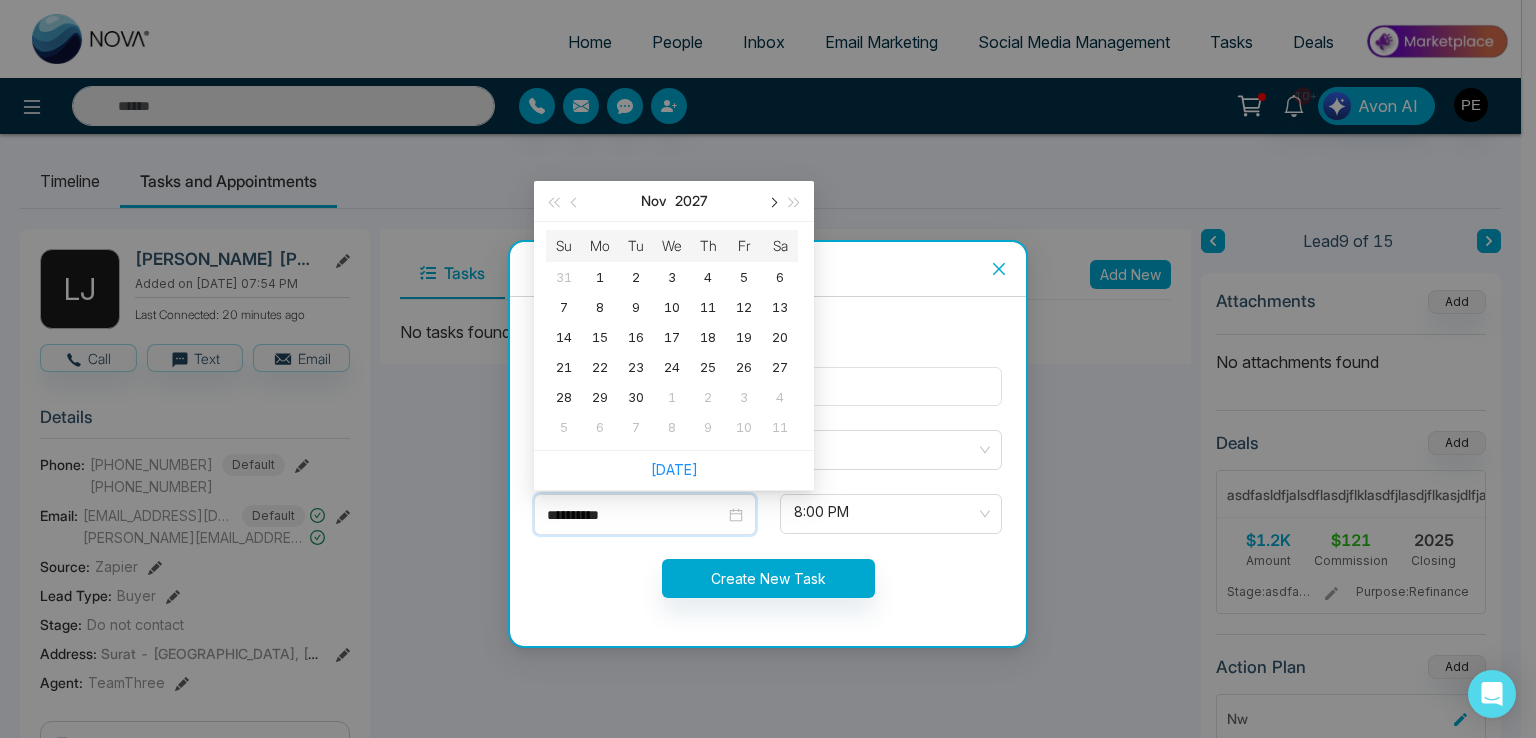 click at bounding box center [772, 201] 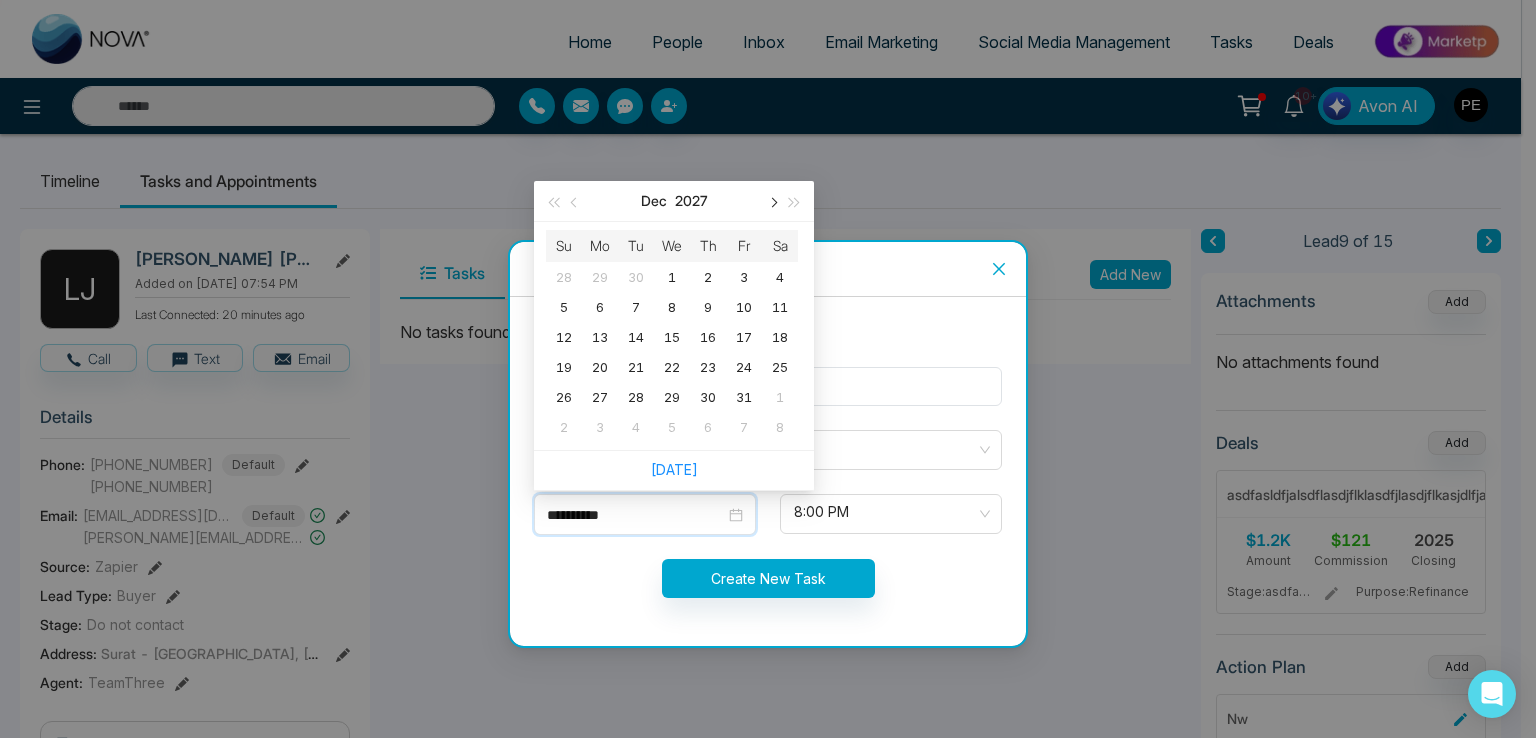 click at bounding box center [772, 201] 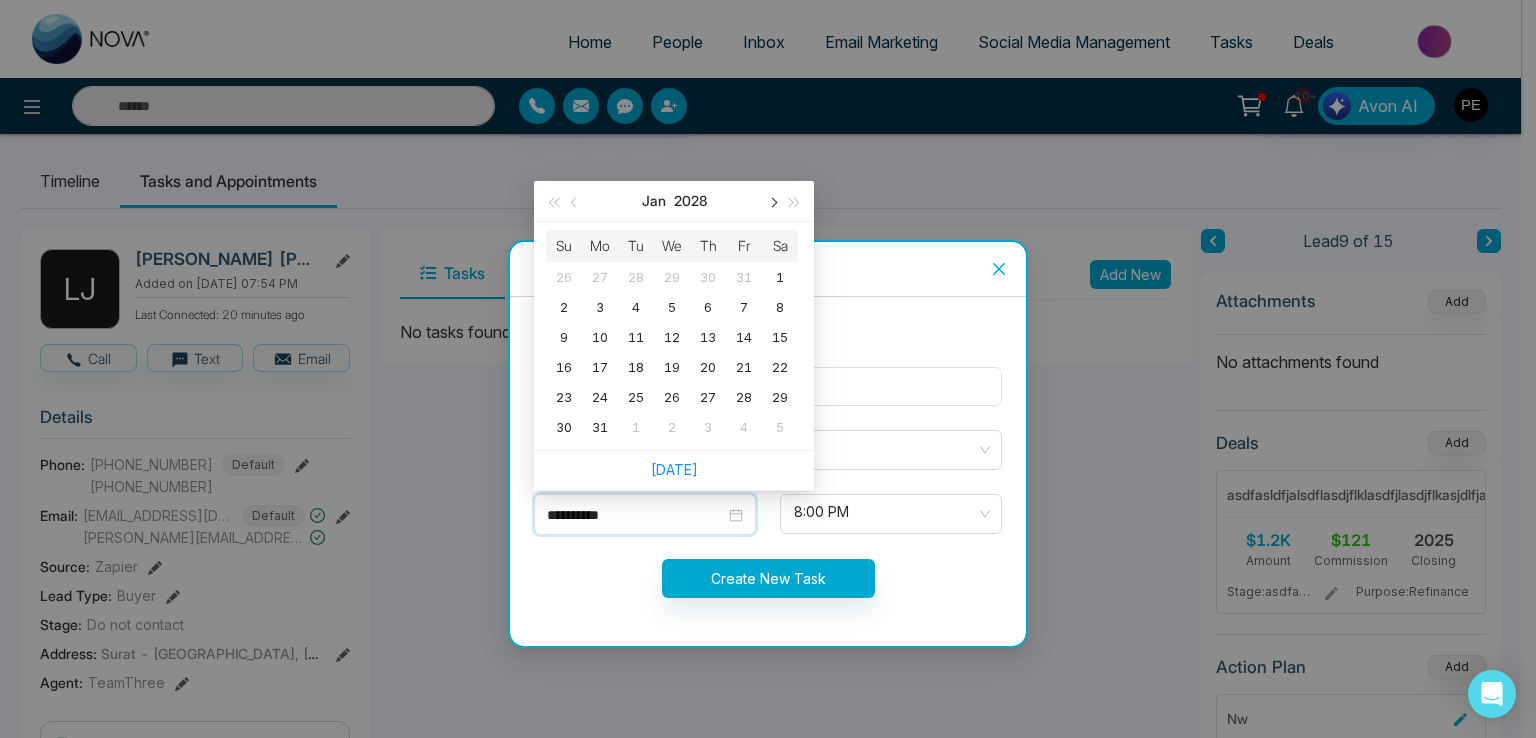 click at bounding box center (772, 201) 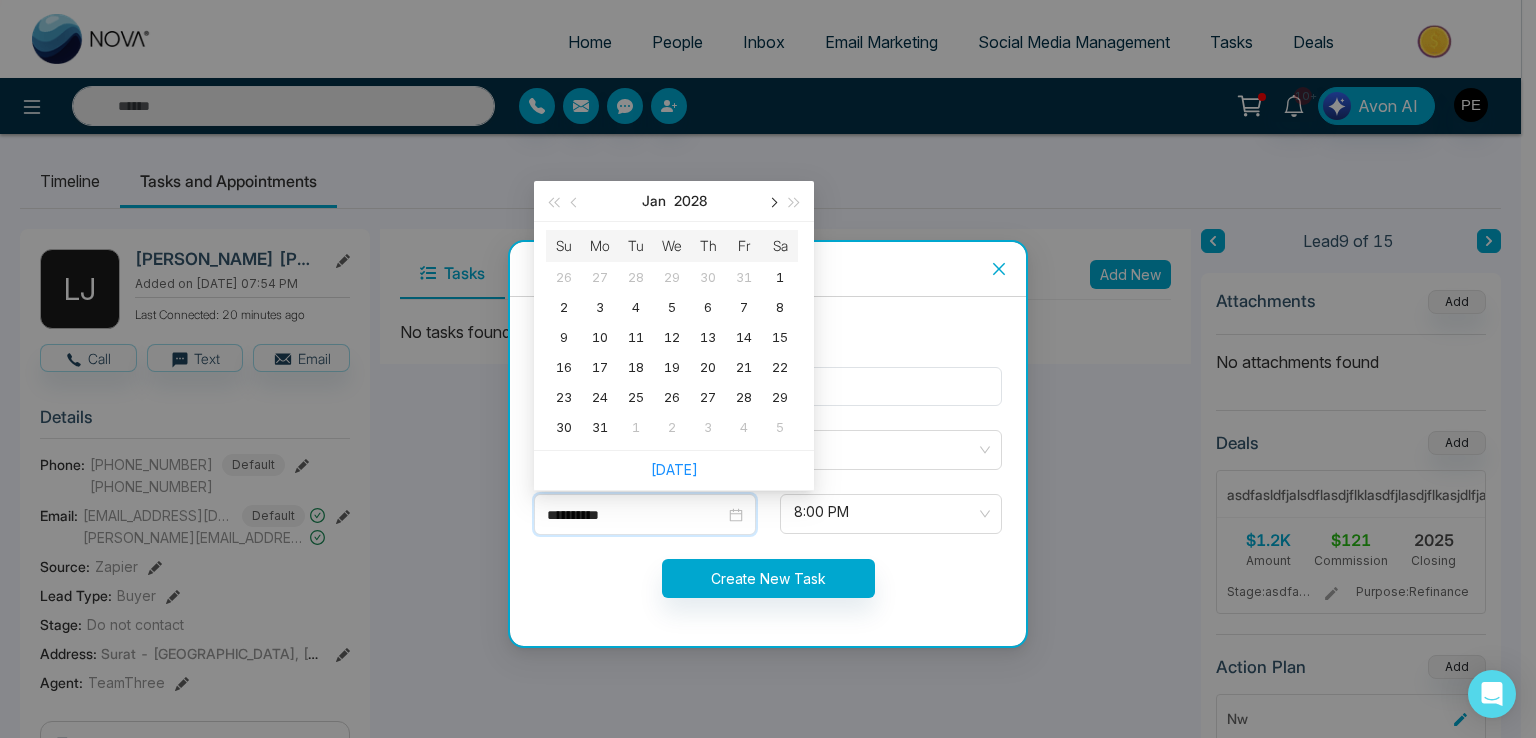 click at bounding box center (772, 201) 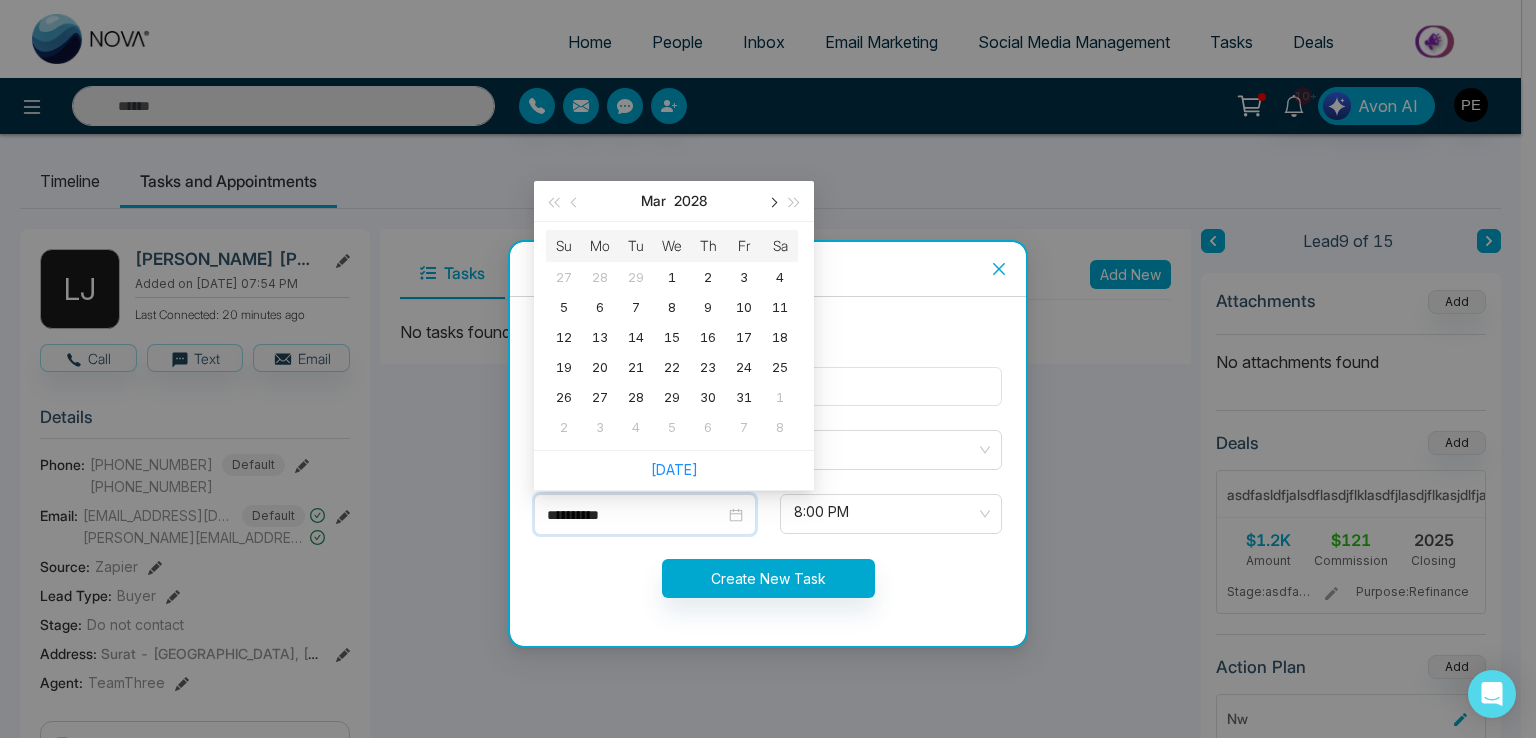 click at bounding box center (772, 201) 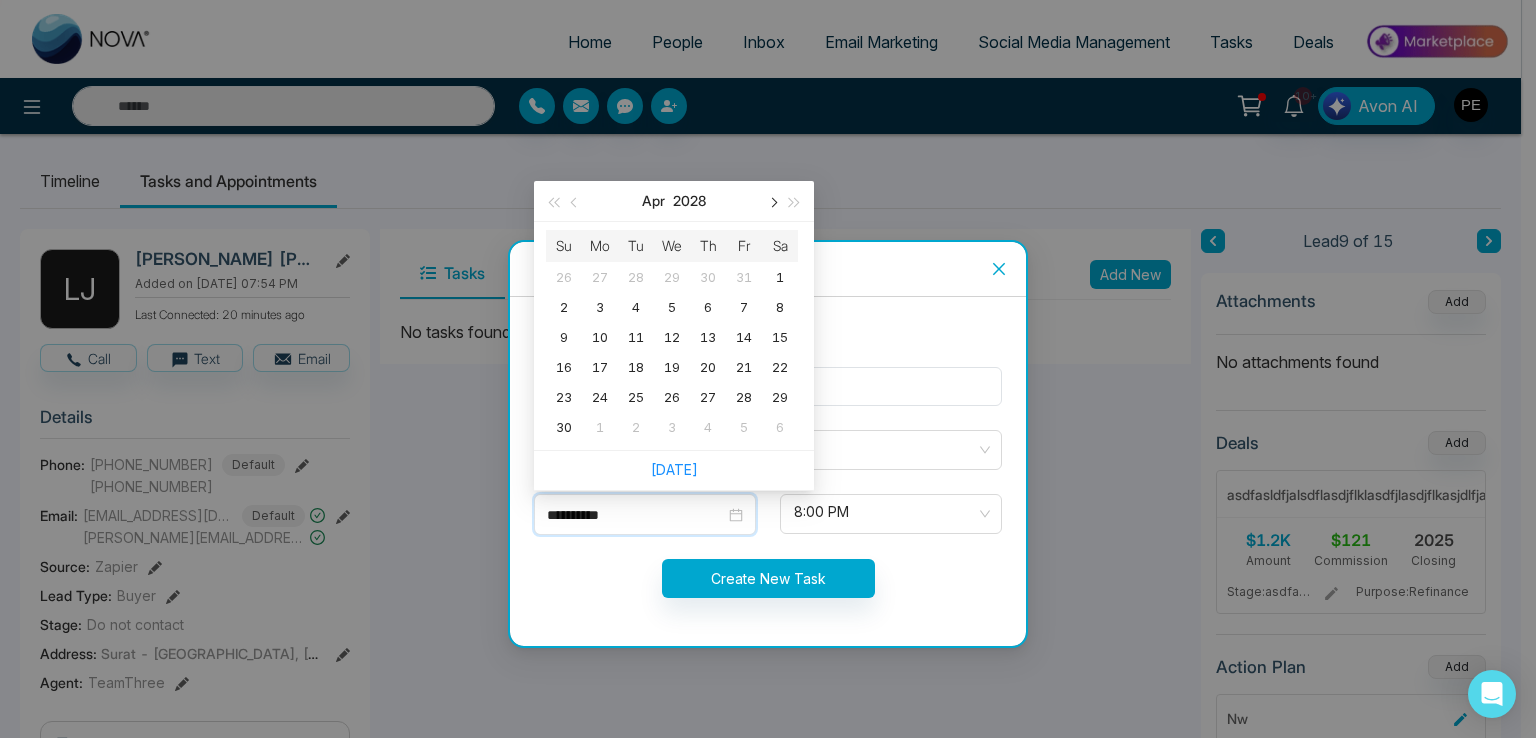 click at bounding box center (772, 201) 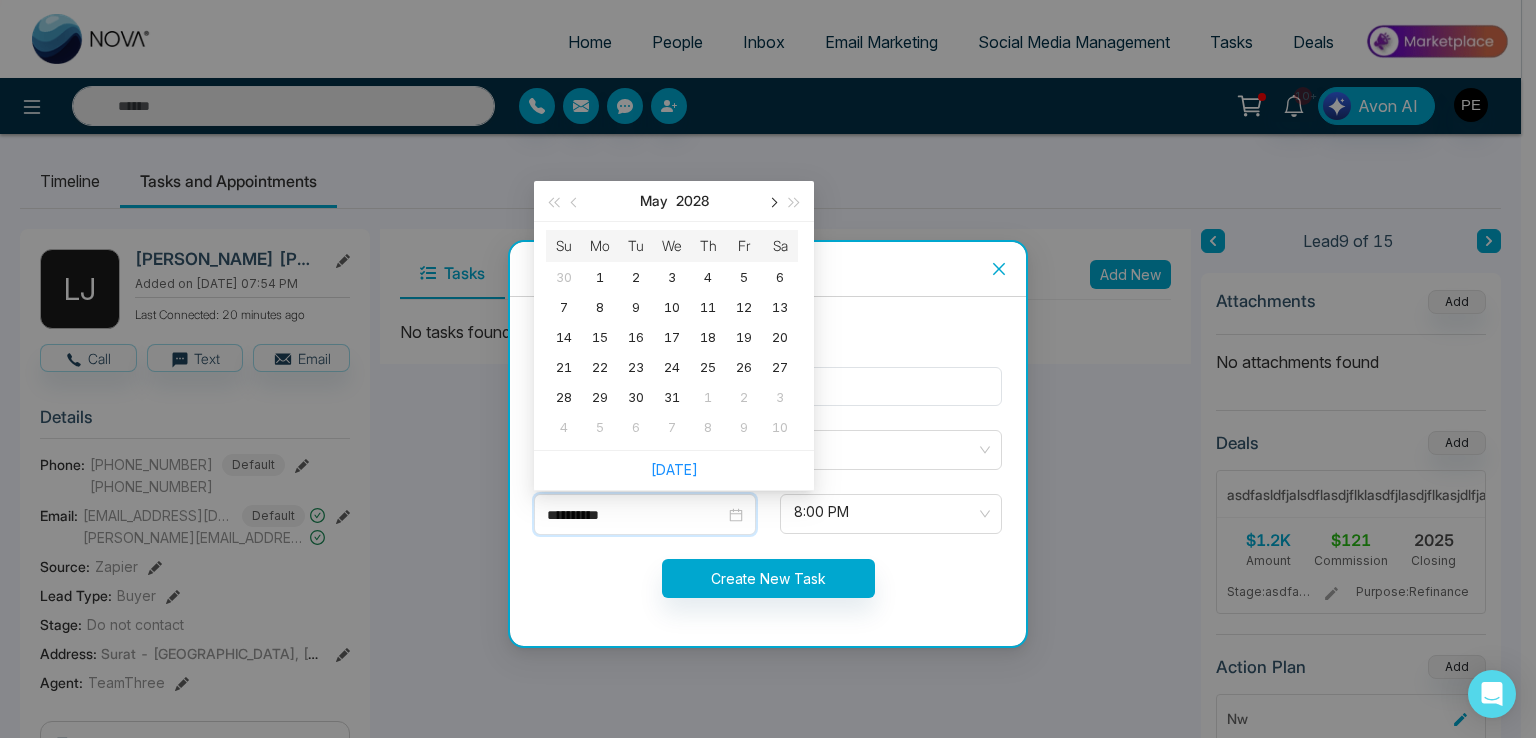 click at bounding box center (772, 201) 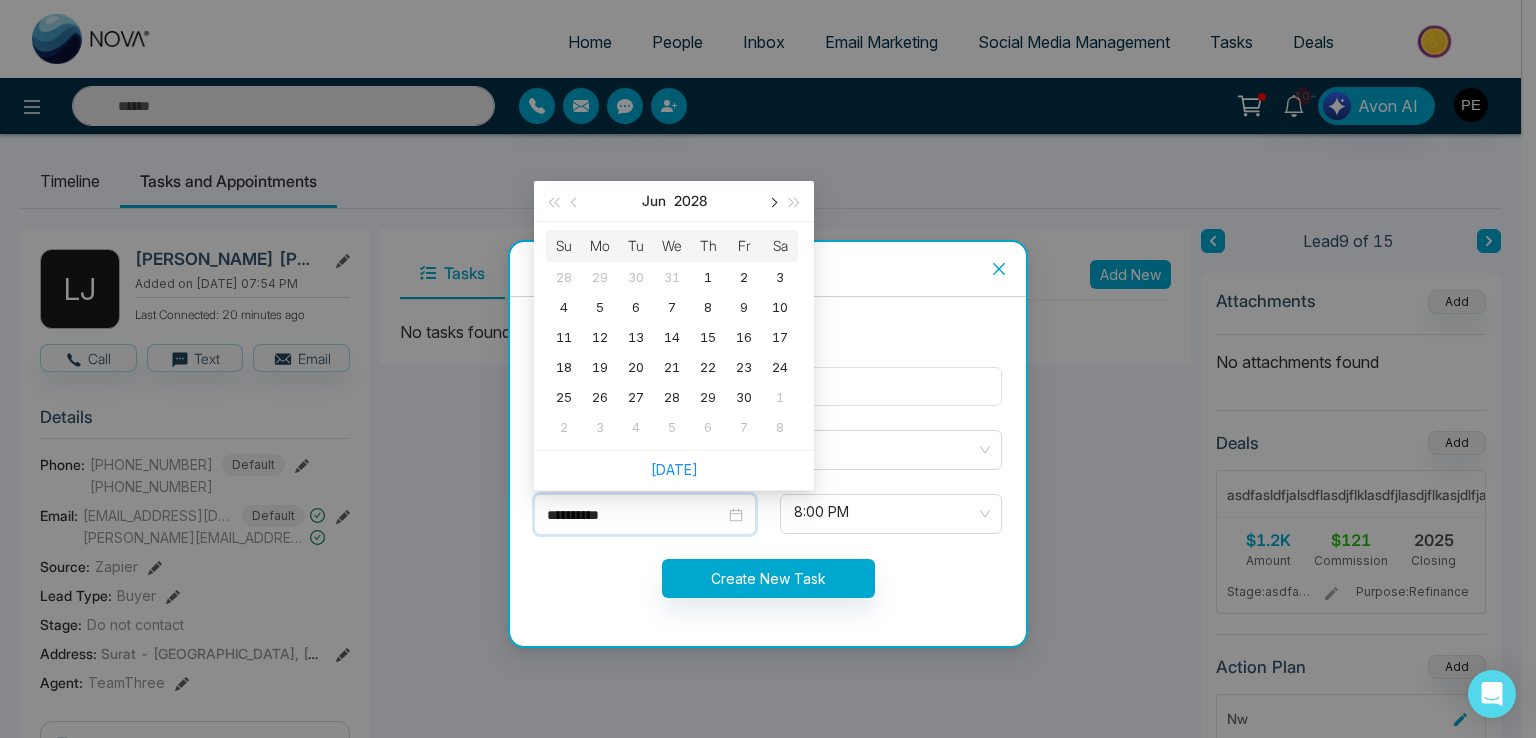 click at bounding box center [772, 201] 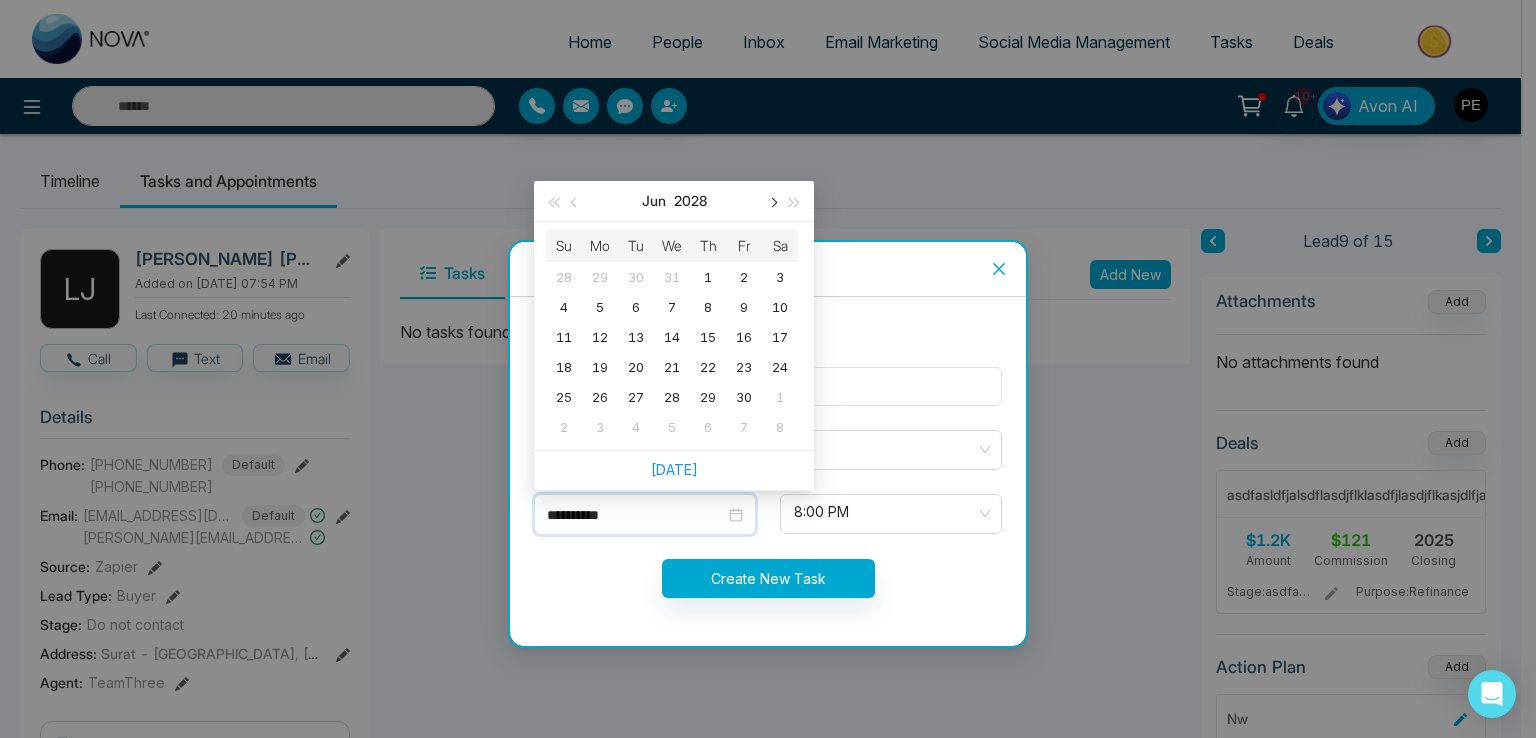 click at bounding box center (772, 201) 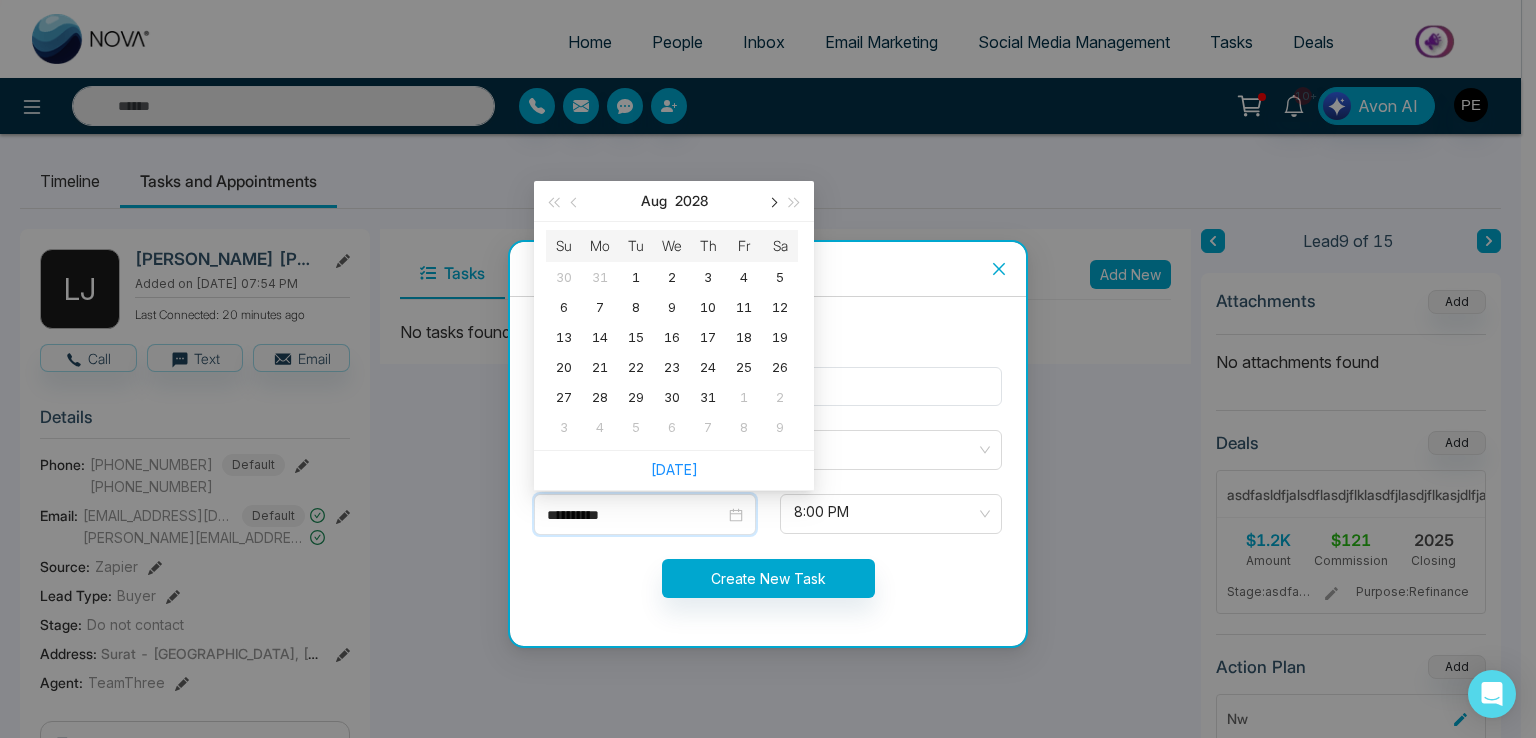 click at bounding box center [772, 201] 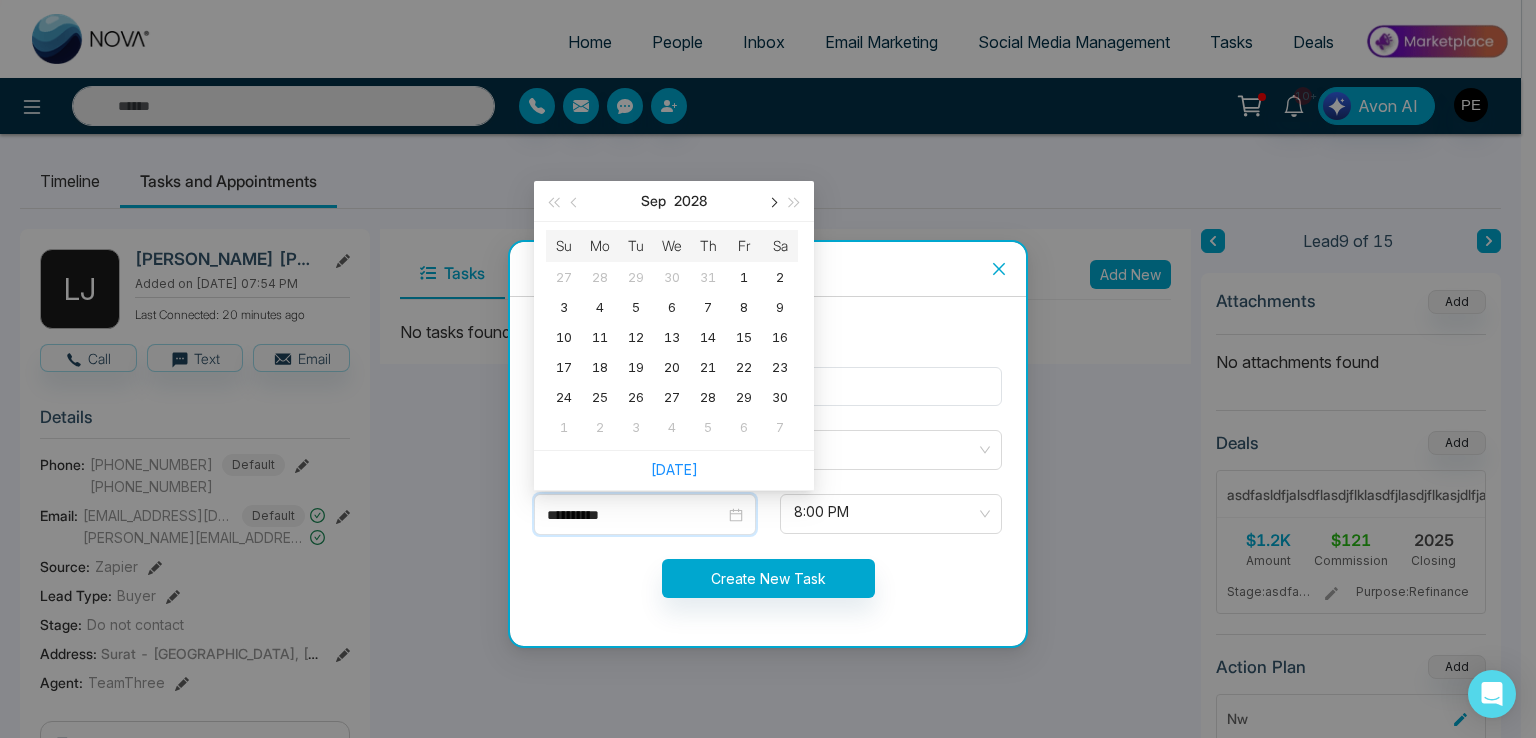 click at bounding box center (772, 201) 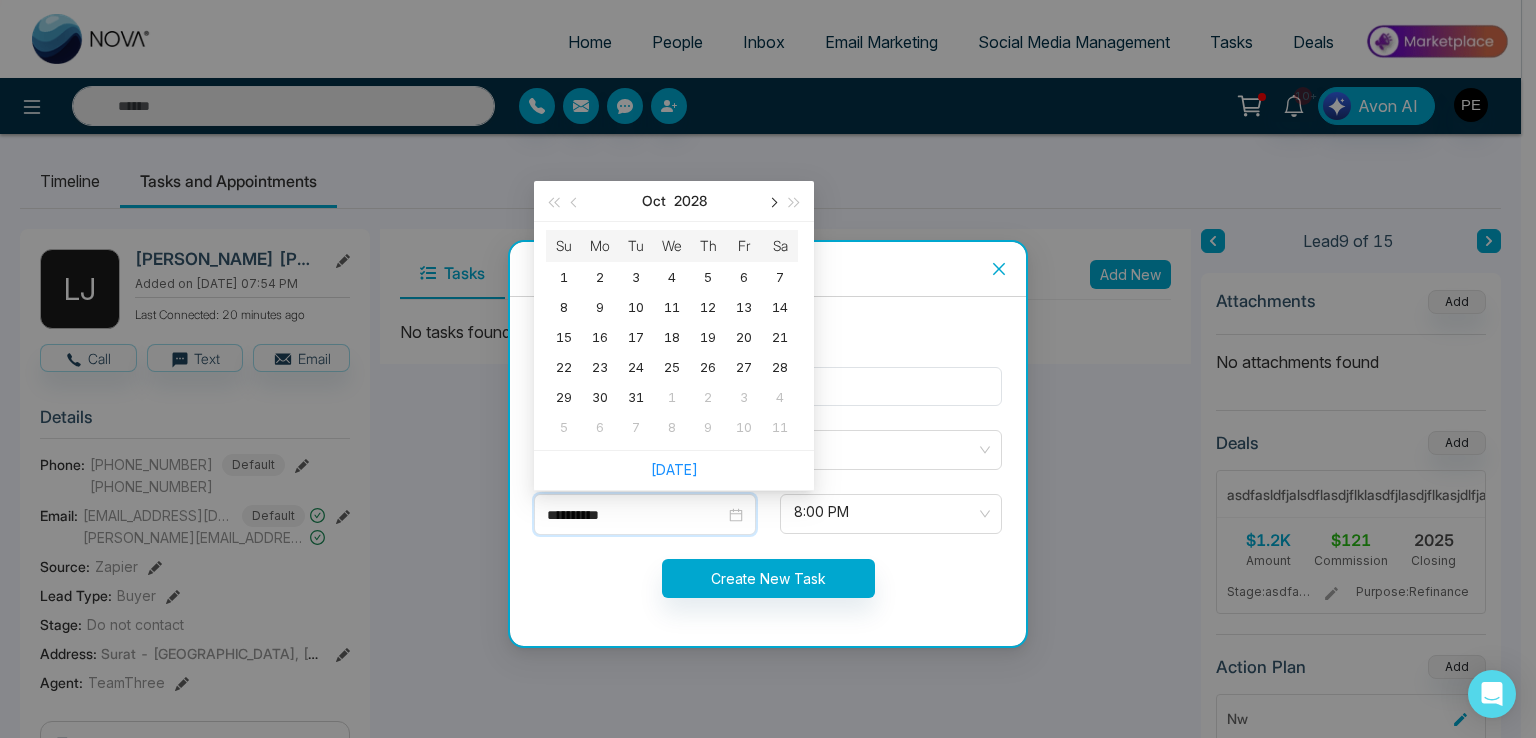 click at bounding box center (772, 201) 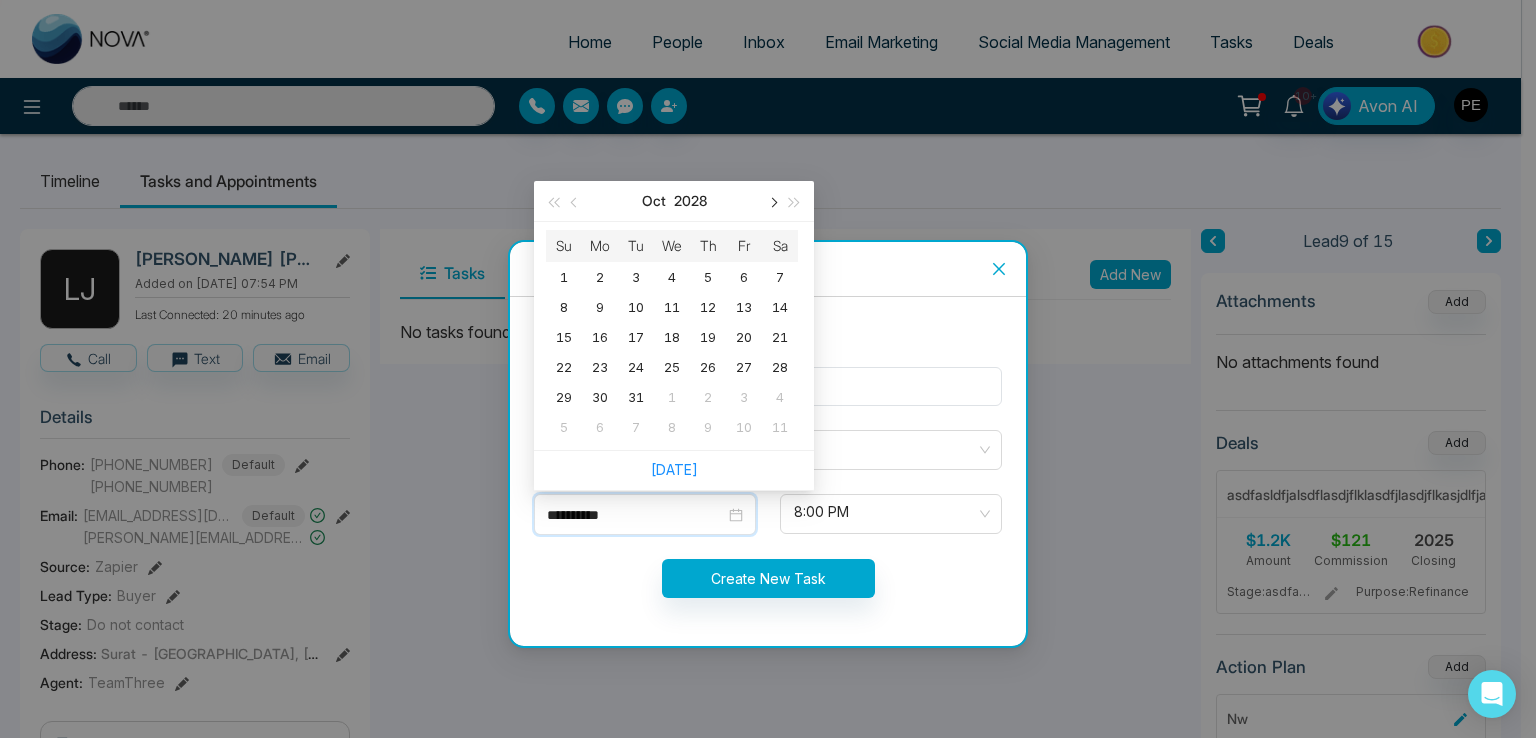 click at bounding box center [772, 201] 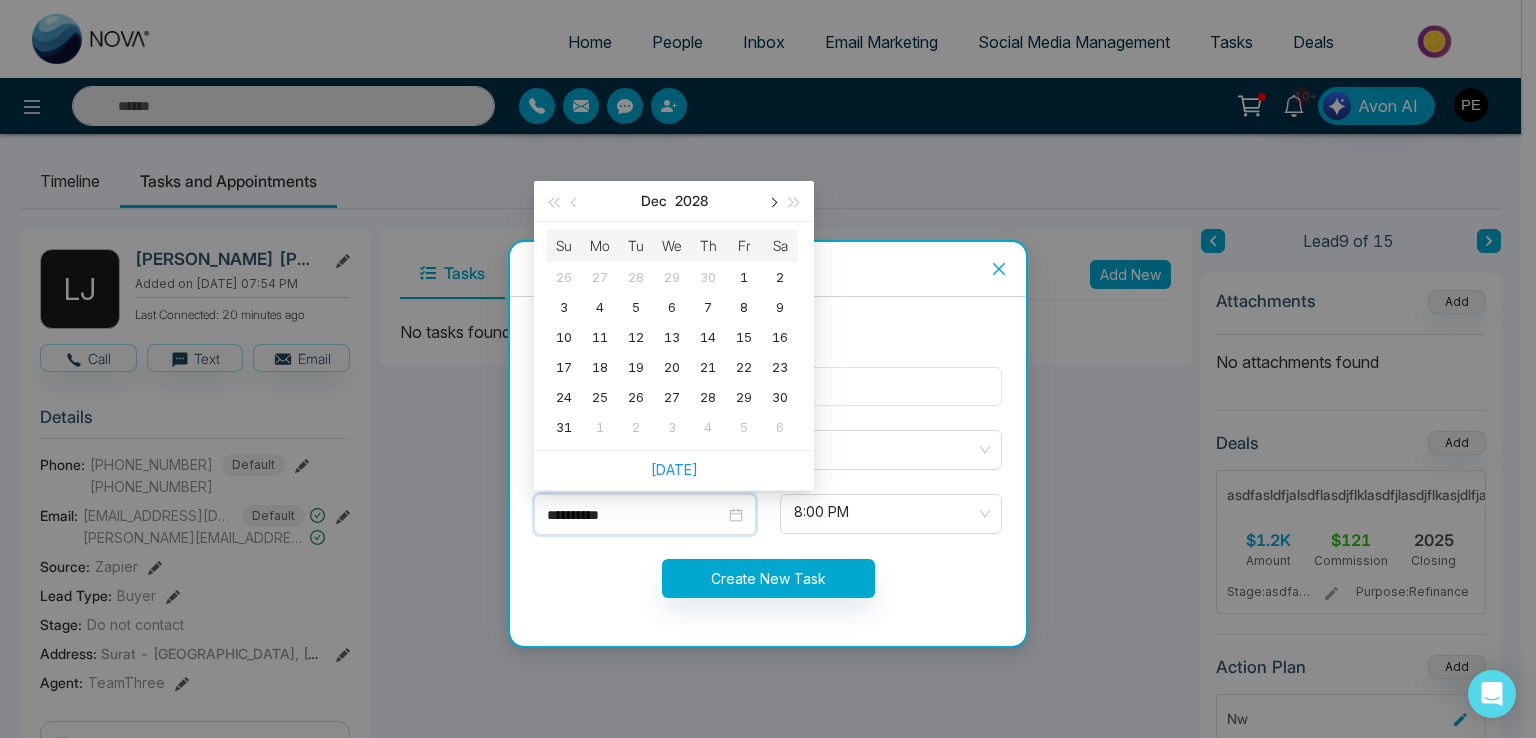 click at bounding box center [772, 201] 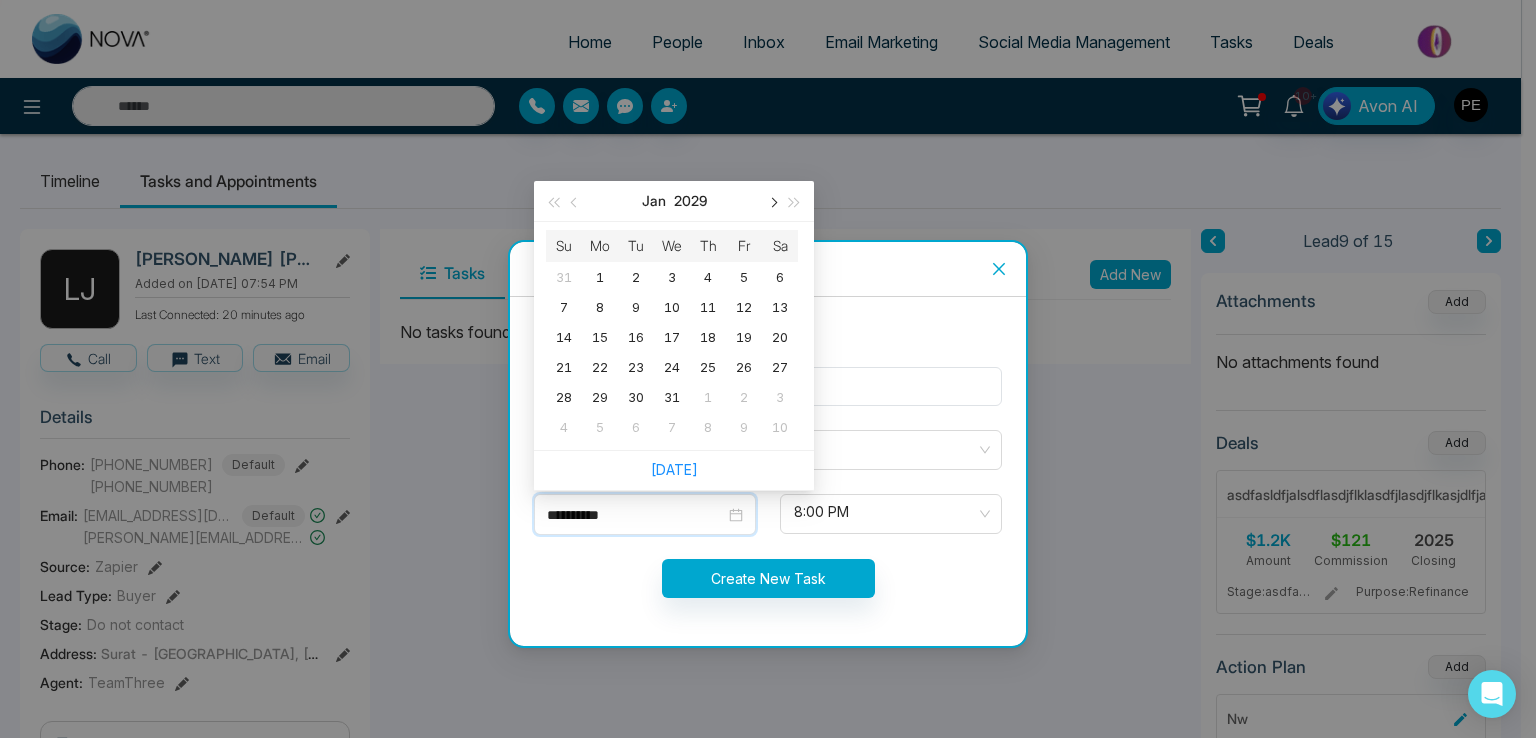 click at bounding box center [772, 201] 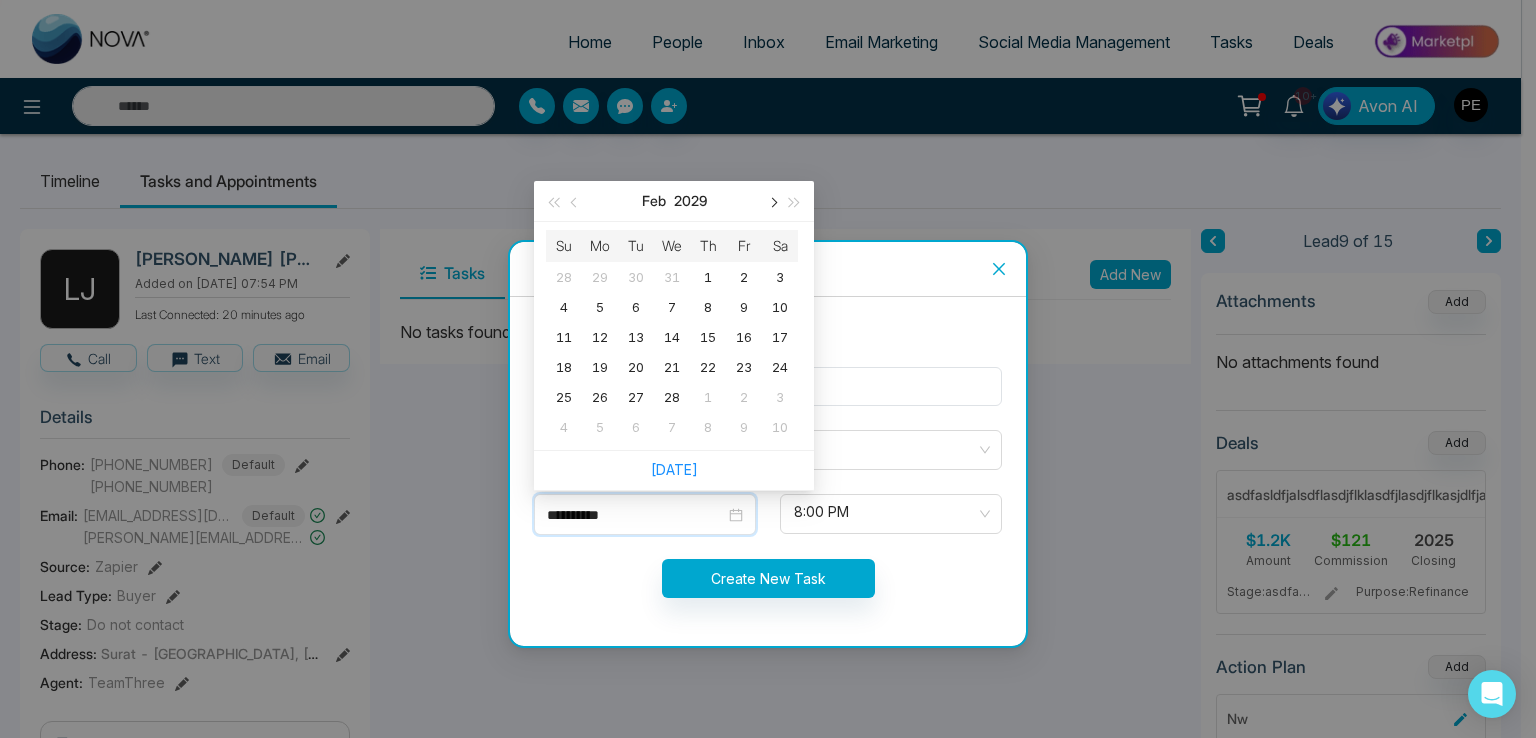 click at bounding box center [772, 201] 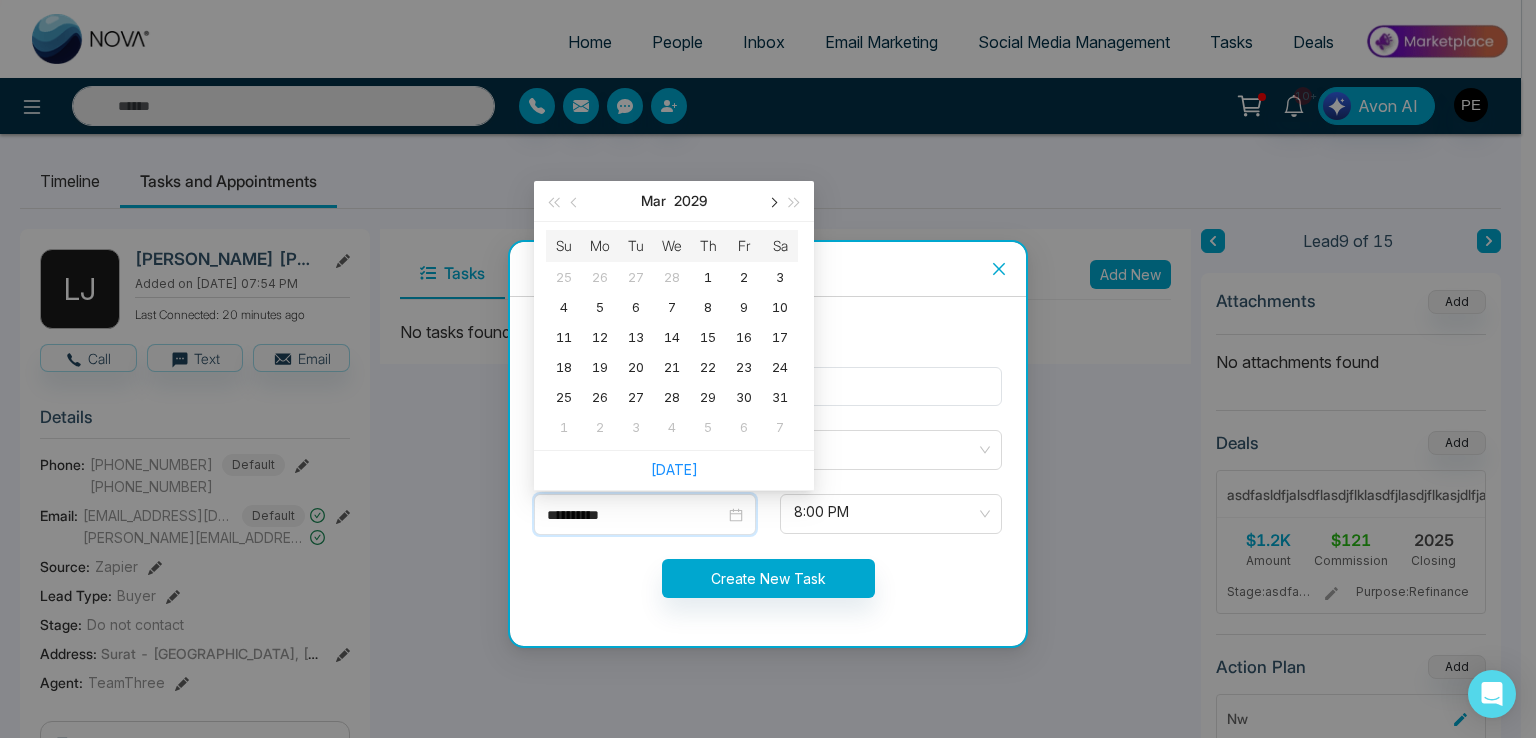 click at bounding box center [772, 201] 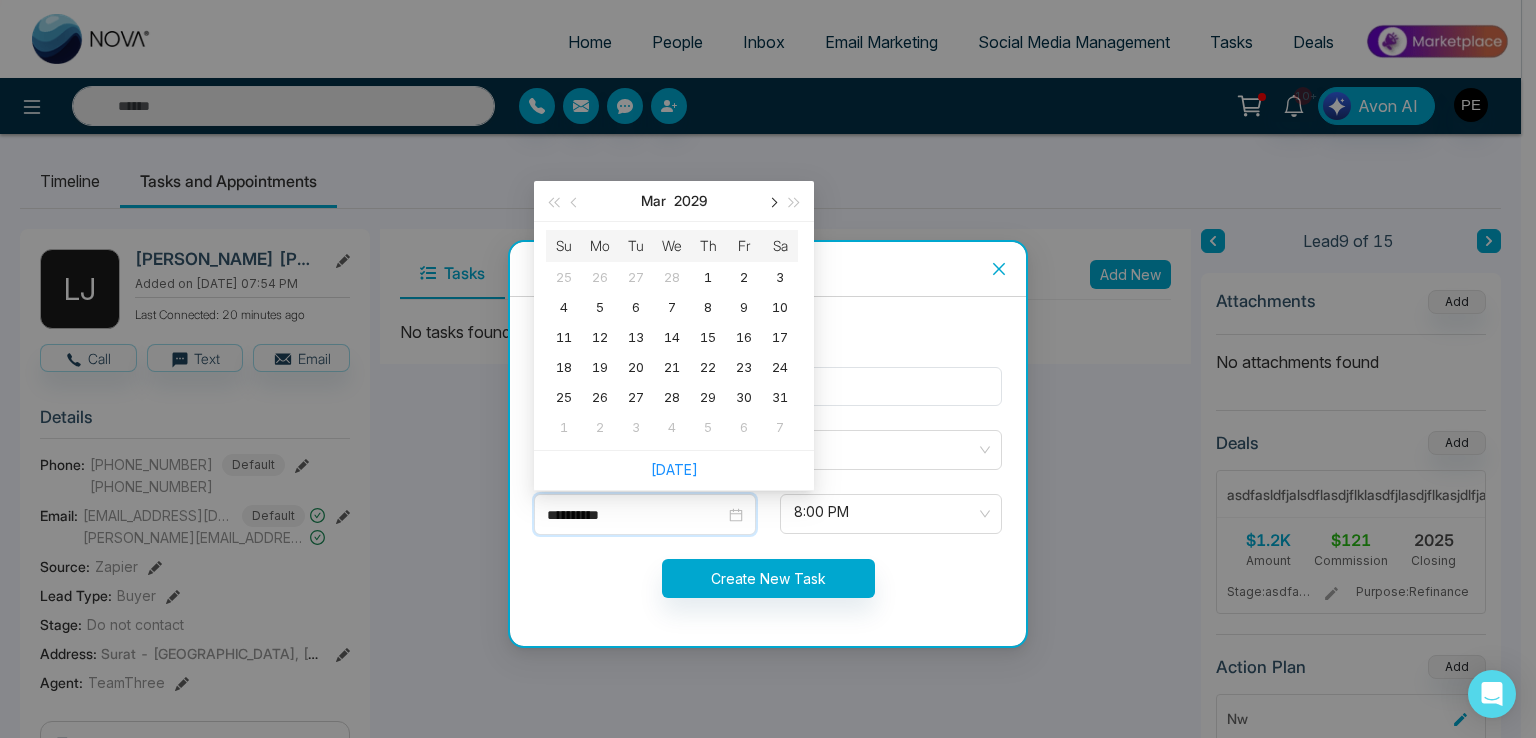 click at bounding box center (772, 201) 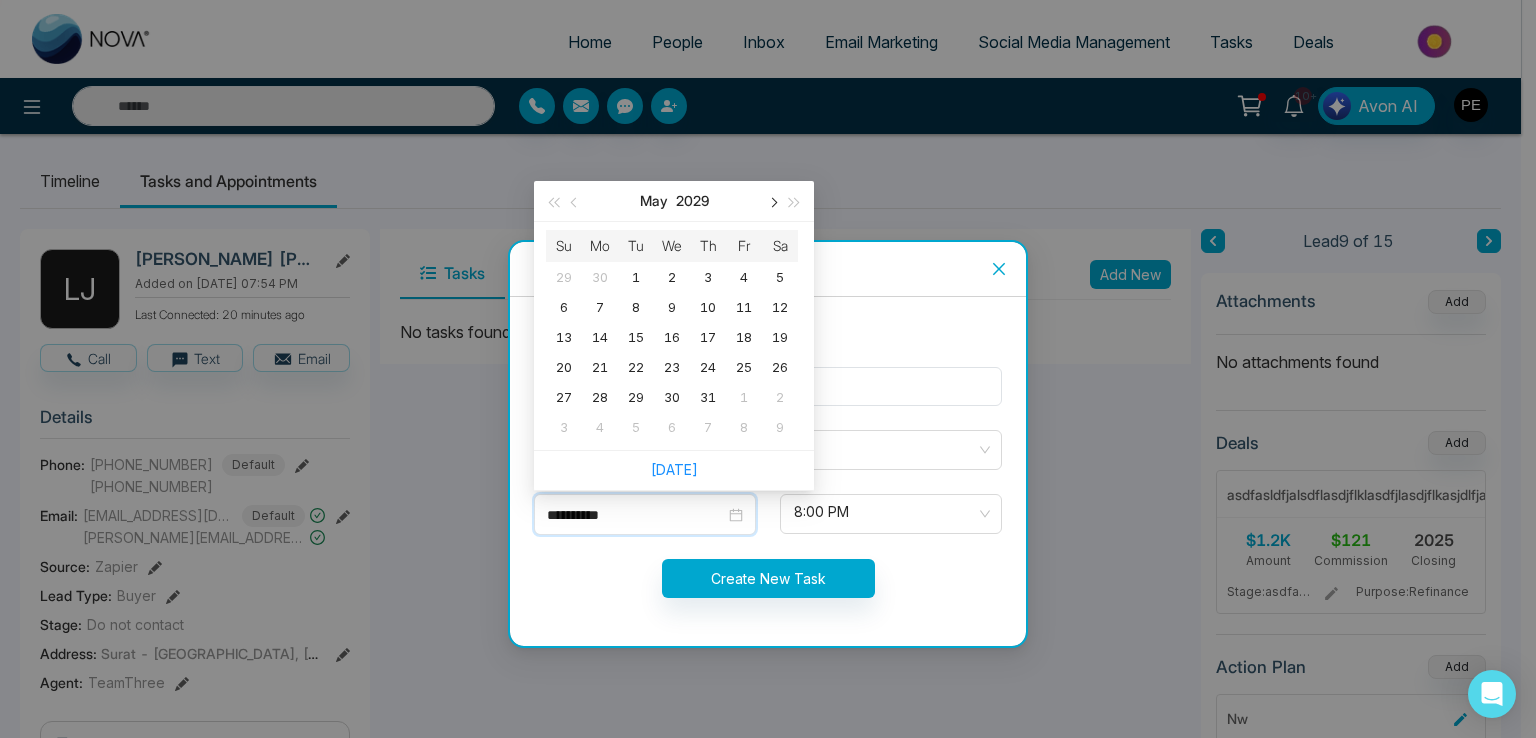 click at bounding box center (772, 201) 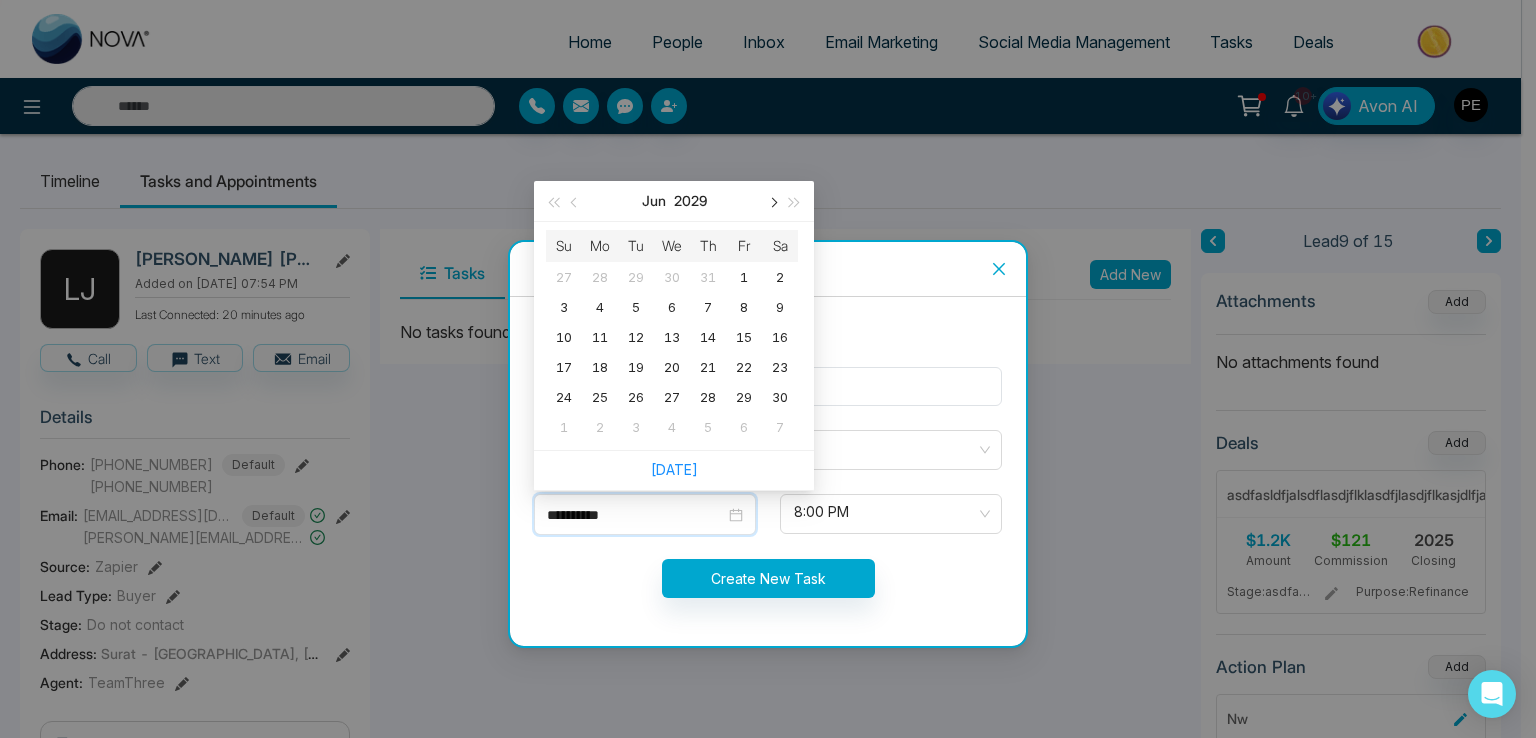 click at bounding box center [772, 201] 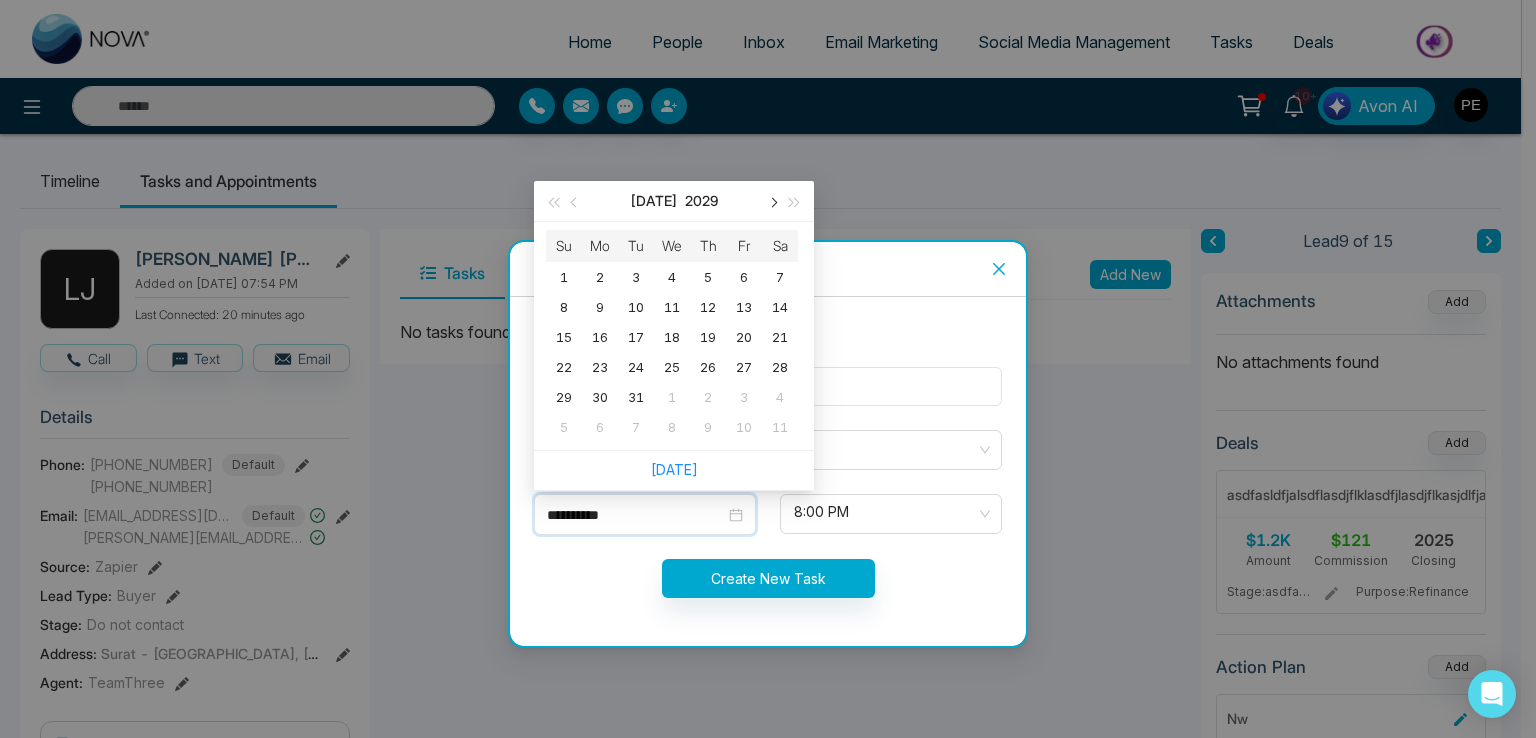 click at bounding box center [772, 201] 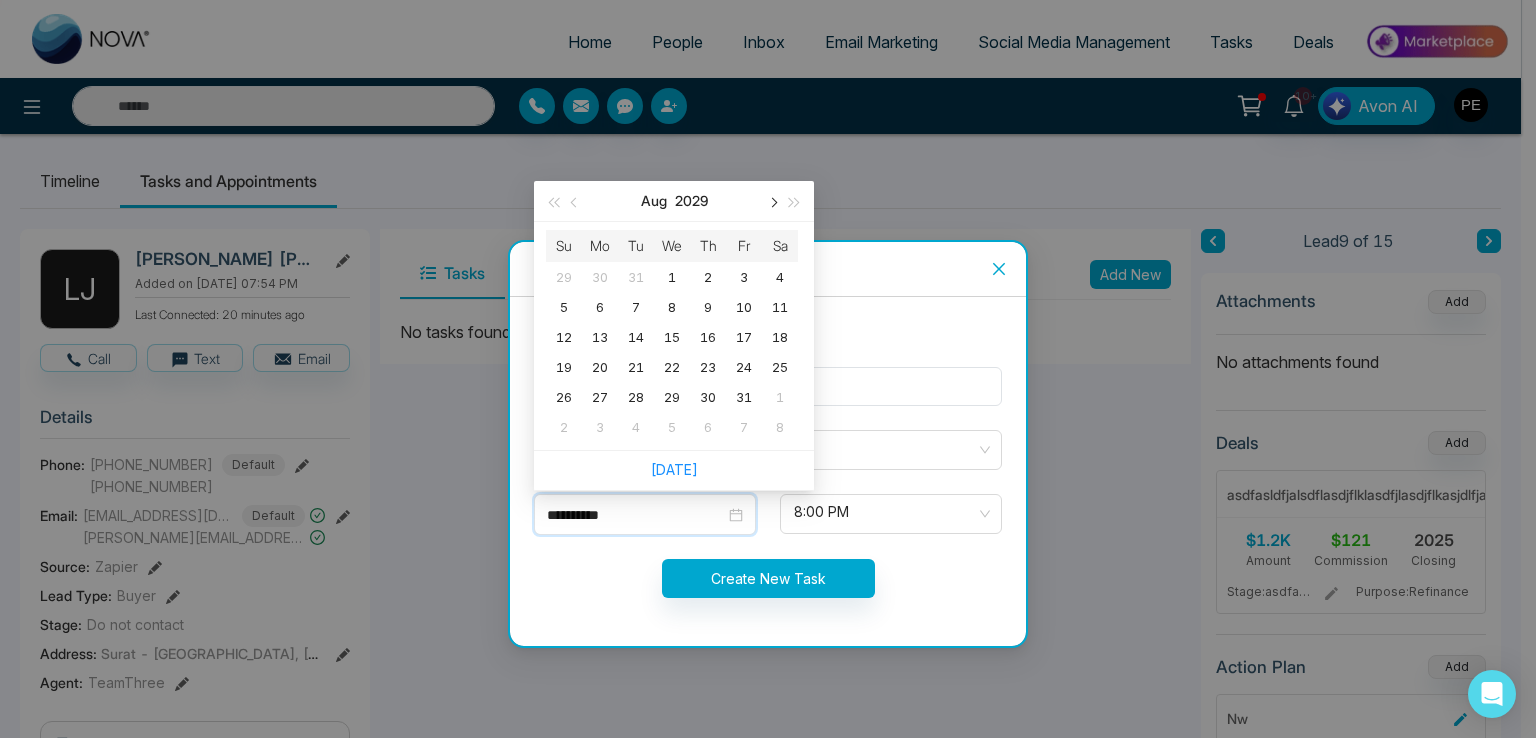 click at bounding box center [772, 201] 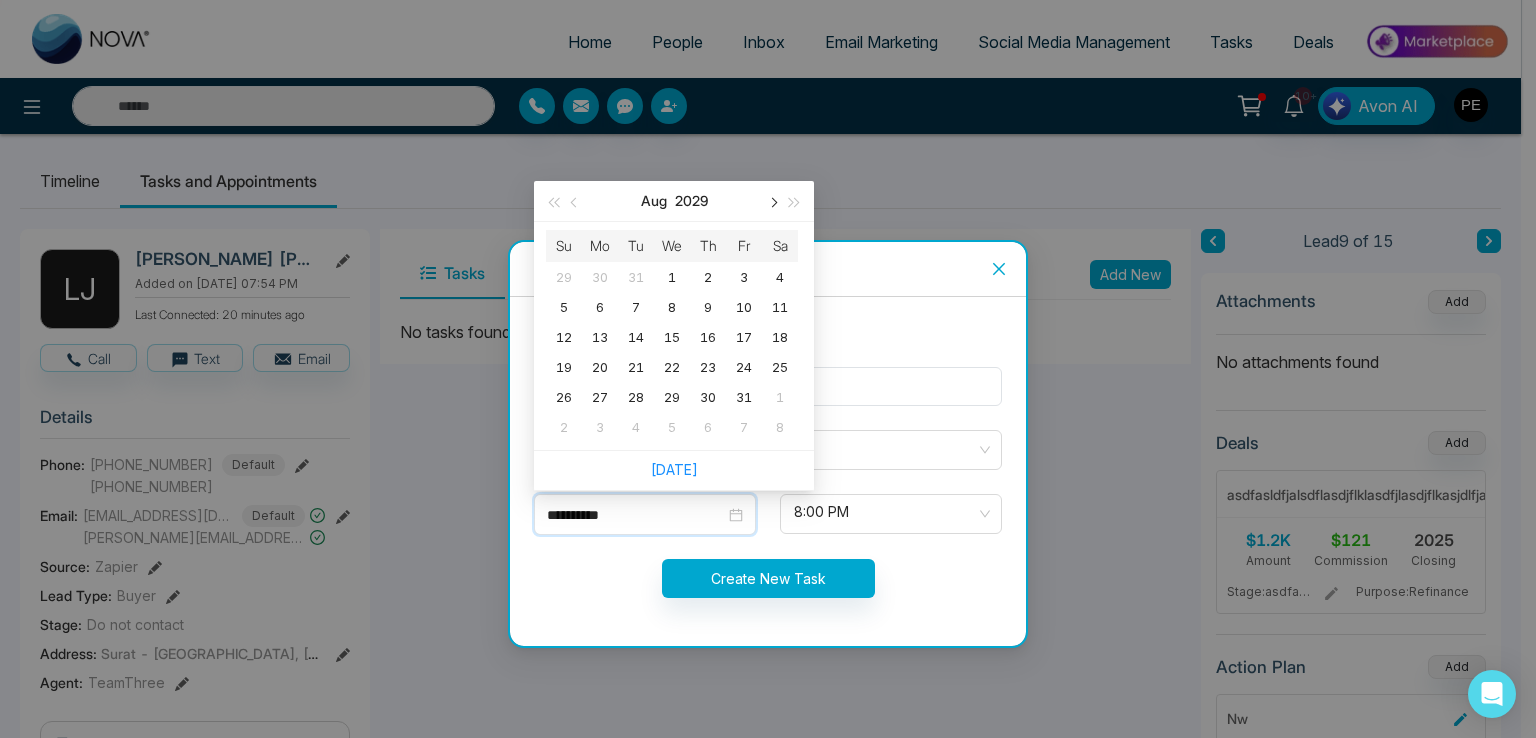 click at bounding box center [772, 201] 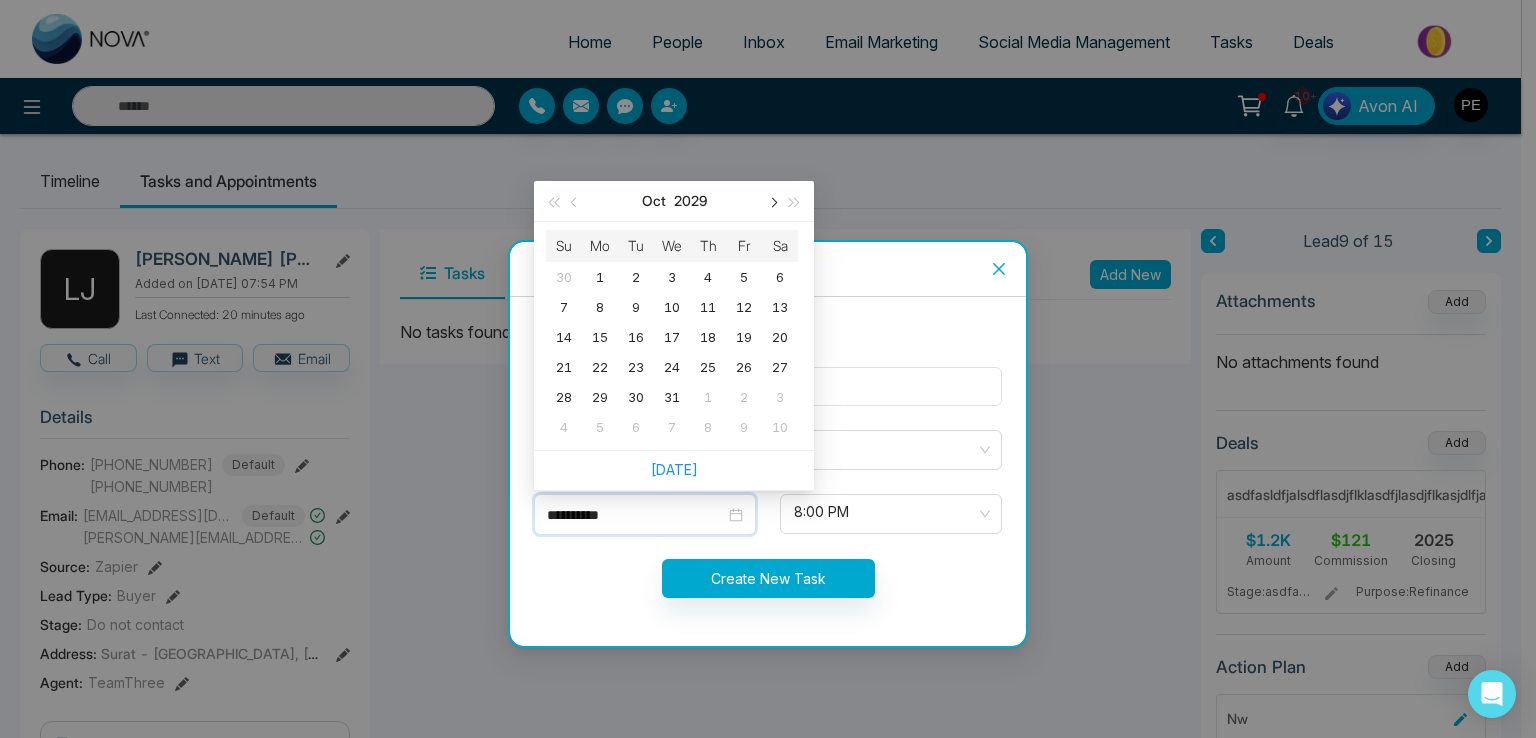 click at bounding box center (772, 201) 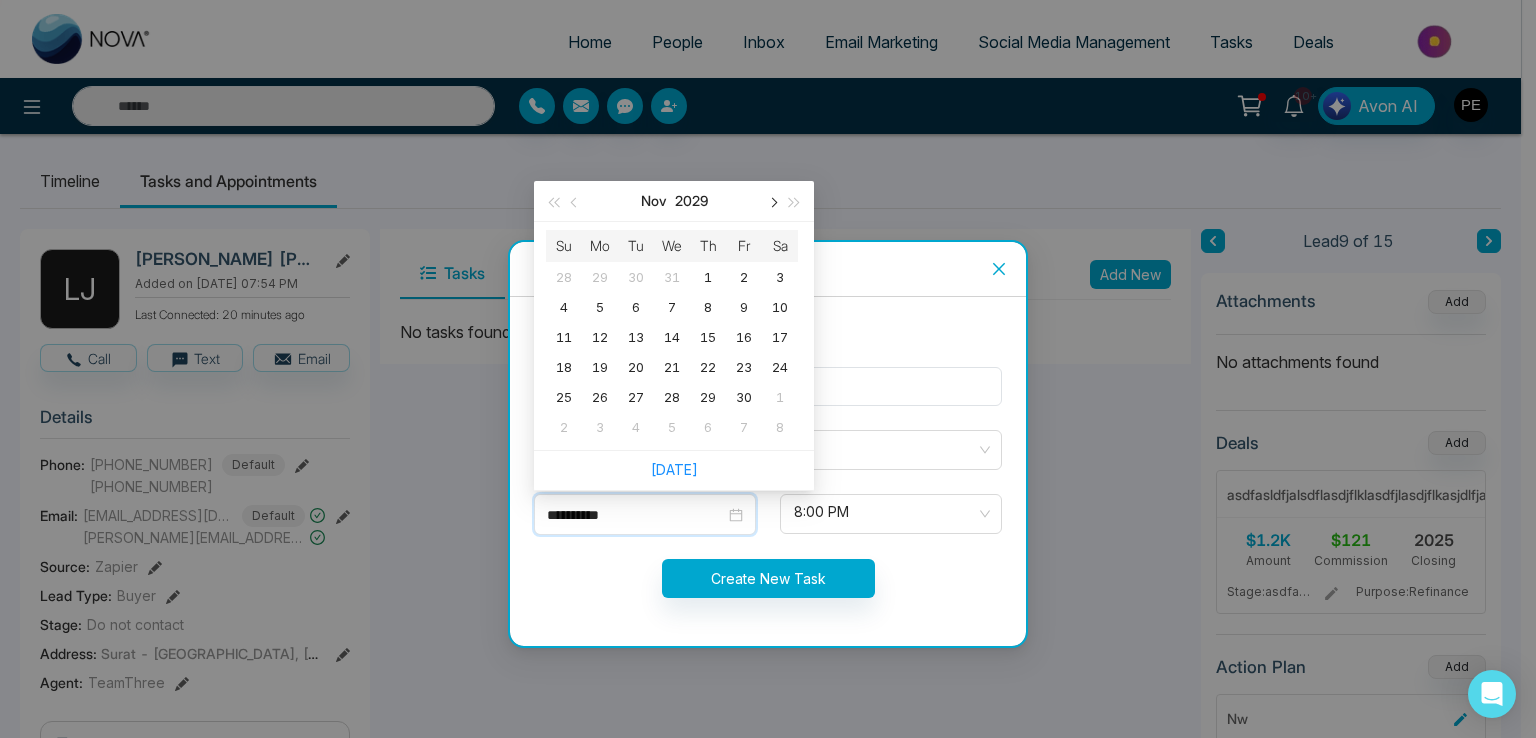click at bounding box center [772, 201] 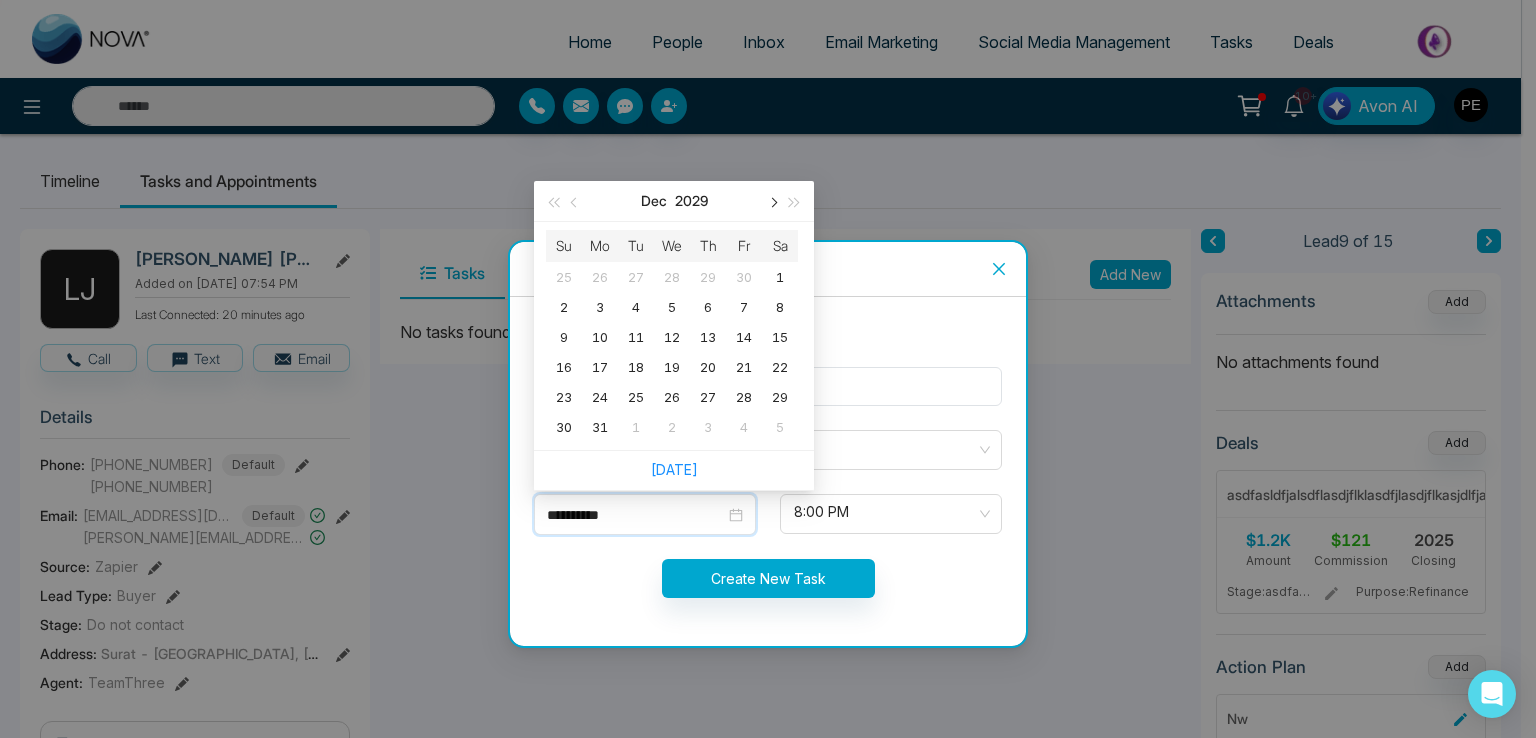 click at bounding box center (772, 201) 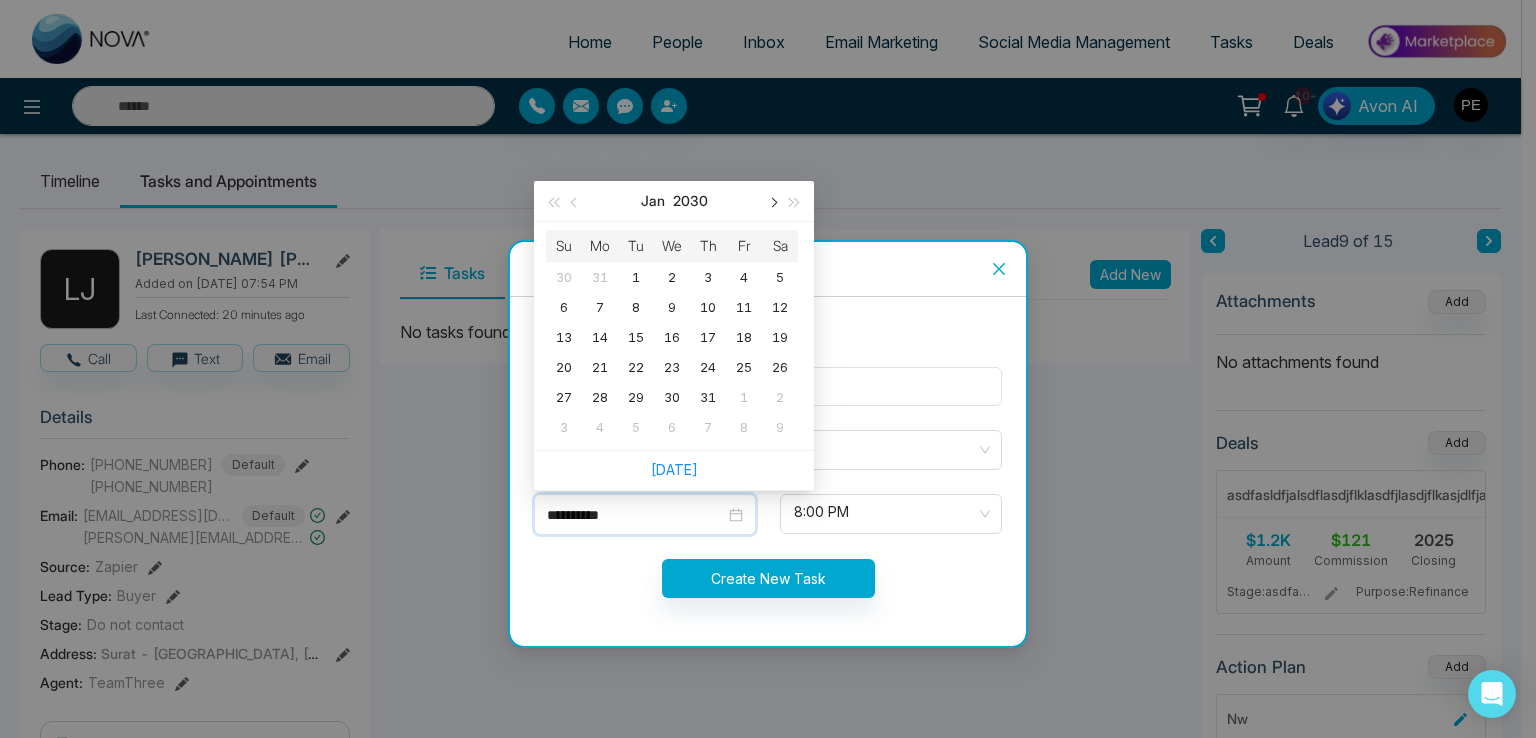 click at bounding box center [772, 201] 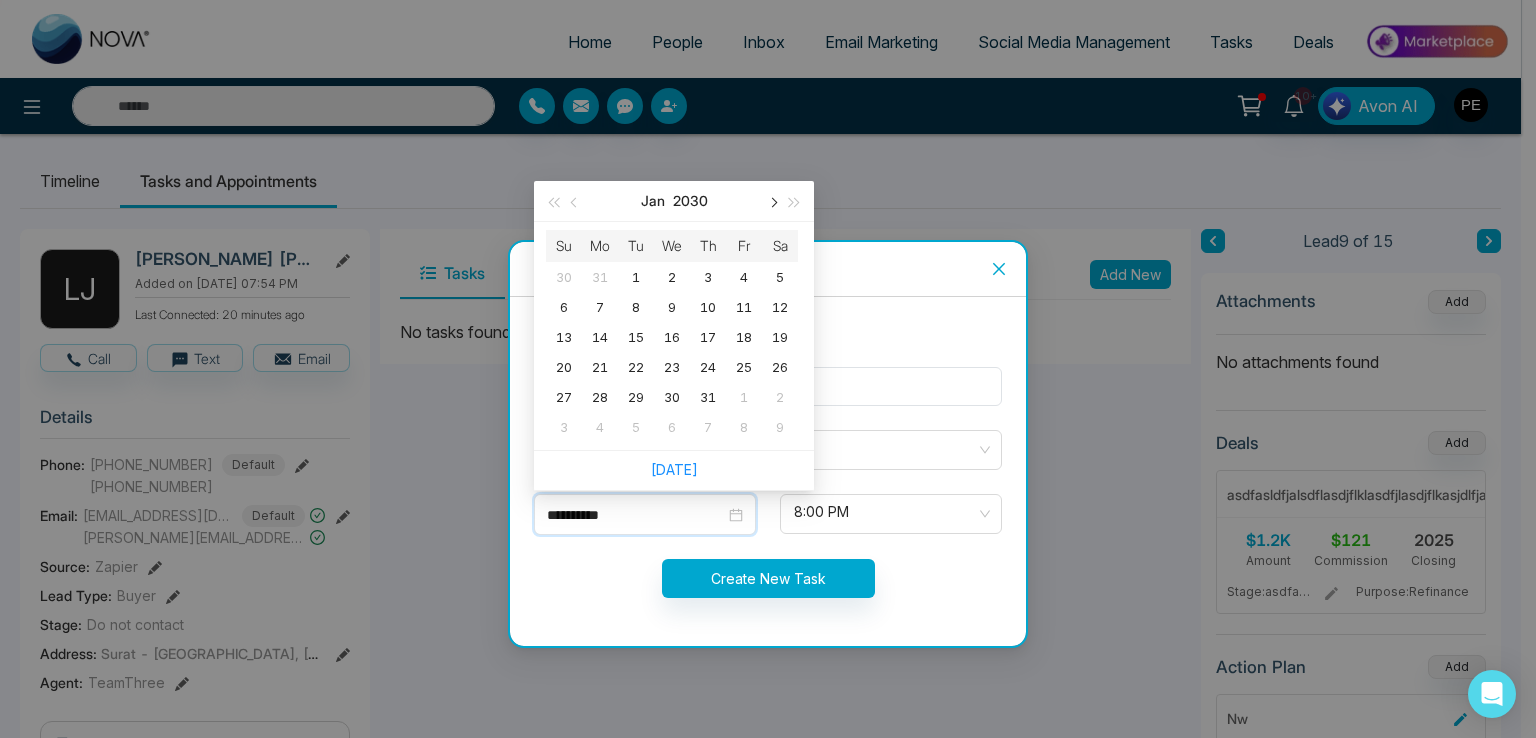 click at bounding box center (772, 201) 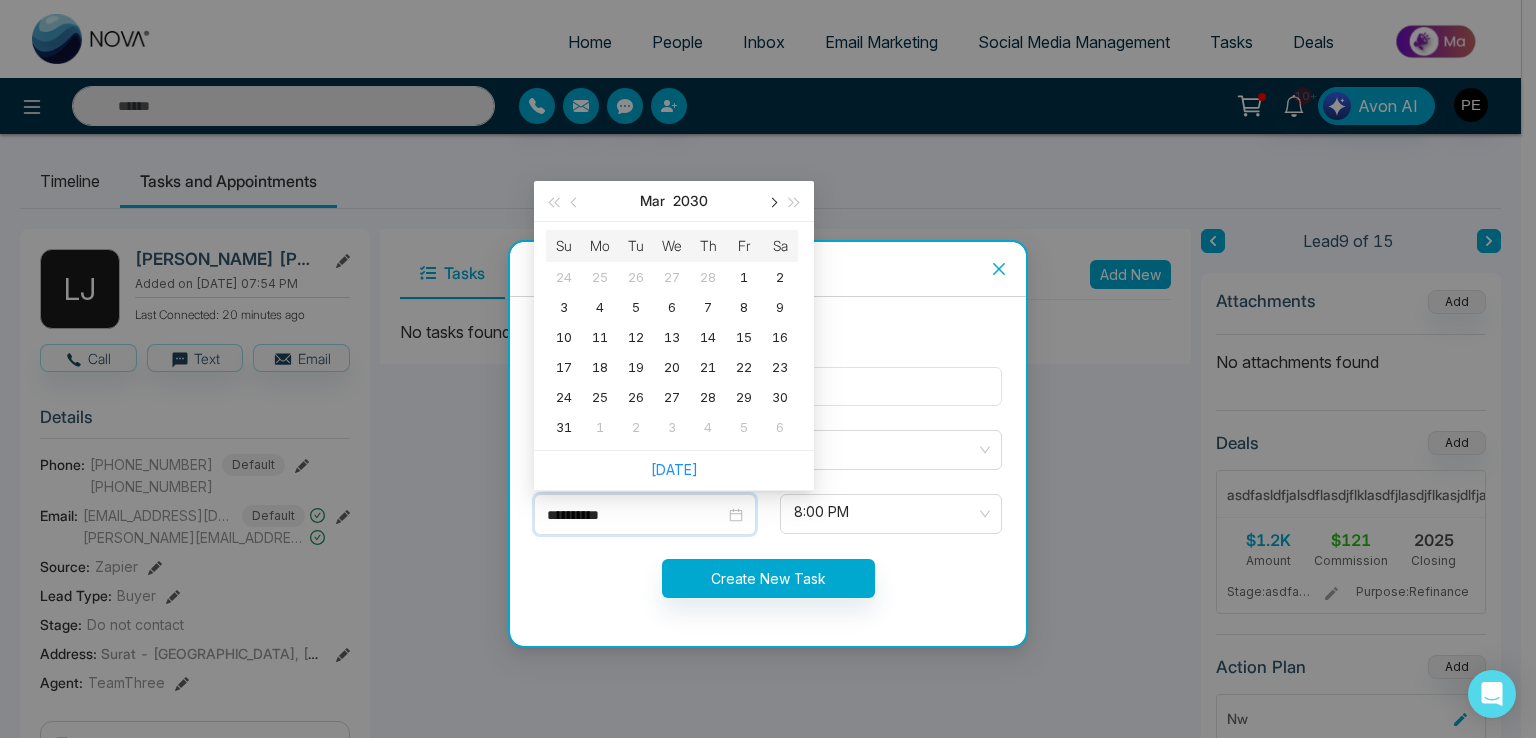 click at bounding box center (772, 201) 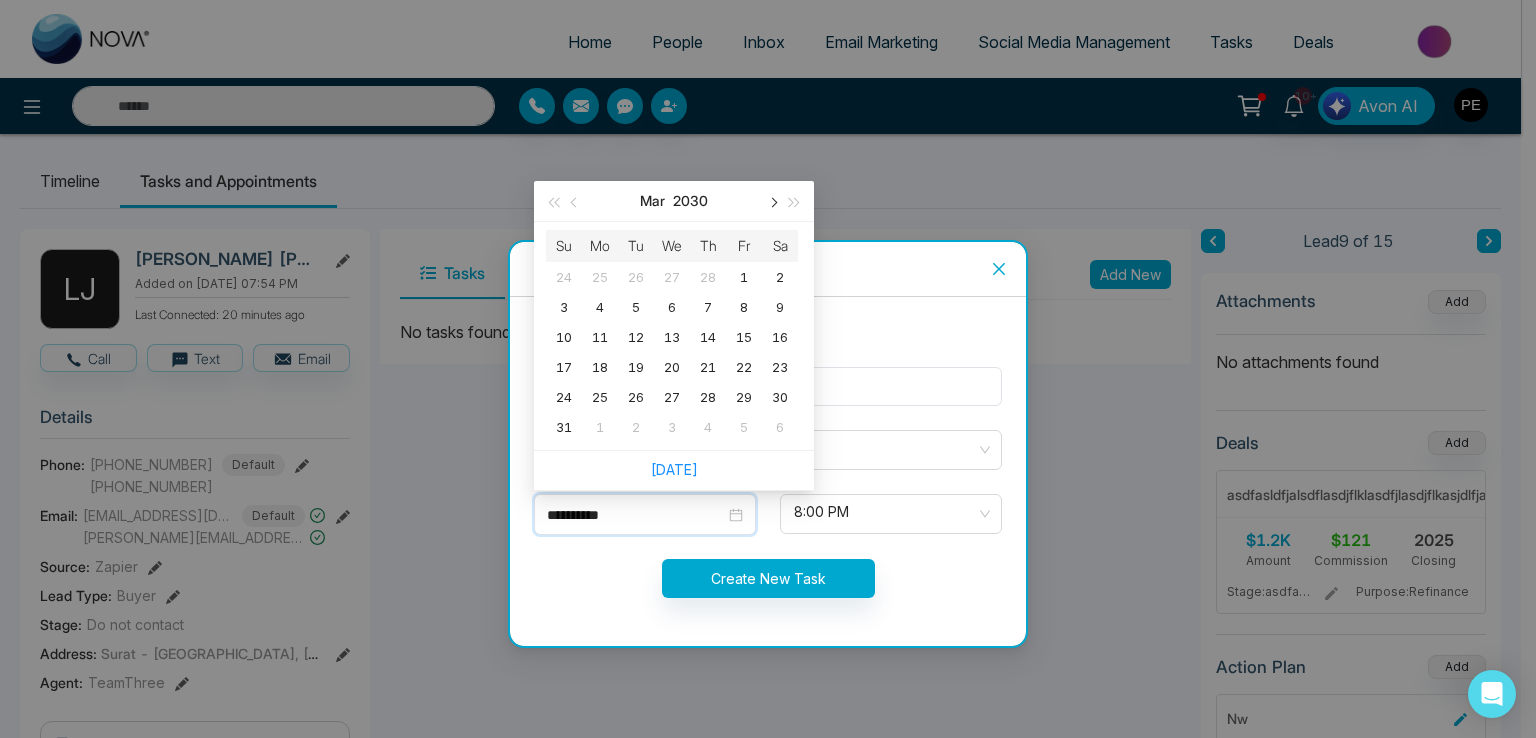 click at bounding box center (772, 201) 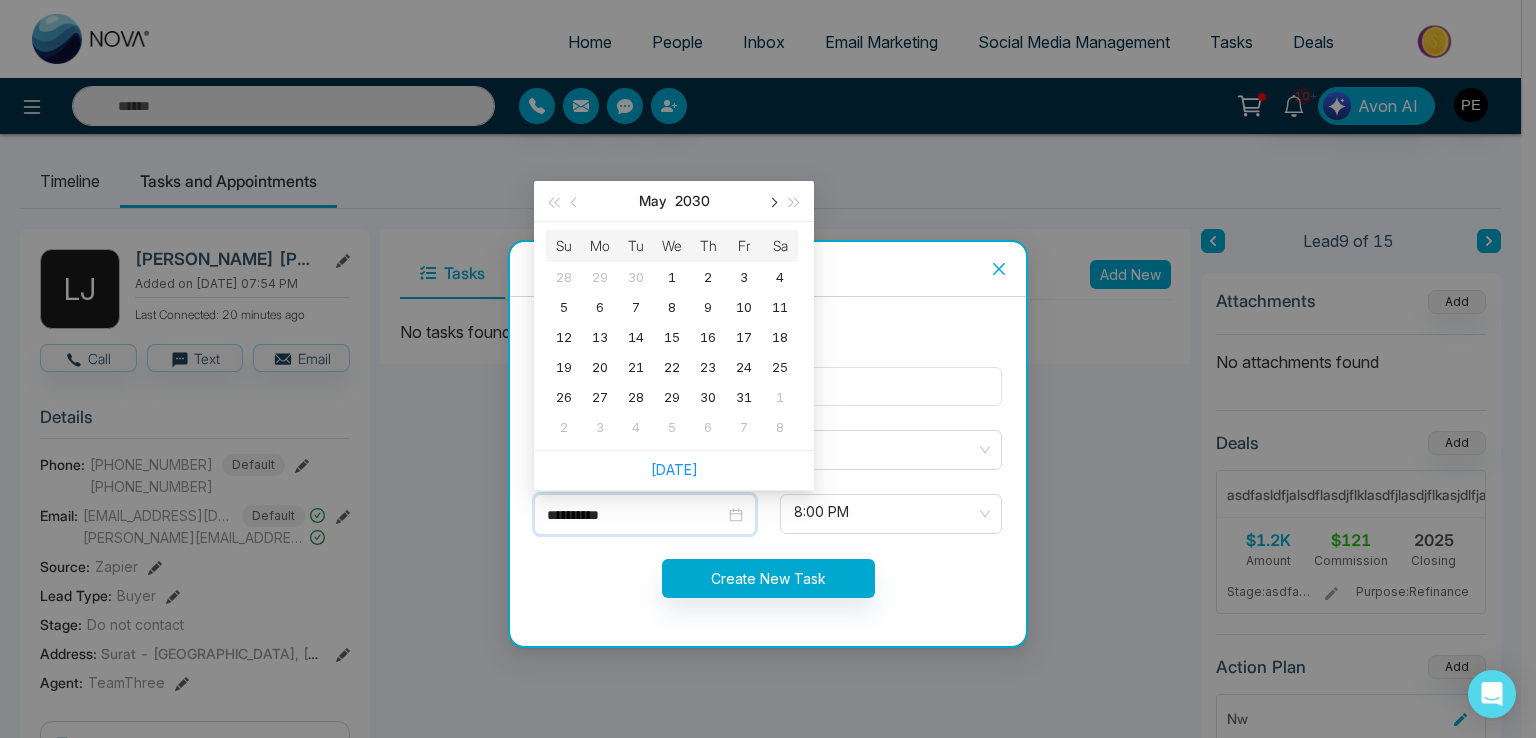 click at bounding box center (772, 201) 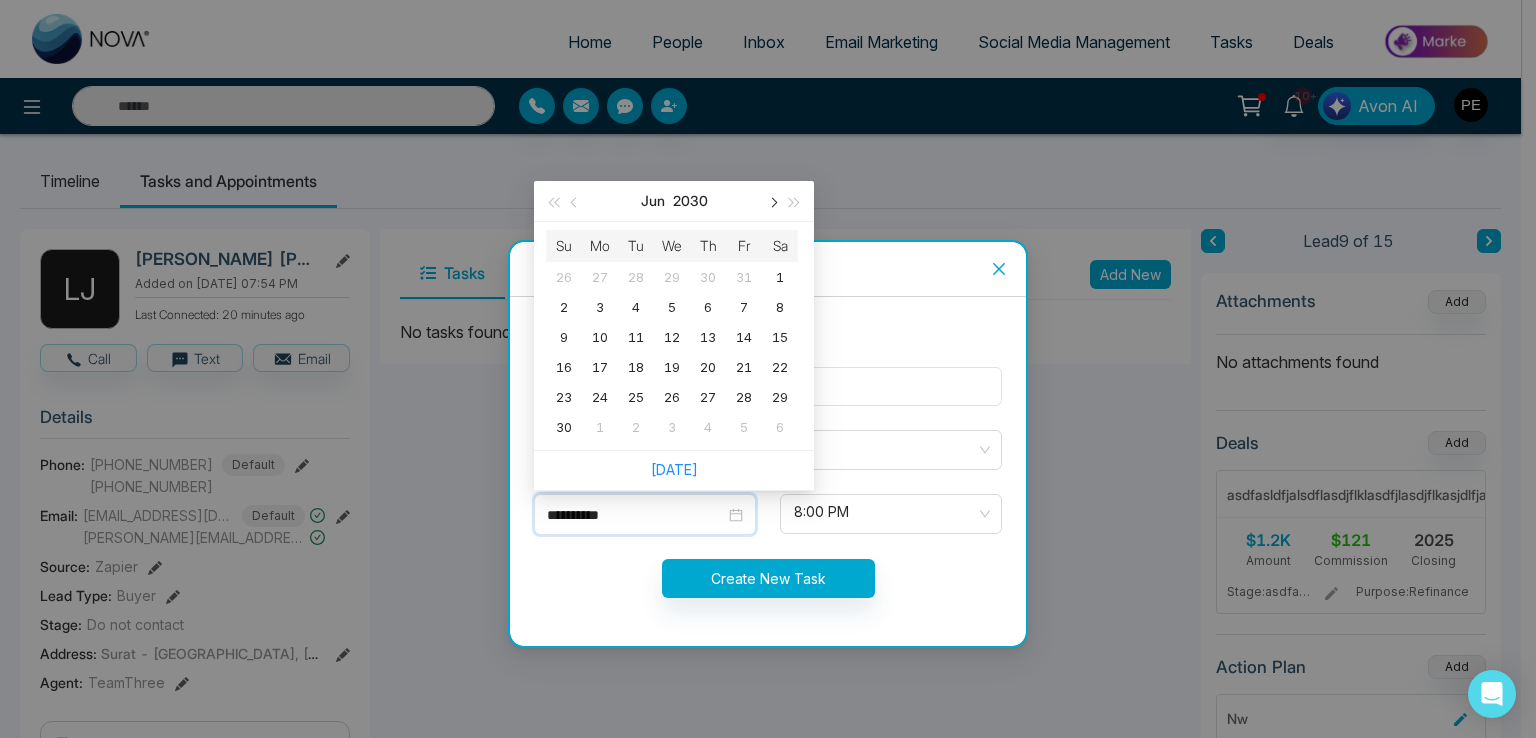 click at bounding box center (772, 201) 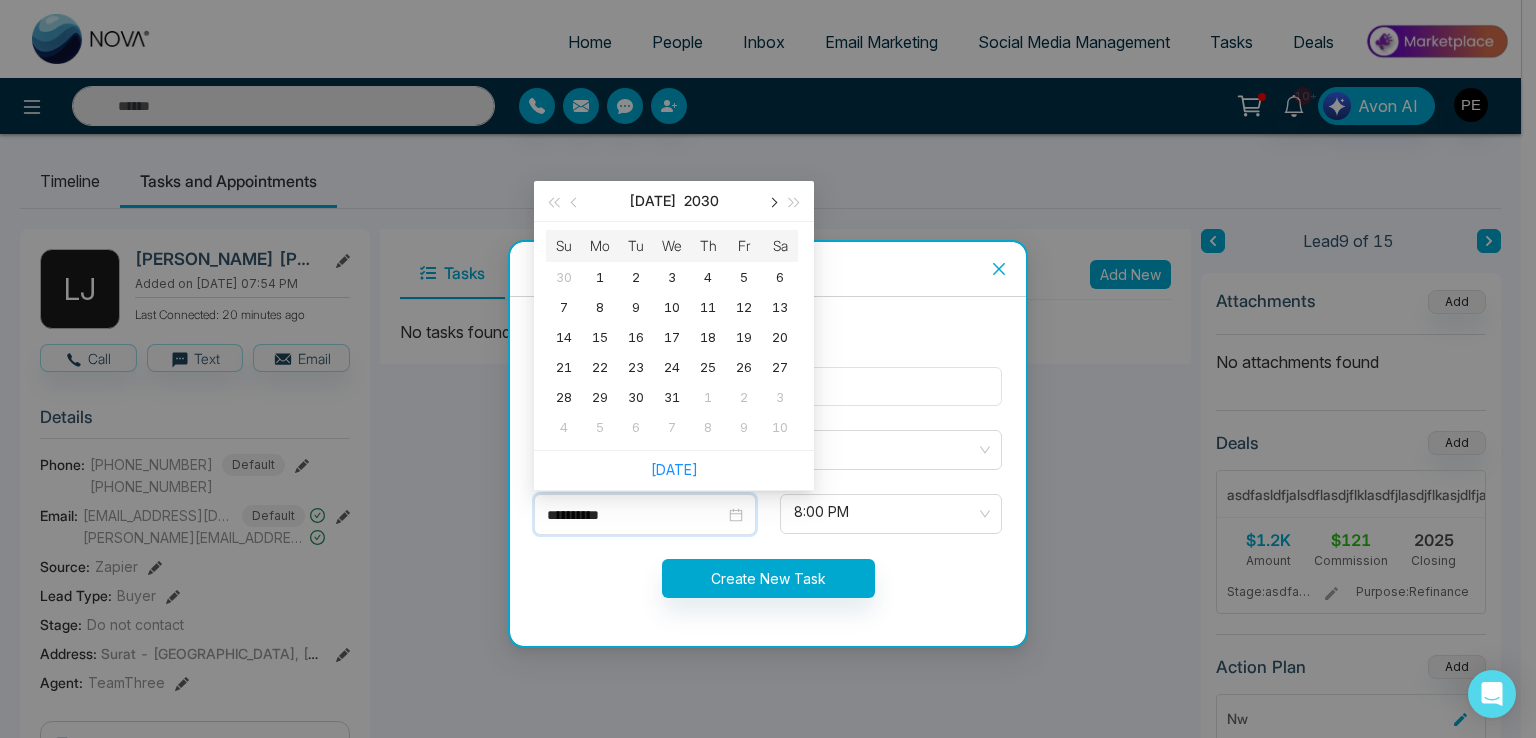 click at bounding box center [772, 201] 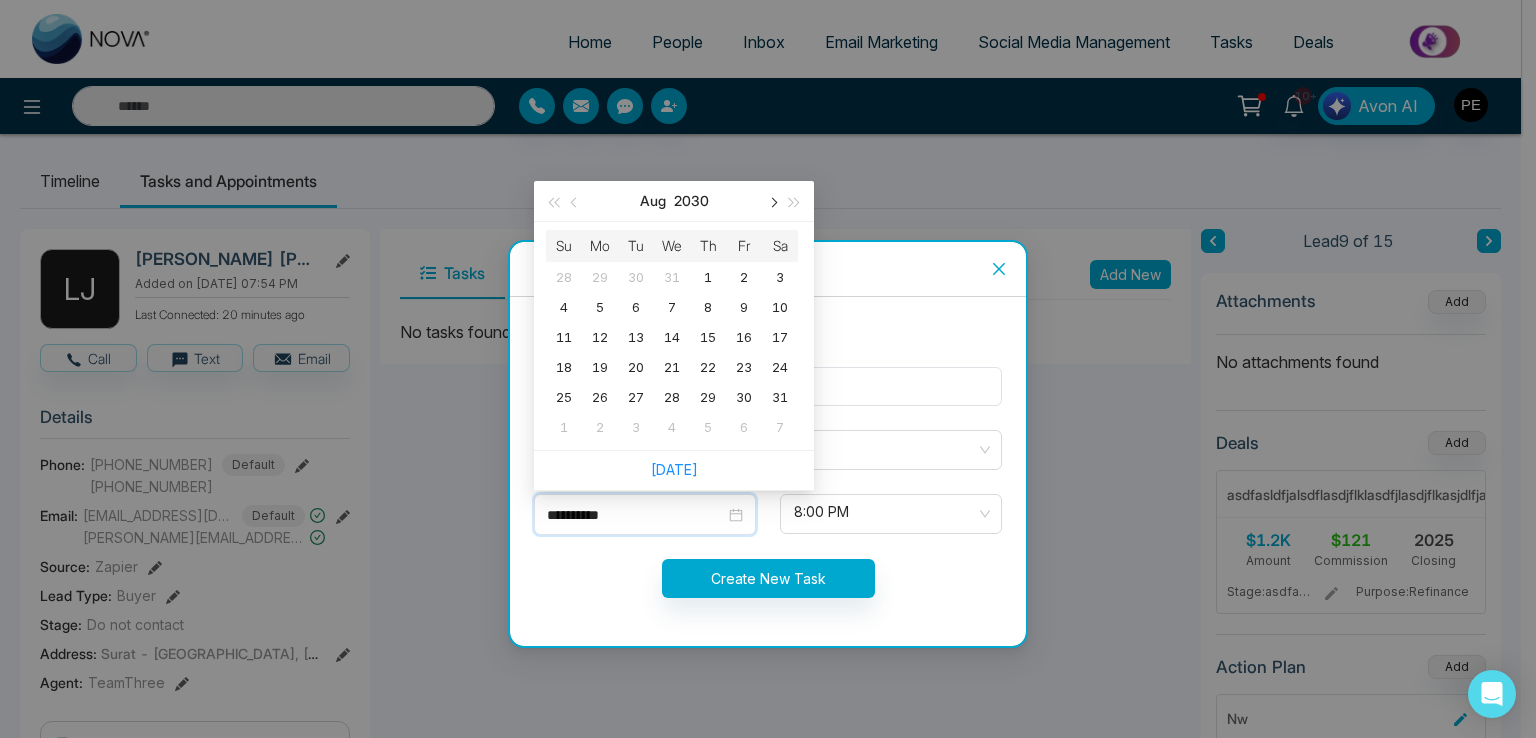 click at bounding box center (772, 201) 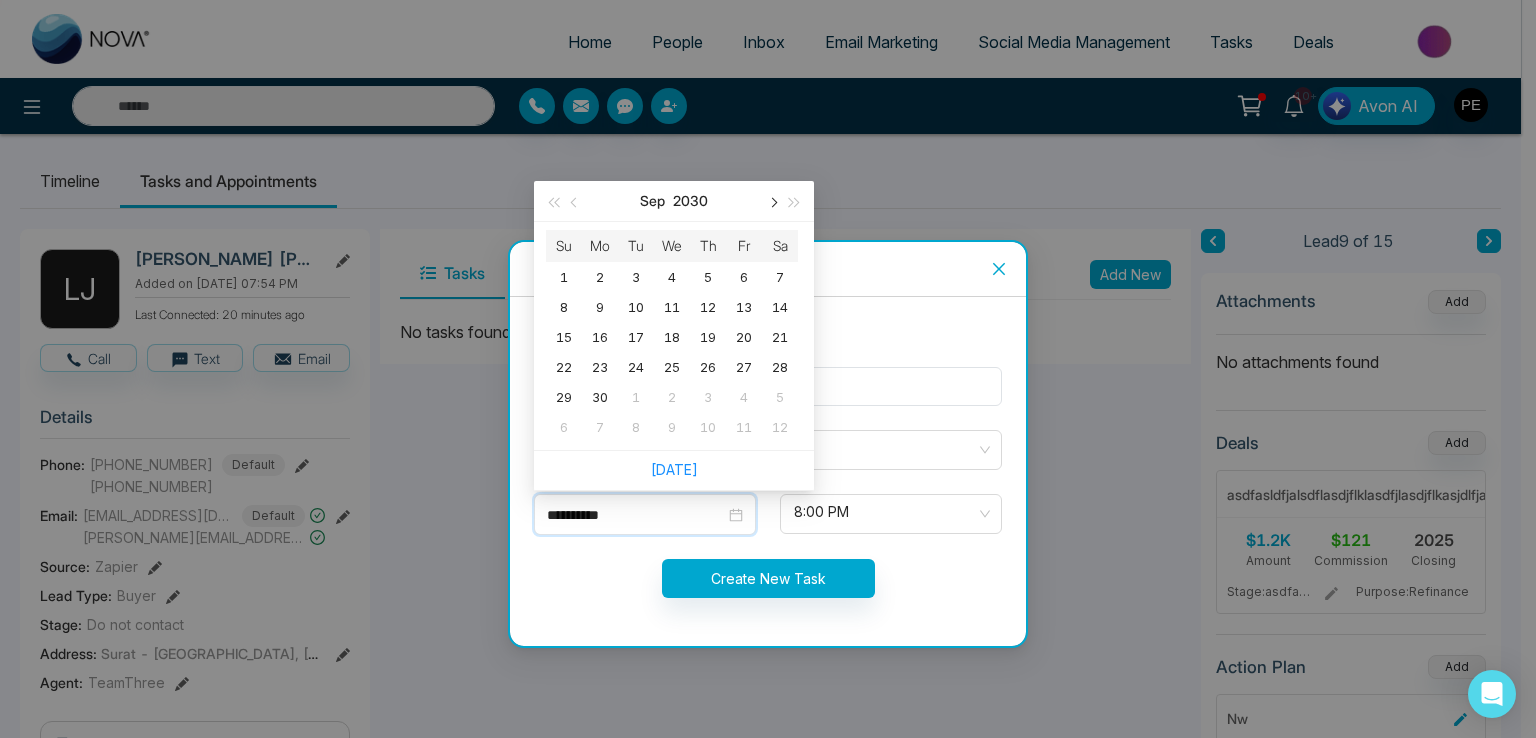 click at bounding box center (772, 201) 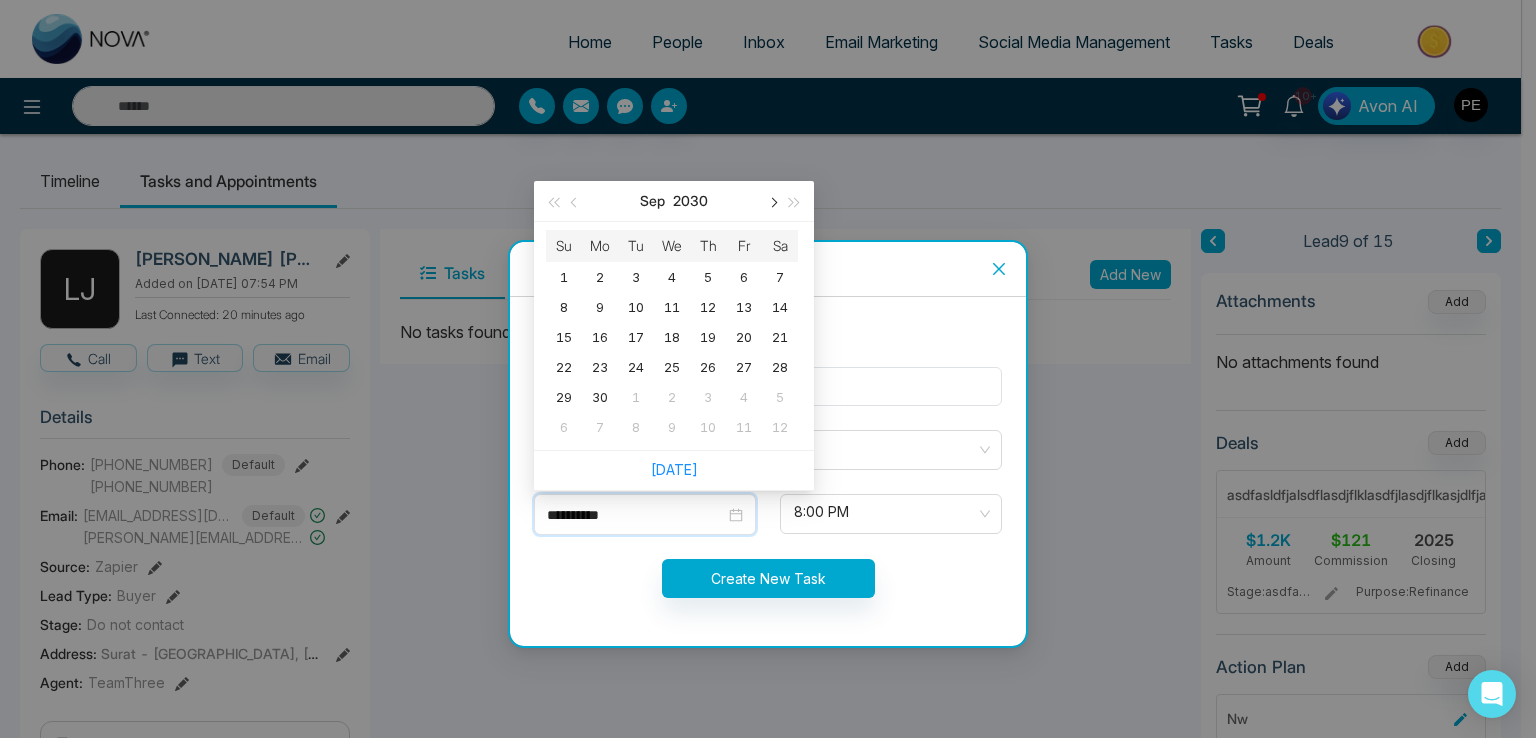 click at bounding box center [772, 201] 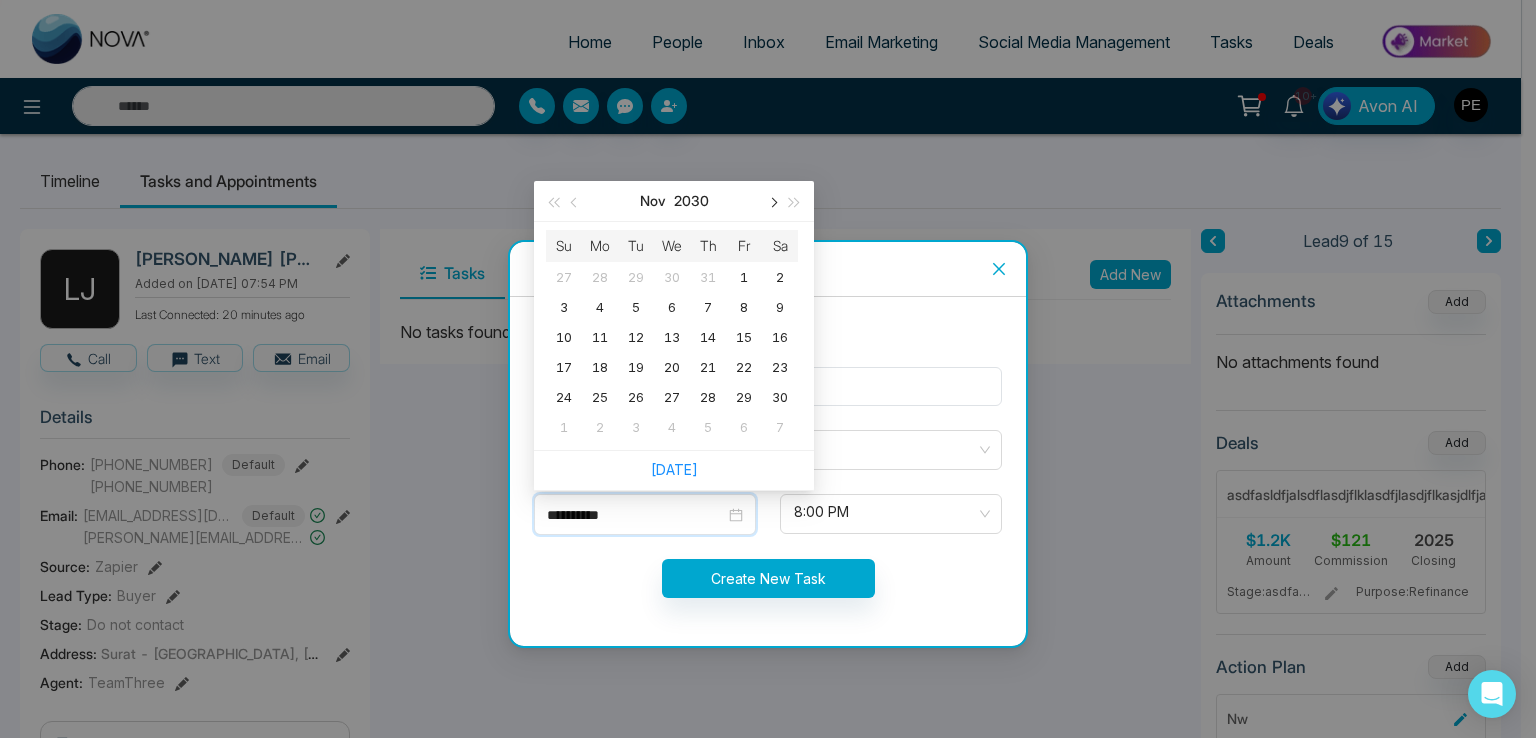 click at bounding box center [772, 201] 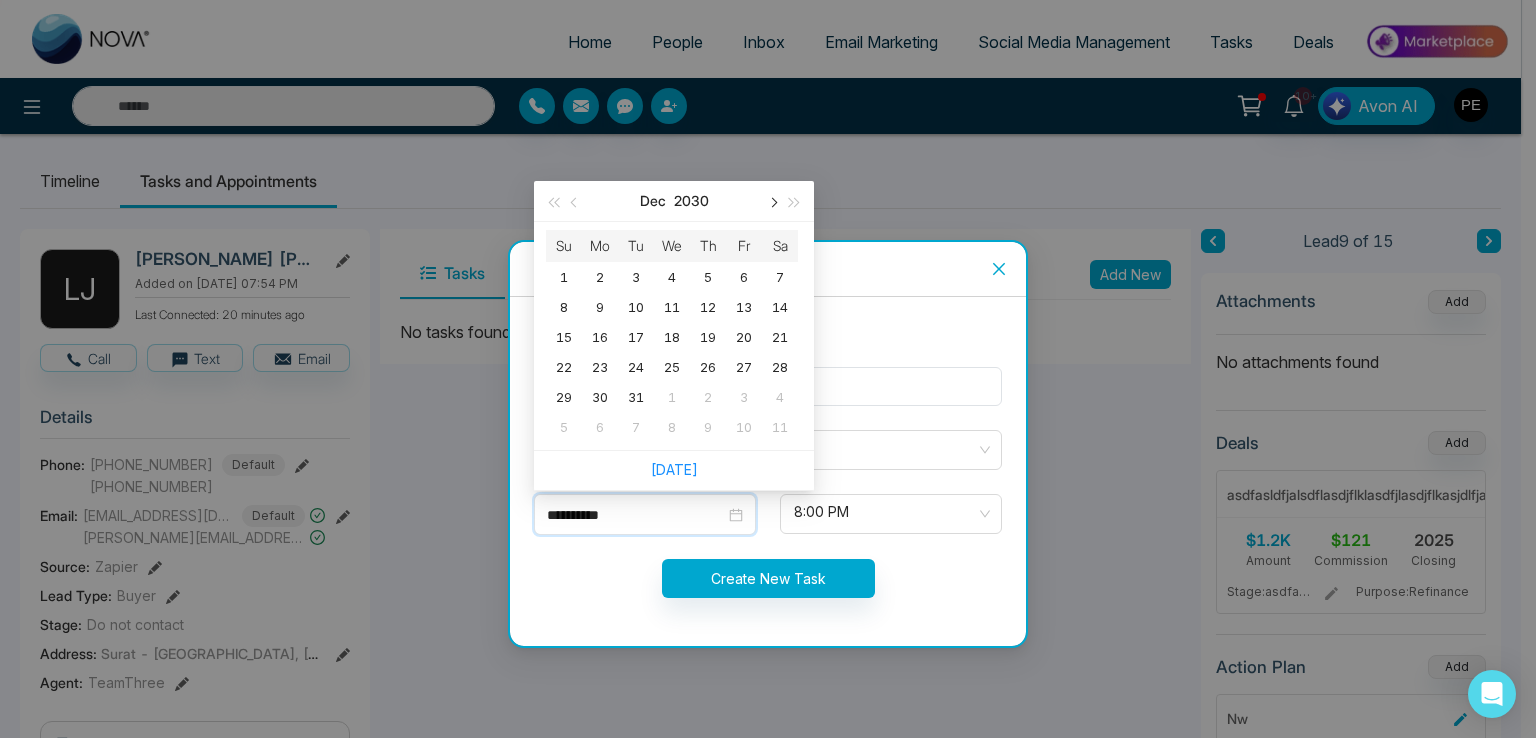 click at bounding box center (772, 201) 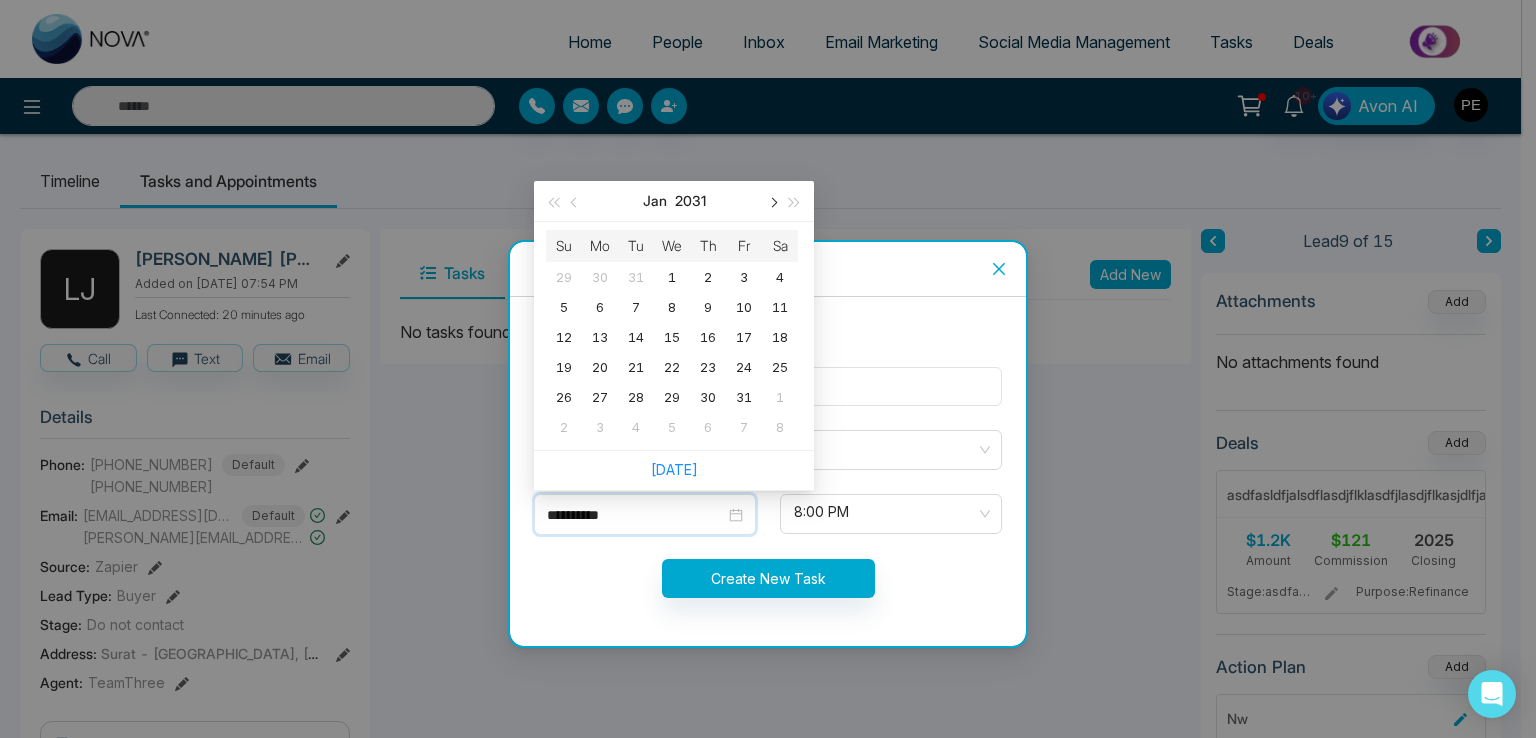 click at bounding box center (772, 201) 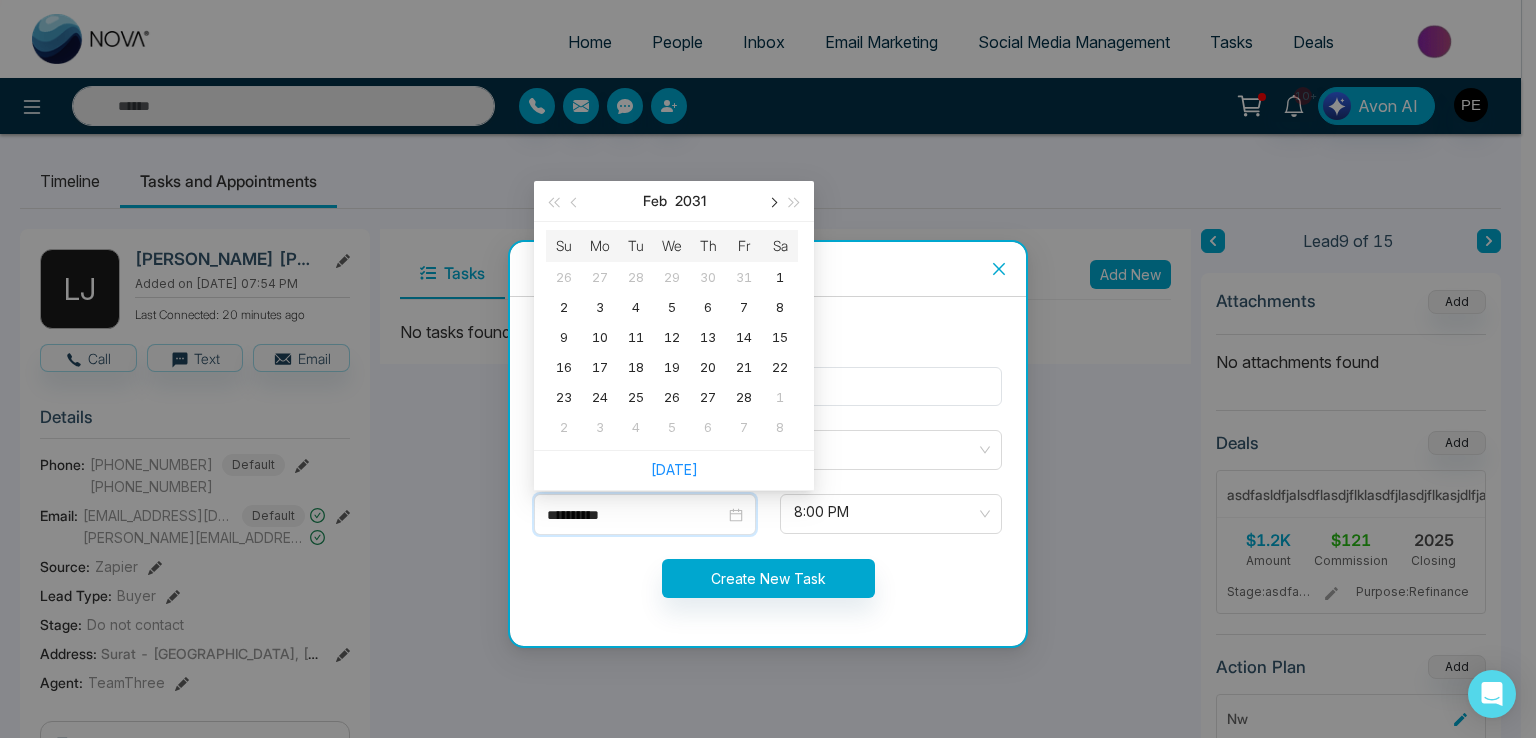click at bounding box center [772, 201] 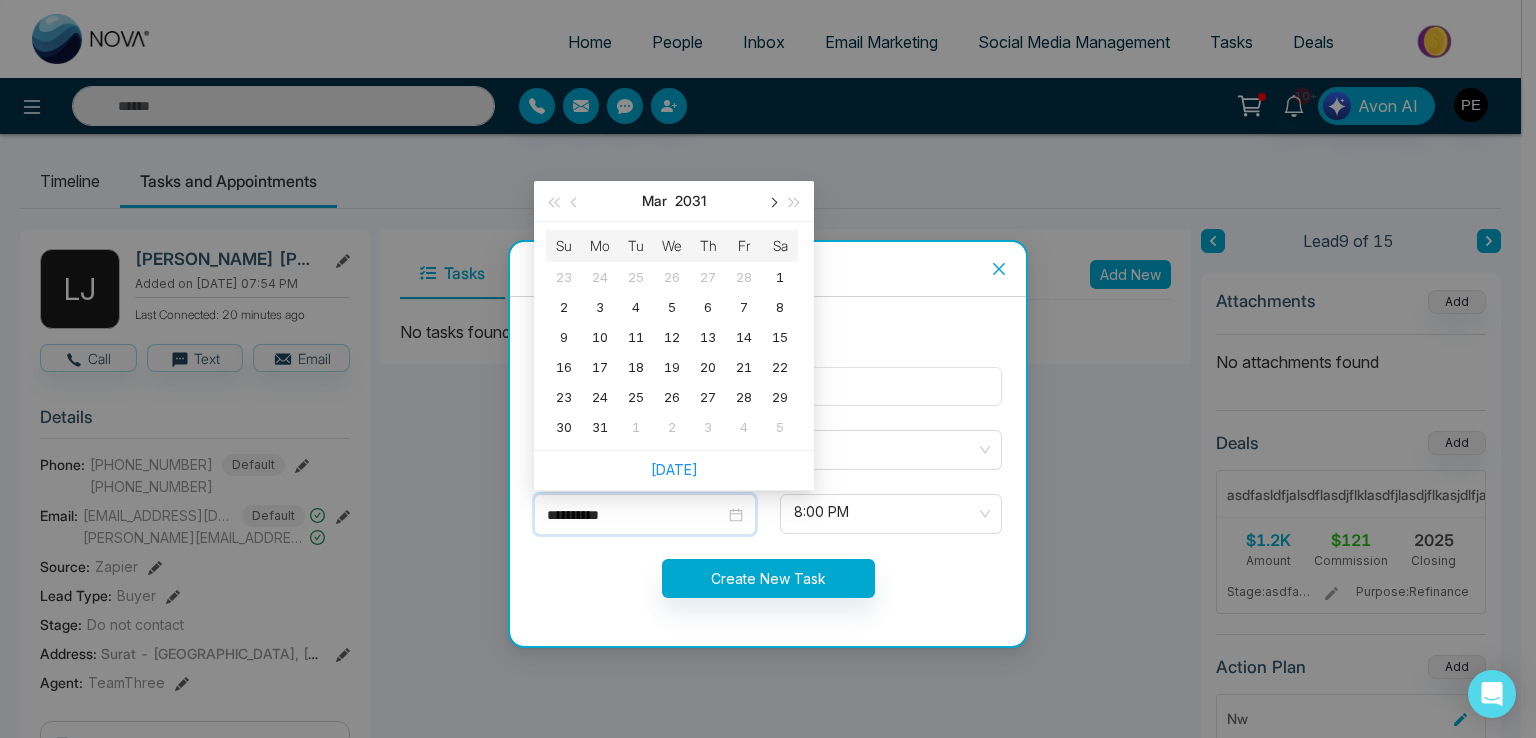 click at bounding box center (772, 201) 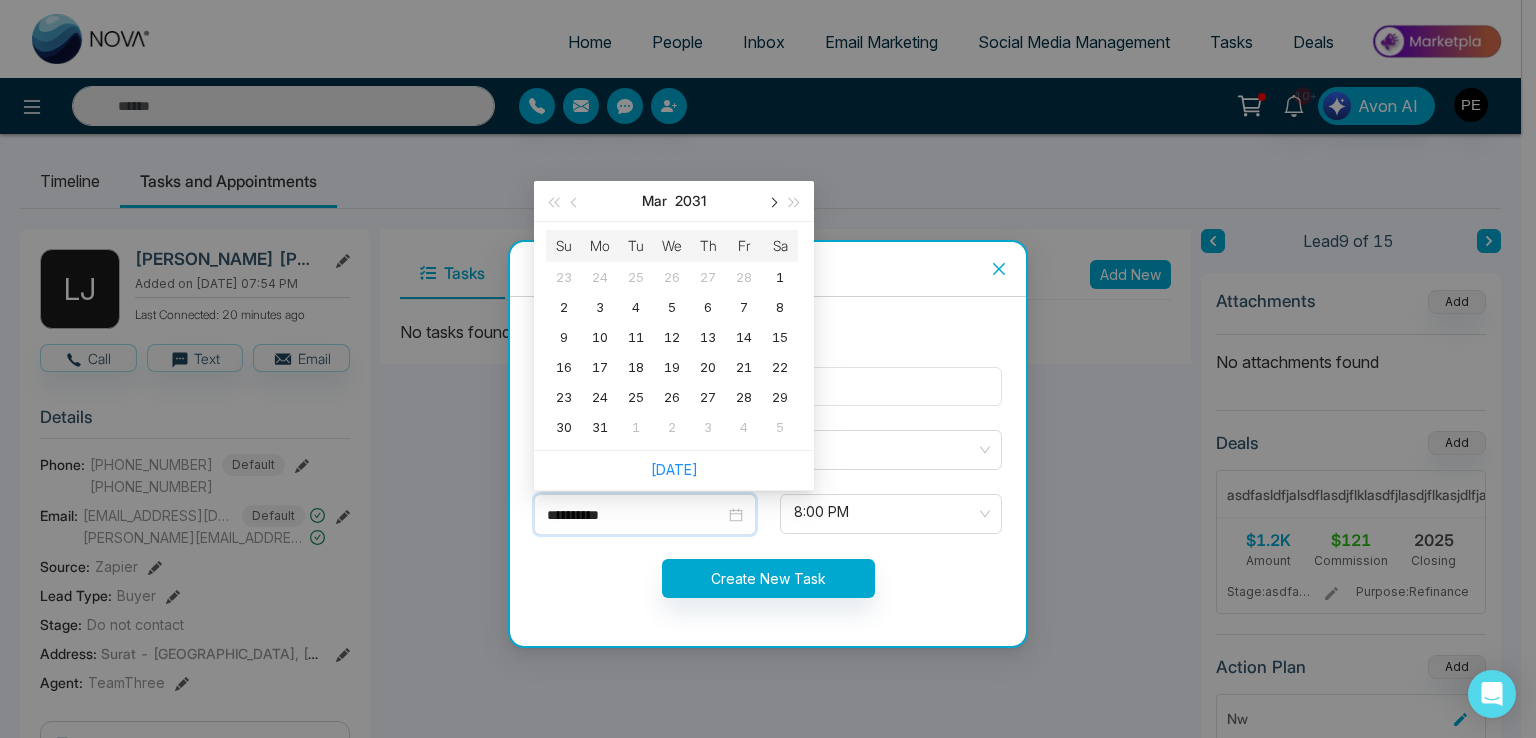 click at bounding box center (772, 201) 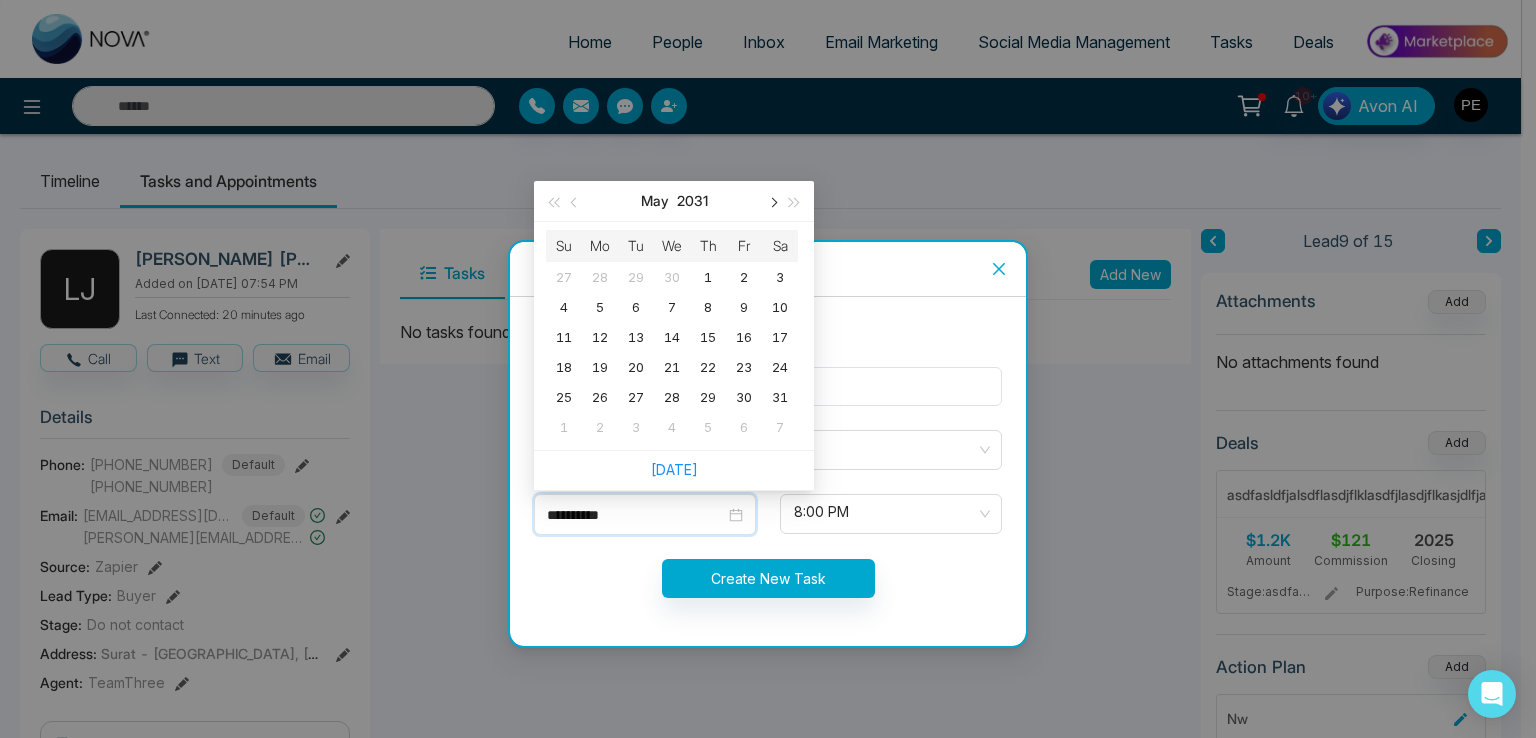 click at bounding box center [772, 201] 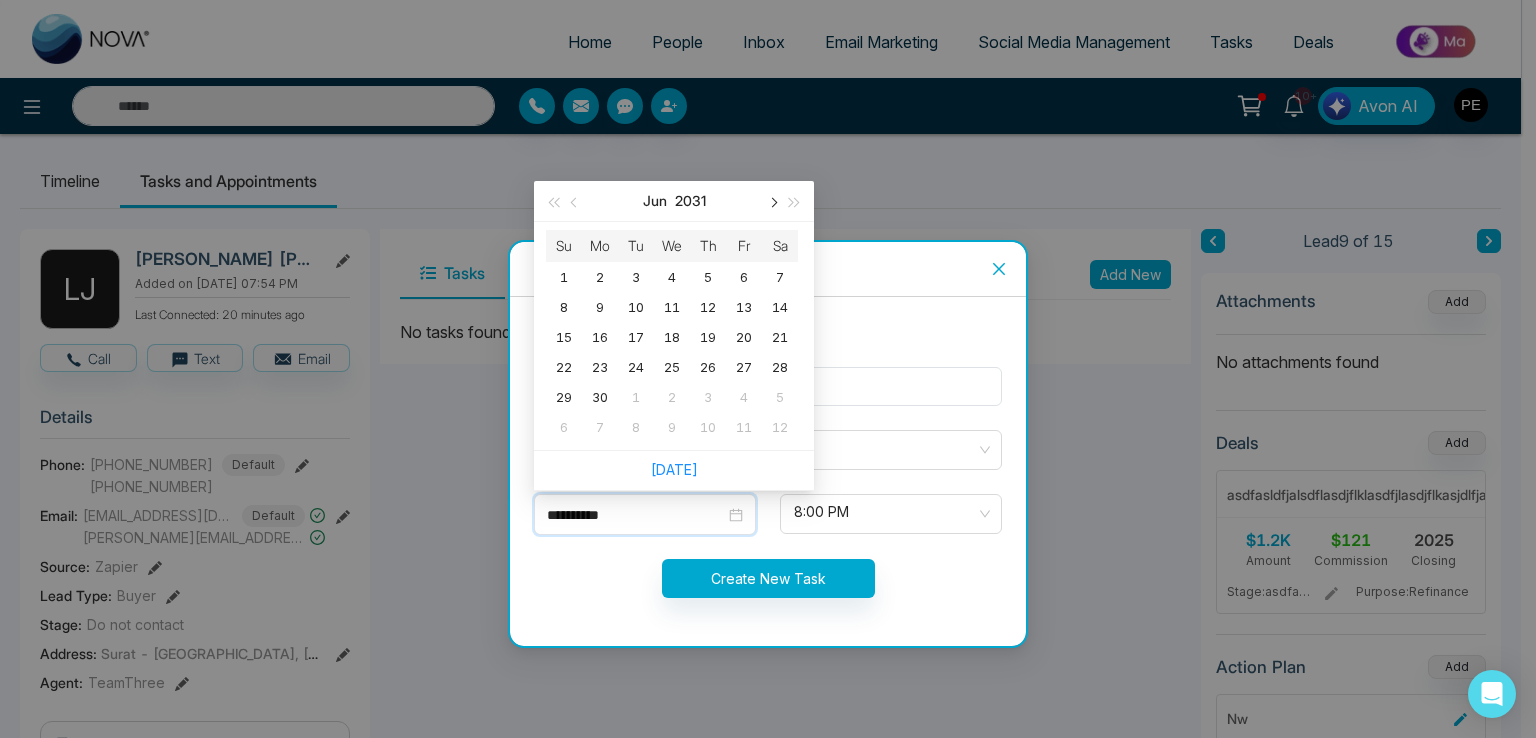 click at bounding box center (772, 201) 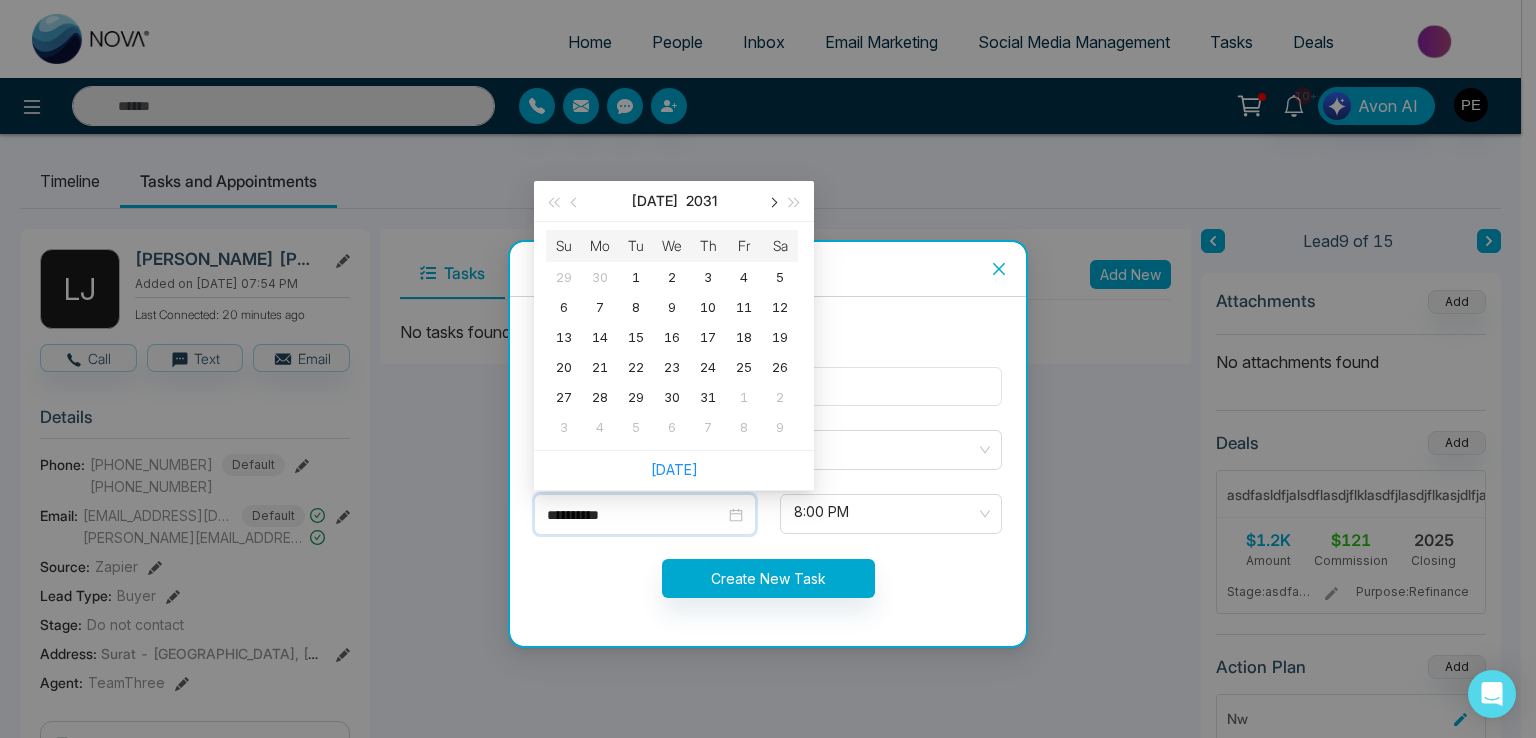 click at bounding box center (772, 201) 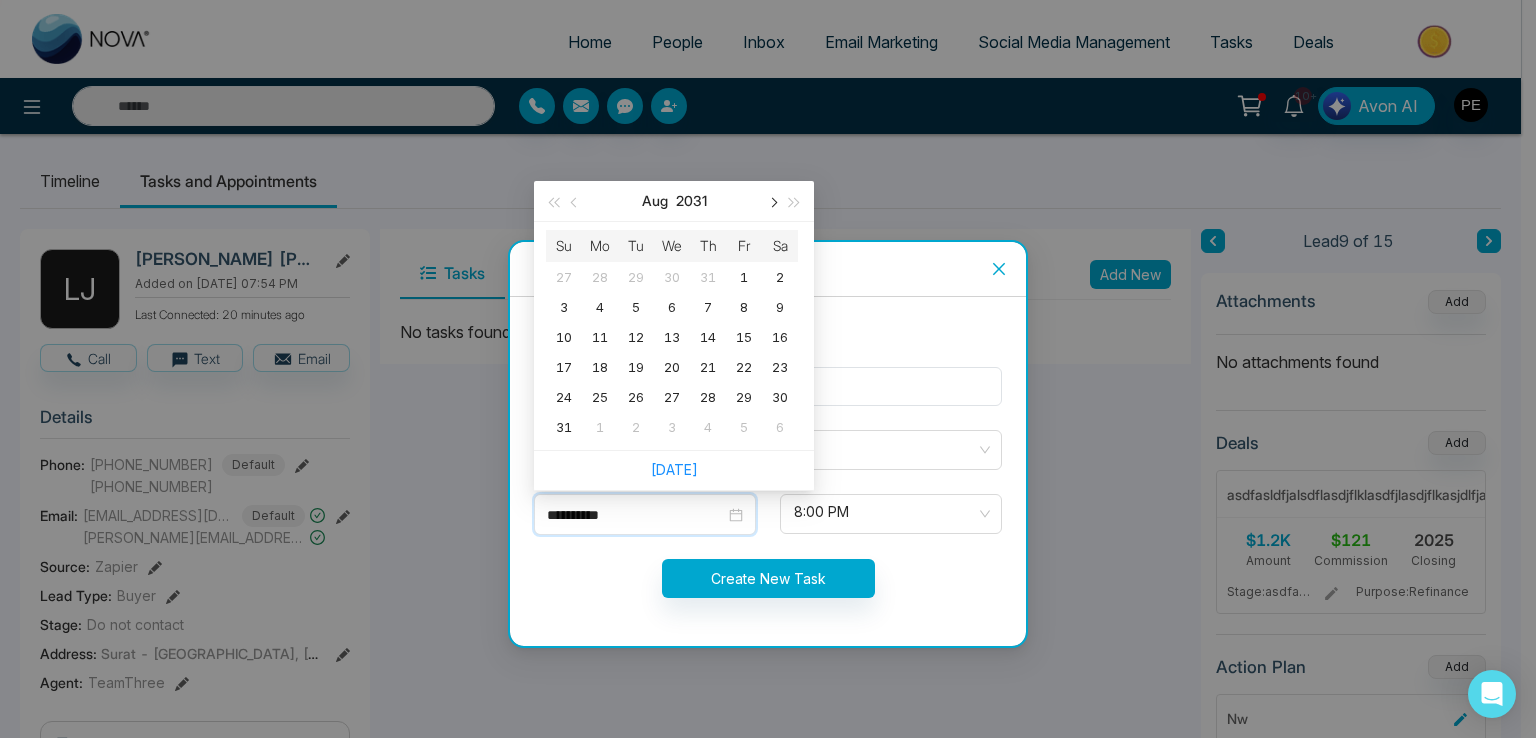 click at bounding box center [772, 201] 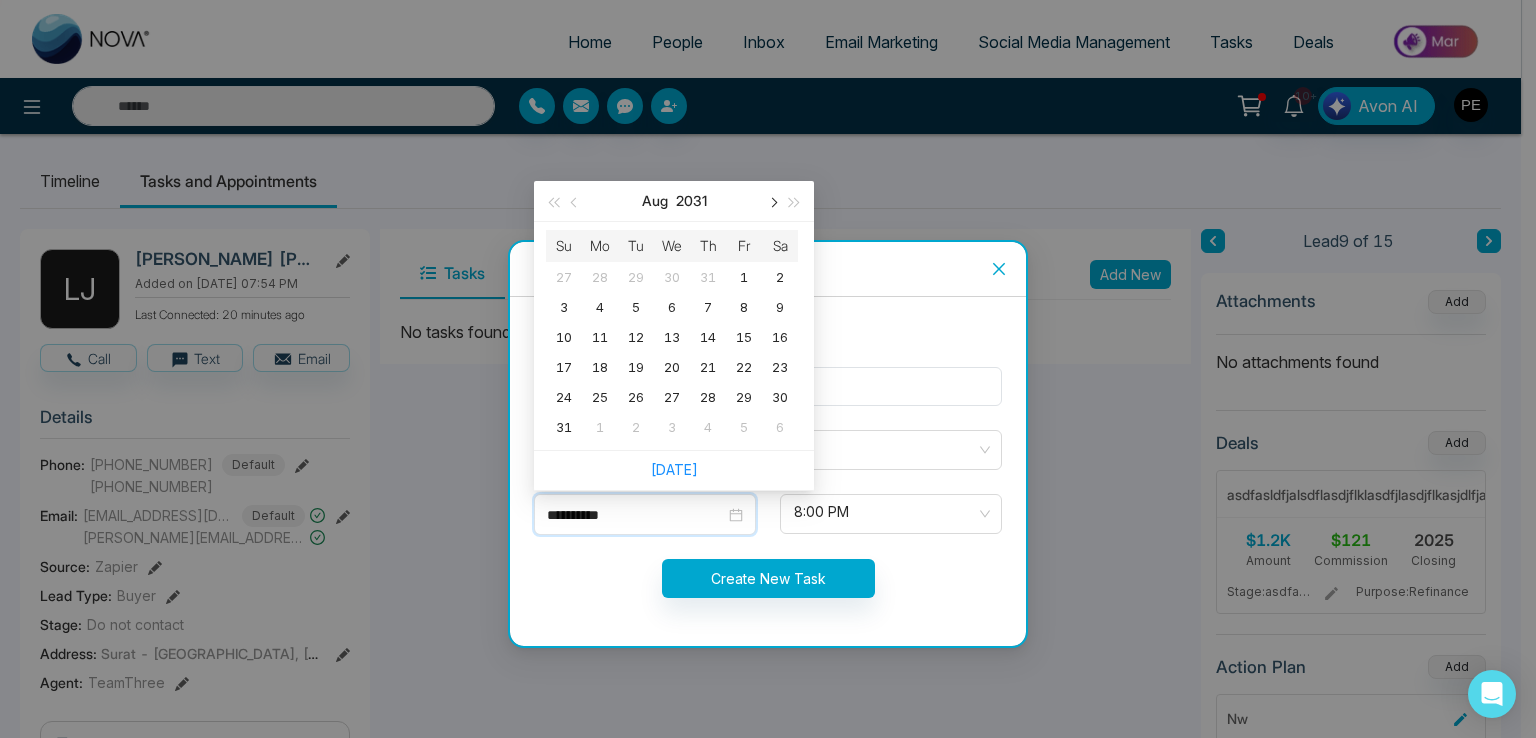 click at bounding box center [772, 201] 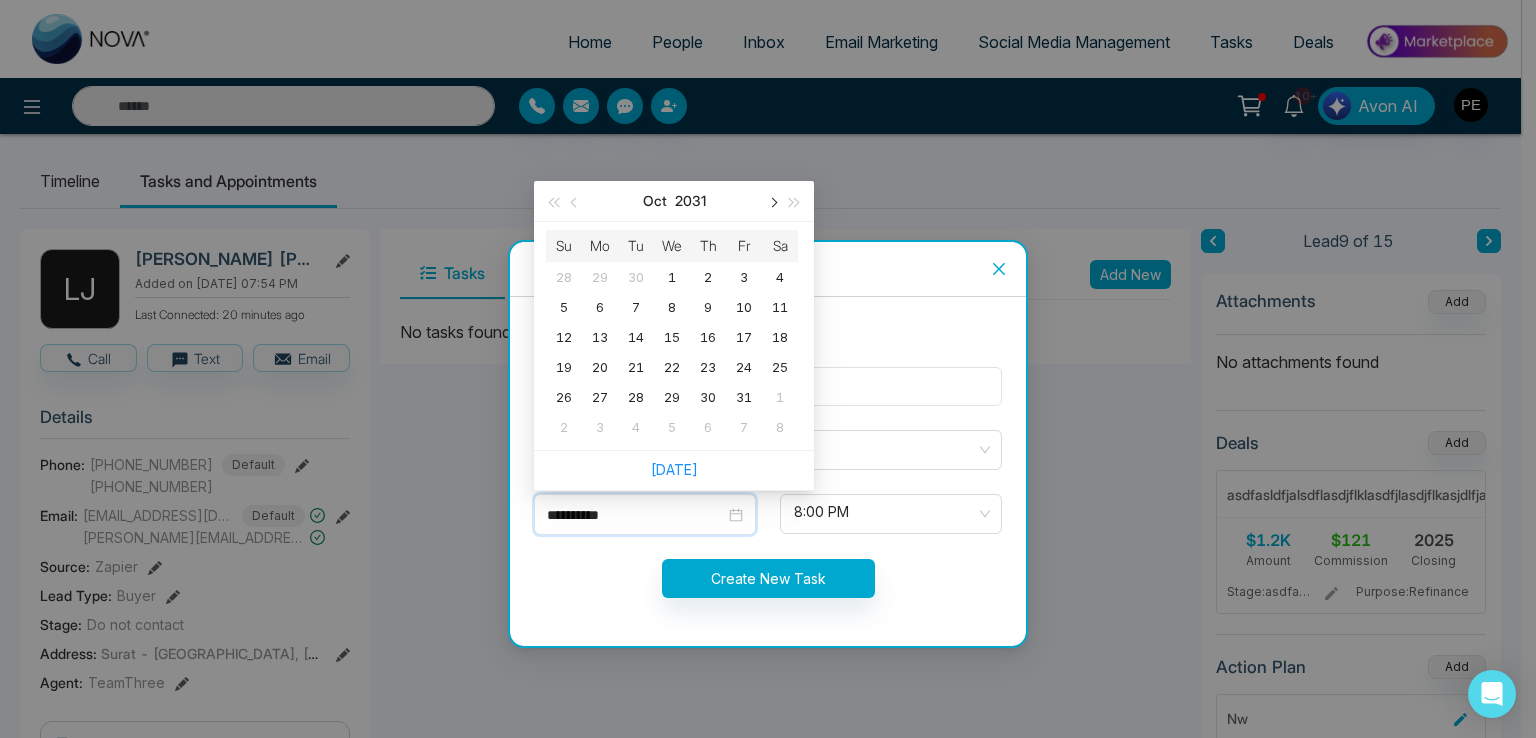 click at bounding box center (772, 201) 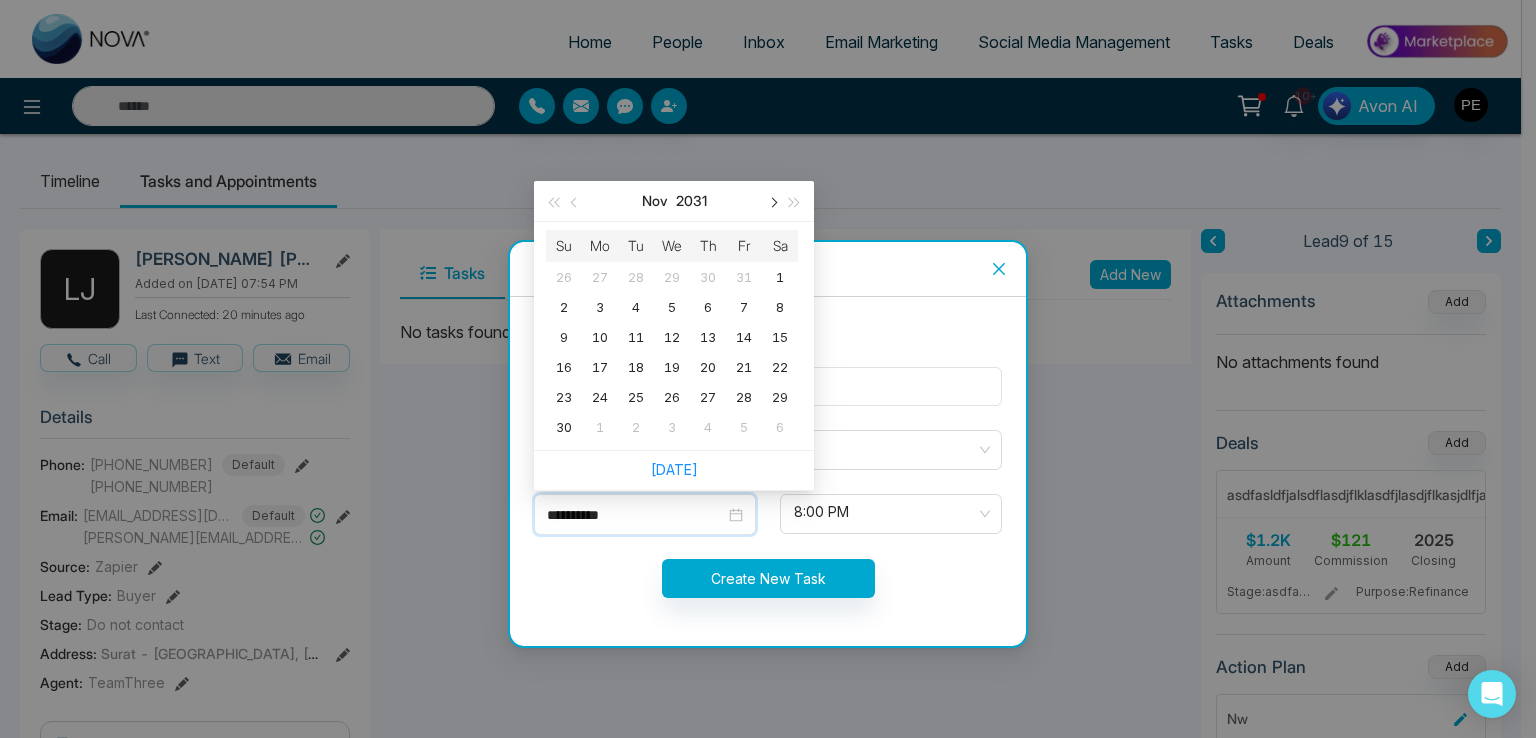 click at bounding box center (772, 201) 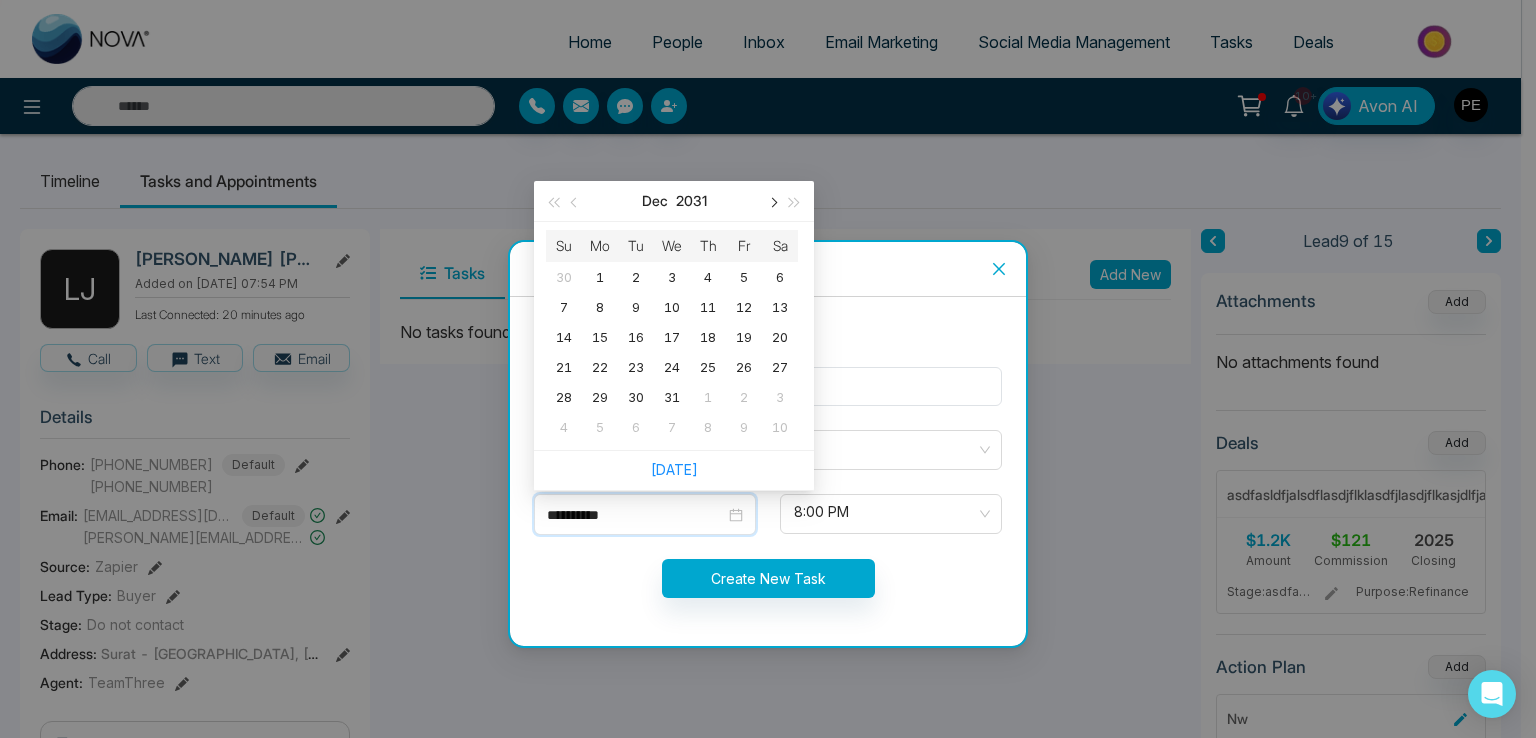 click at bounding box center (772, 201) 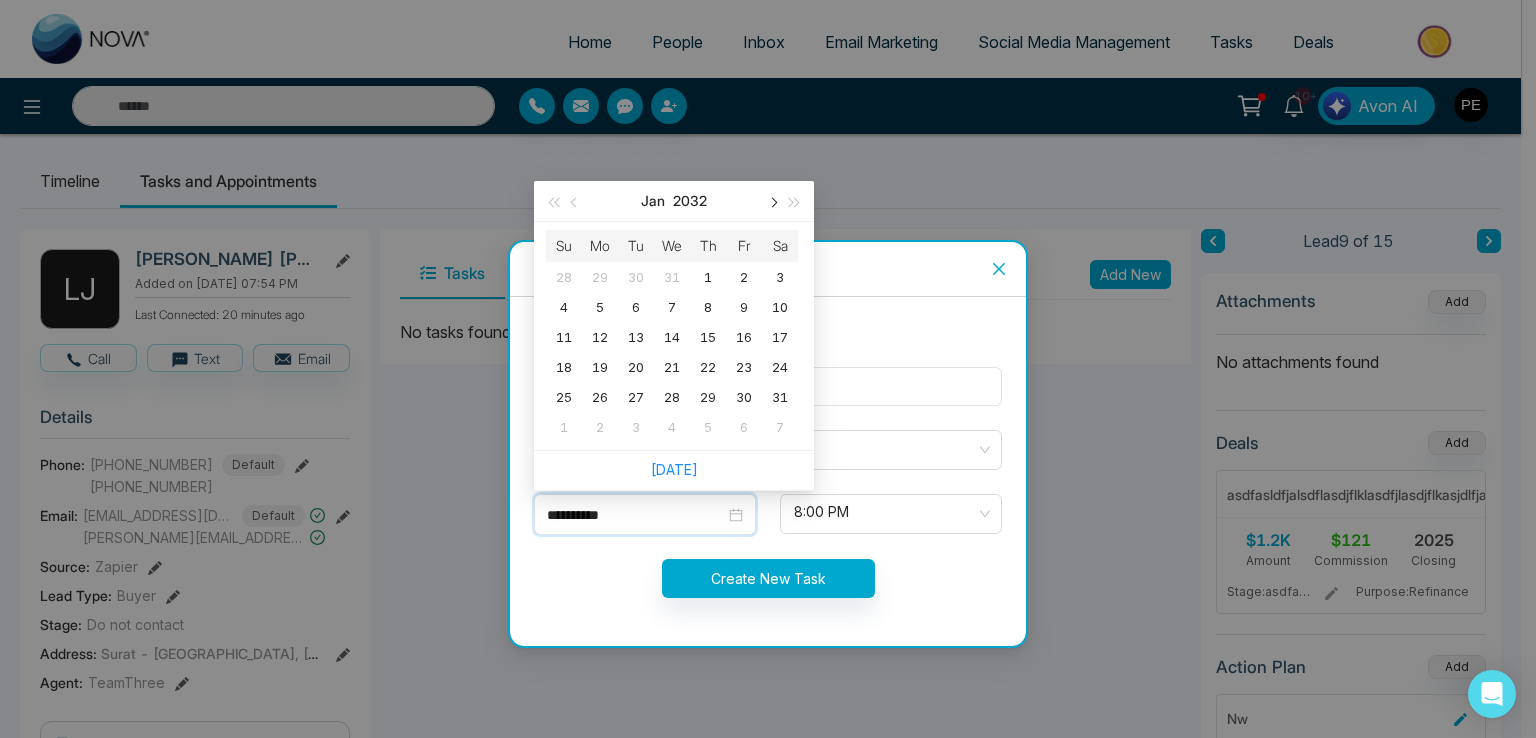 click at bounding box center [772, 201] 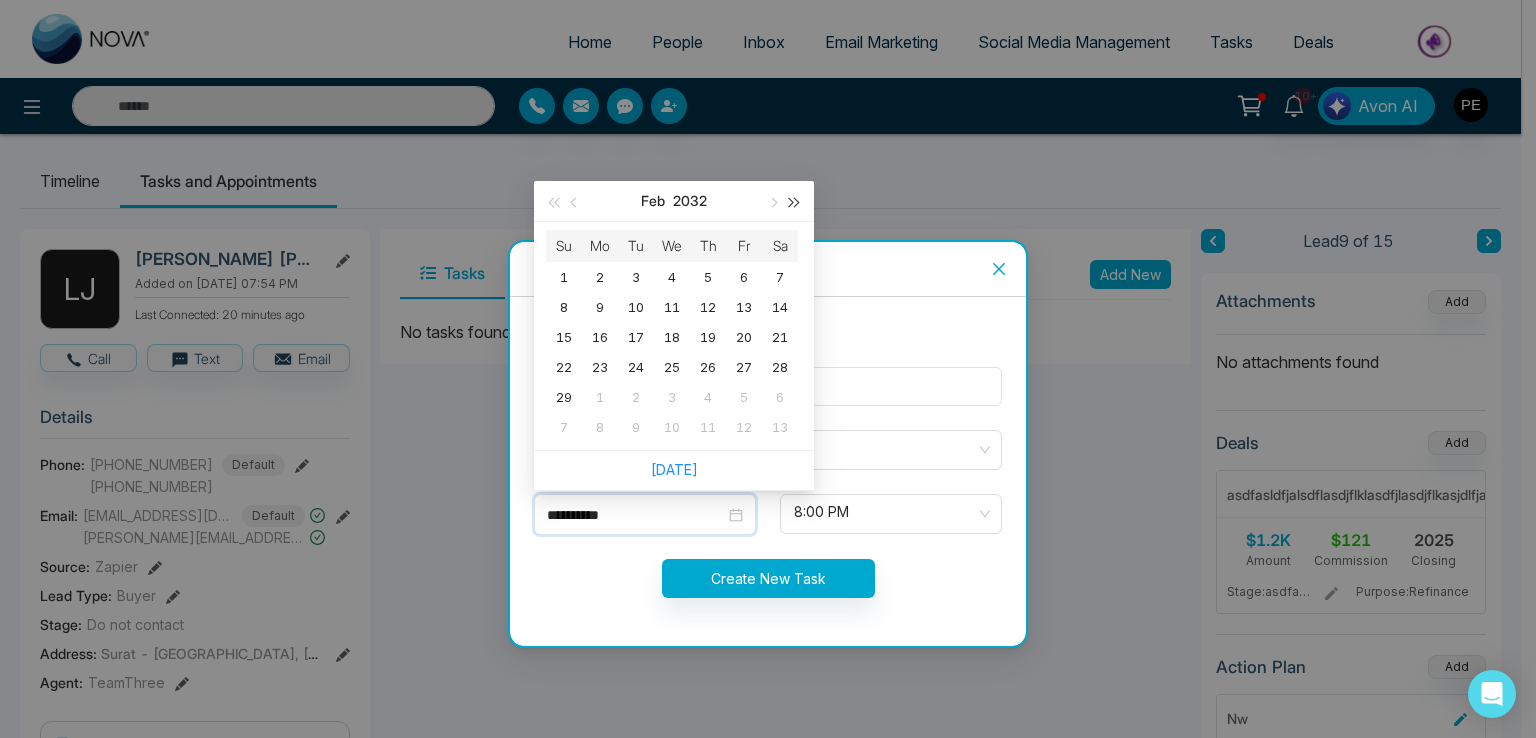 click at bounding box center (795, 201) 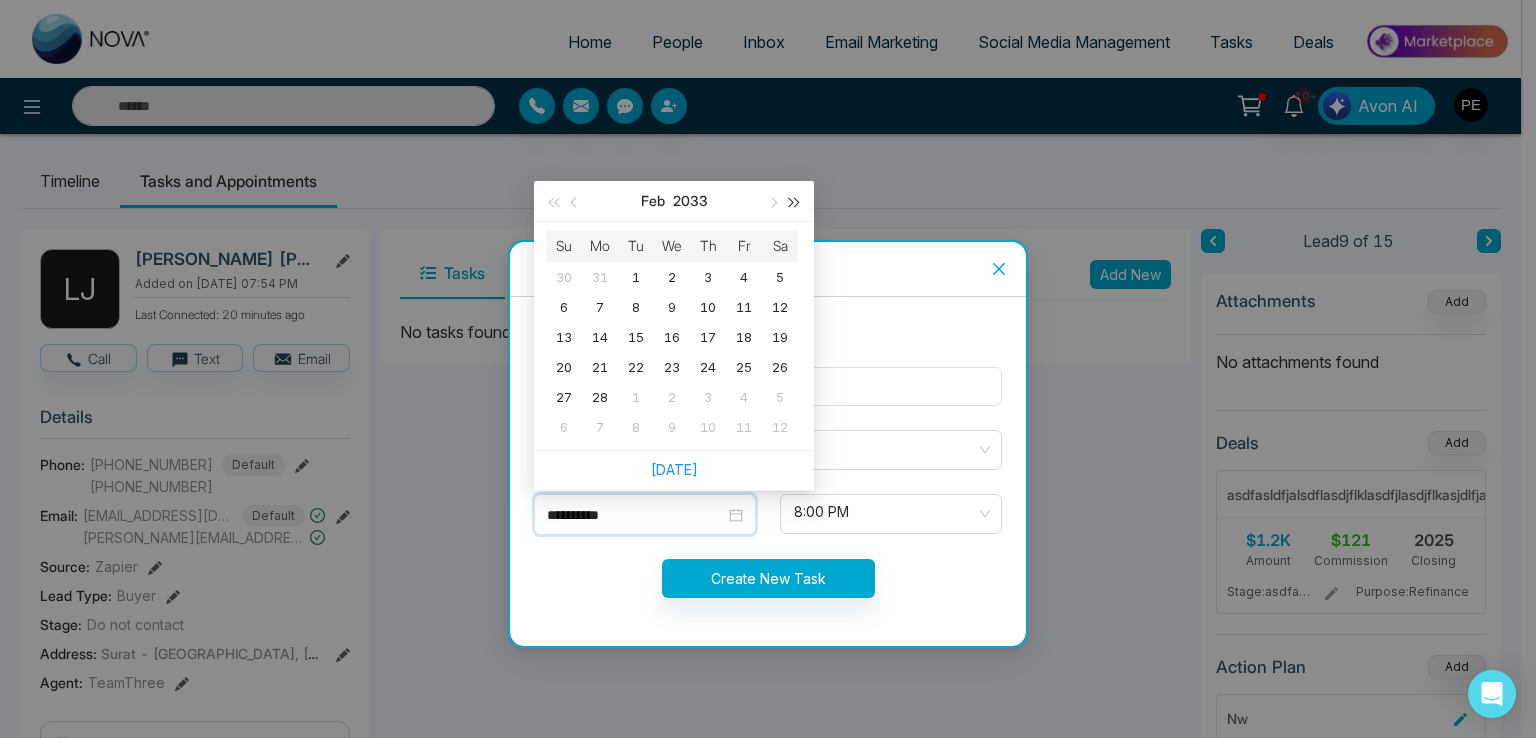 click at bounding box center [795, 201] 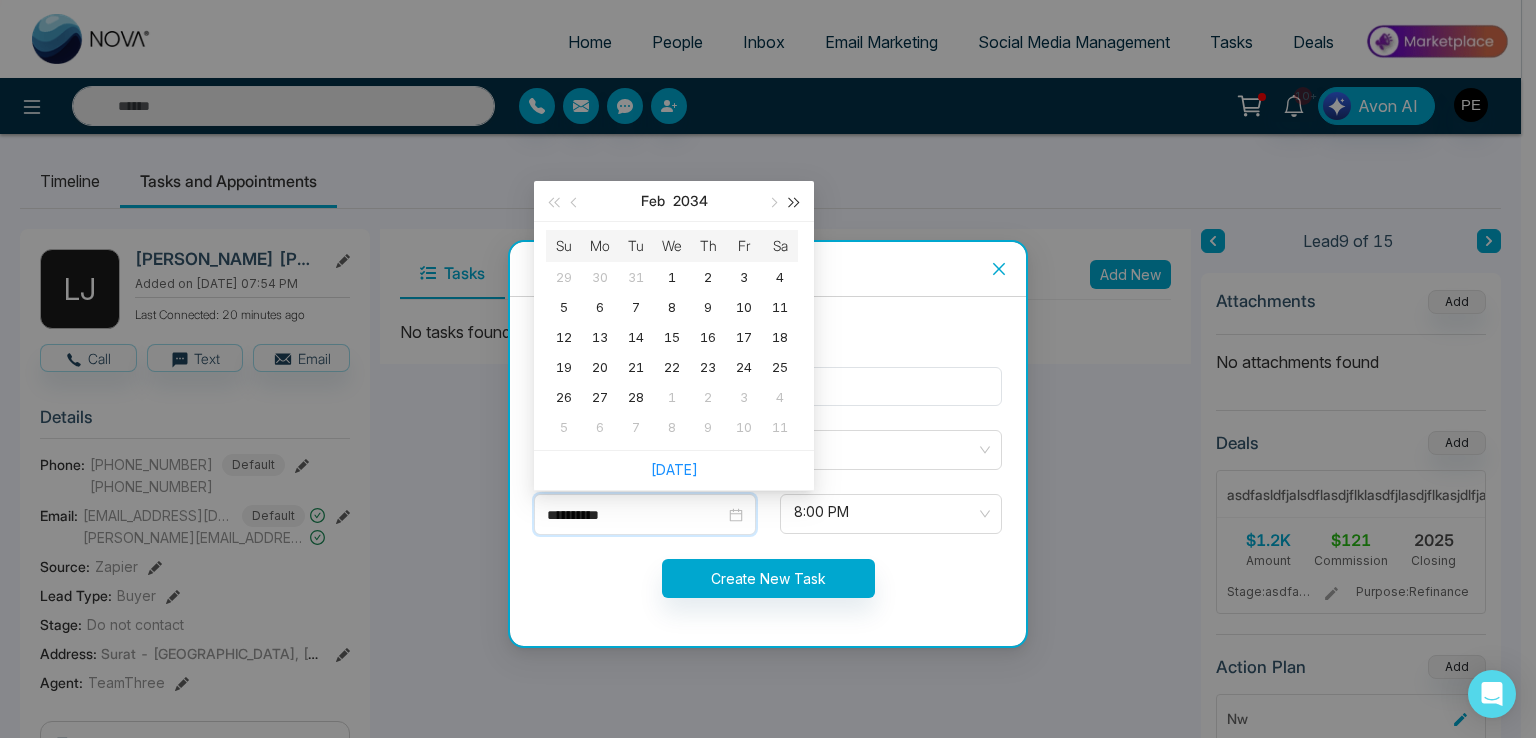 click at bounding box center [795, 201] 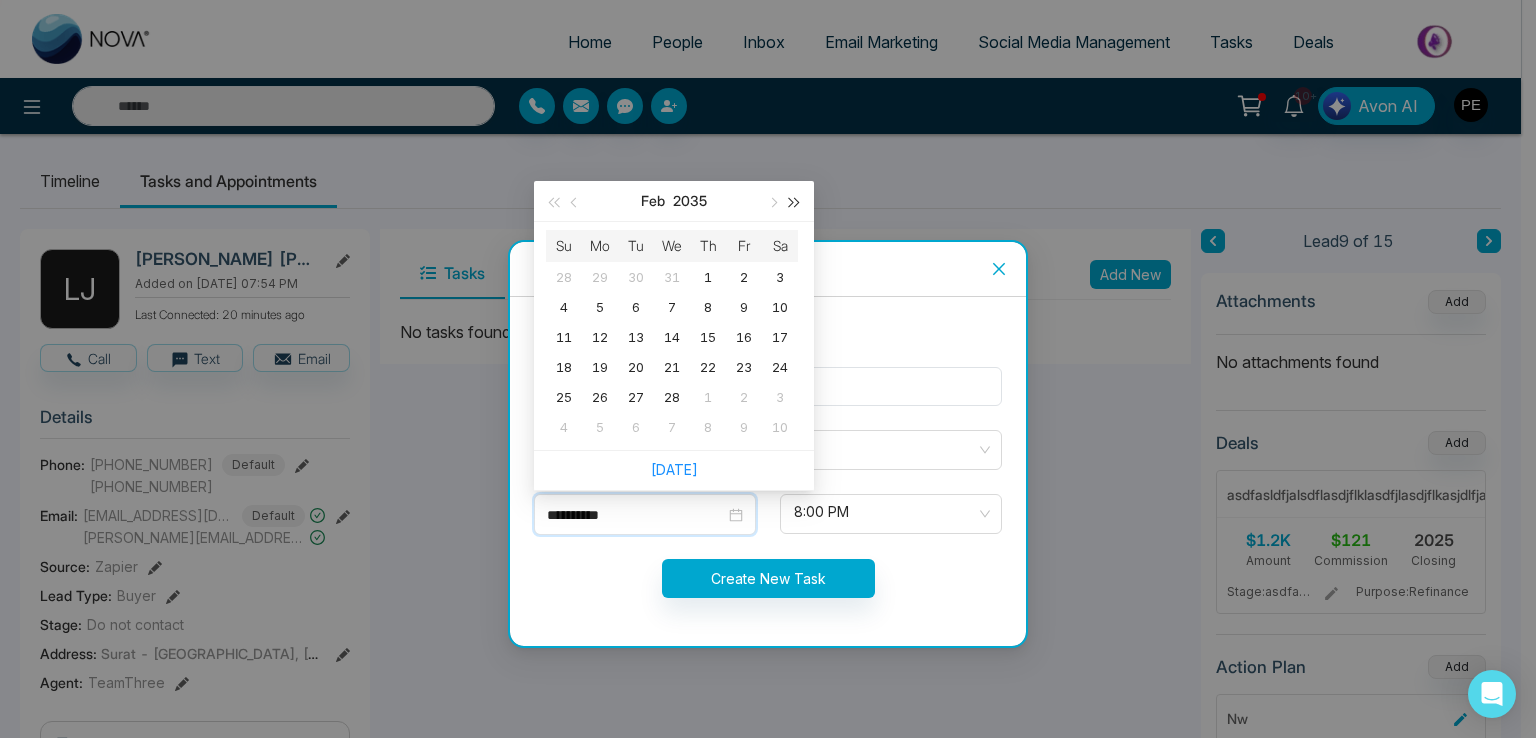 click at bounding box center [795, 201] 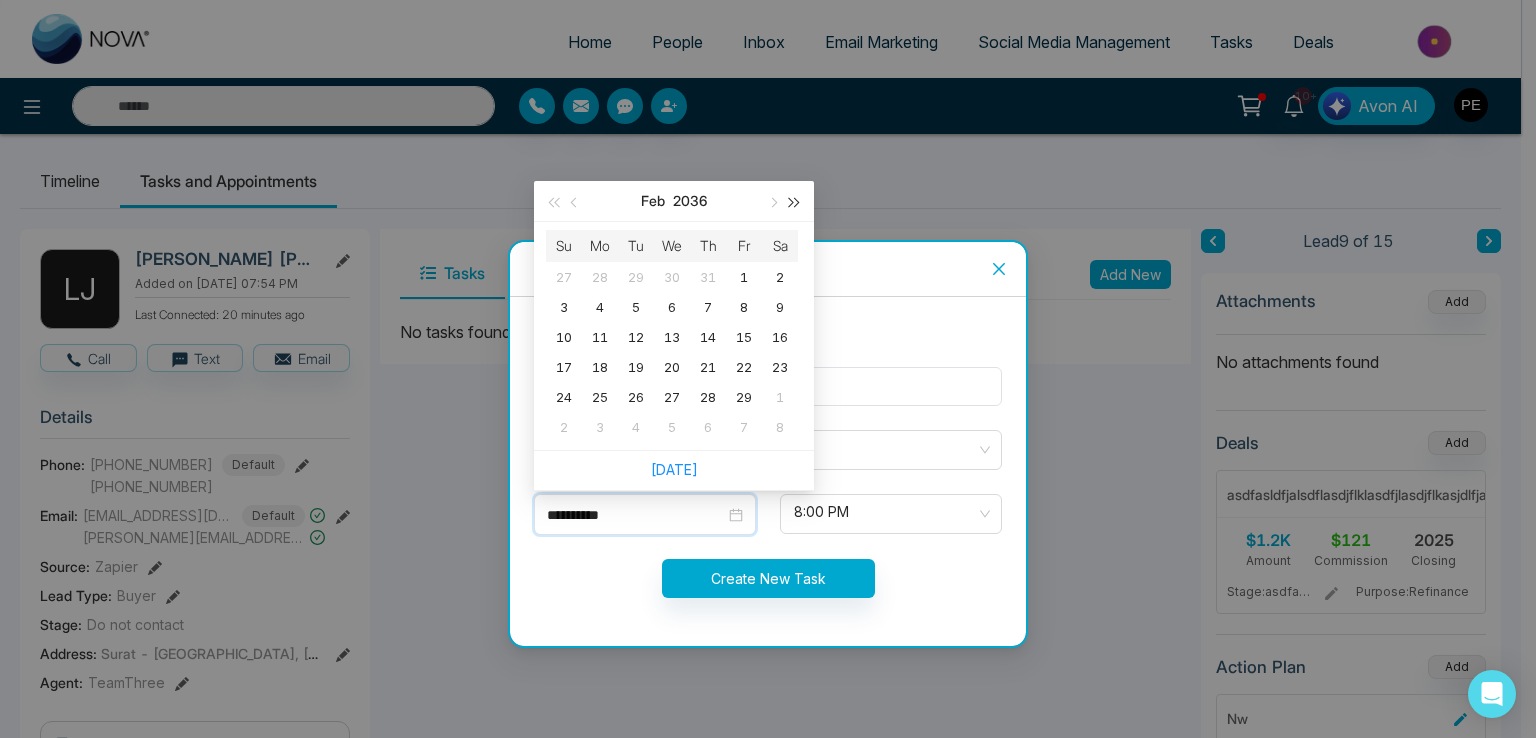 click at bounding box center [795, 201] 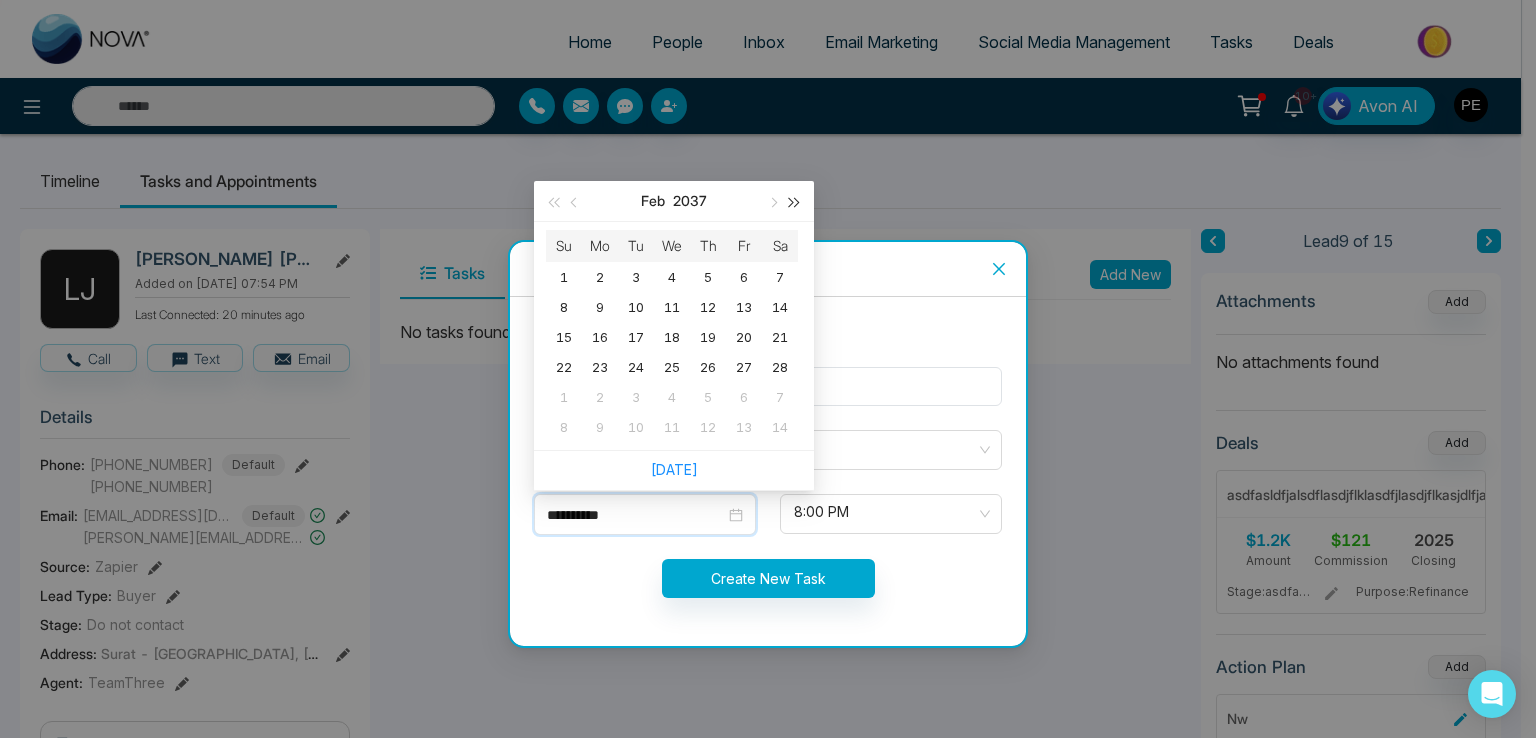 click at bounding box center [795, 201] 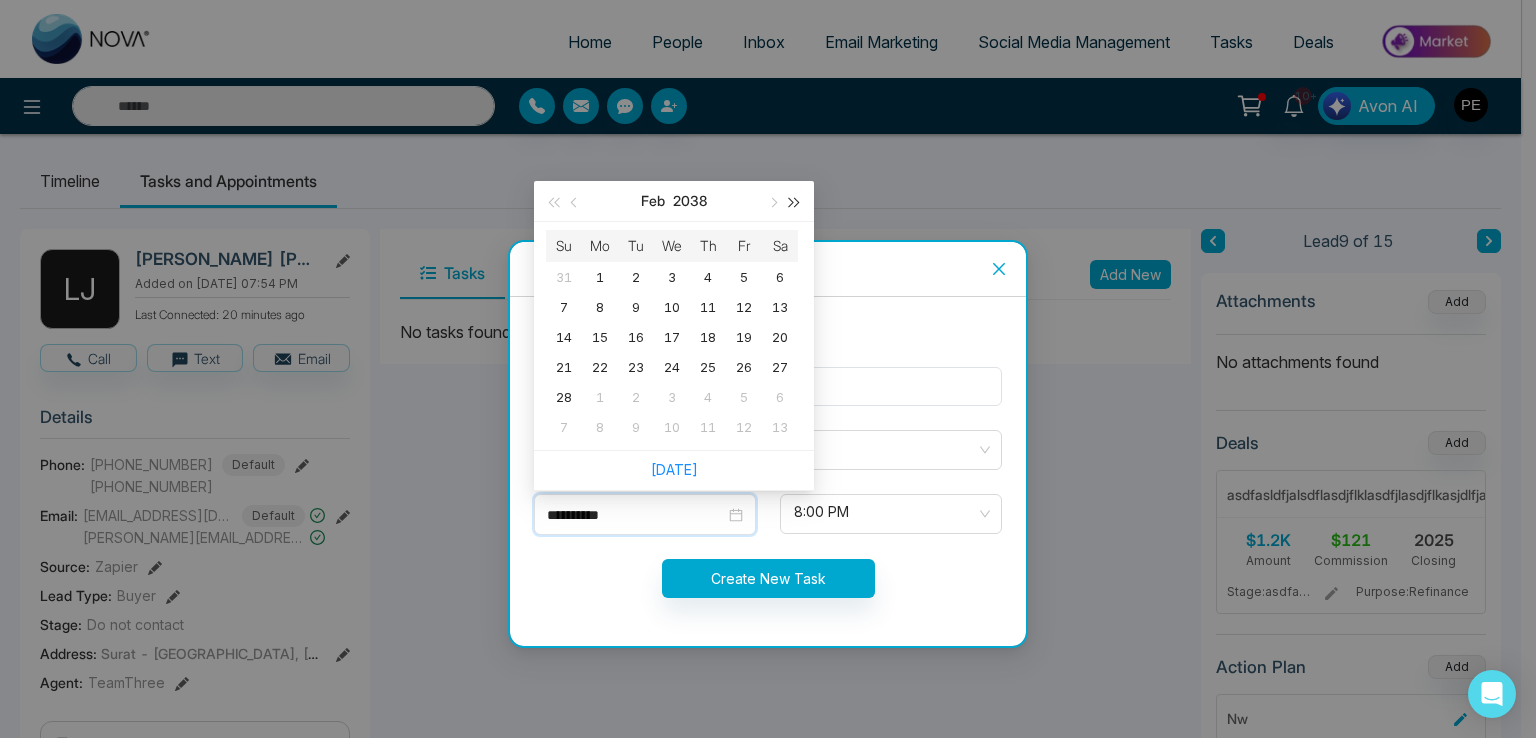 click at bounding box center [795, 201] 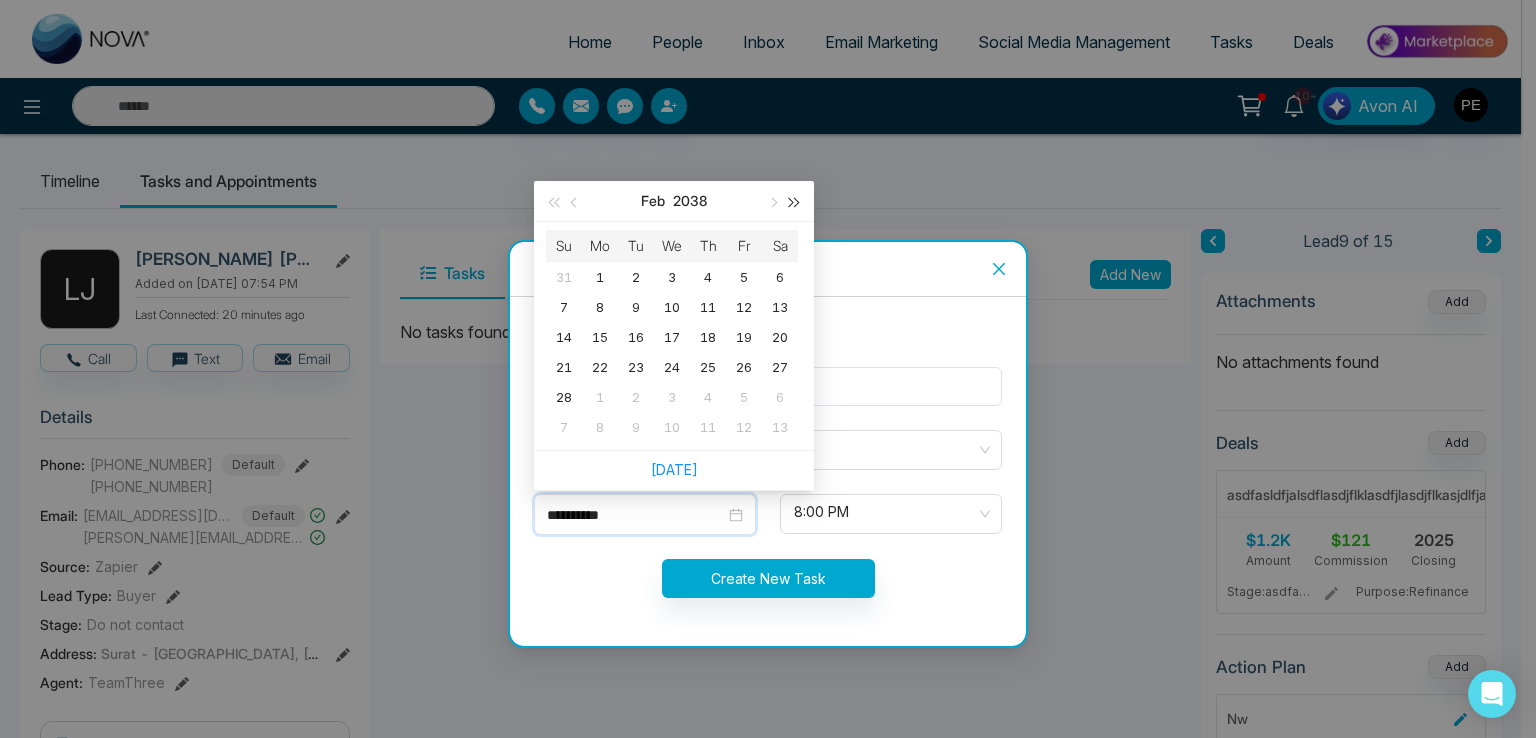 click at bounding box center (795, 201) 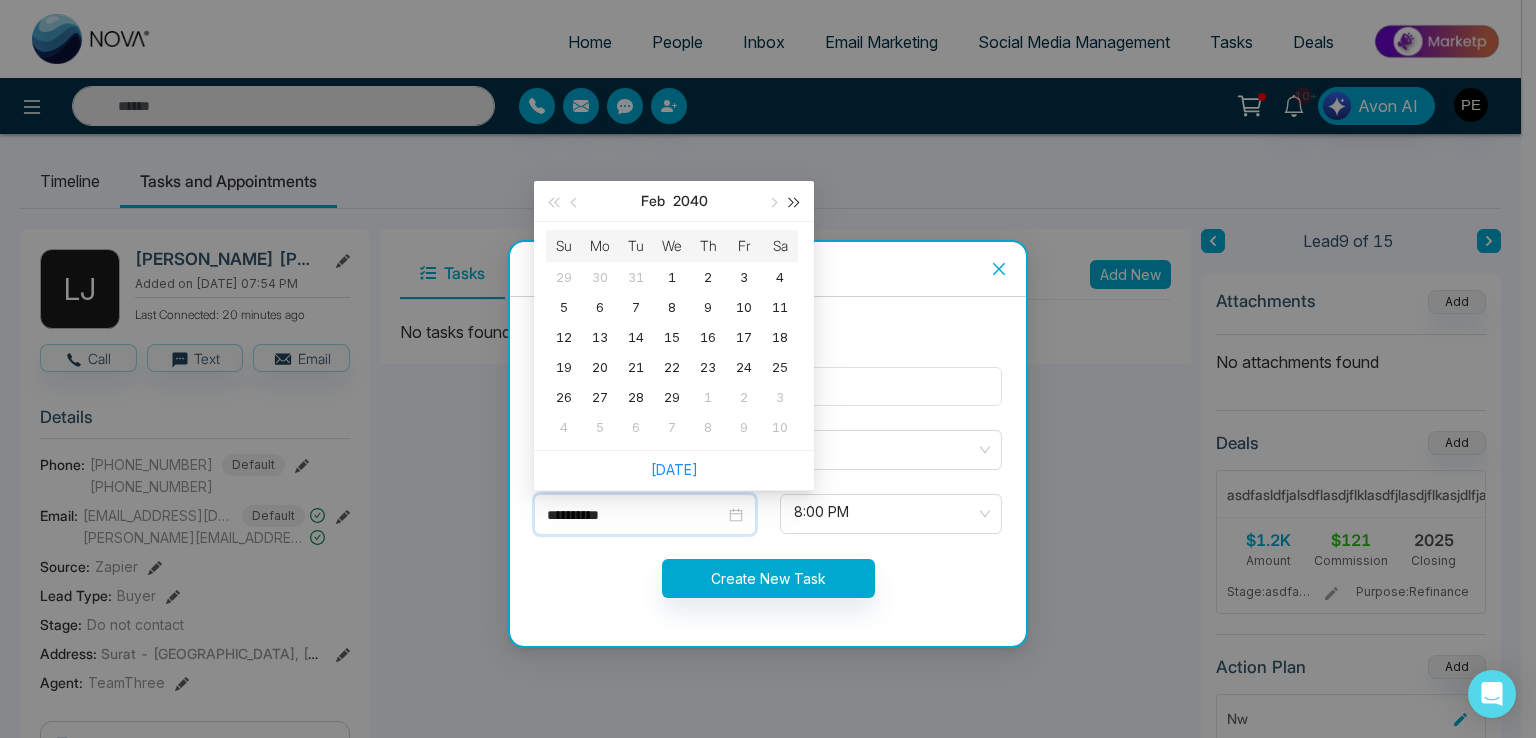 click at bounding box center [795, 201] 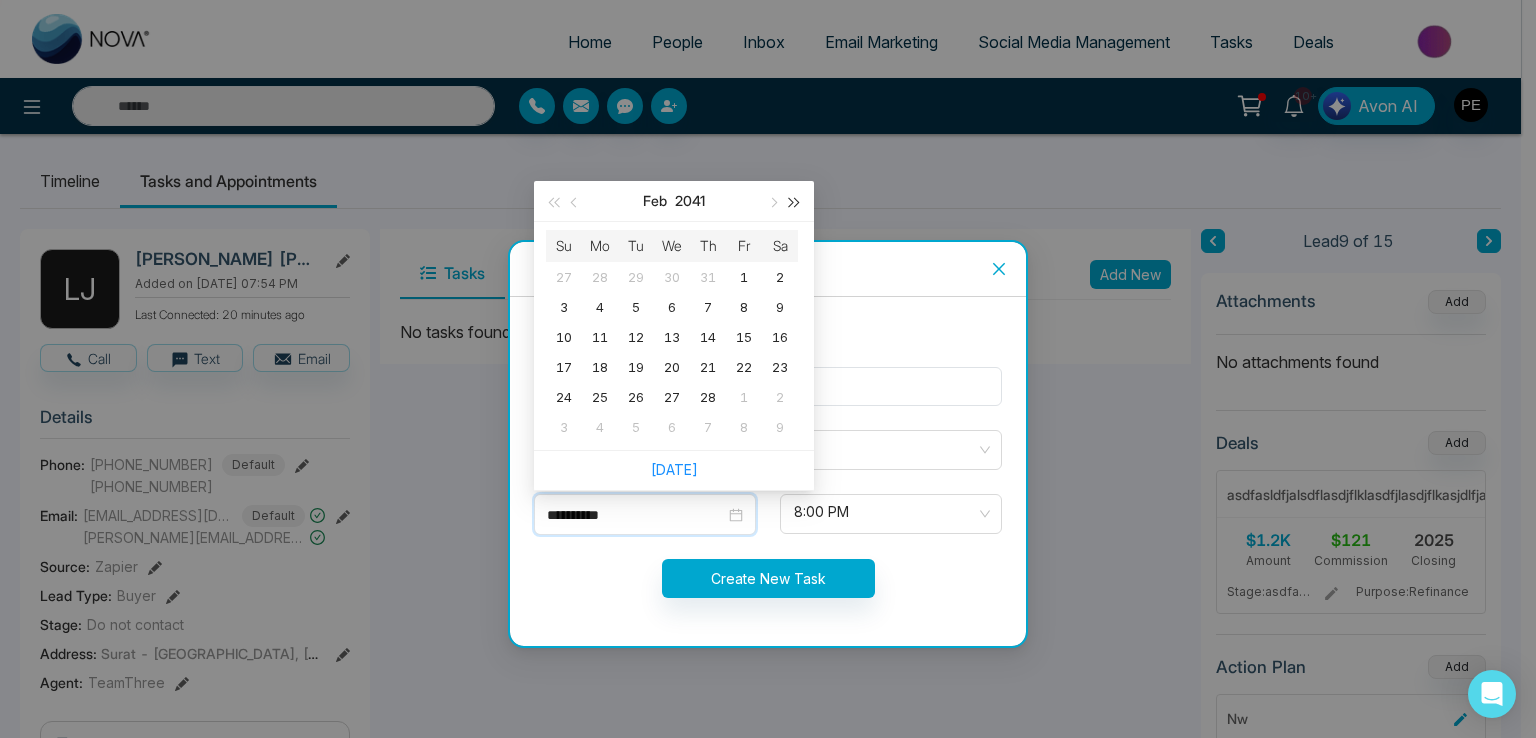 click at bounding box center [795, 201] 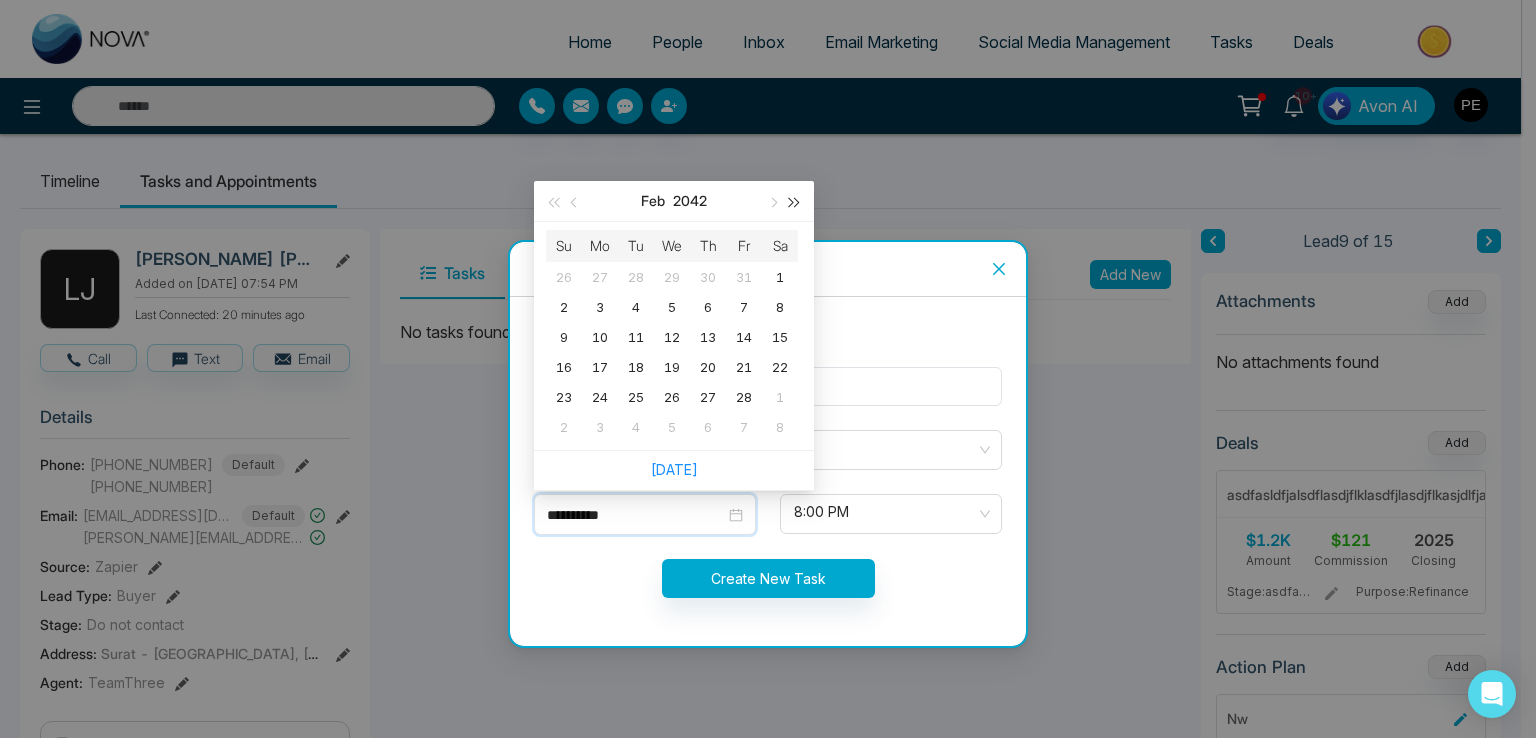 click at bounding box center (795, 201) 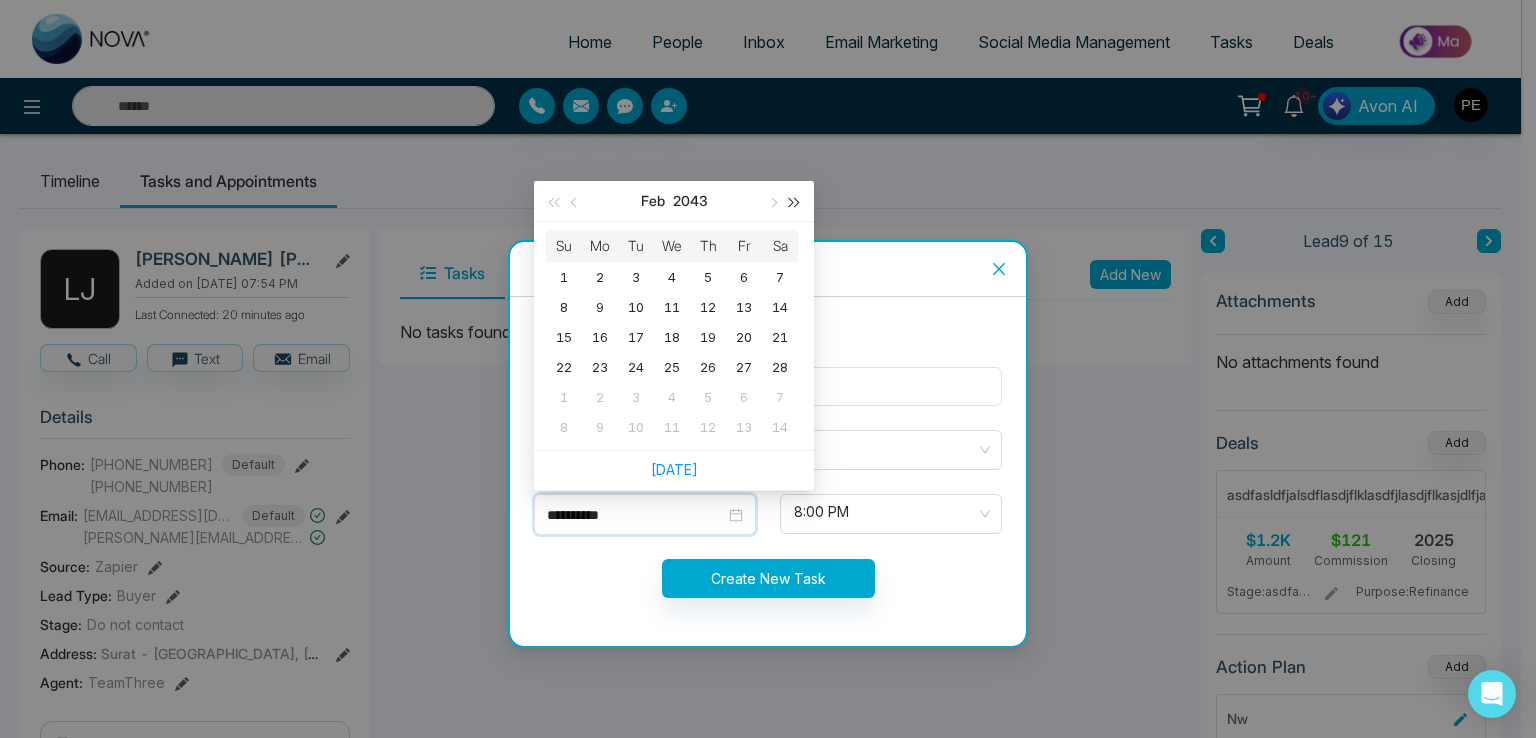 click at bounding box center [795, 201] 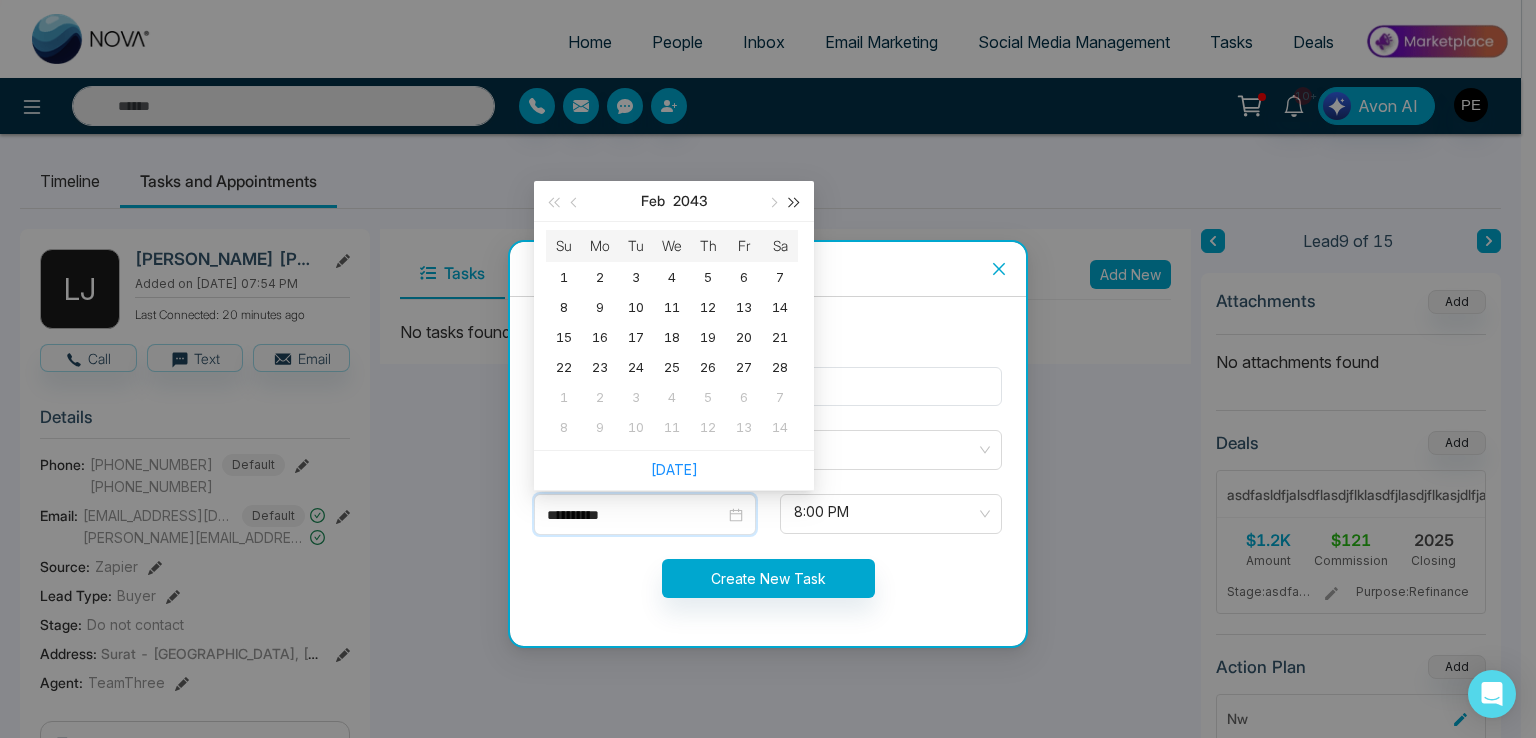 click at bounding box center (795, 201) 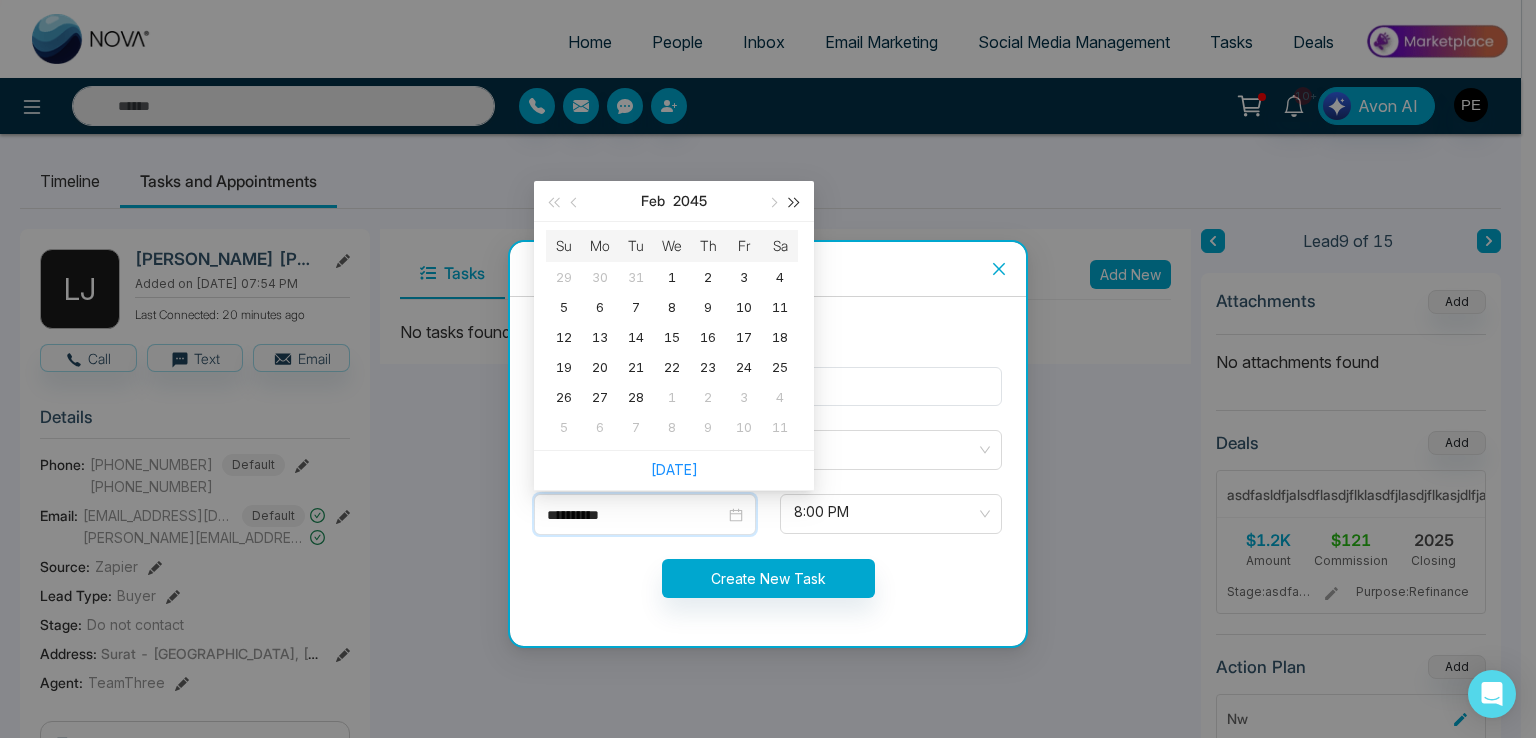 click at bounding box center (795, 201) 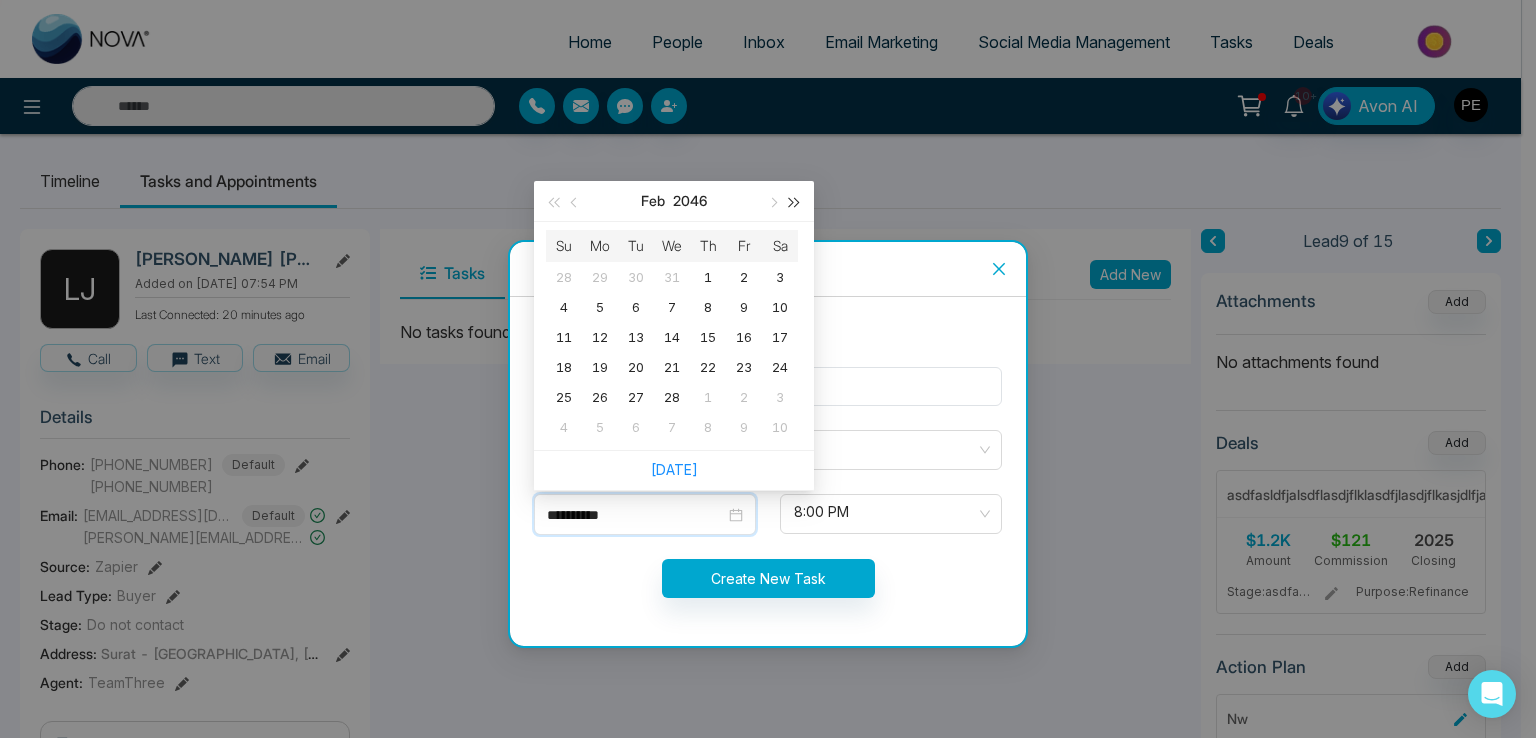 click at bounding box center [795, 201] 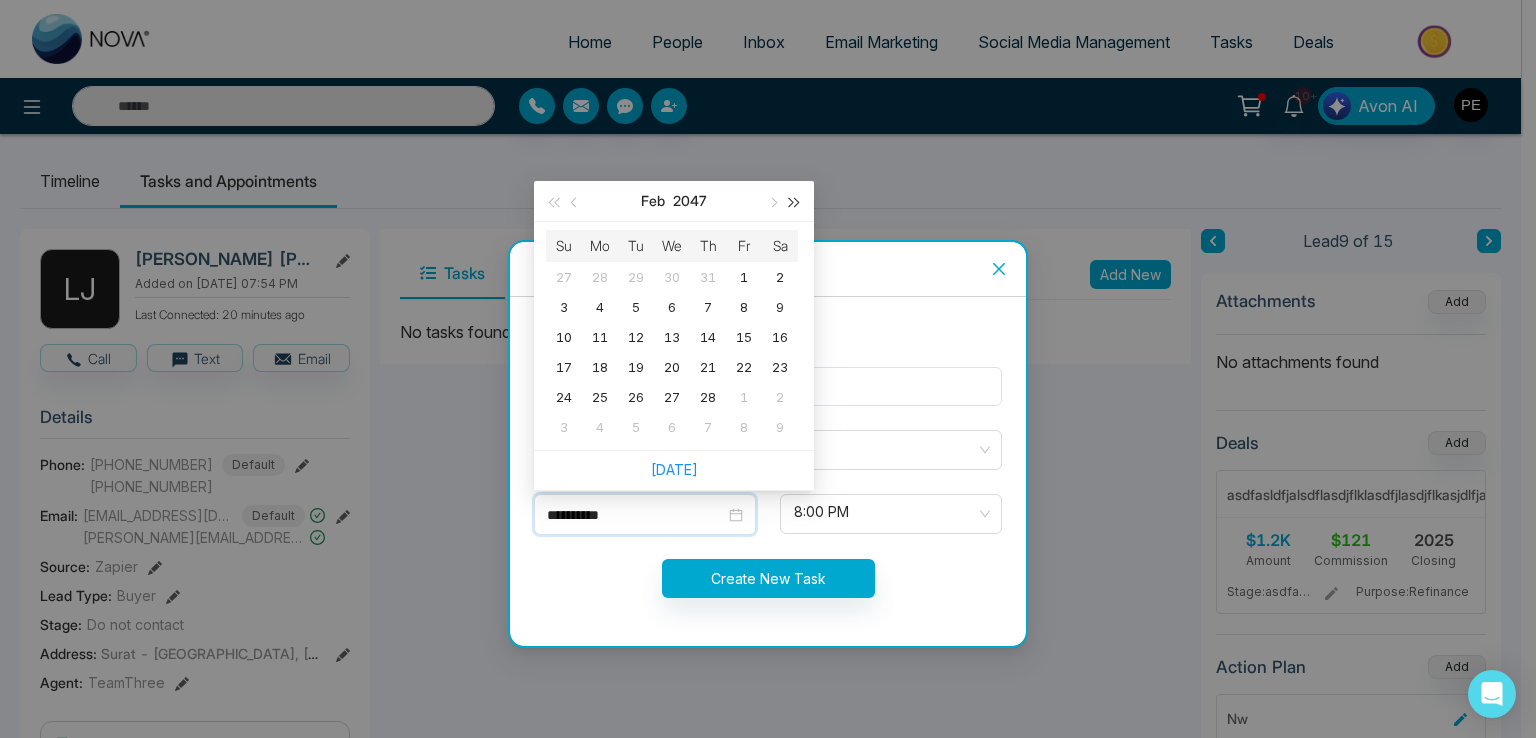 click at bounding box center [795, 201] 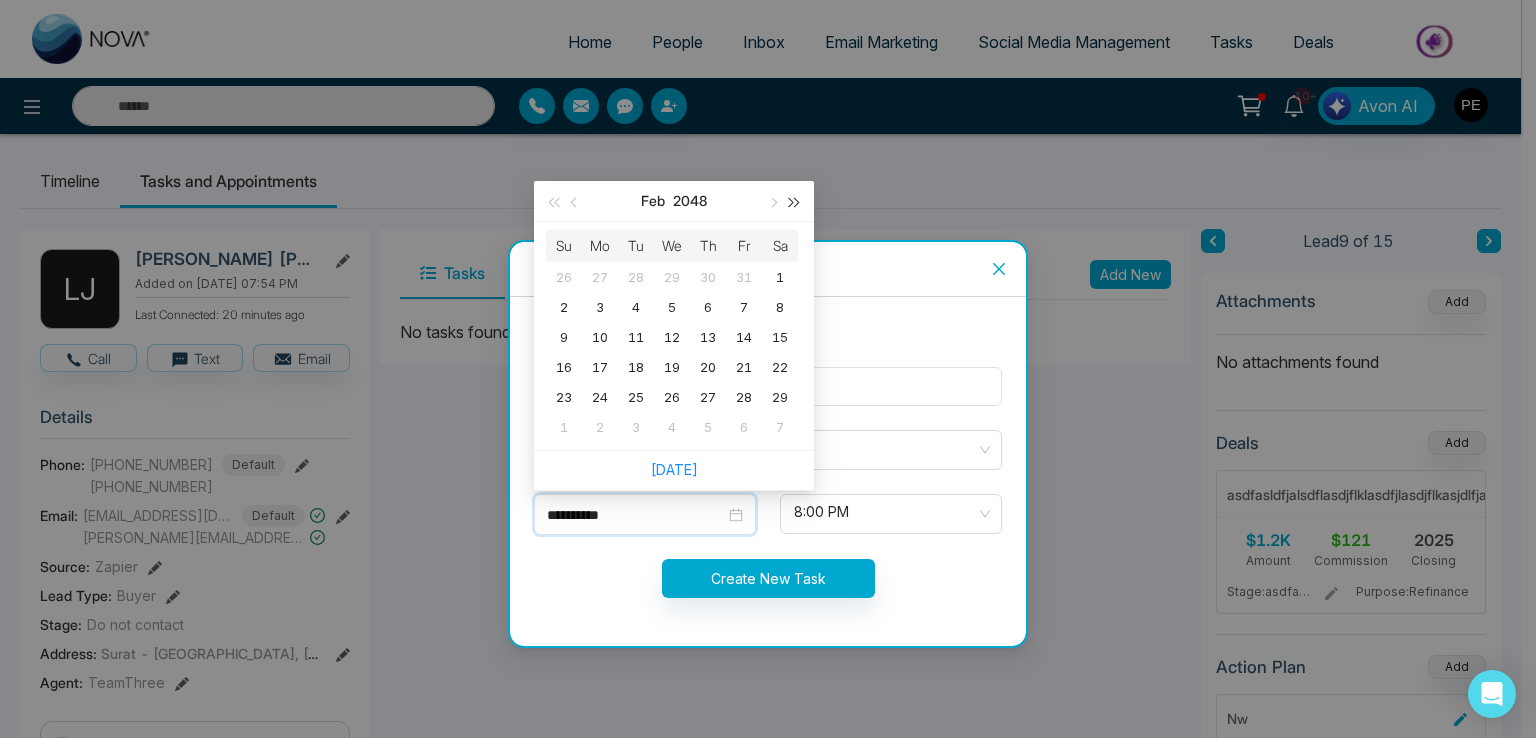 click at bounding box center (795, 201) 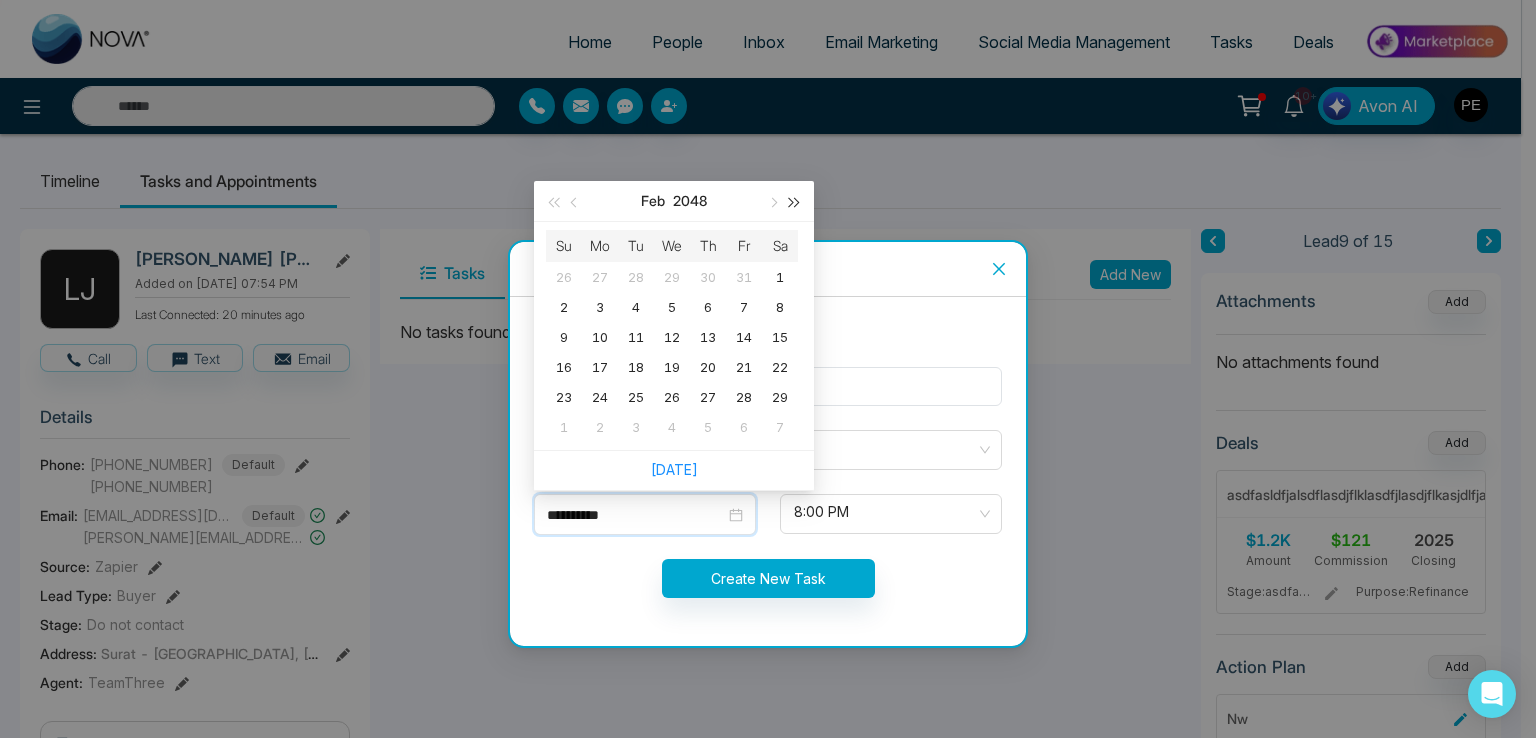 click at bounding box center [795, 201] 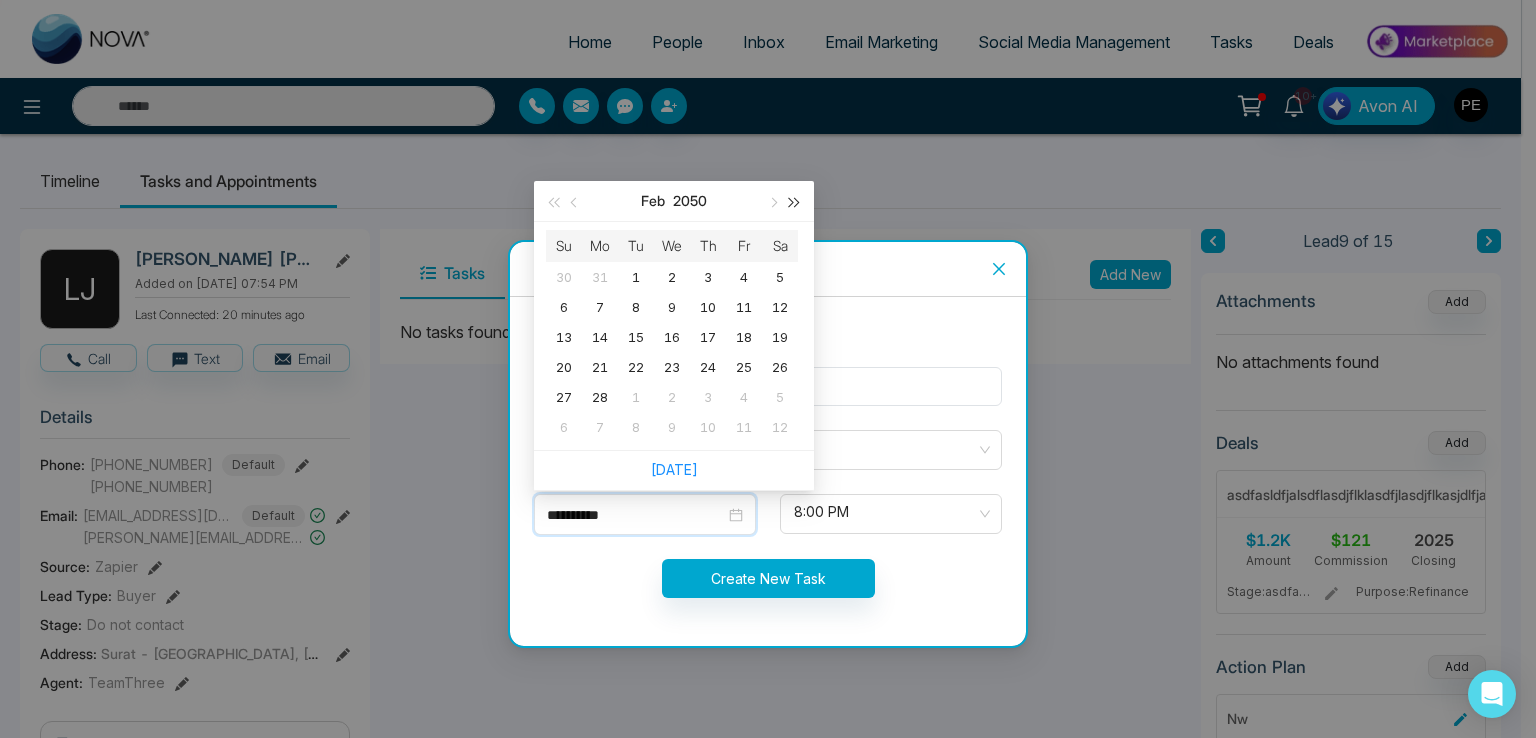 click at bounding box center [795, 201] 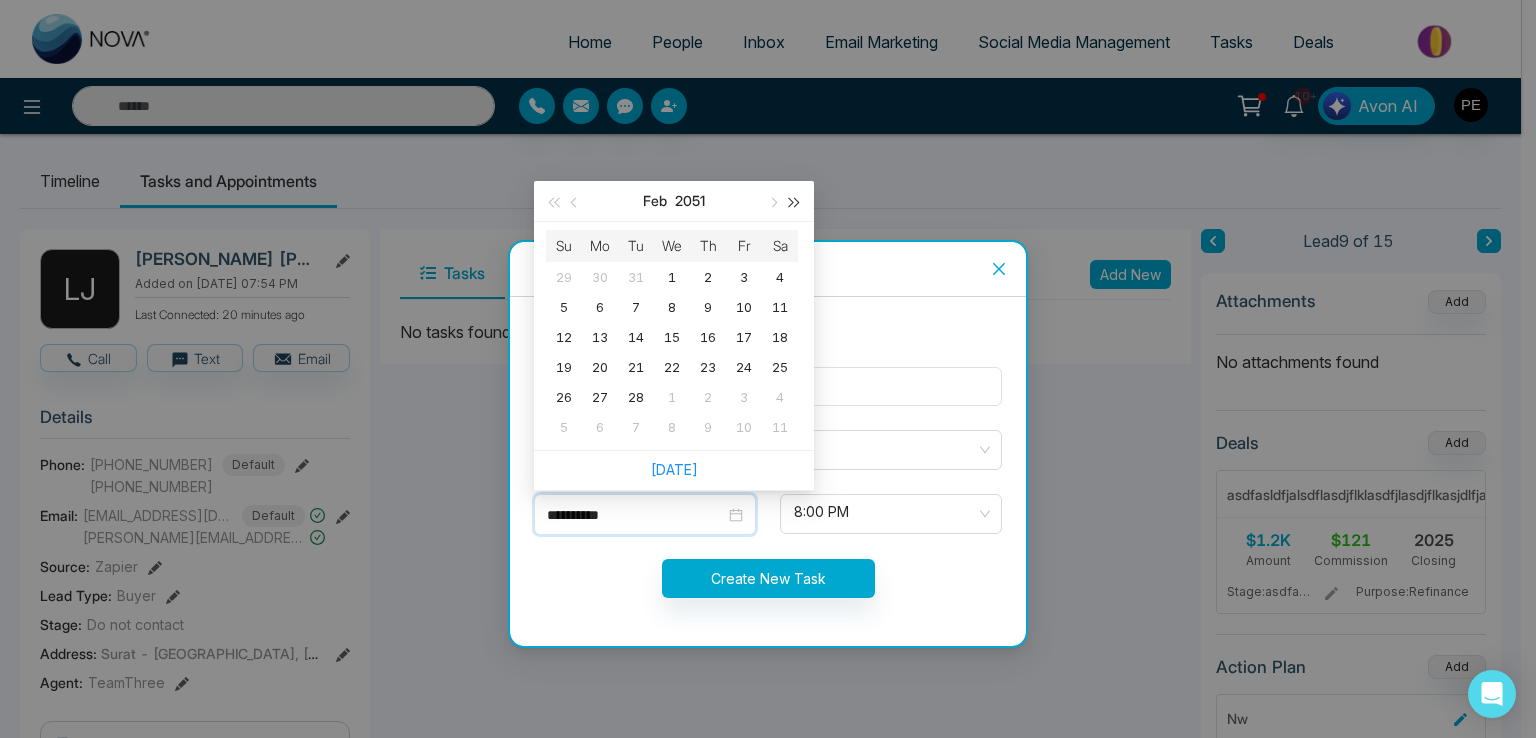 click at bounding box center [795, 201] 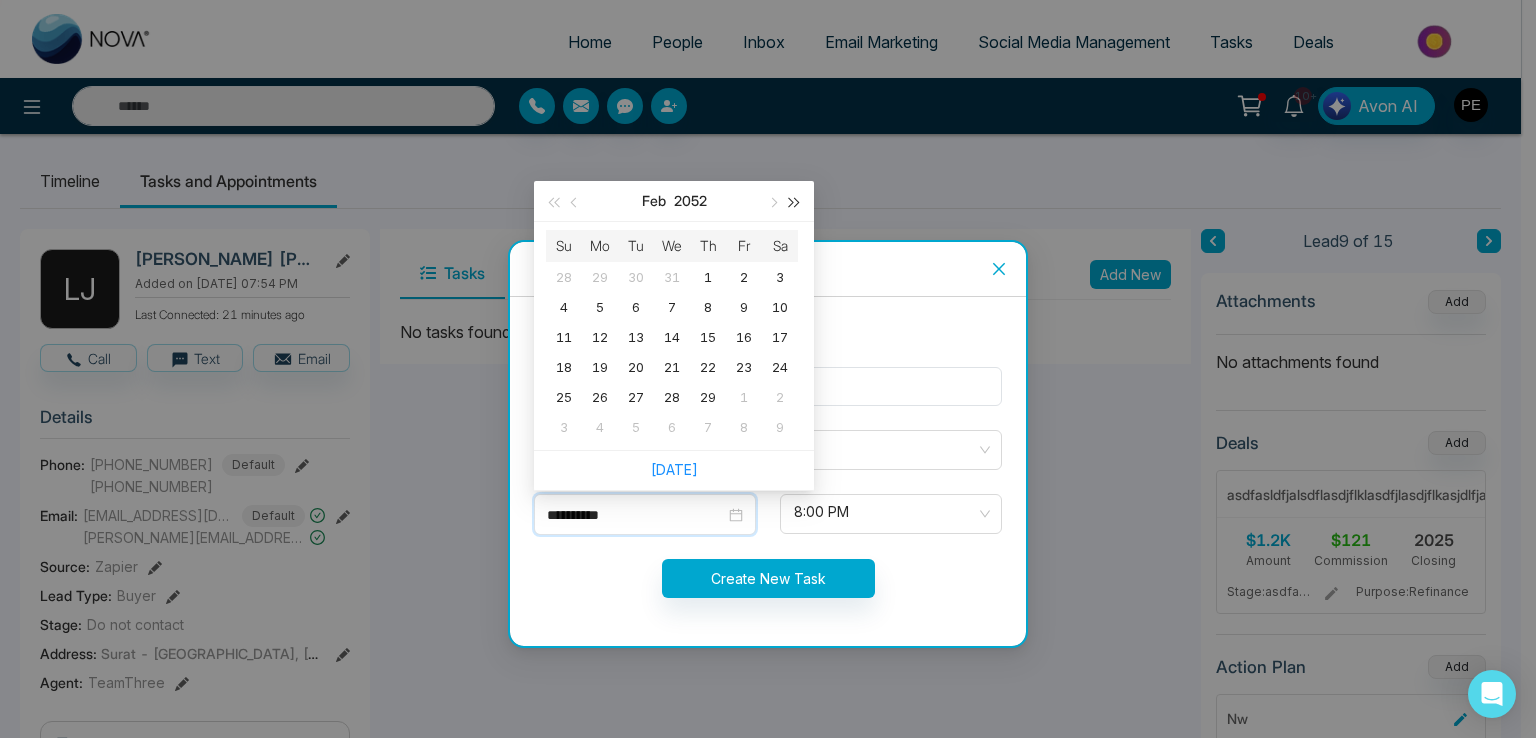 click at bounding box center (795, 201) 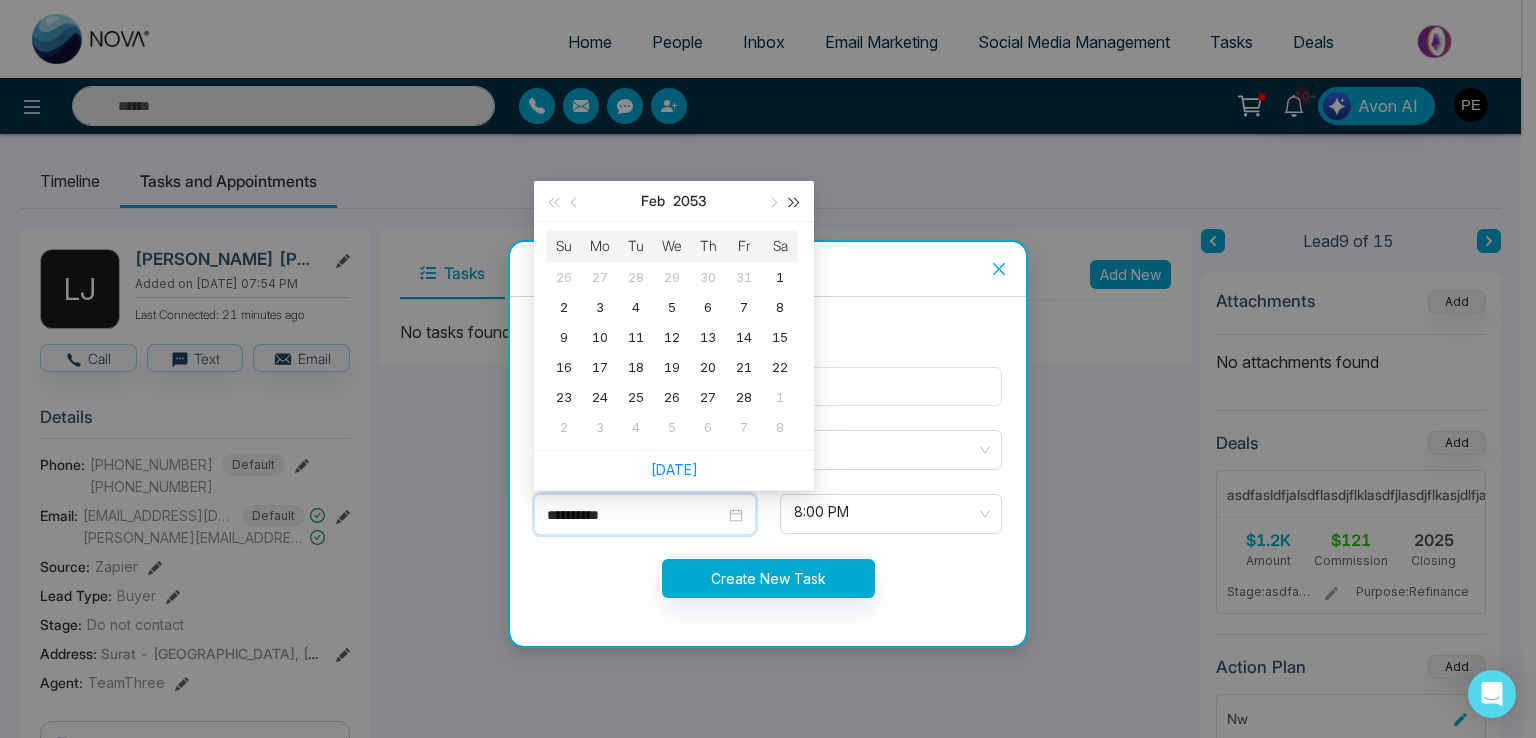 click at bounding box center (795, 201) 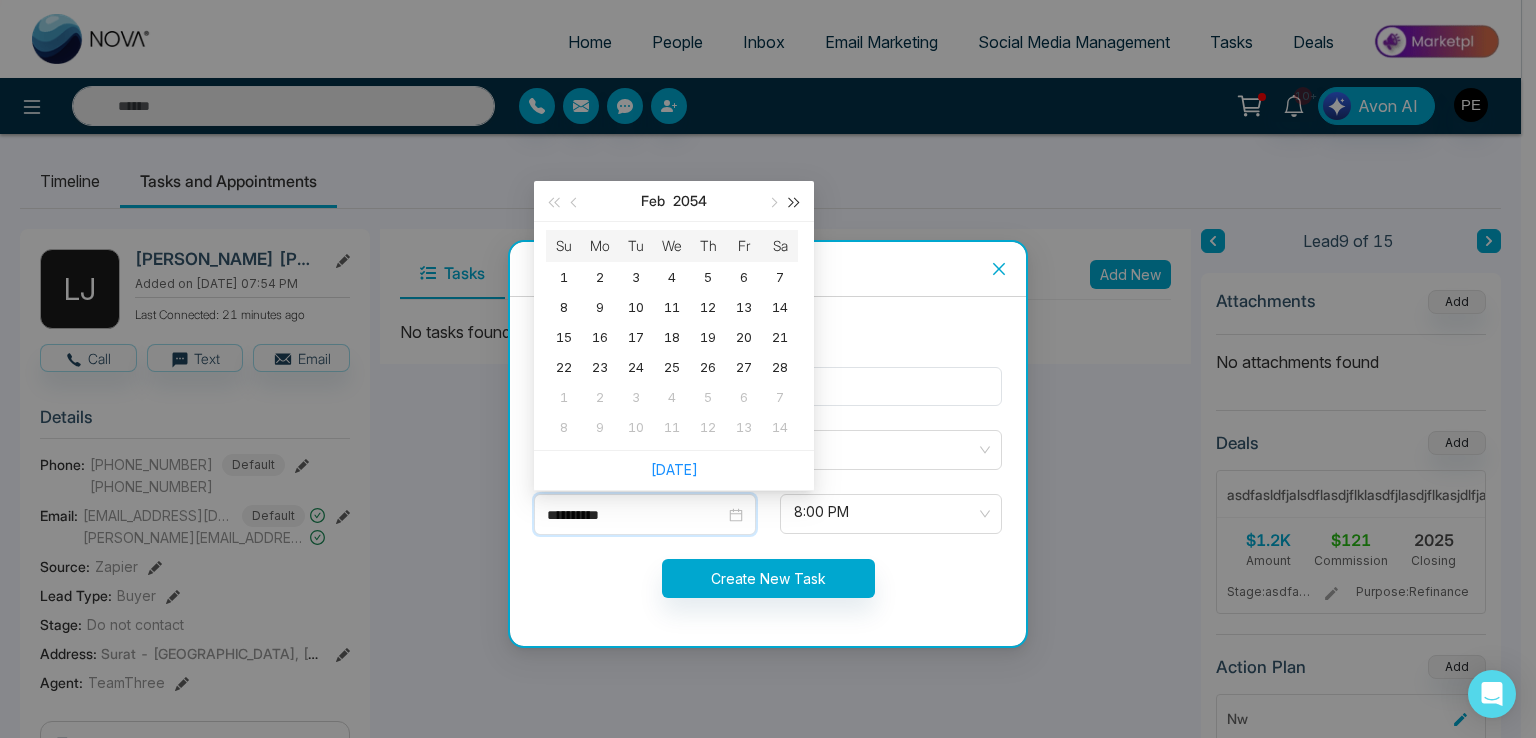 click at bounding box center (795, 201) 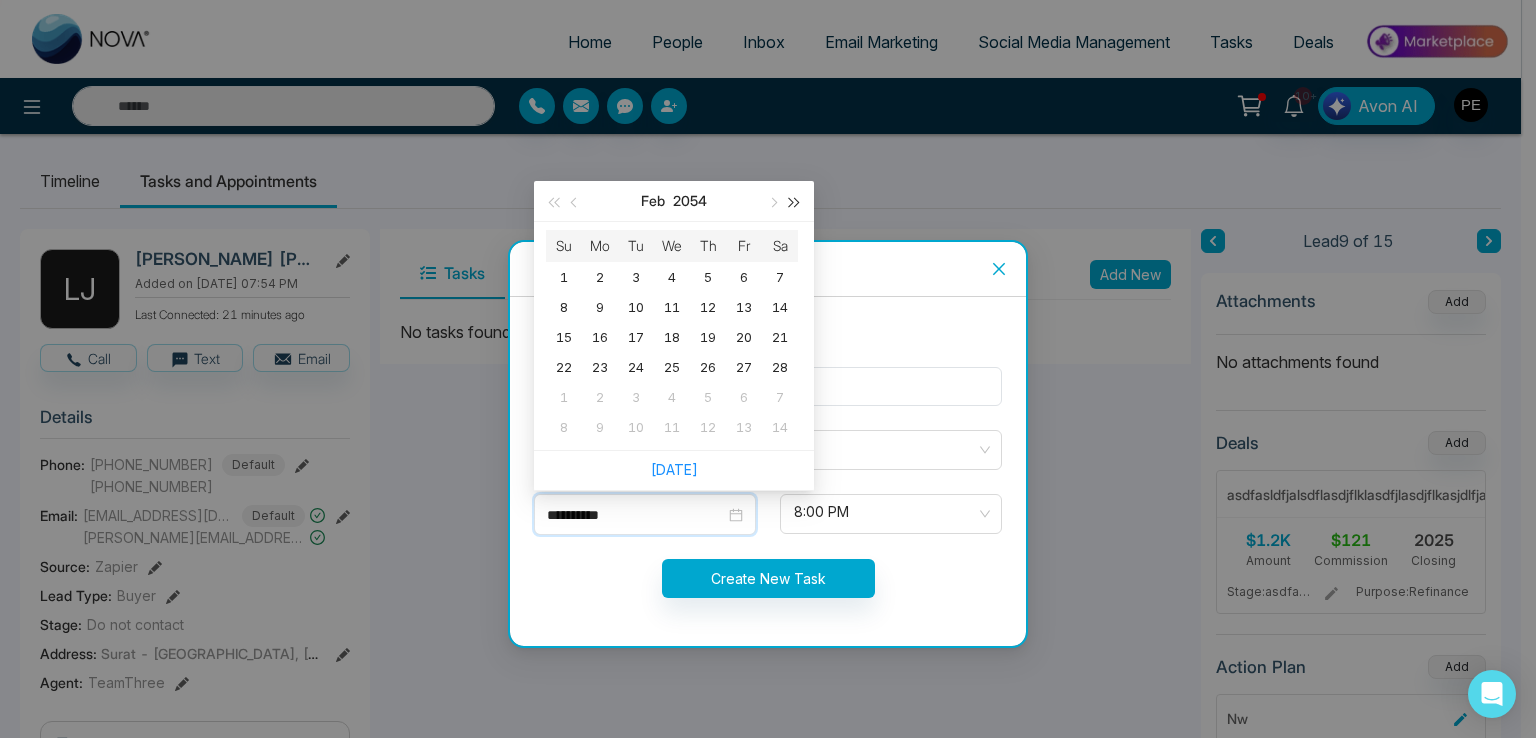click at bounding box center [795, 201] 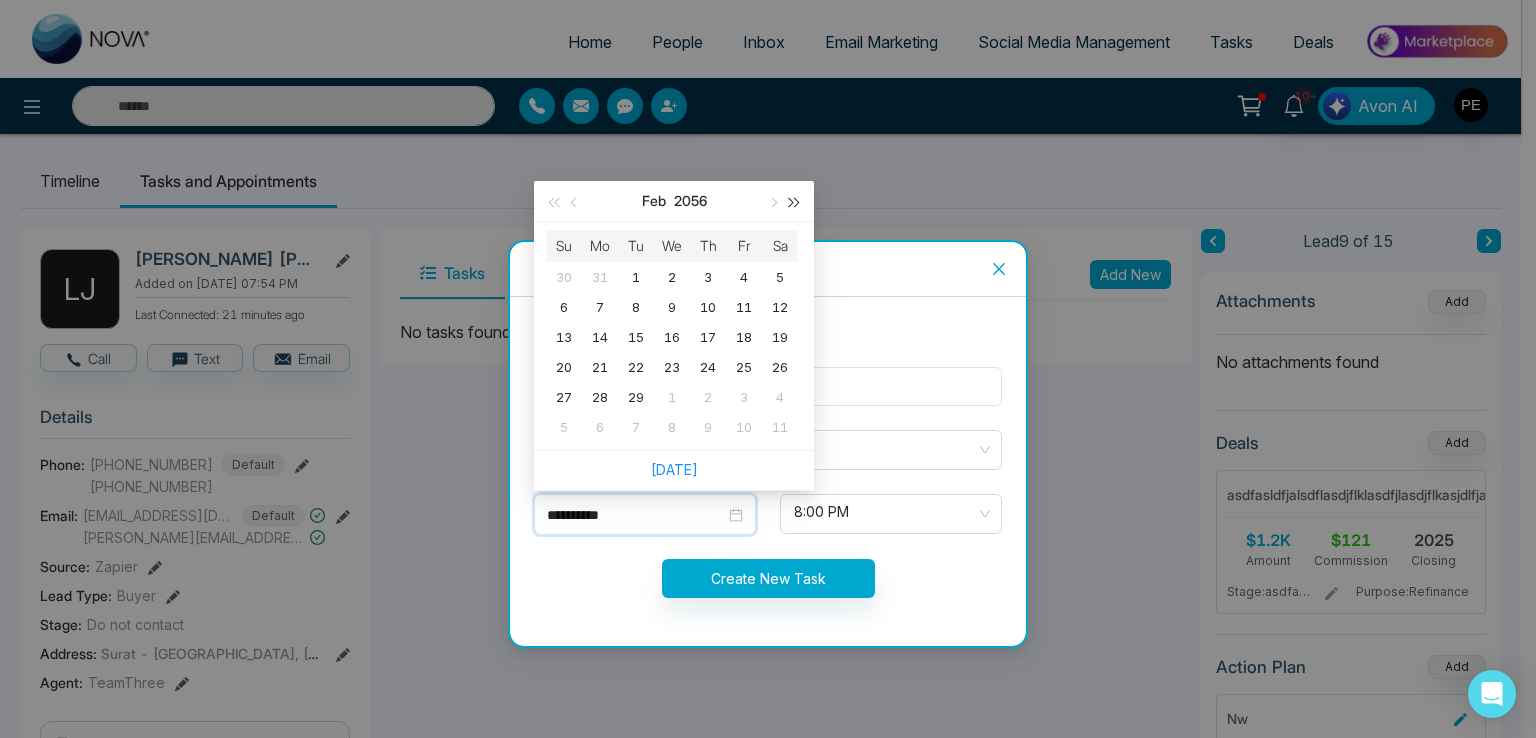 click at bounding box center (795, 201) 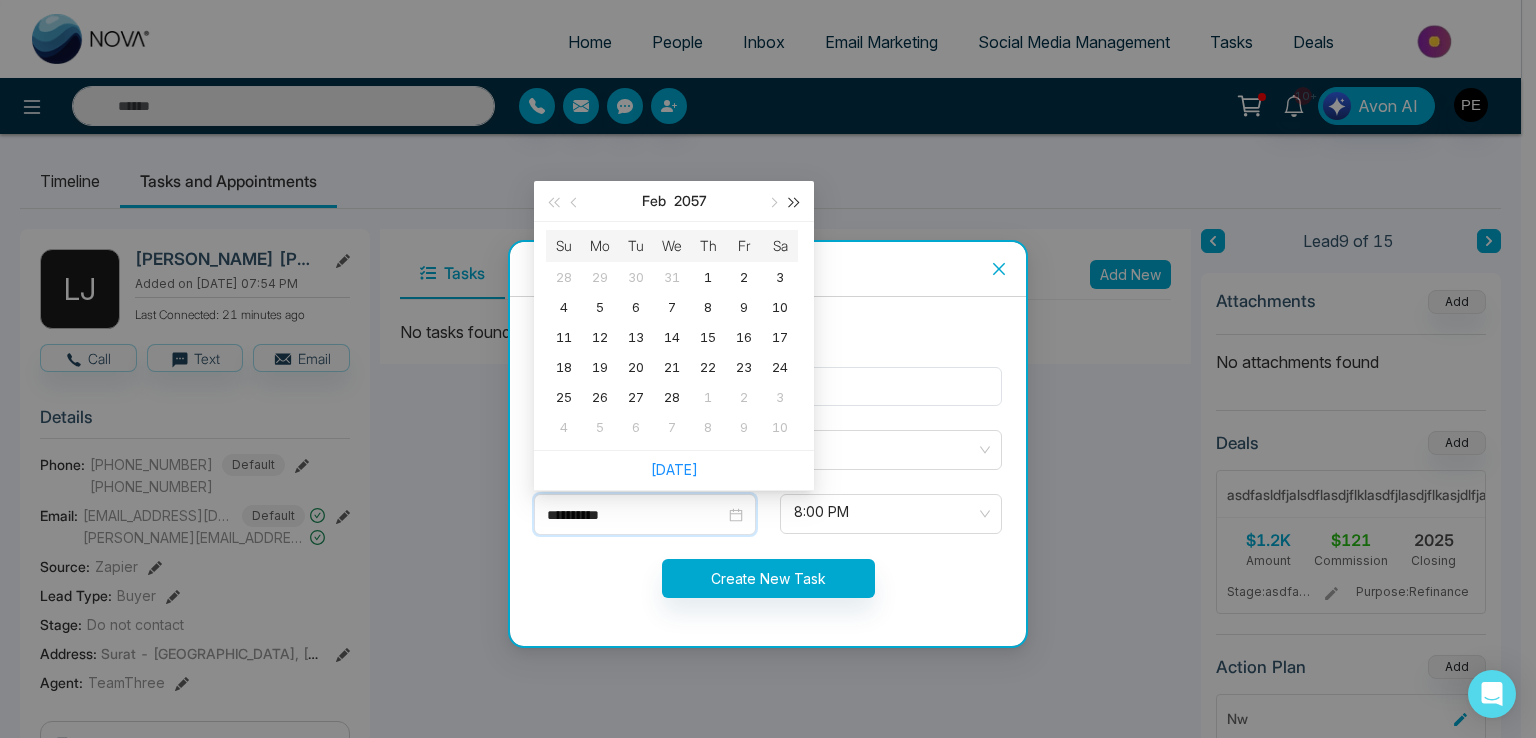 click at bounding box center (795, 201) 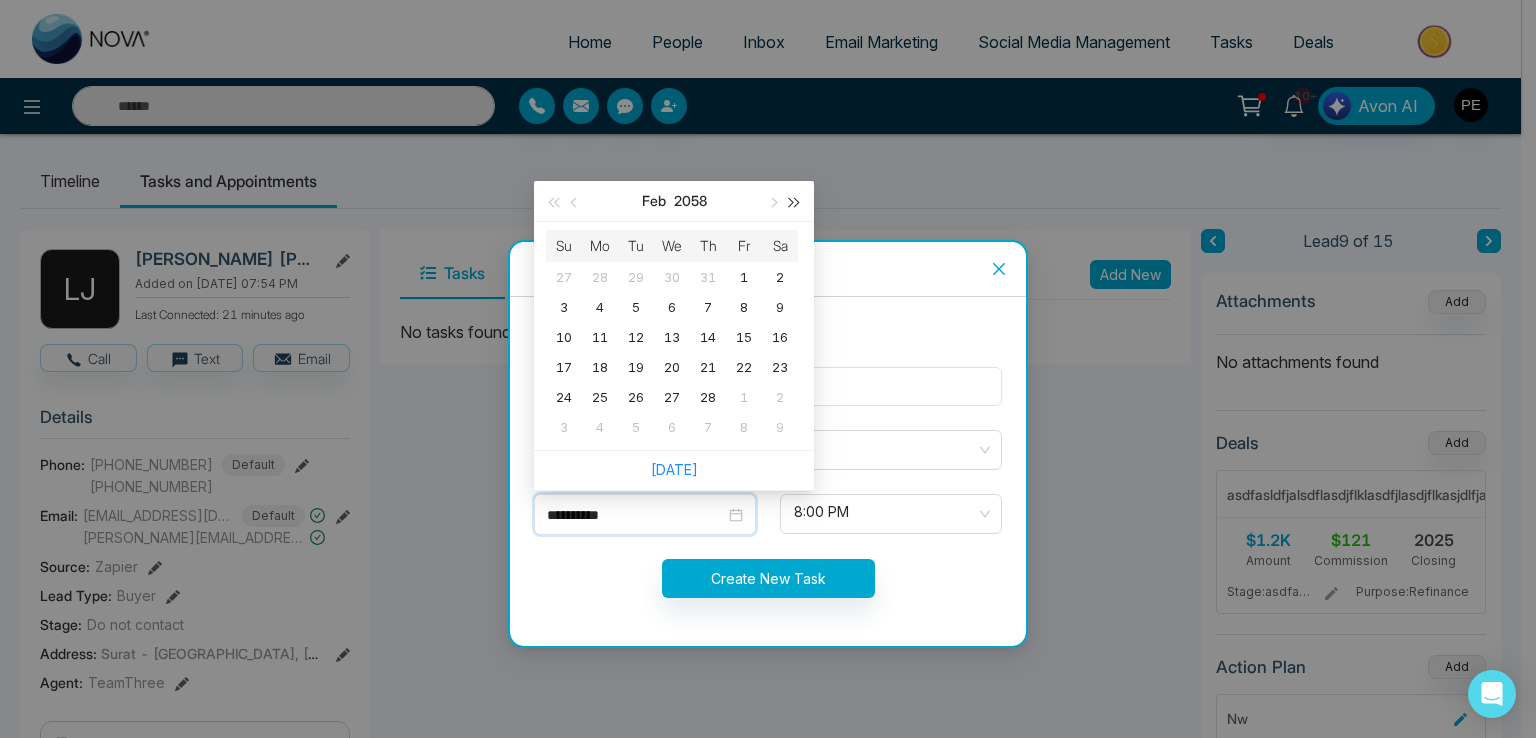 click at bounding box center [795, 201] 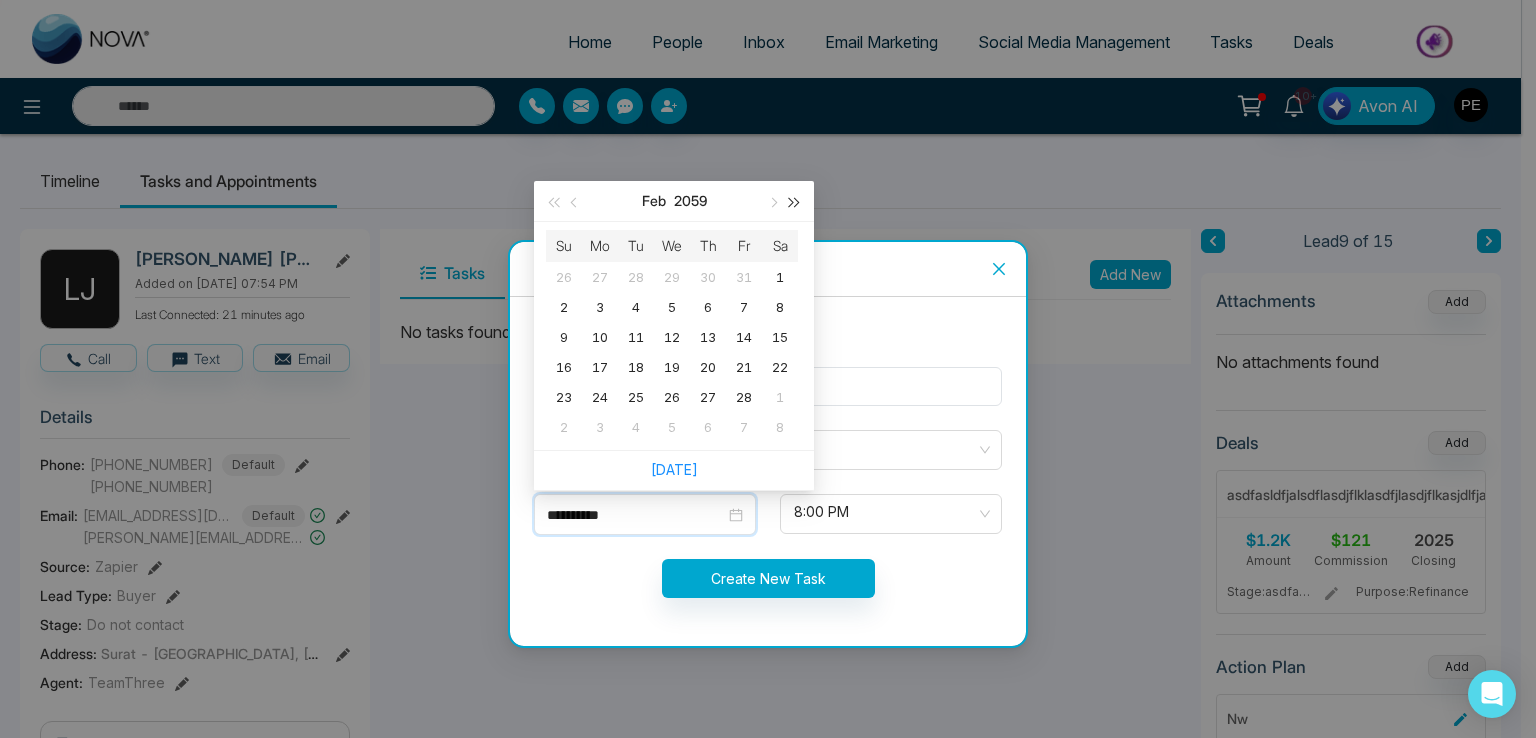 click at bounding box center [795, 201] 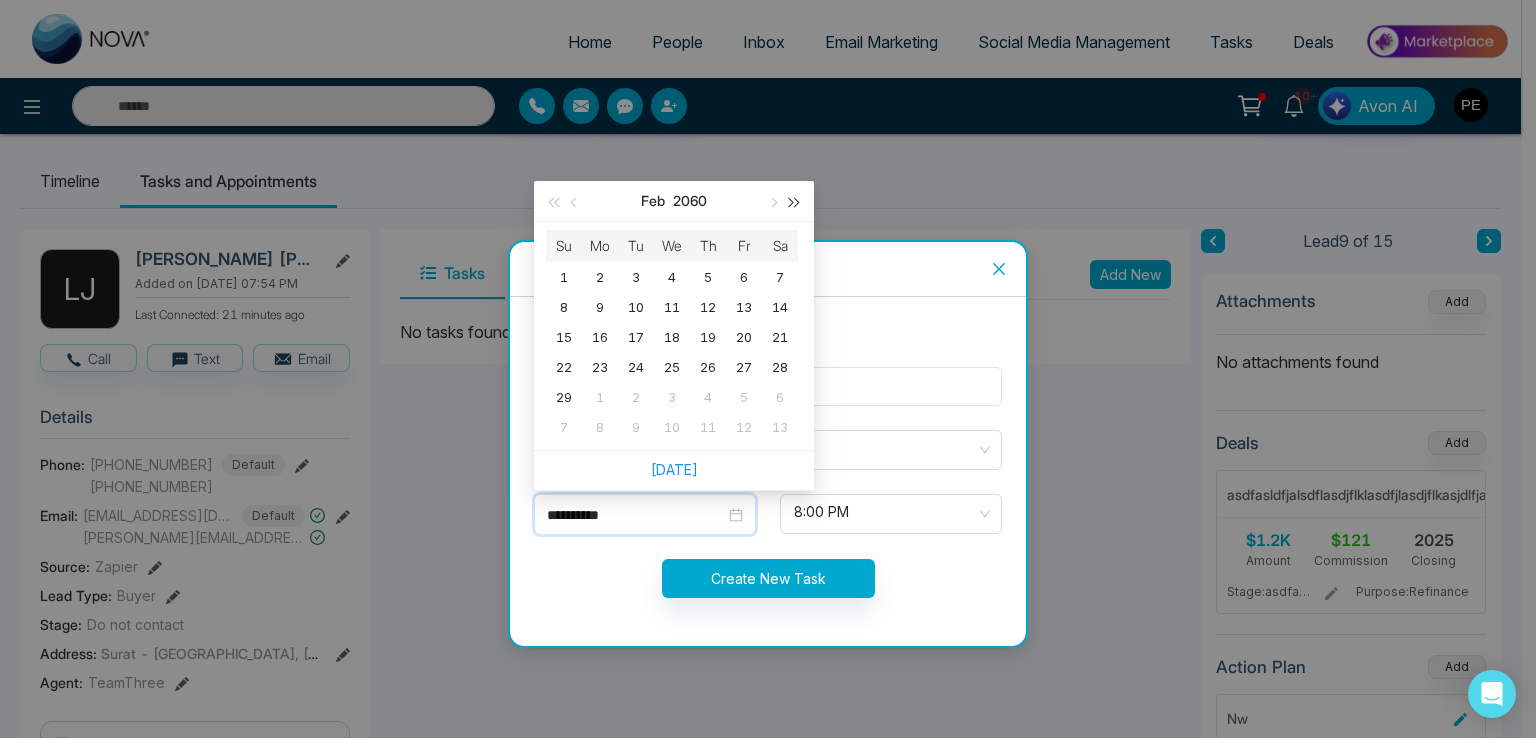 click at bounding box center (795, 201) 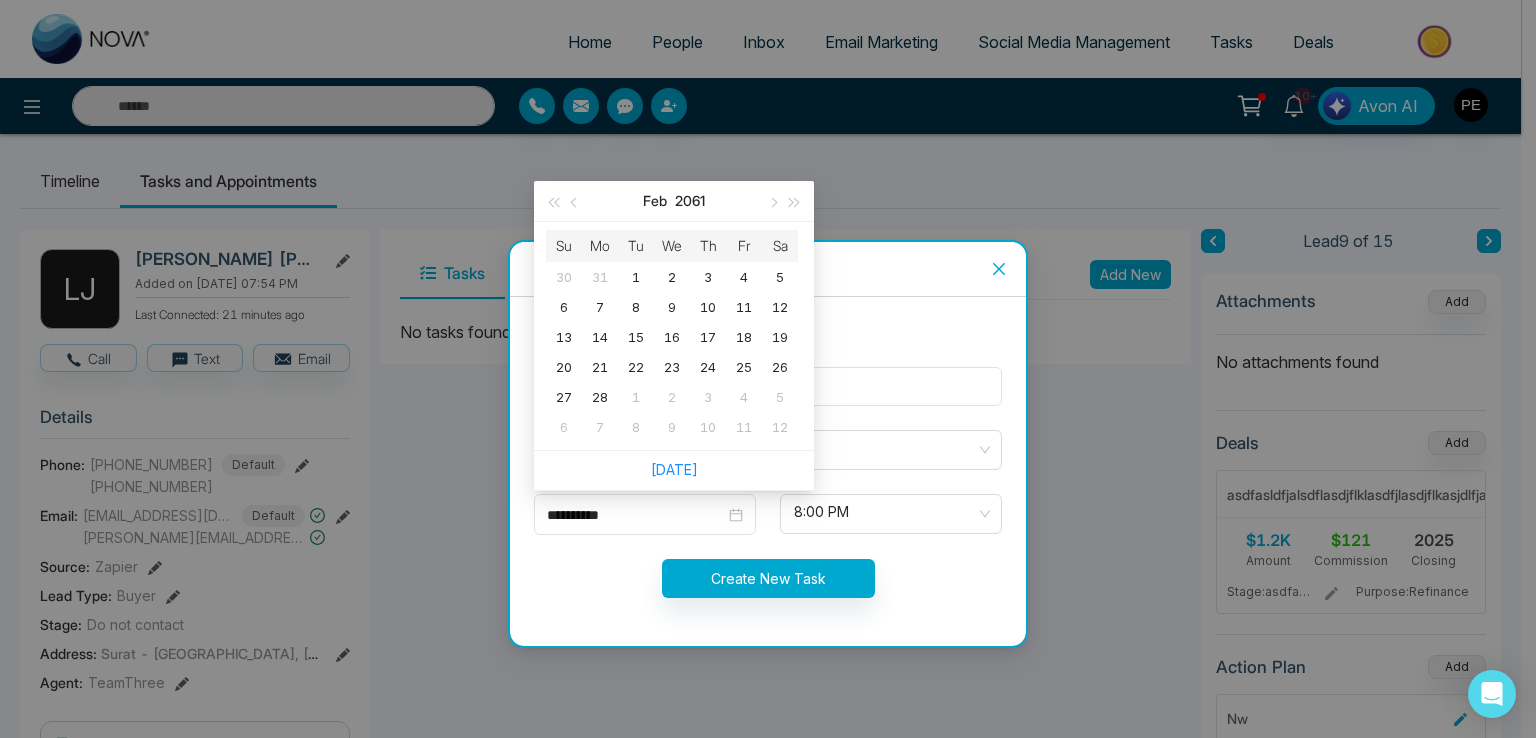 drag, startPoint x: 988, startPoint y: 253, endPoint x: 1012, endPoint y: 271, distance: 30 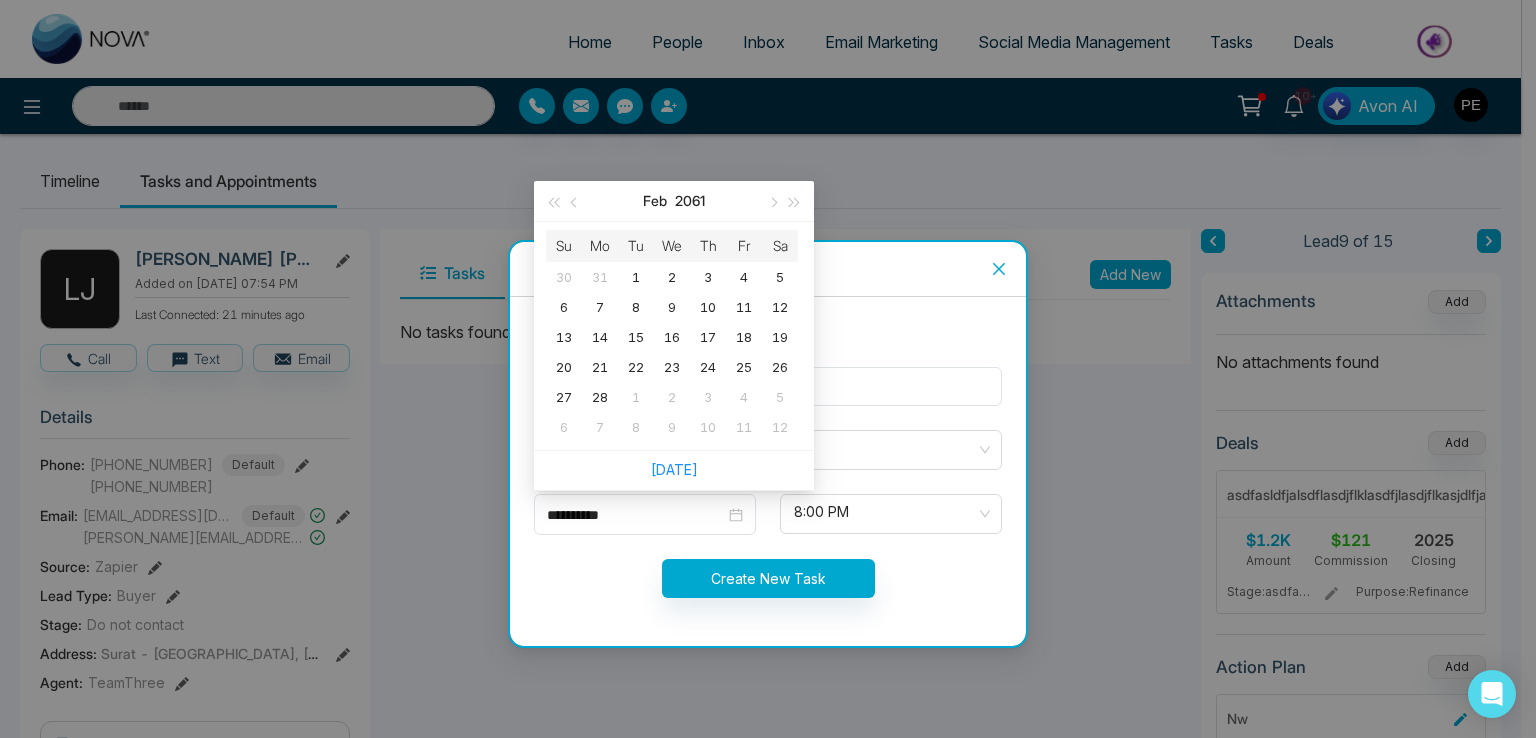 click at bounding box center [999, 269] 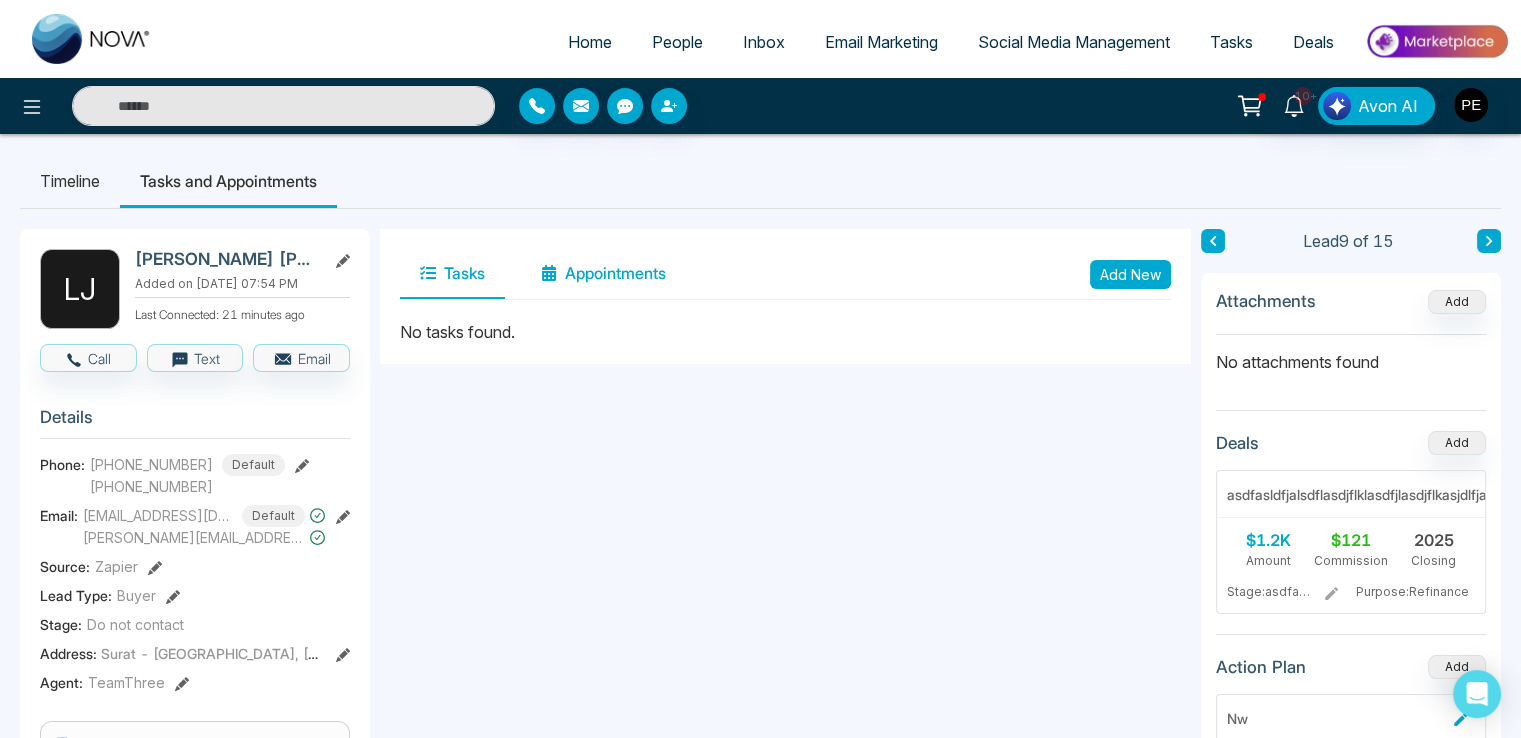 click on "Appointments" at bounding box center (603, 274) 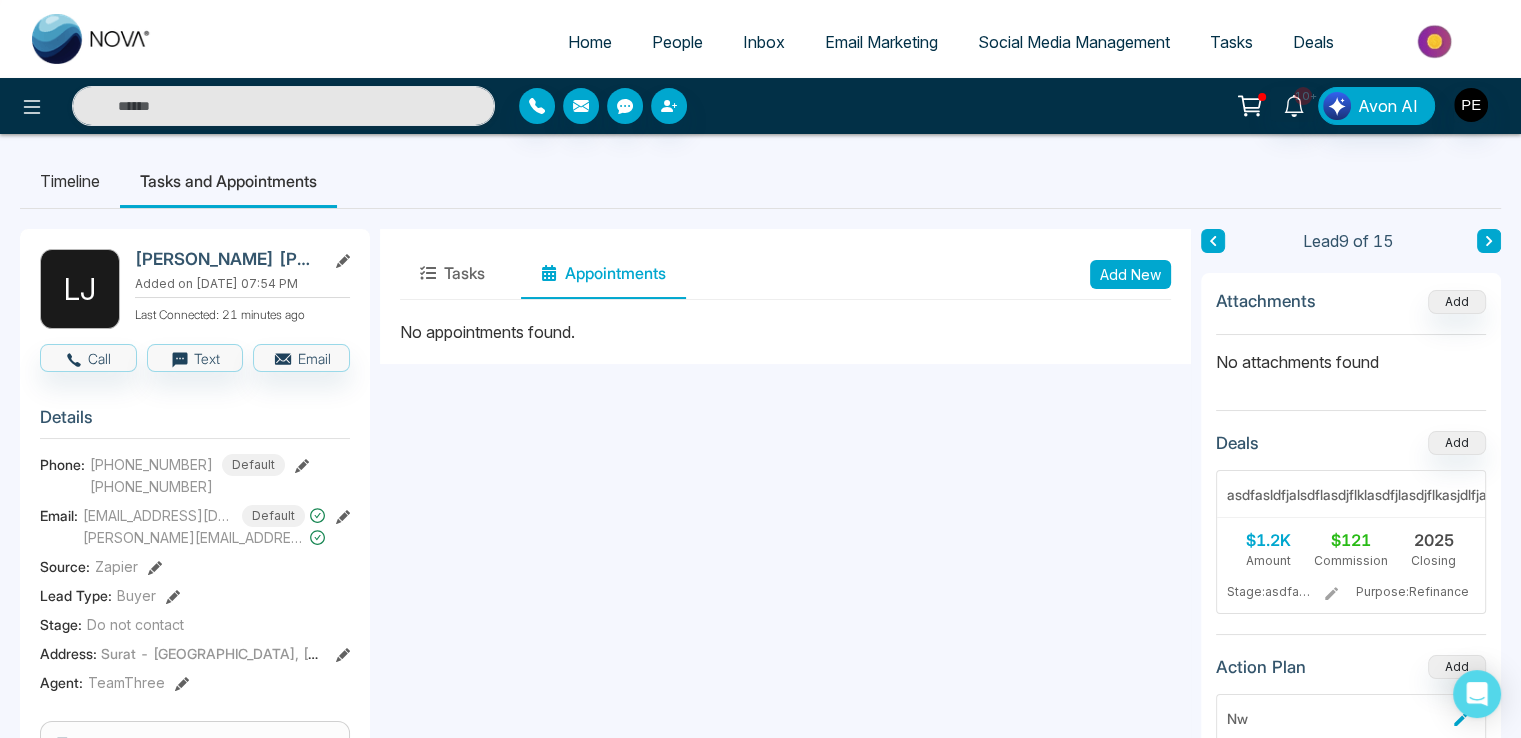 click on "Add New" at bounding box center (1130, 274) 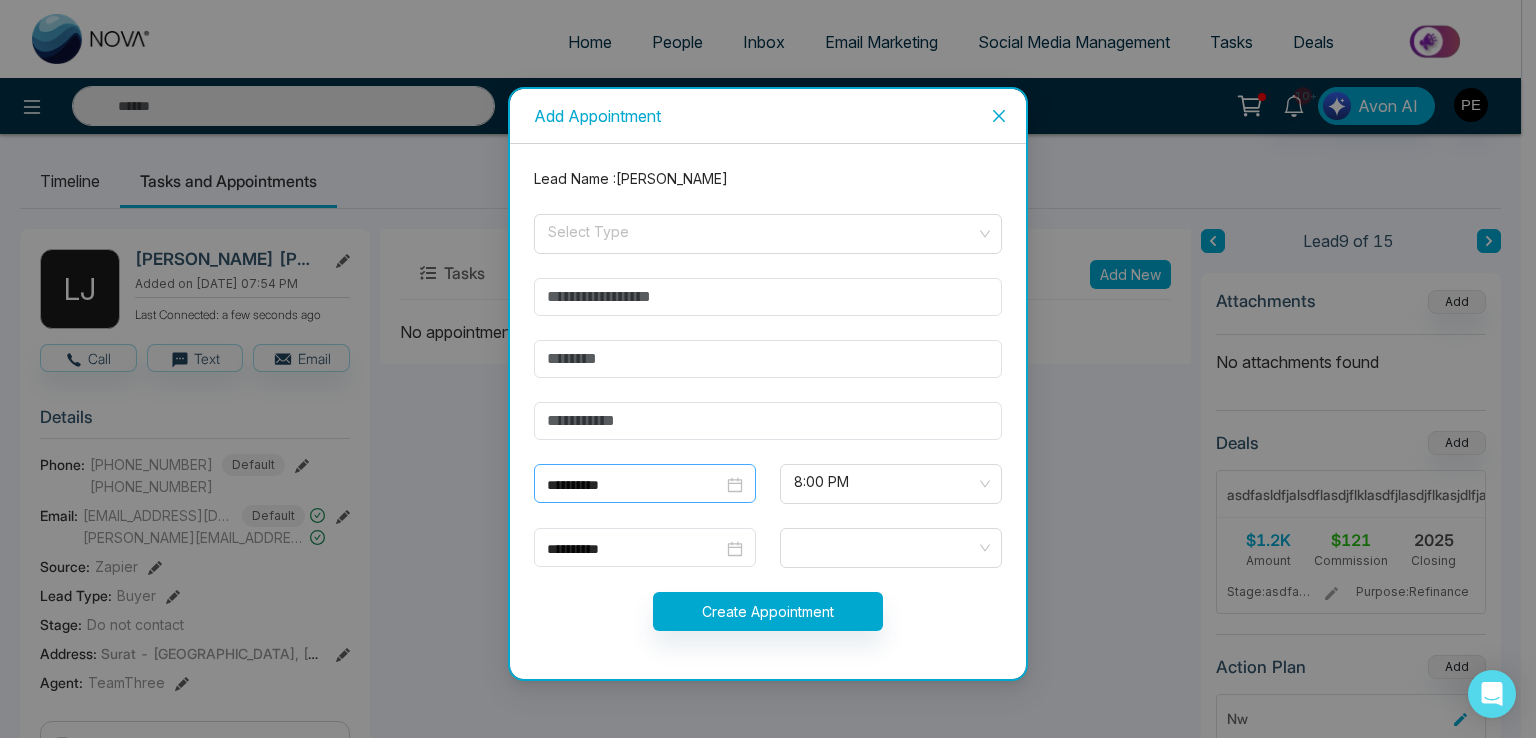 click on "**********" at bounding box center [635, 485] 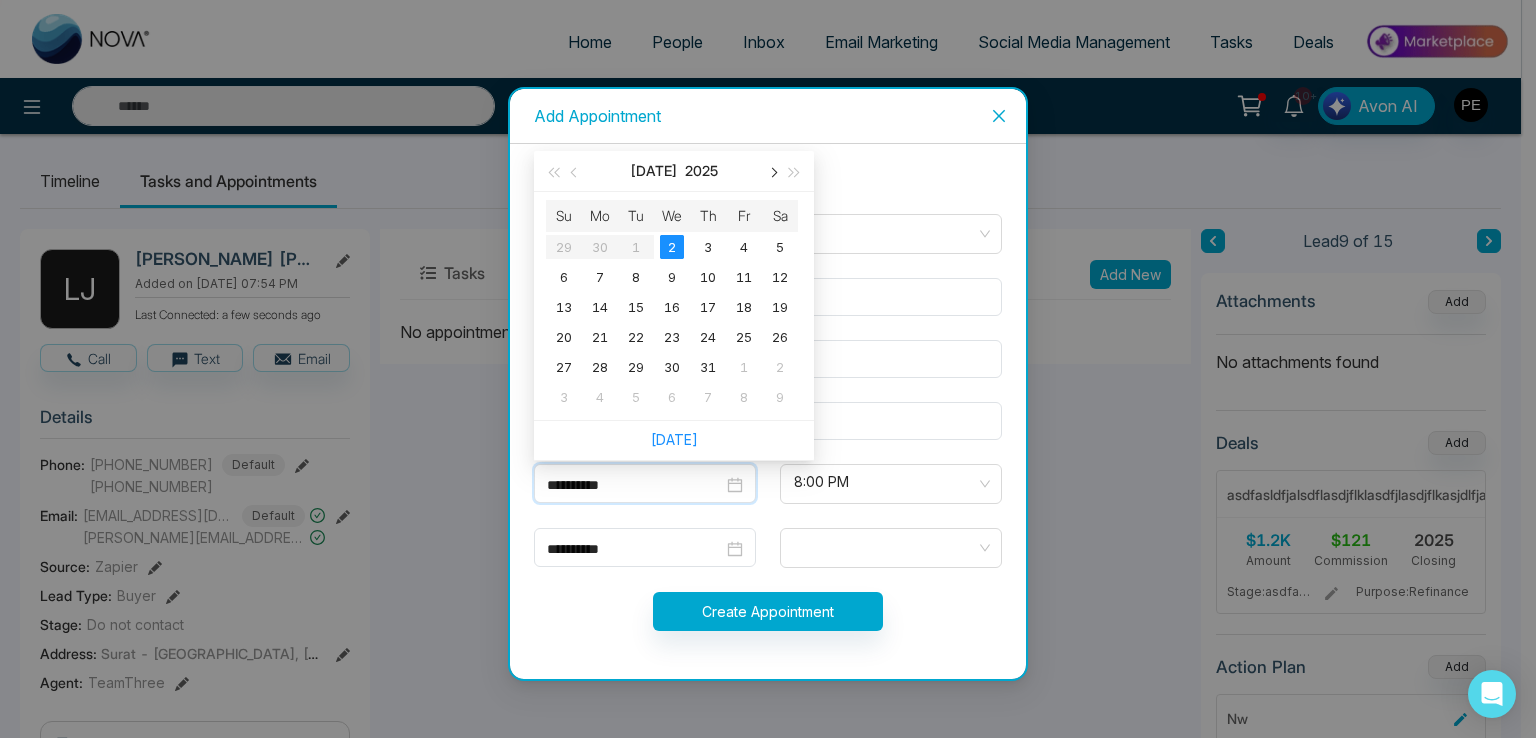 click at bounding box center (772, 173) 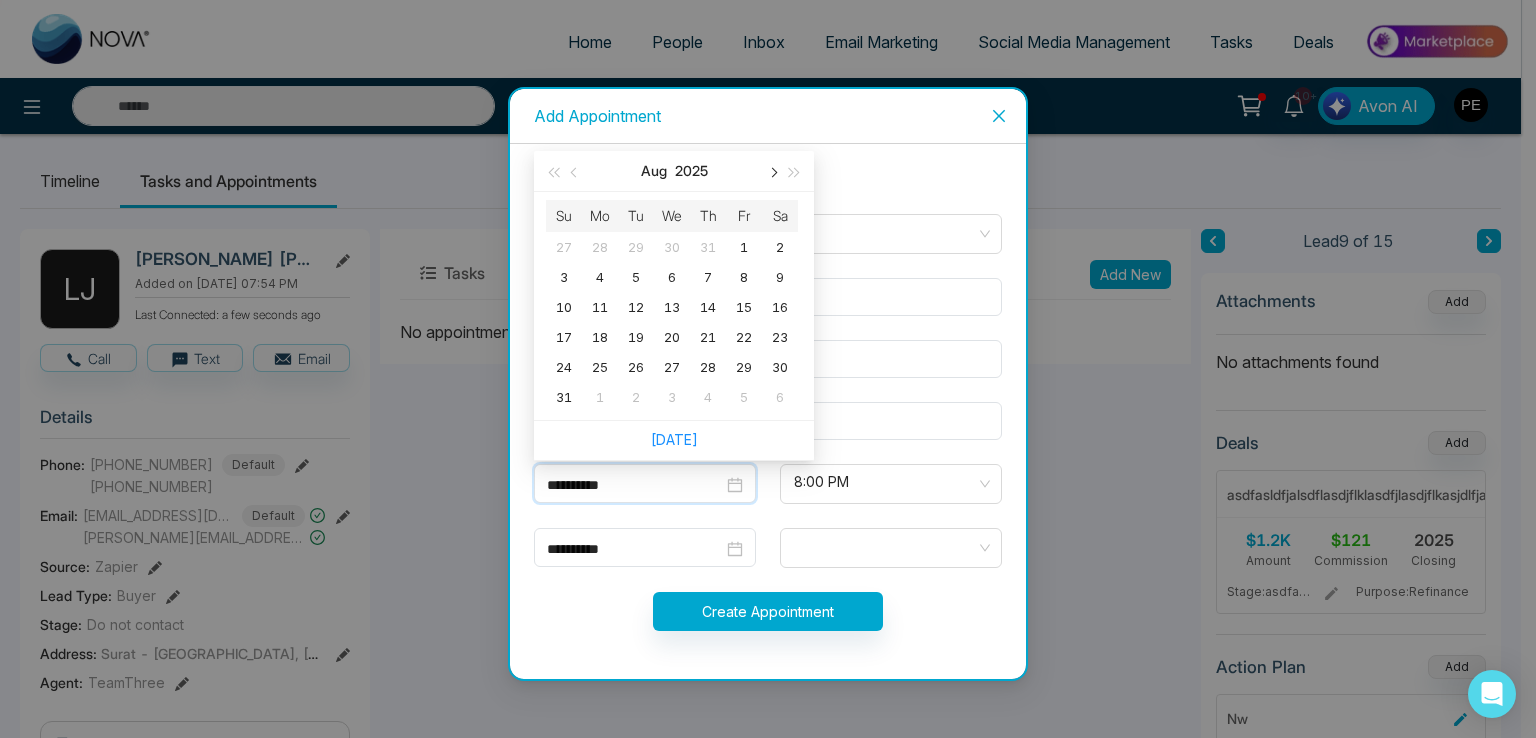 click at bounding box center [772, 173] 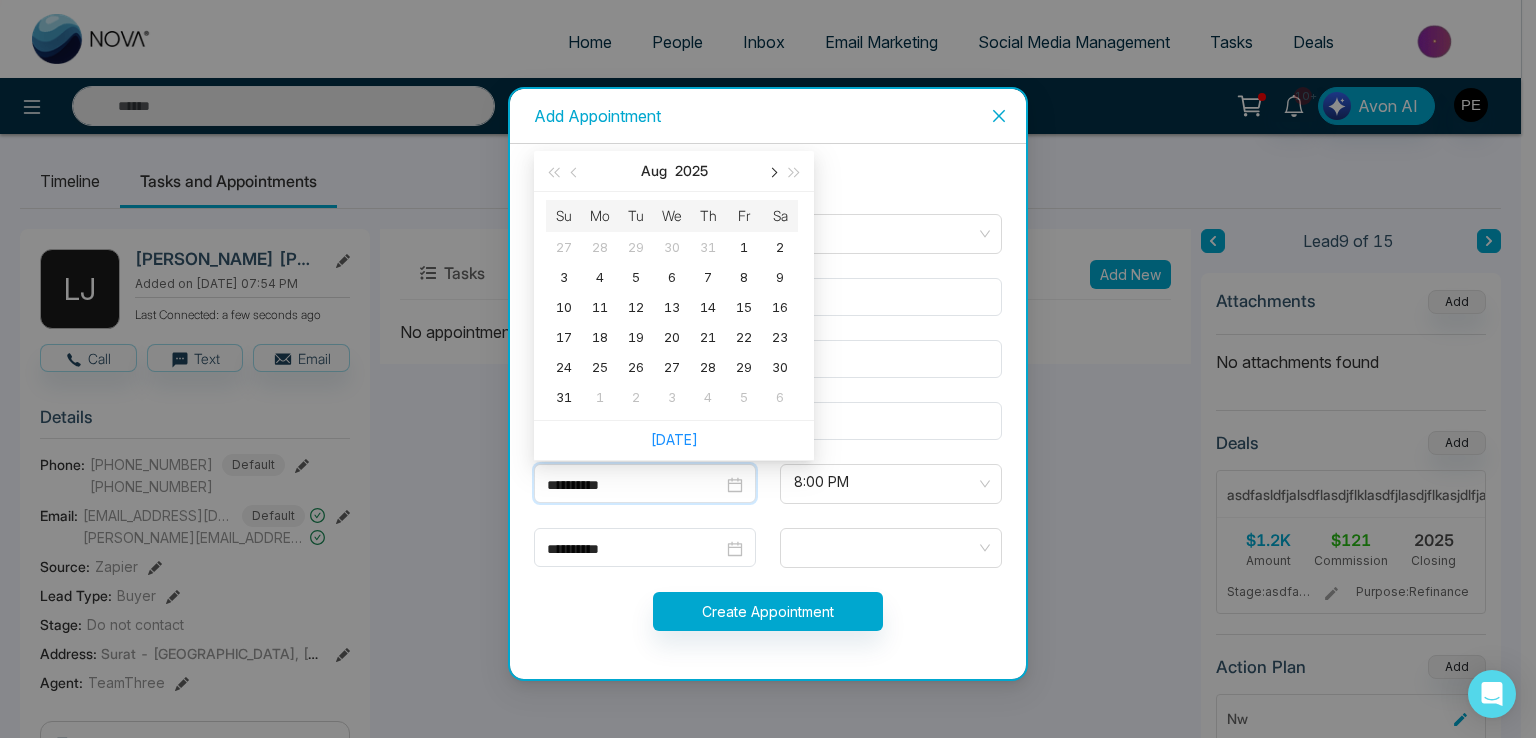 click at bounding box center [772, 173] 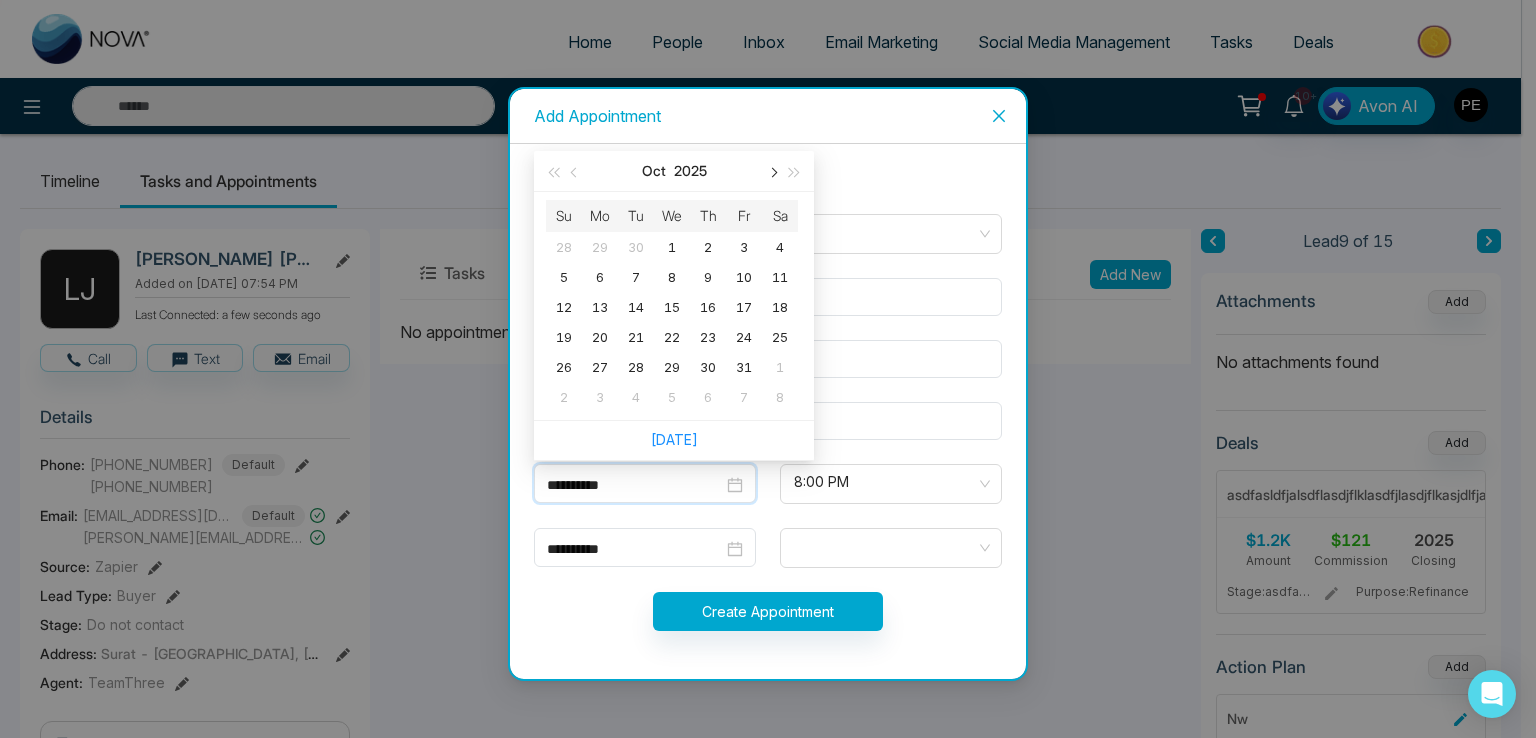 click at bounding box center [772, 173] 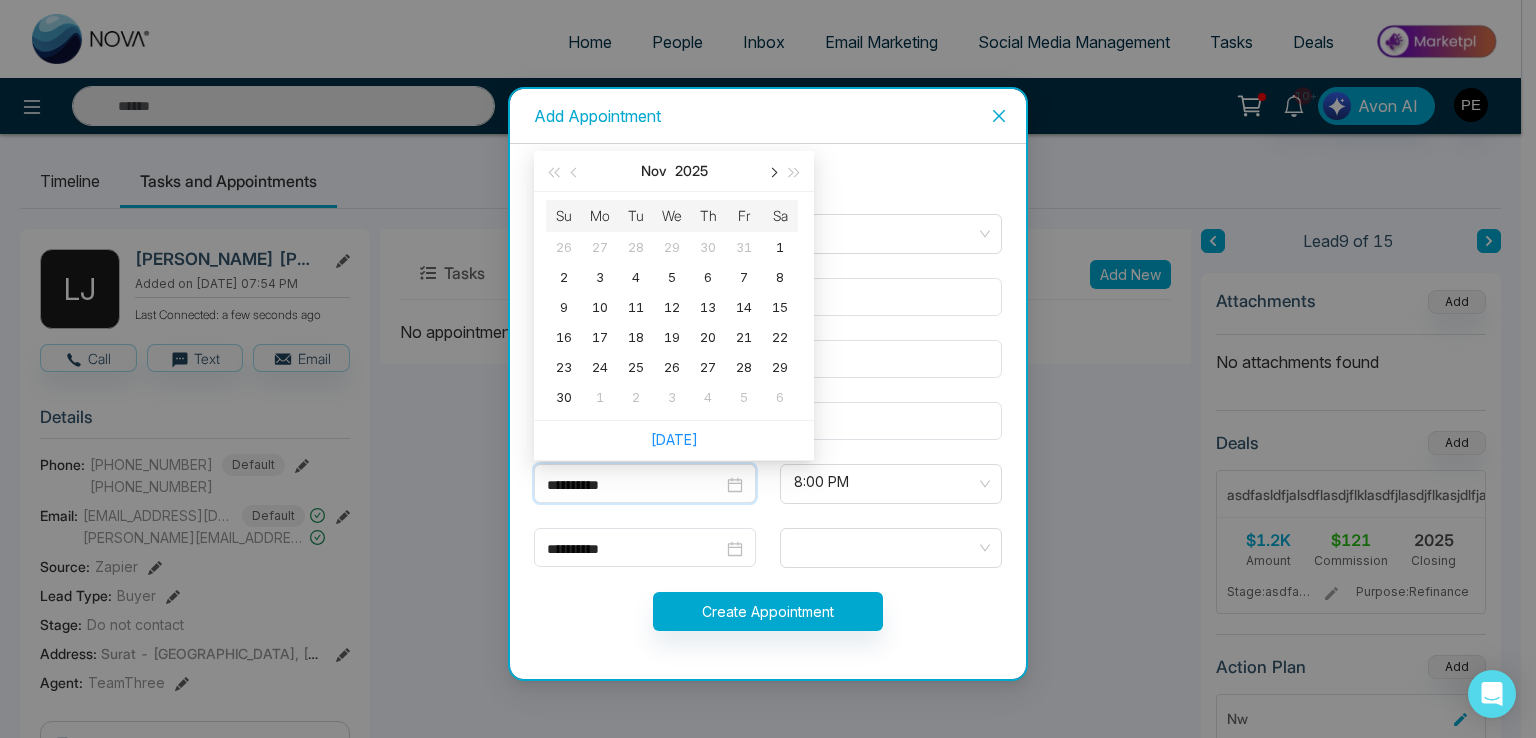 click at bounding box center (772, 173) 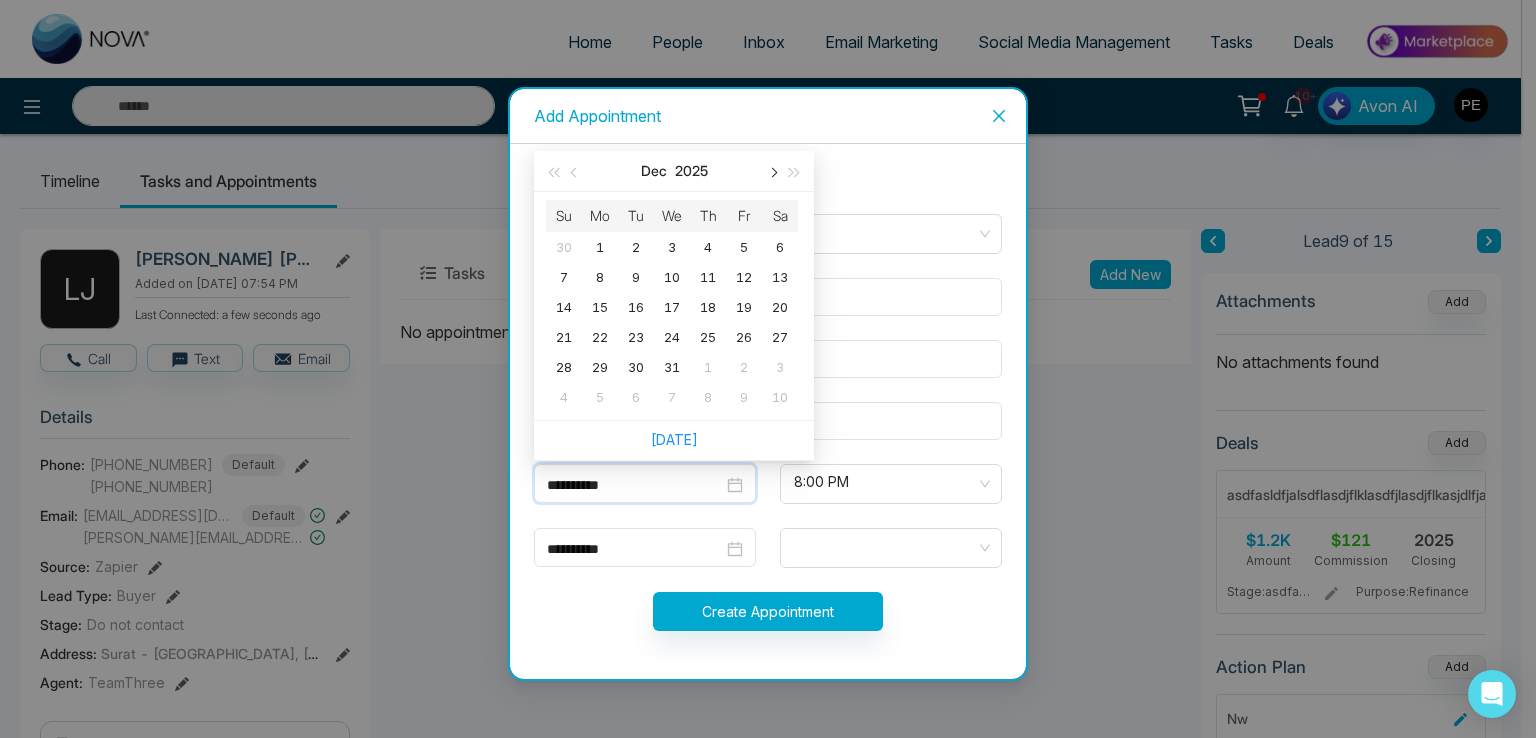click at bounding box center (772, 173) 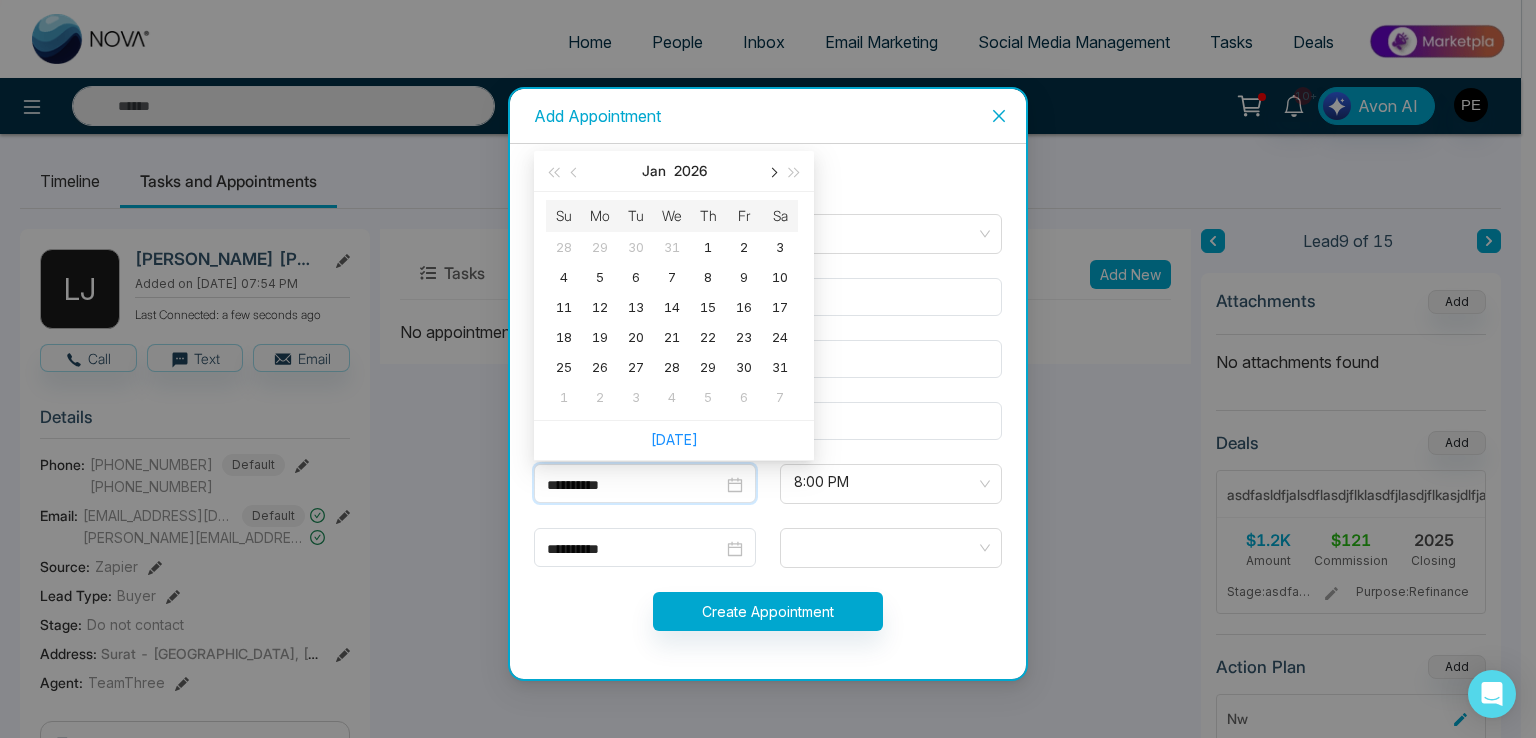 click at bounding box center [772, 173] 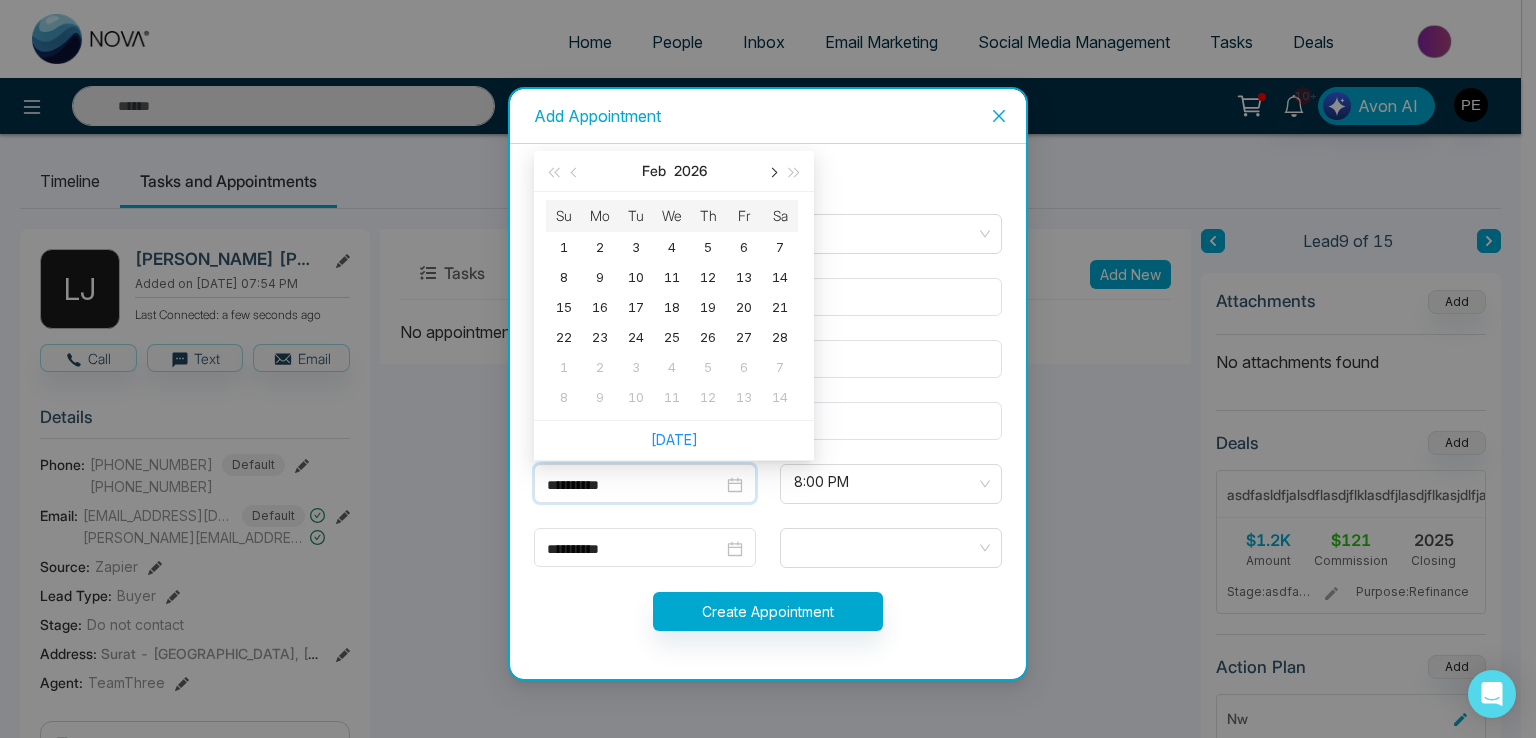 click at bounding box center [772, 173] 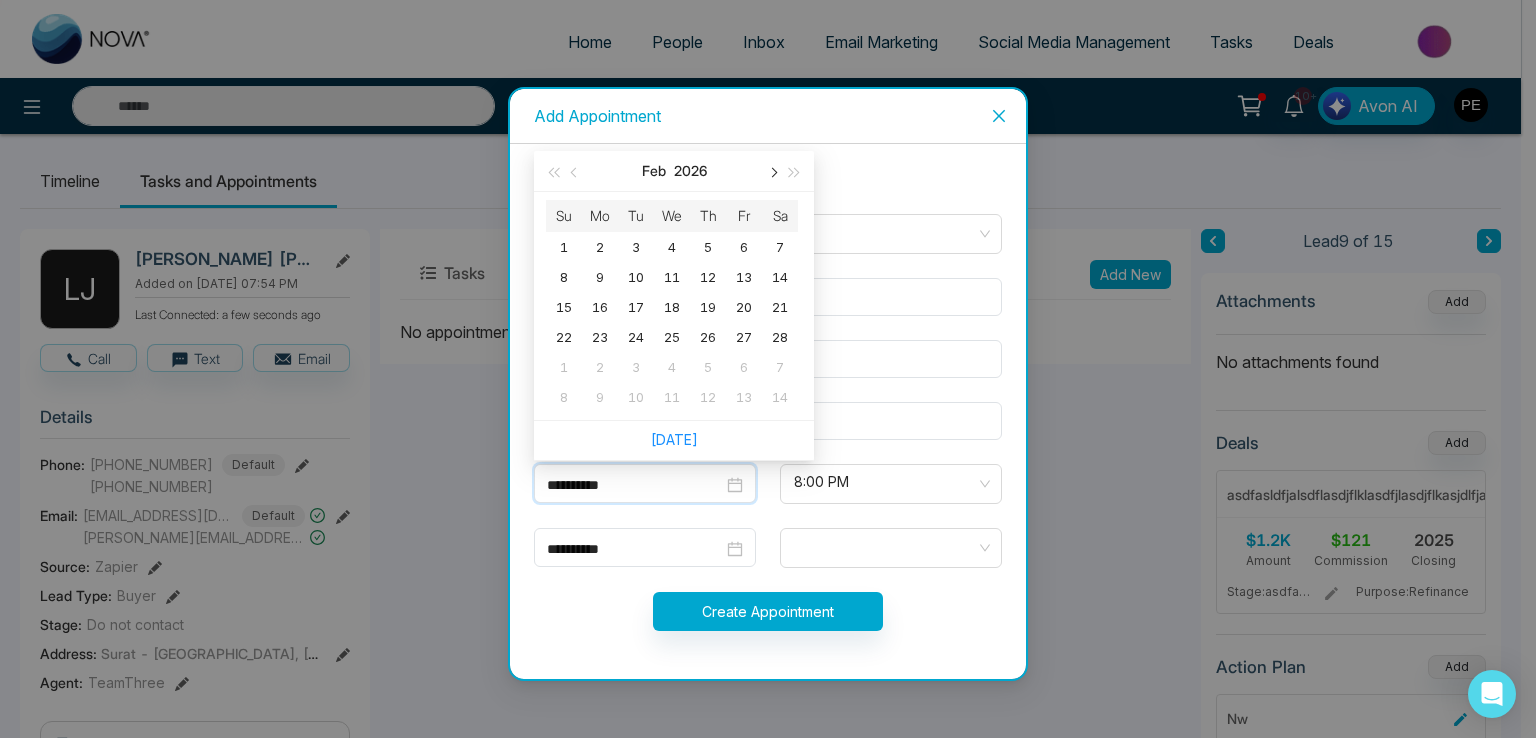 click at bounding box center [772, 173] 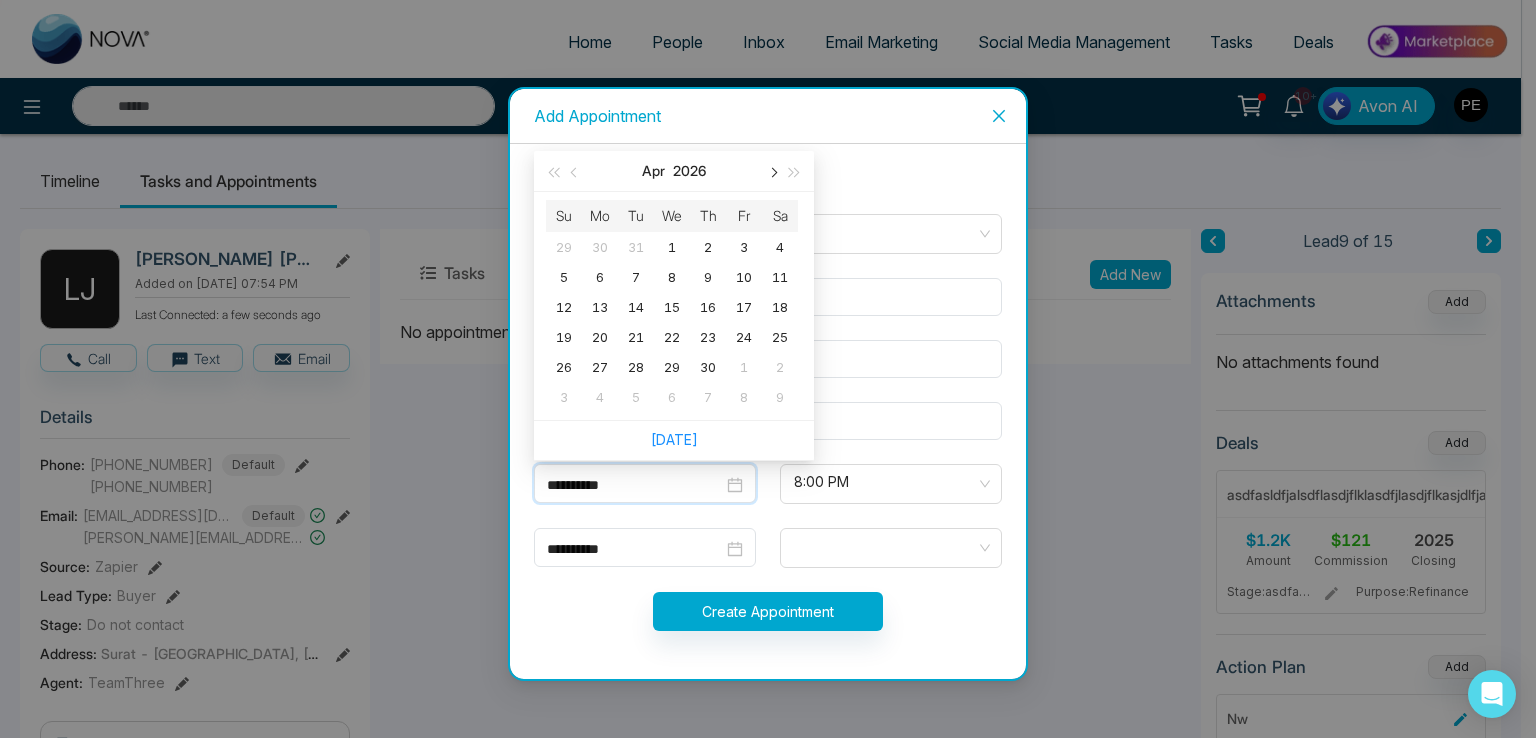click at bounding box center [772, 173] 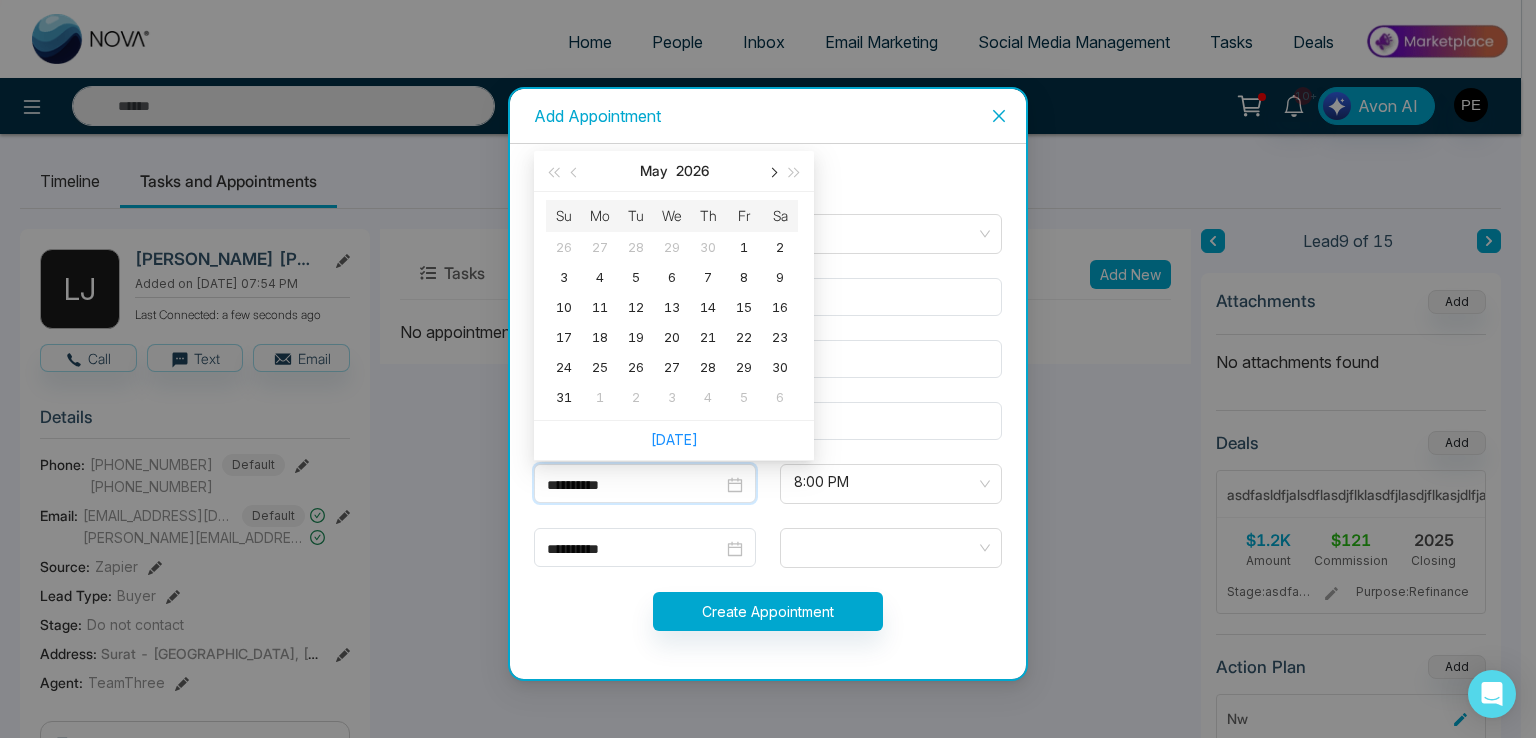 click at bounding box center (772, 173) 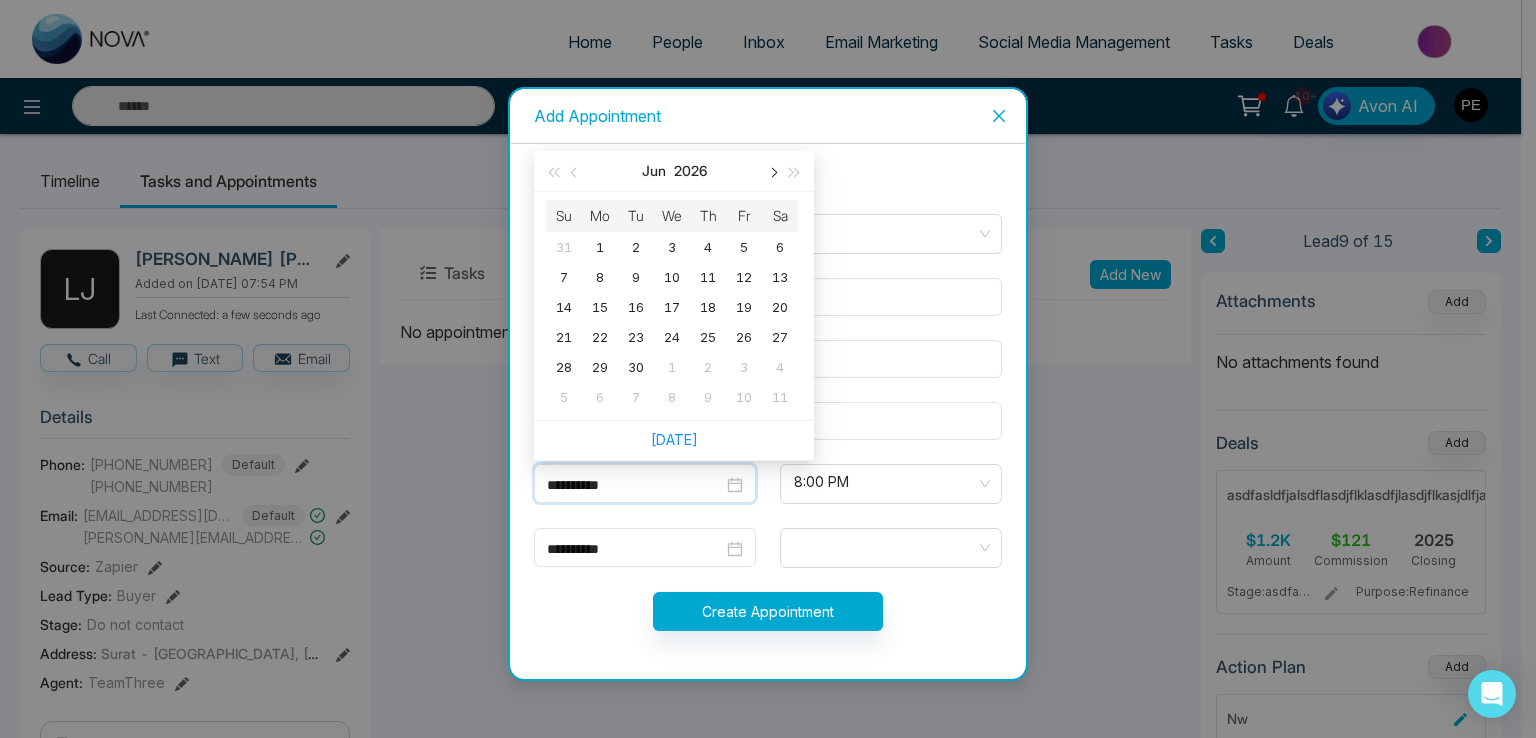 click at bounding box center (772, 173) 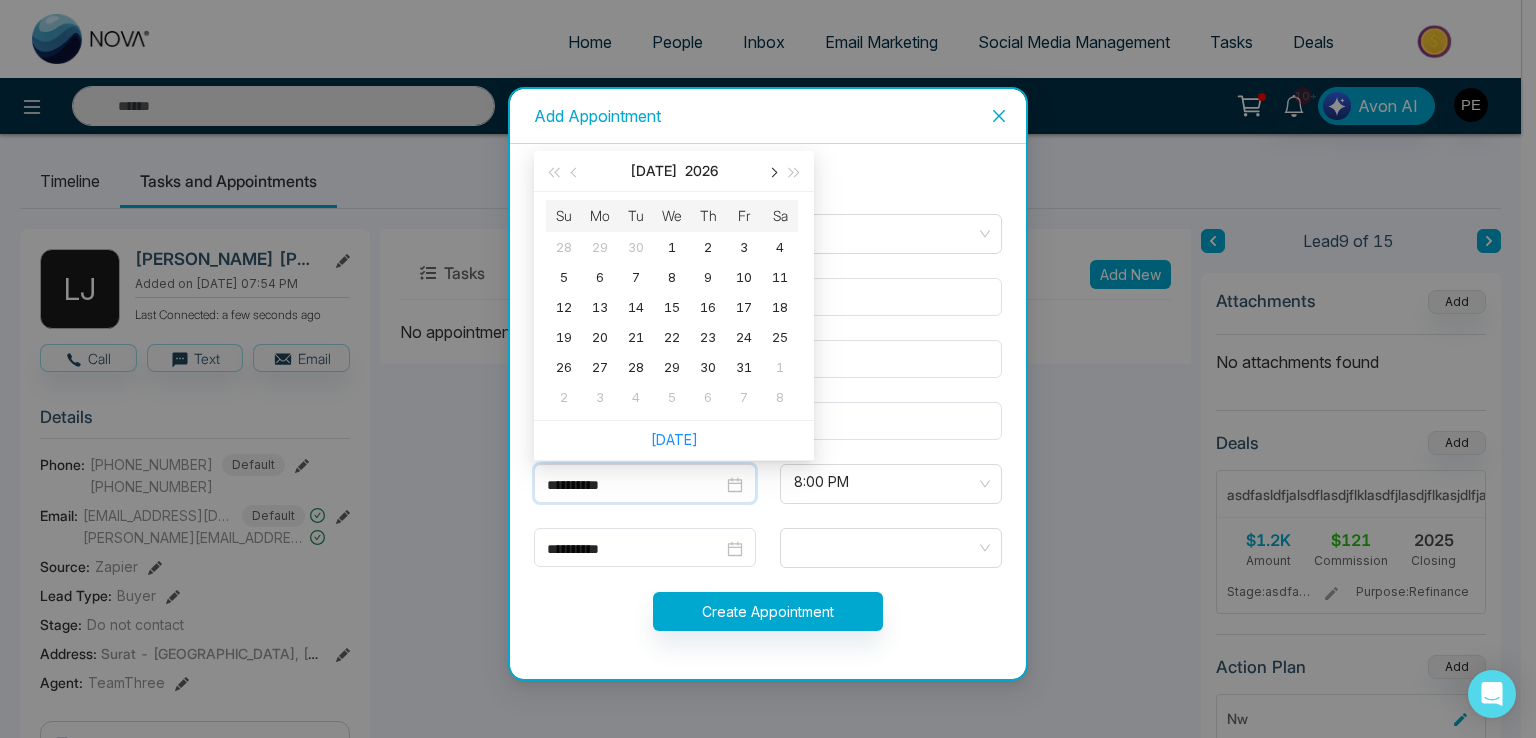 click at bounding box center [772, 173] 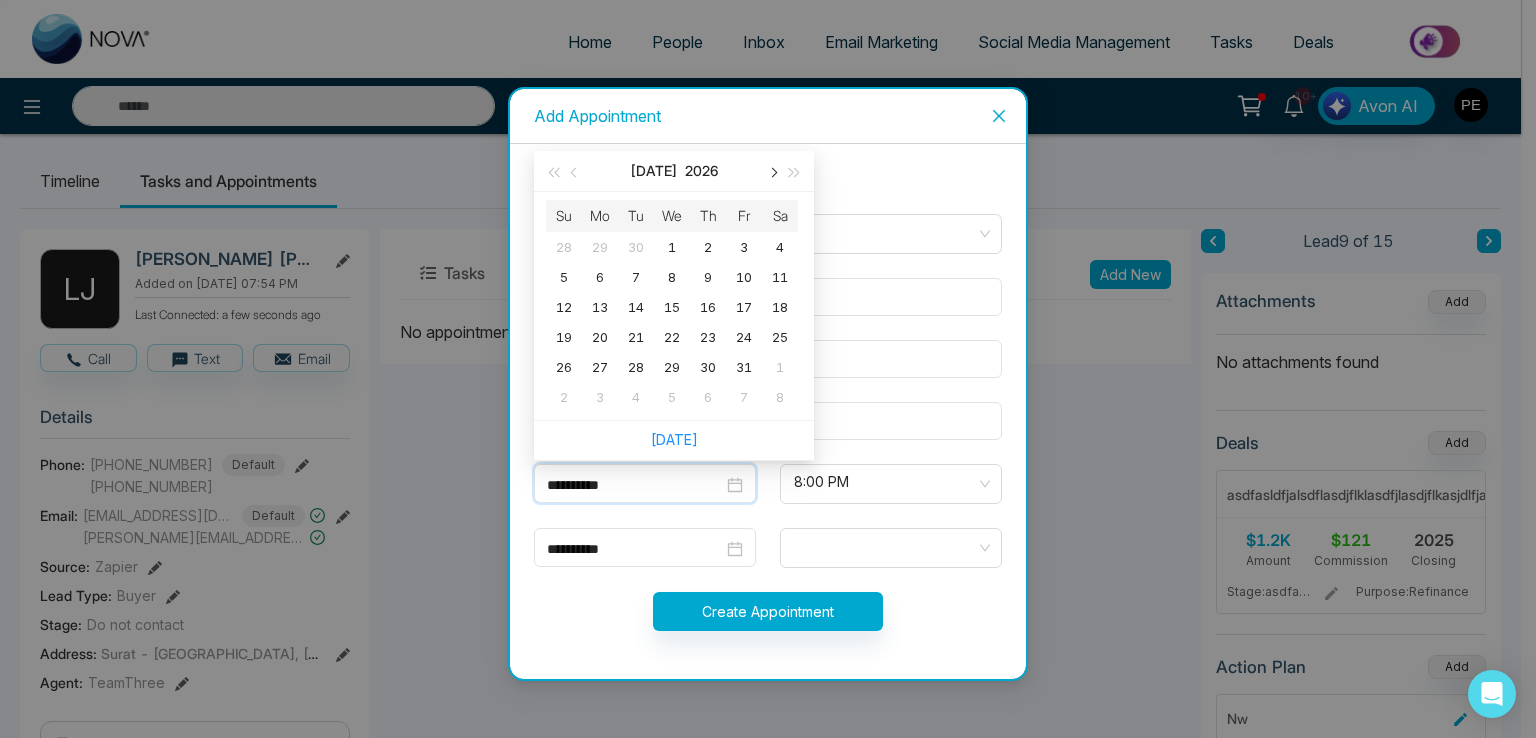 click at bounding box center (772, 173) 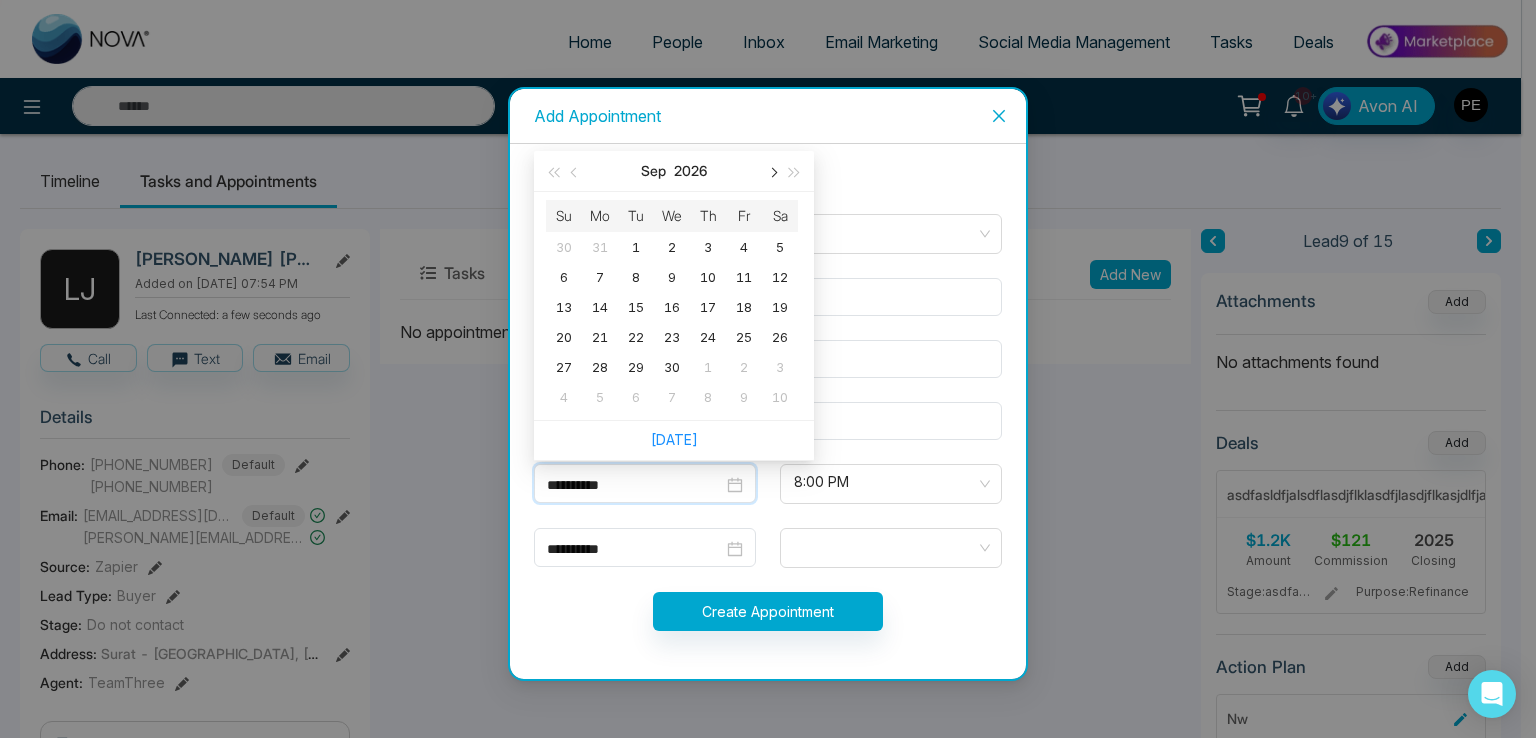 click at bounding box center [772, 173] 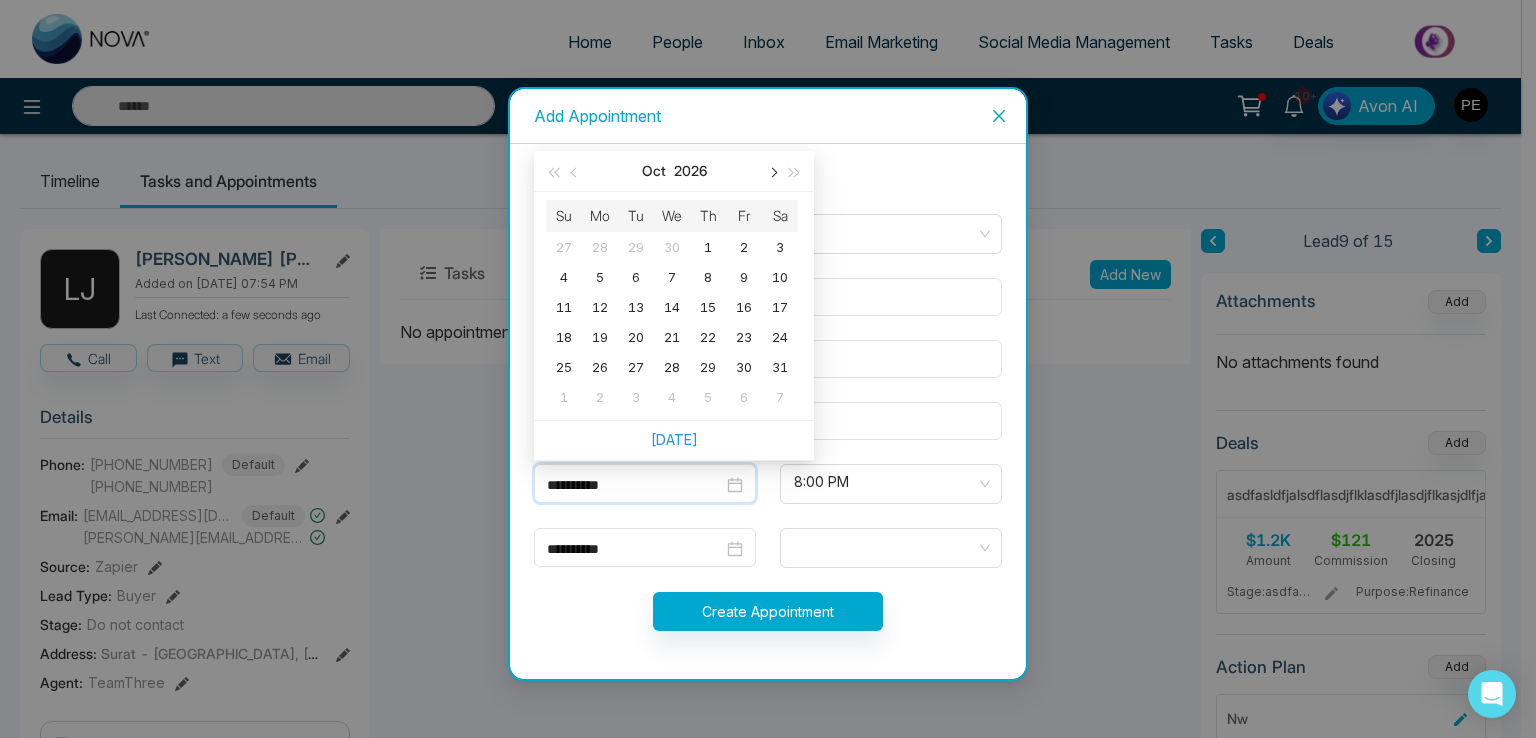 click at bounding box center (772, 173) 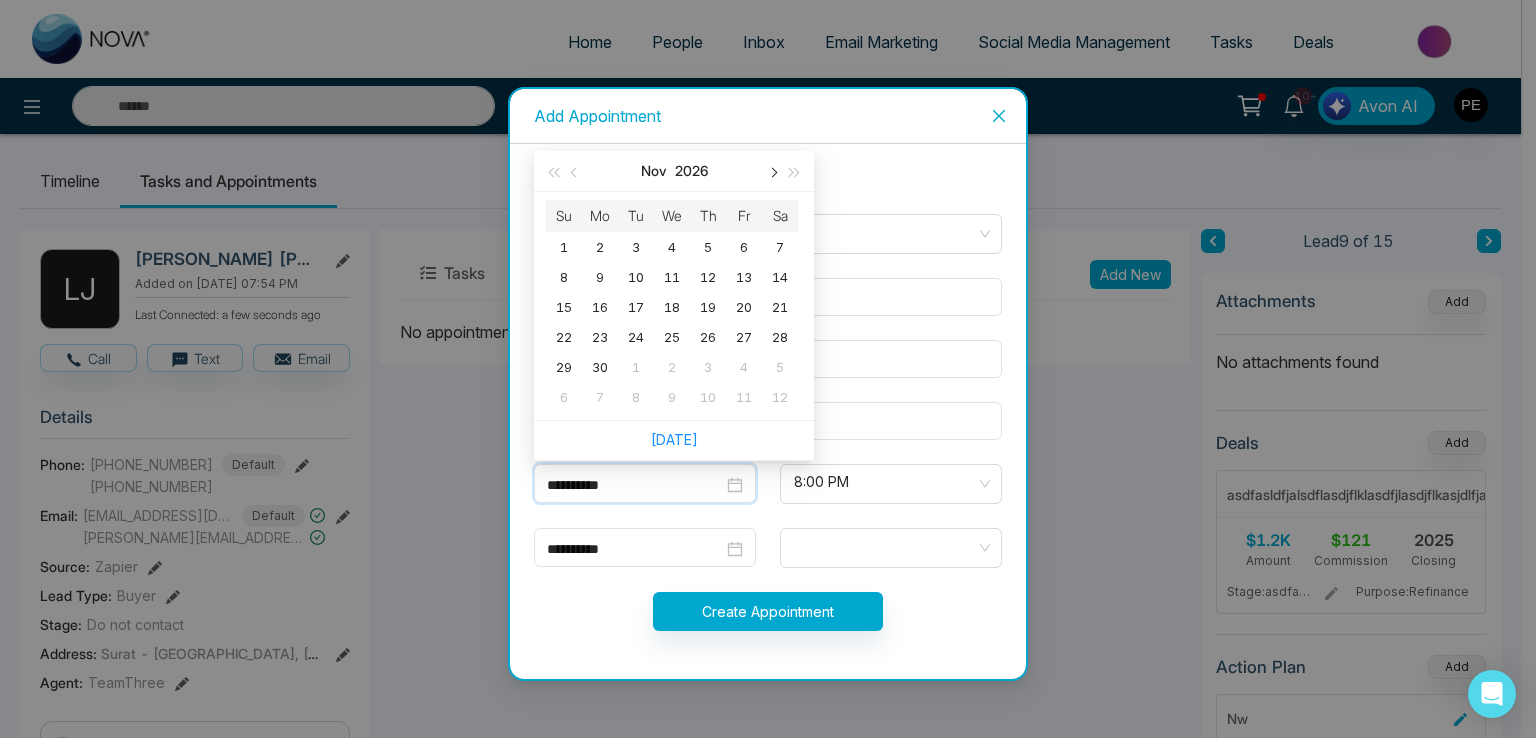 click at bounding box center (772, 173) 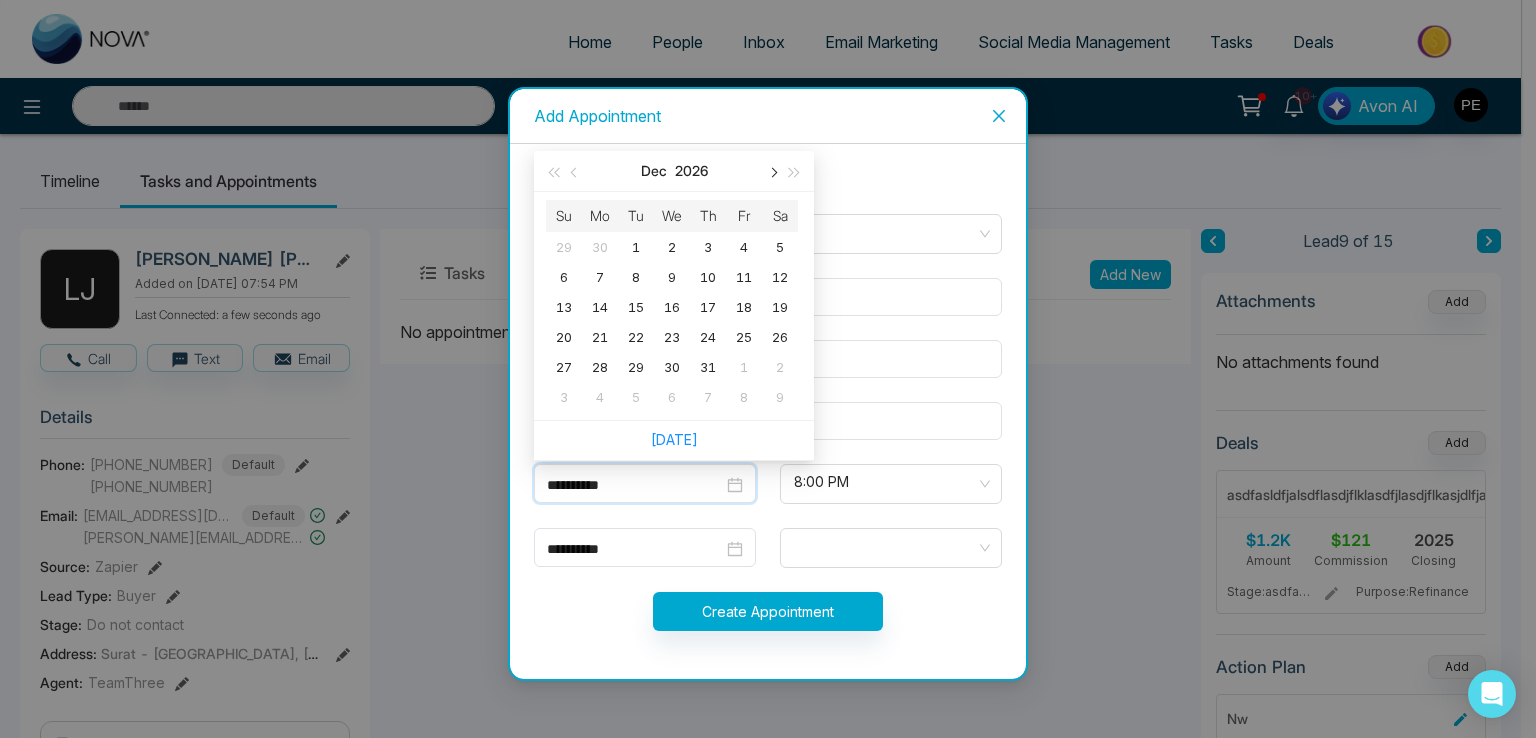 click at bounding box center [772, 173] 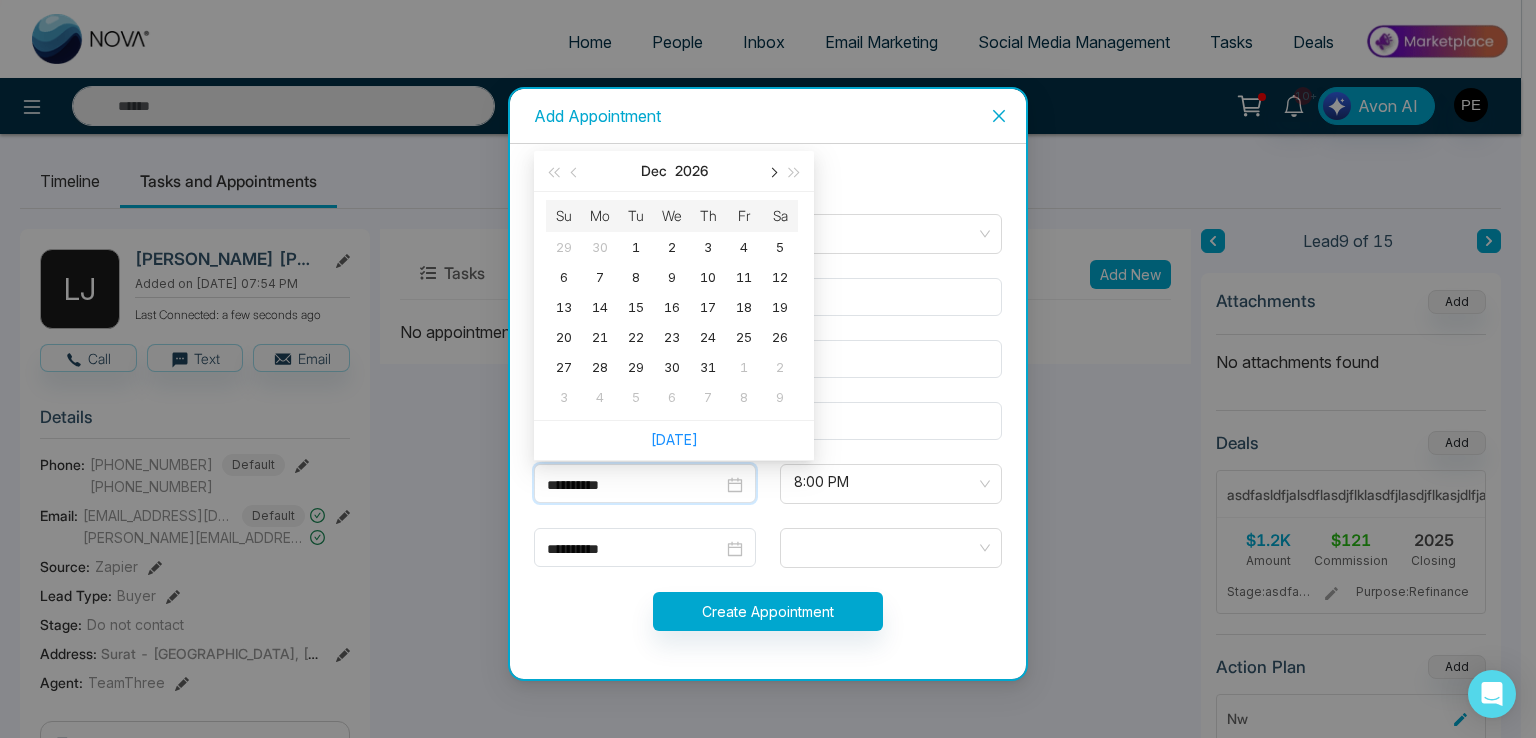click at bounding box center [772, 173] 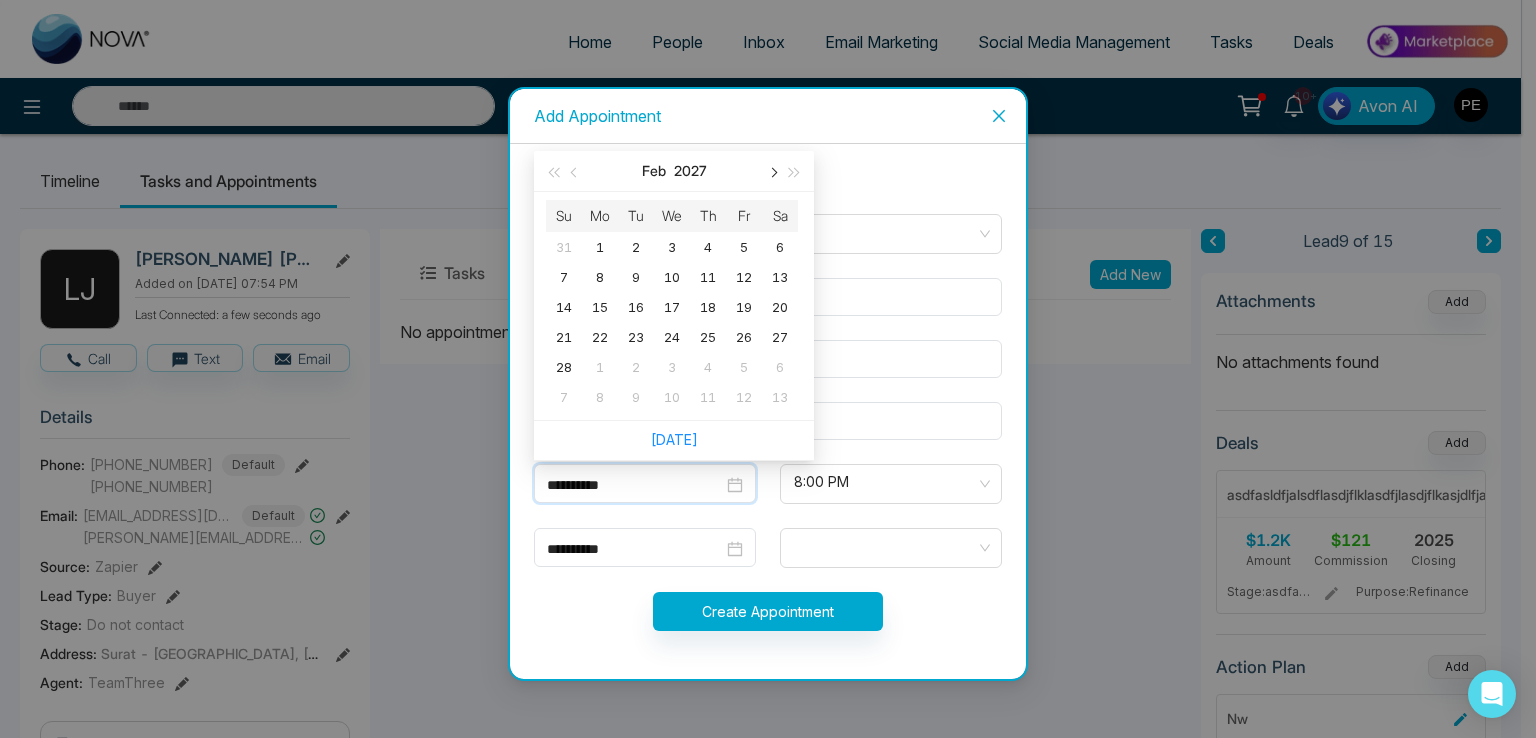 click at bounding box center [772, 173] 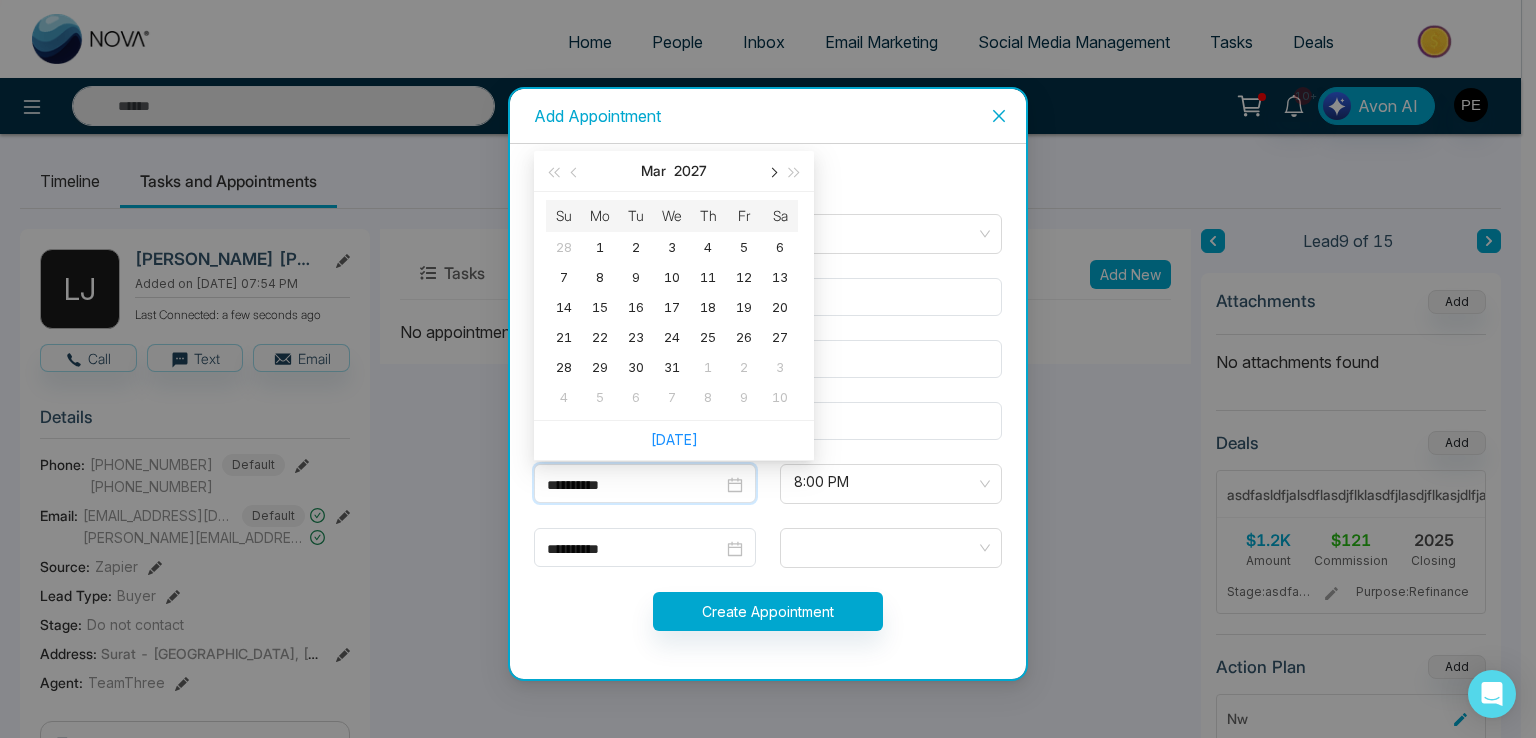 click at bounding box center (772, 173) 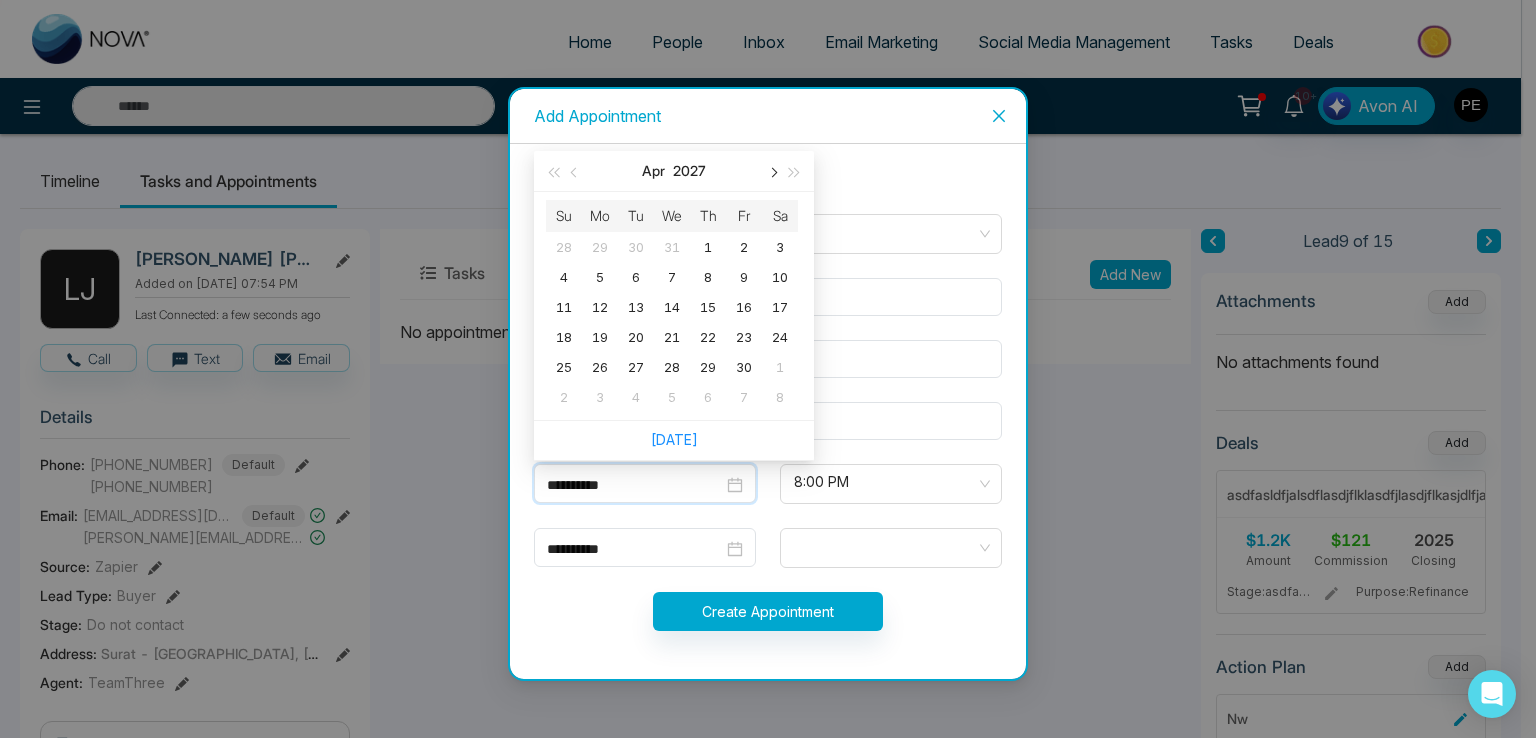 click at bounding box center (772, 173) 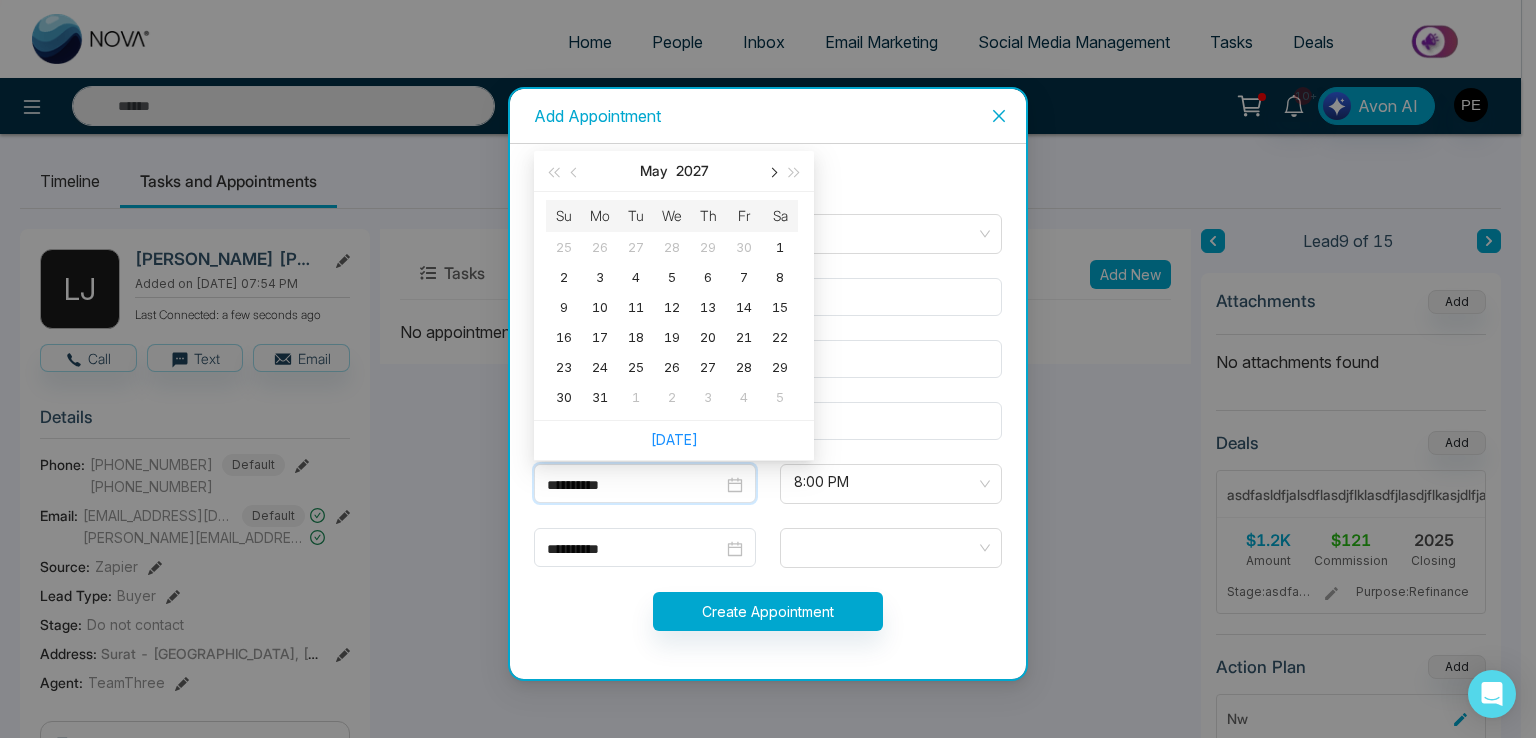 click at bounding box center [772, 173] 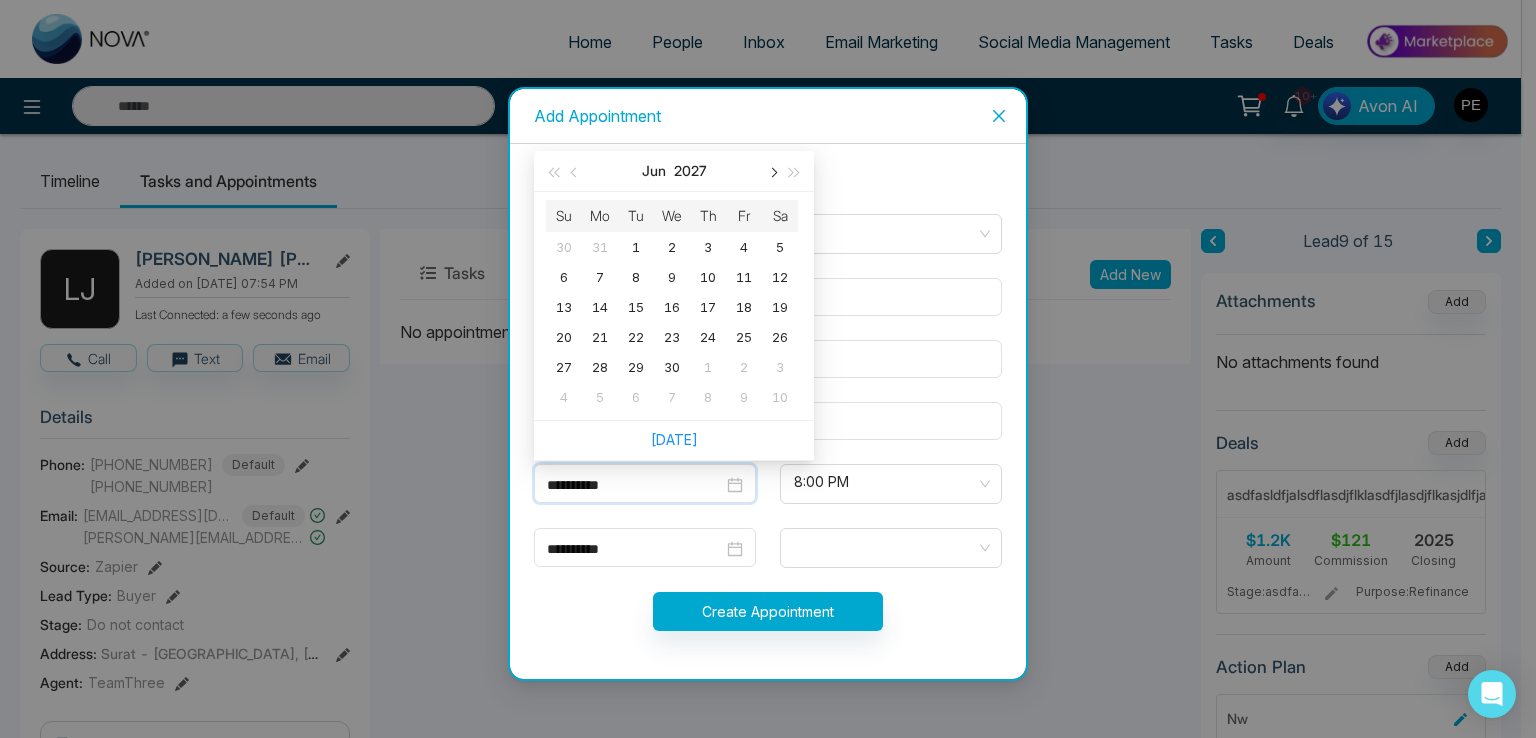 click at bounding box center (772, 173) 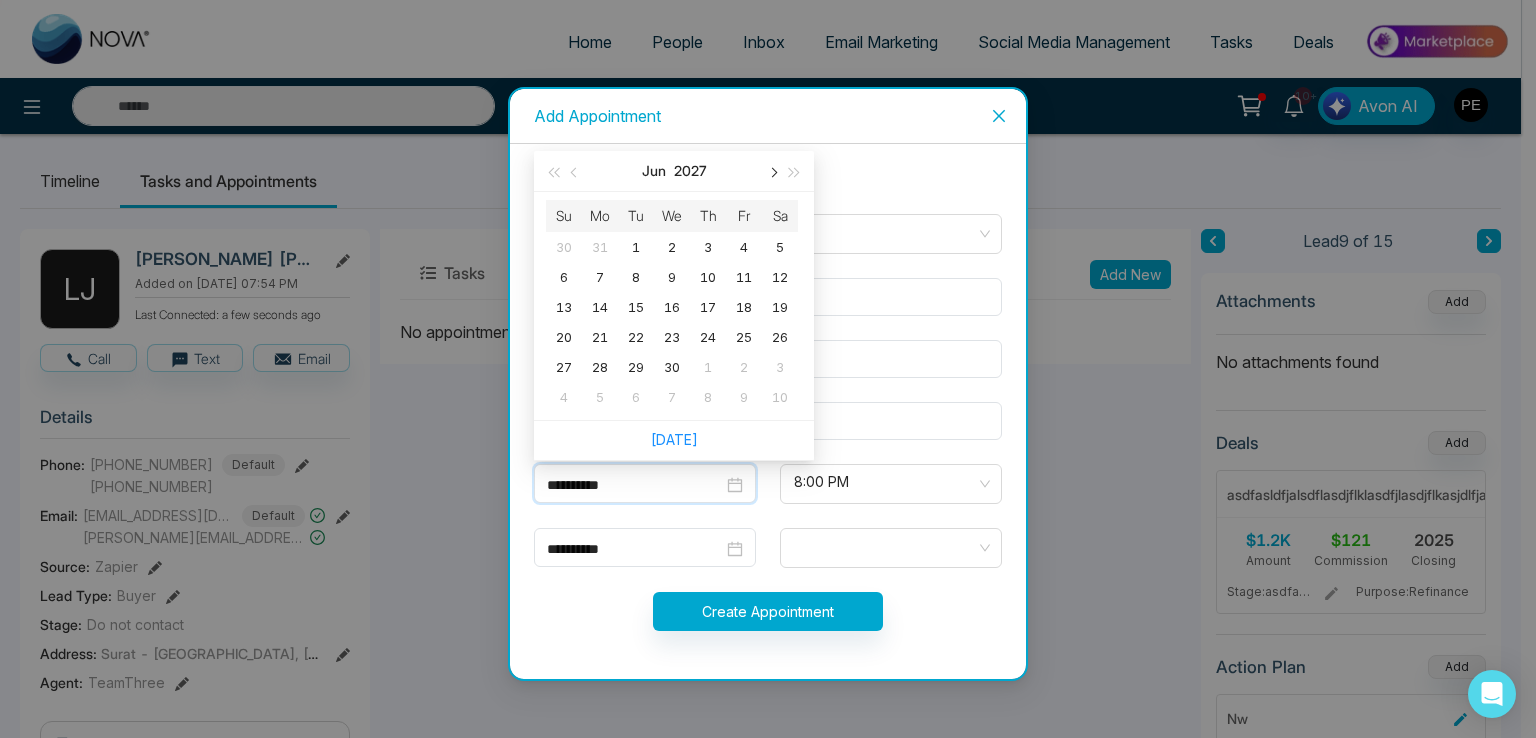 click at bounding box center (772, 173) 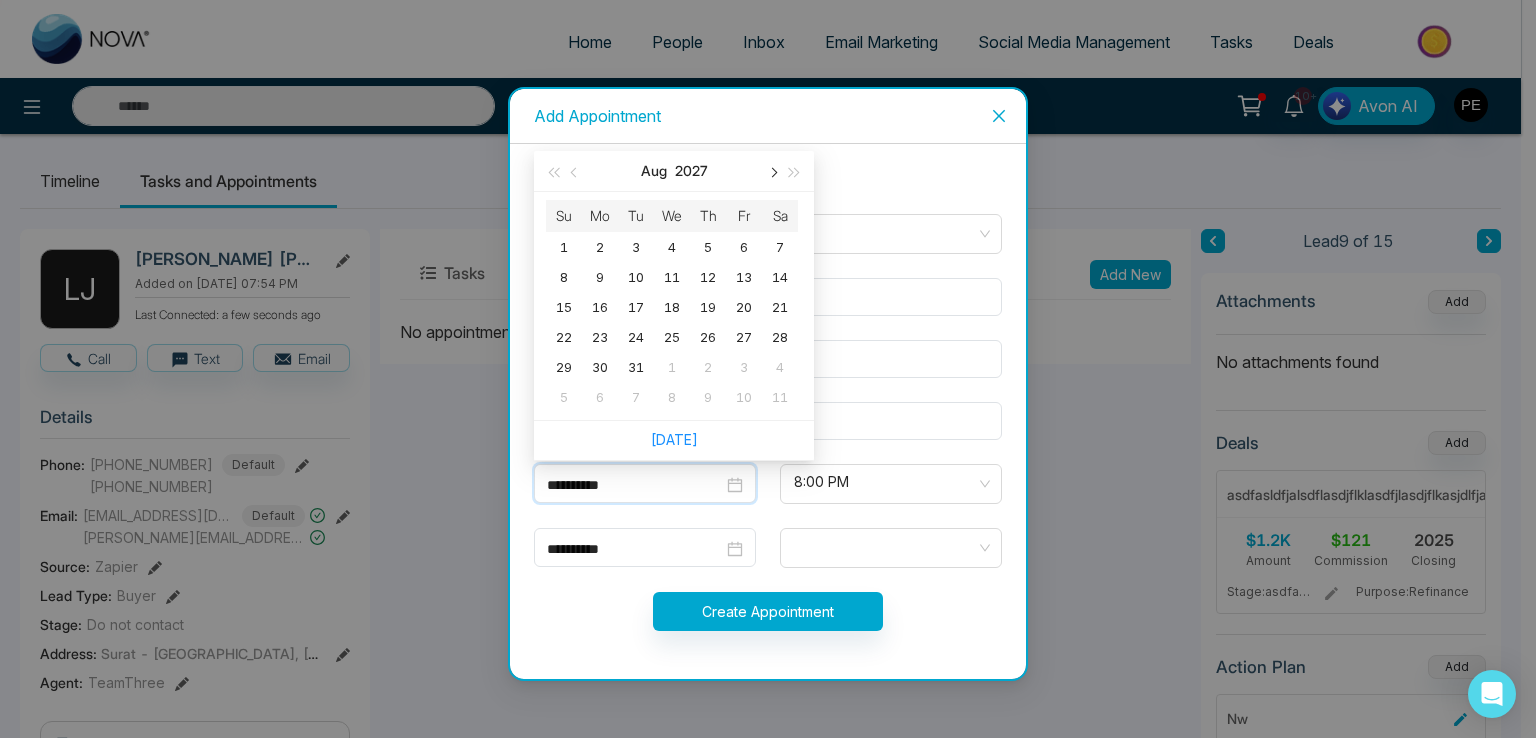 click at bounding box center (772, 173) 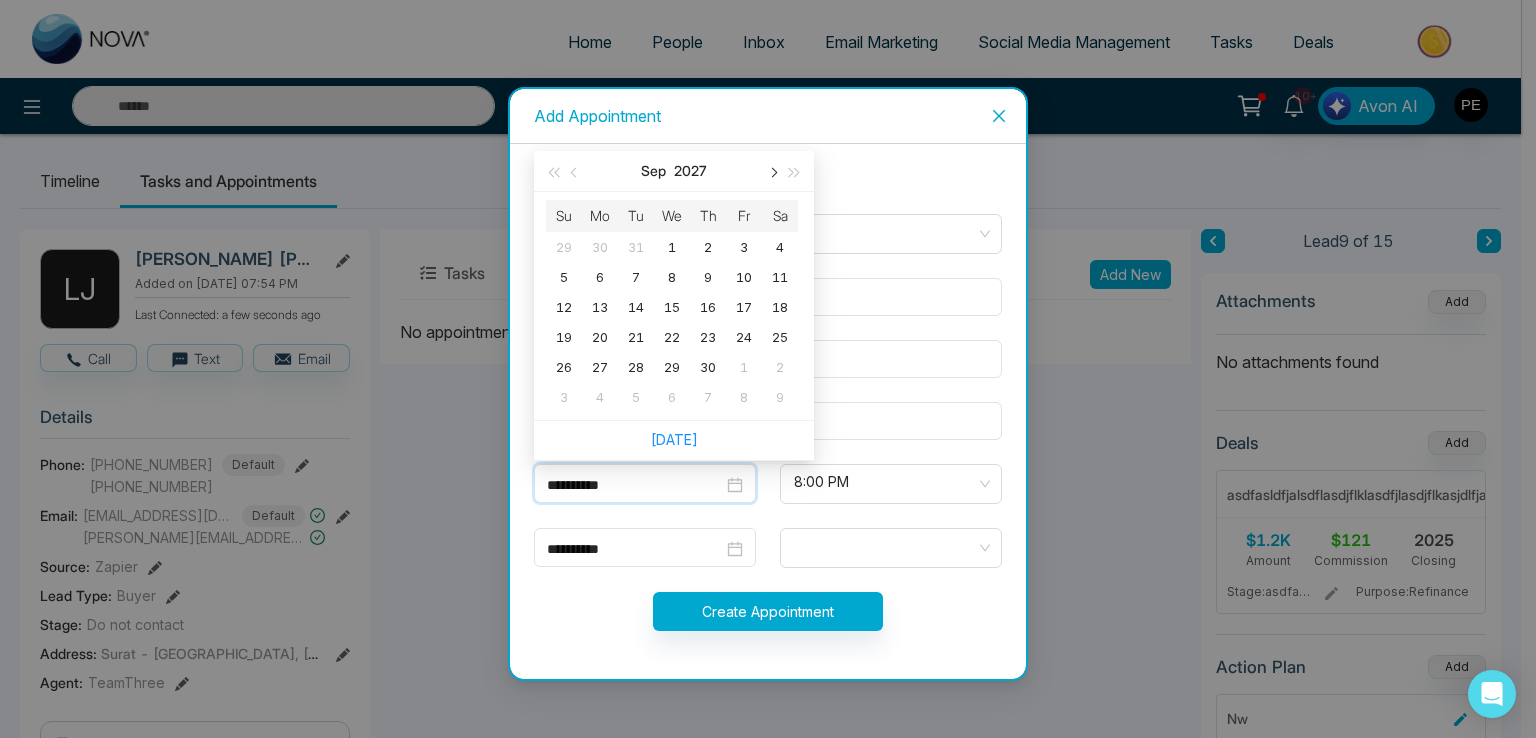 click at bounding box center [772, 173] 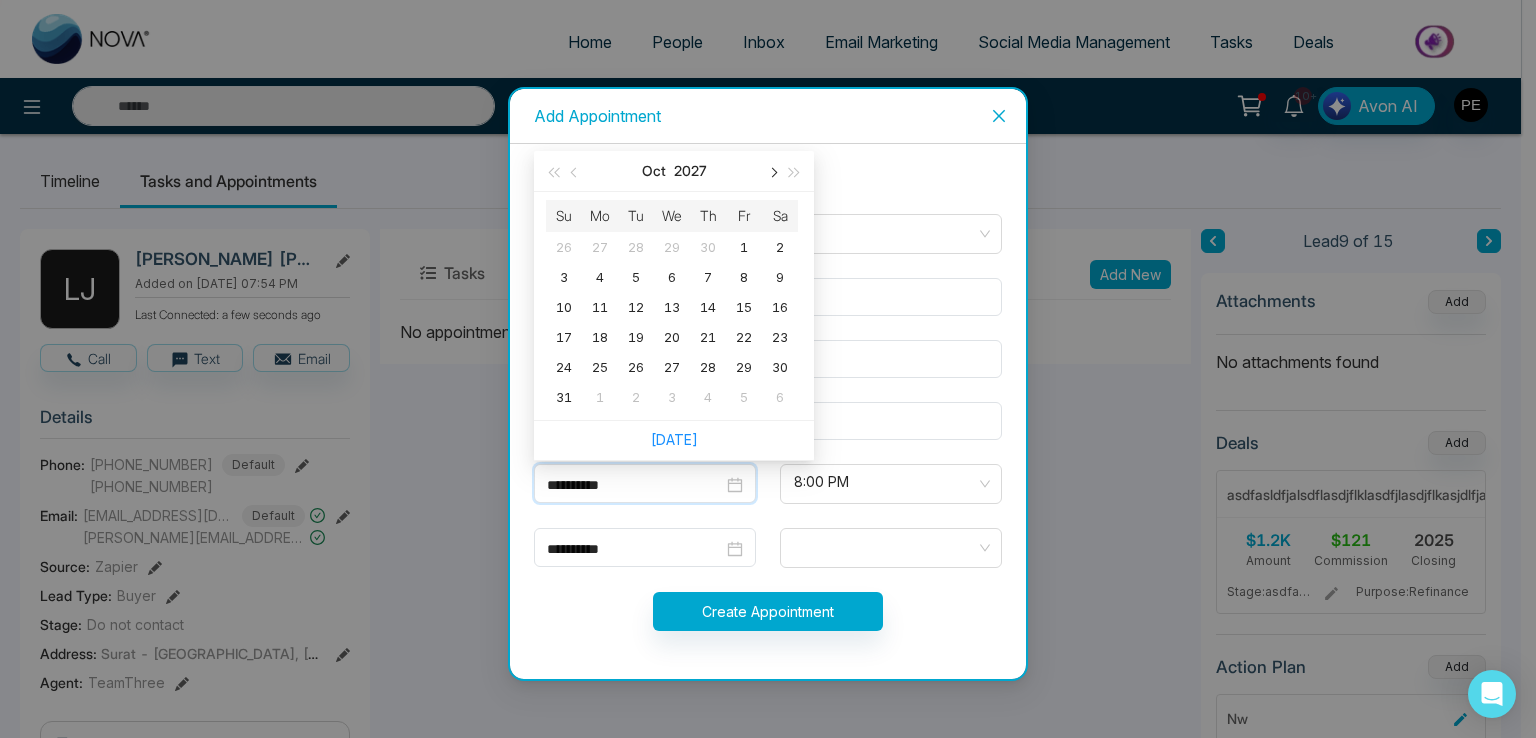 click at bounding box center [772, 173] 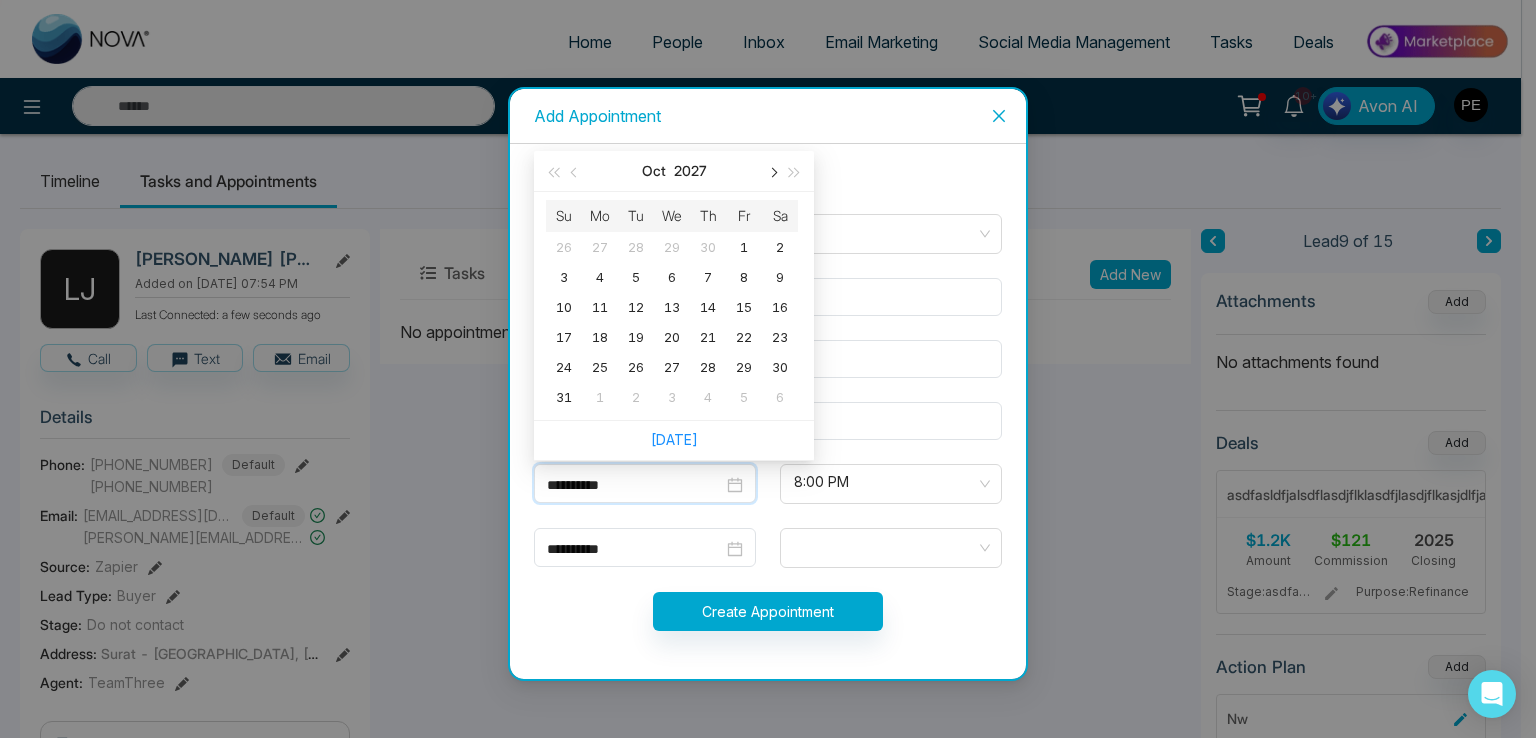 click at bounding box center (772, 173) 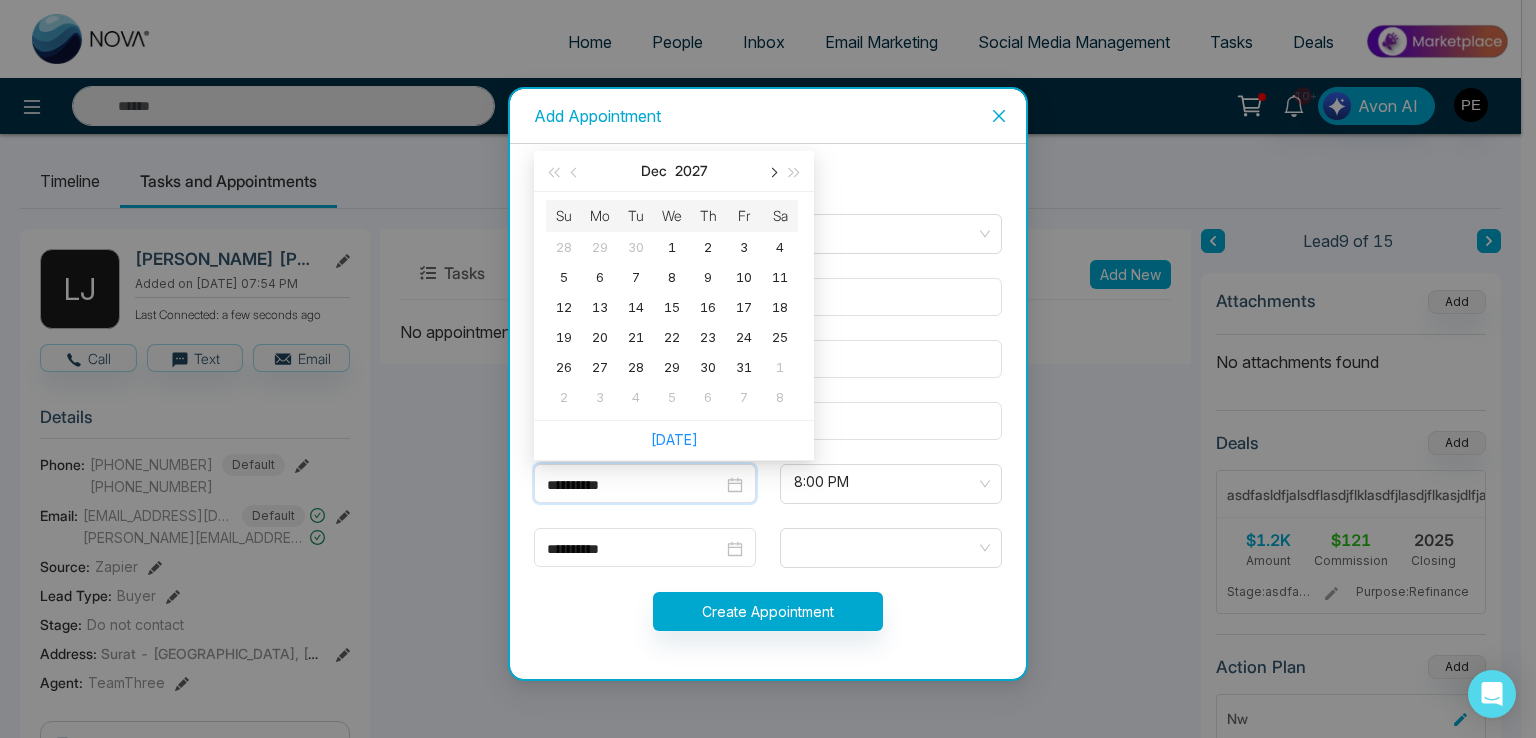 click at bounding box center (772, 173) 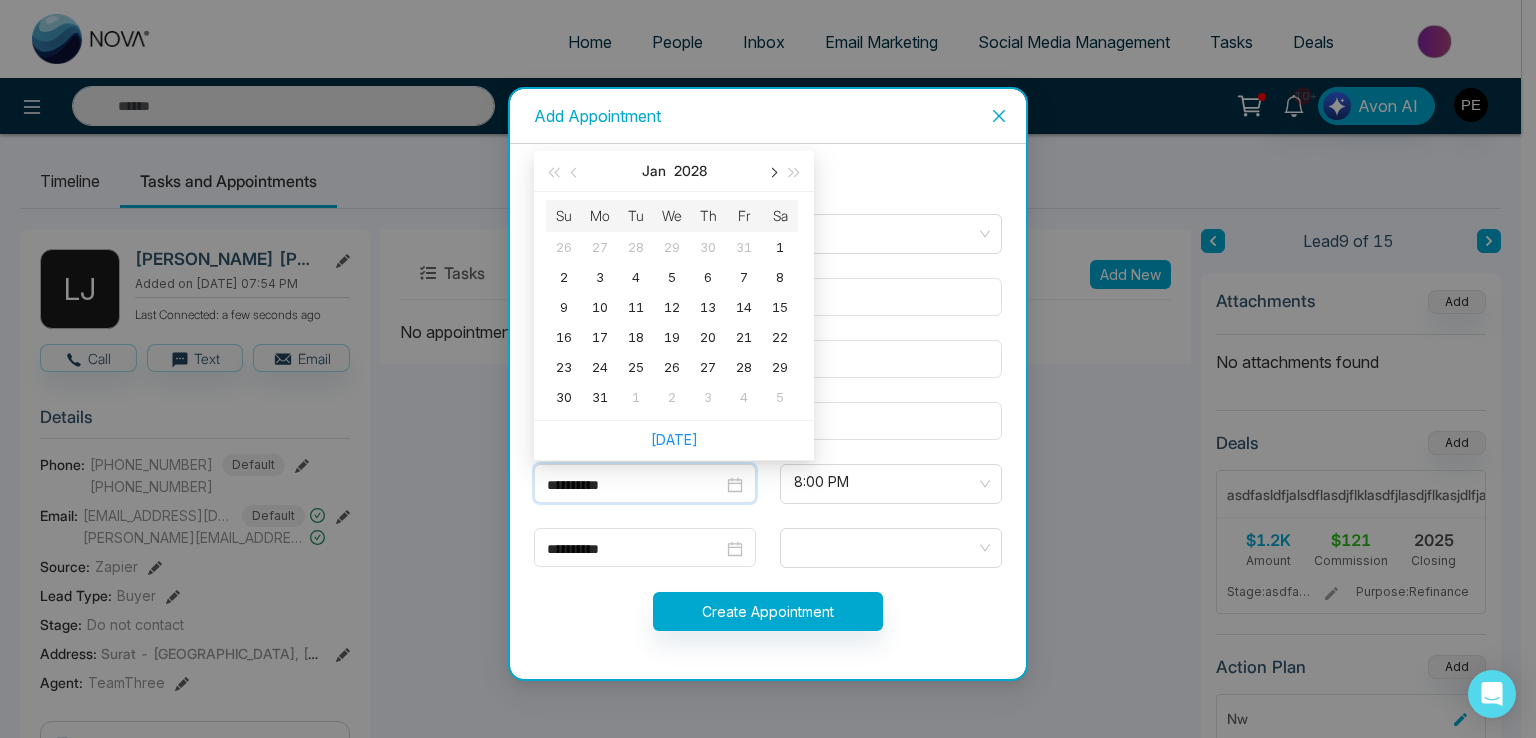 click at bounding box center [772, 173] 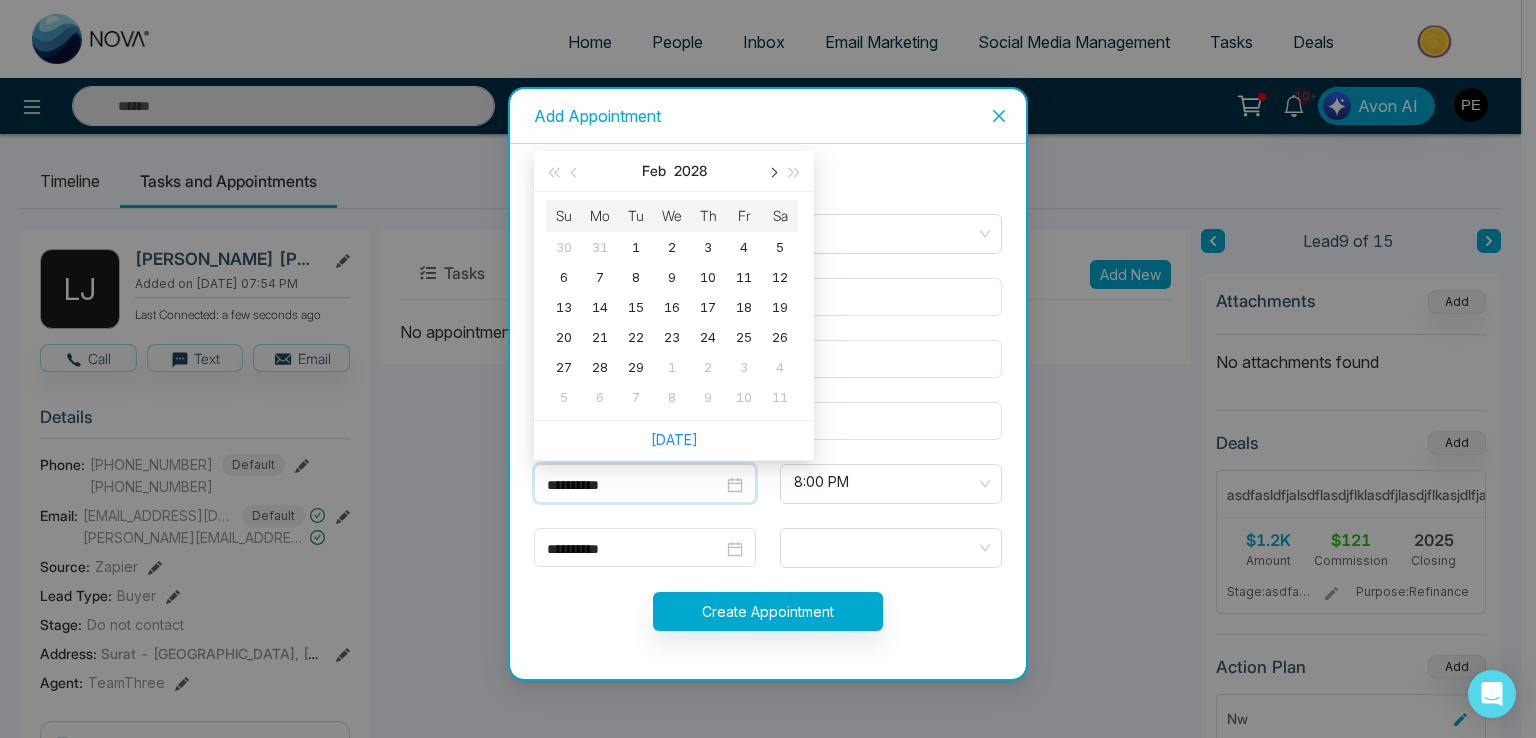click at bounding box center (772, 173) 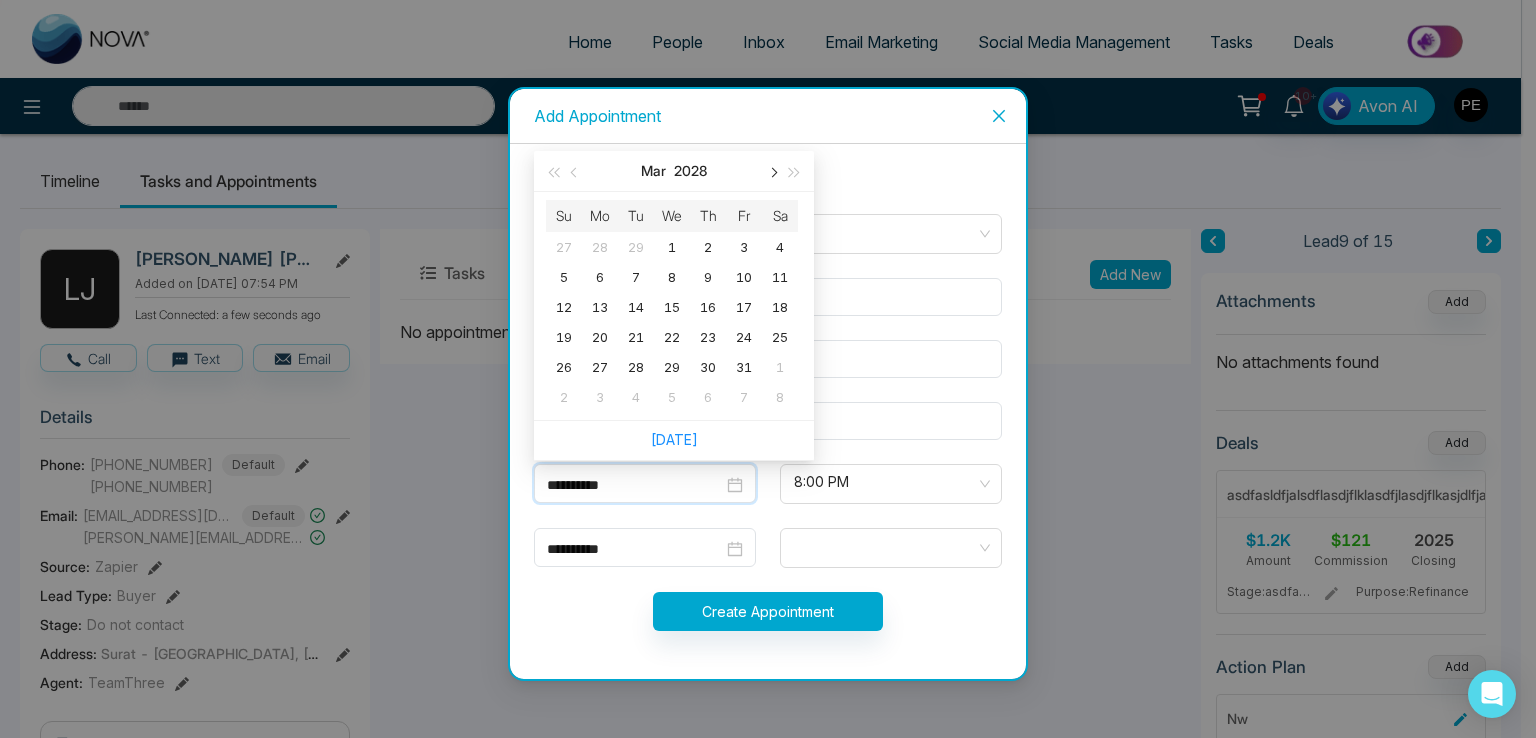 click at bounding box center (772, 173) 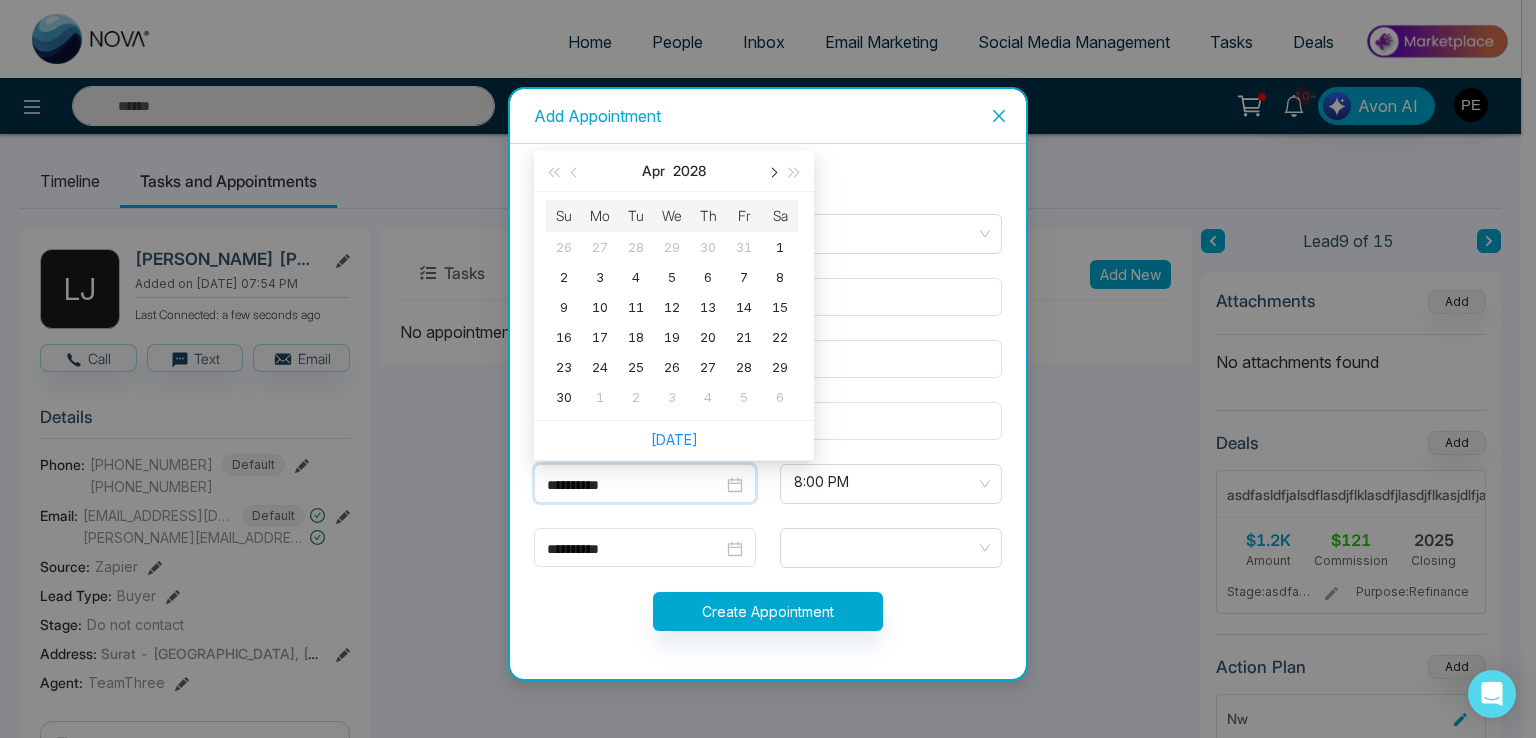 click at bounding box center [772, 173] 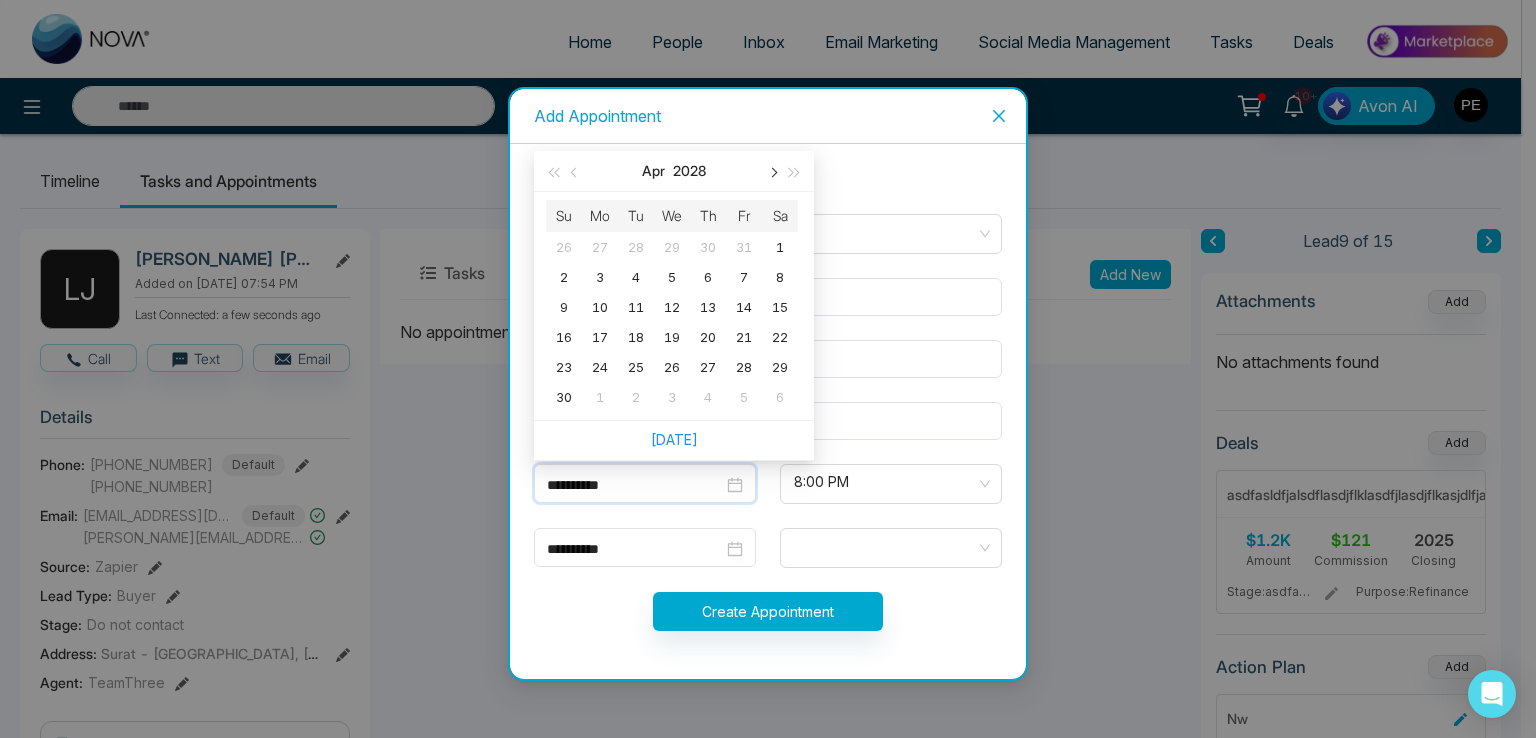 click at bounding box center [772, 173] 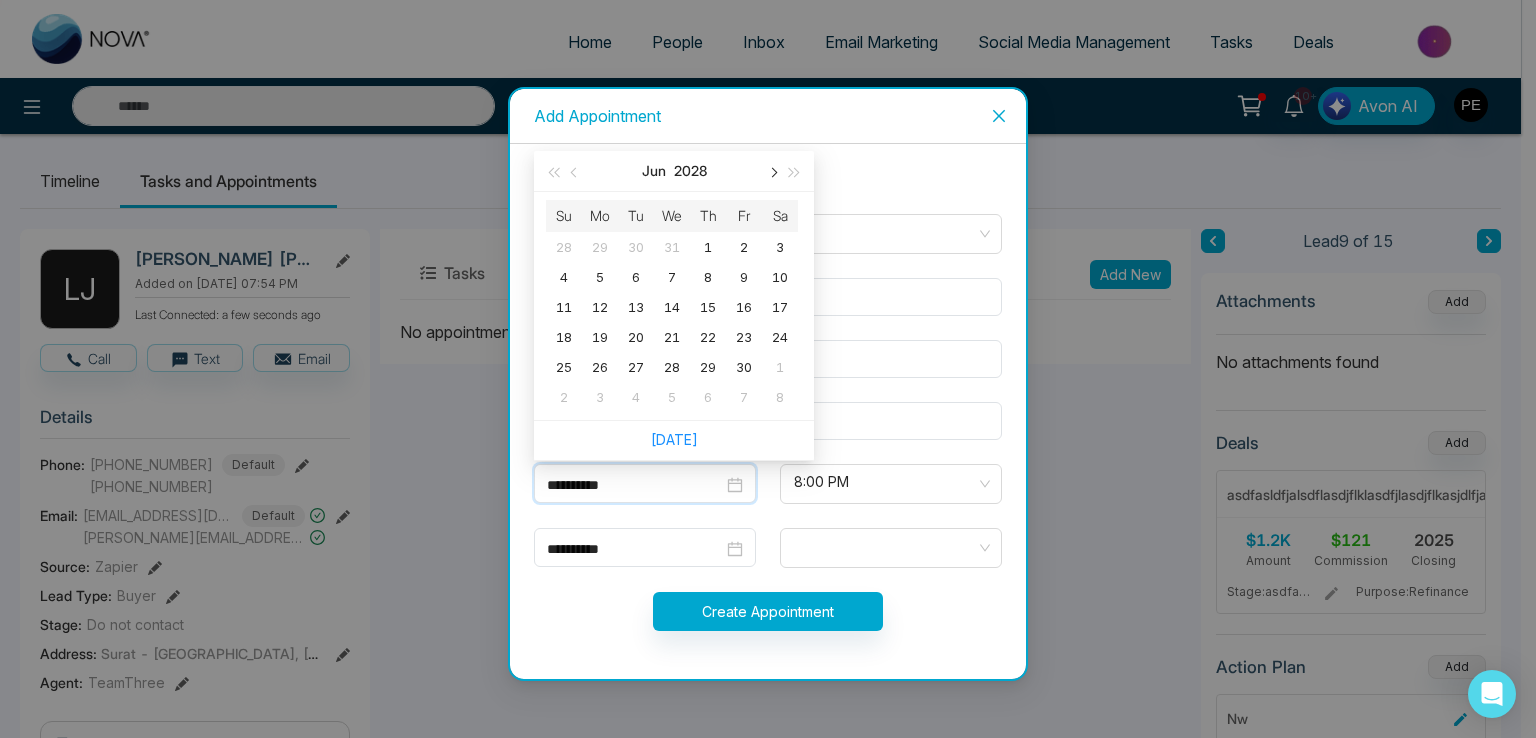 click at bounding box center [772, 173] 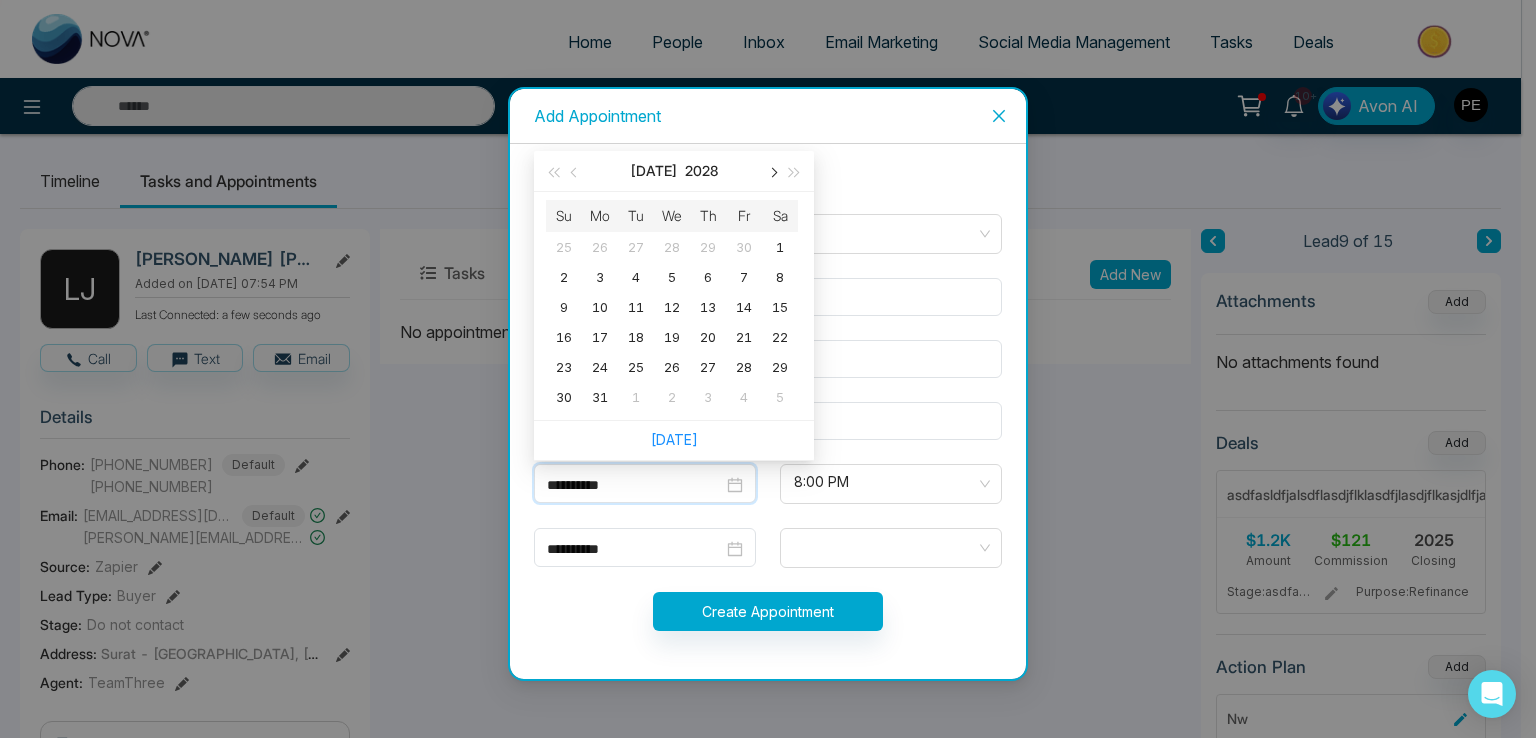 click at bounding box center [772, 173] 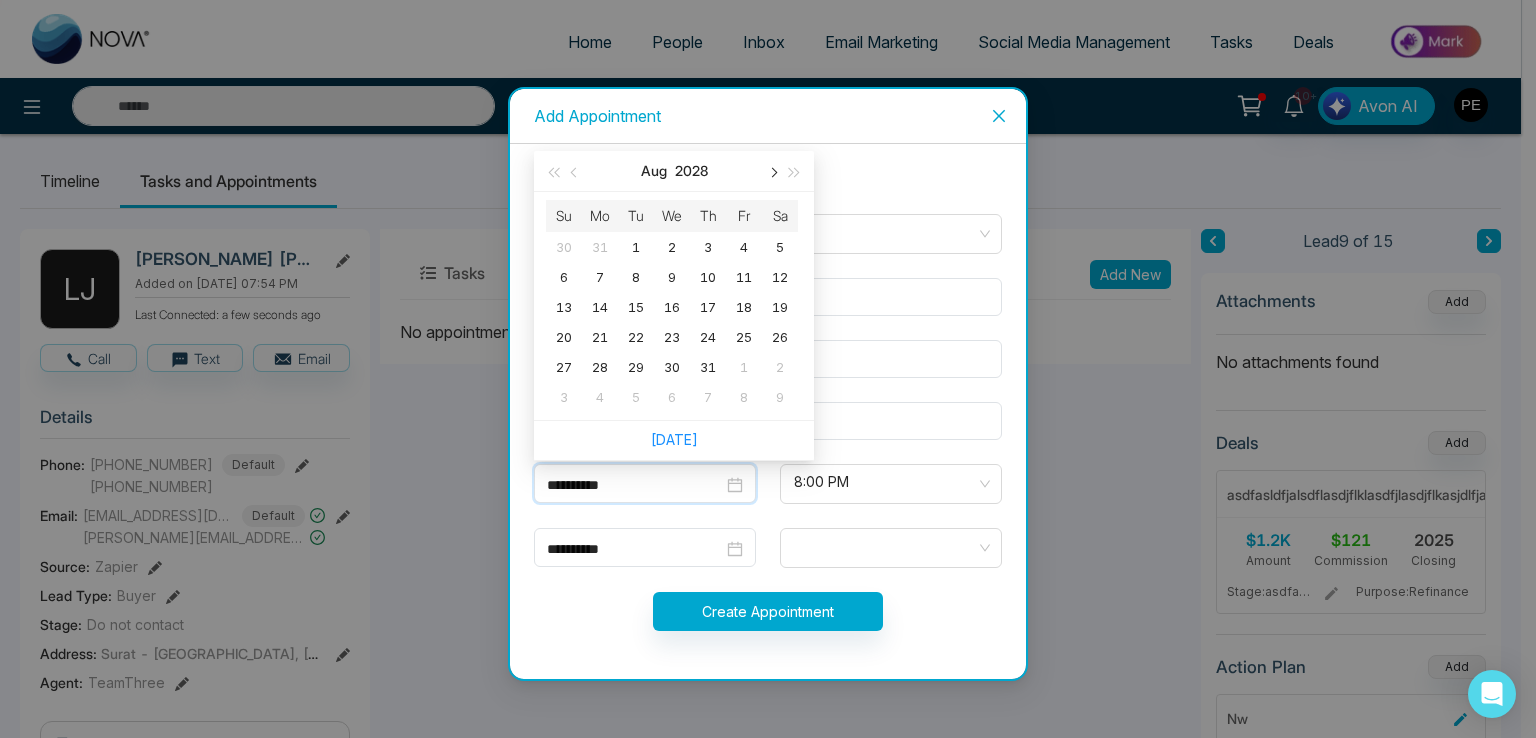 click at bounding box center (772, 173) 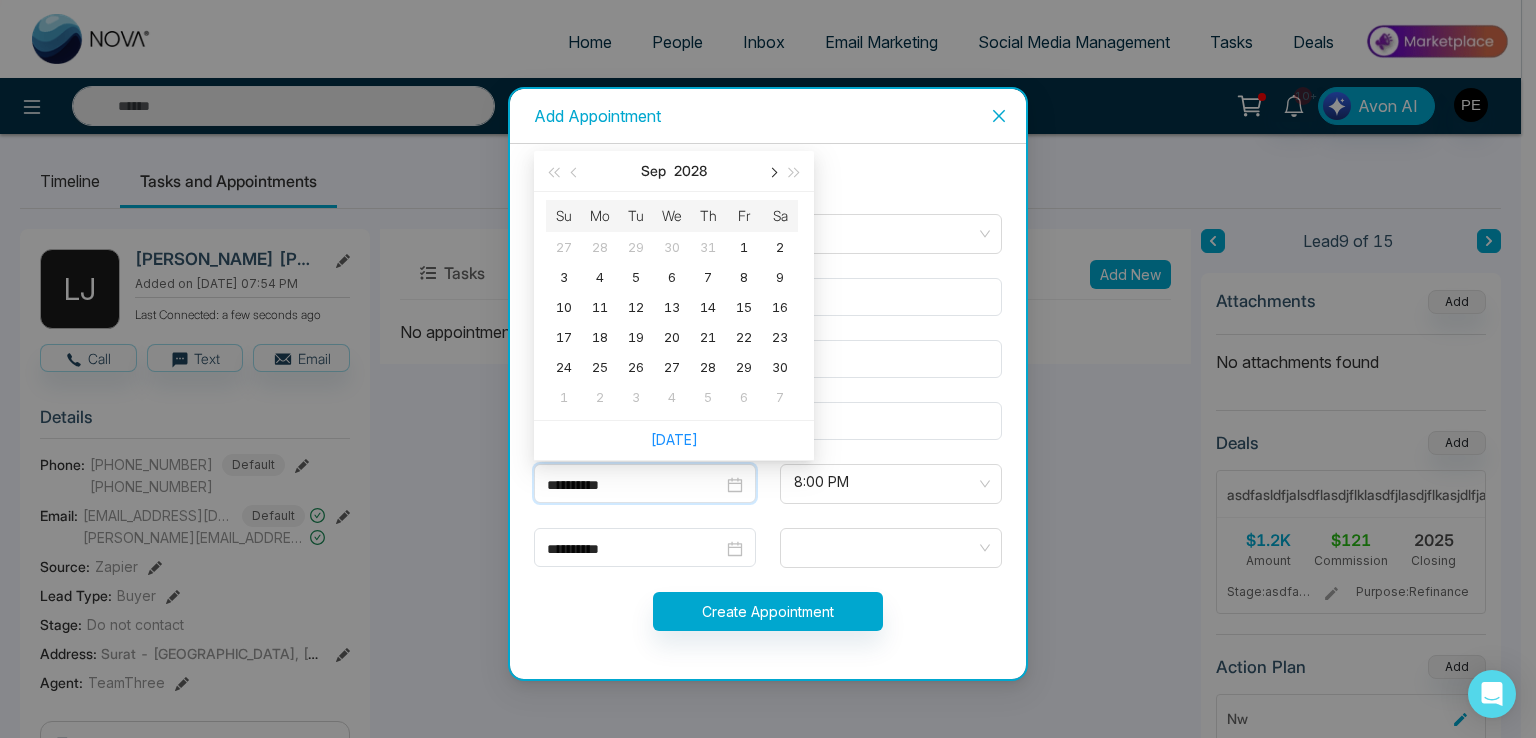 click at bounding box center (772, 173) 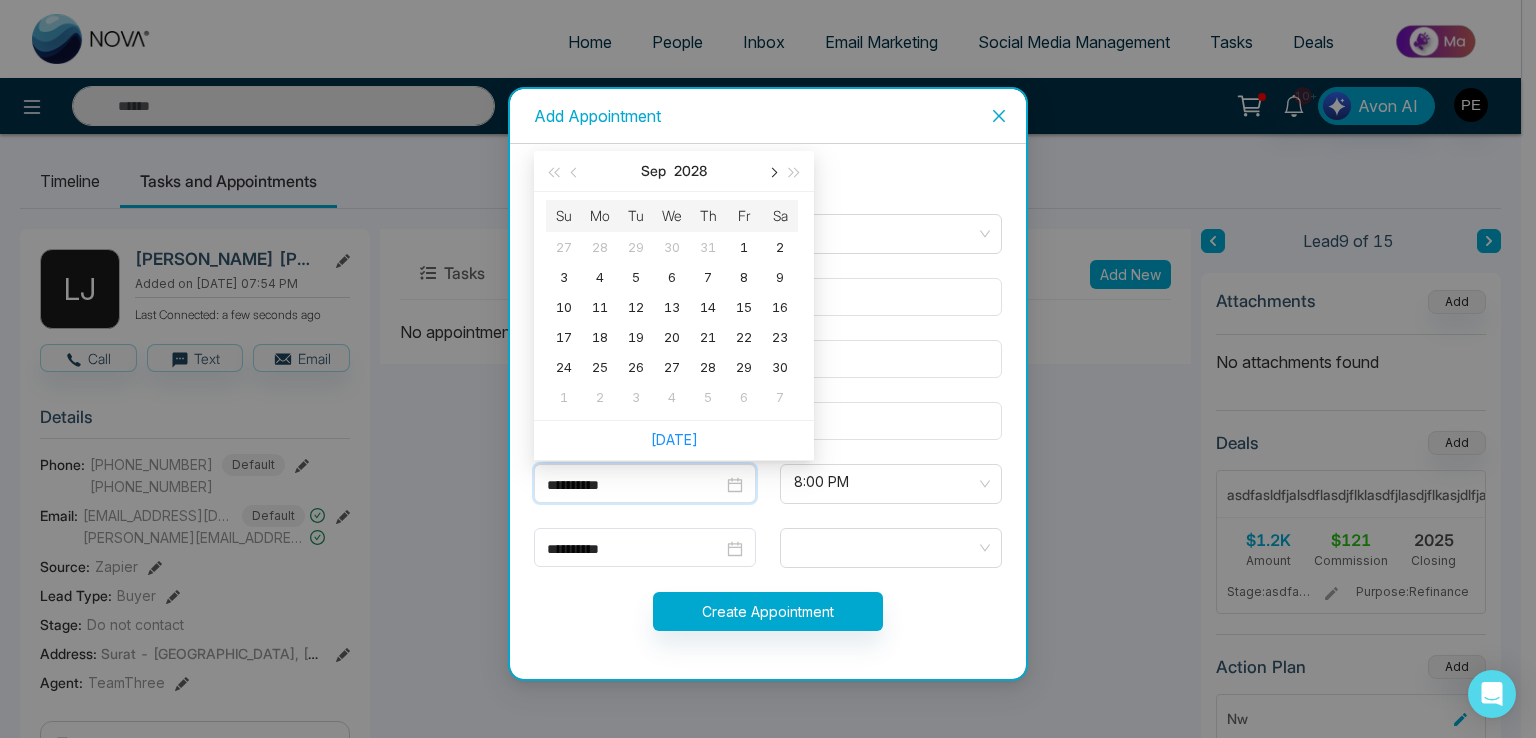 click at bounding box center (772, 173) 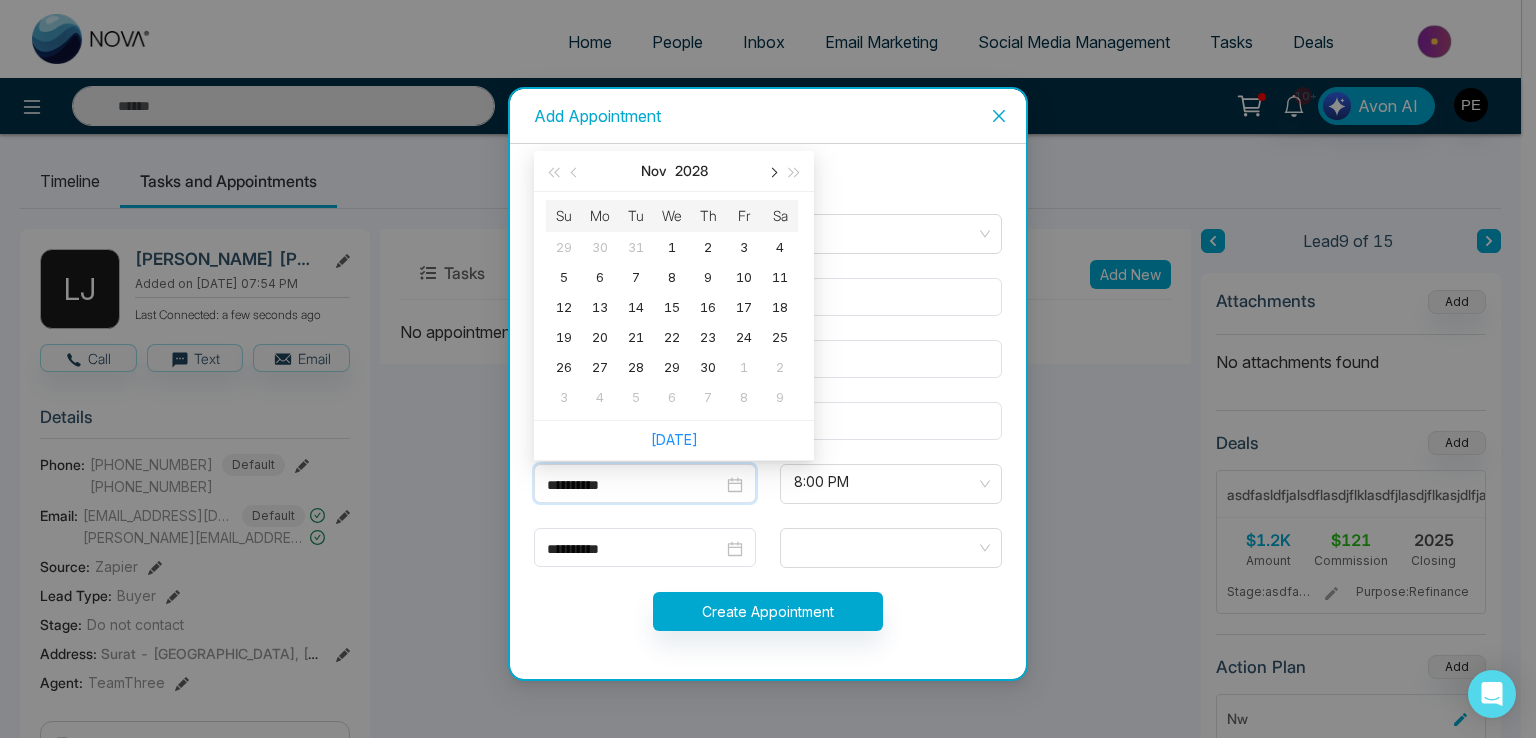 click at bounding box center [772, 173] 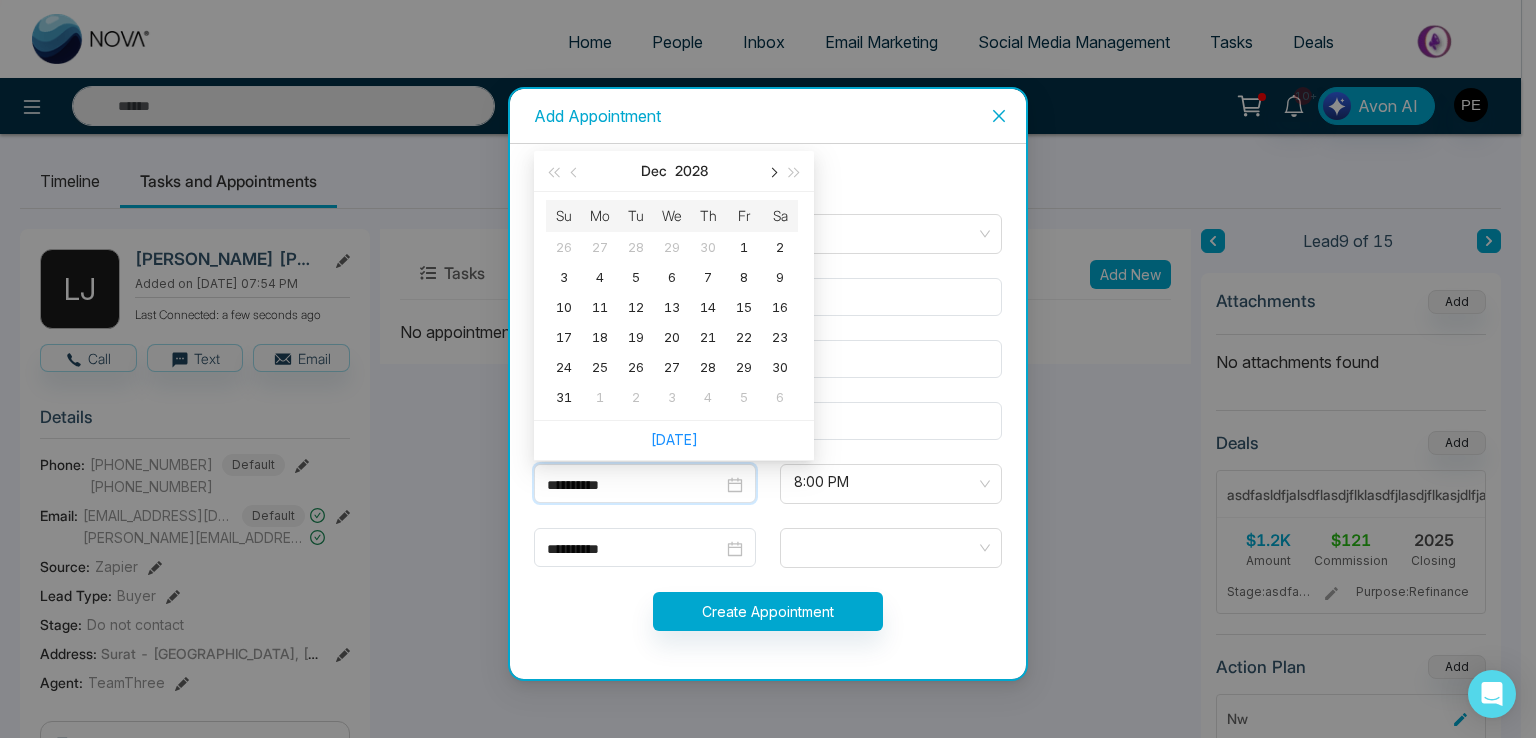 click at bounding box center (772, 173) 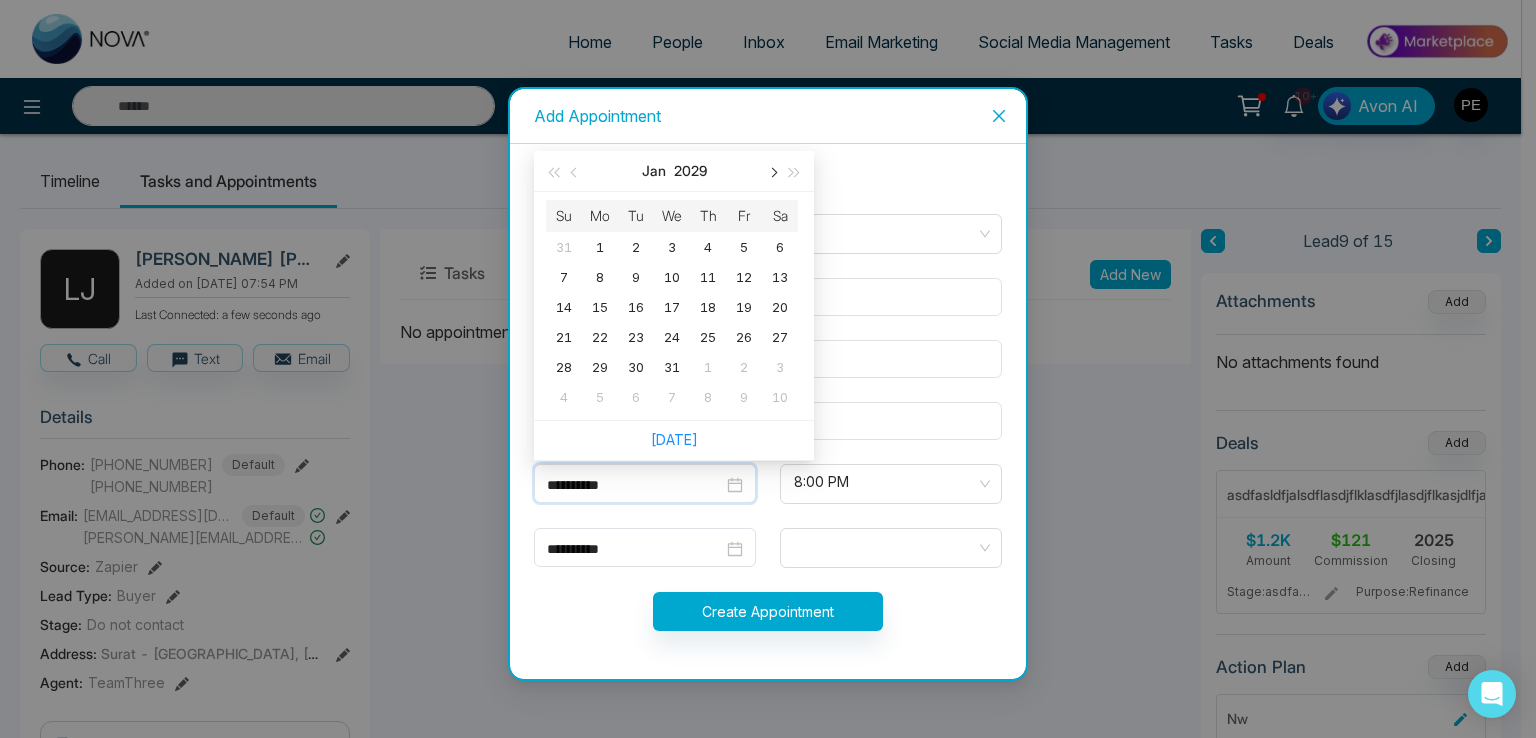 click at bounding box center [772, 173] 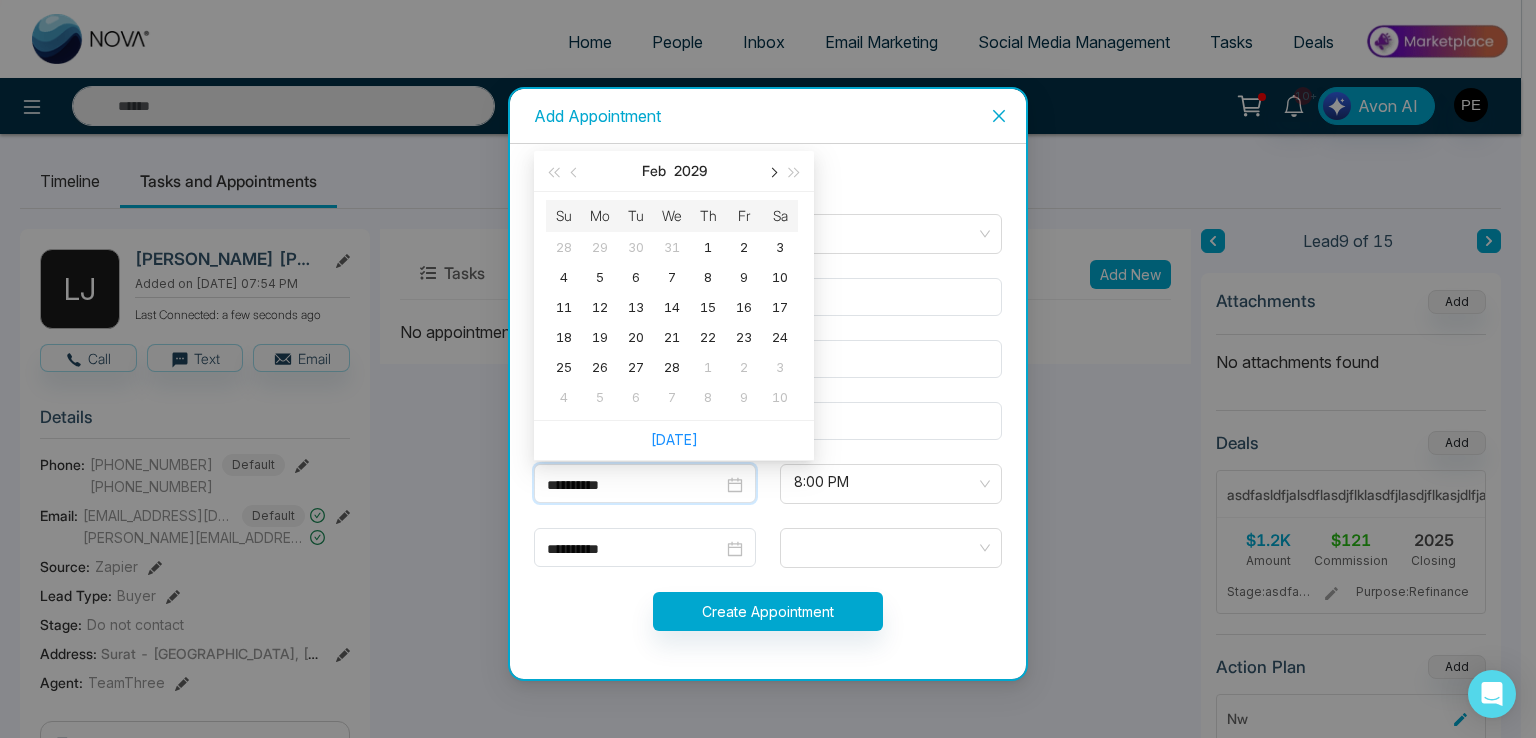click at bounding box center (772, 173) 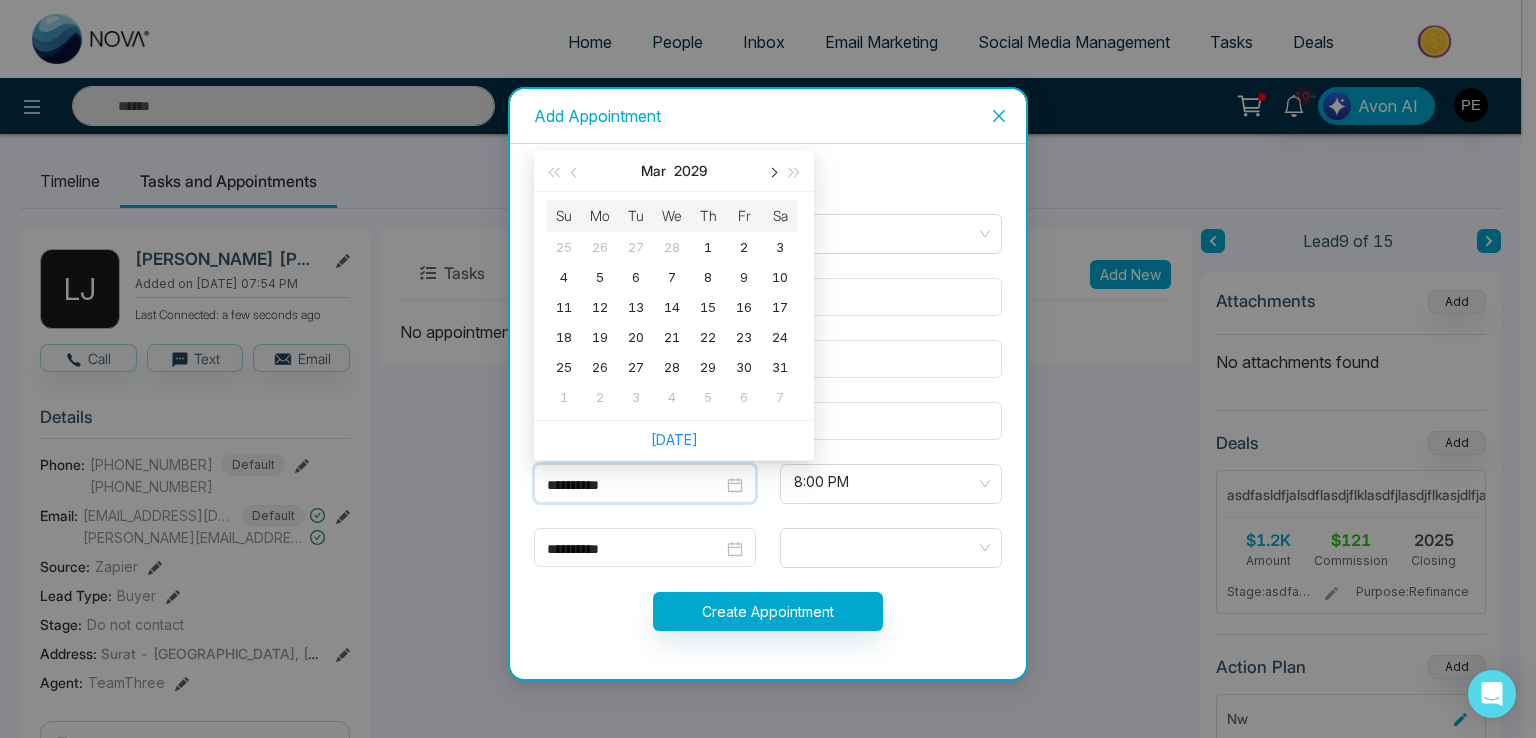 click at bounding box center (772, 173) 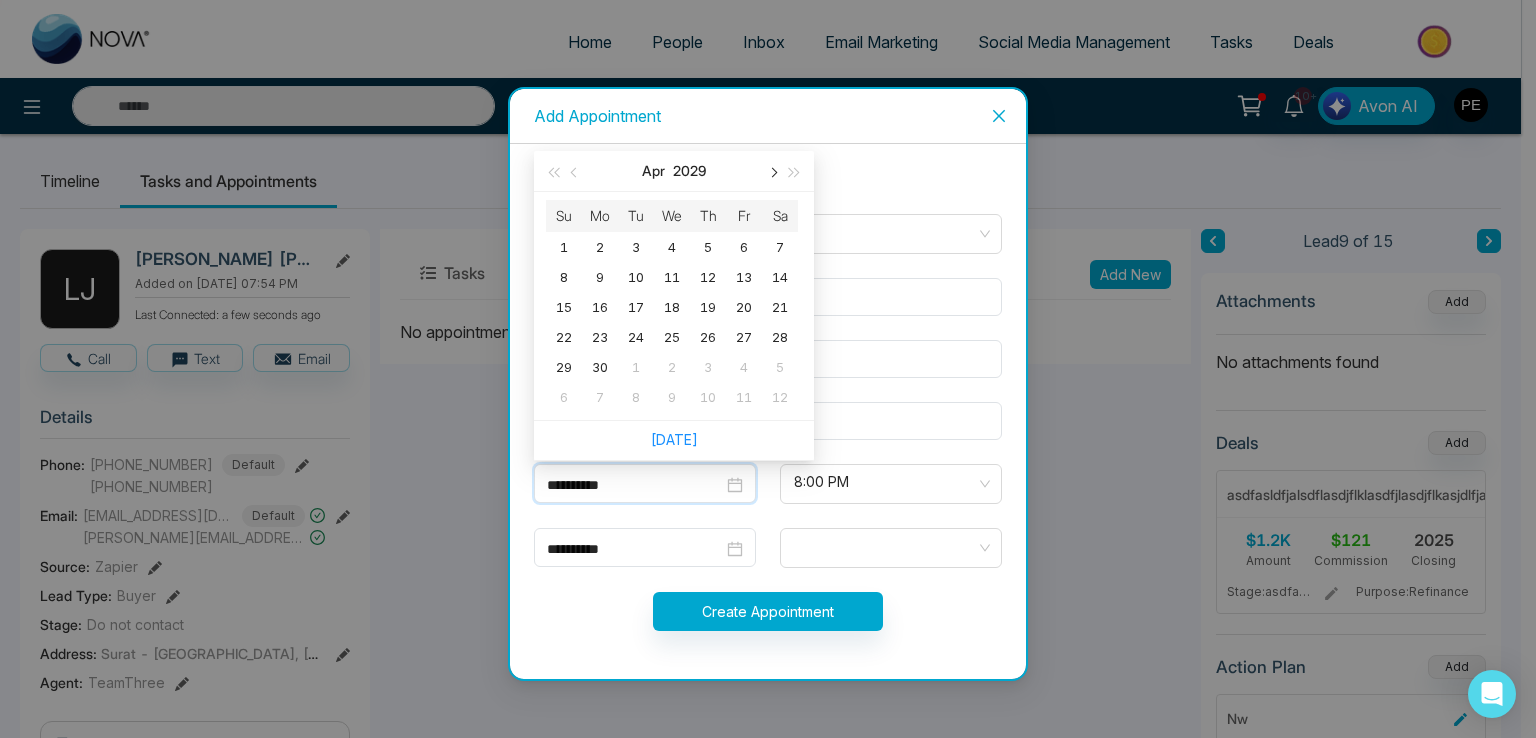 click at bounding box center [772, 173] 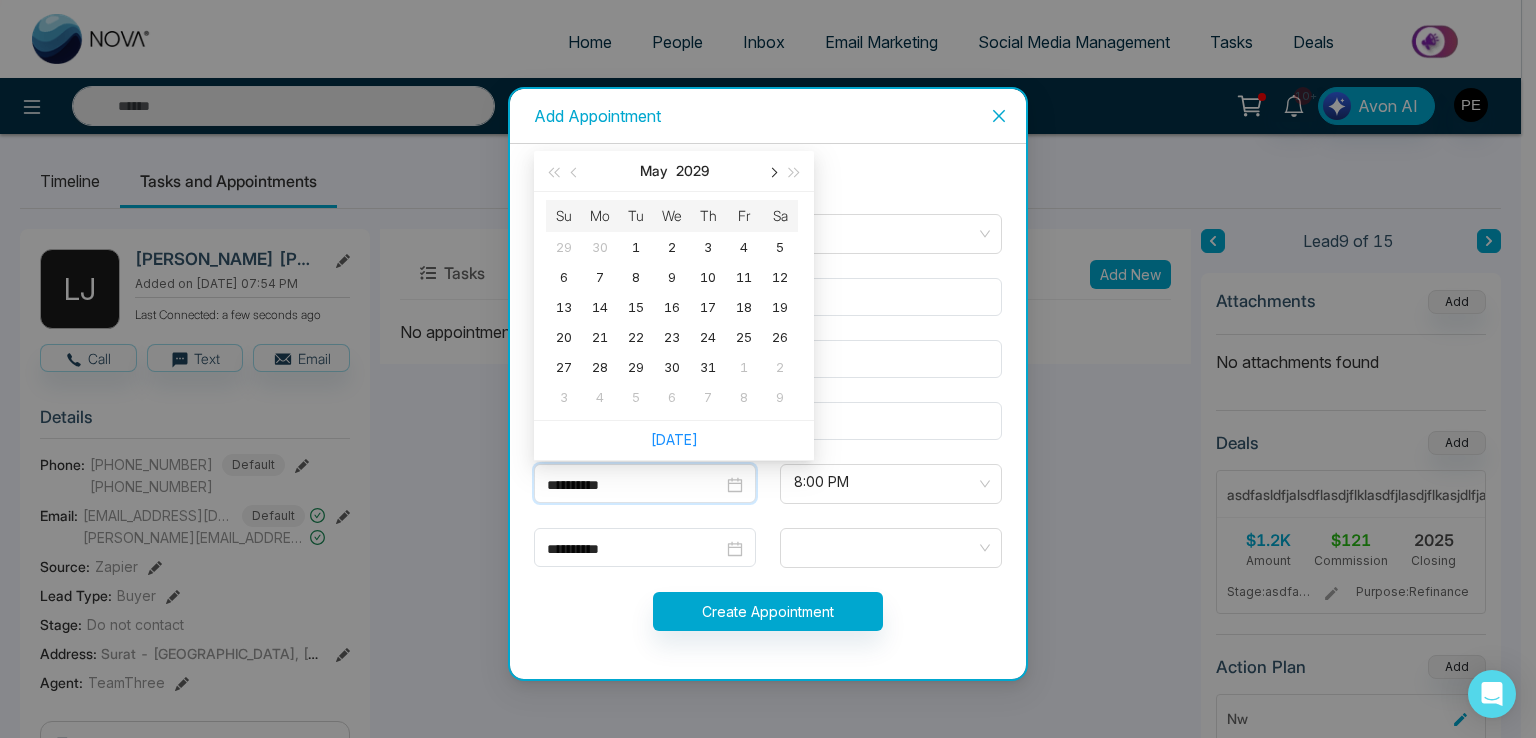 click at bounding box center [772, 173] 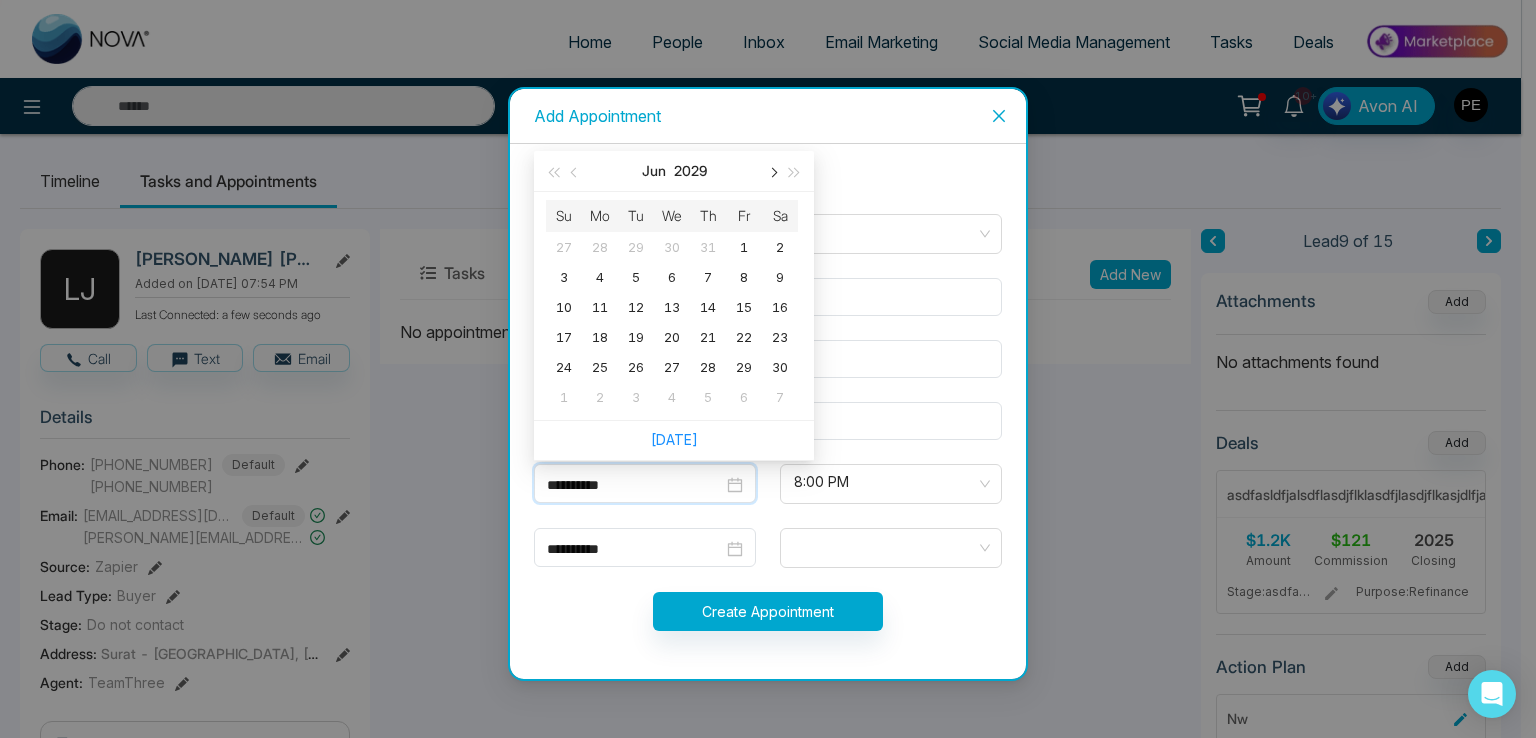 click at bounding box center [772, 173] 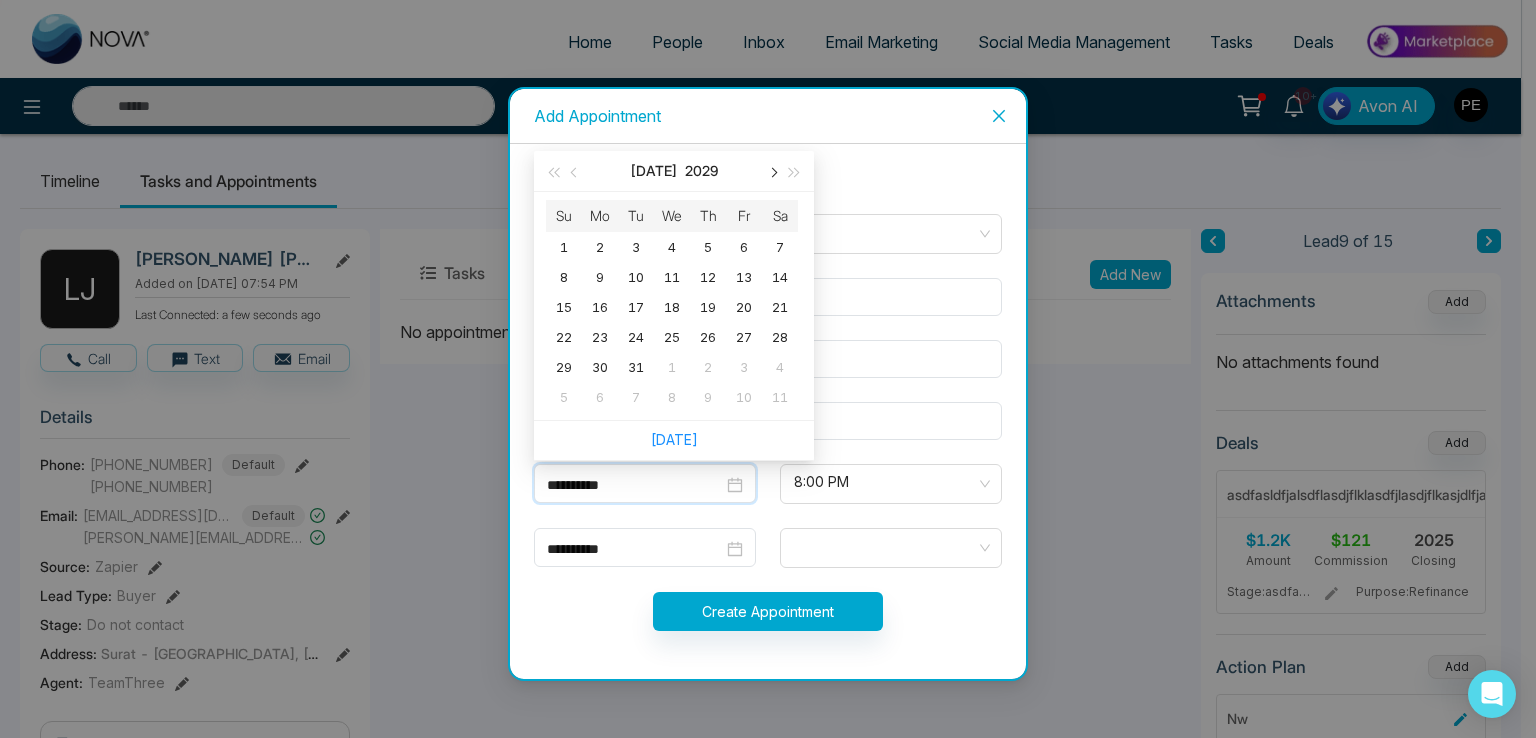 click at bounding box center [772, 173] 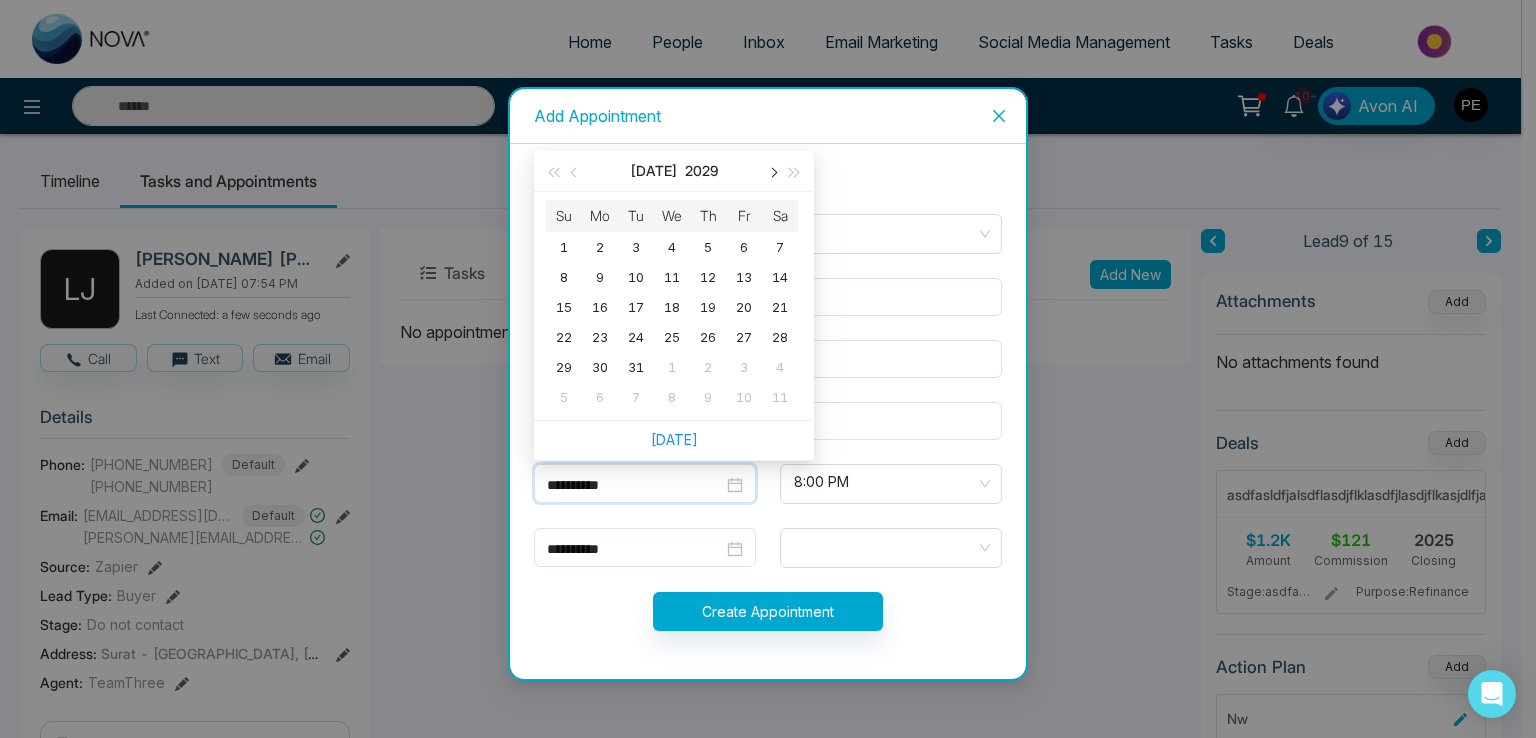 click at bounding box center [772, 173] 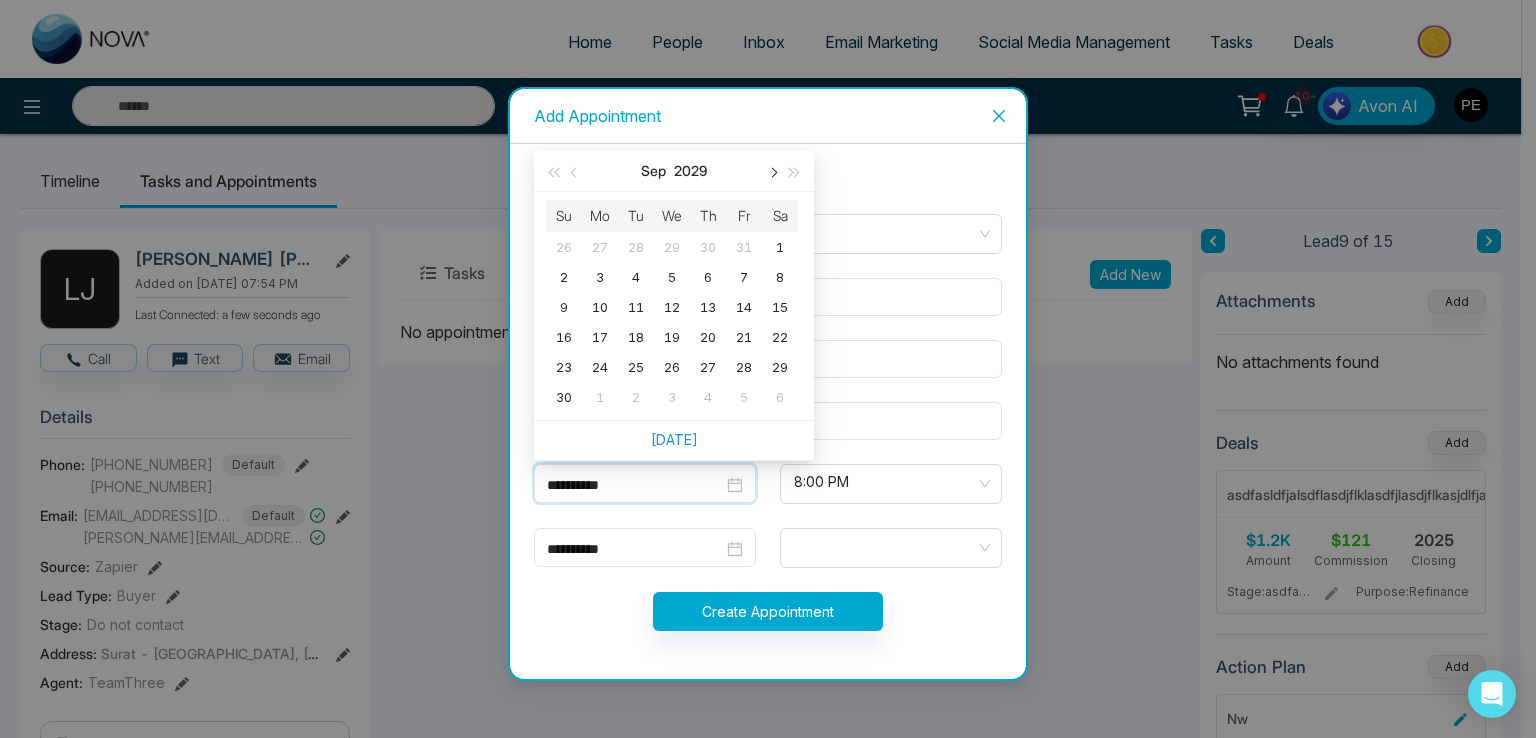 click at bounding box center (772, 173) 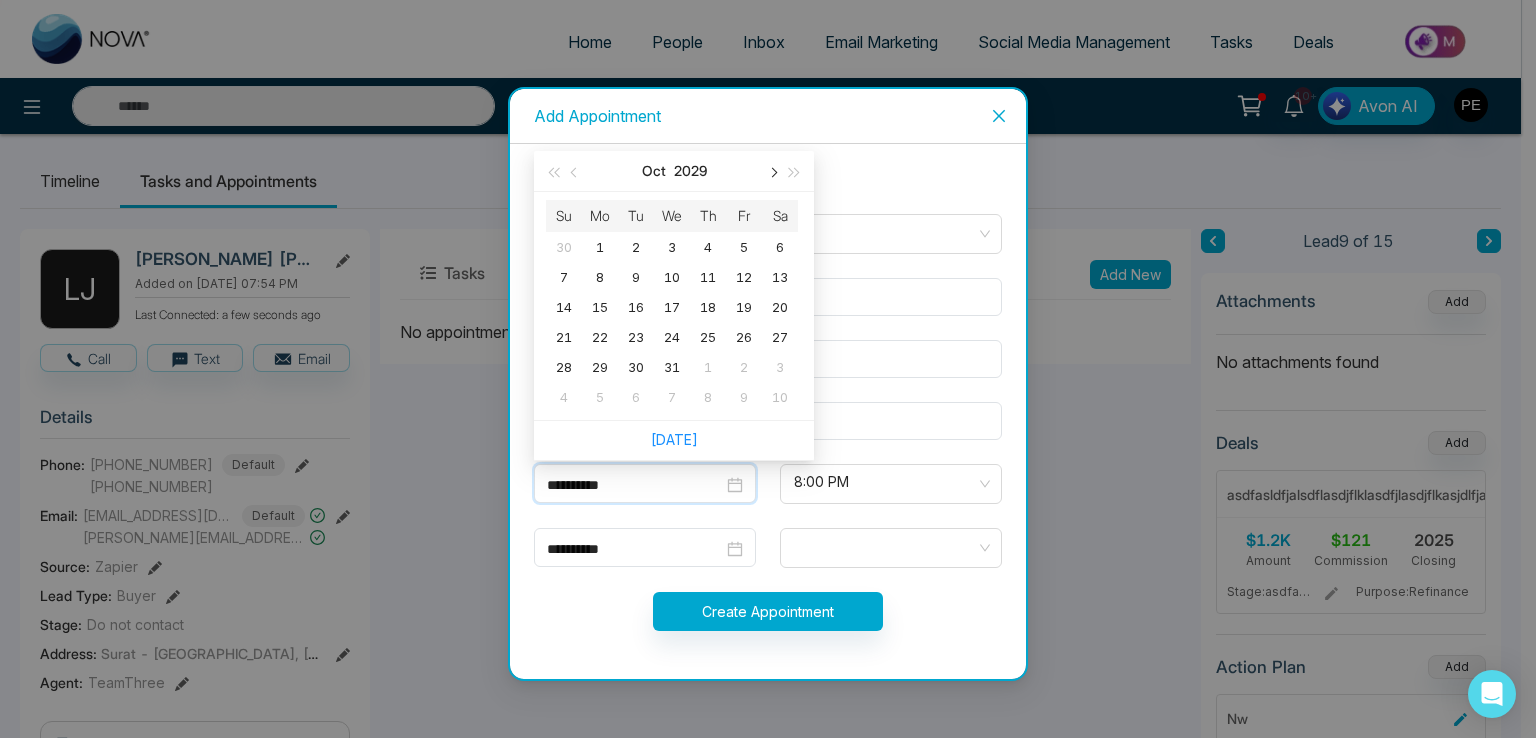 click at bounding box center [772, 173] 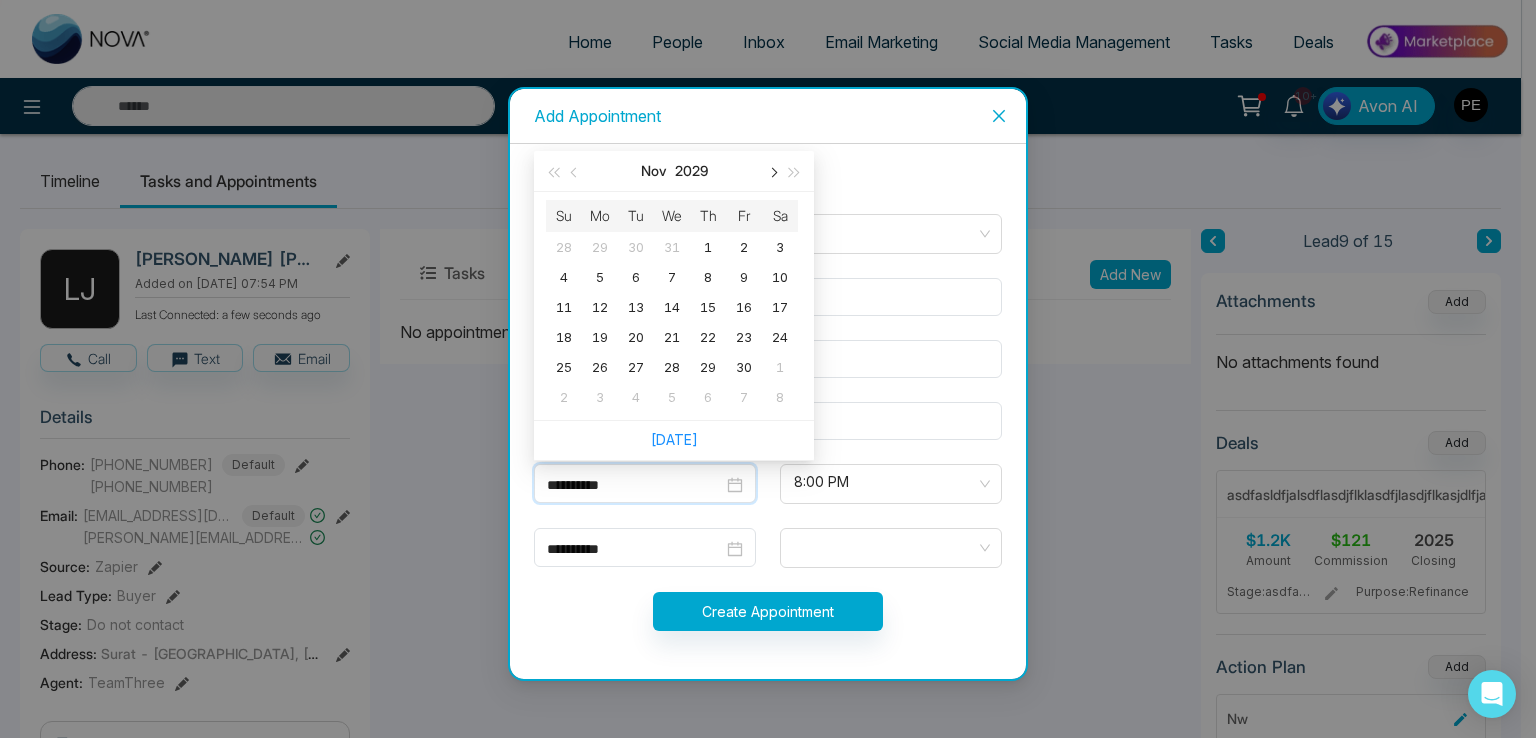 click at bounding box center [772, 173] 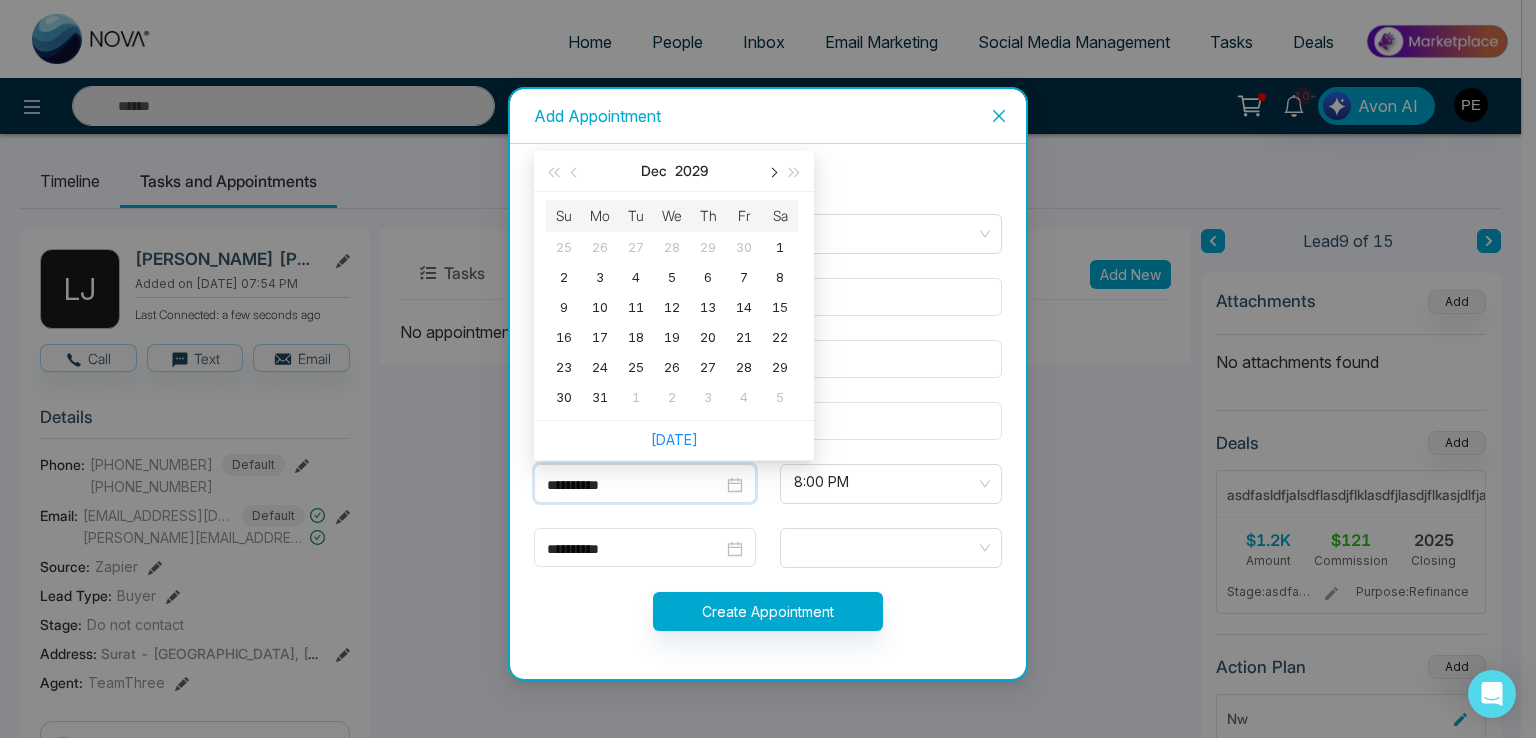 click at bounding box center [772, 173] 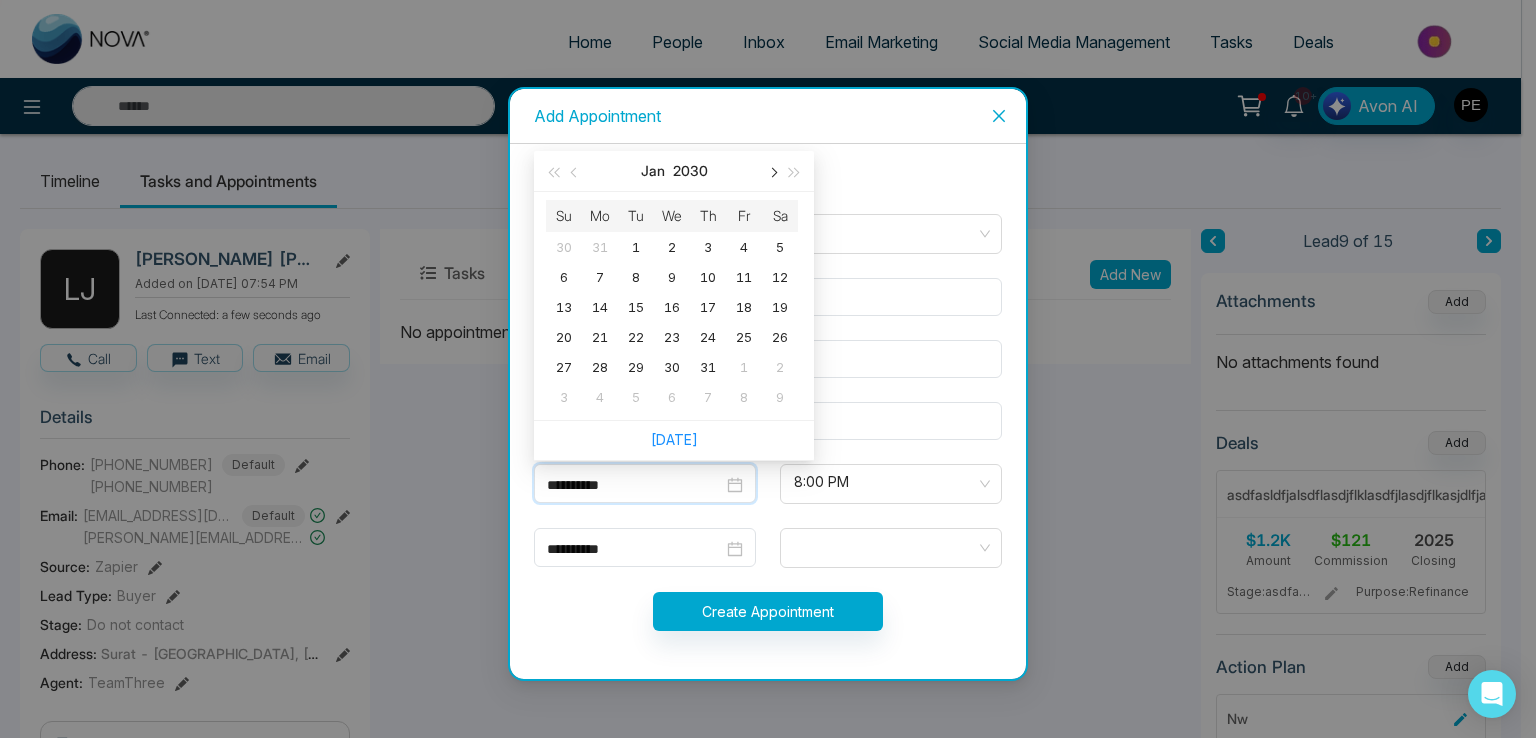 click at bounding box center [772, 173] 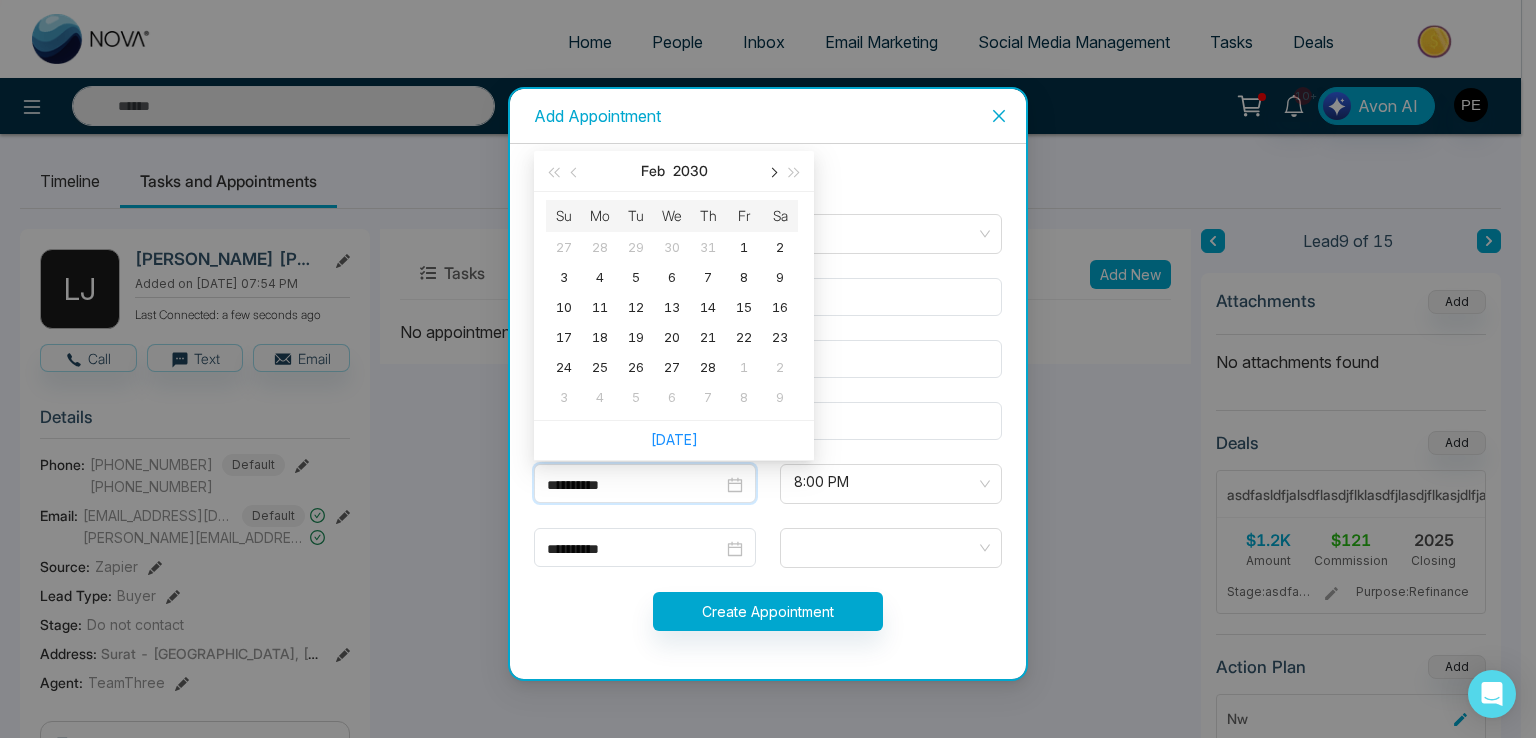 click at bounding box center [772, 173] 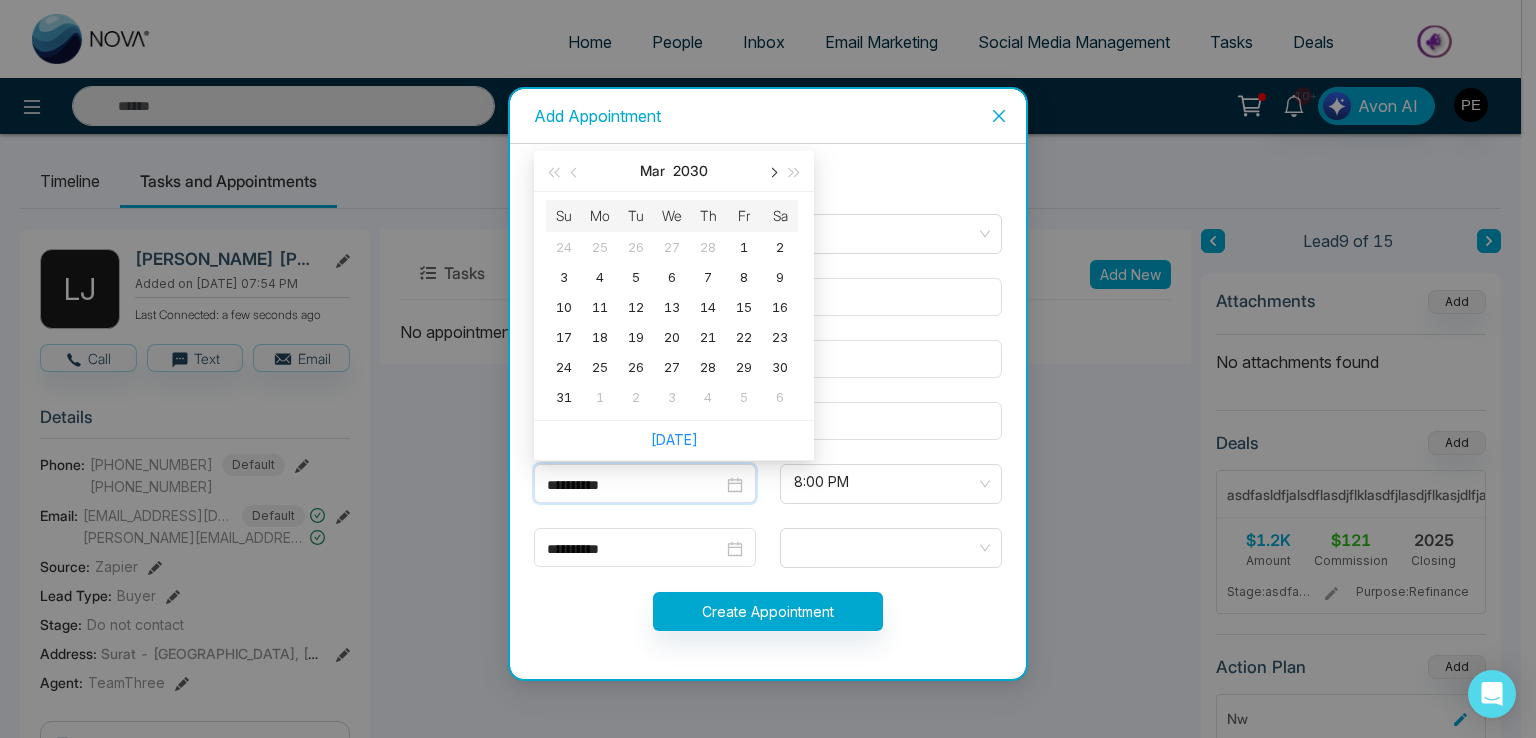 click at bounding box center [772, 173] 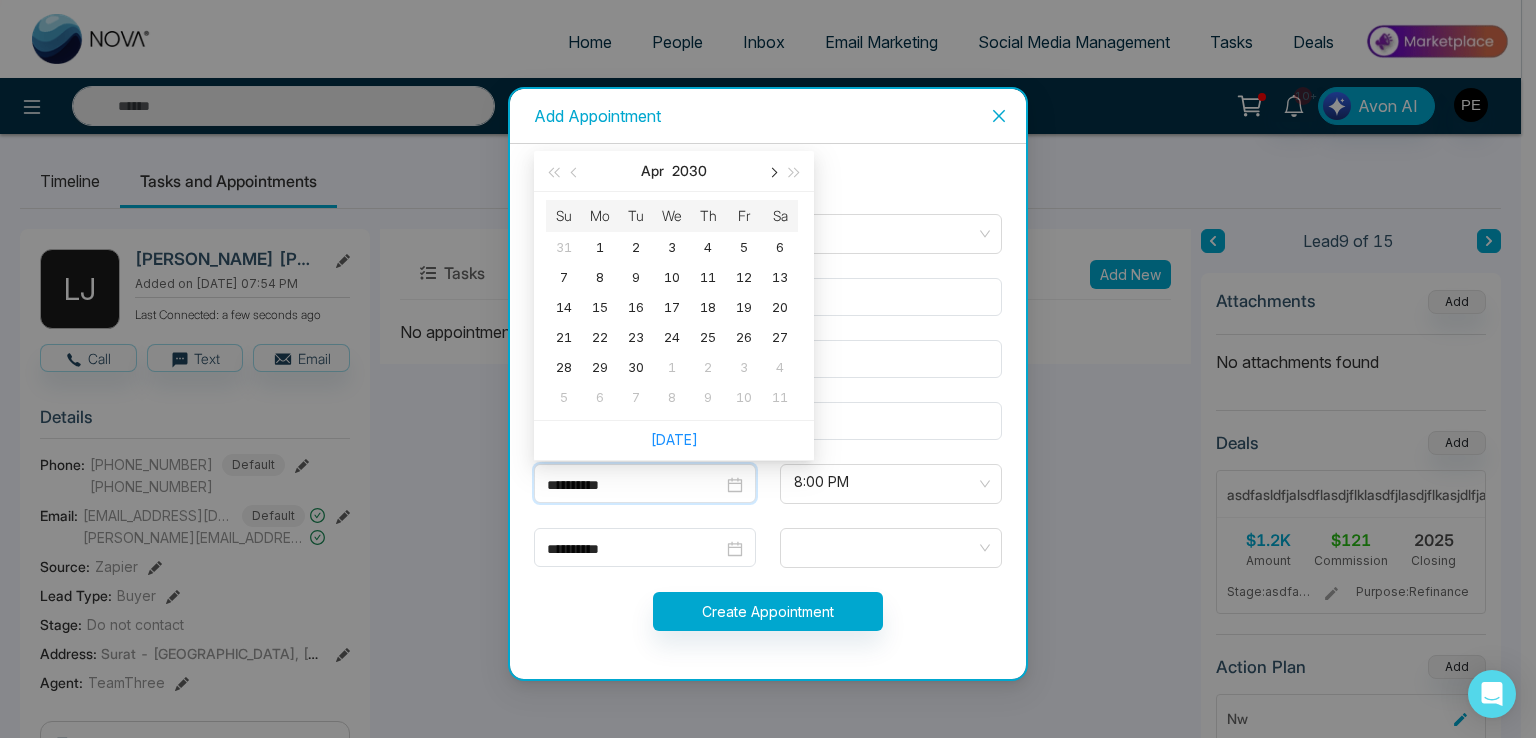 click at bounding box center [772, 173] 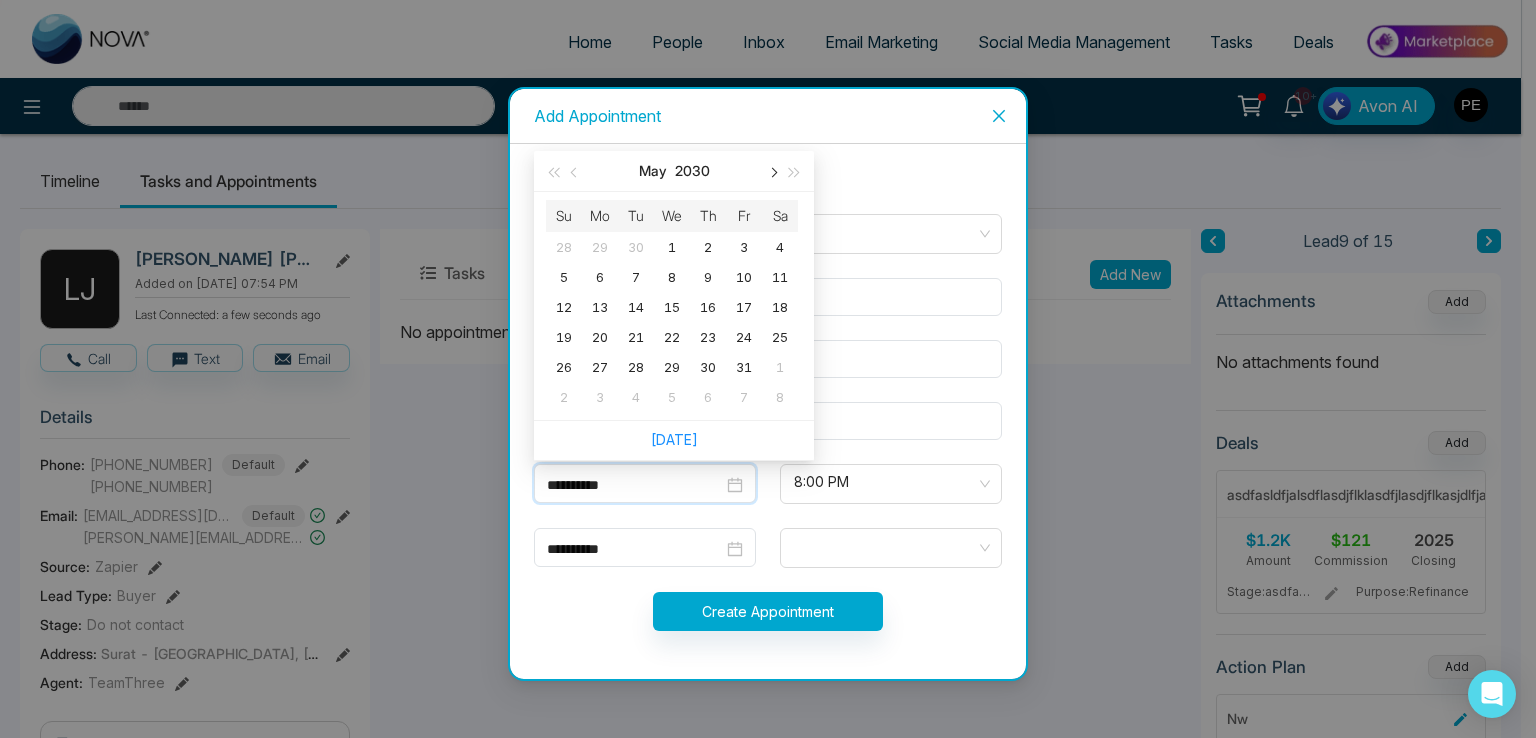 click at bounding box center [772, 173] 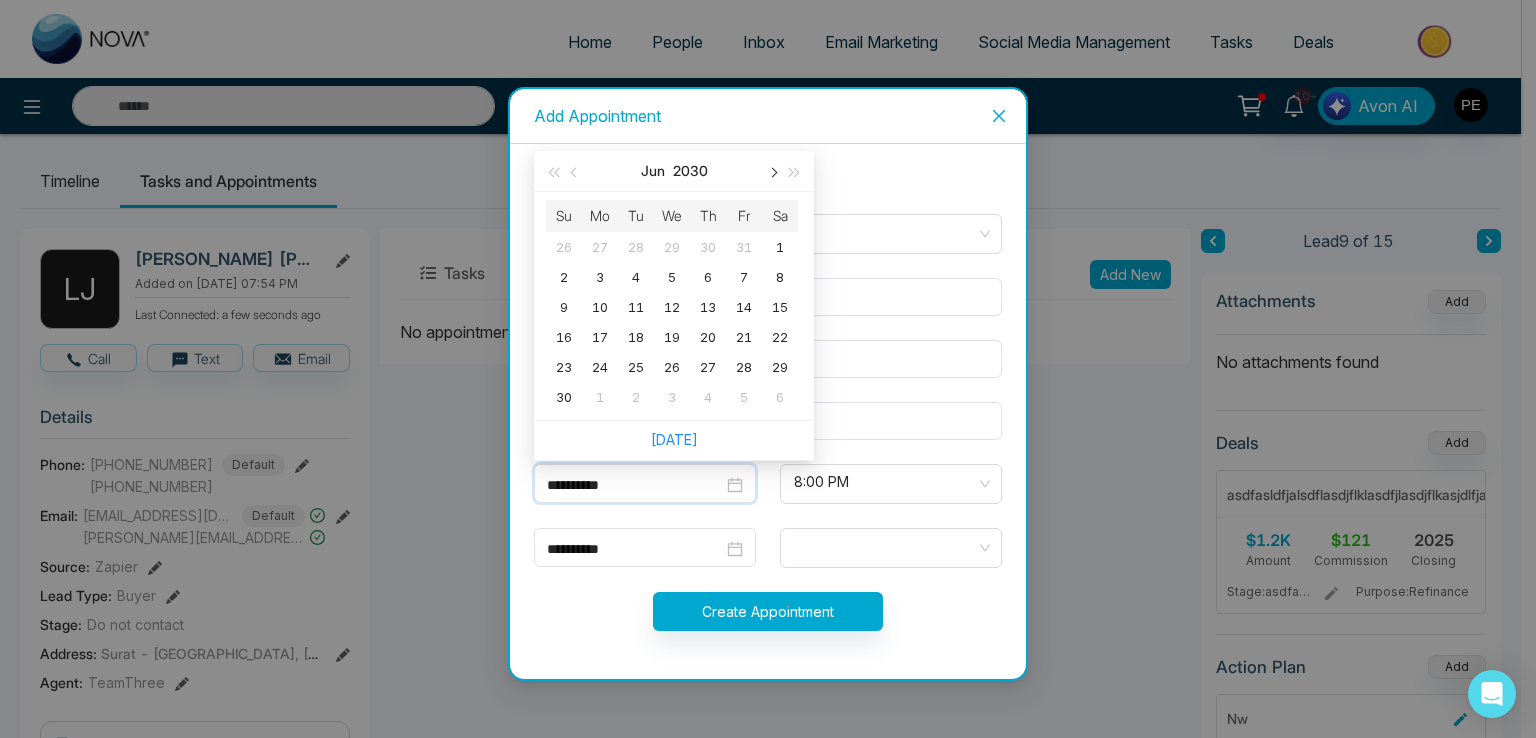 click at bounding box center (772, 173) 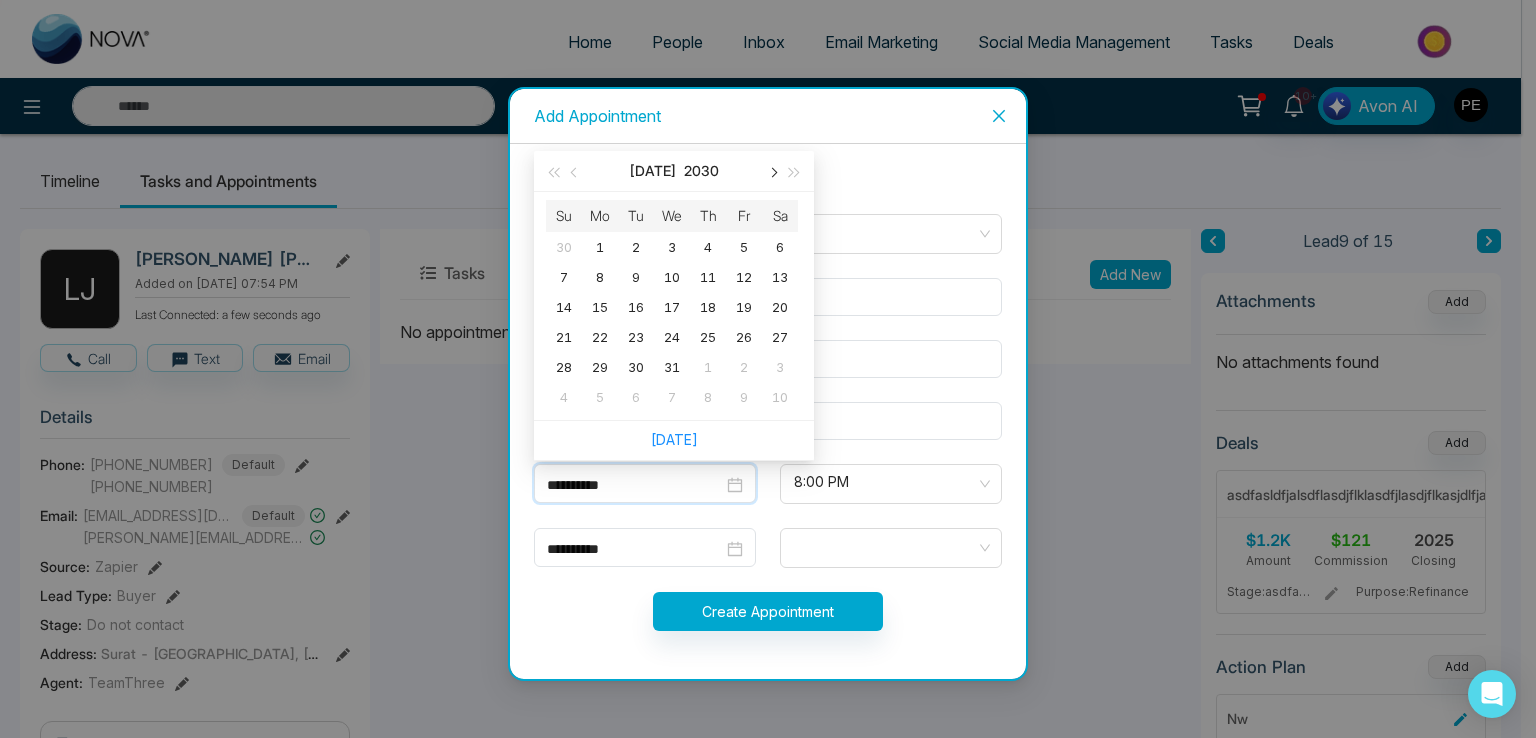 click at bounding box center [772, 173] 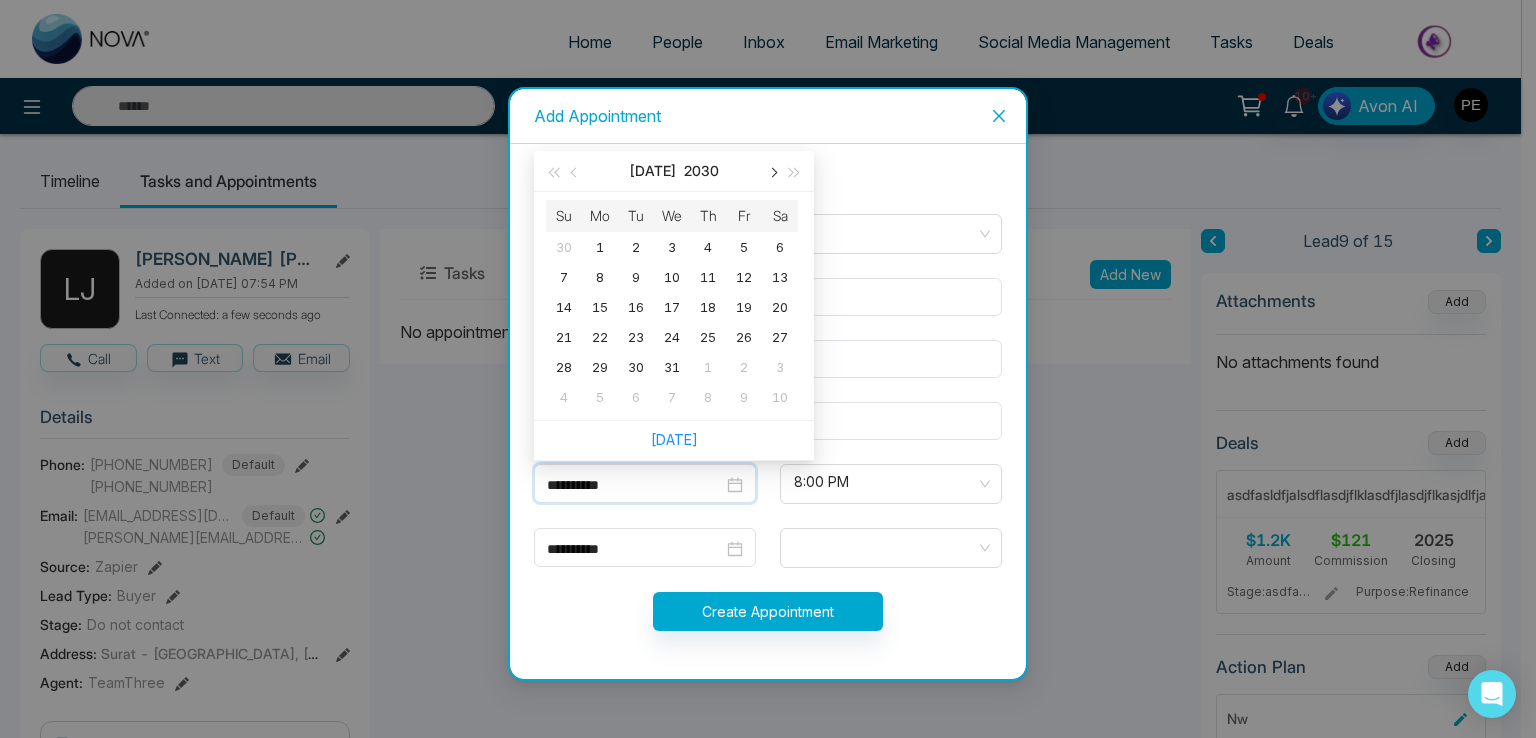 click at bounding box center [772, 173] 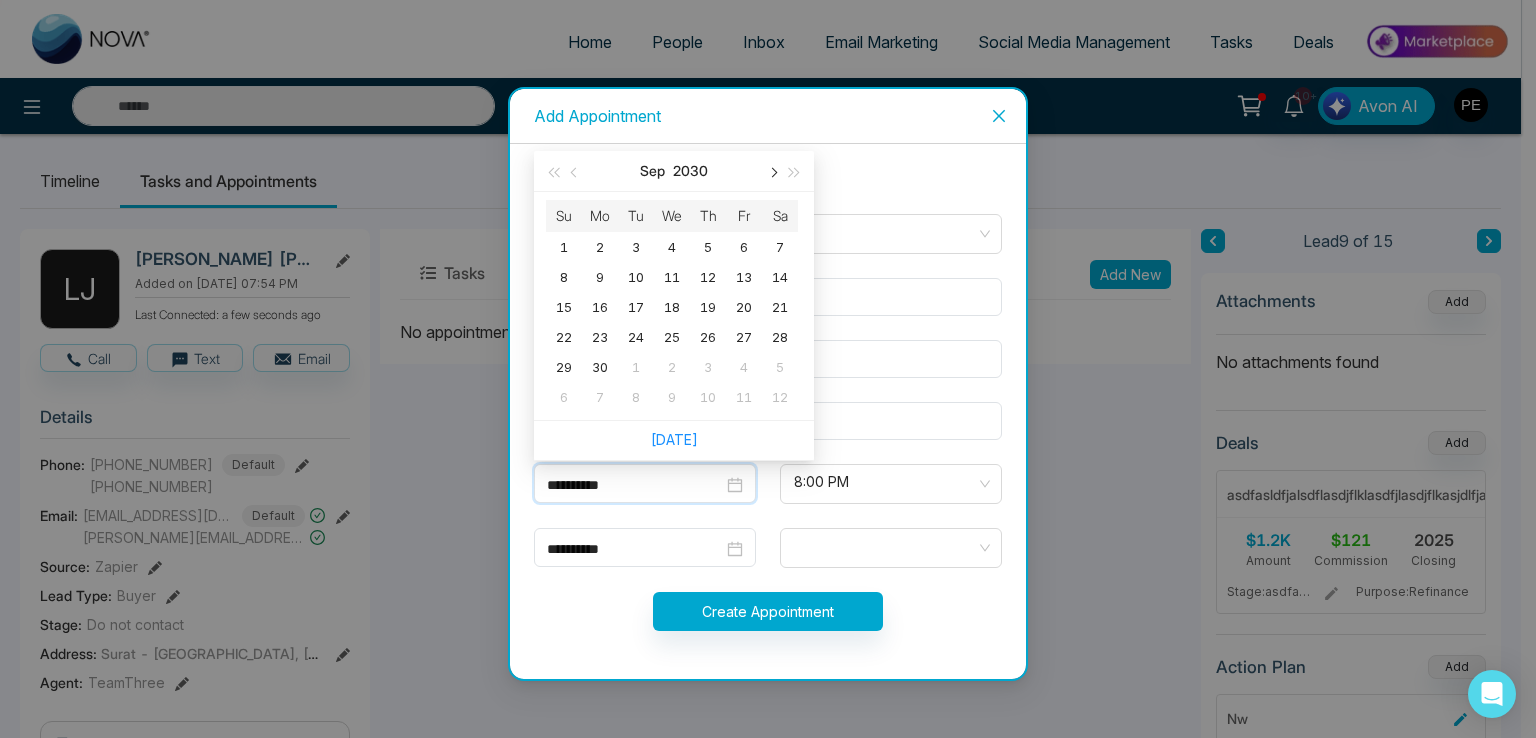 click at bounding box center (772, 173) 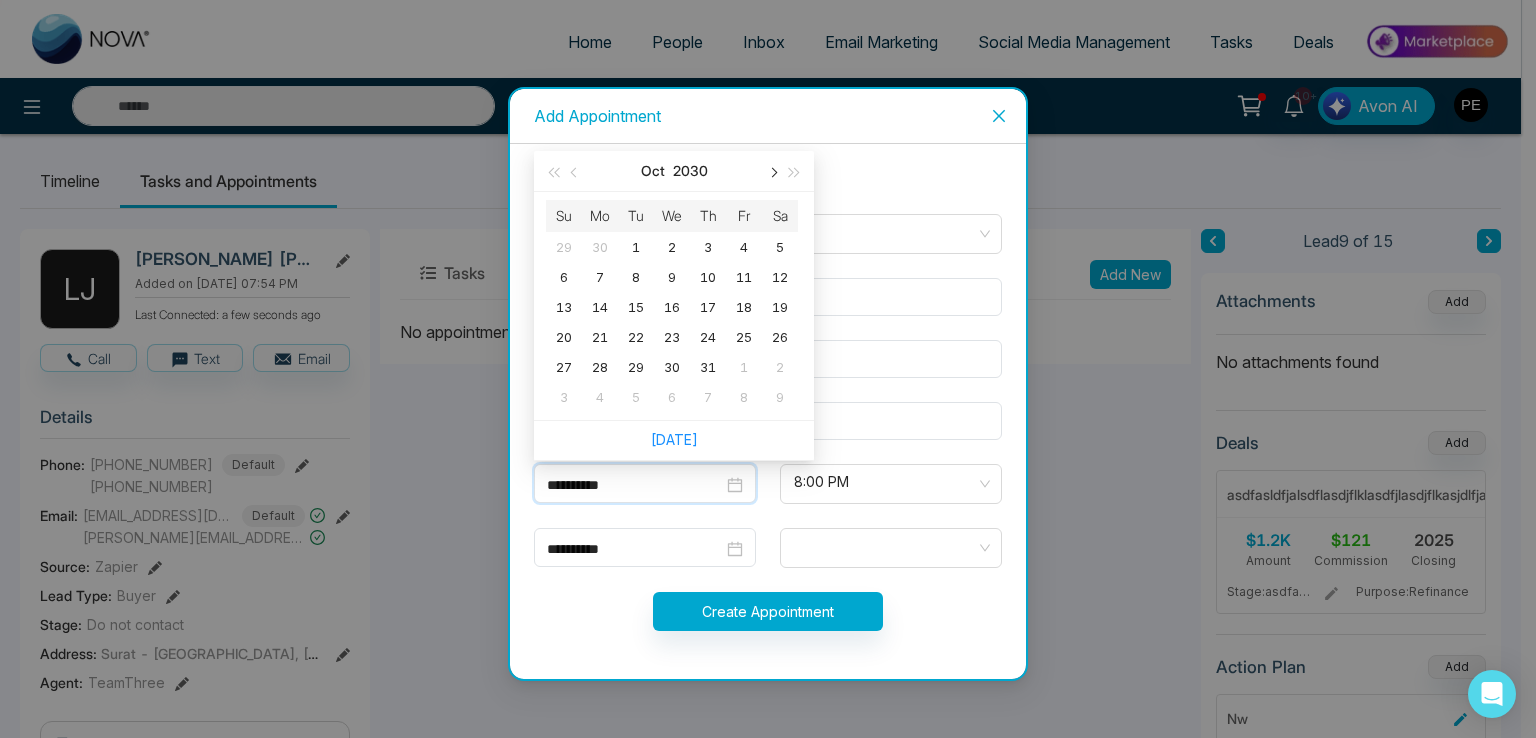 click at bounding box center (772, 173) 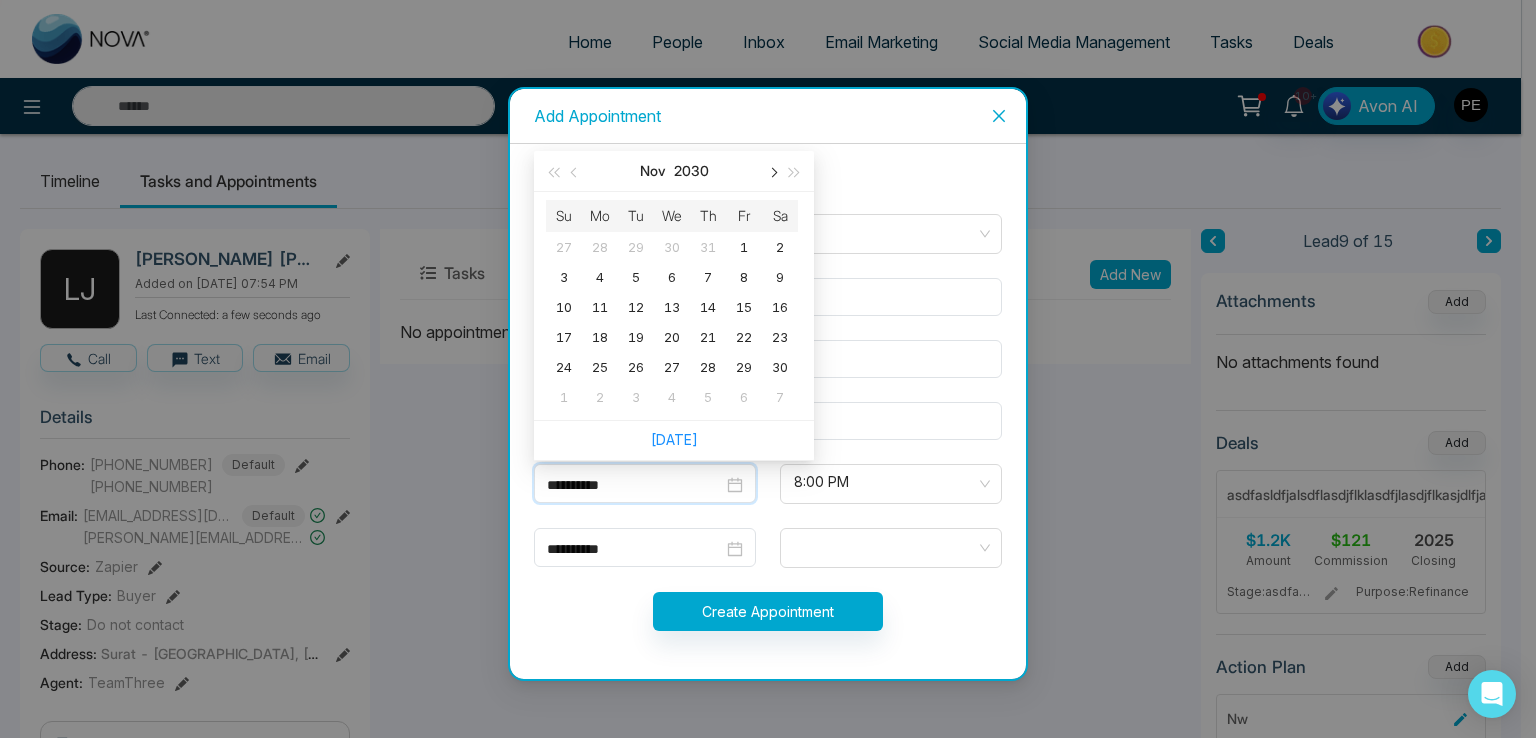 click at bounding box center [772, 173] 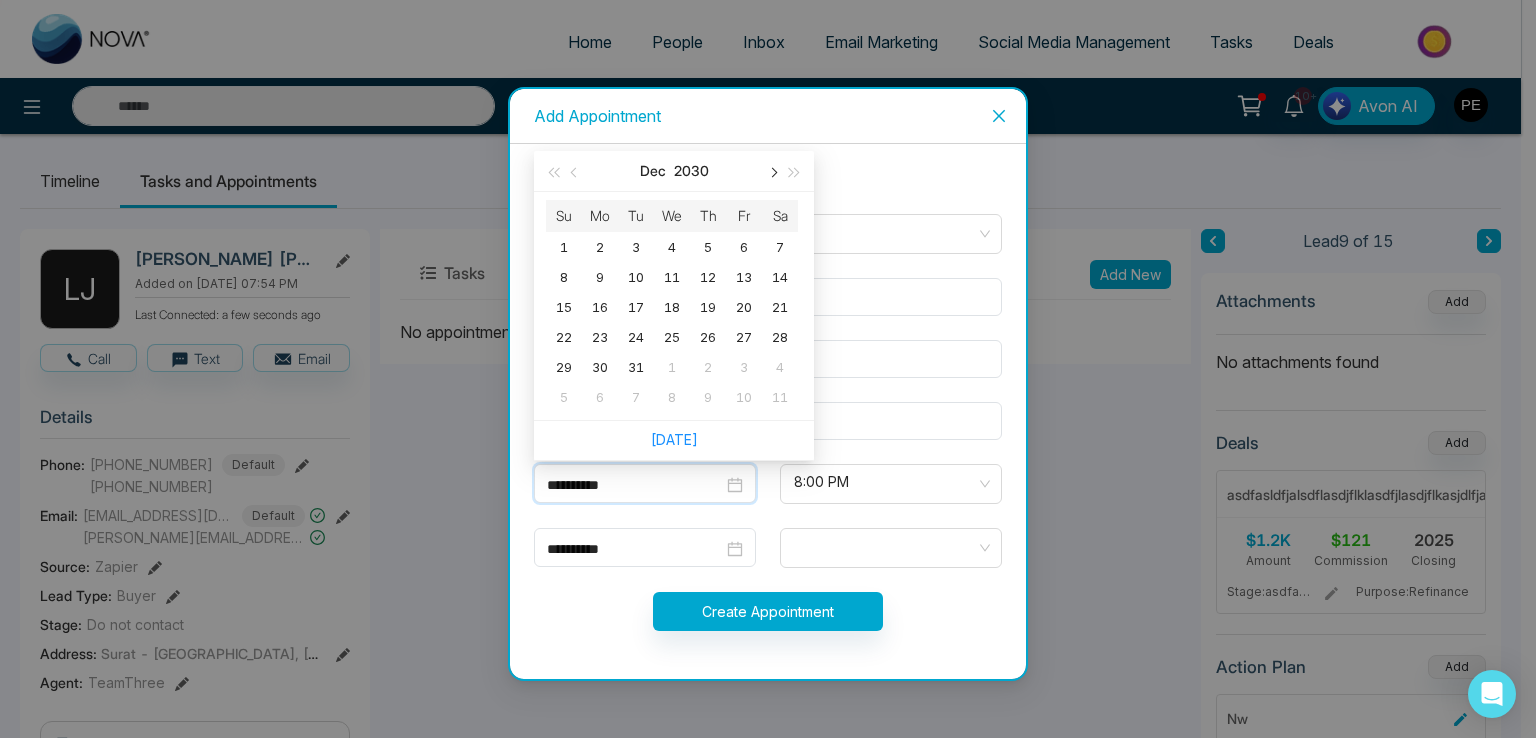 click at bounding box center (772, 173) 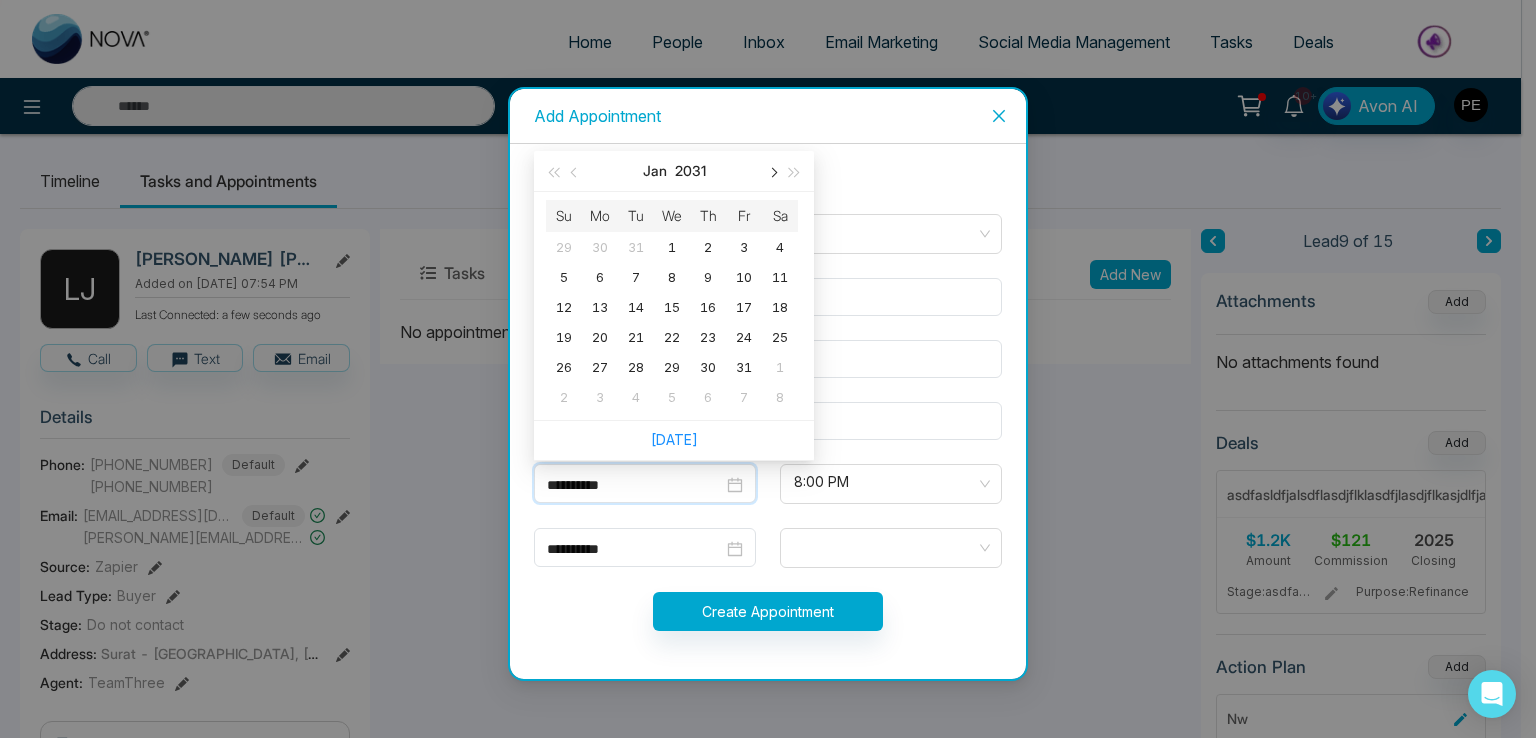 click at bounding box center [772, 173] 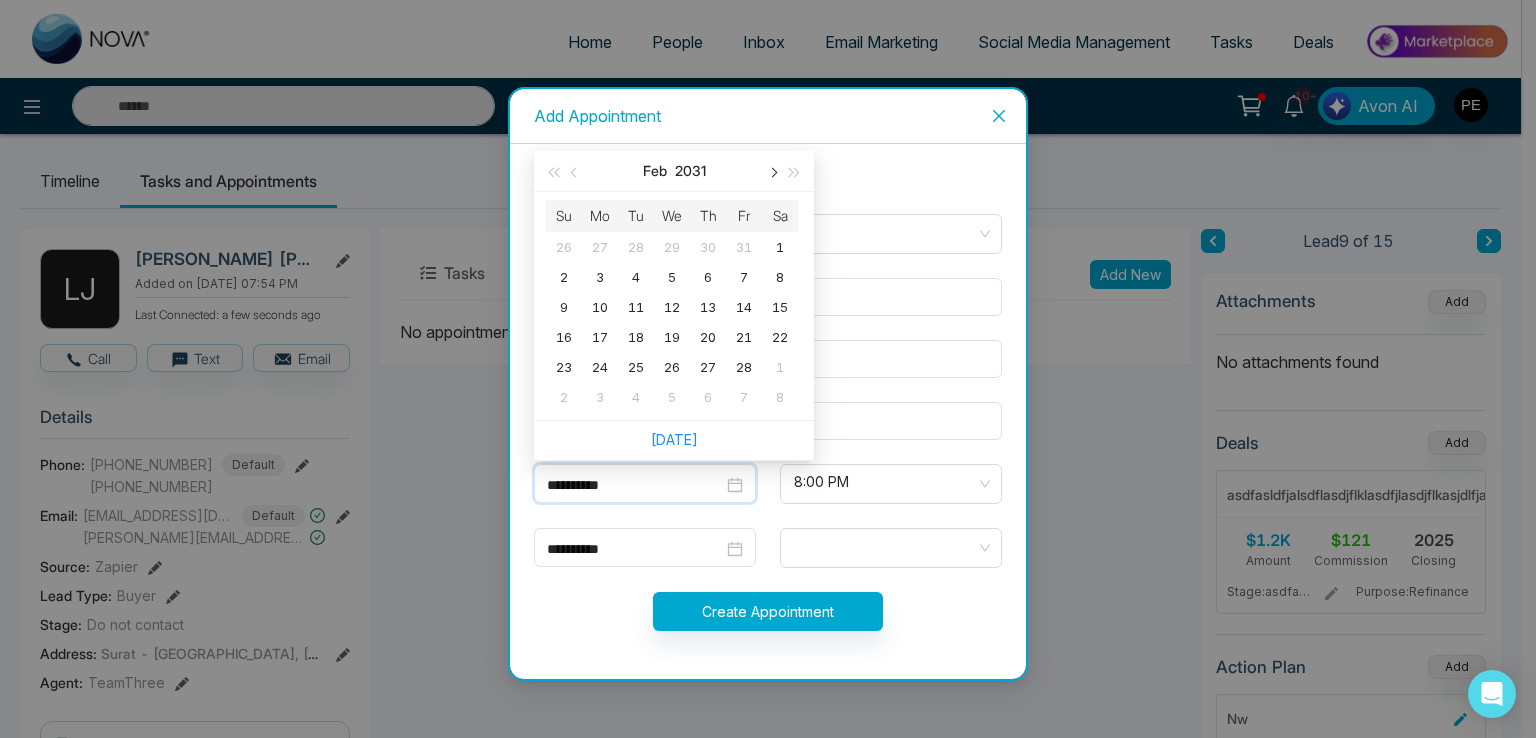 click at bounding box center [772, 173] 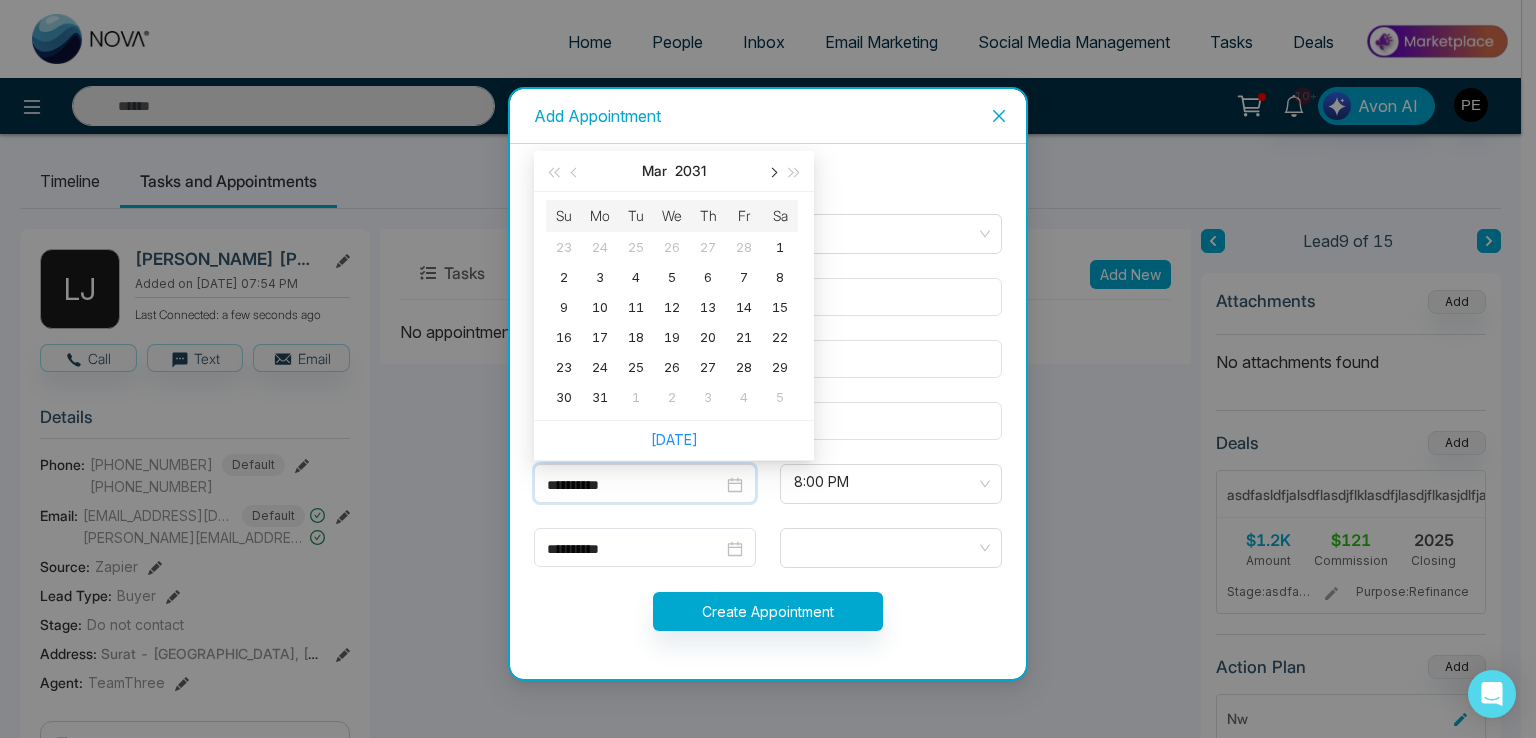 click at bounding box center (772, 173) 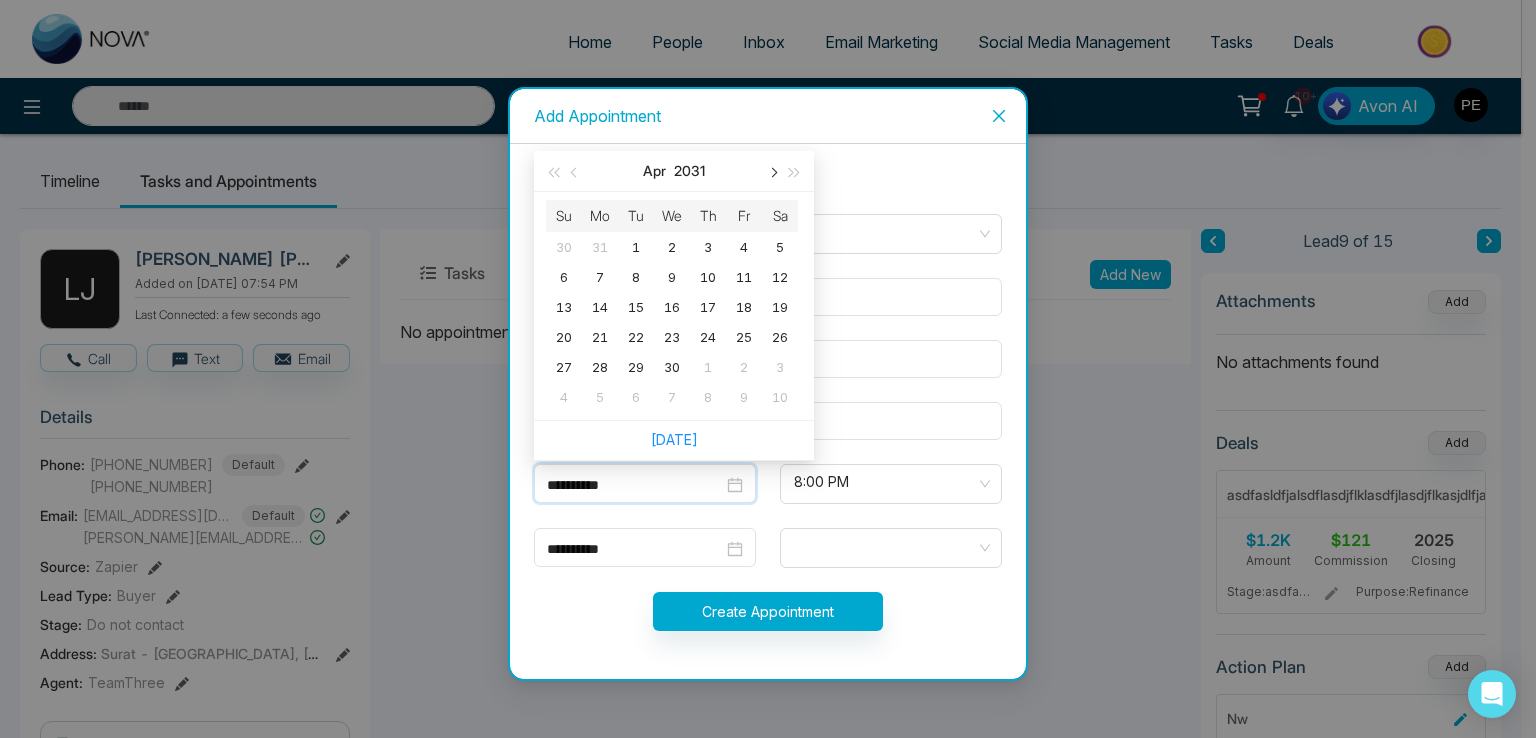click at bounding box center [772, 173] 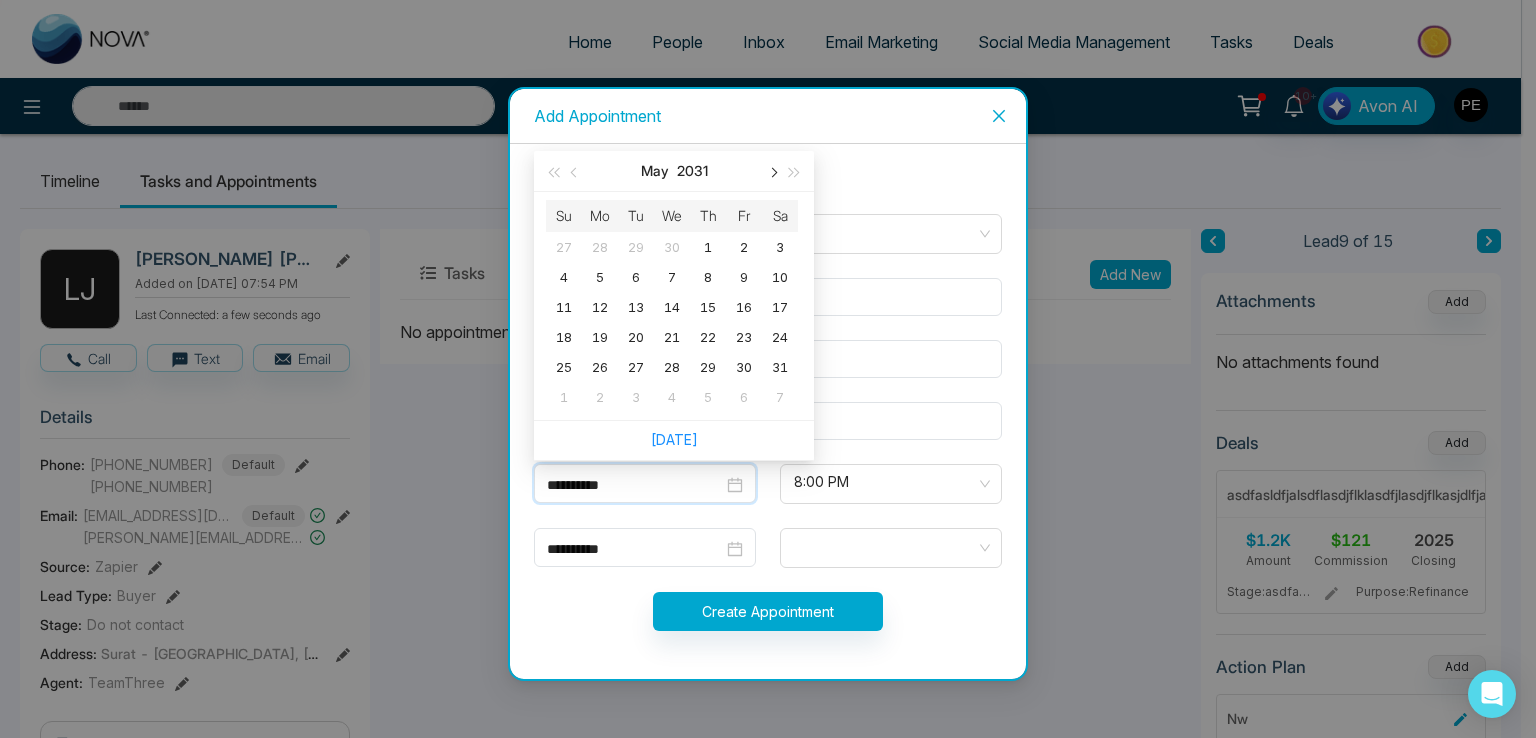 click at bounding box center [772, 173] 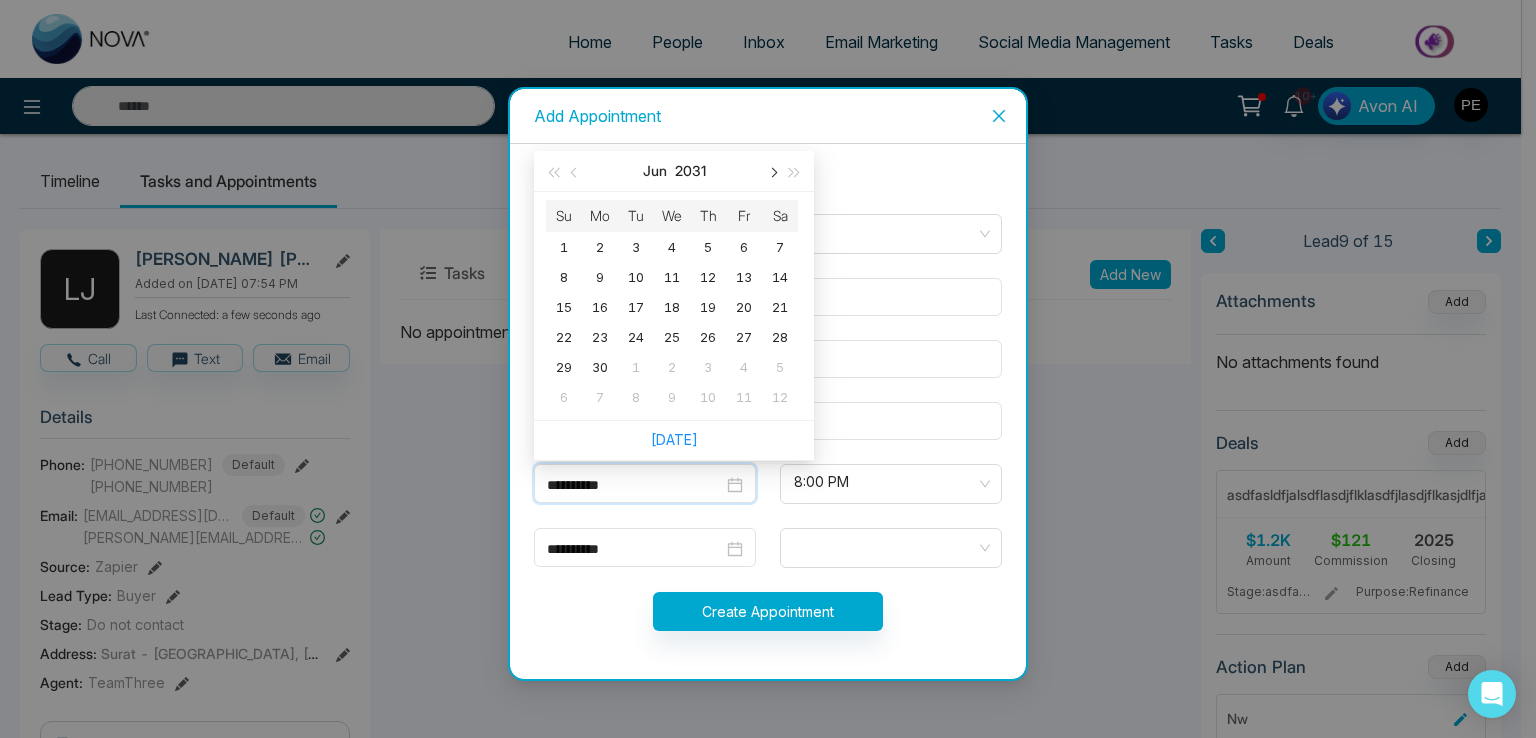click at bounding box center [772, 173] 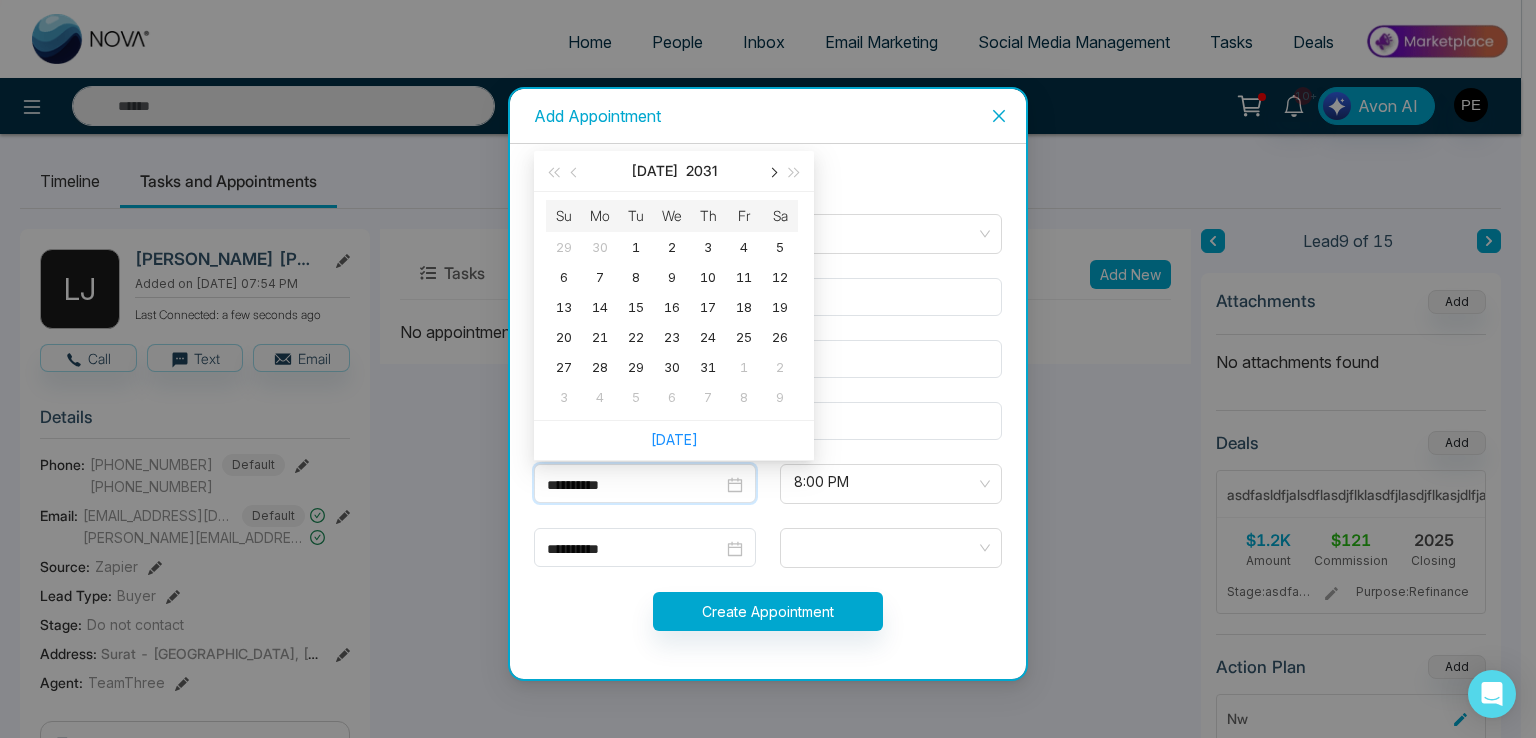 click at bounding box center (772, 173) 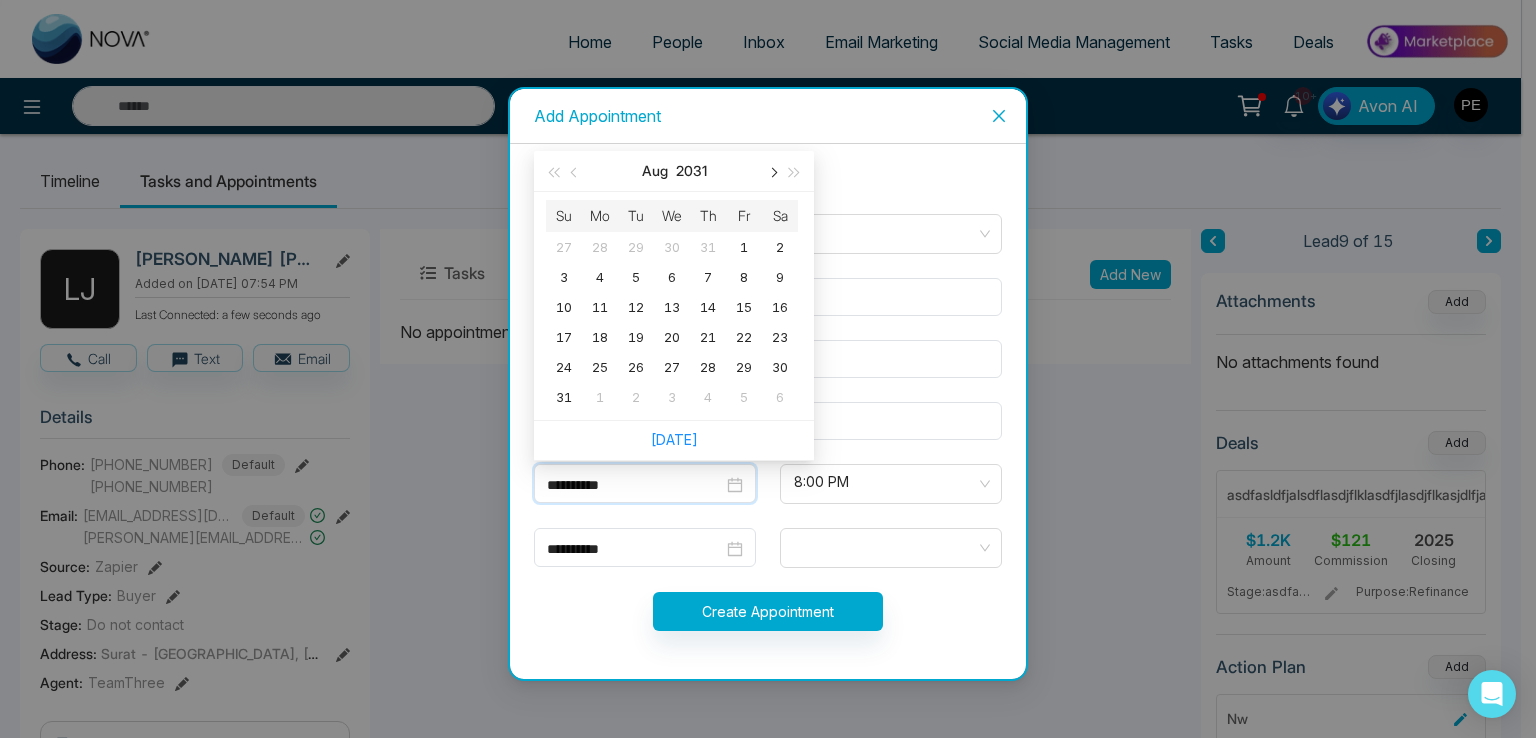 click at bounding box center [772, 173] 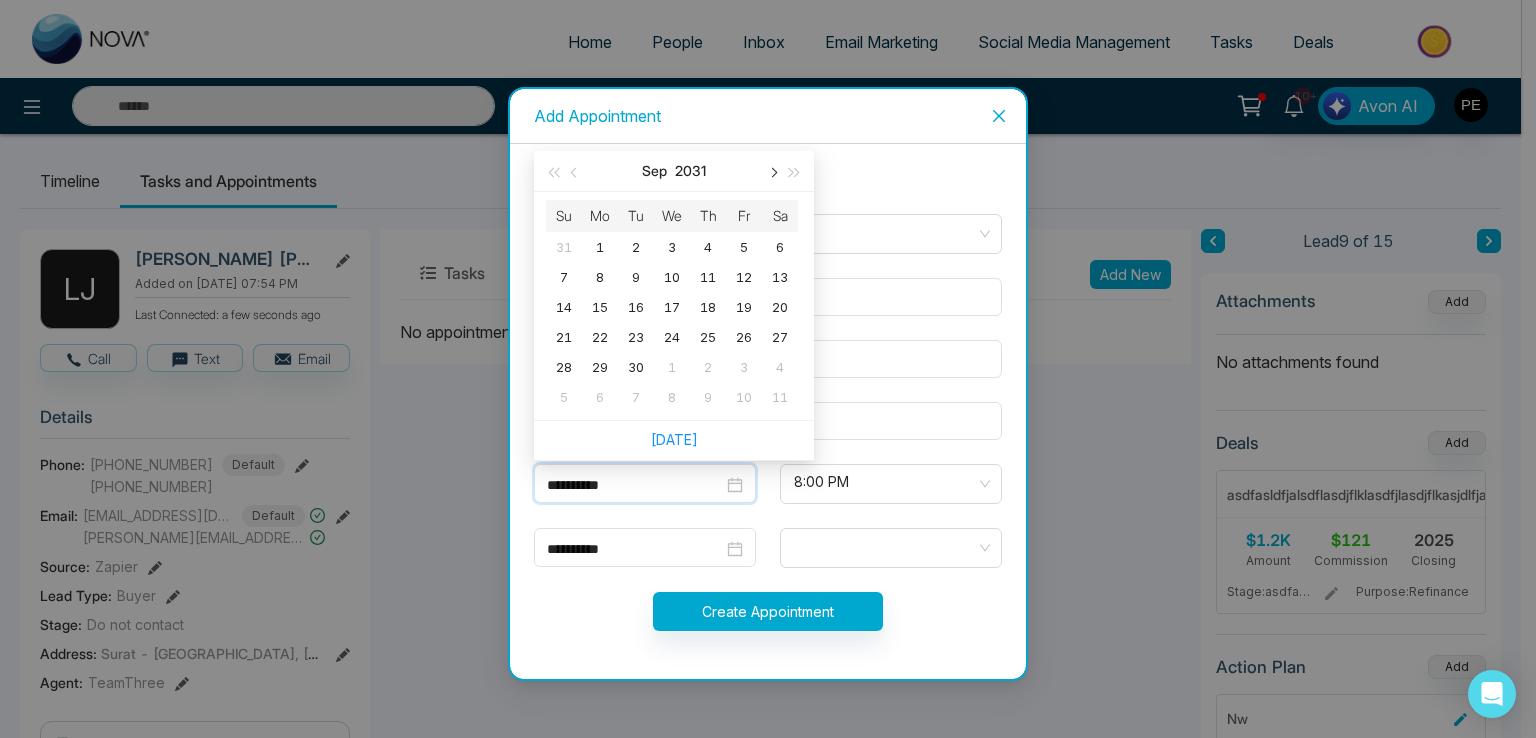 click at bounding box center (772, 173) 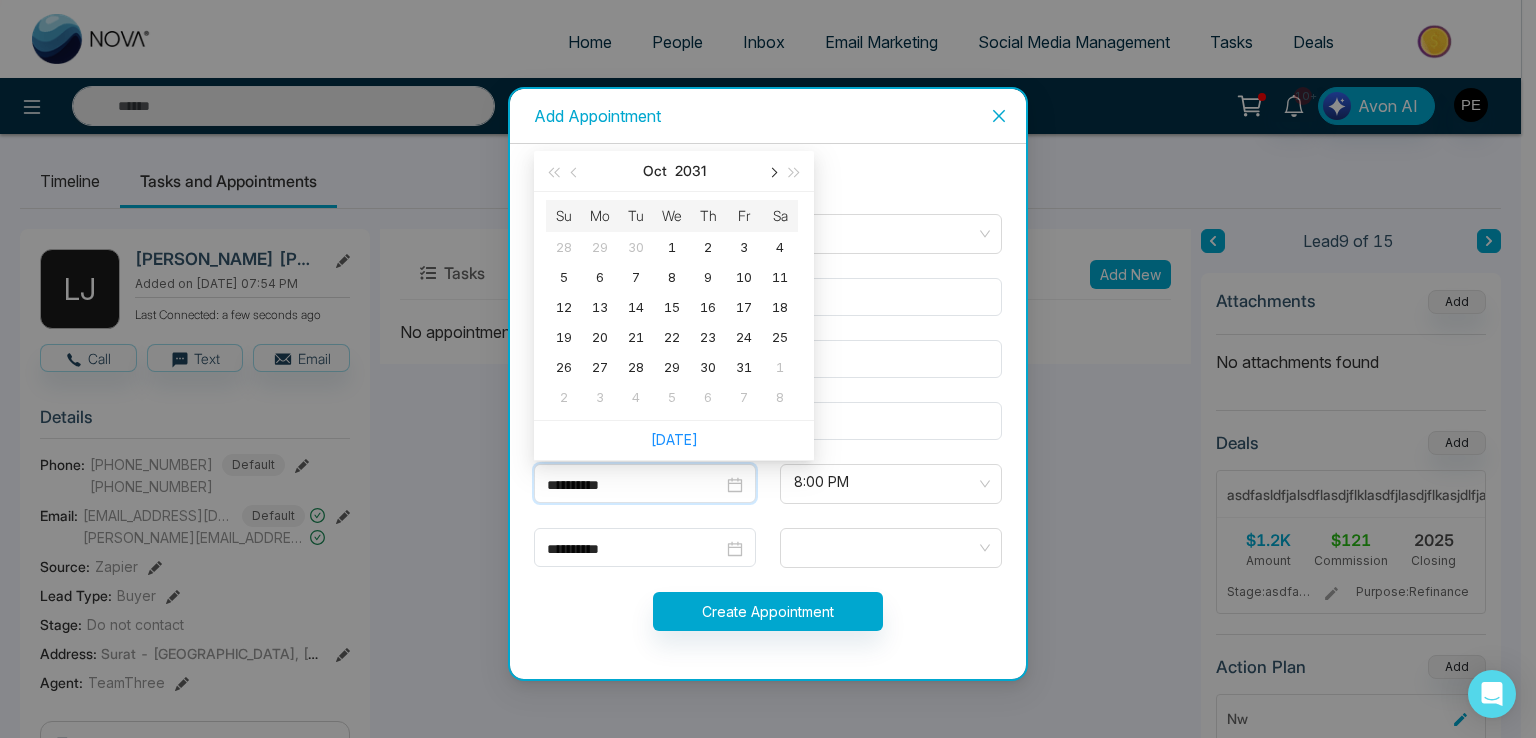 click at bounding box center (772, 173) 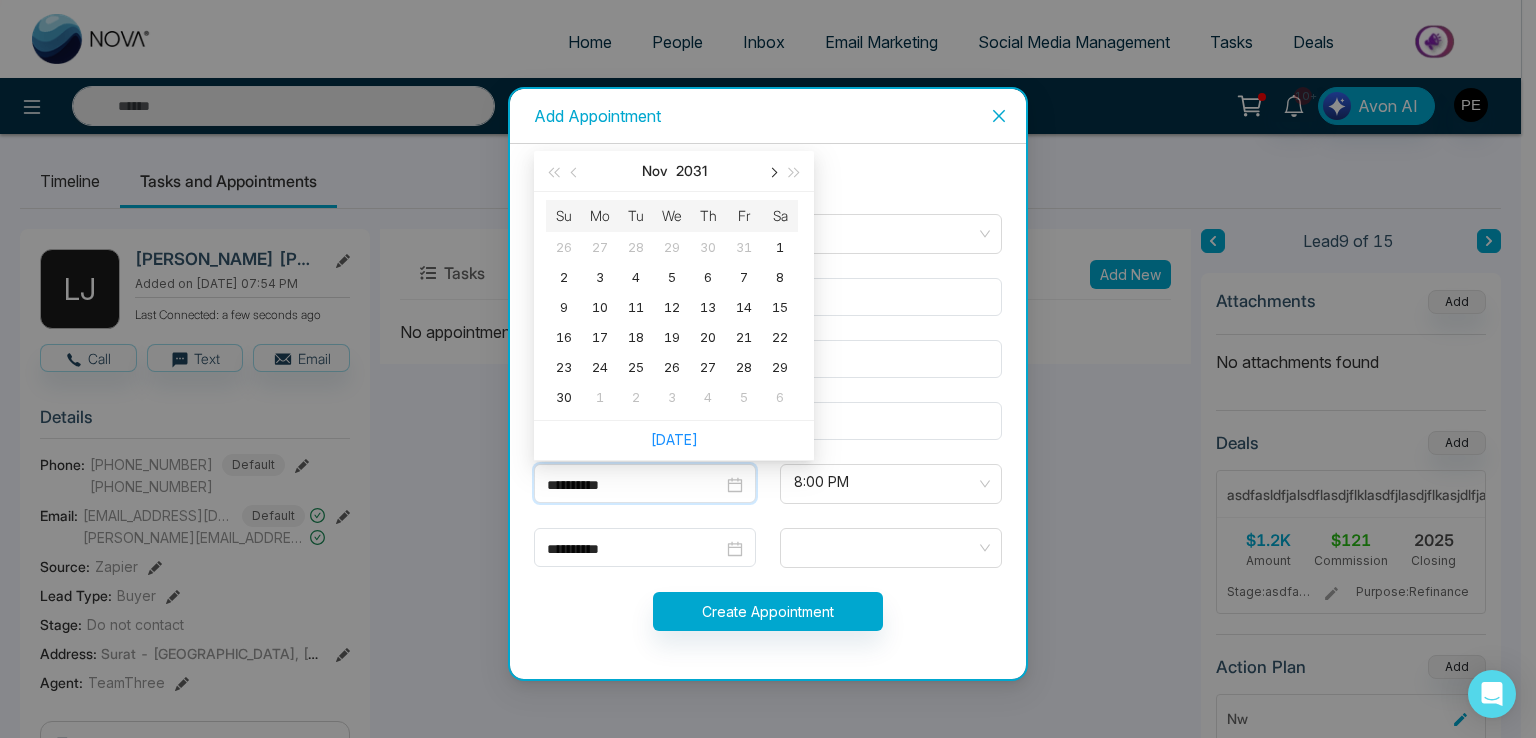 click at bounding box center (772, 173) 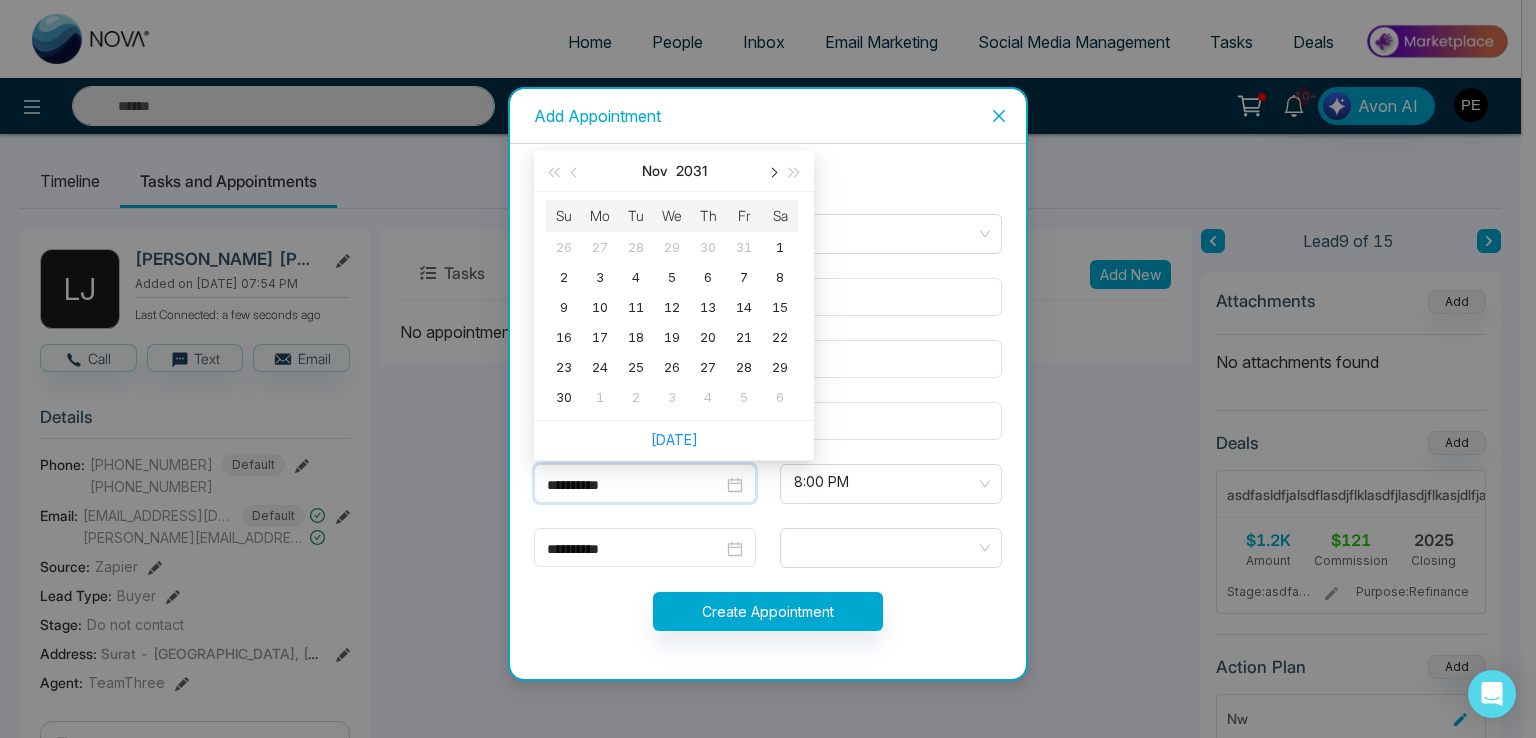 click at bounding box center (772, 173) 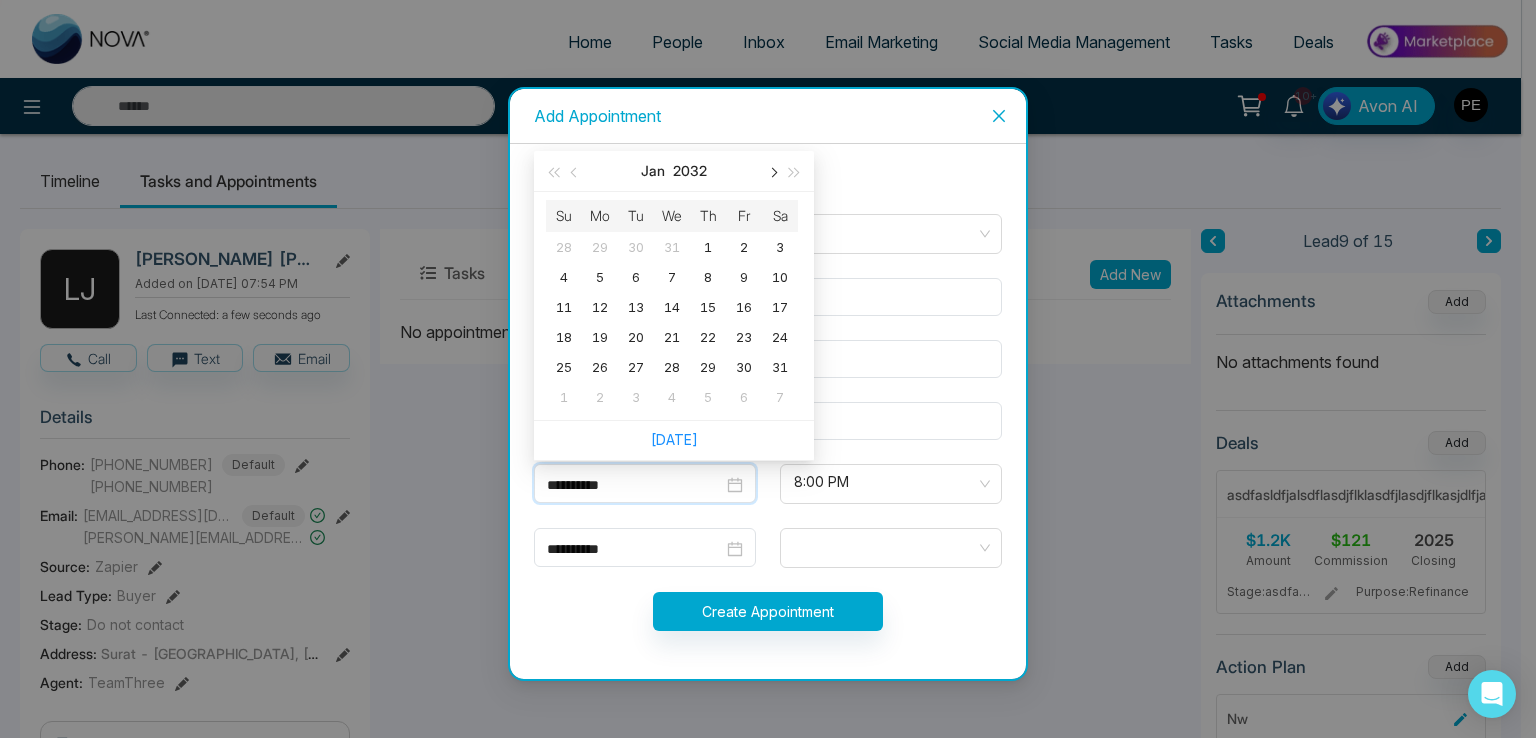 click at bounding box center [772, 173] 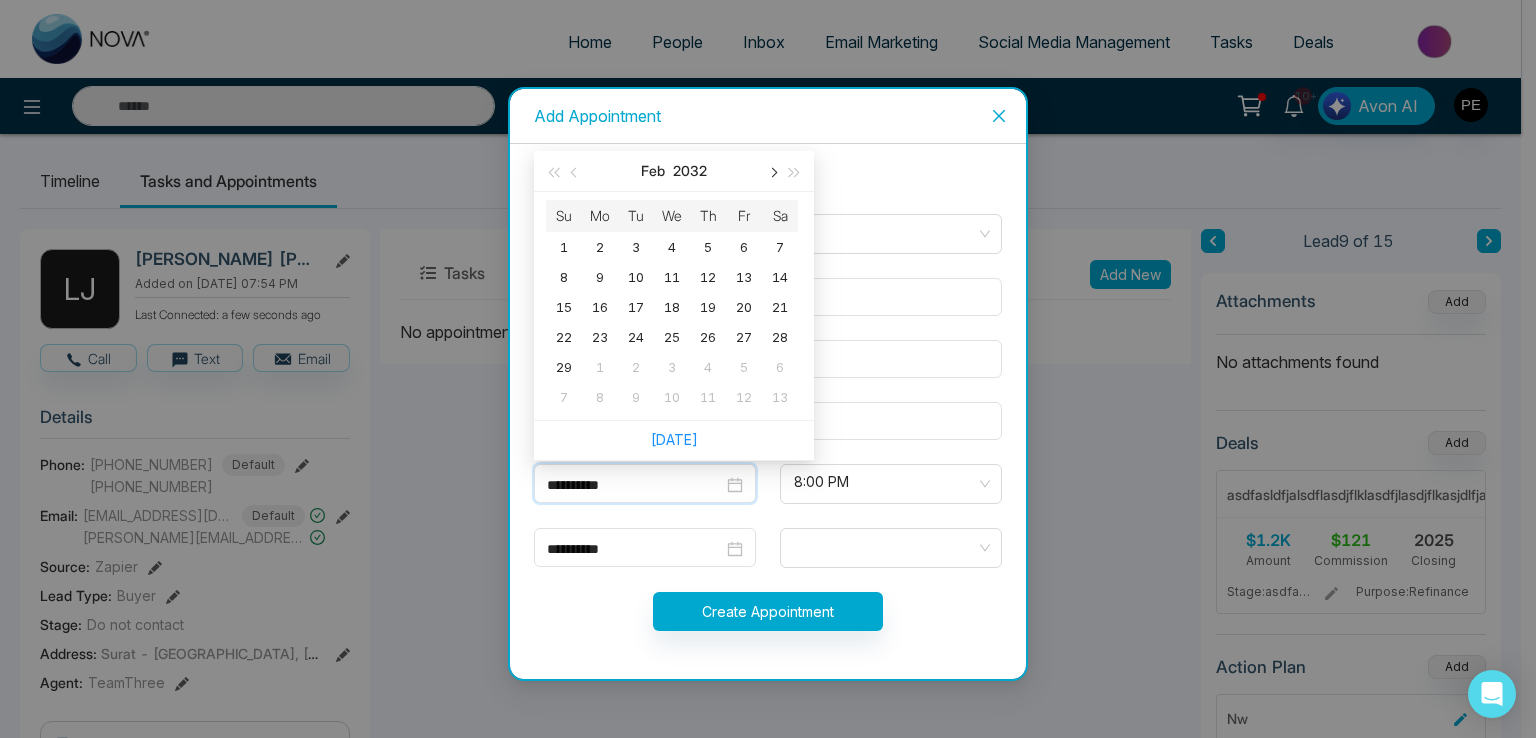 click at bounding box center [772, 173] 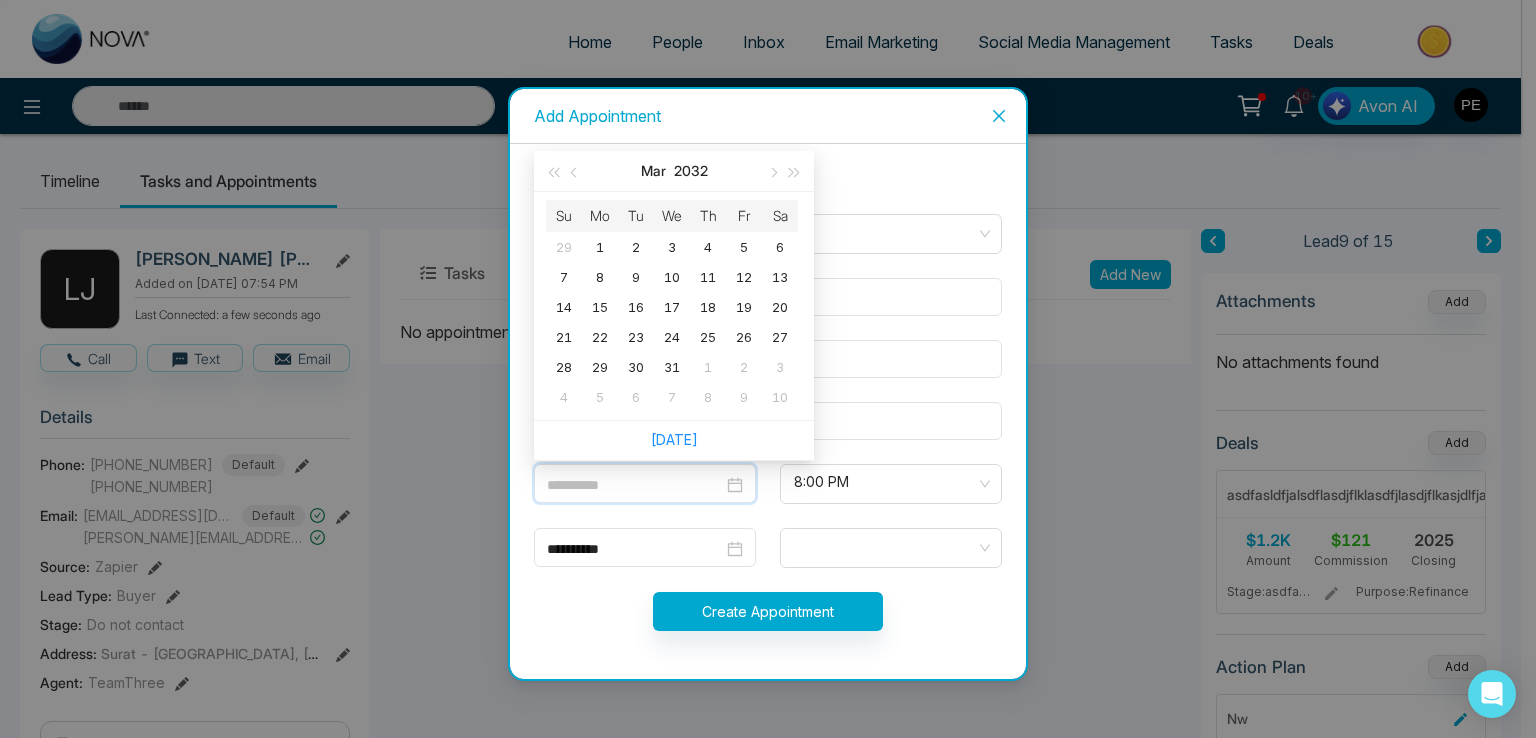 type on "**********" 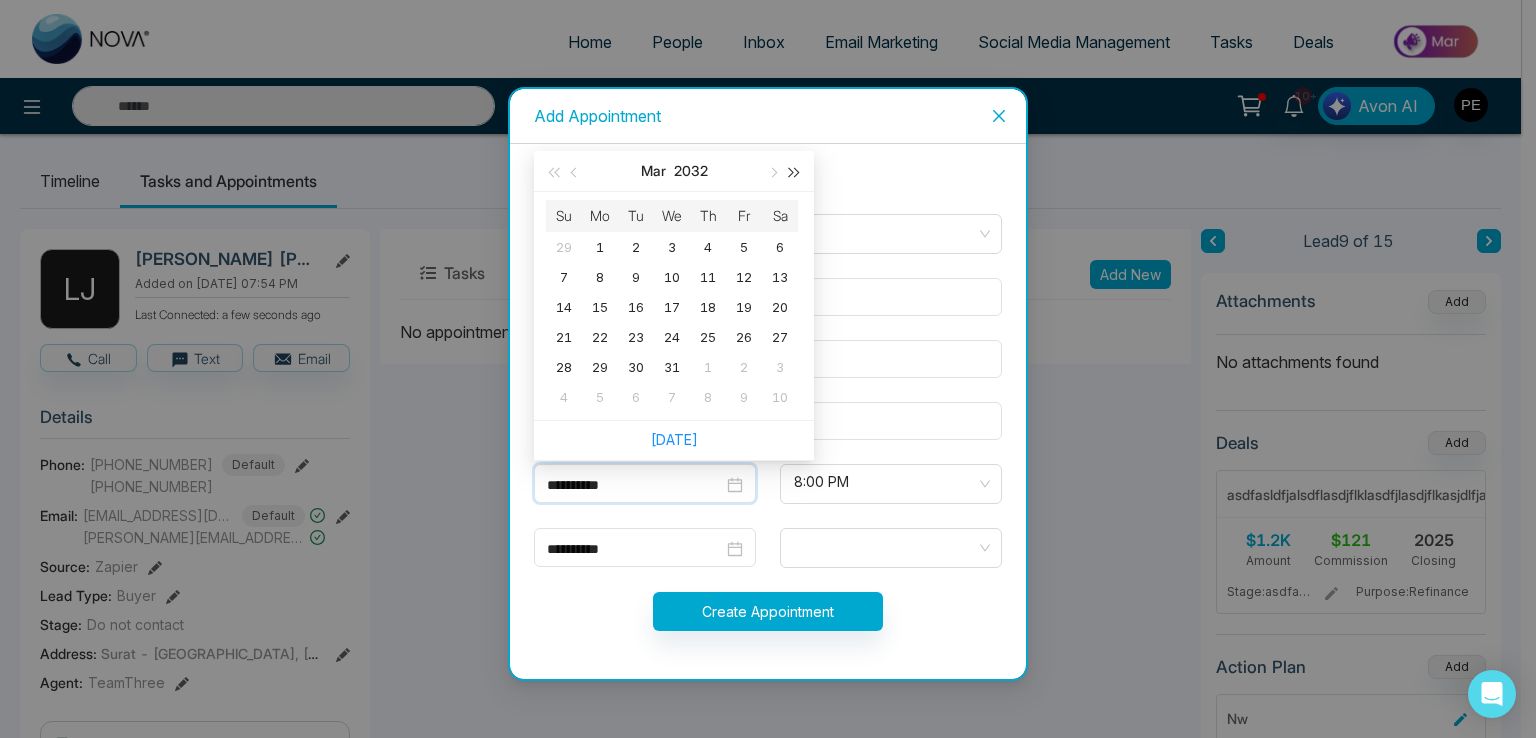 click at bounding box center [795, 173] 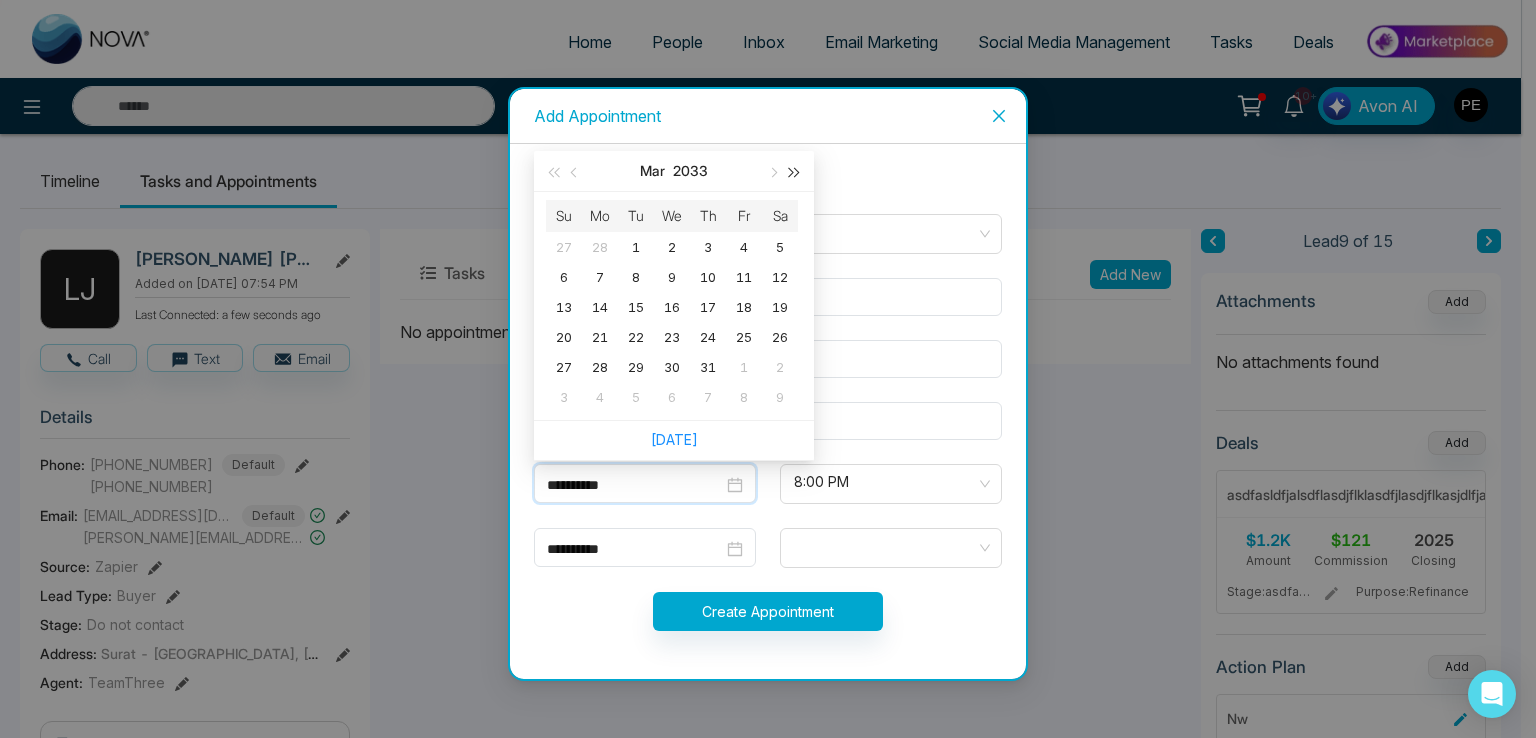 click at bounding box center (795, 173) 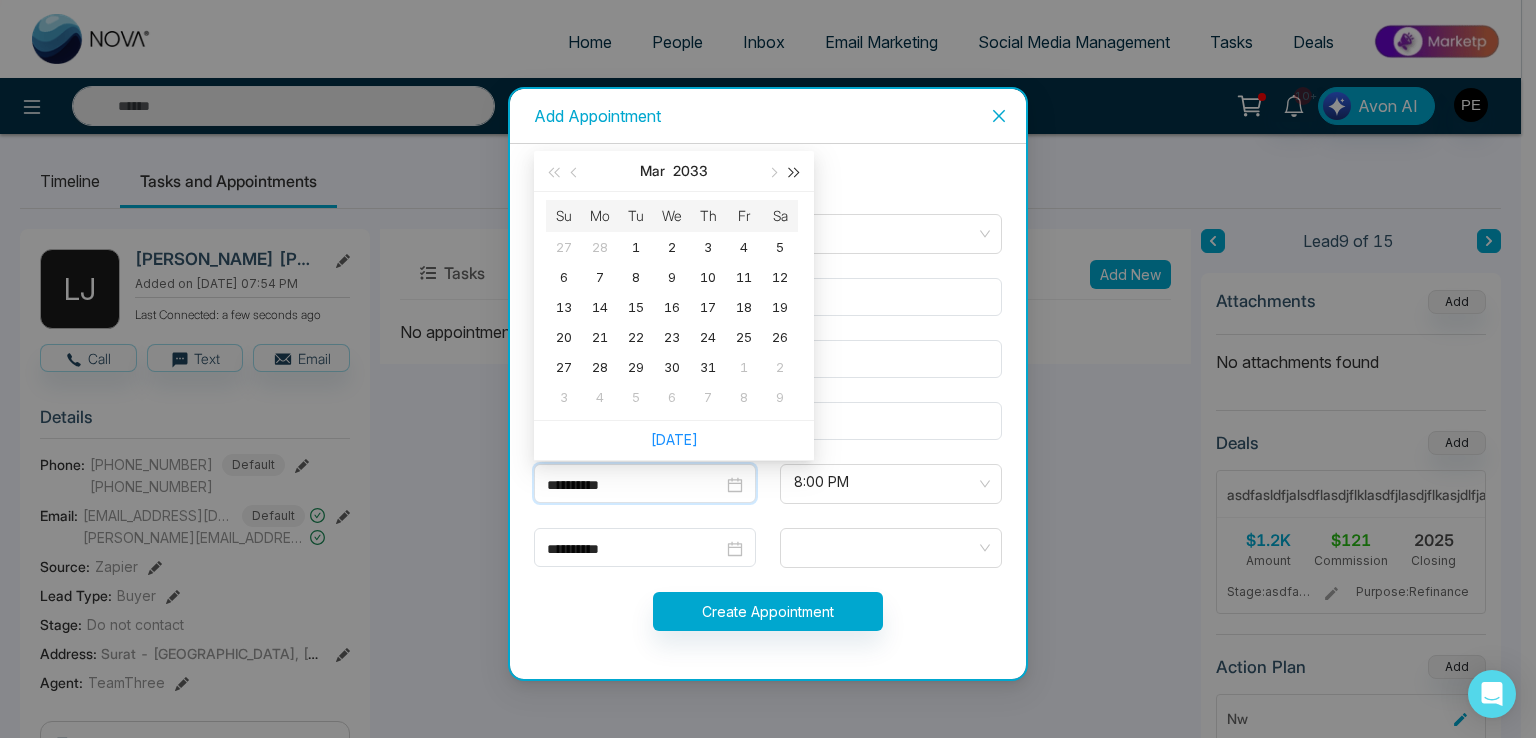 click at bounding box center [795, 173] 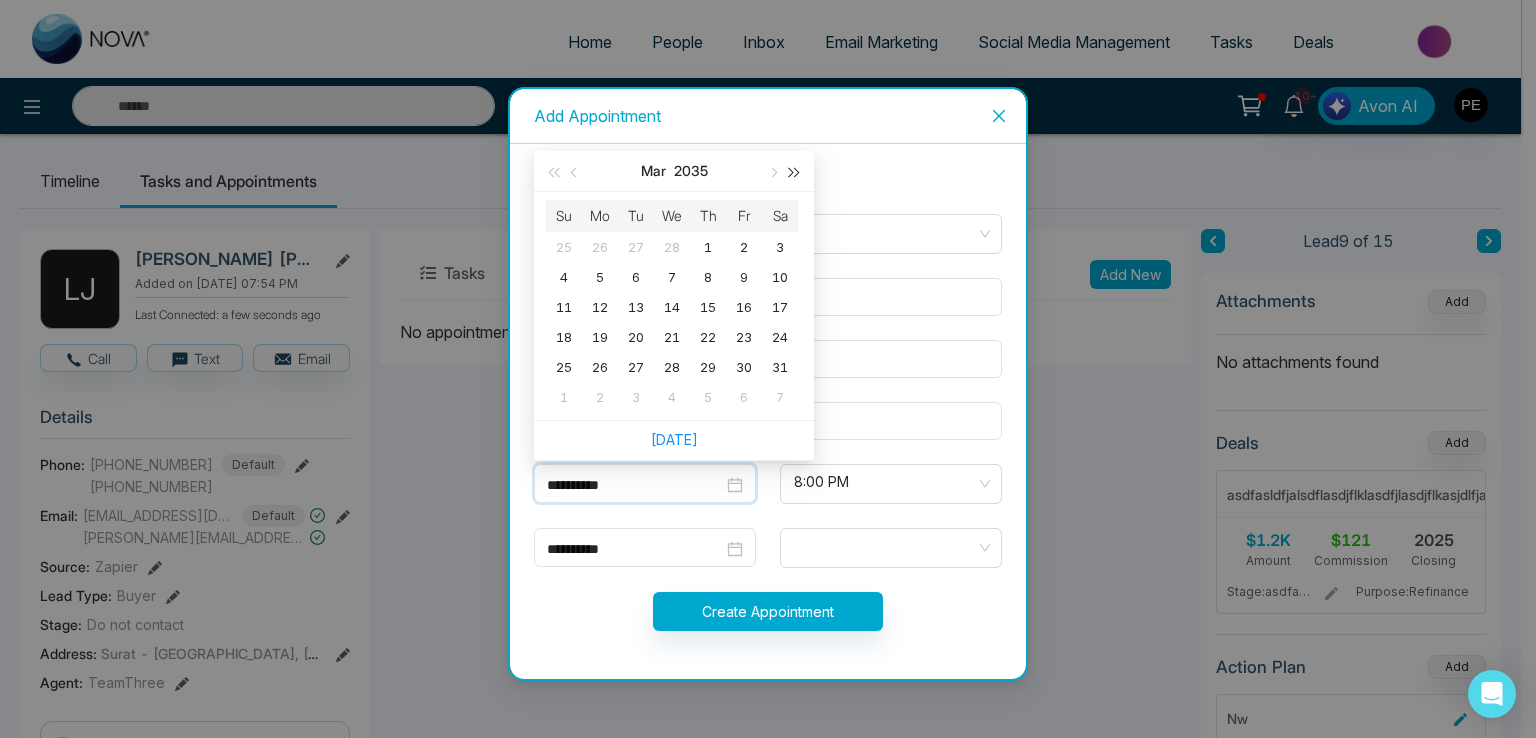 click at bounding box center (795, 173) 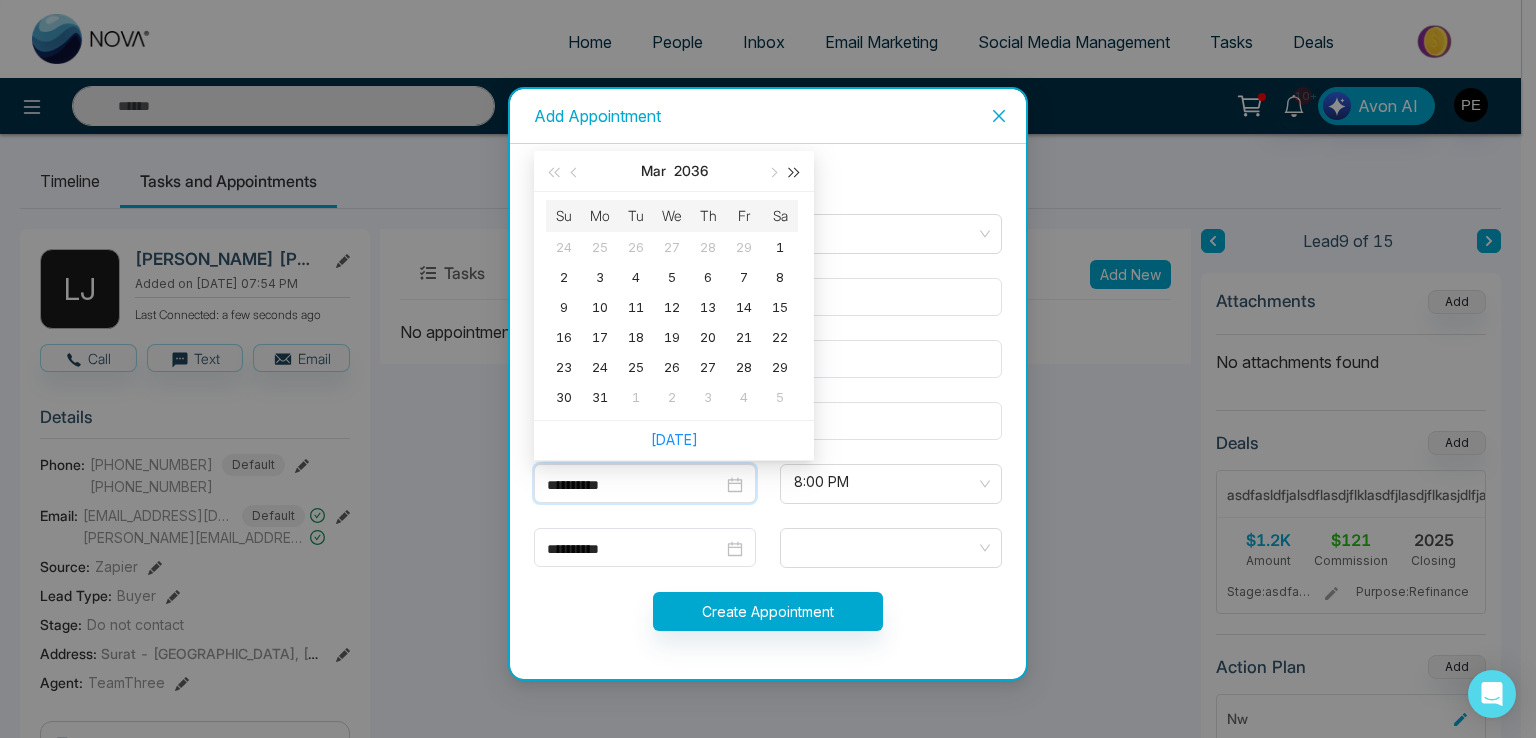 click at bounding box center [795, 173] 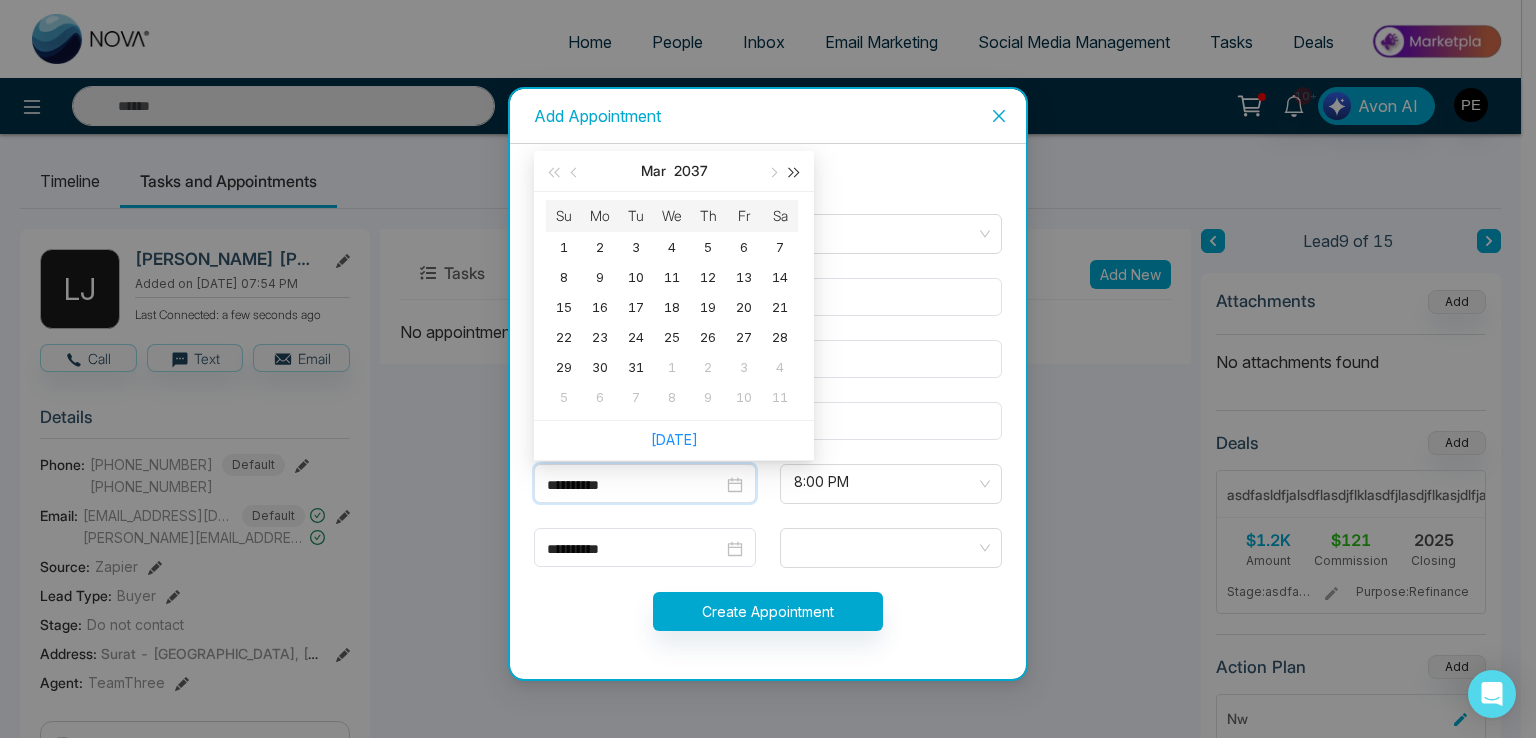 click at bounding box center [795, 173] 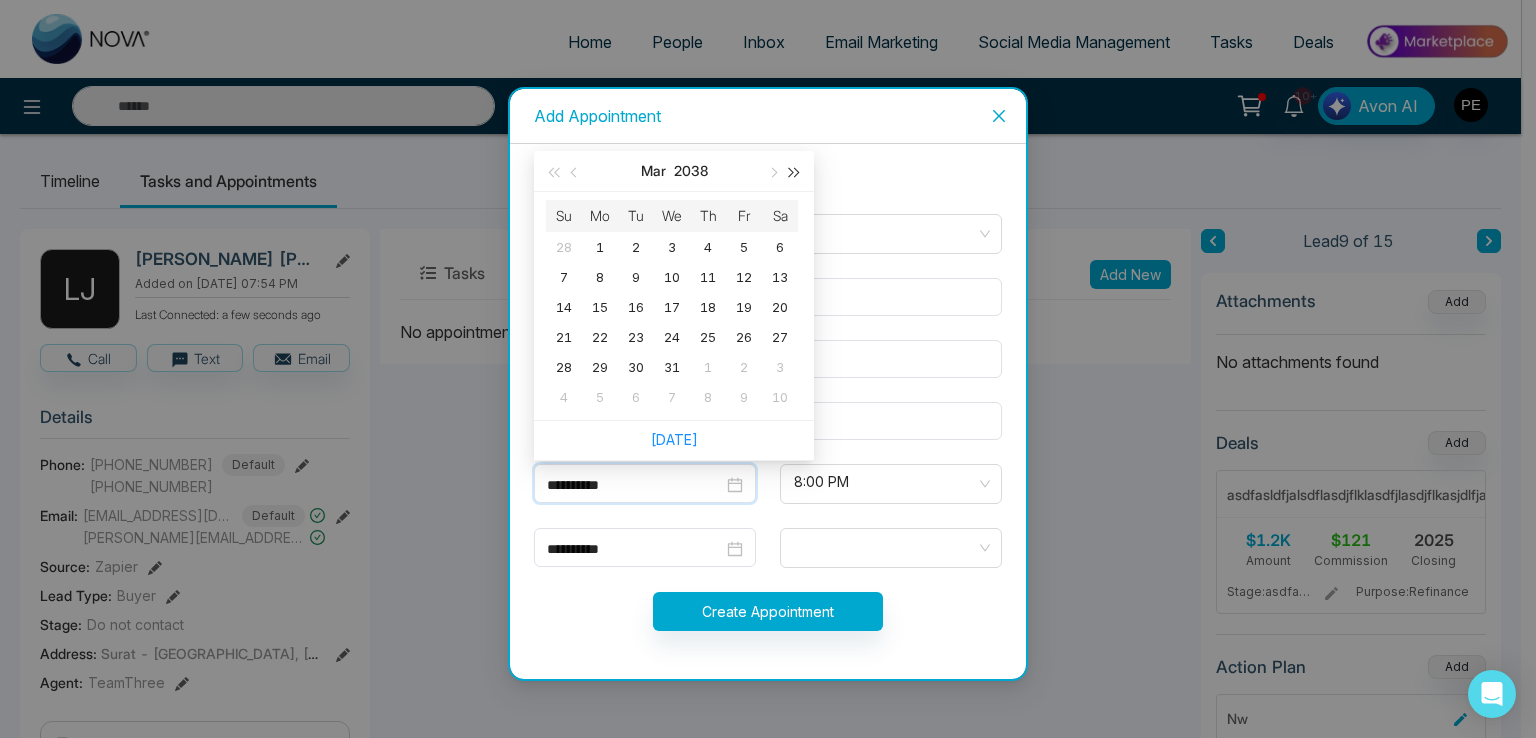 click at bounding box center (795, 173) 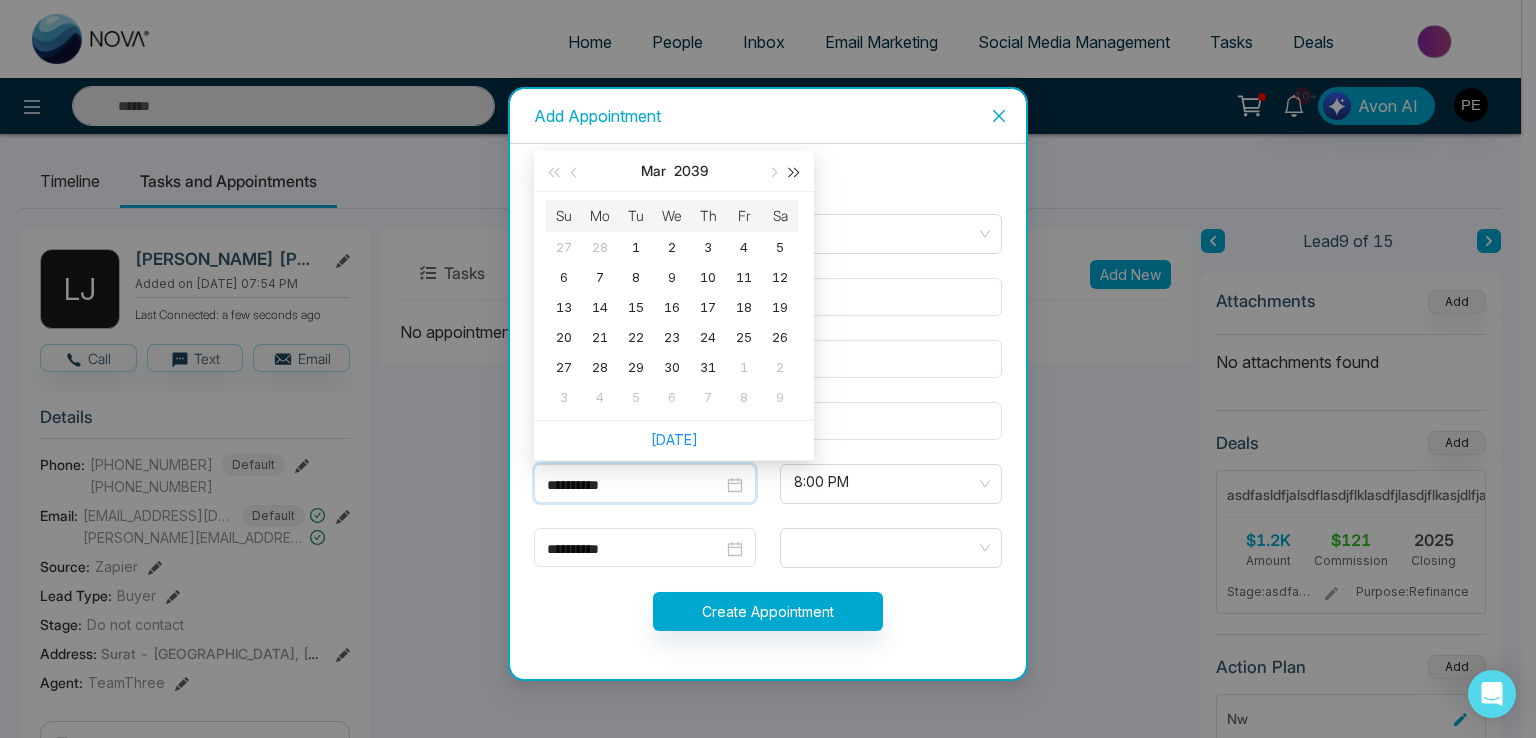 click at bounding box center (795, 173) 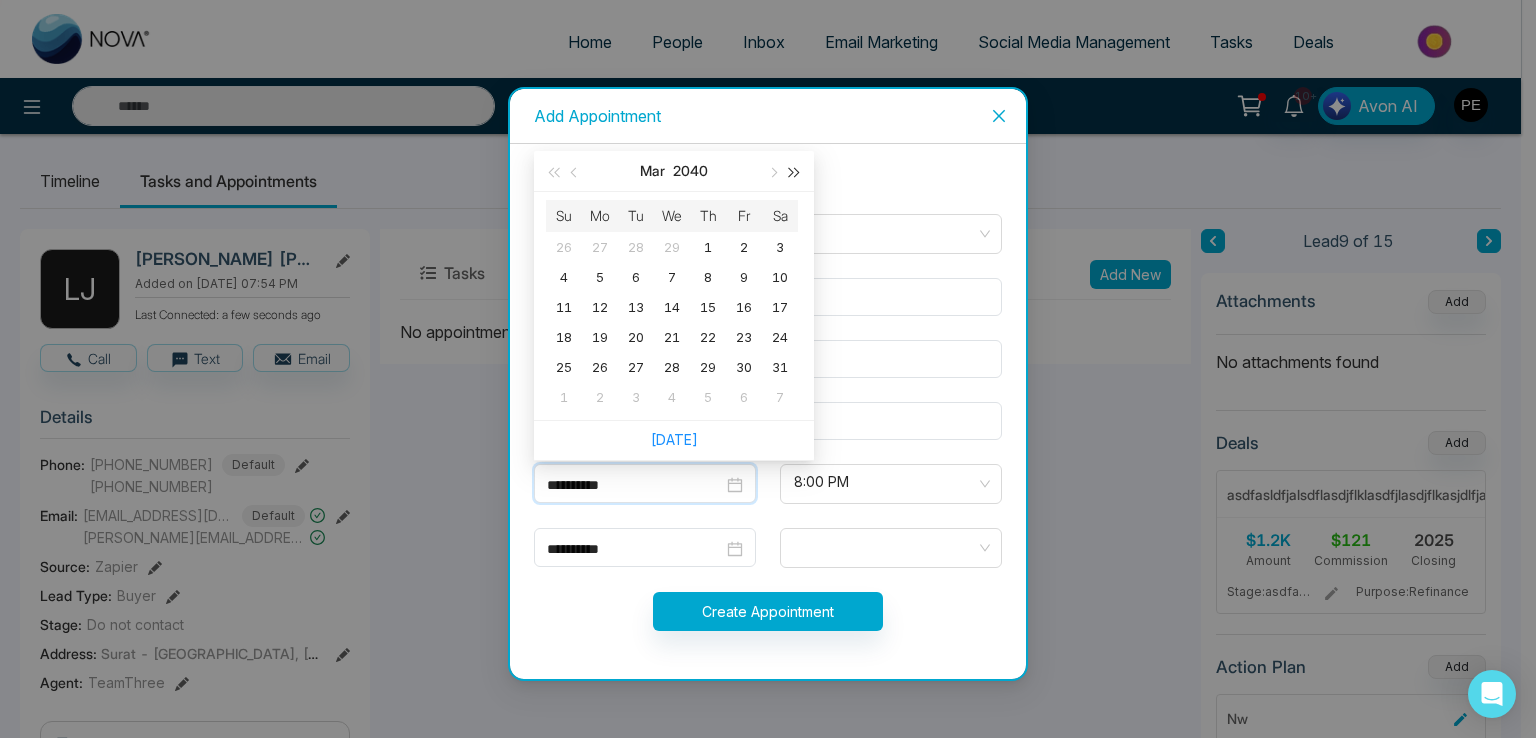 click at bounding box center (795, 173) 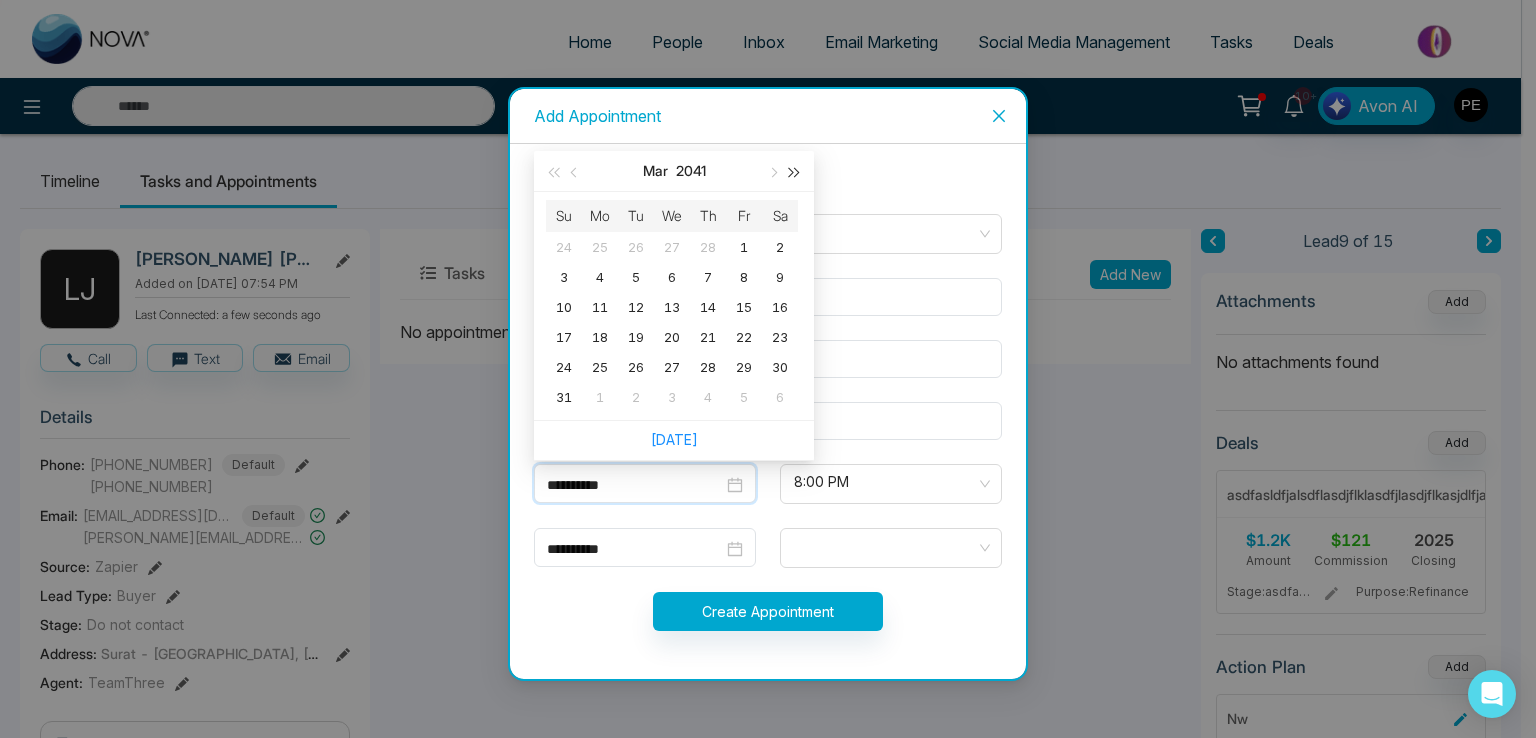 click at bounding box center (795, 173) 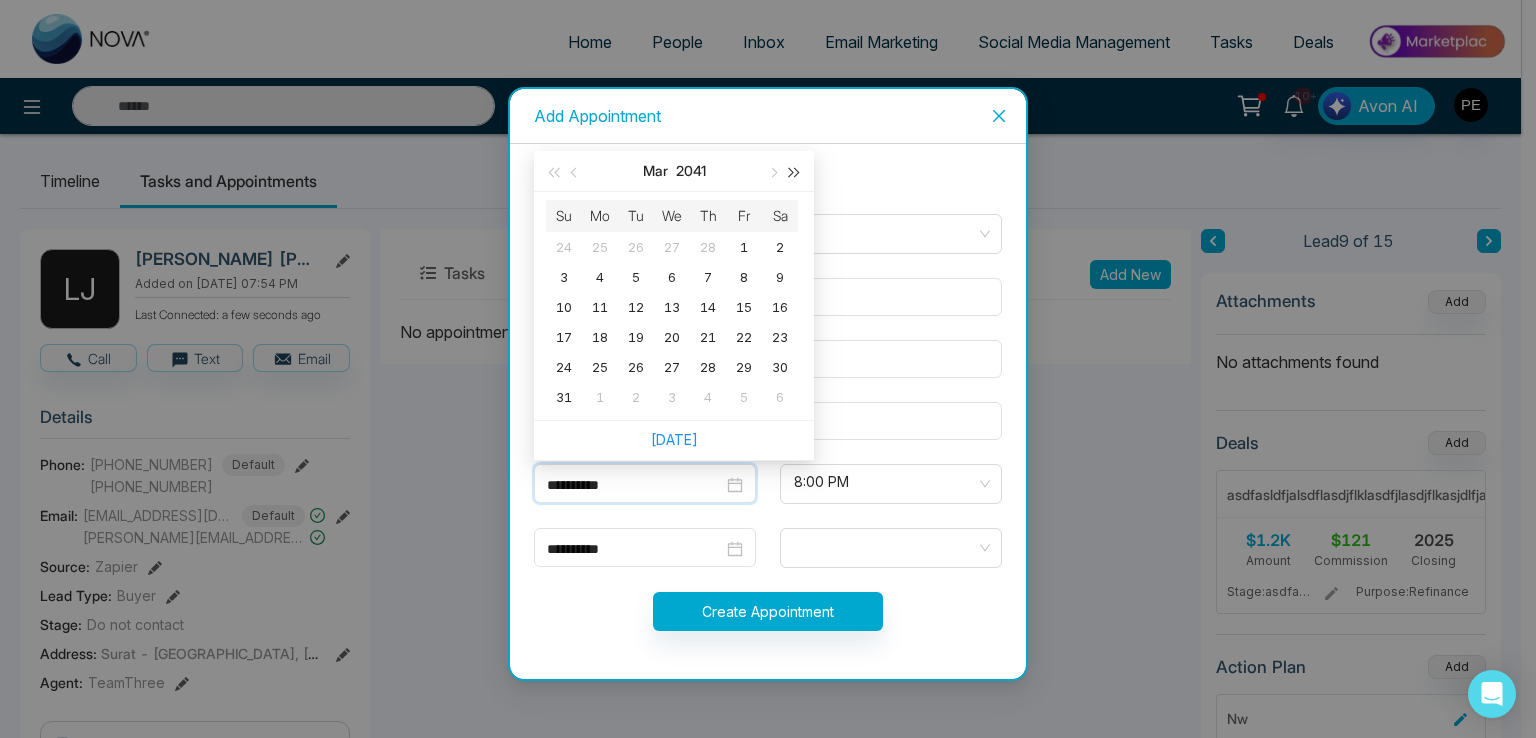 click at bounding box center [795, 173] 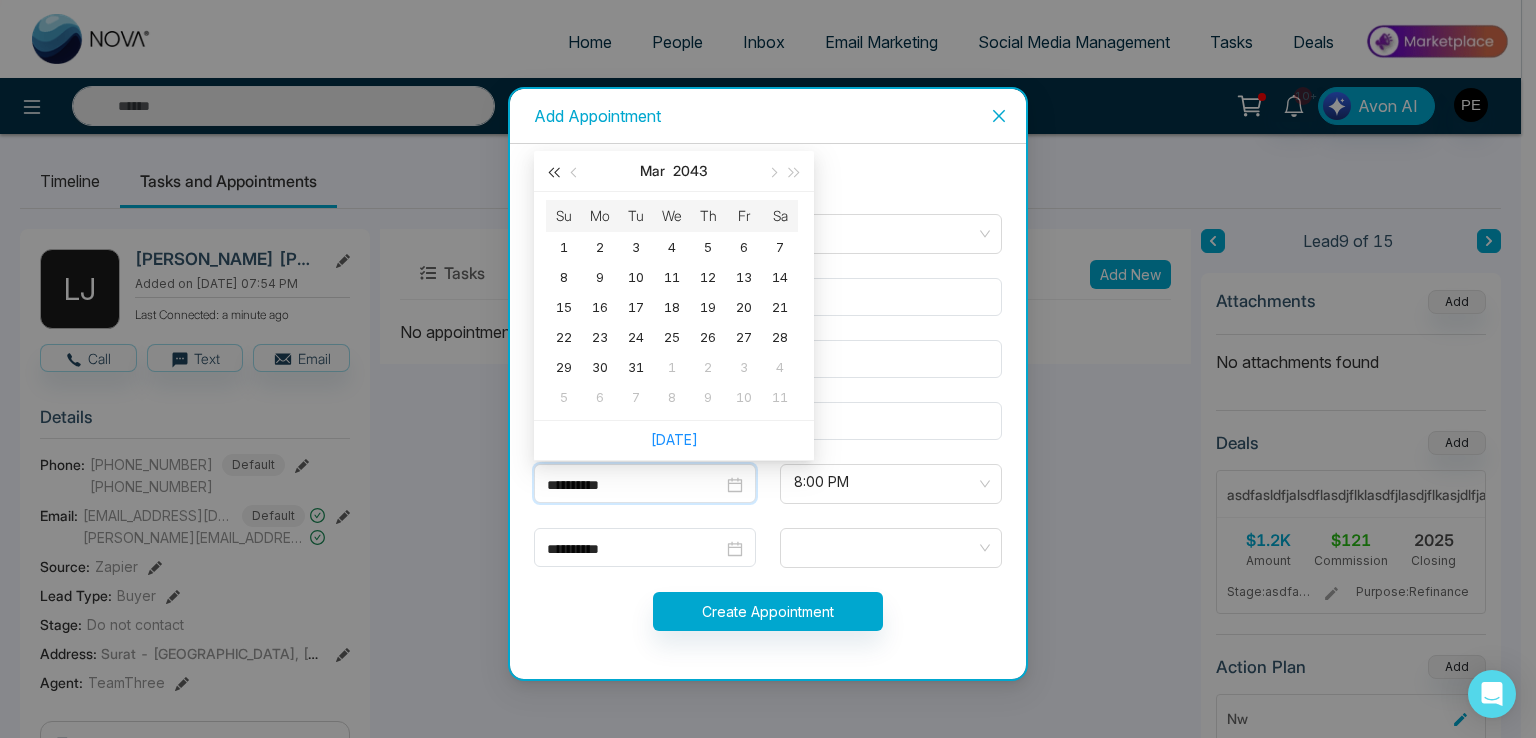 click at bounding box center [553, 173] 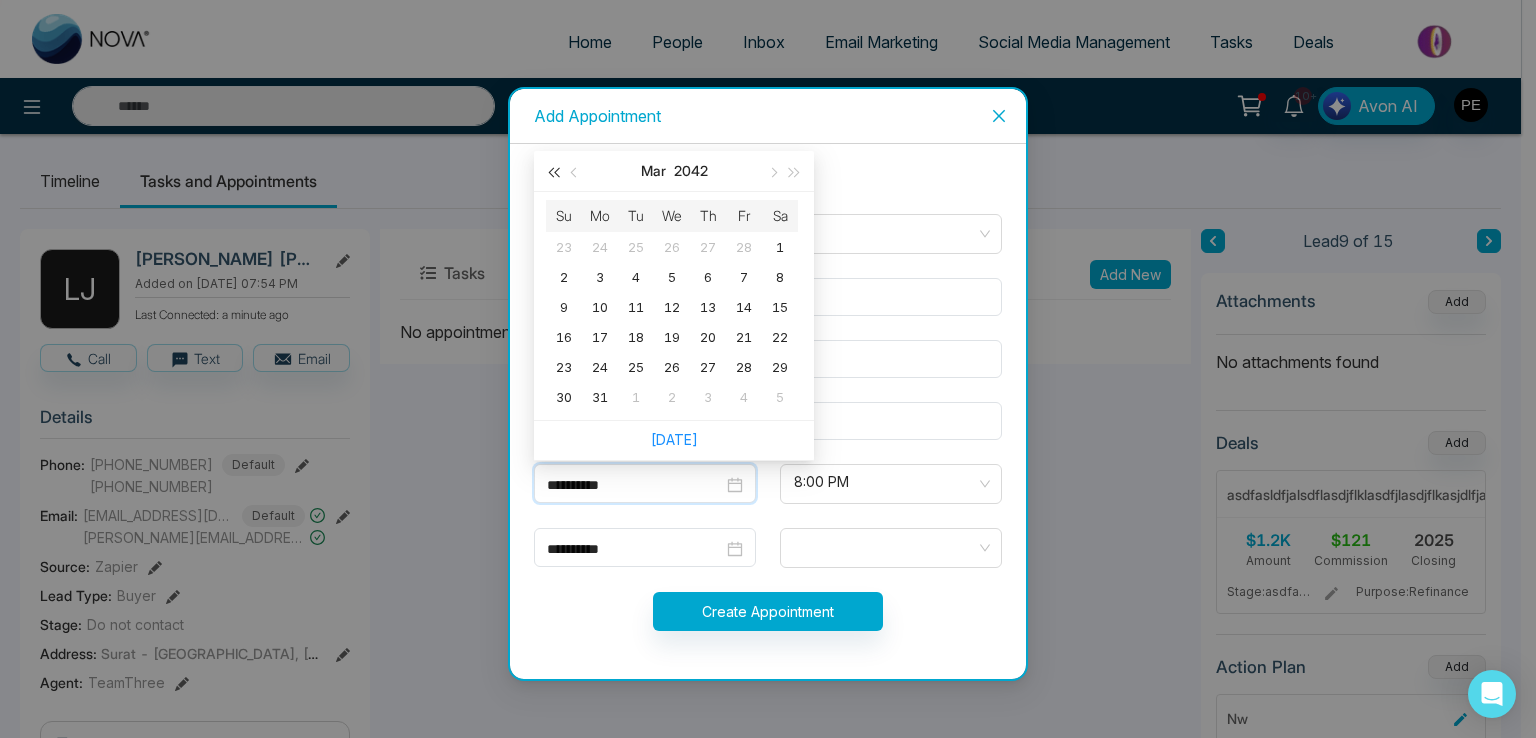 click at bounding box center (553, 173) 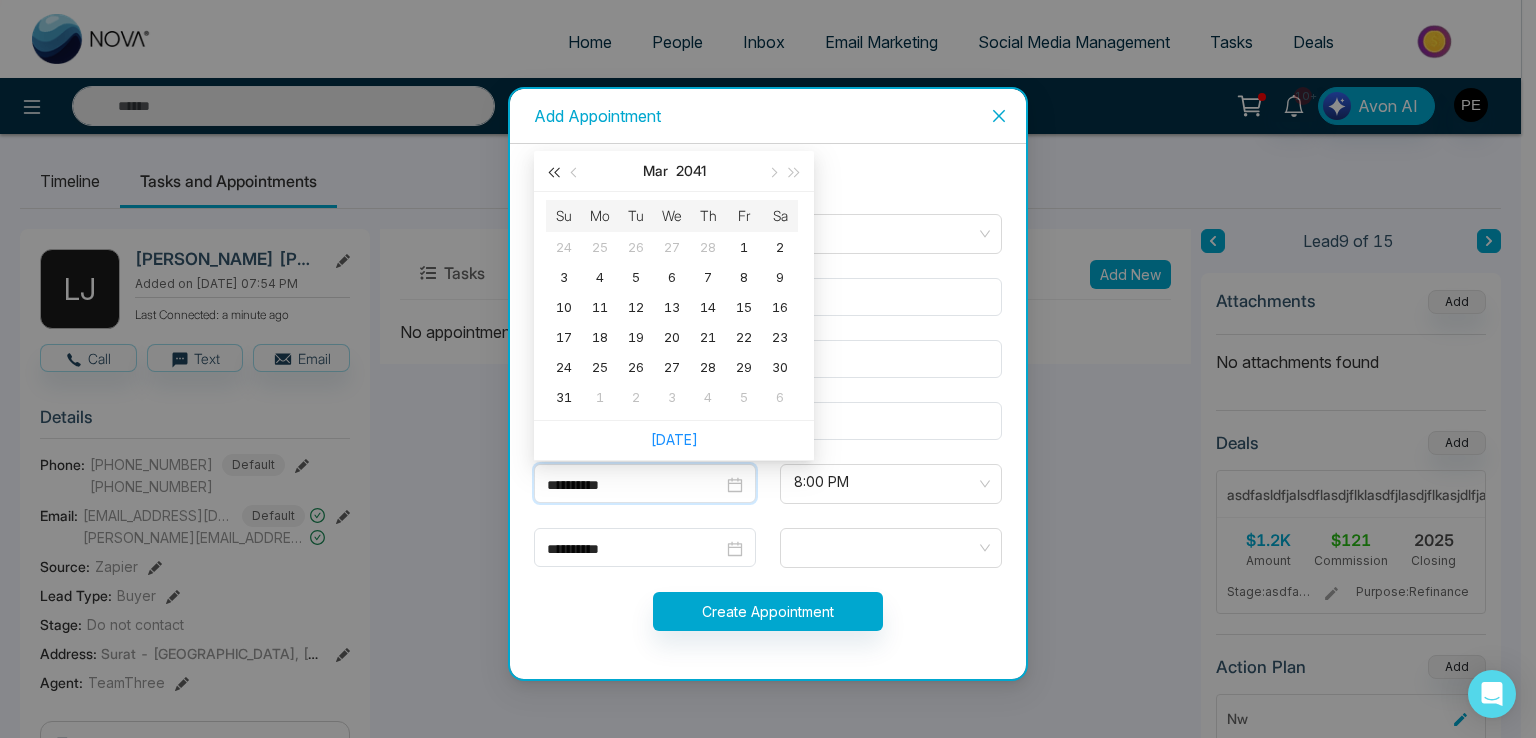 click at bounding box center (553, 173) 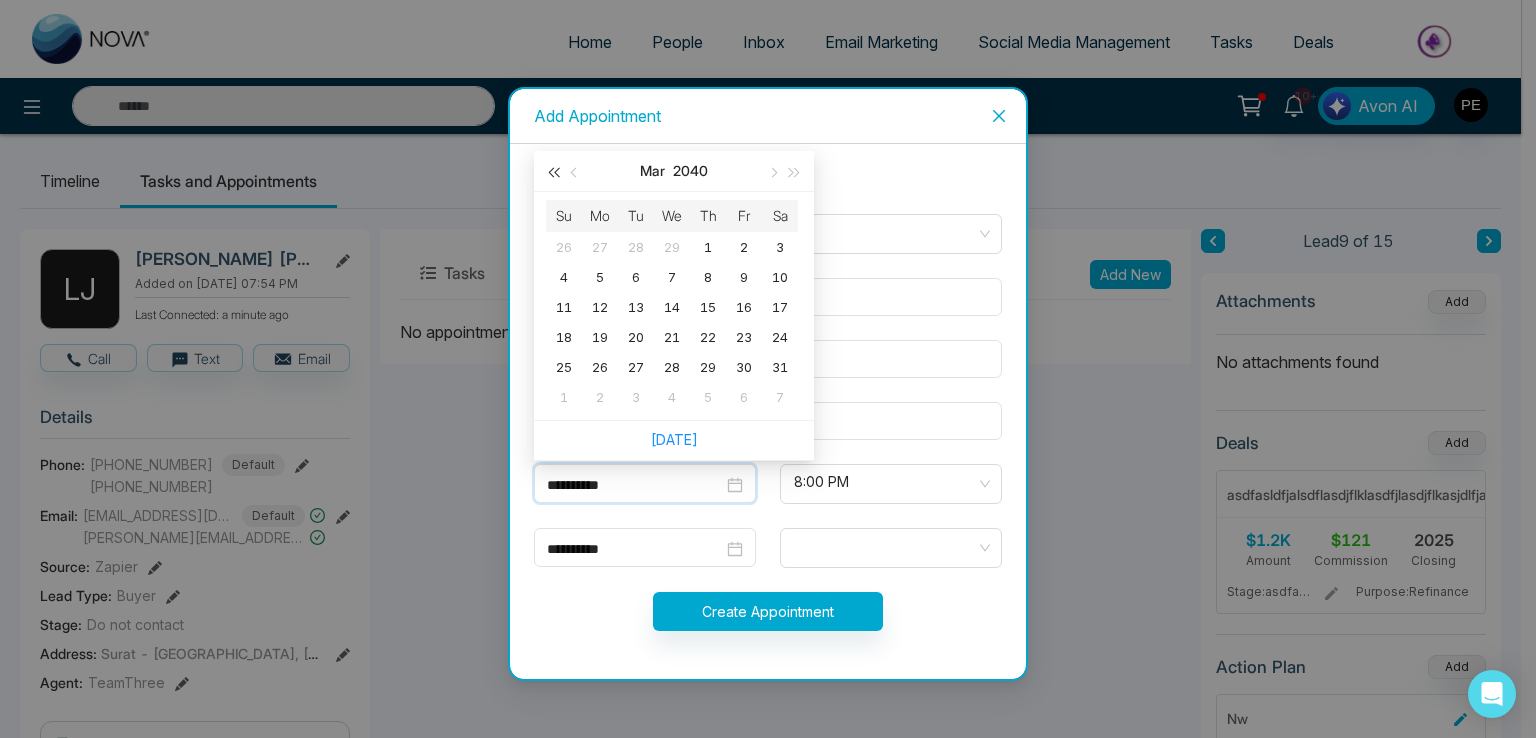 click at bounding box center [553, 173] 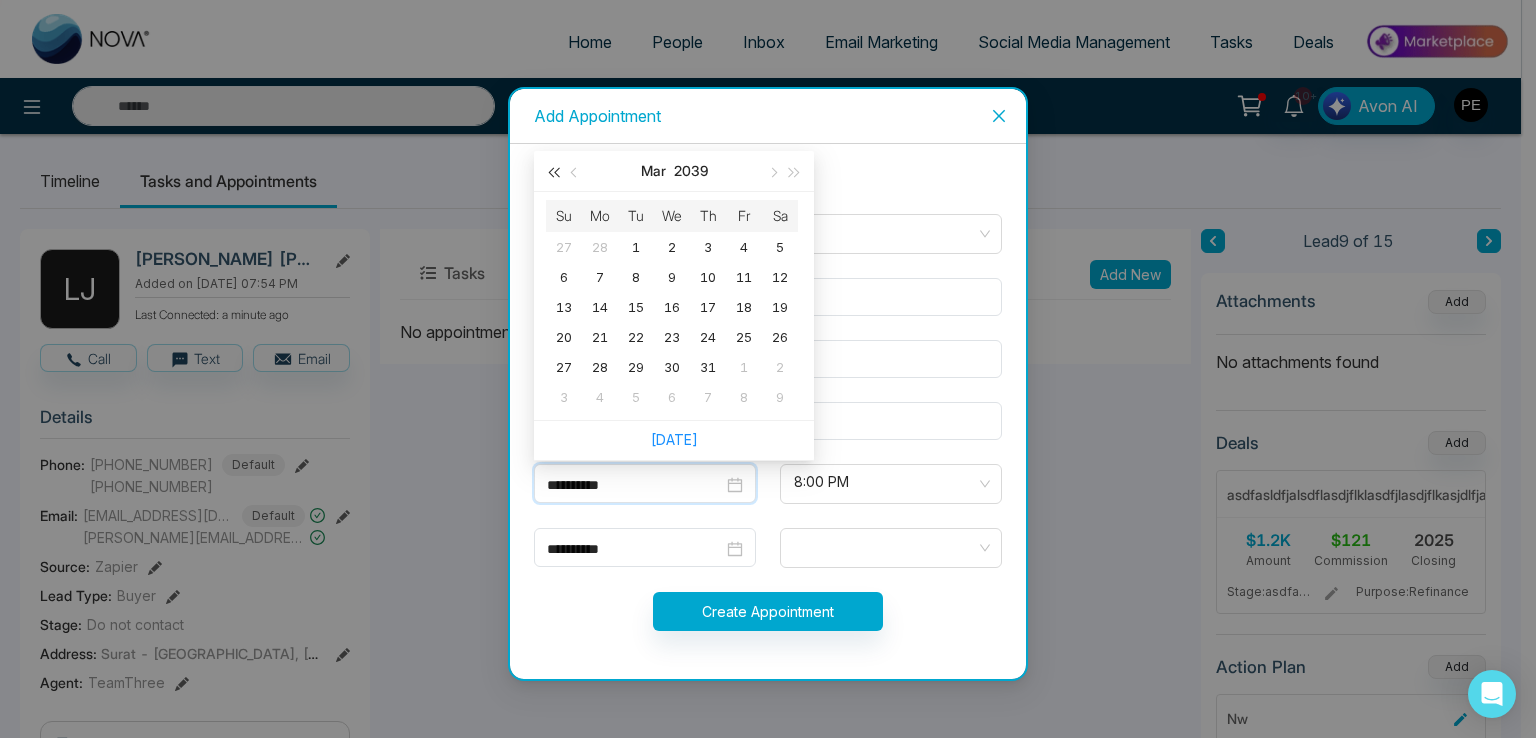 click at bounding box center (553, 173) 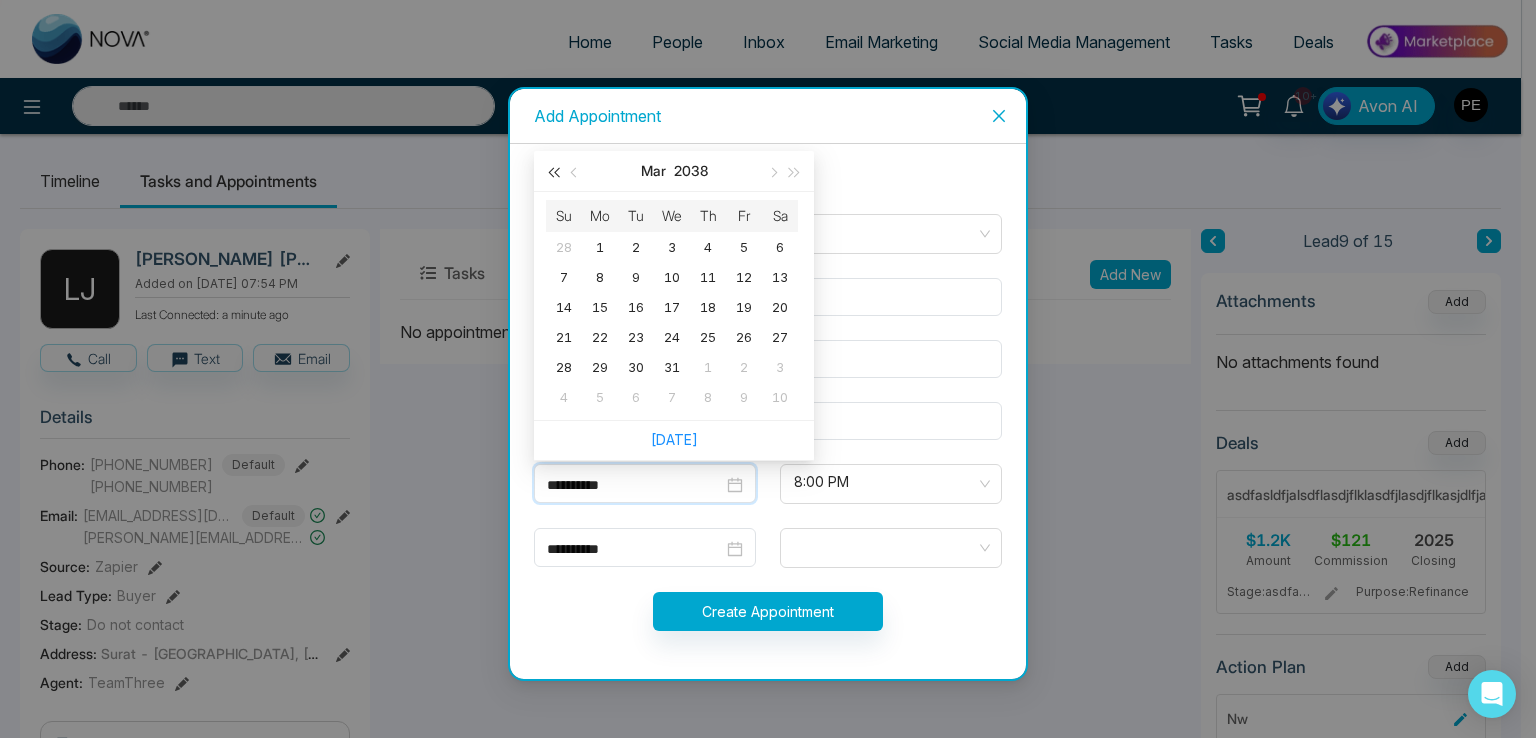 click at bounding box center (553, 173) 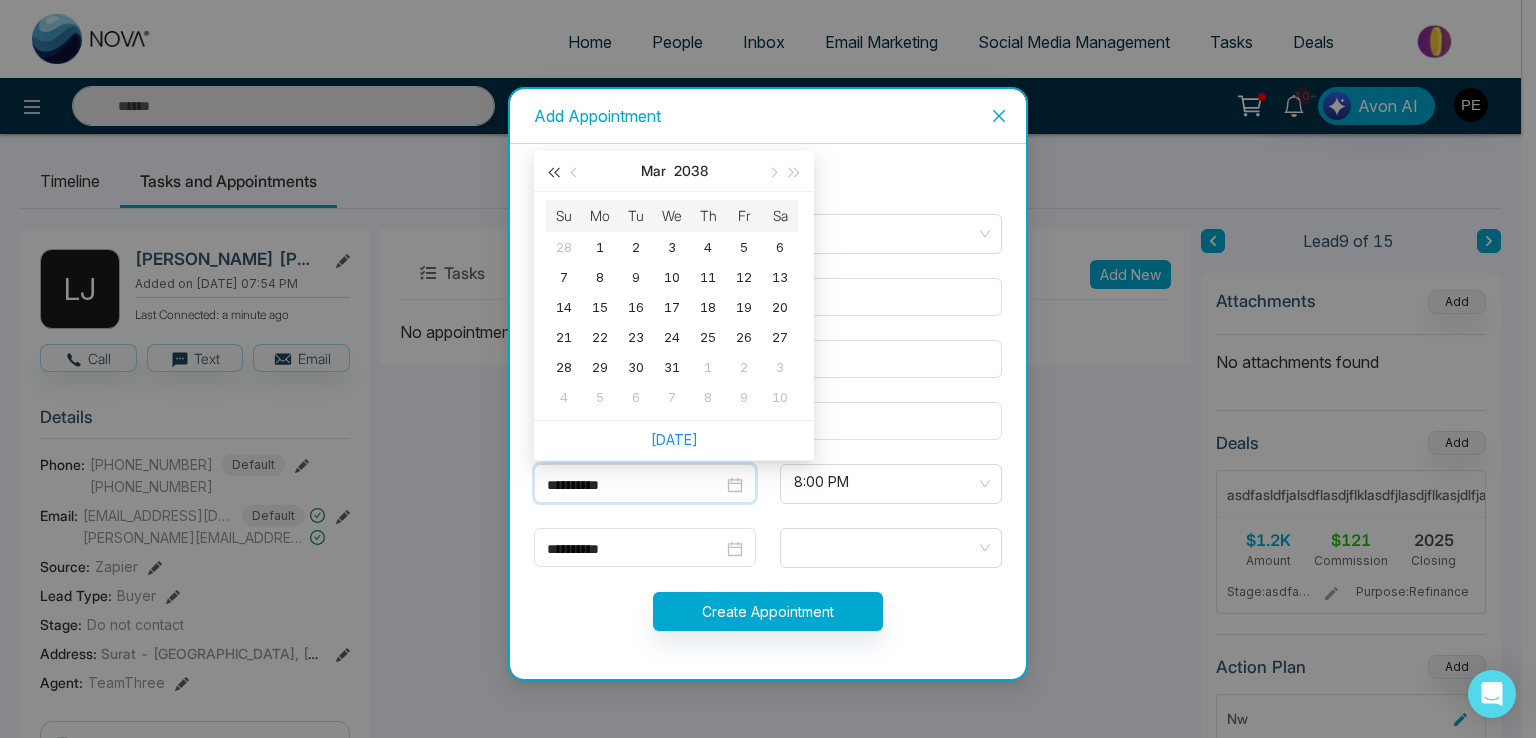 click at bounding box center (553, 173) 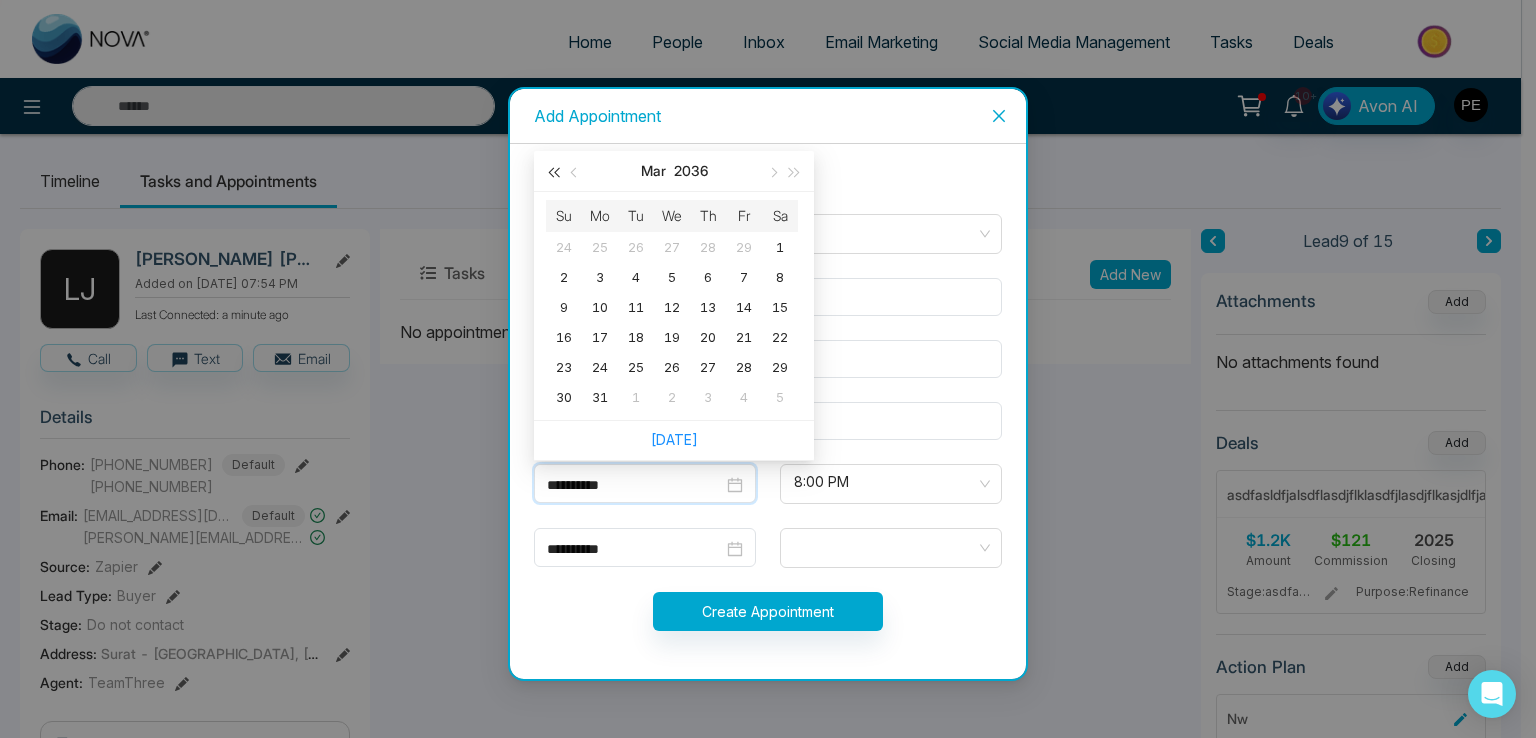 click at bounding box center [553, 173] 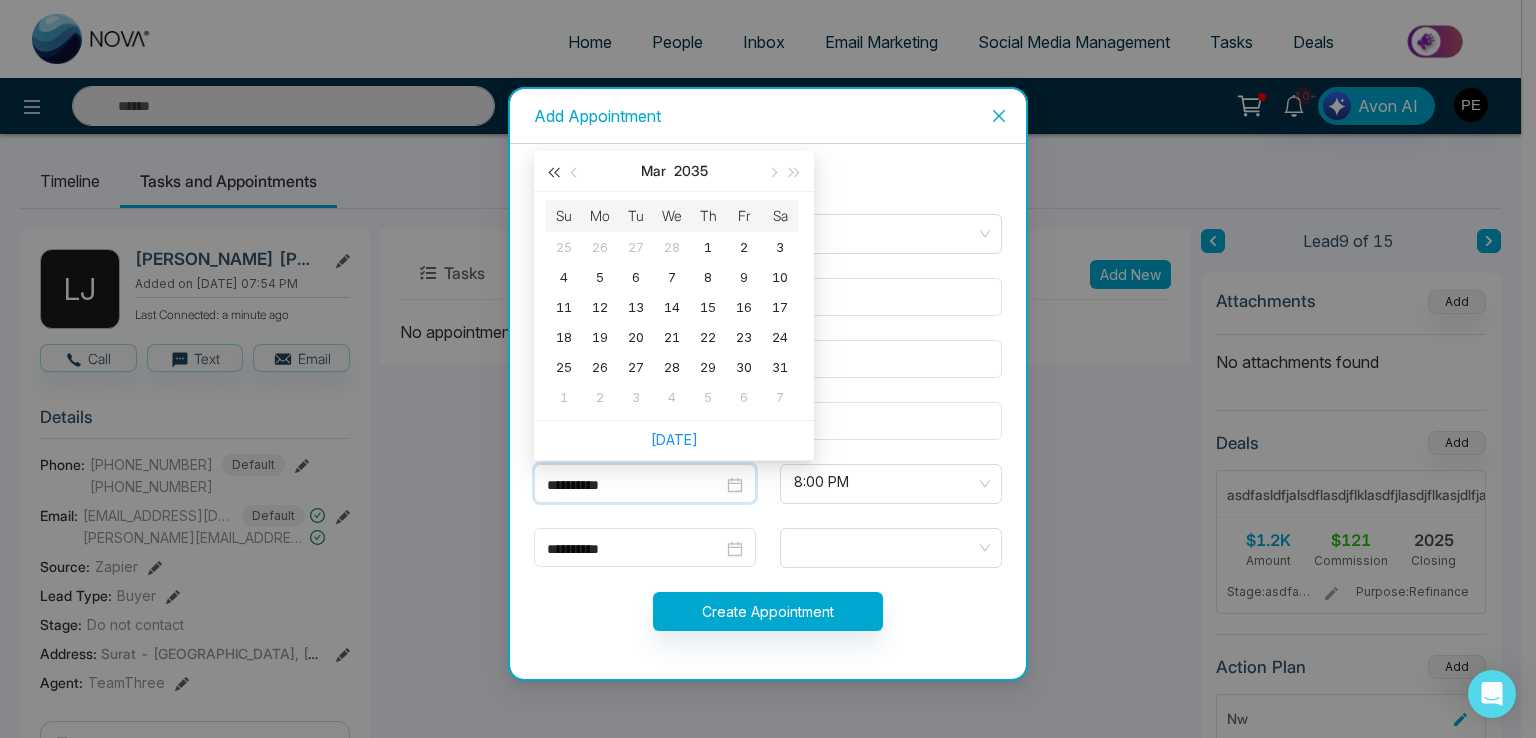 click at bounding box center [553, 173] 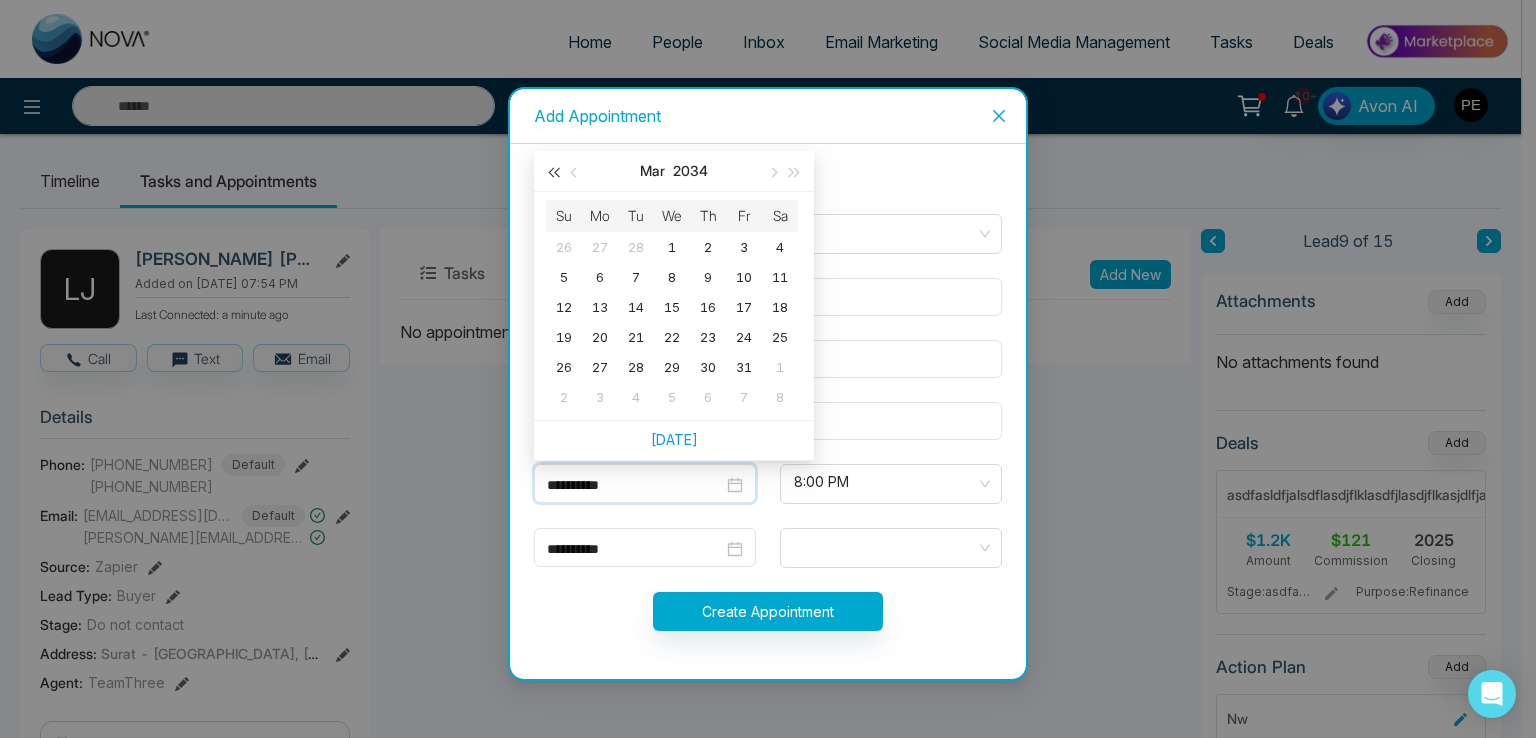 click at bounding box center (553, 173) 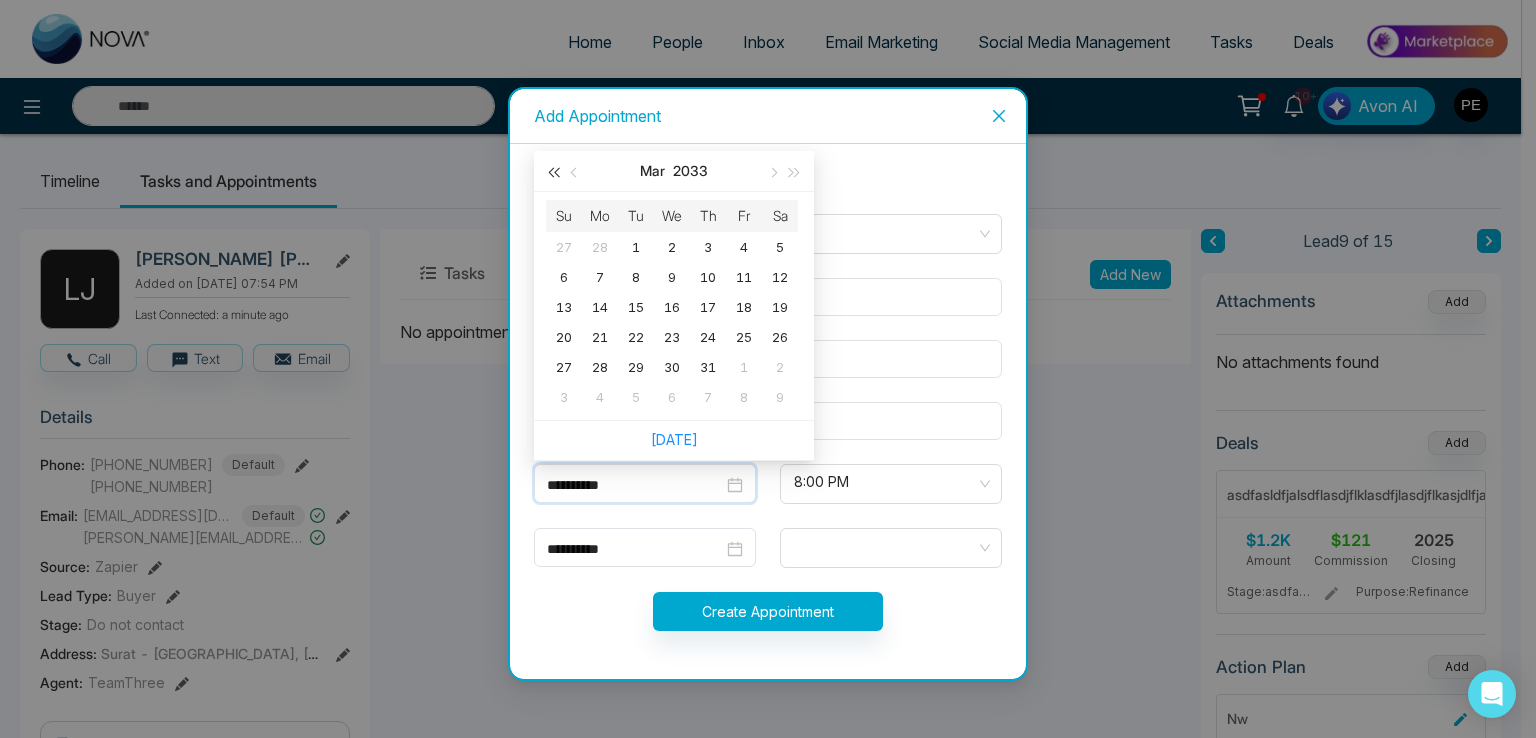click at bounding box center (553, 173) 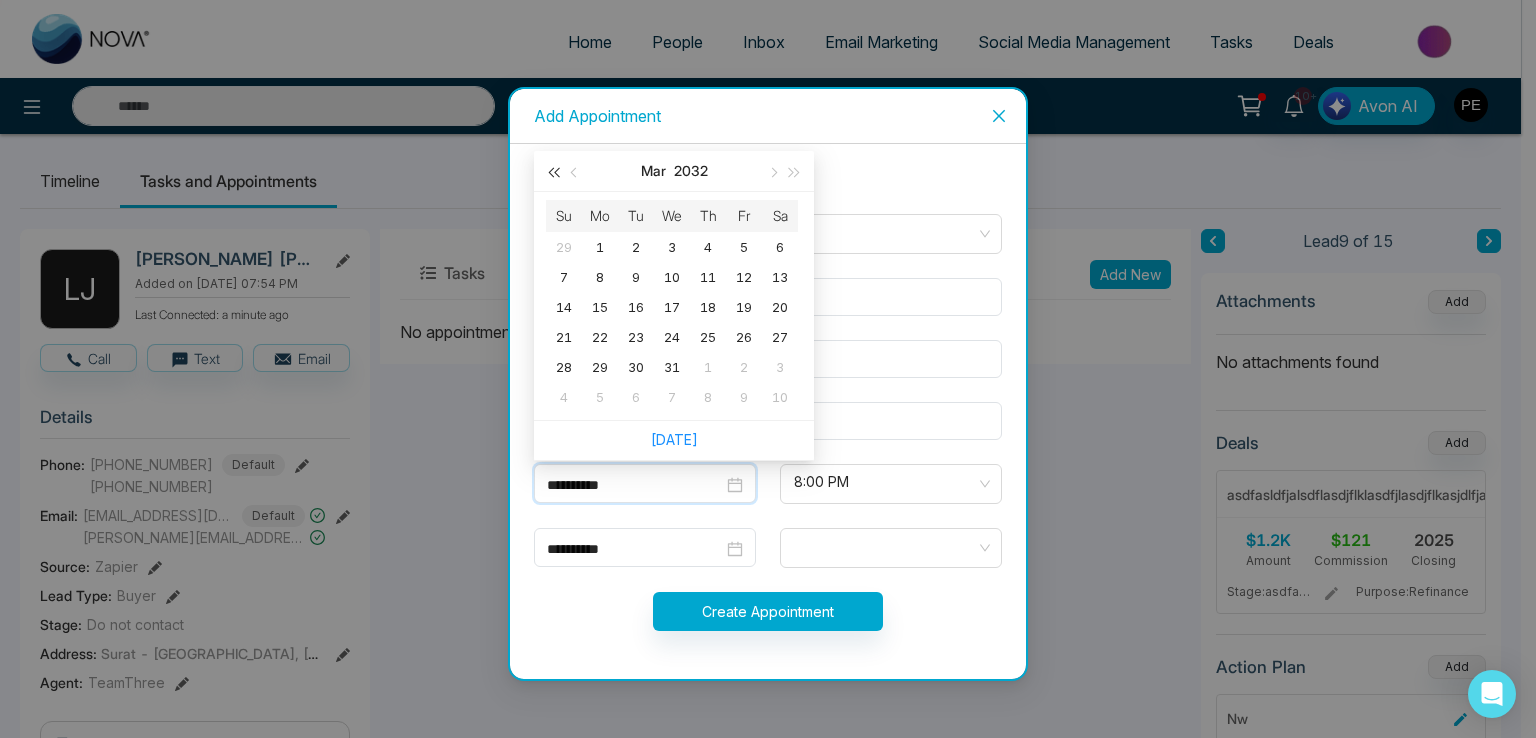 click at bounding box center (553, 173) 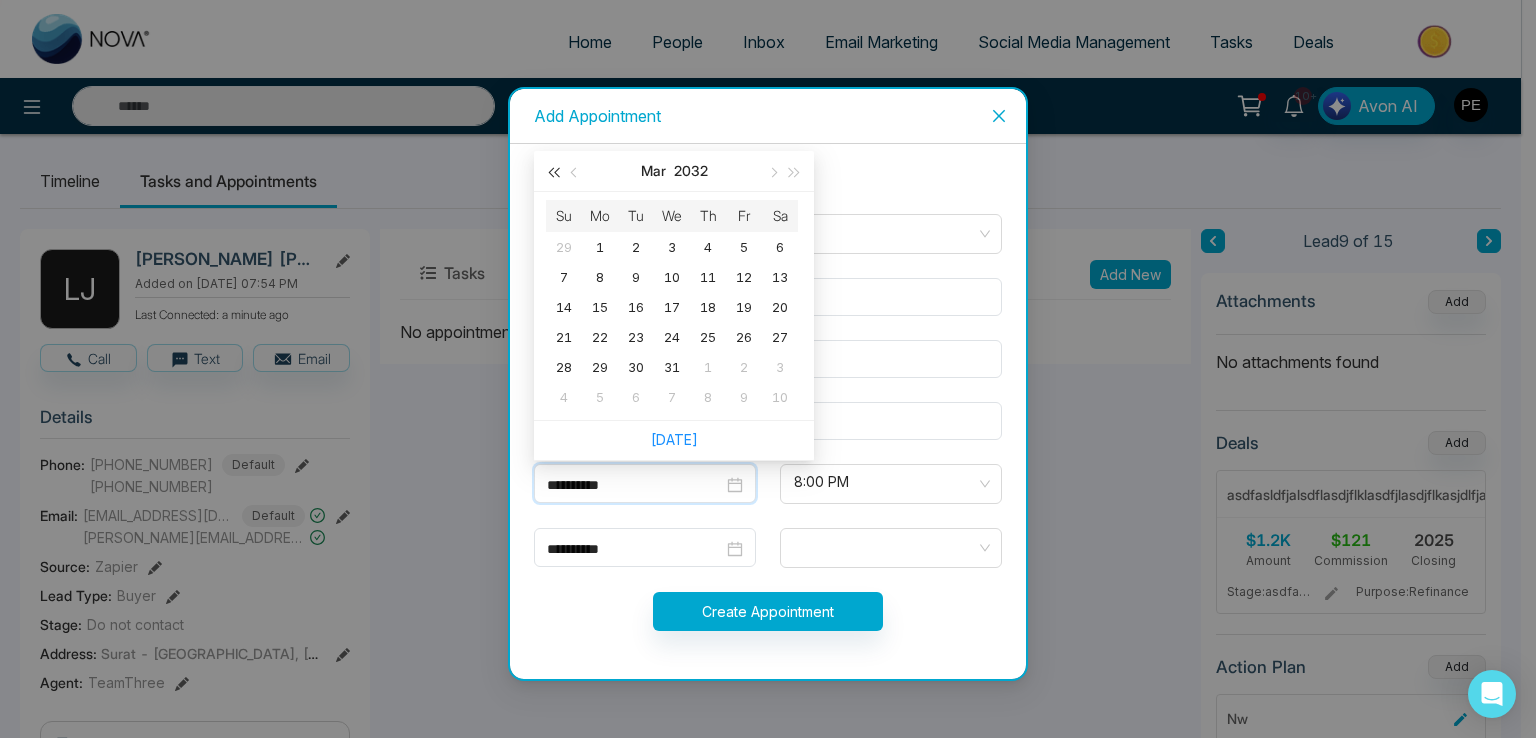 click at bounding box center (553, 173) 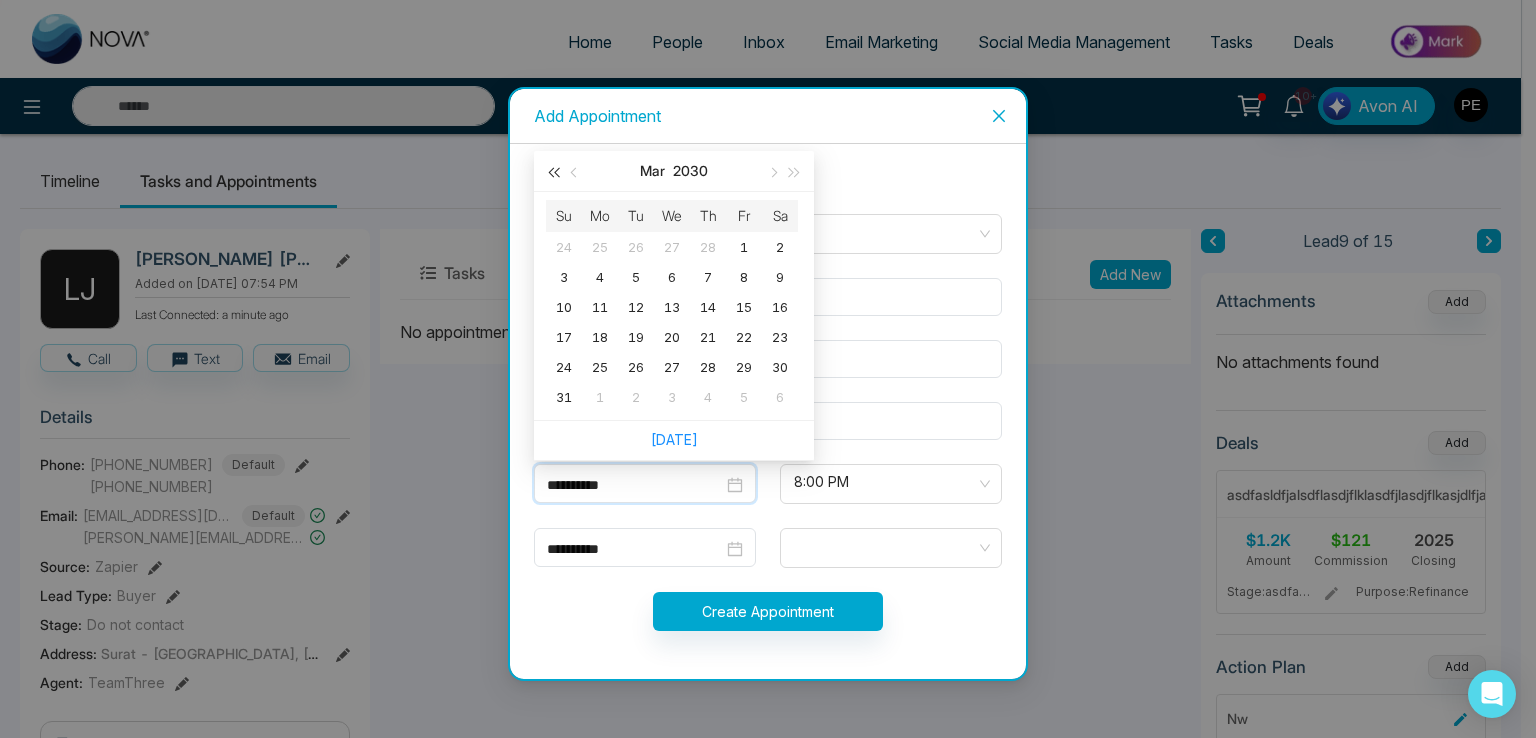 click at bounding box center [553, 173] 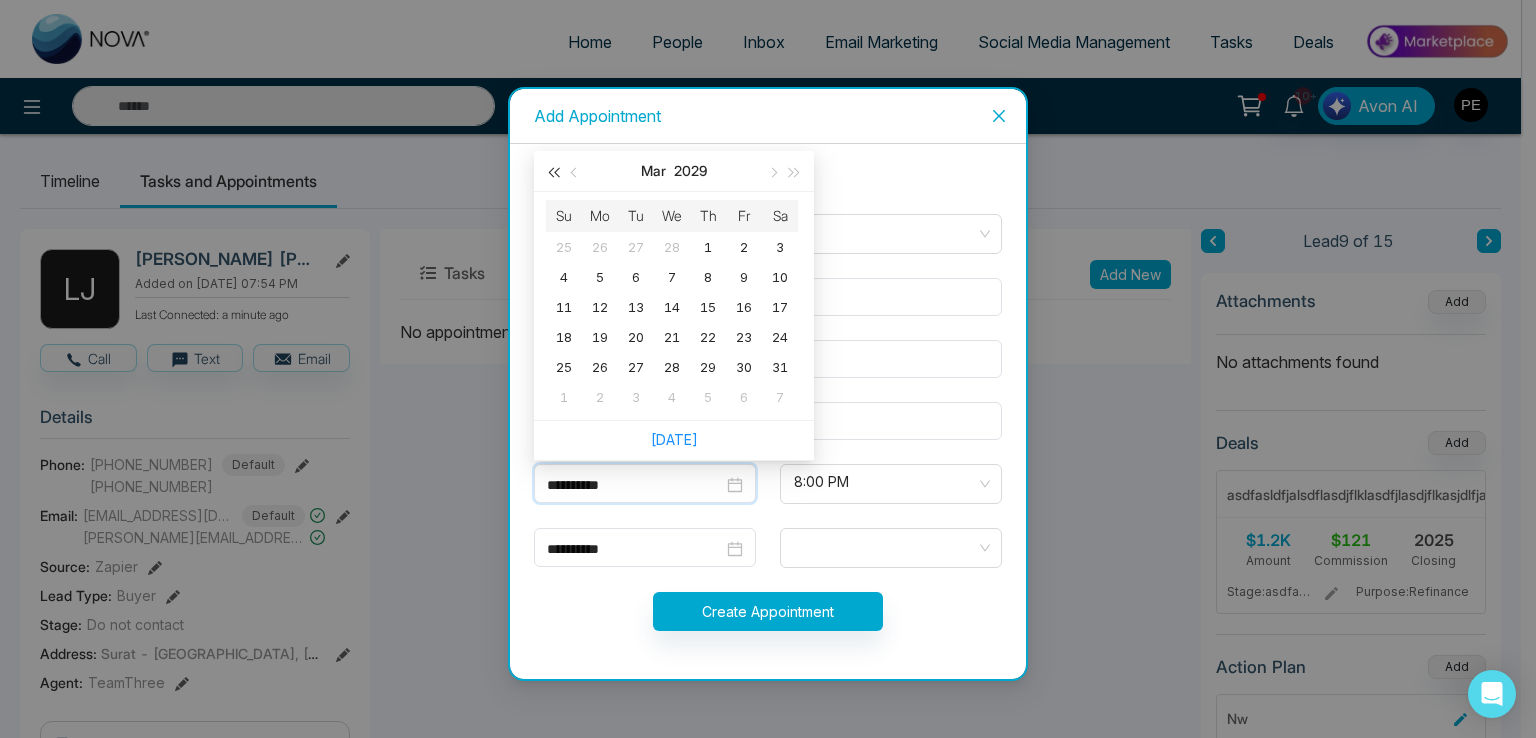 click at bounding box center (553, 173) 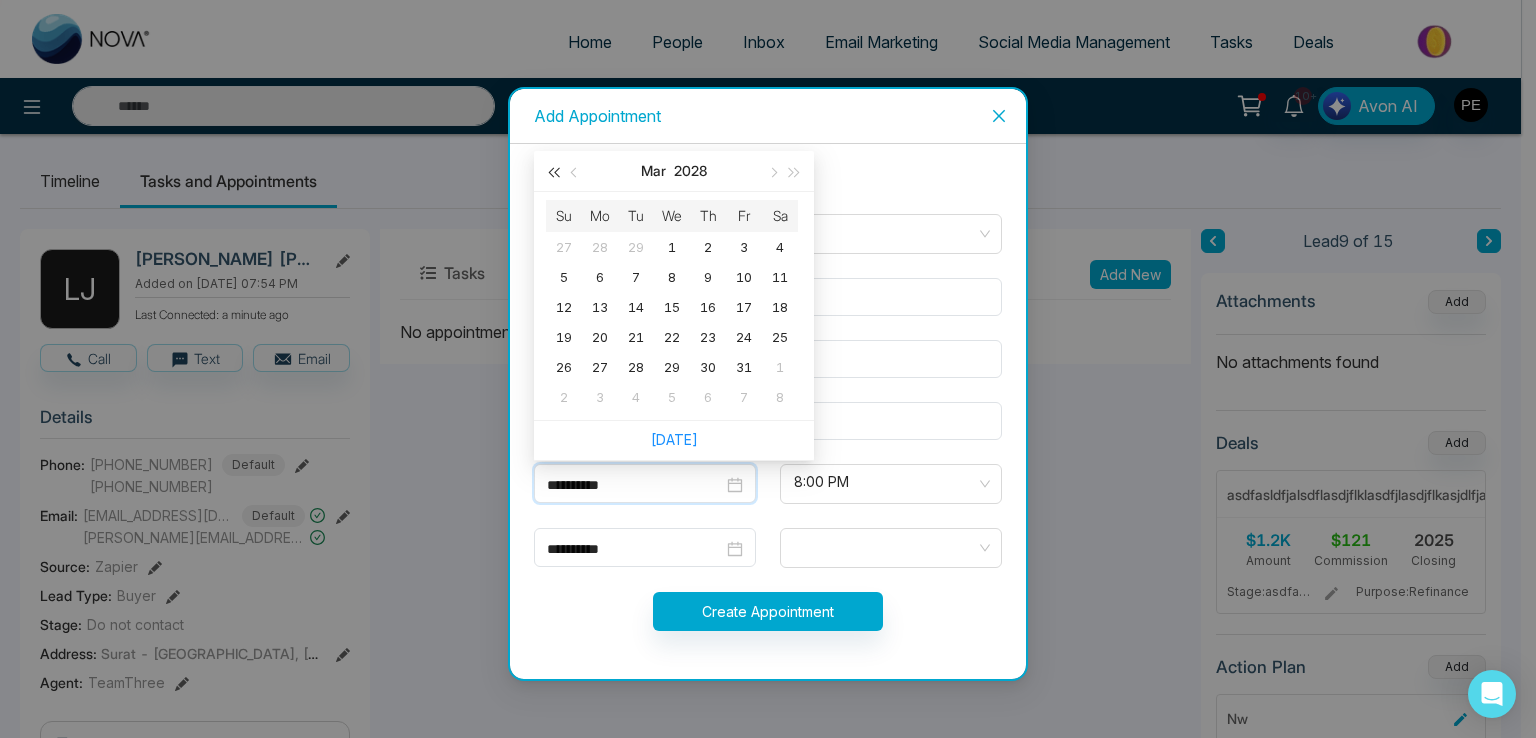 click at bounding box center (553, 173) 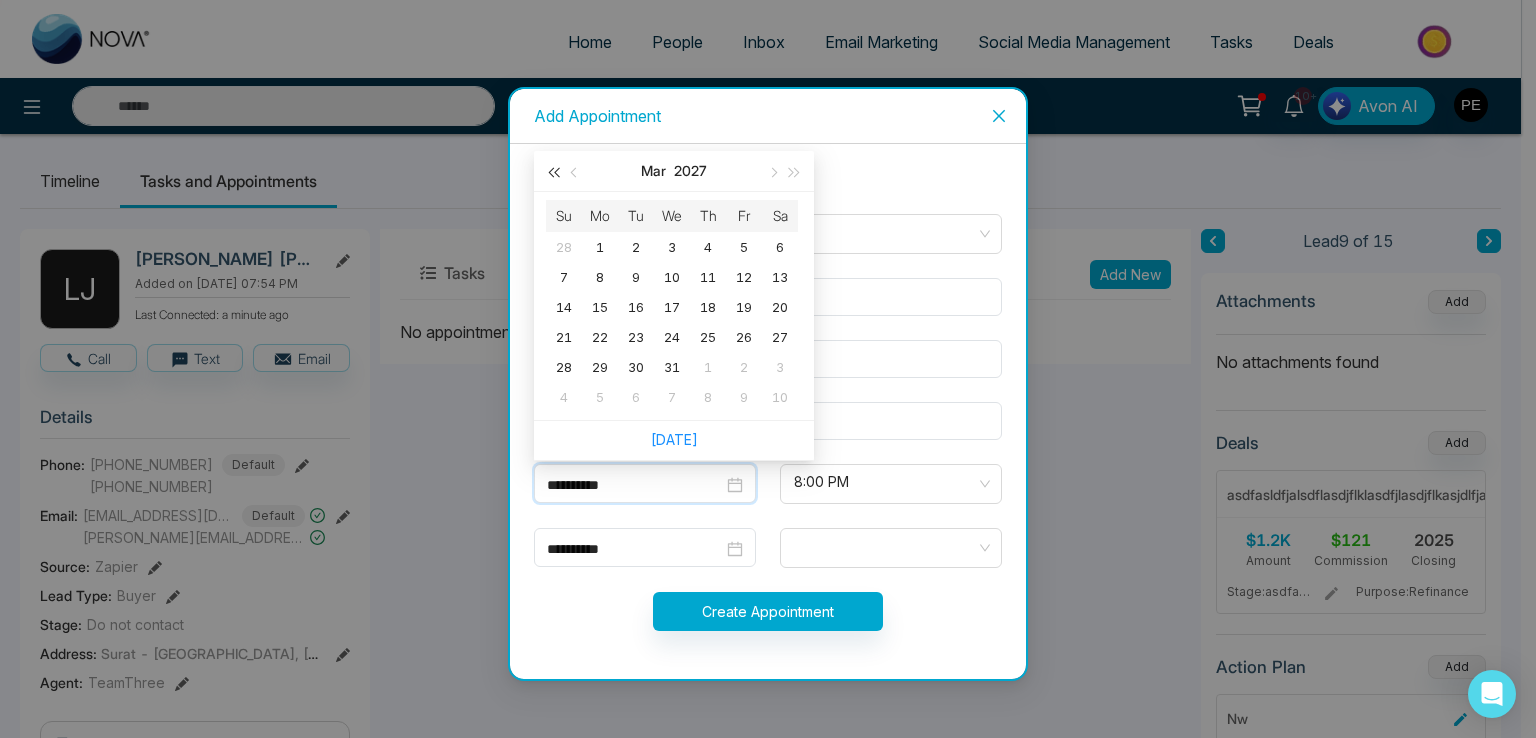click at bounding box center (553, 173) 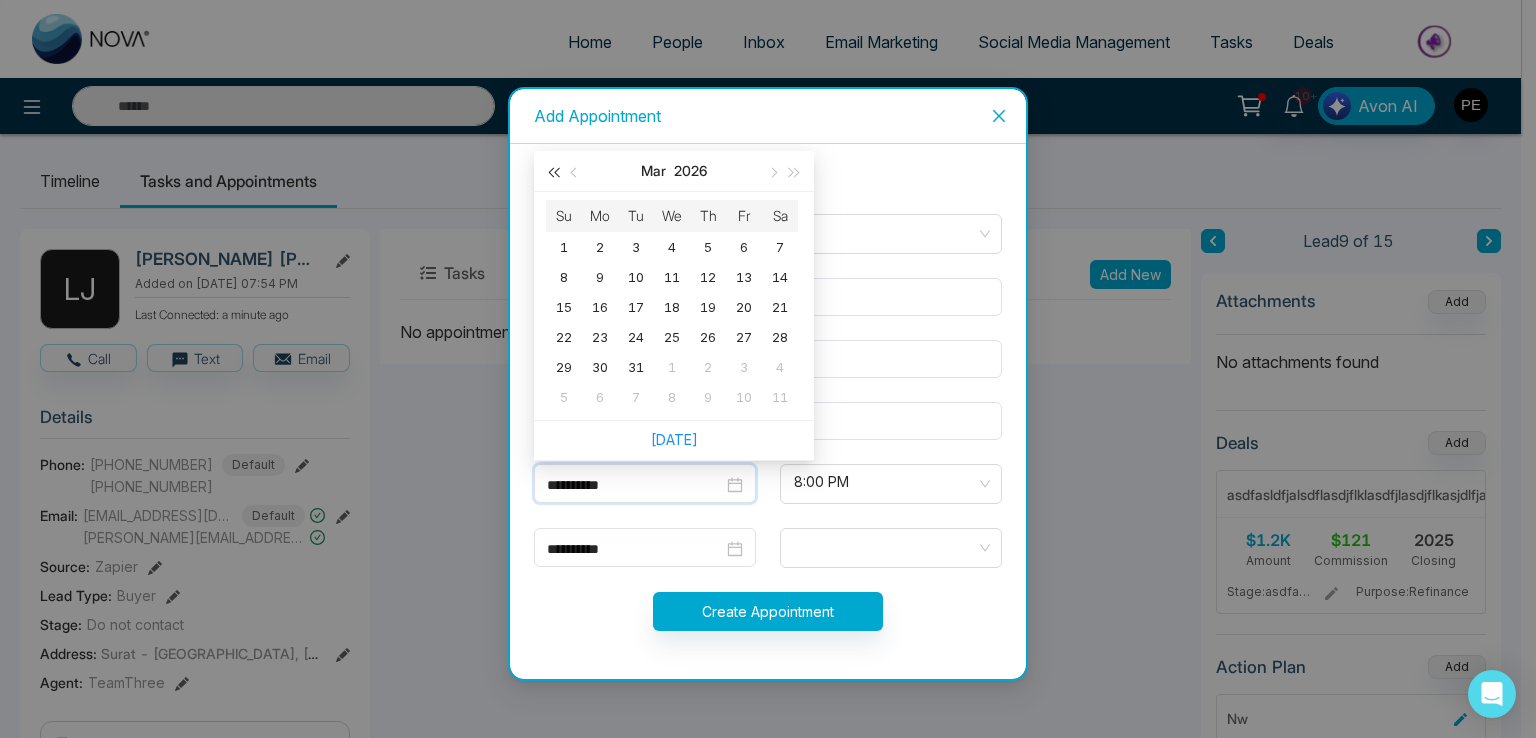 click at bounding box center (553, 173) 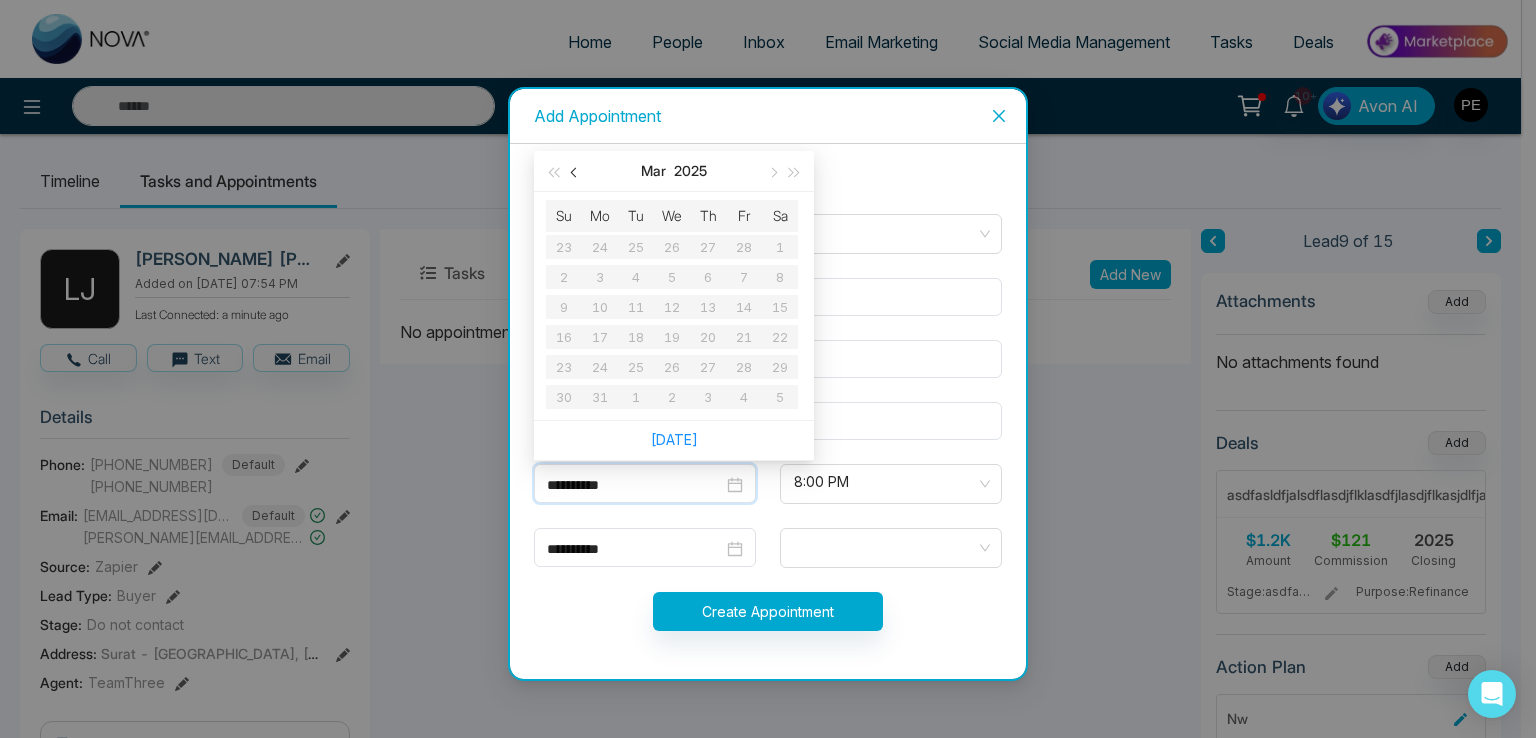 click at bounding box center (575, 171) 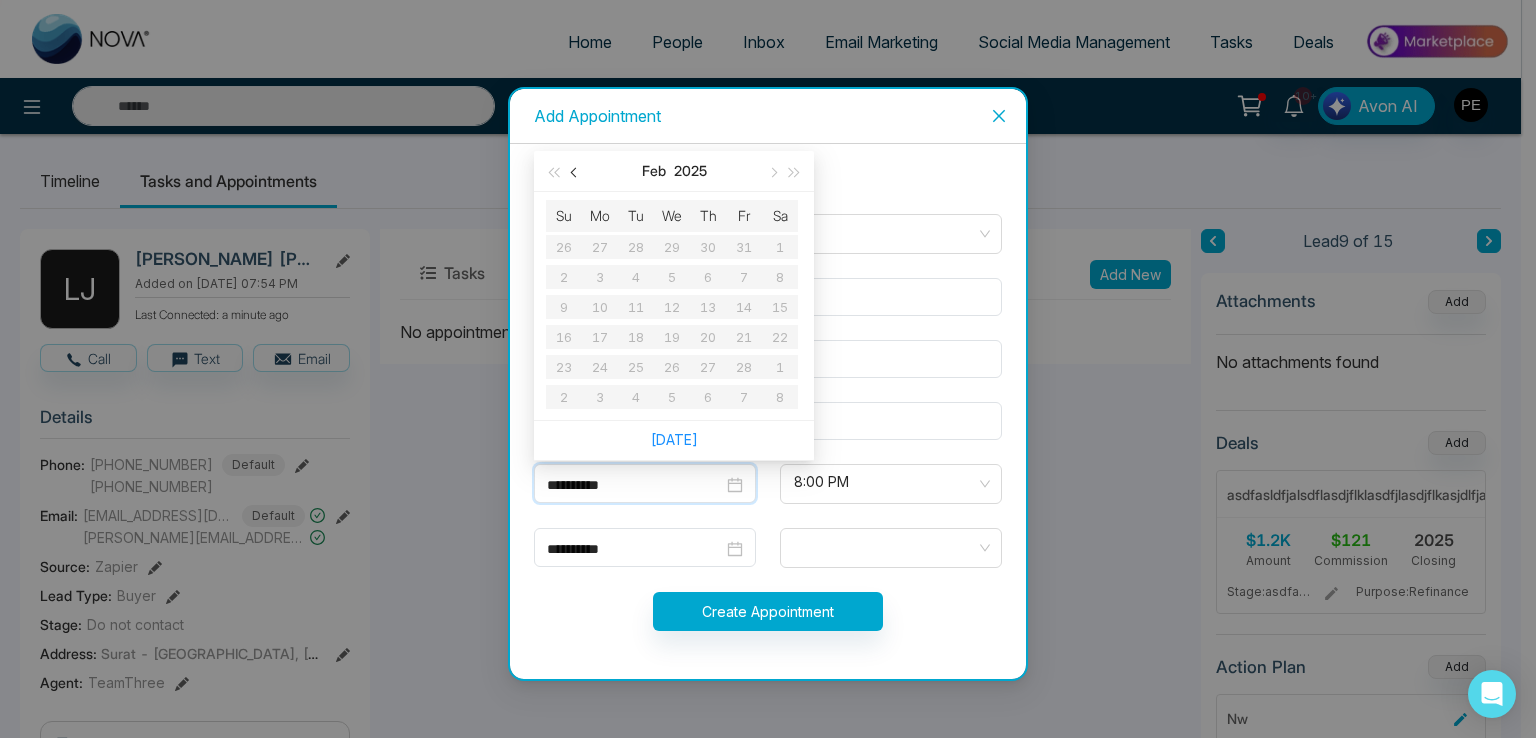 click at bounding box center [575, 171] 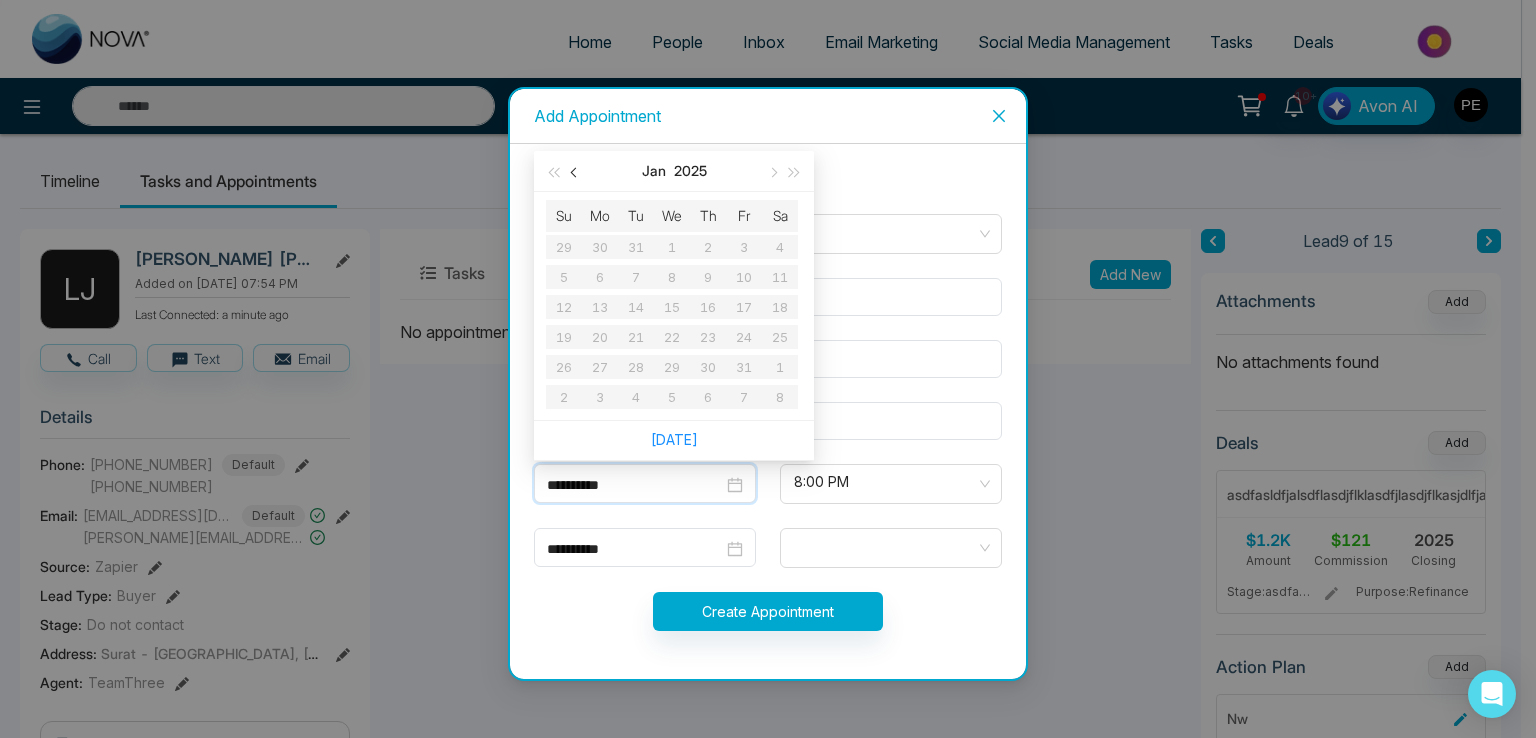 click at bounding box center (575, 171) 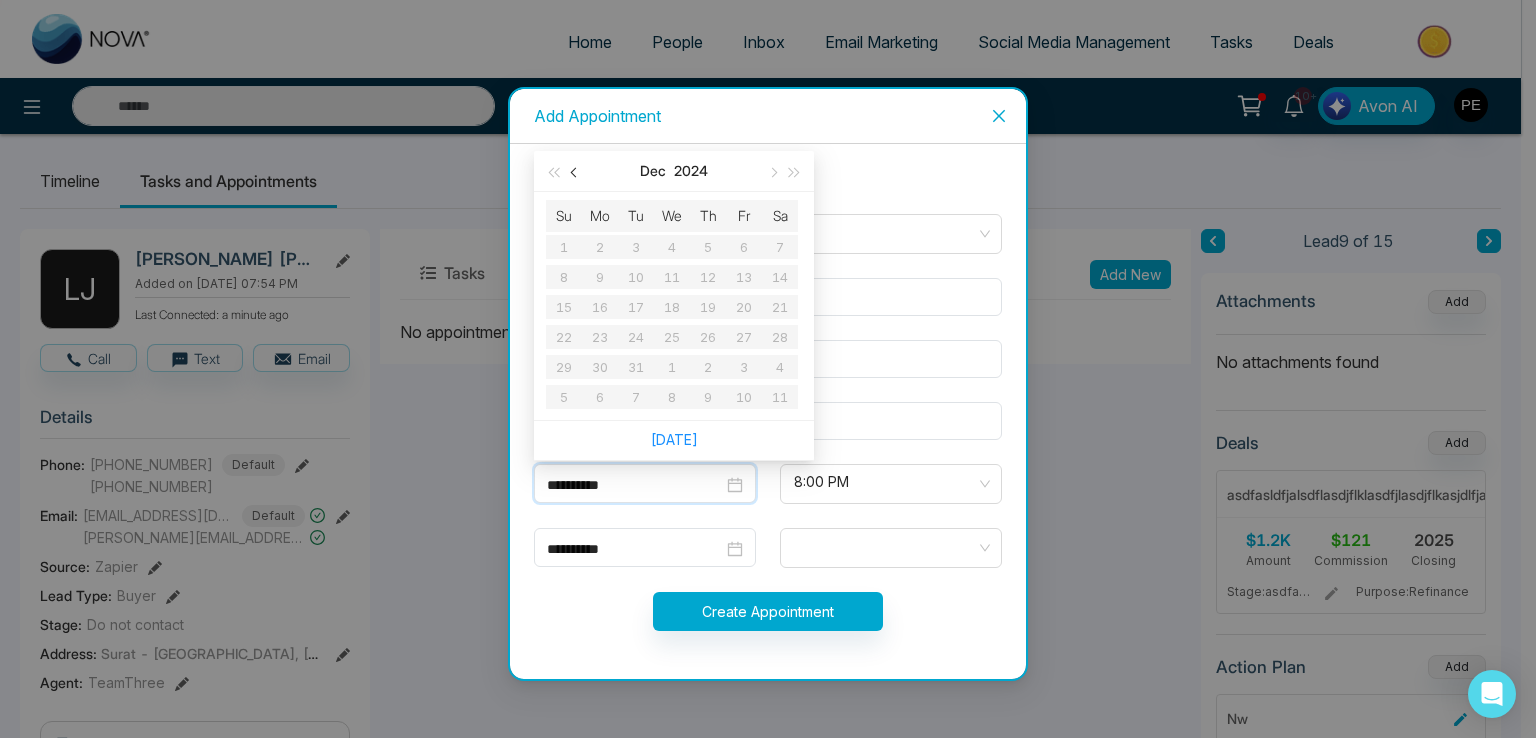 click at bounding box center [575, 171] 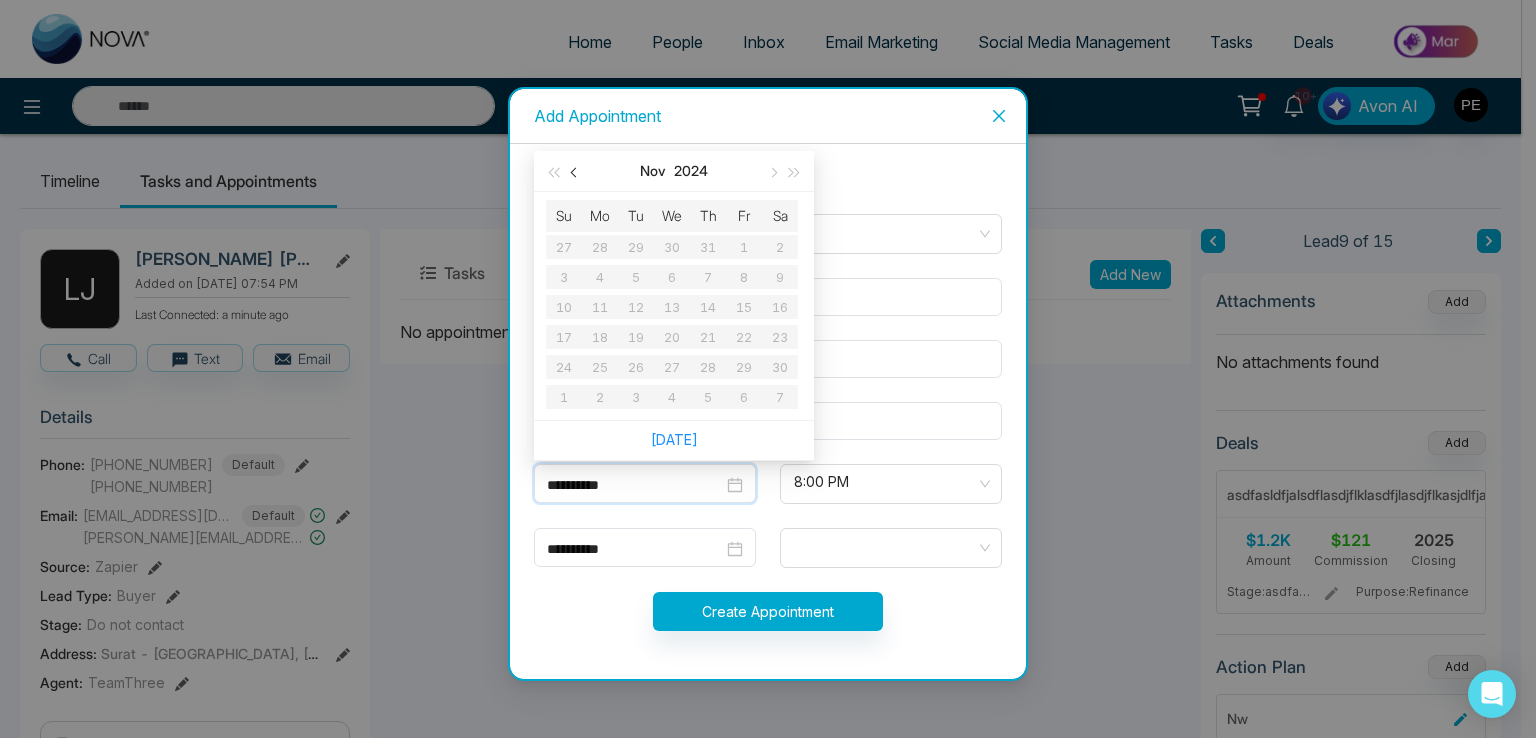 click at bounding box center [575, 171] 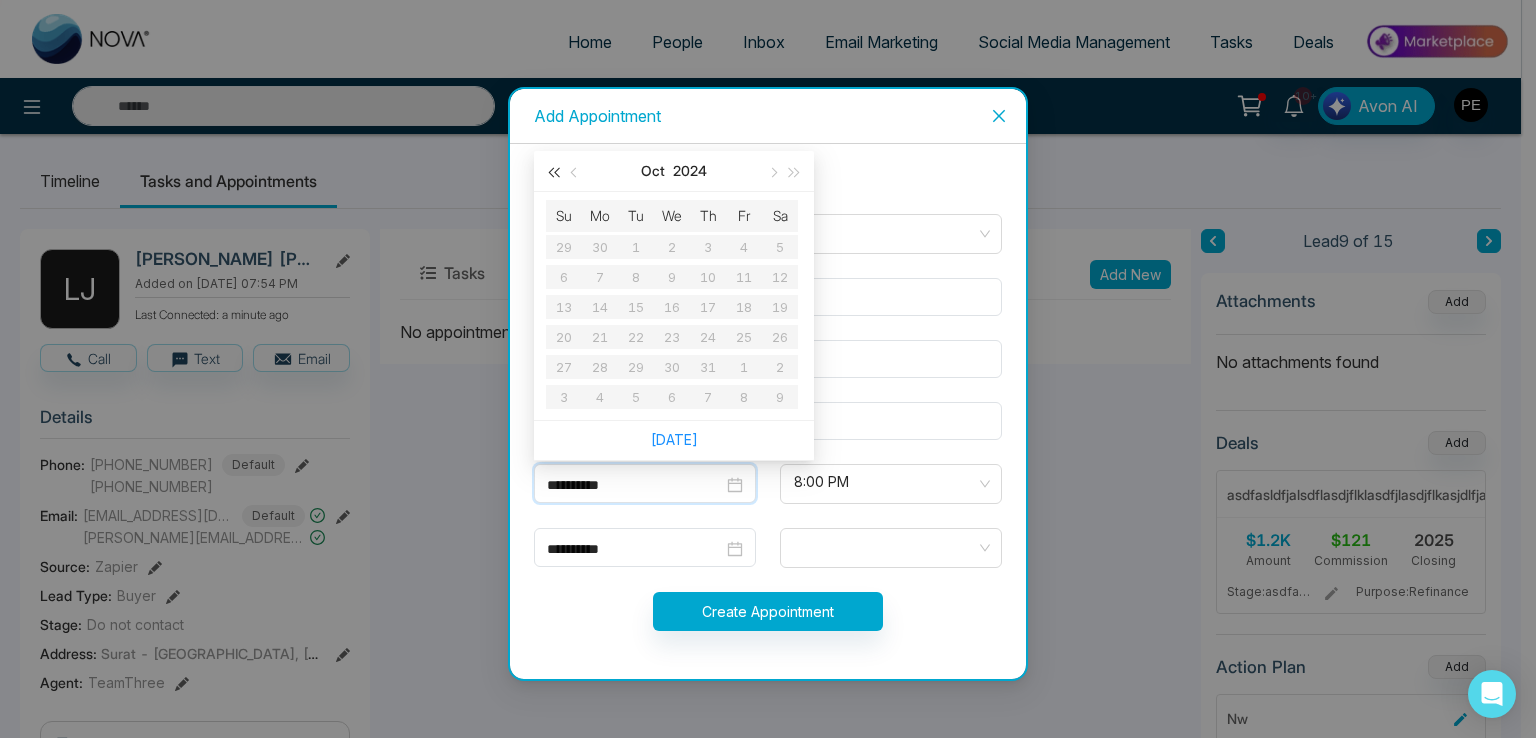 click at bounding box center [553, 173] 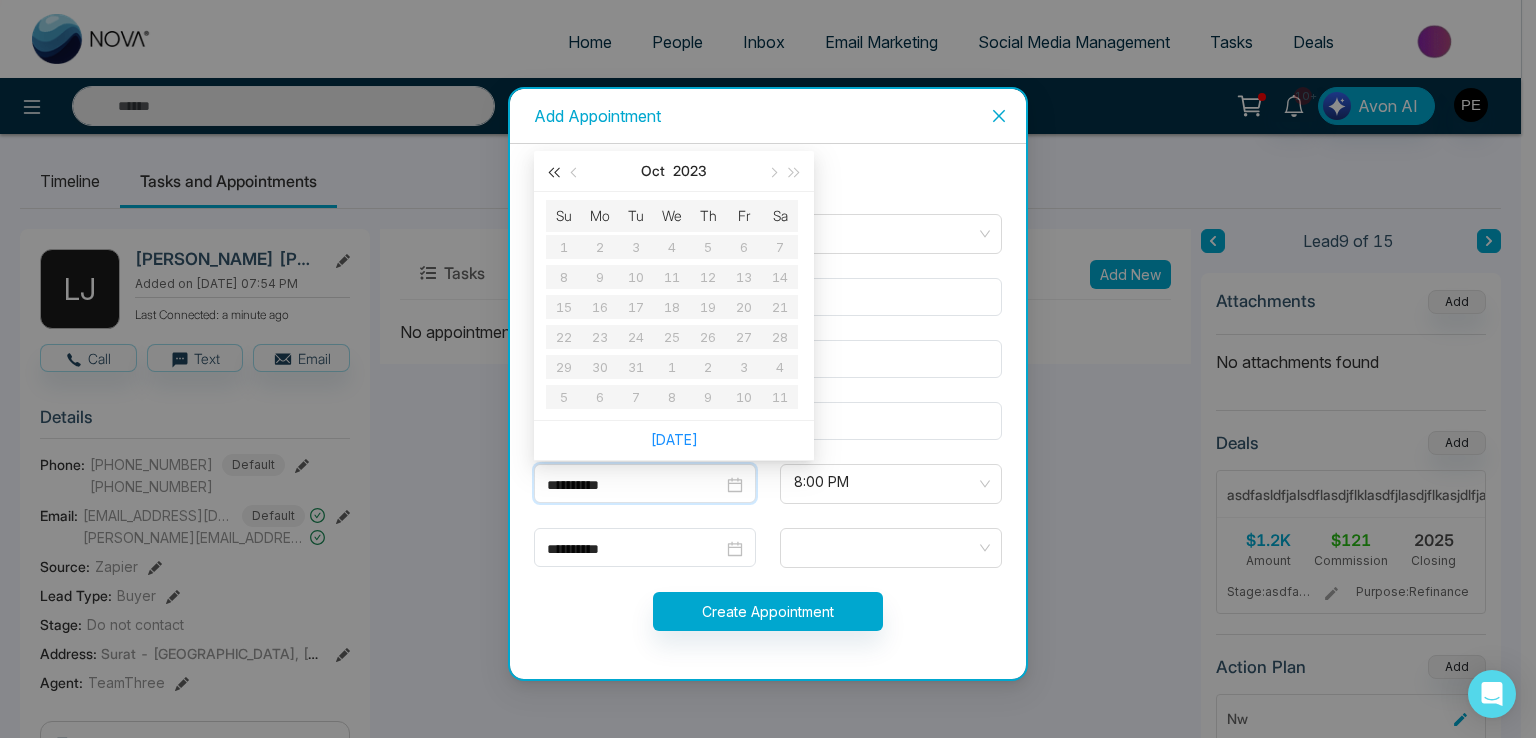click at bounding box center [553, 173] 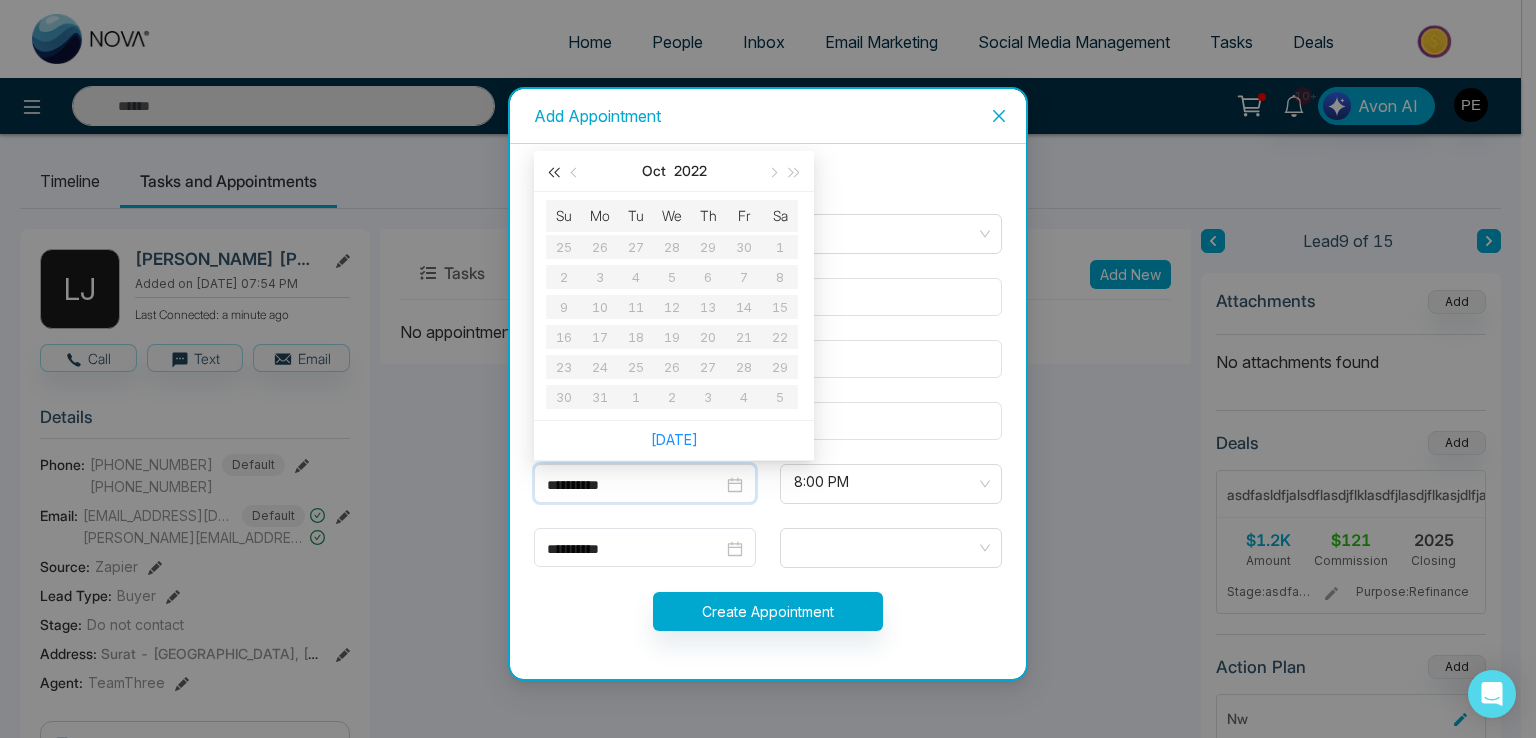 click at bounding box center [553, 173] 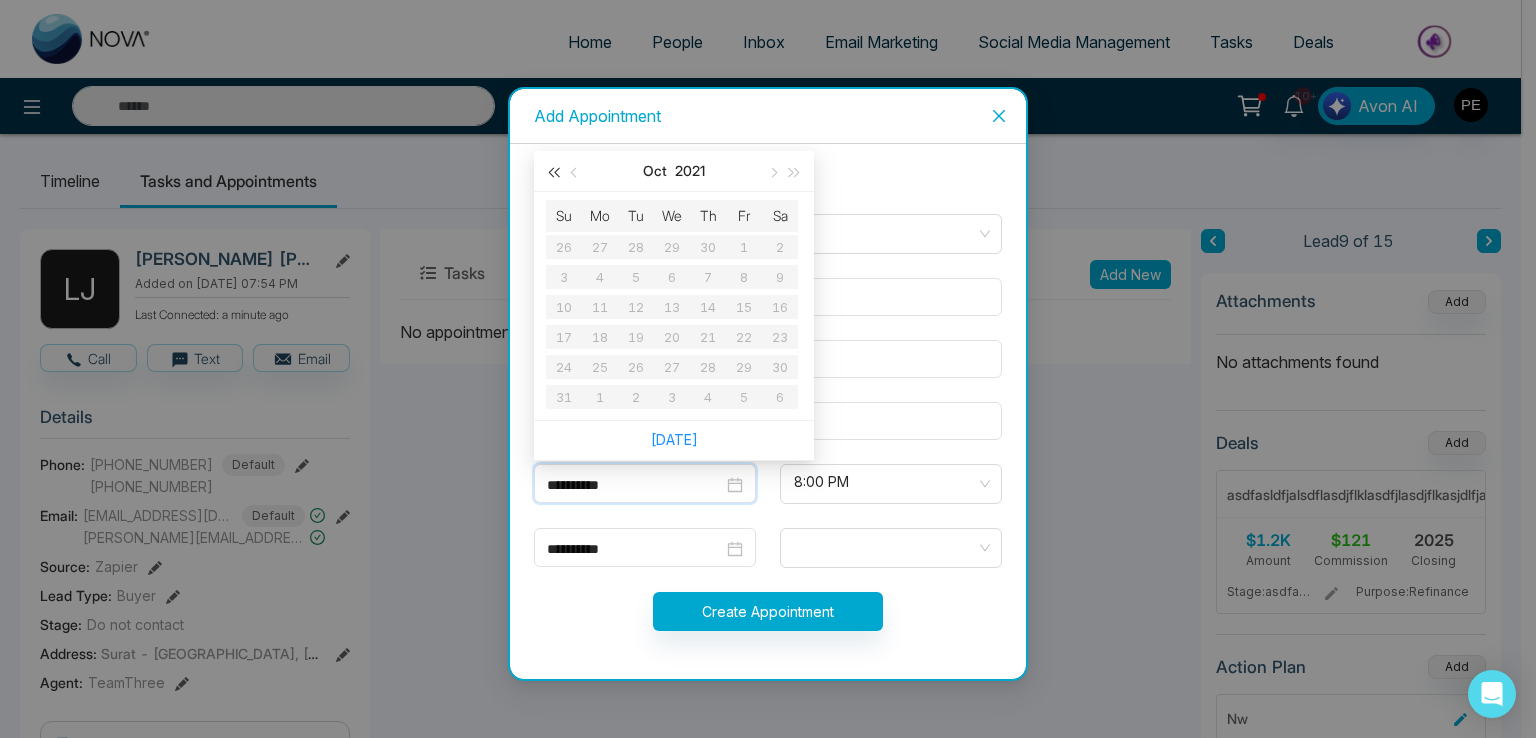 click at bounding box center [553, 173] 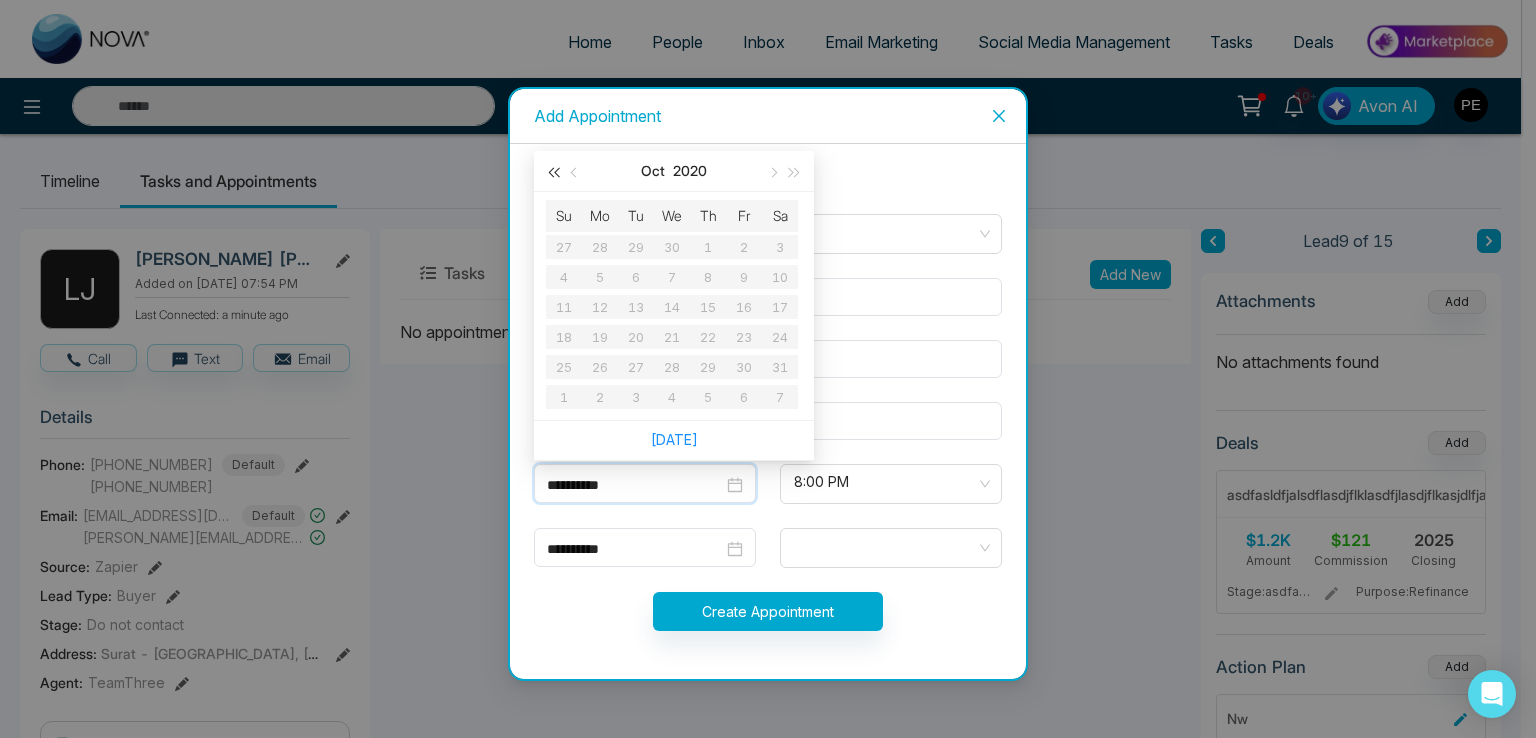 click at bounding box center [553, 173] 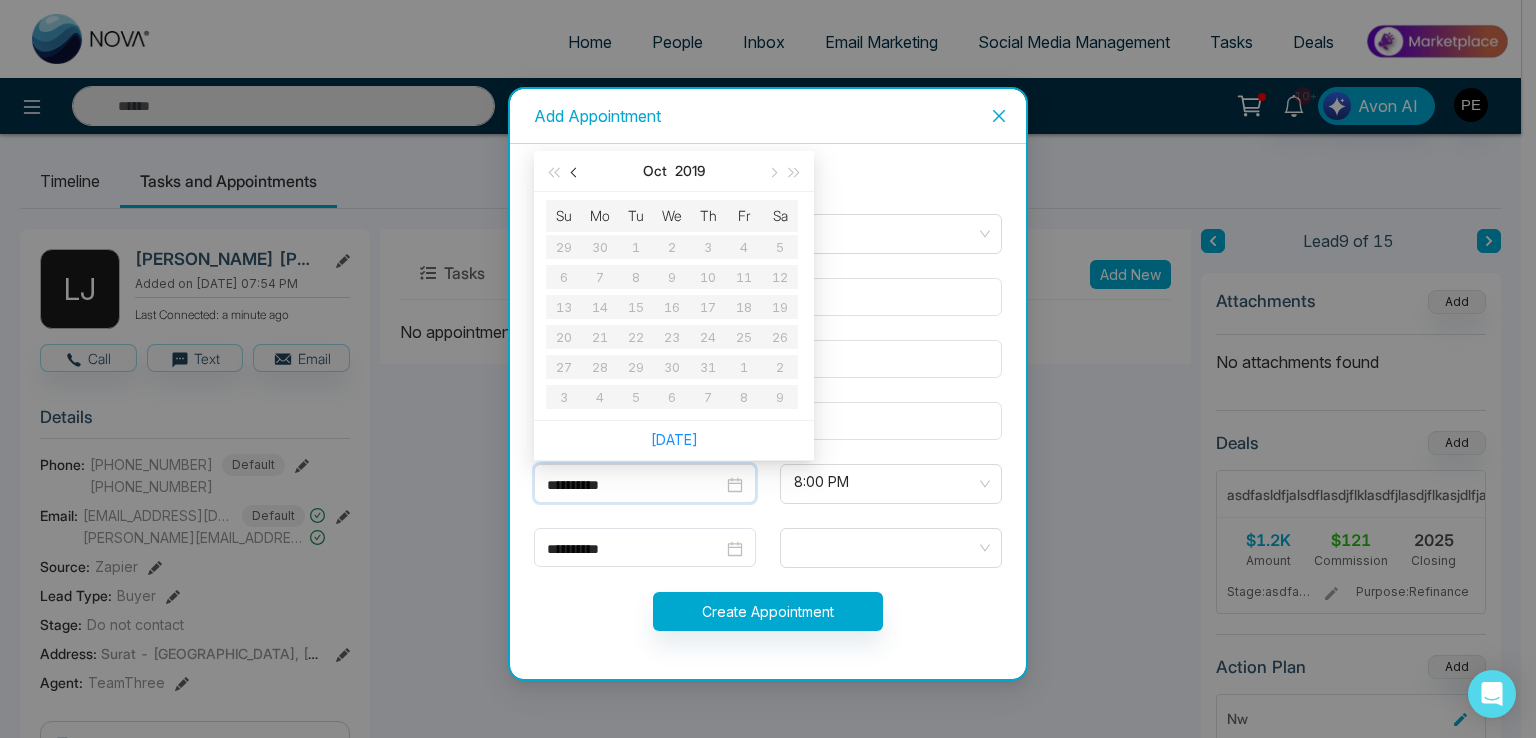 click at bounding box center [575, 171] 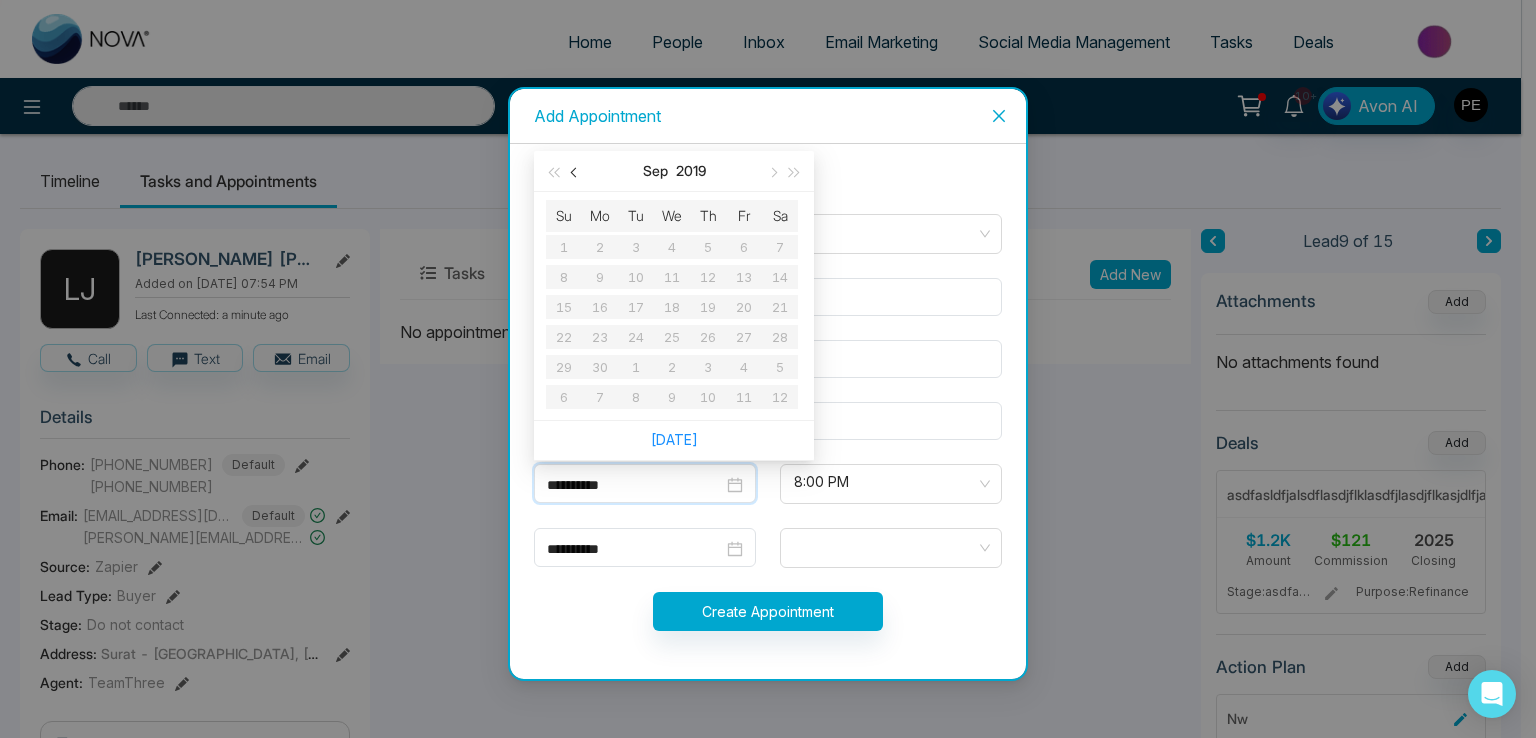 click at bounding box center (575, 171) 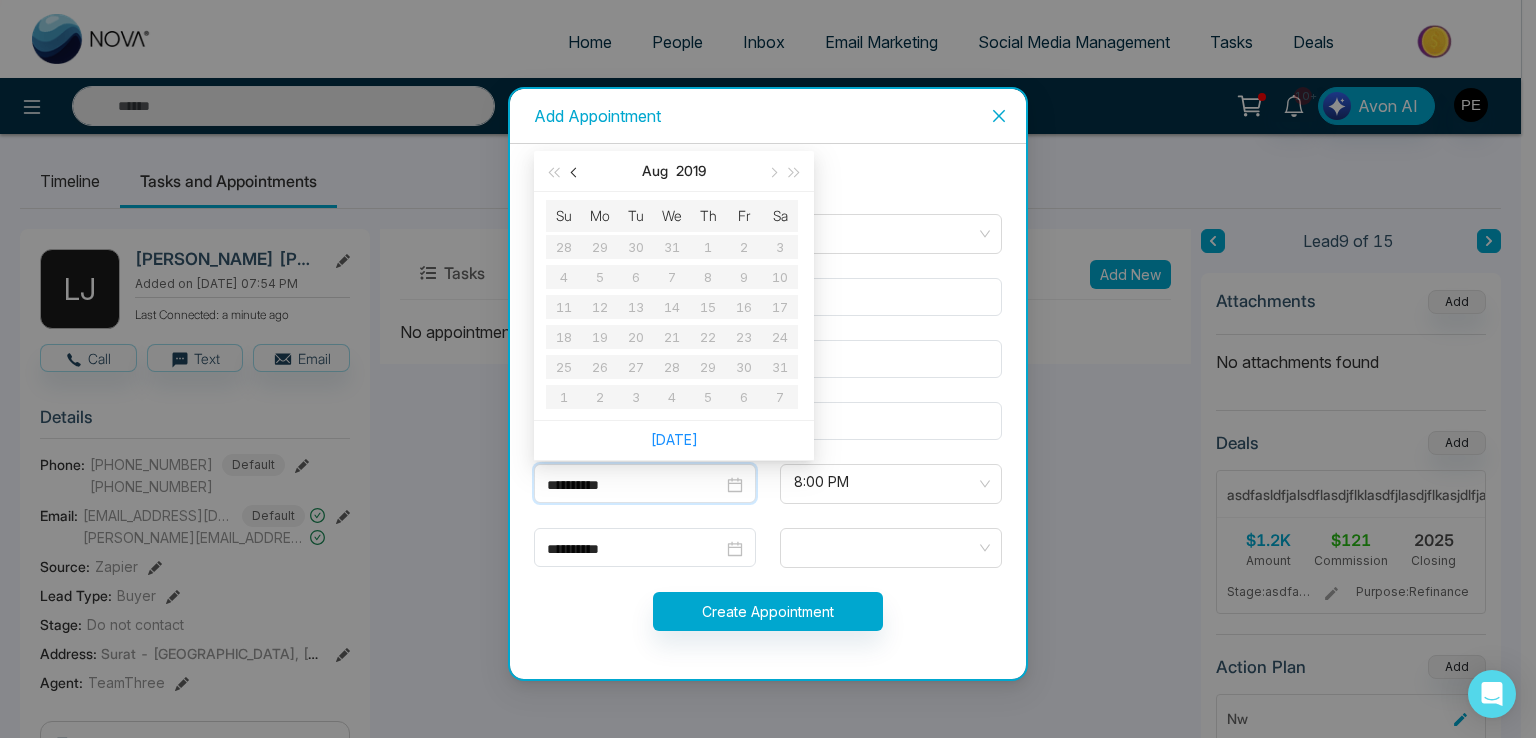 click at bounding box center [575, 171] 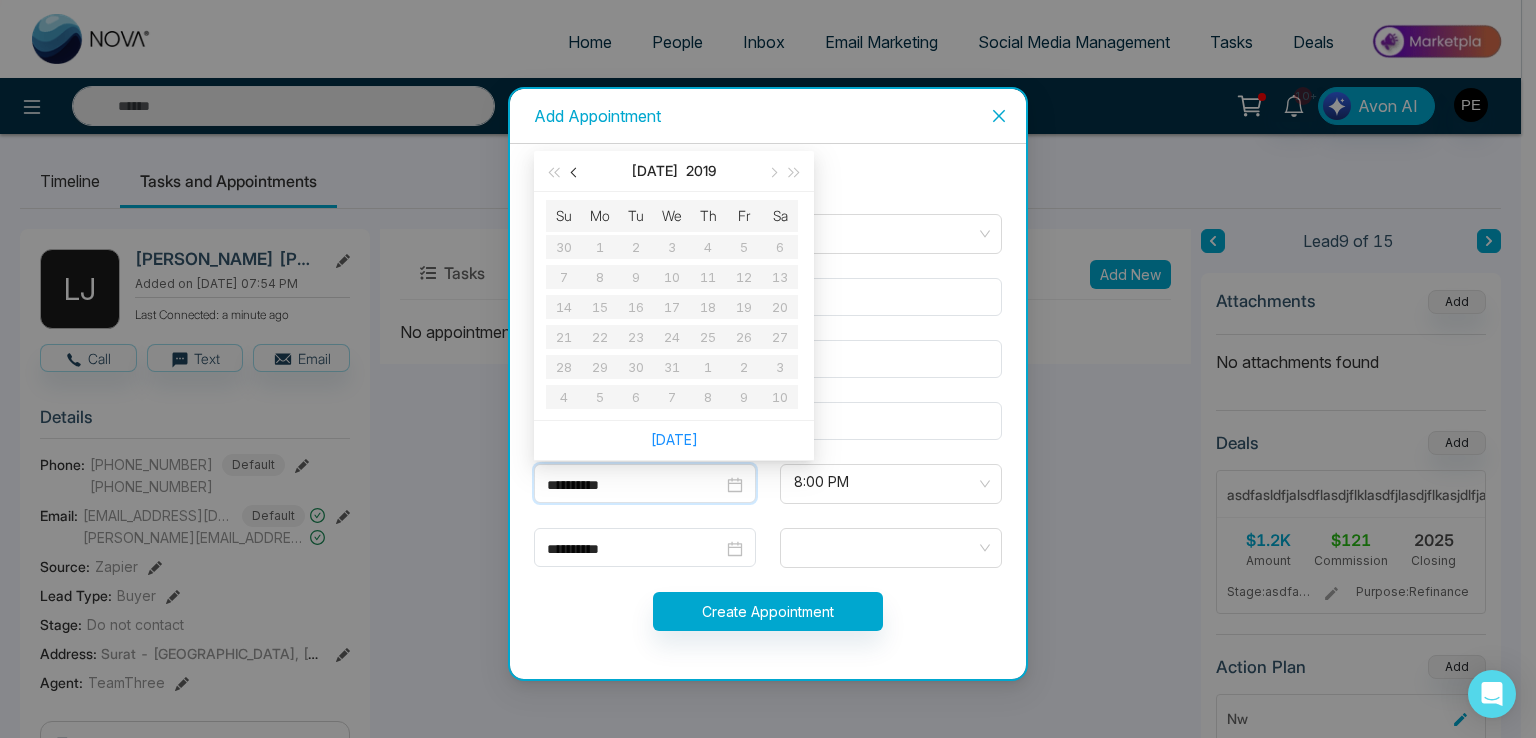 click at bounding box center [575, 171] 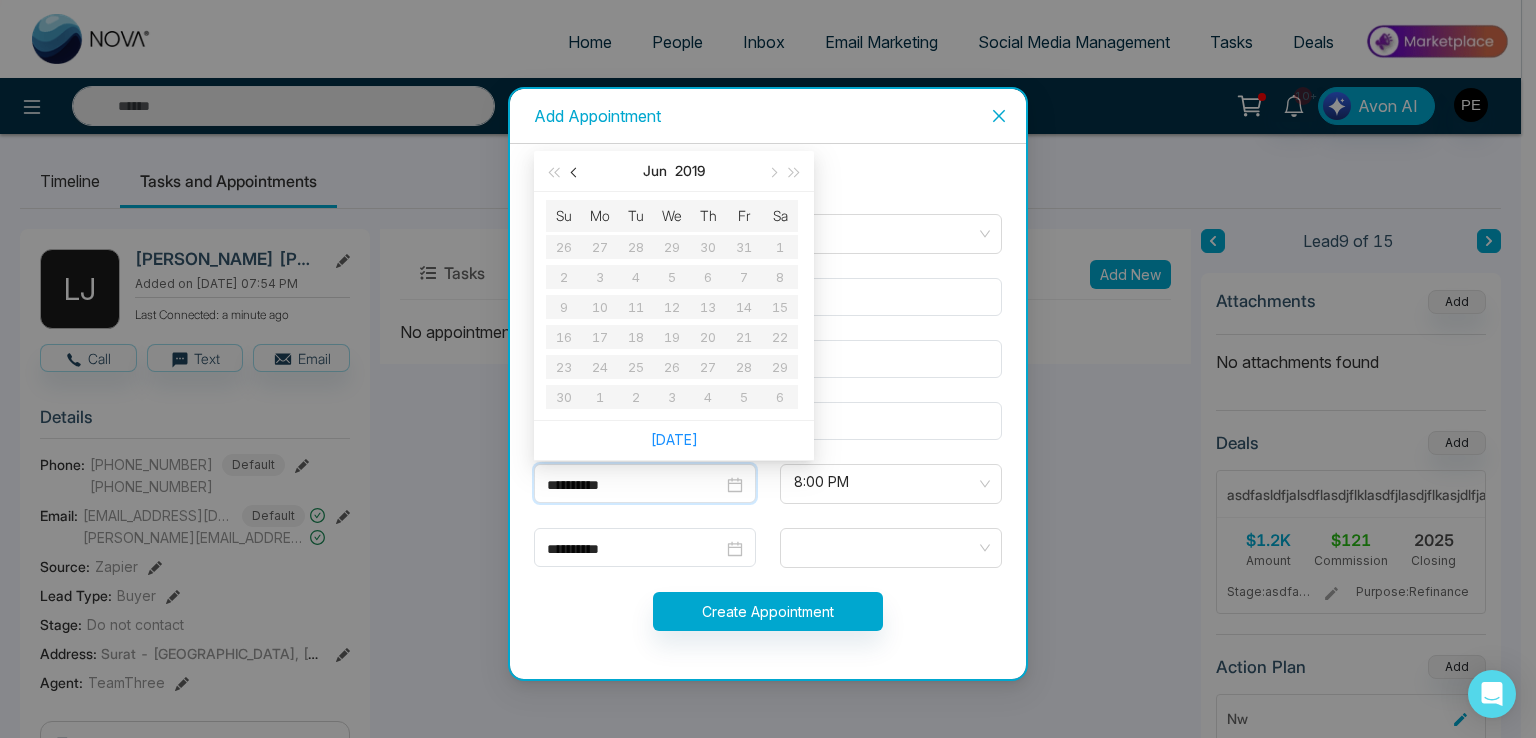click at bounding box center (575, 171) 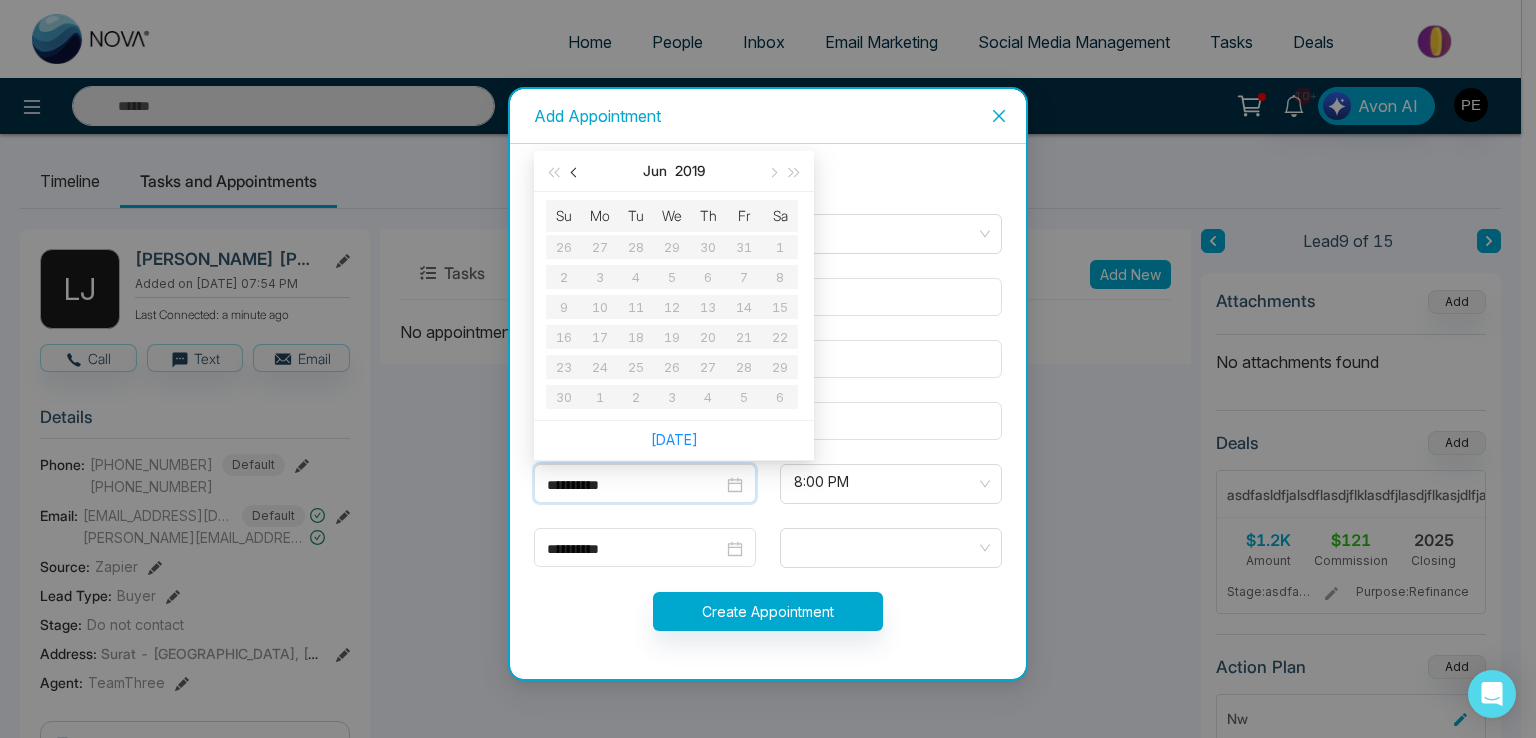click at bounding box center [575, 171] 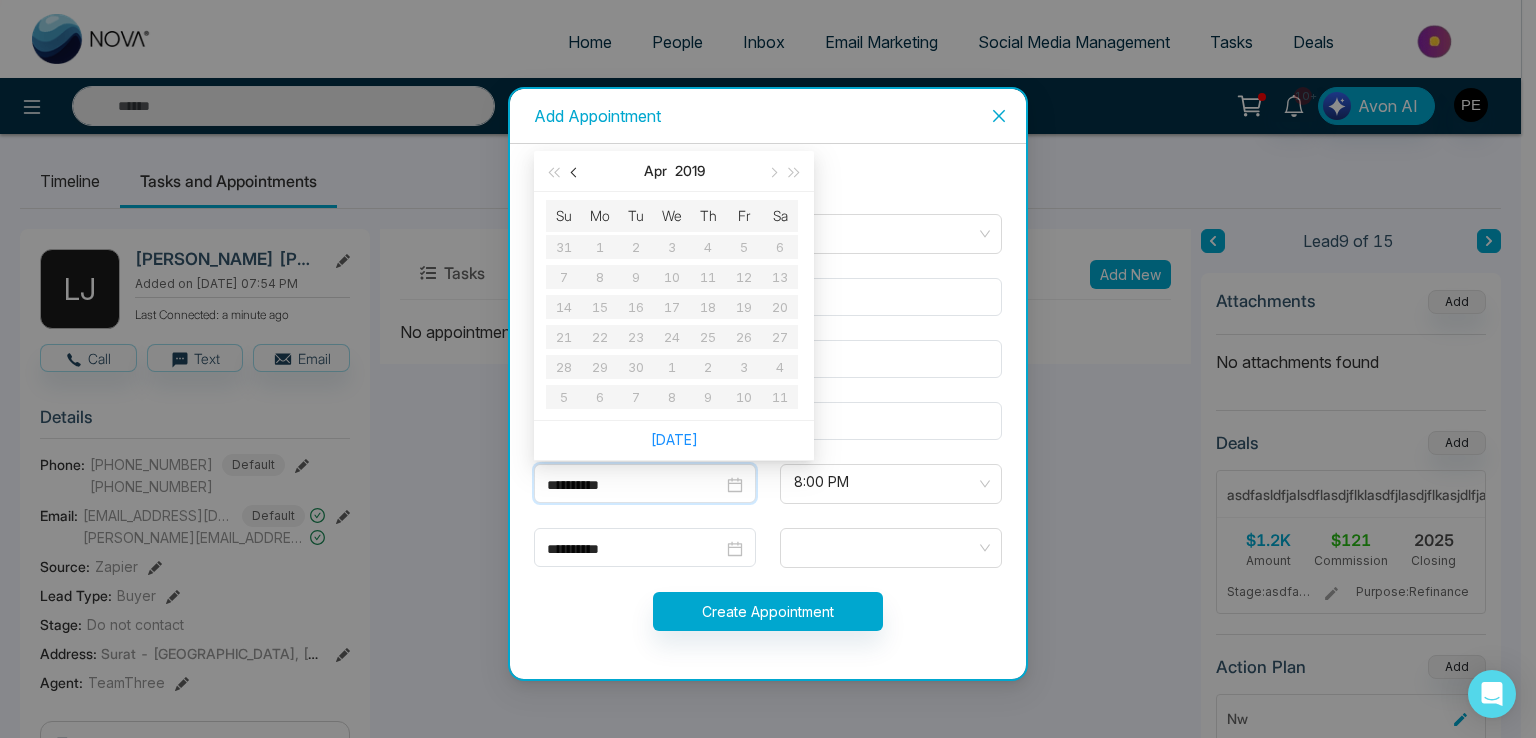 click at bounding box center [575, 171] 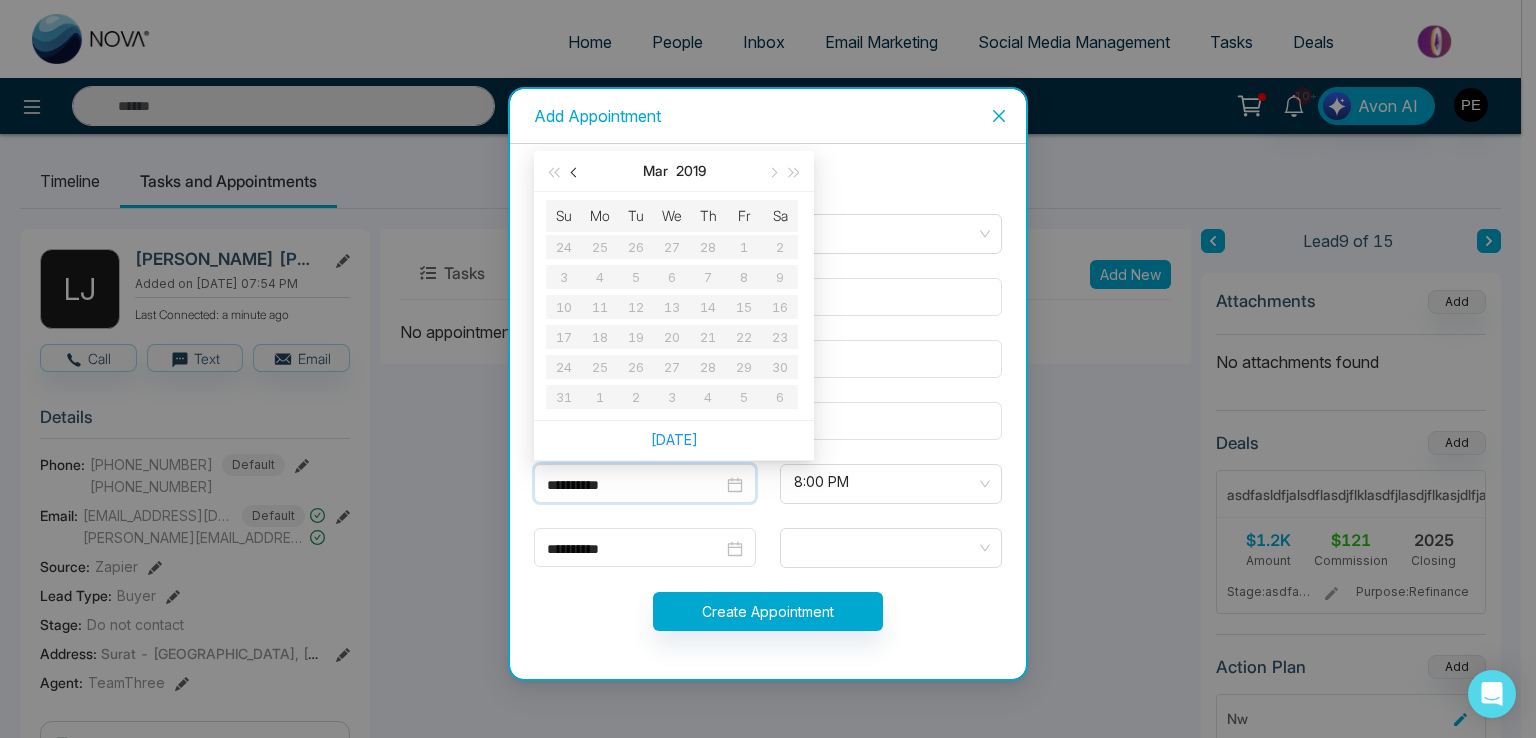 click at bounding box center (575, 171) 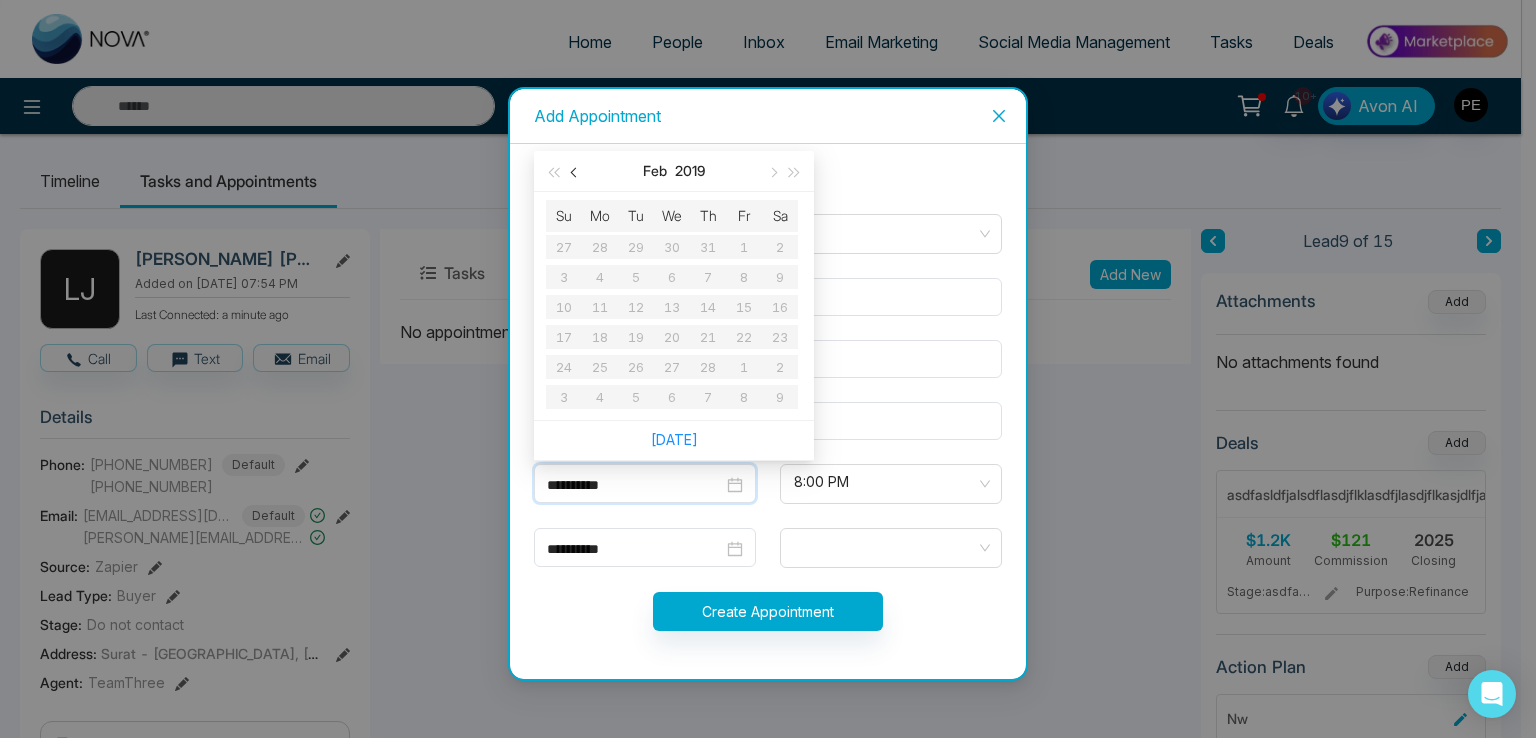 click at bounding box center (575, 171) 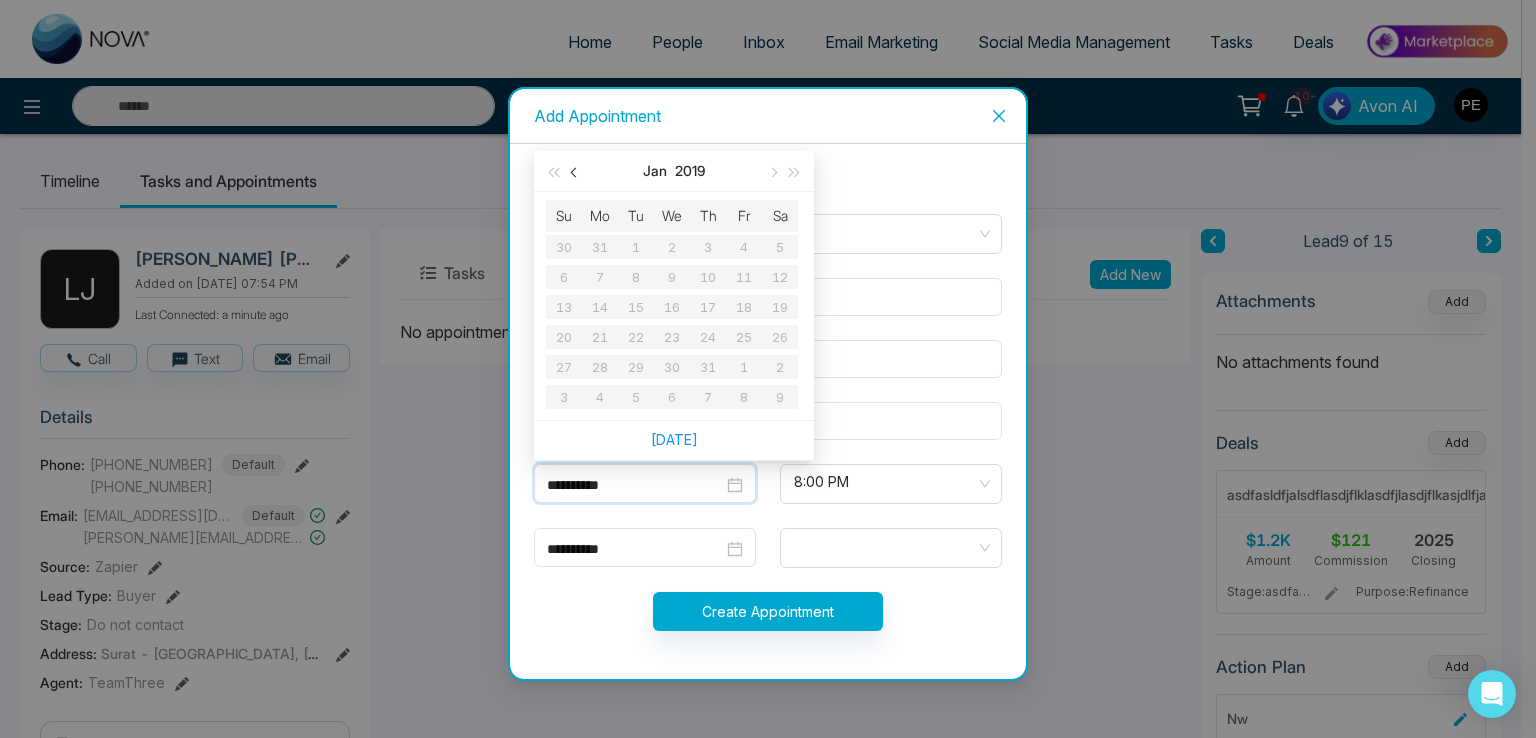 click at bounding box center [575, 171] 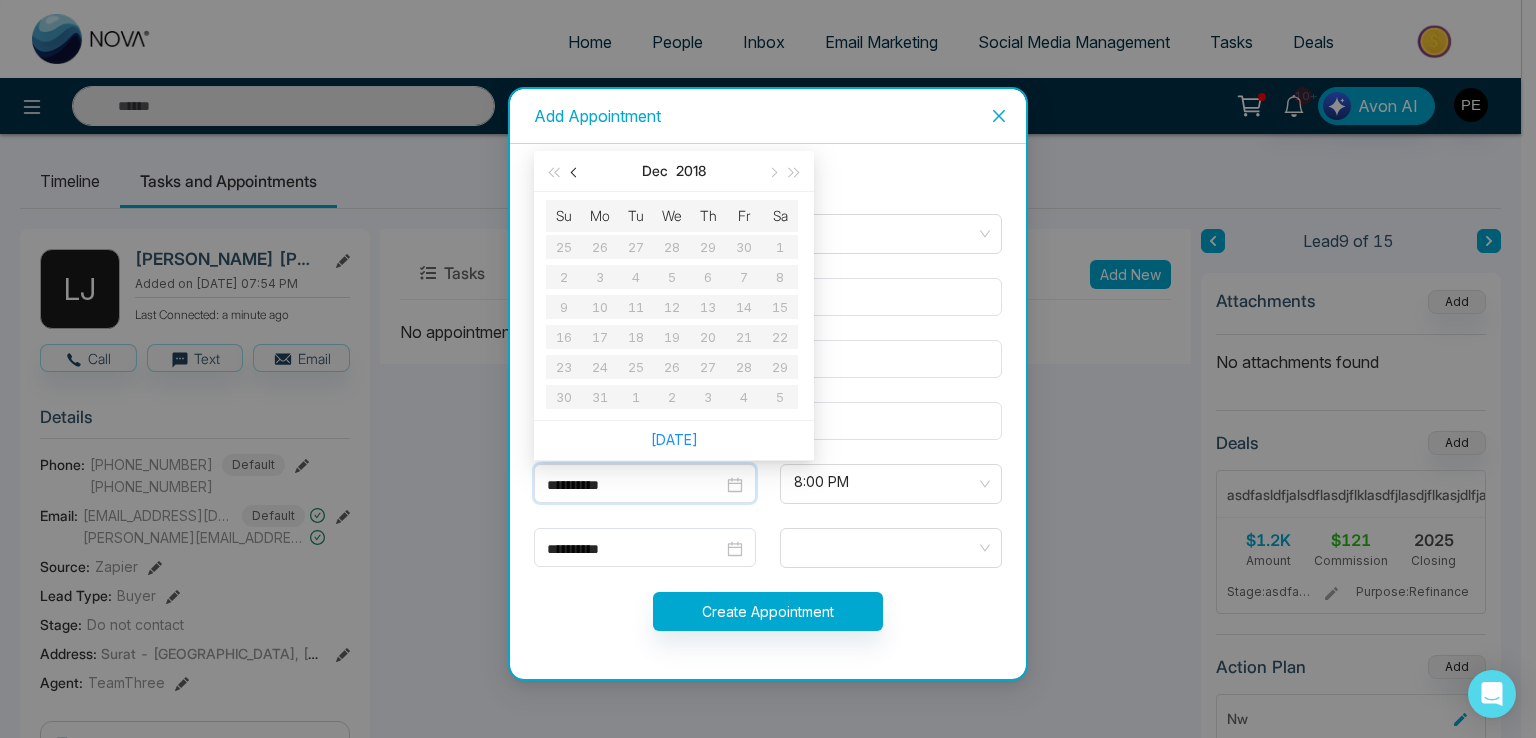 click at bounding box center (575, 171) 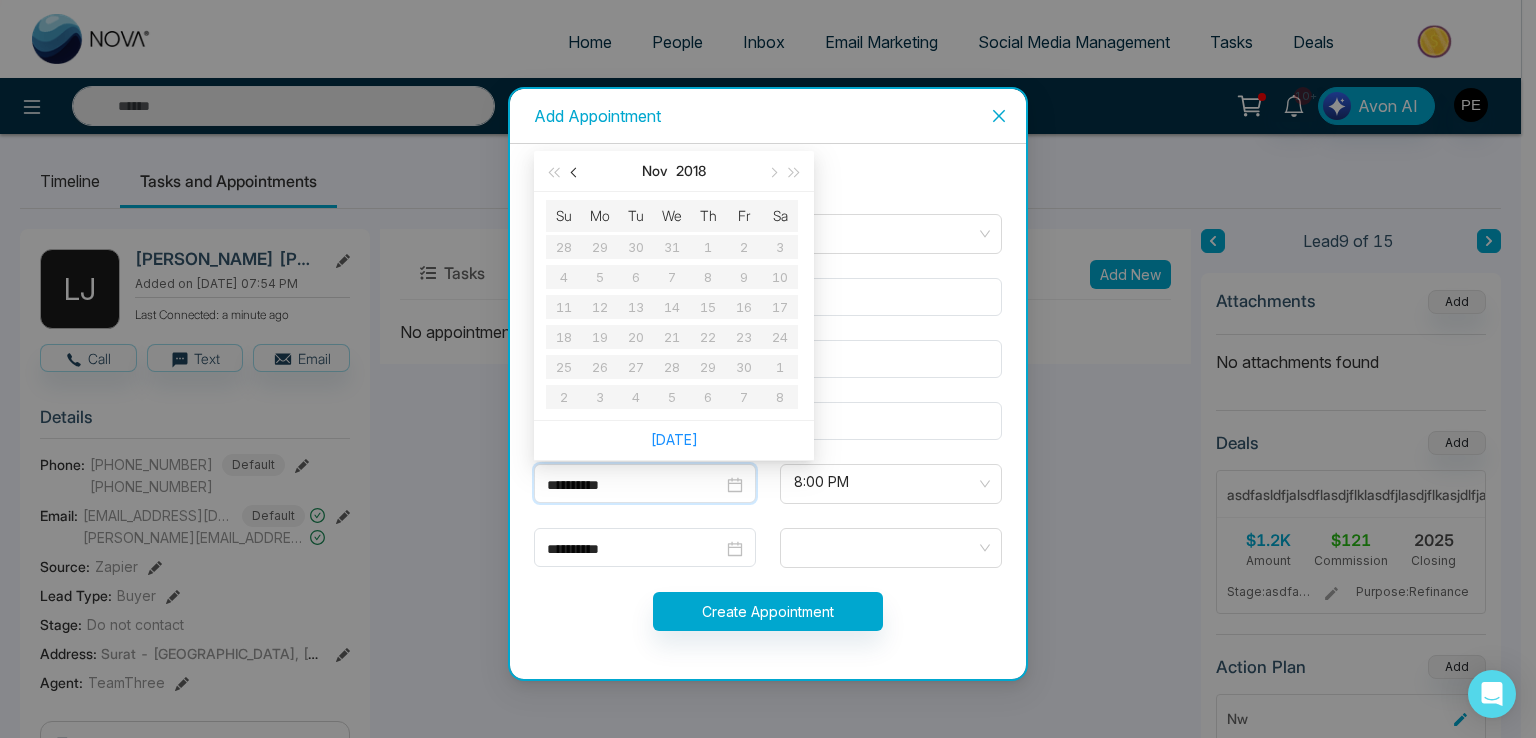 click at bounding box center (575, 171) 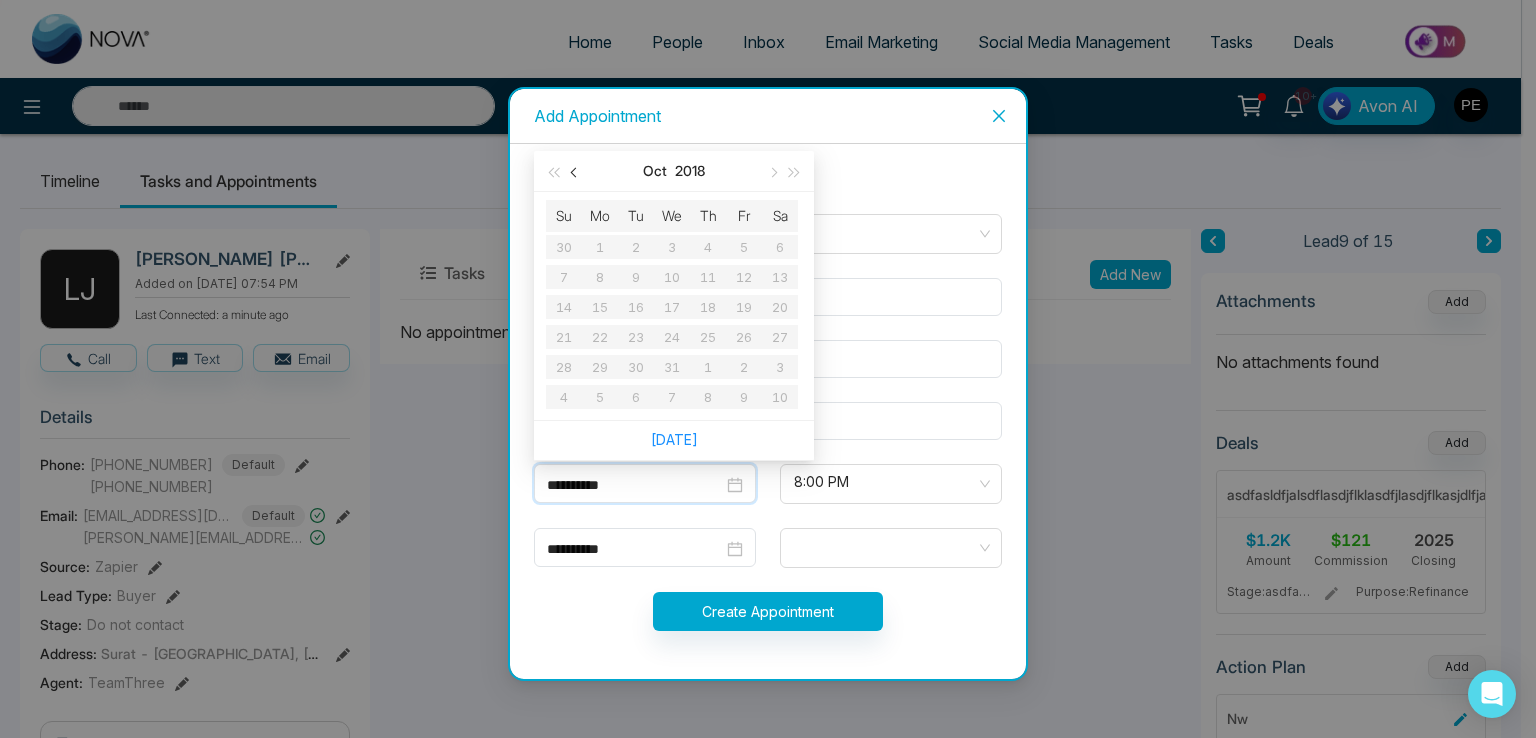 click at bounding box center [575, 171] 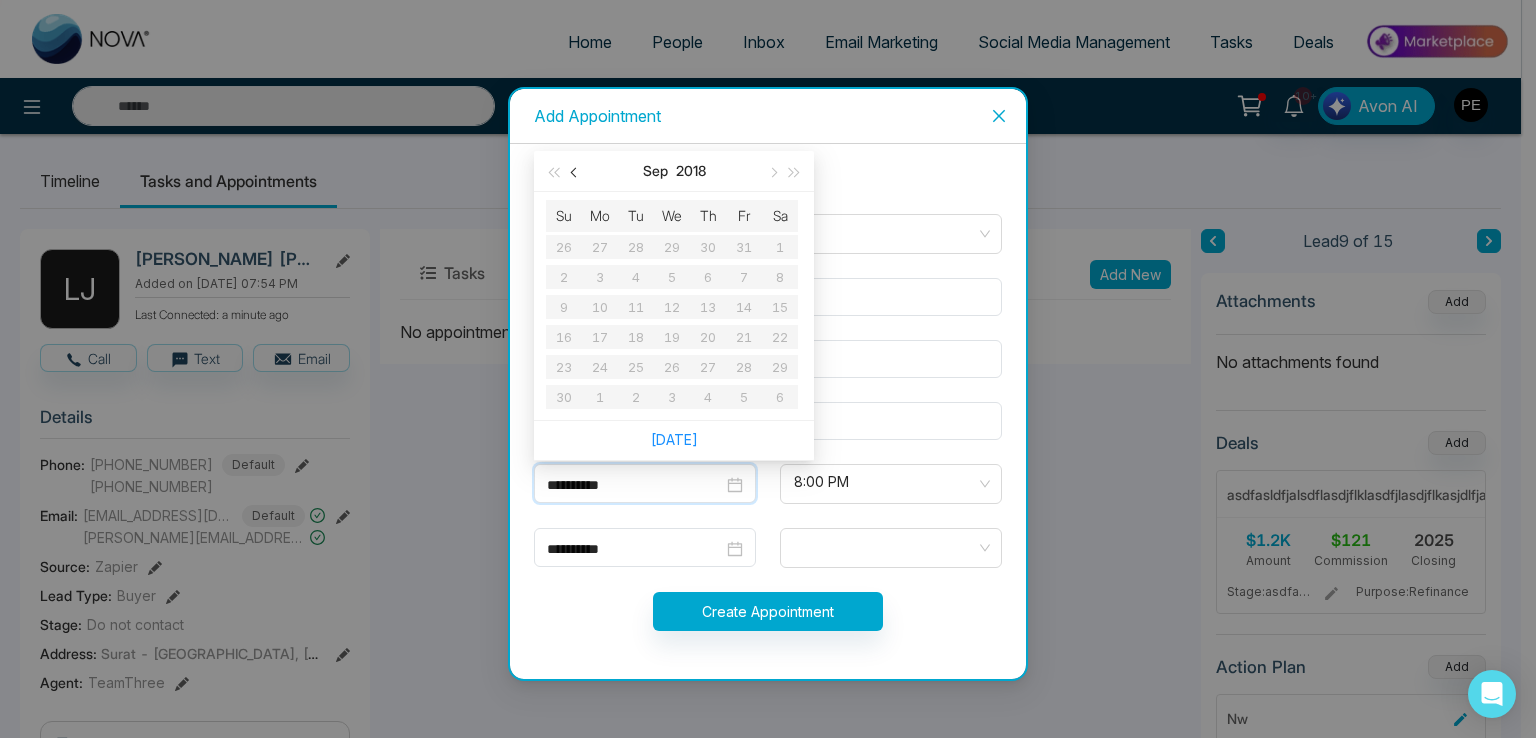 click at bounding box center [575, 171] 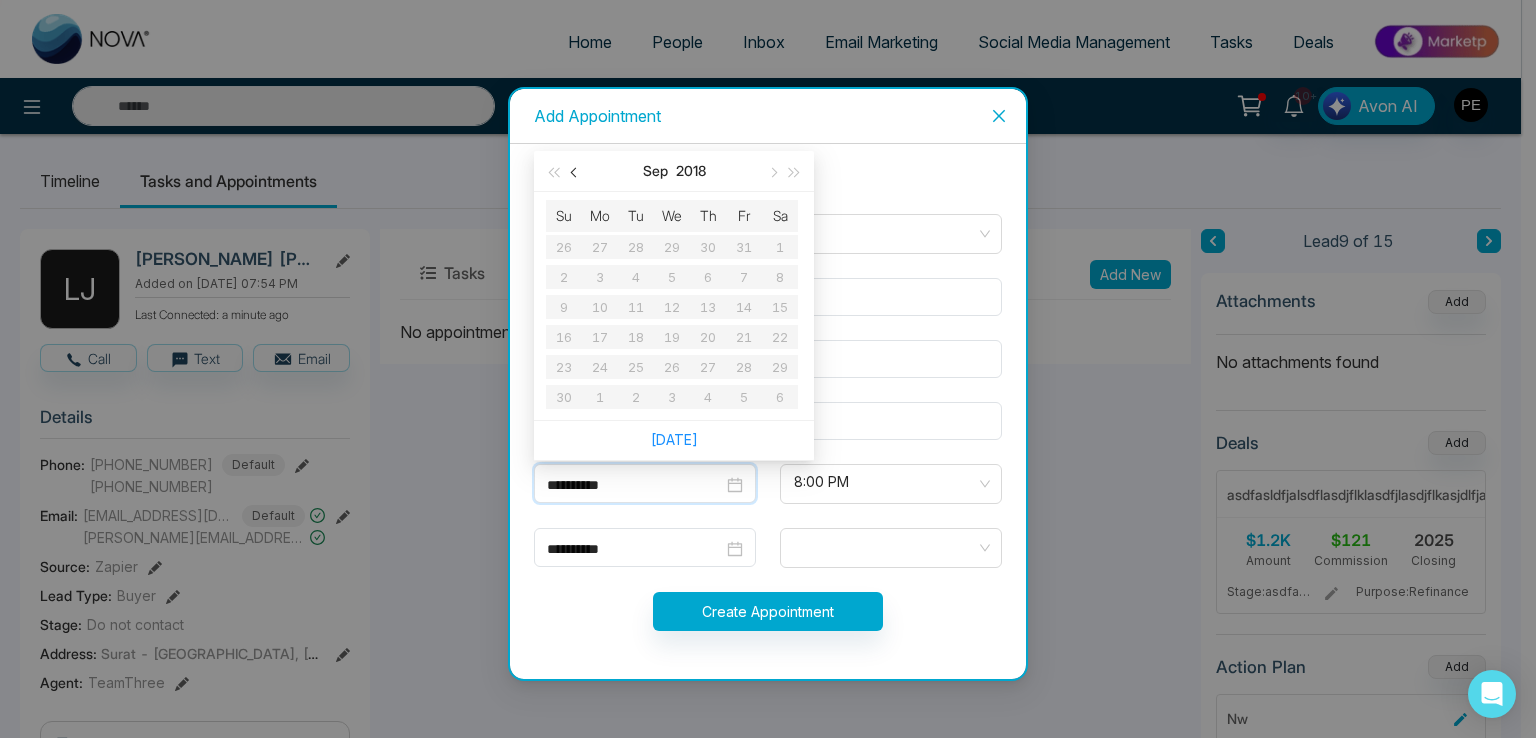 click at bounding box center (575, 171) 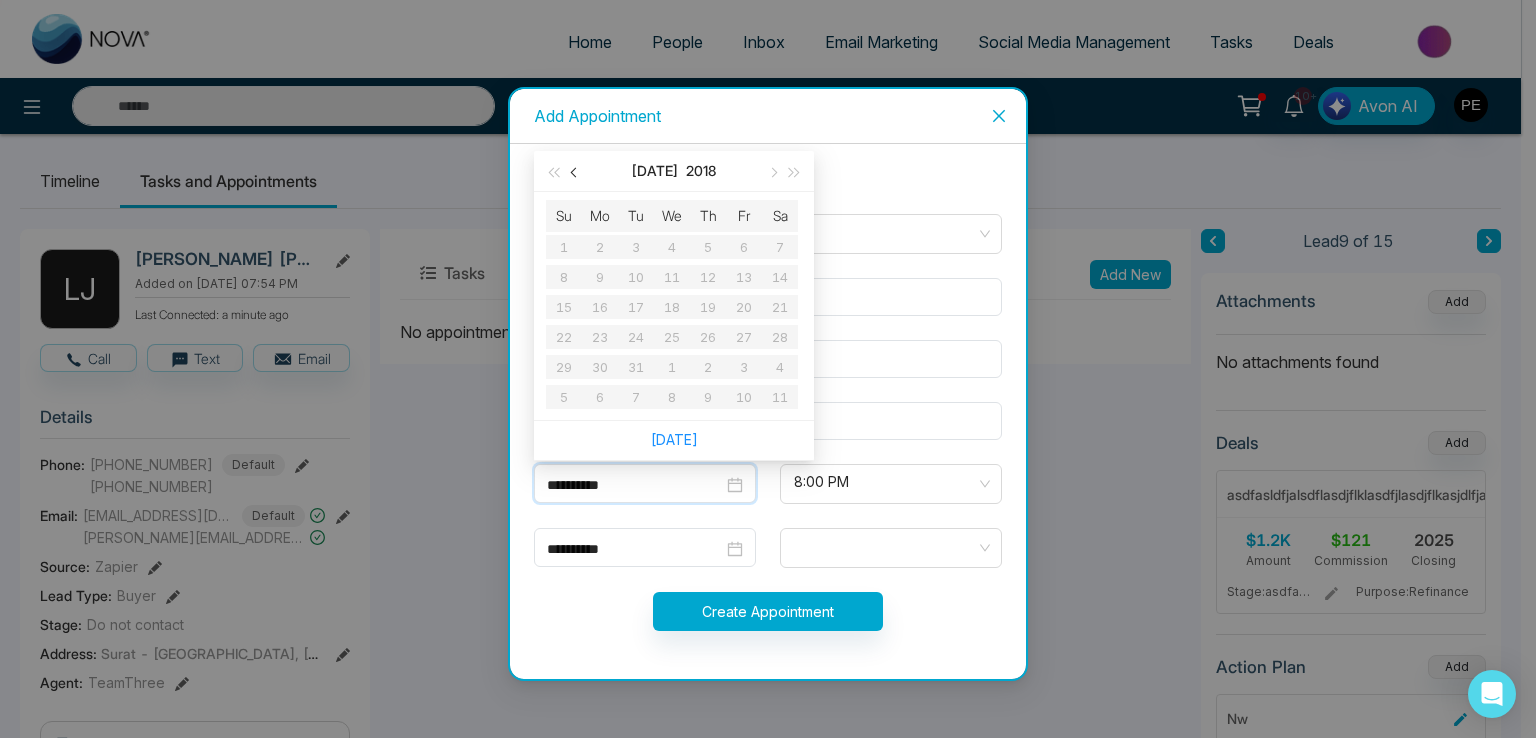 click at bounding box center (575, 171) 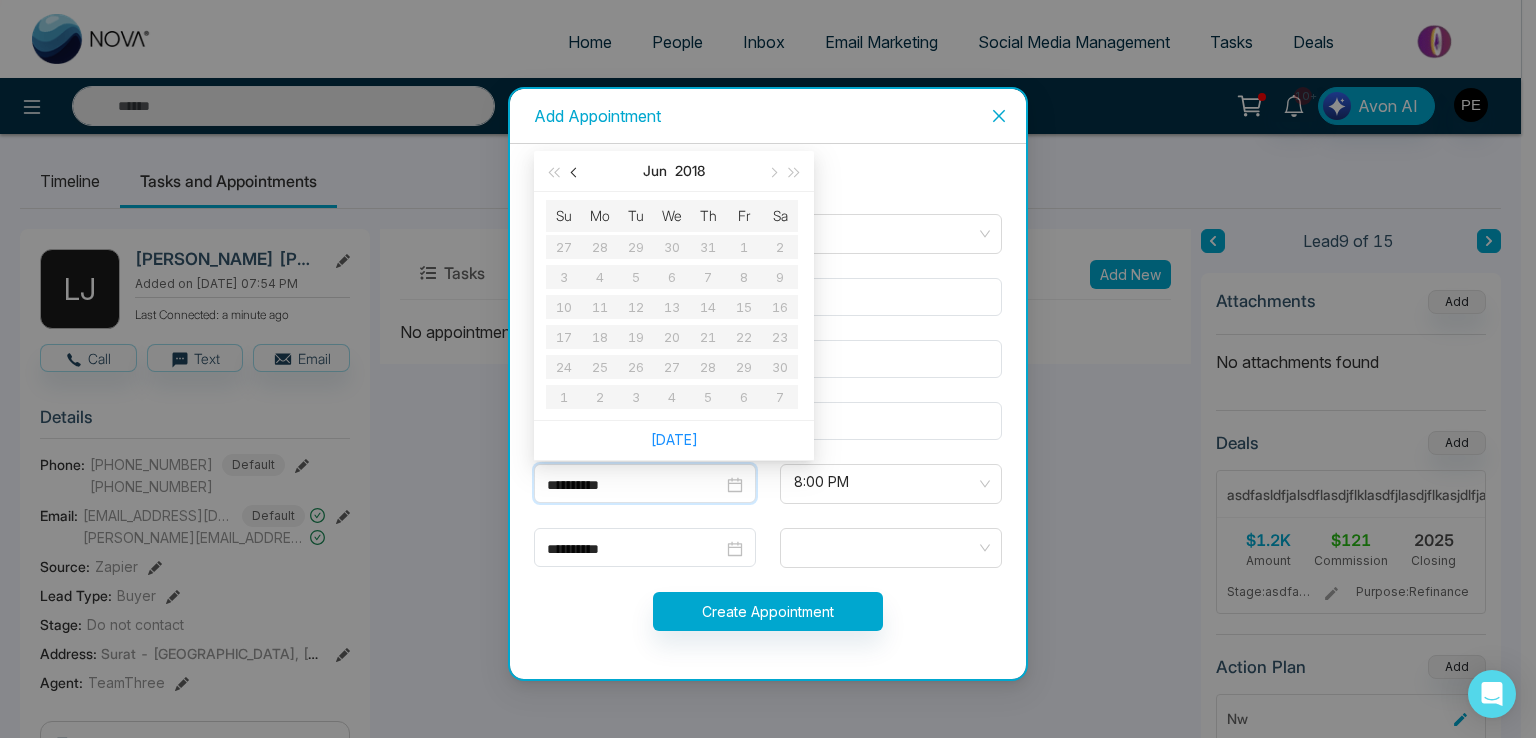 click at bounding box center (575, 171) 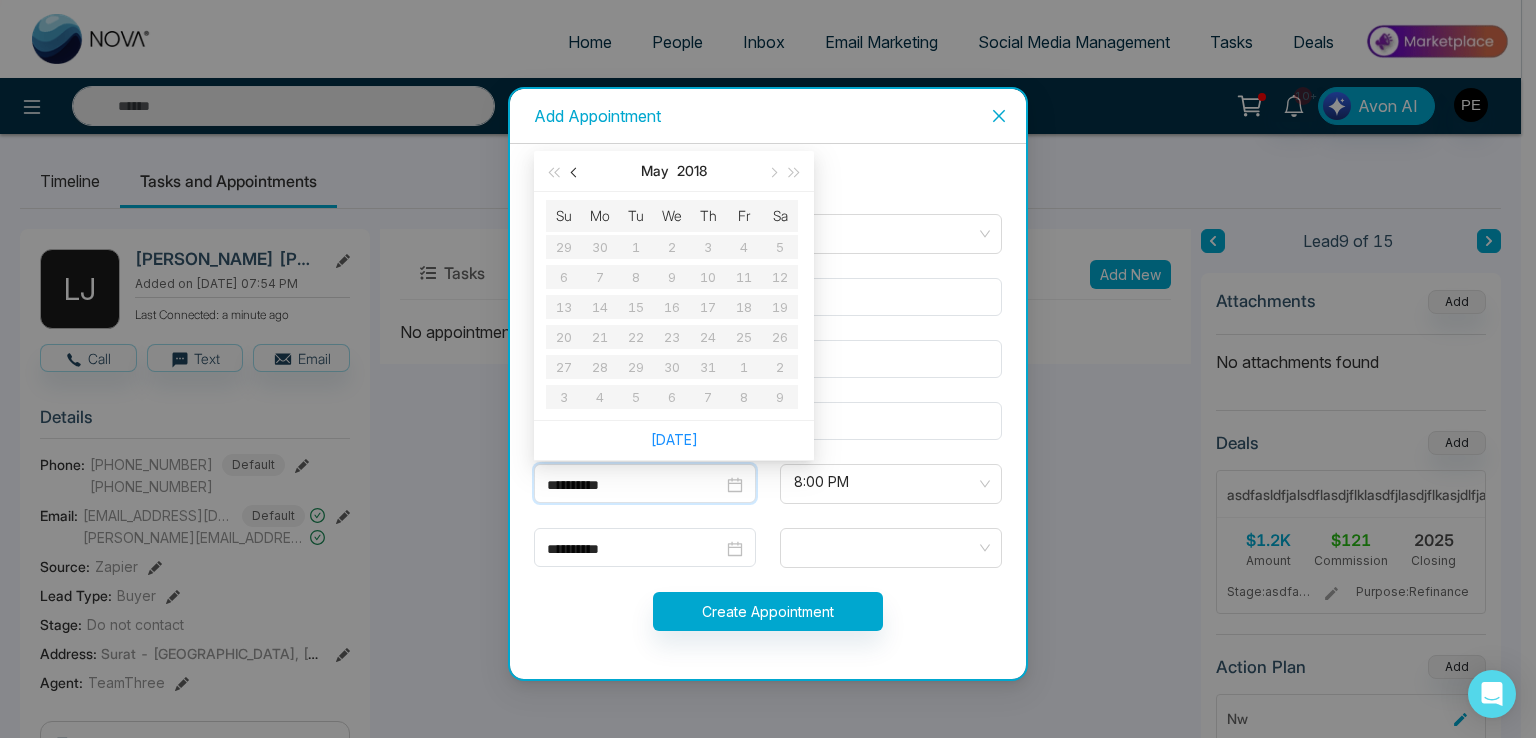 click at bounding box center (575, 171) 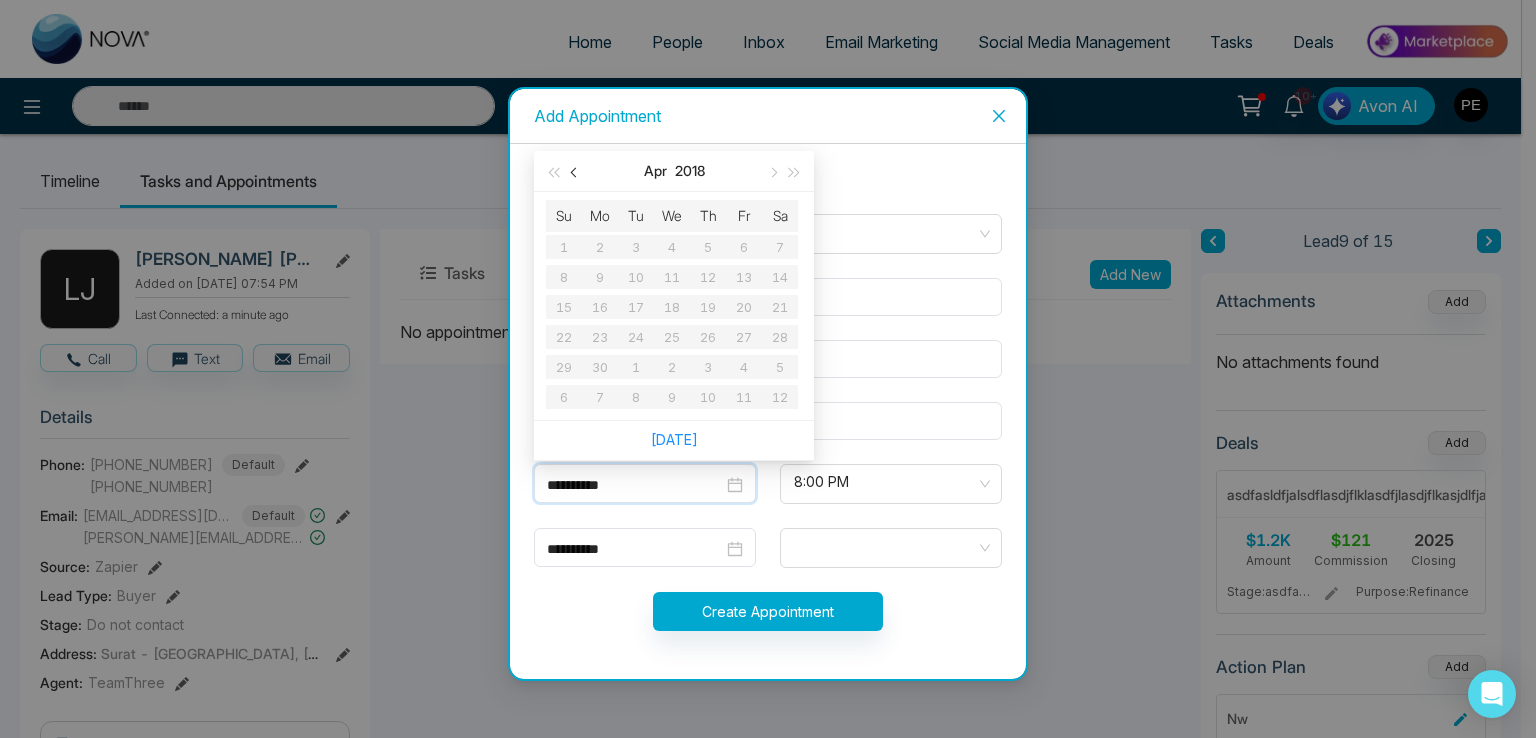 click at bounding box center [575, 171] 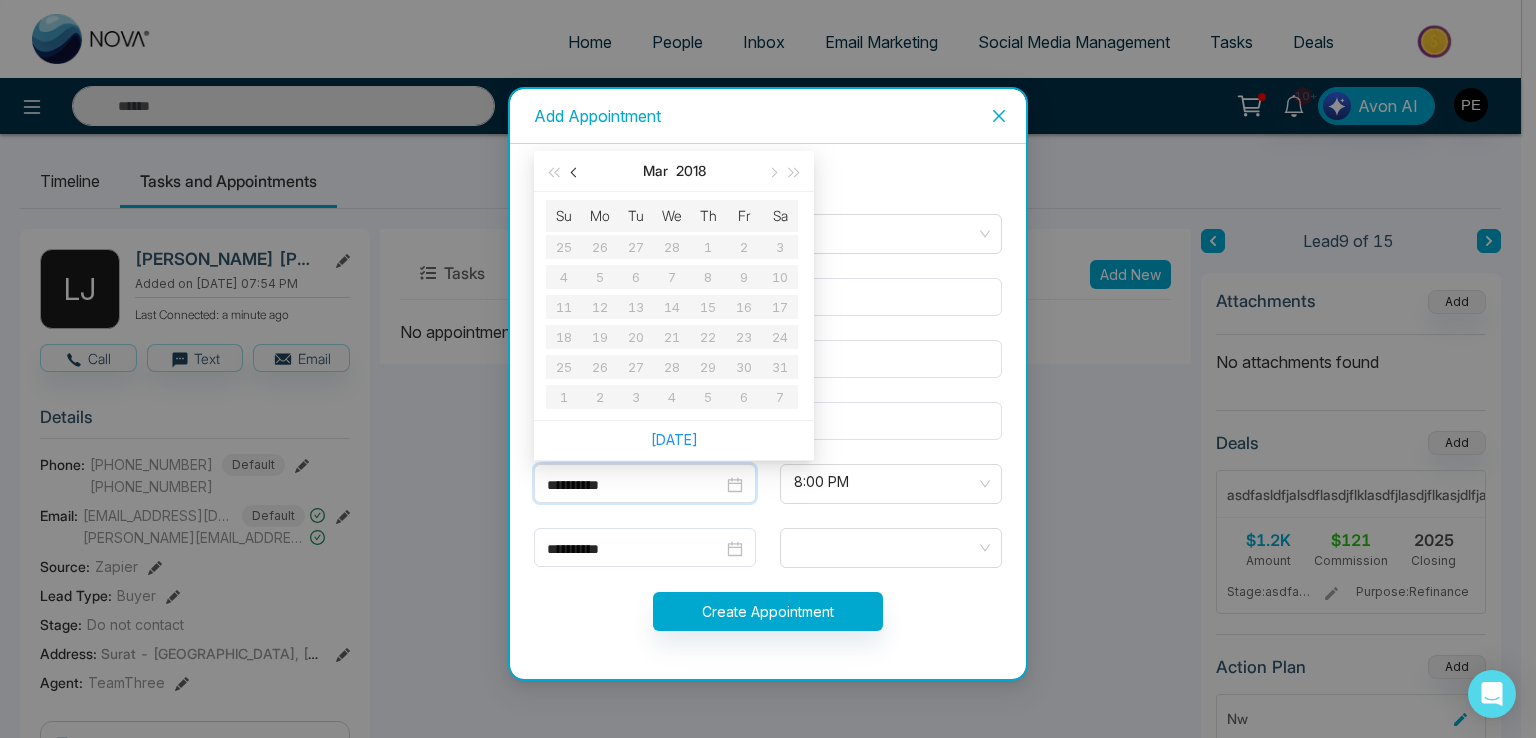 click at bounding box center [575, 171] 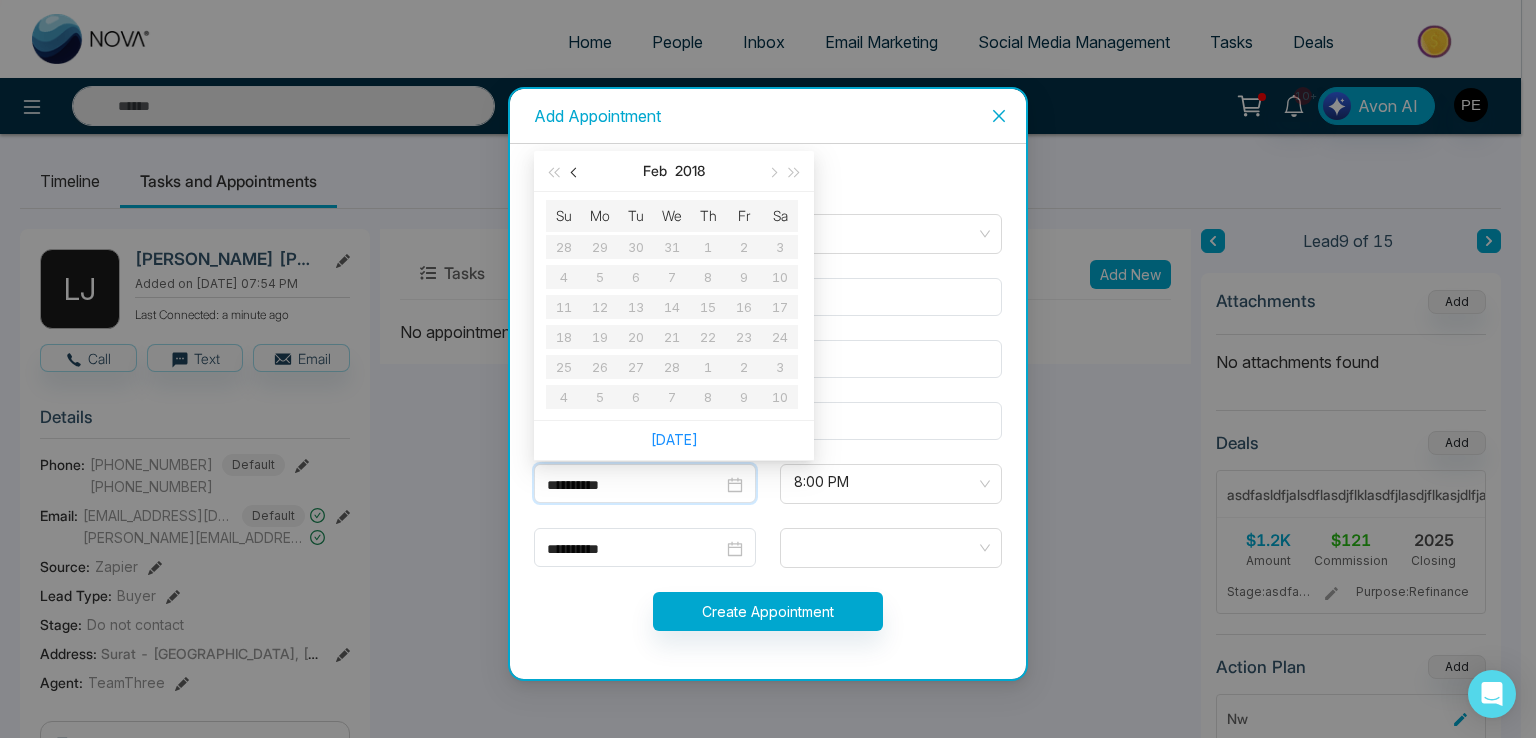 click at bounding box center (575, 171) 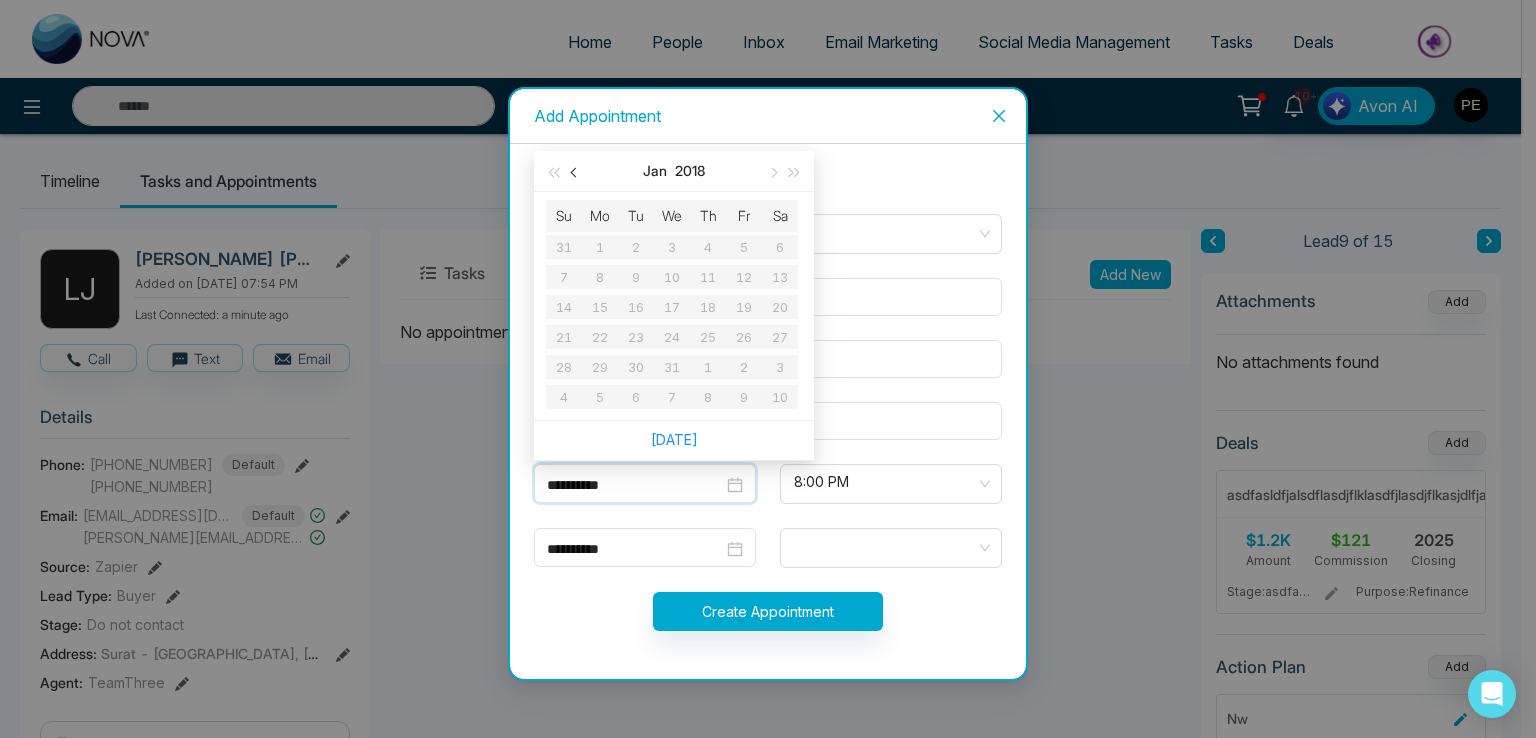 click at bounding box center (575, 171) 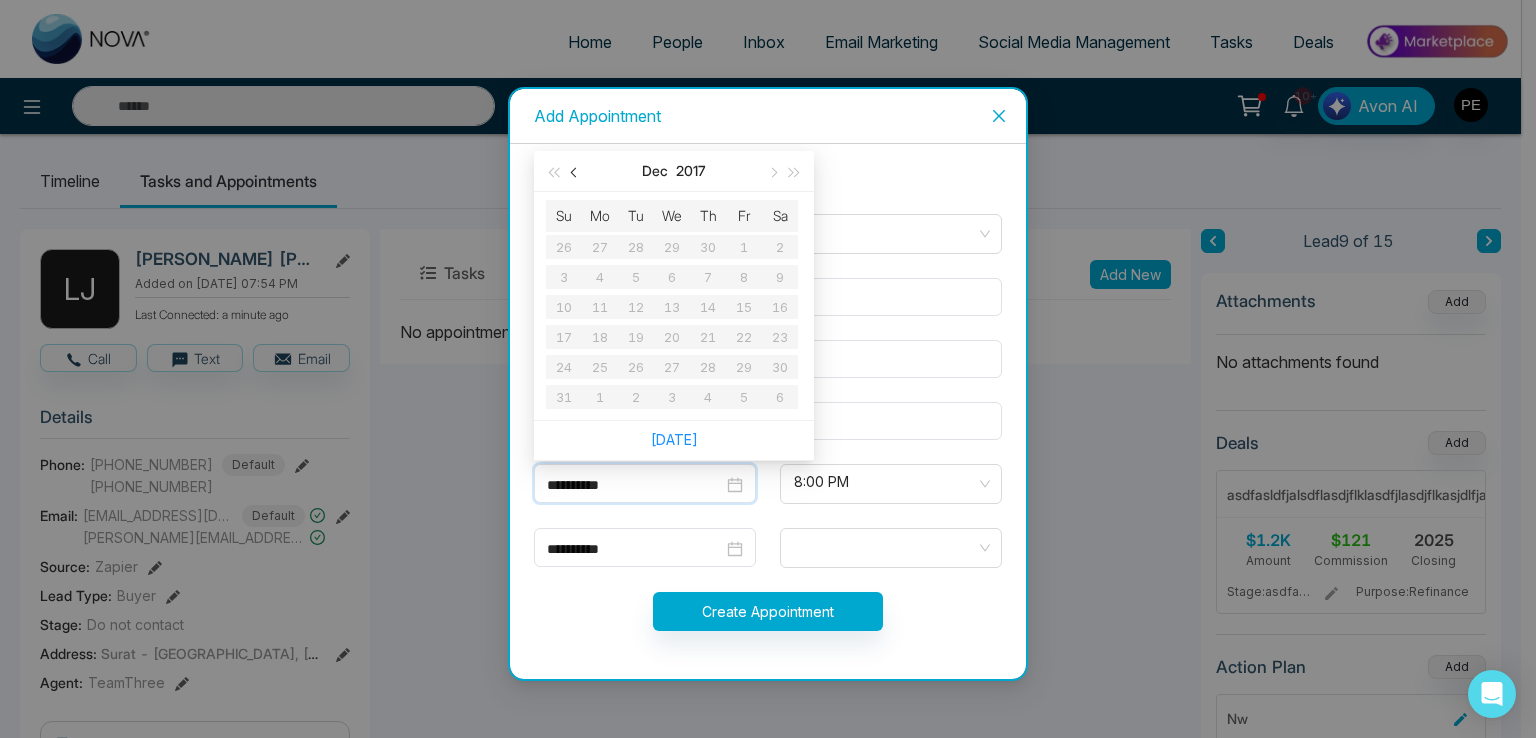 click at bounding box center [575, 171] 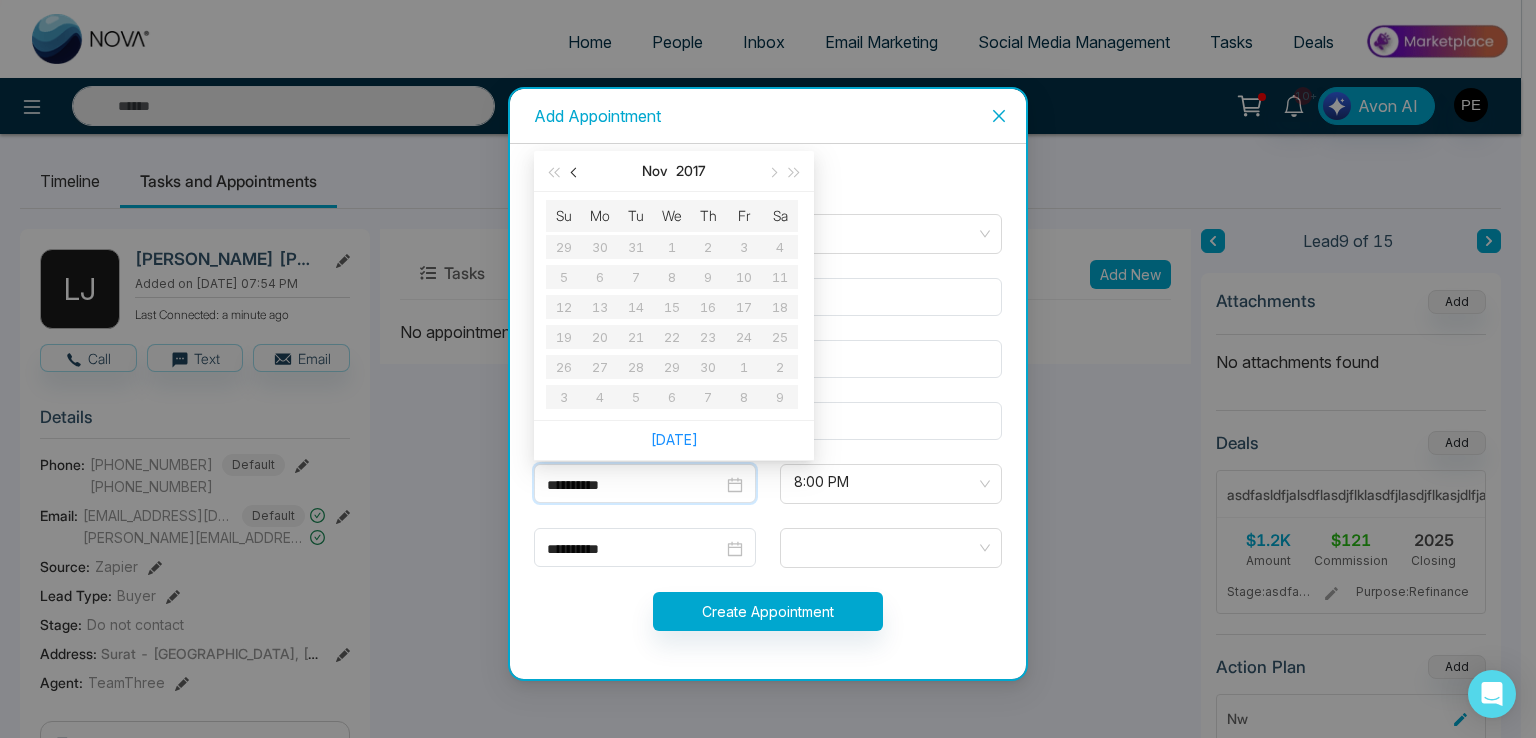 click at bounding box center (575, 171) 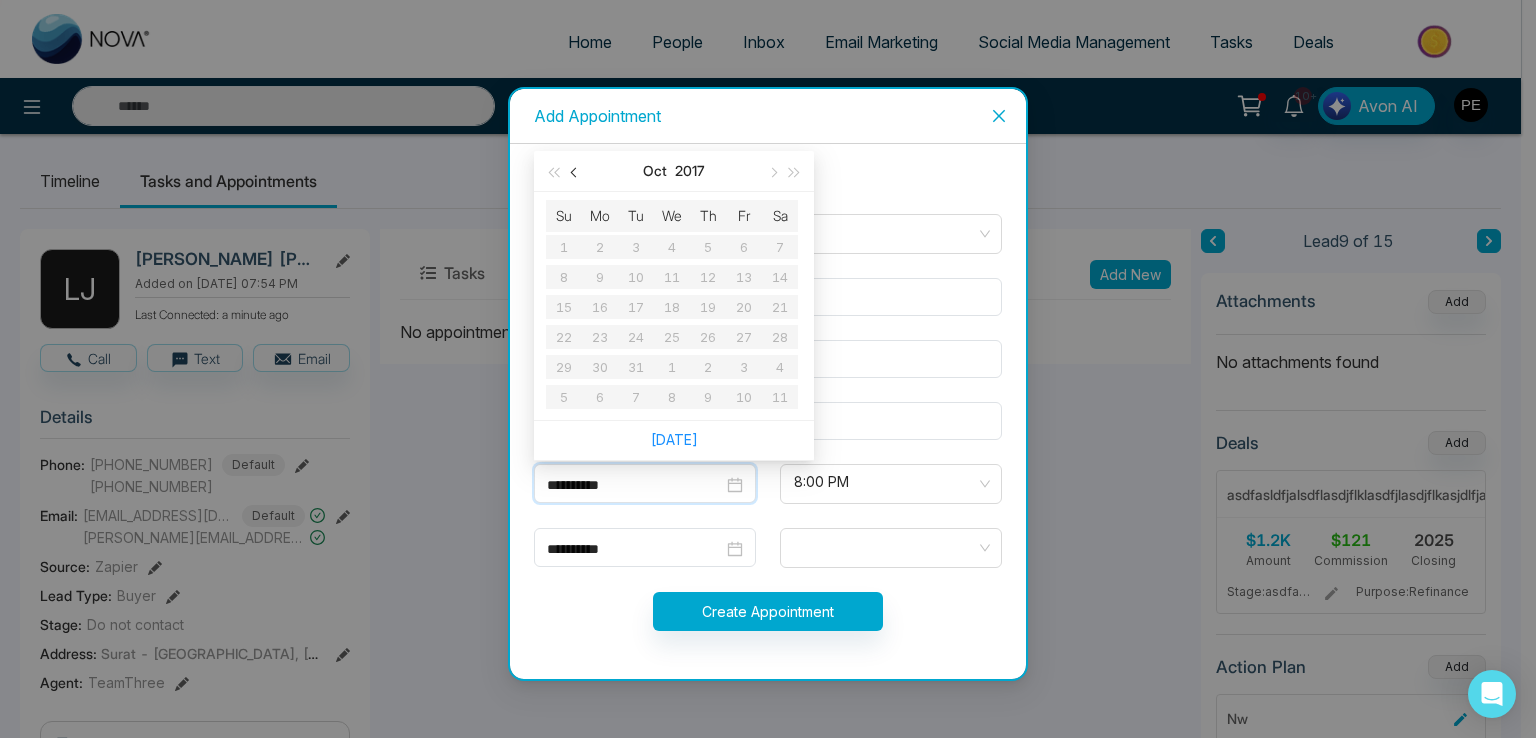 click at bounding box center [575, 171] 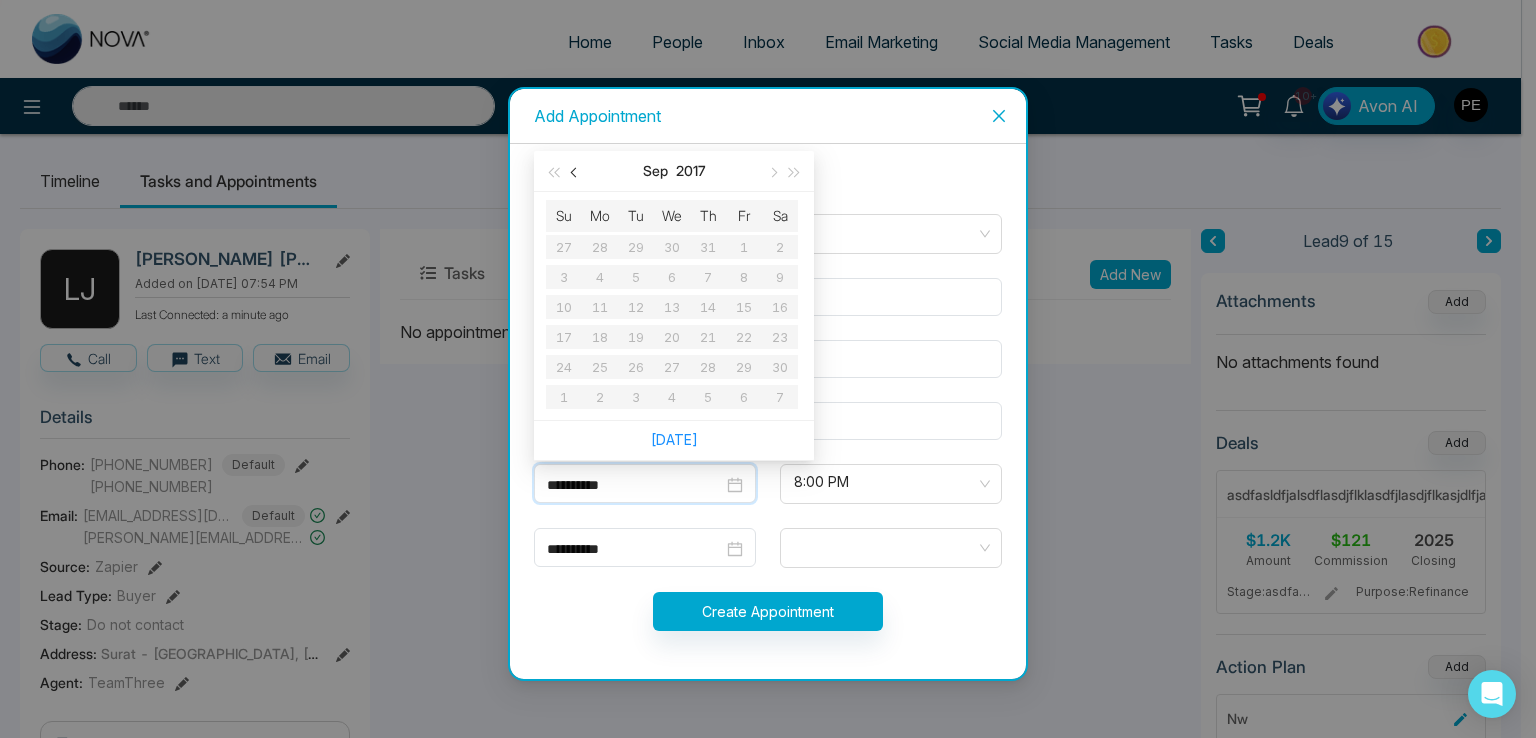 click at bounding box center [575, 171] 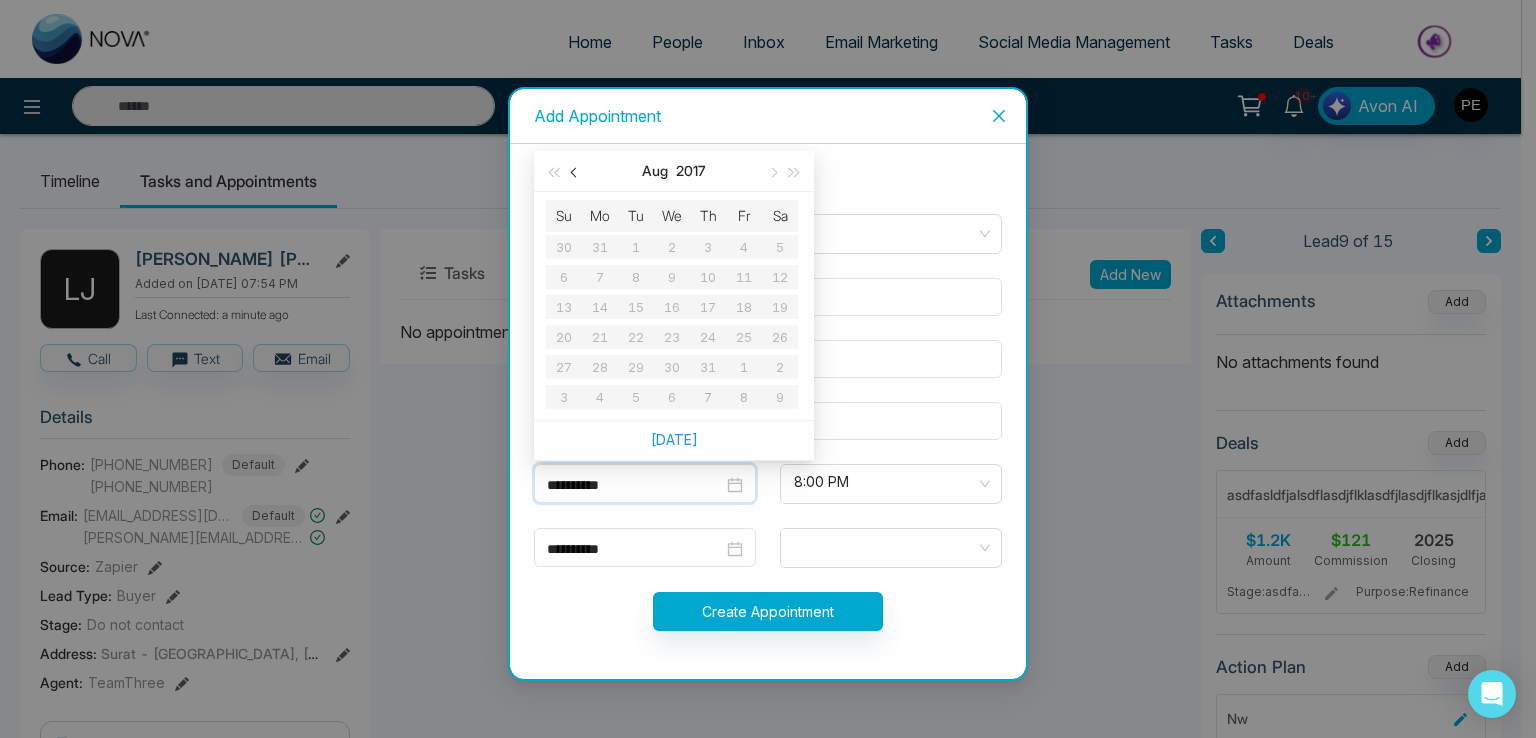 click at bounding box center (575, 171) 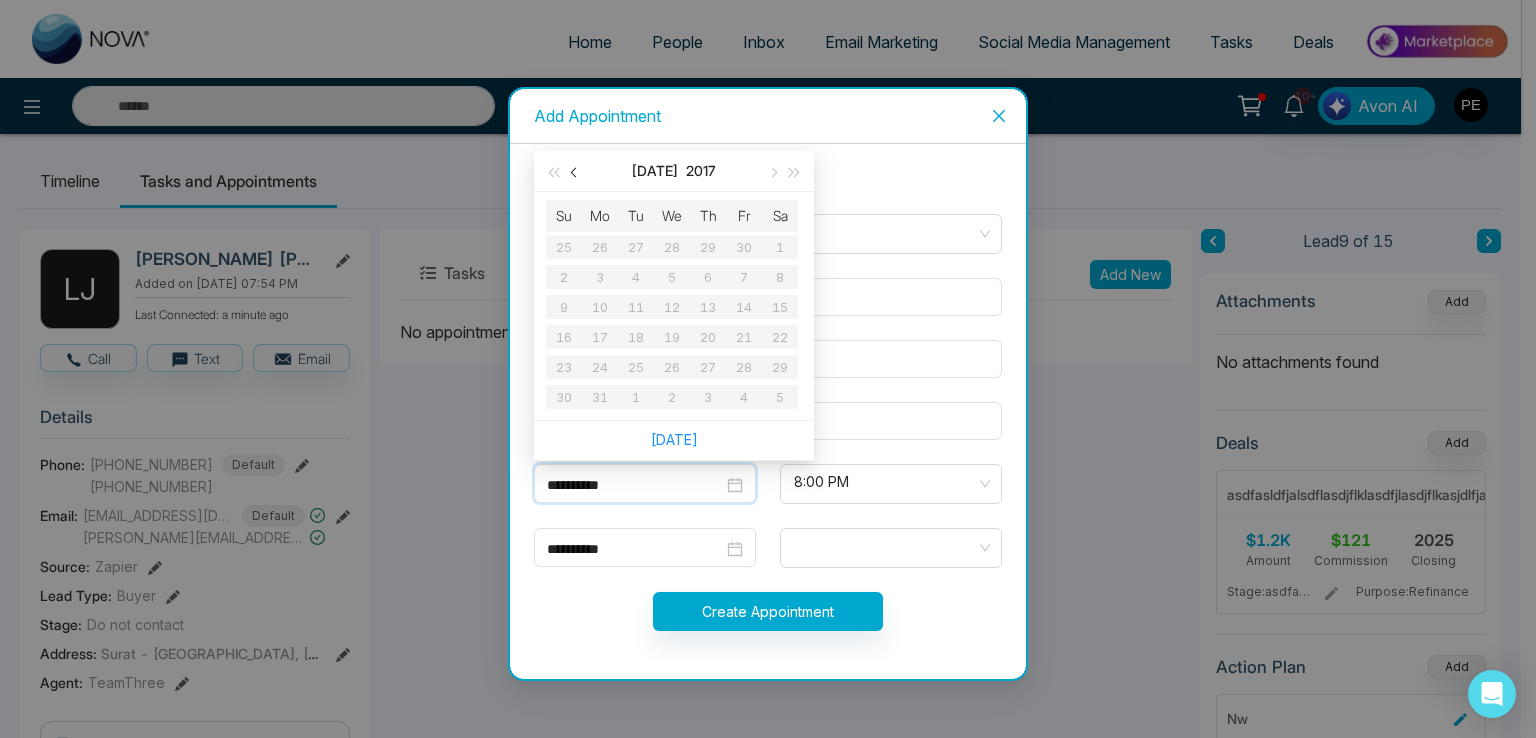 click at bounding box center [575, 171] 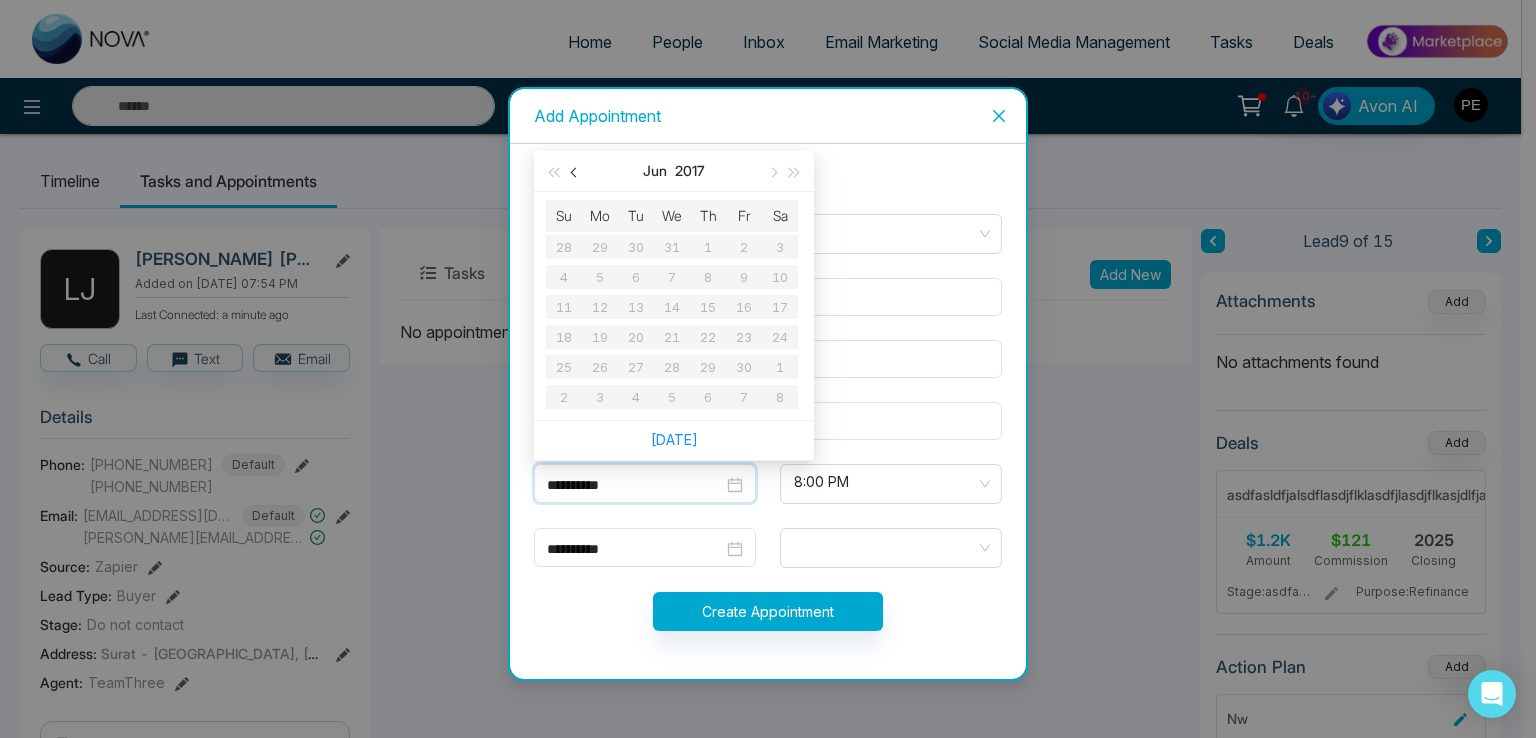 click at bounding box center [575, 171] 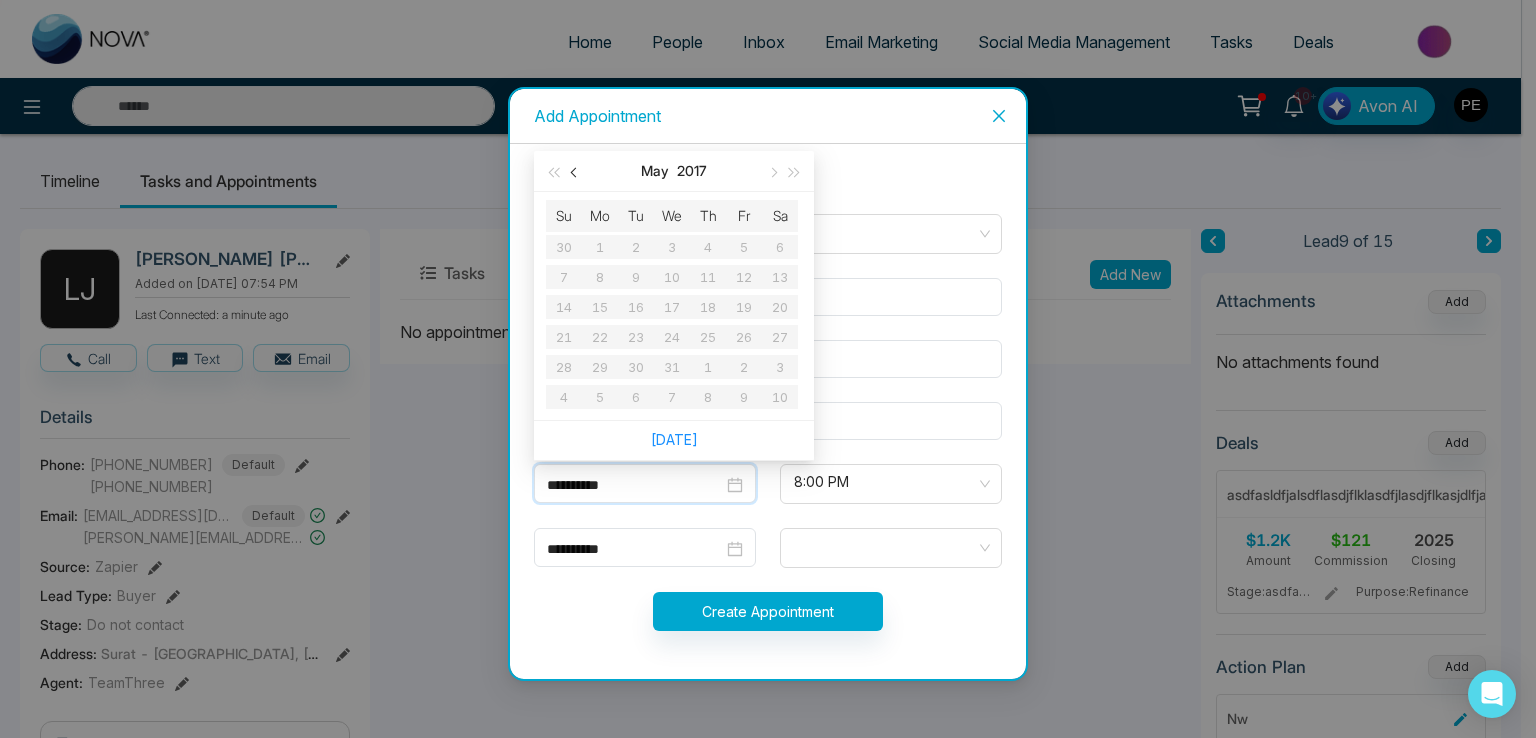 click at bounding box center (575, 171) 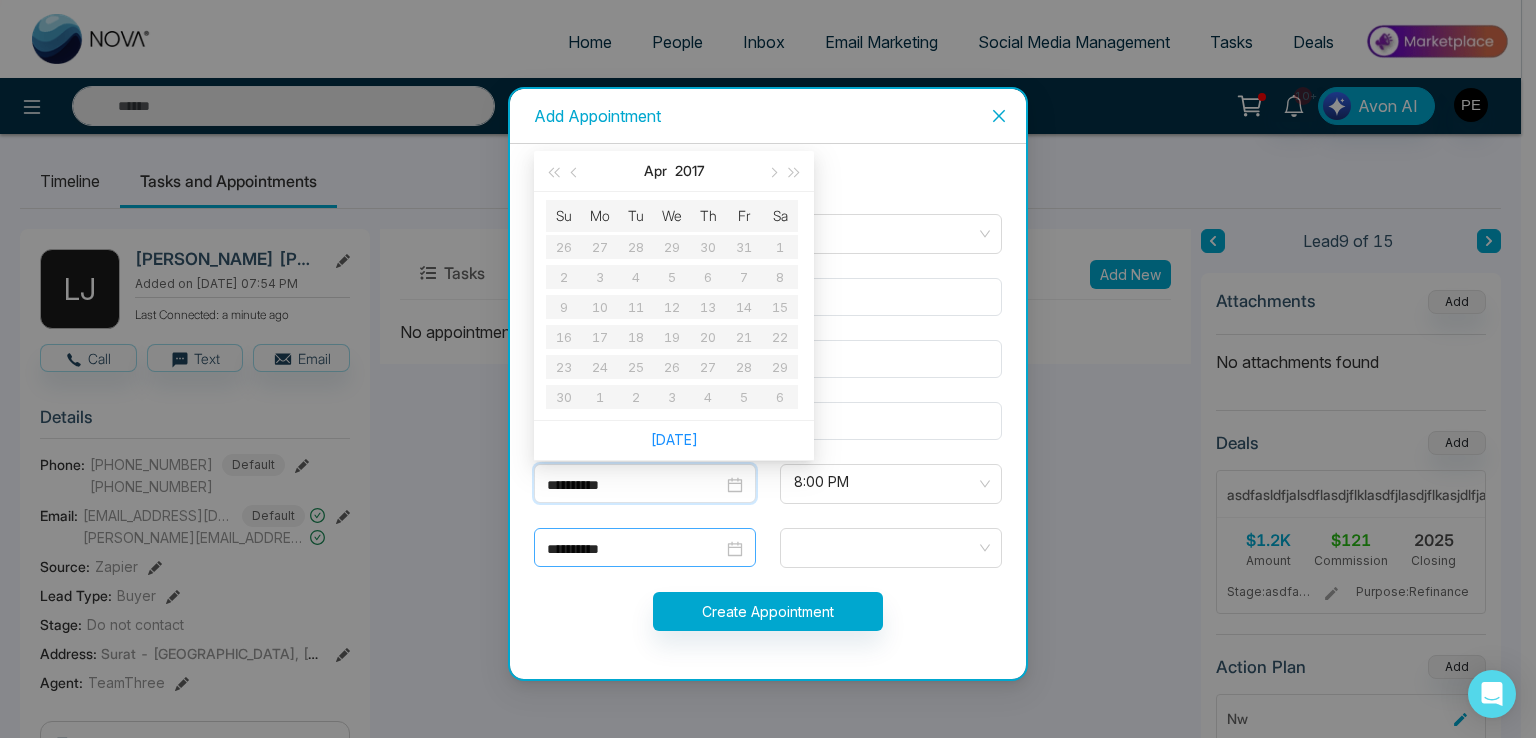 click on "**********" at bounding box center [635, 549] 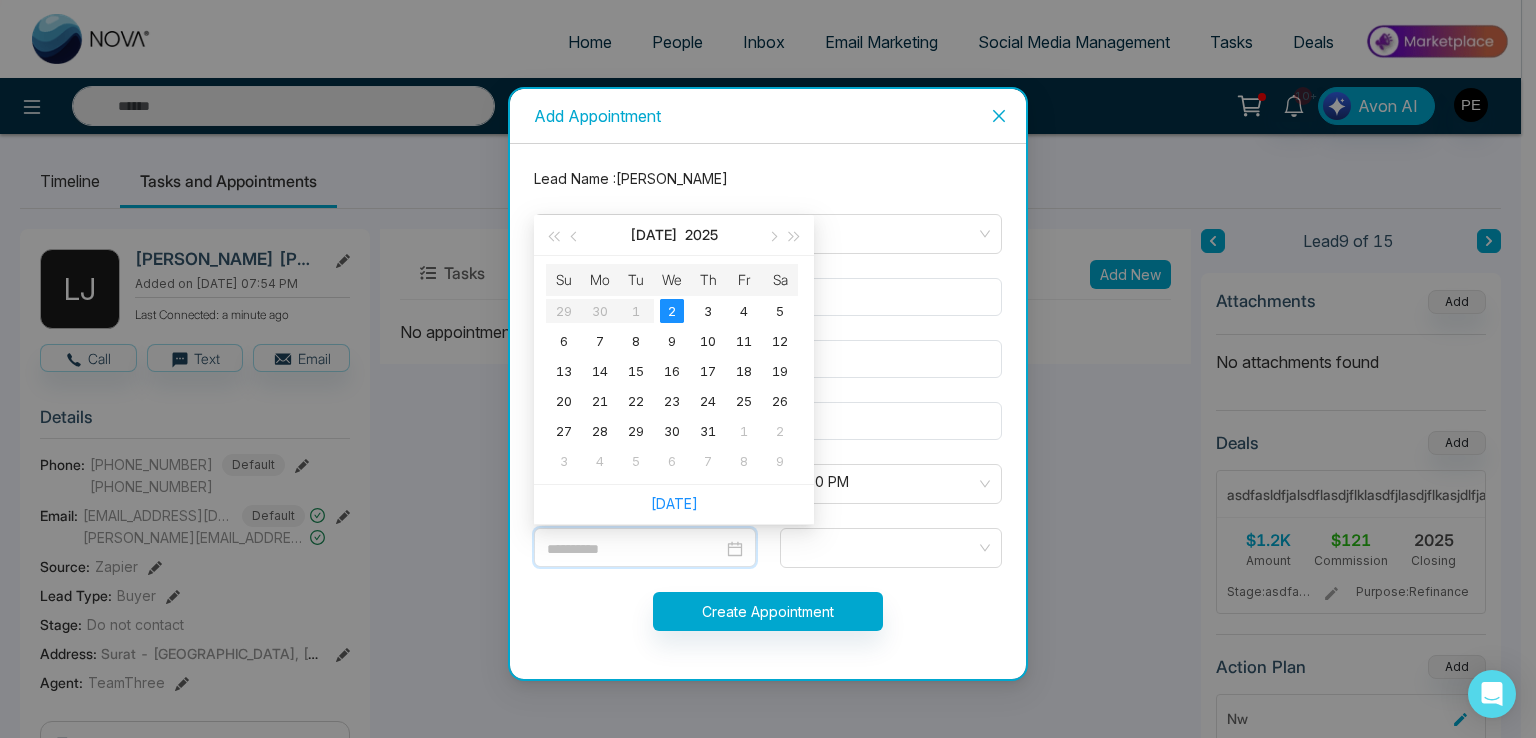 type on "**********" 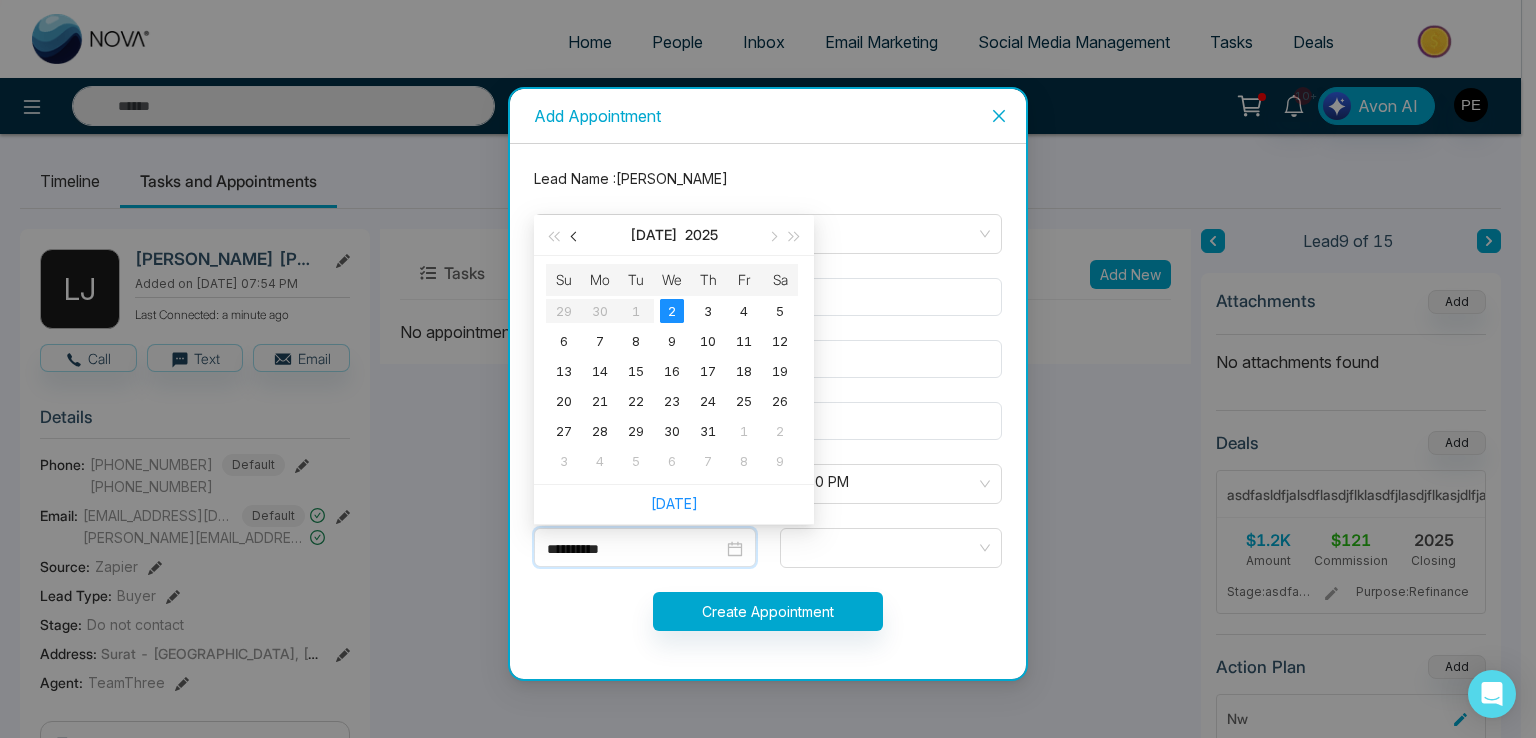 click at bounding box center [576, 237] 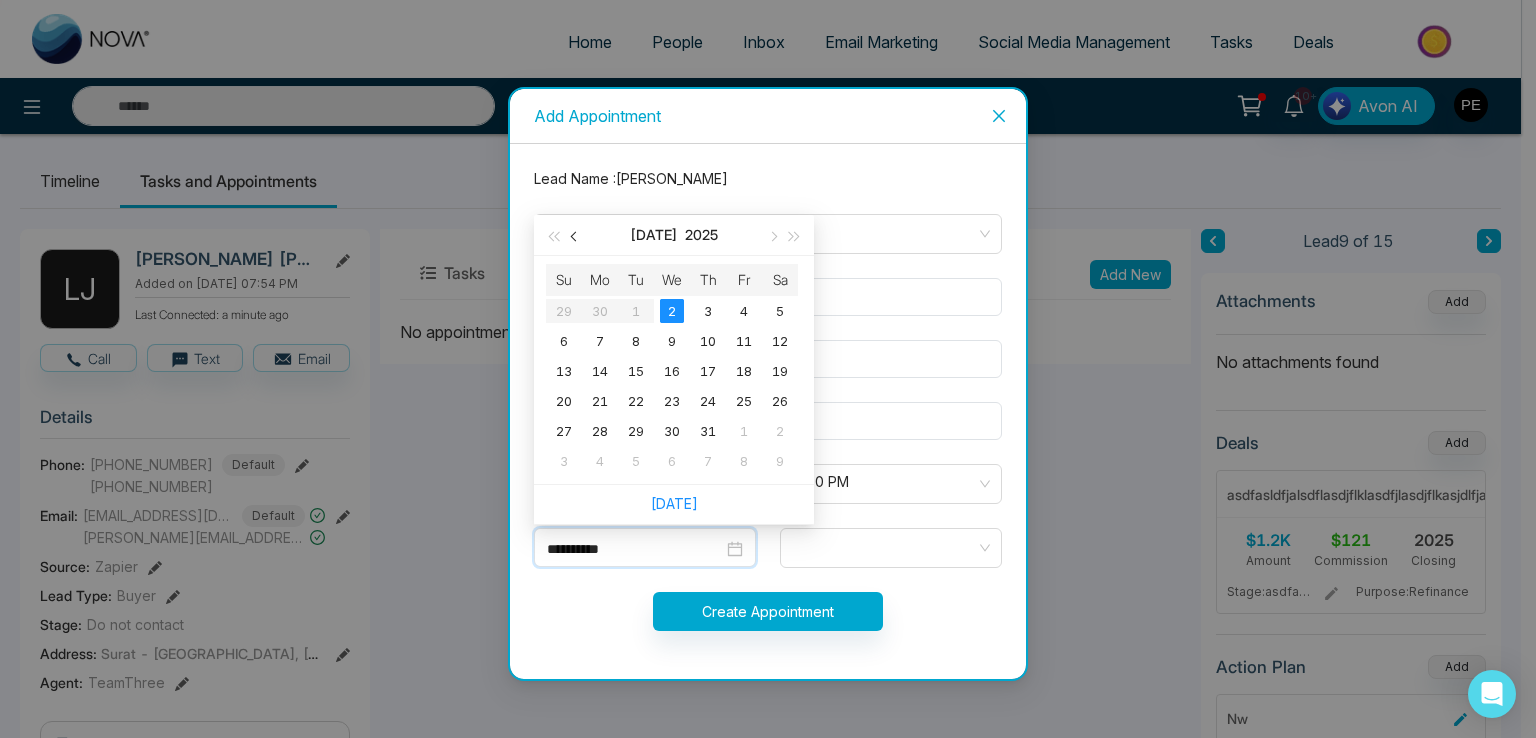 click at bounding box center [576, 237] 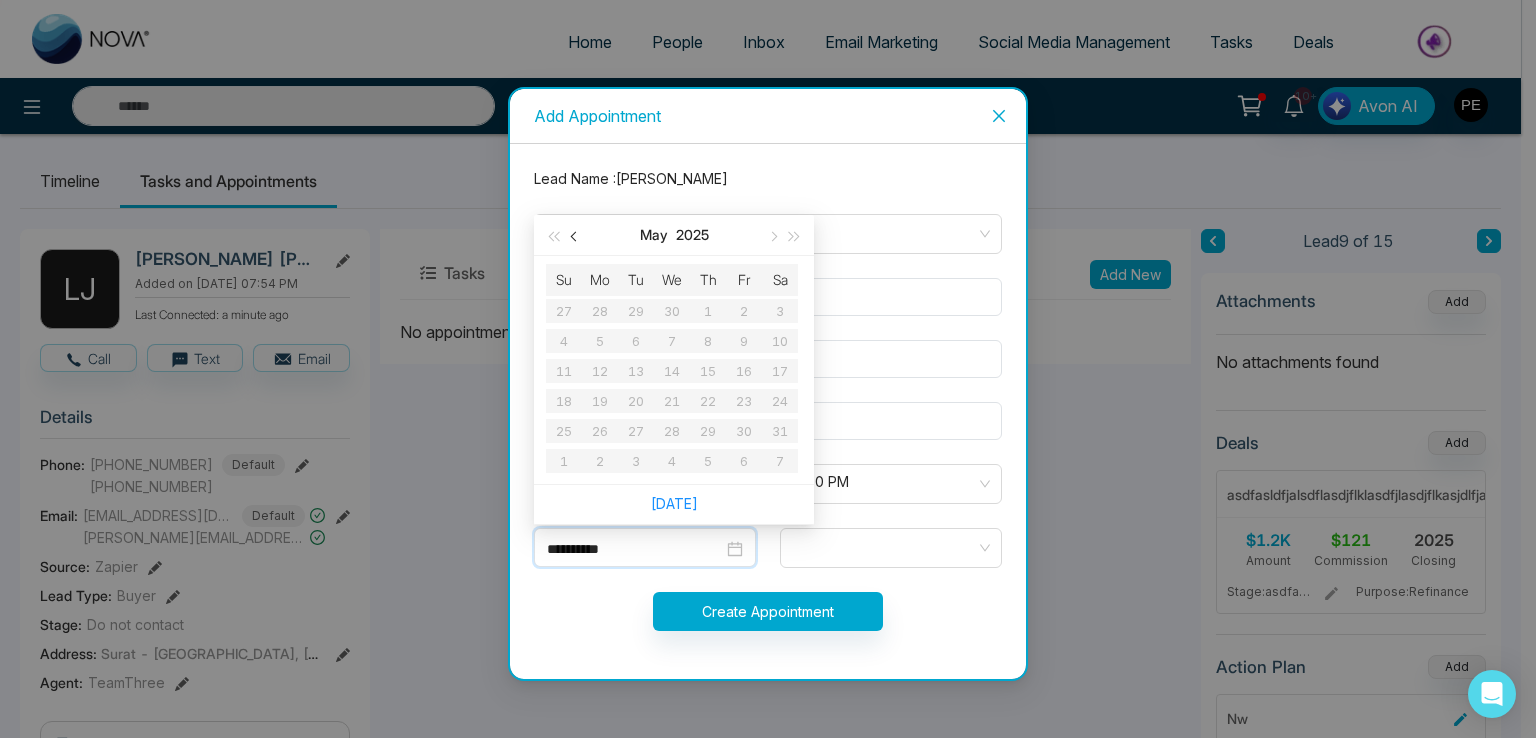 click at bounding box center (576, 237) 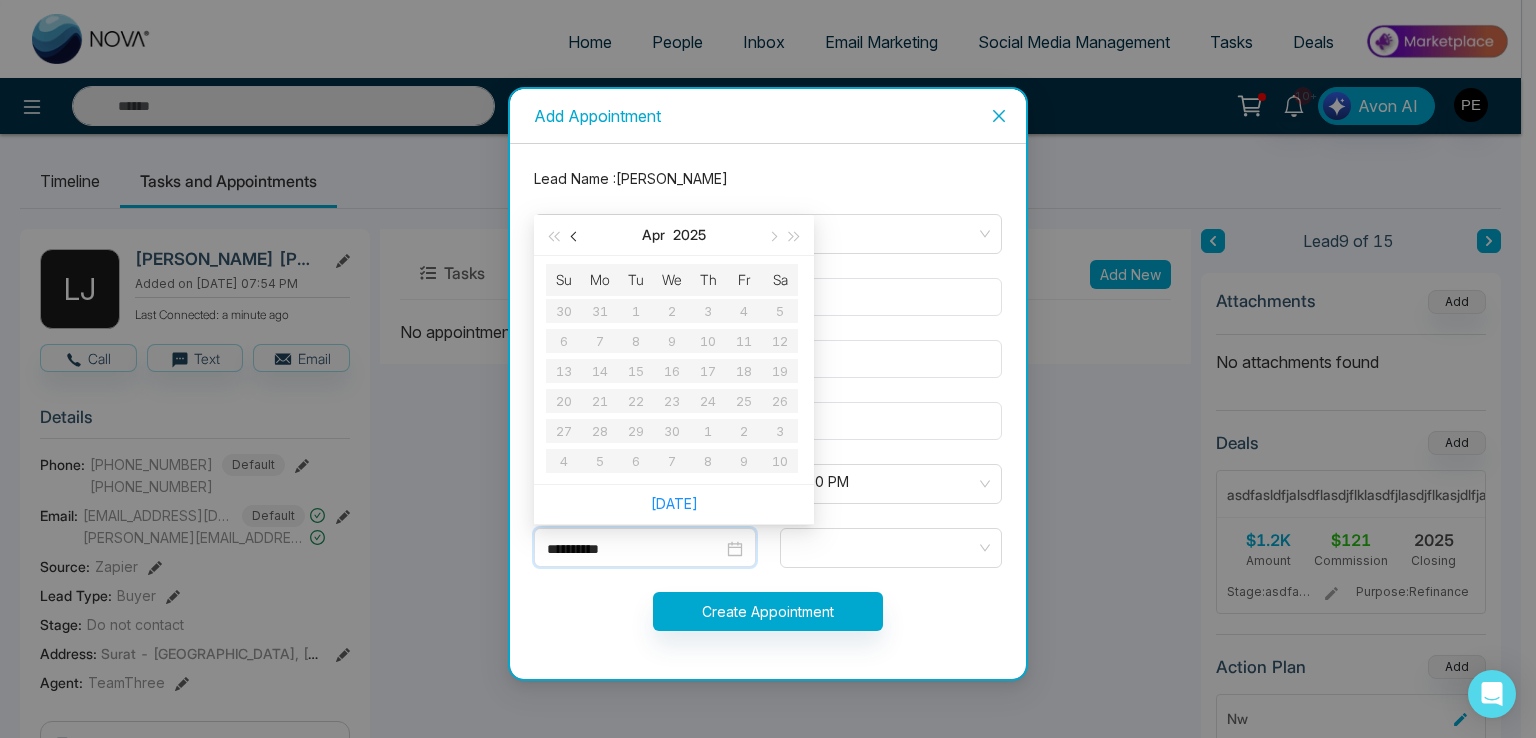 click at bounding box center (576, 237) 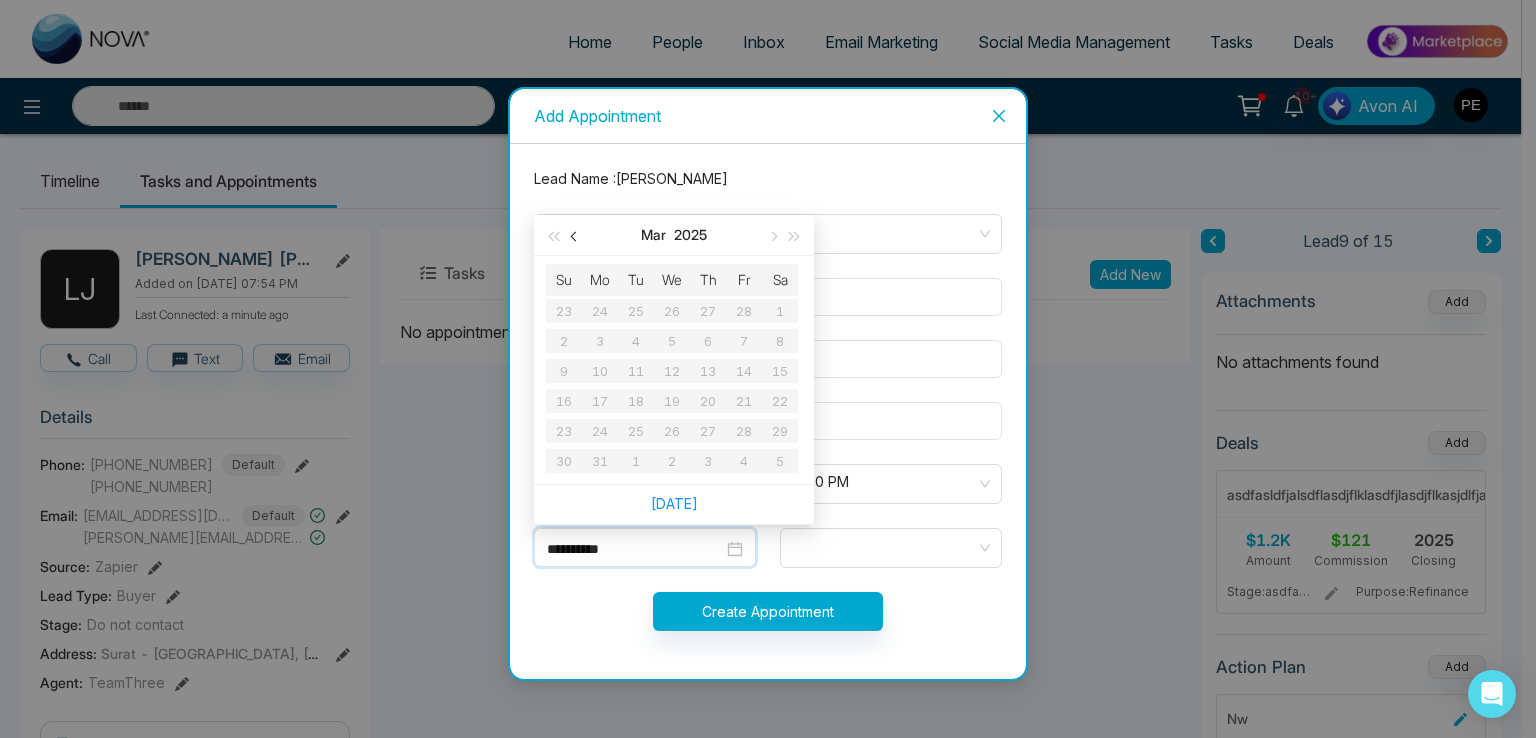 click at bounding box center [576, 237] 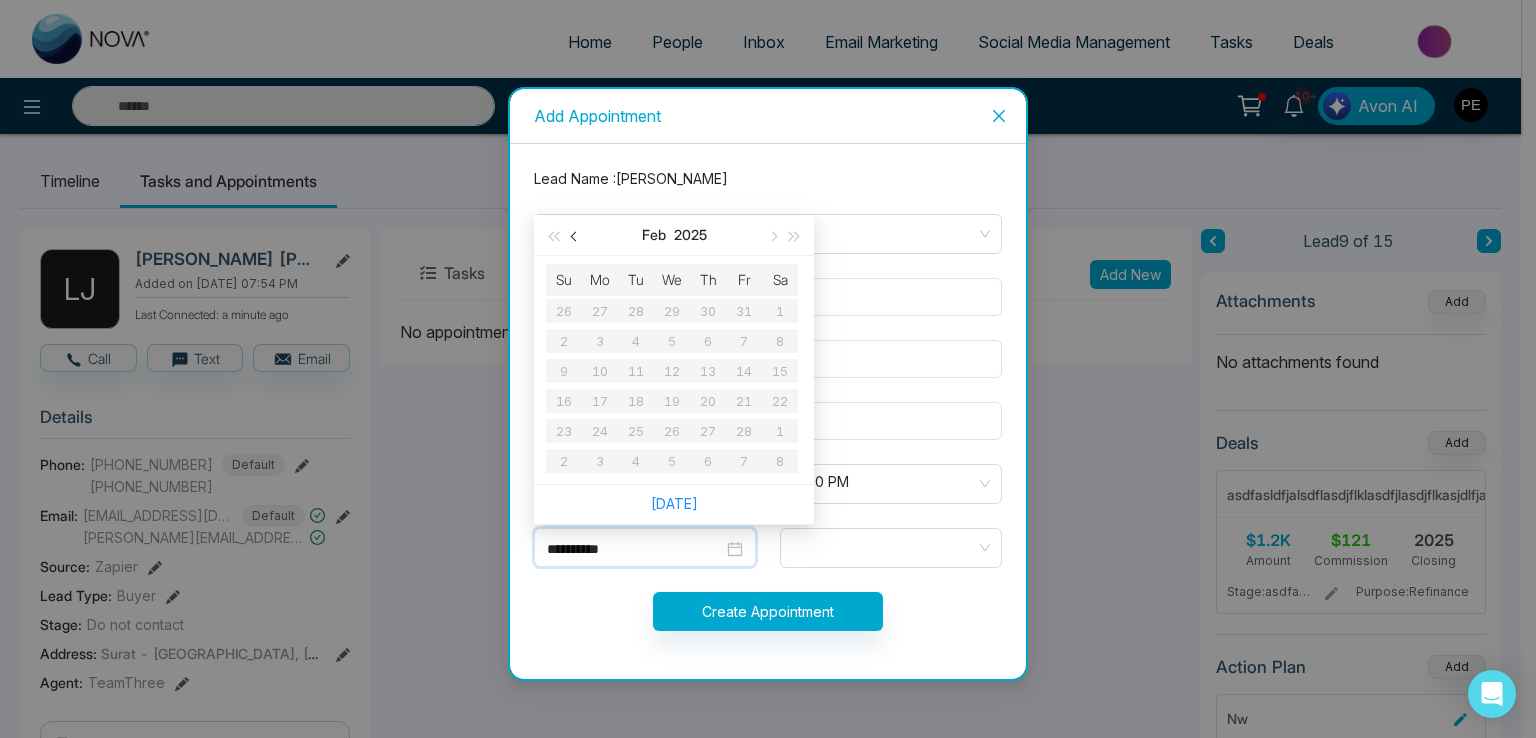 click at bounding box center (576, 237) 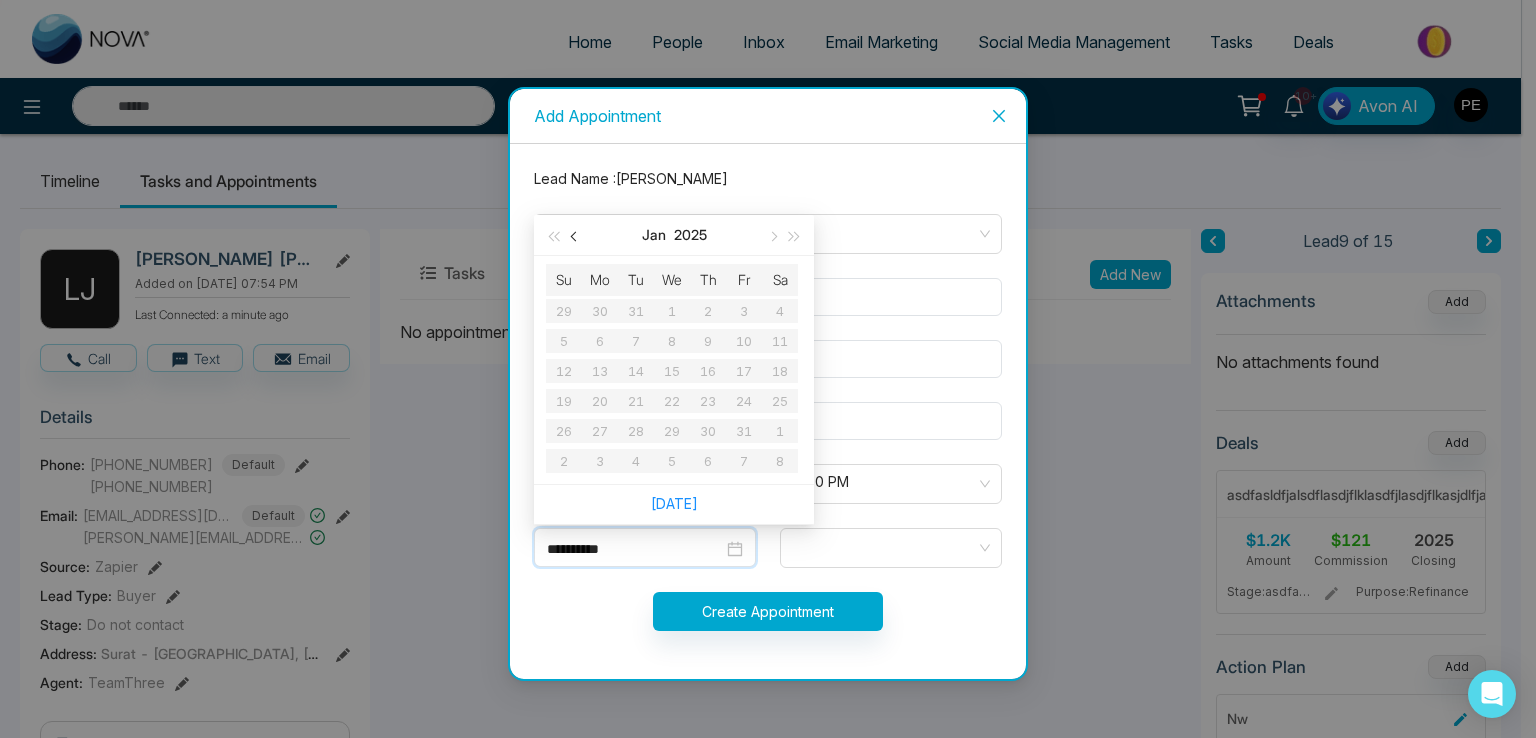 click at bounding box center (576, 237) 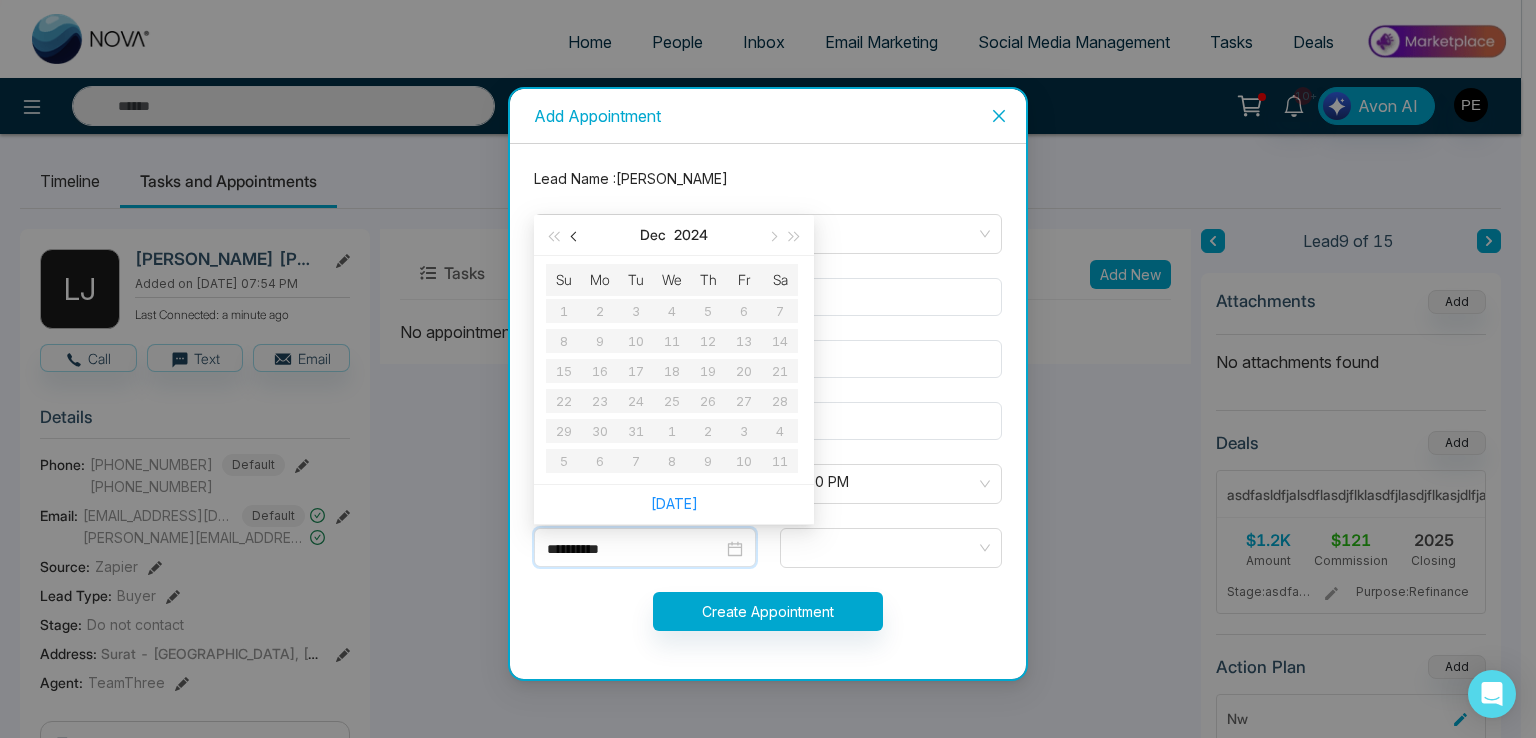 click at bounding box center [576, 237] 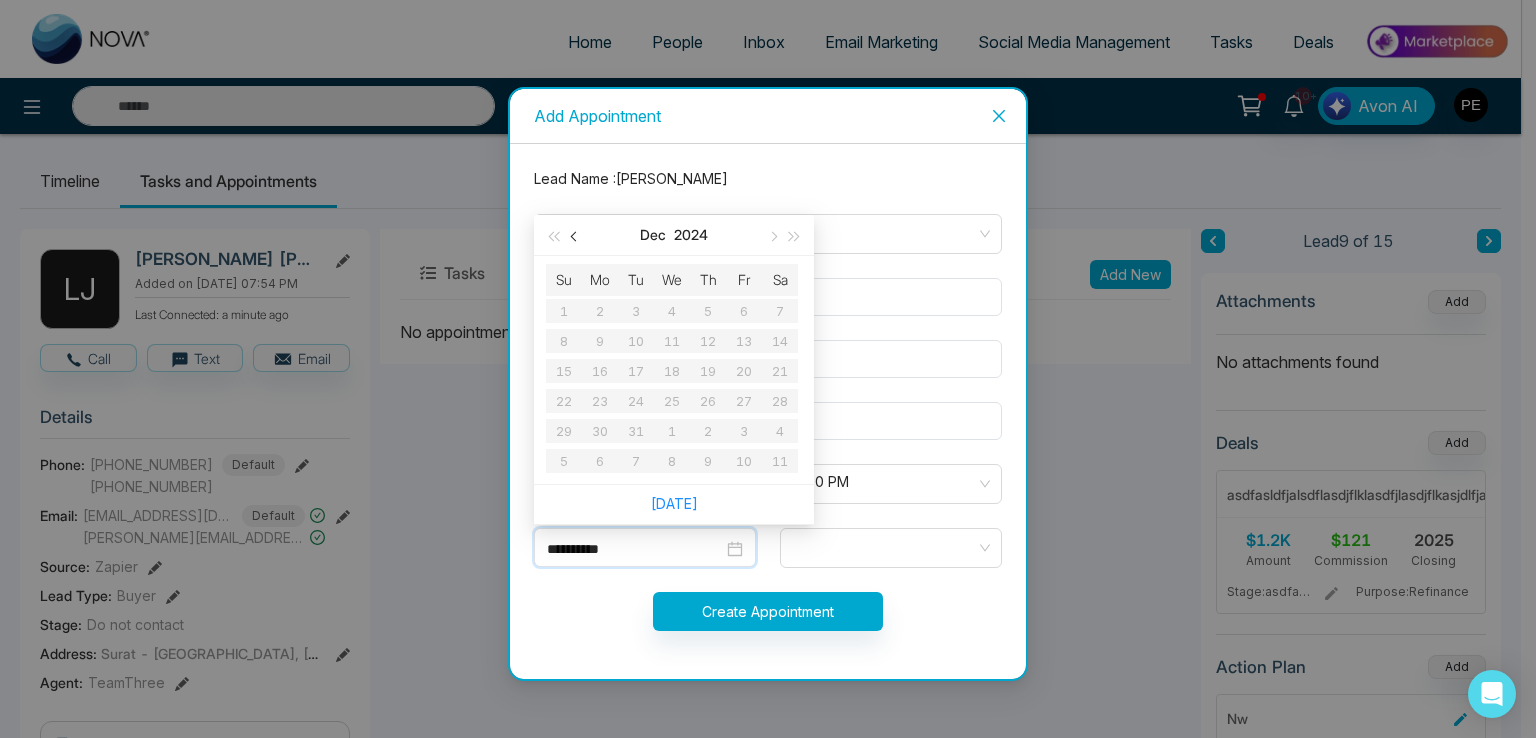 click at bounding box center (576, 237) 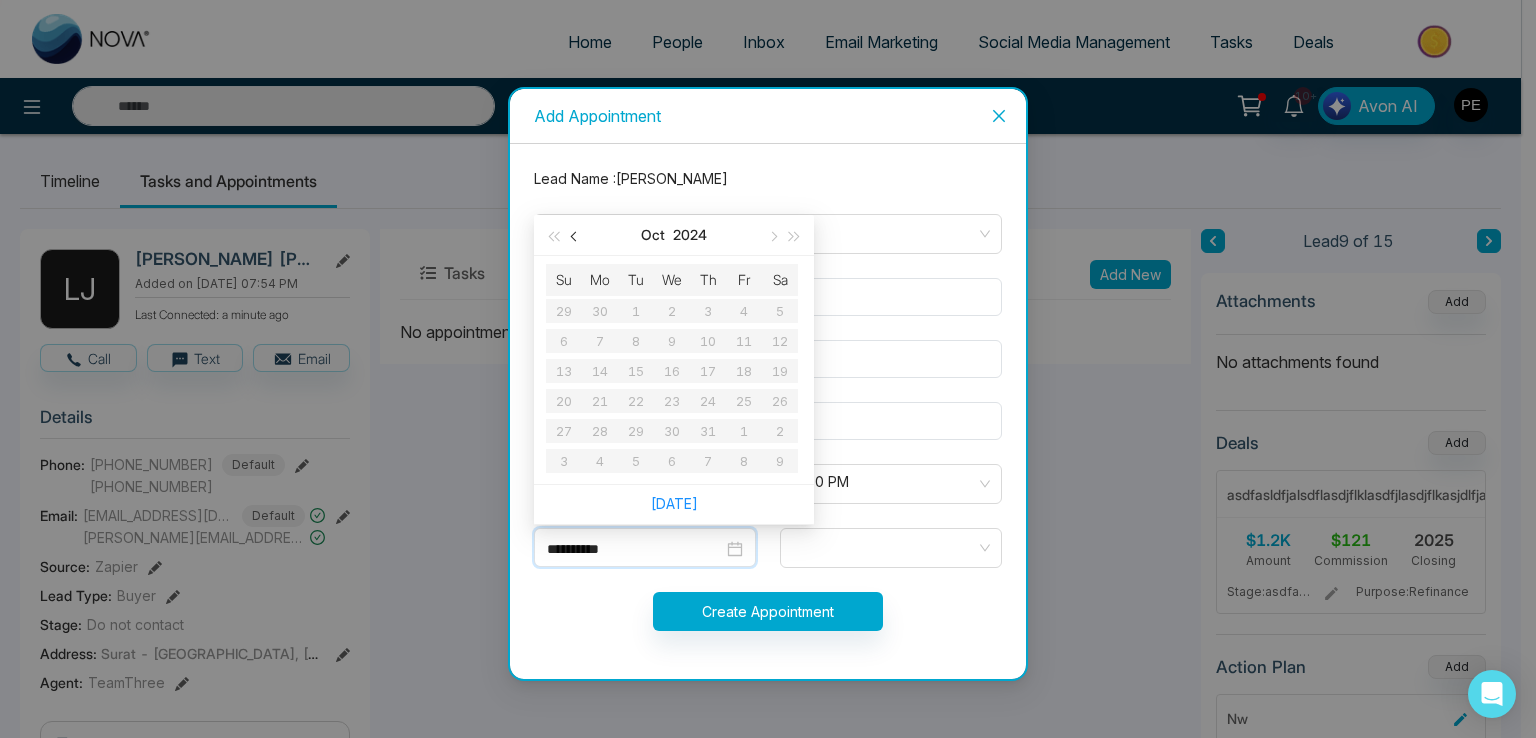click at bounding box center (576, 237) 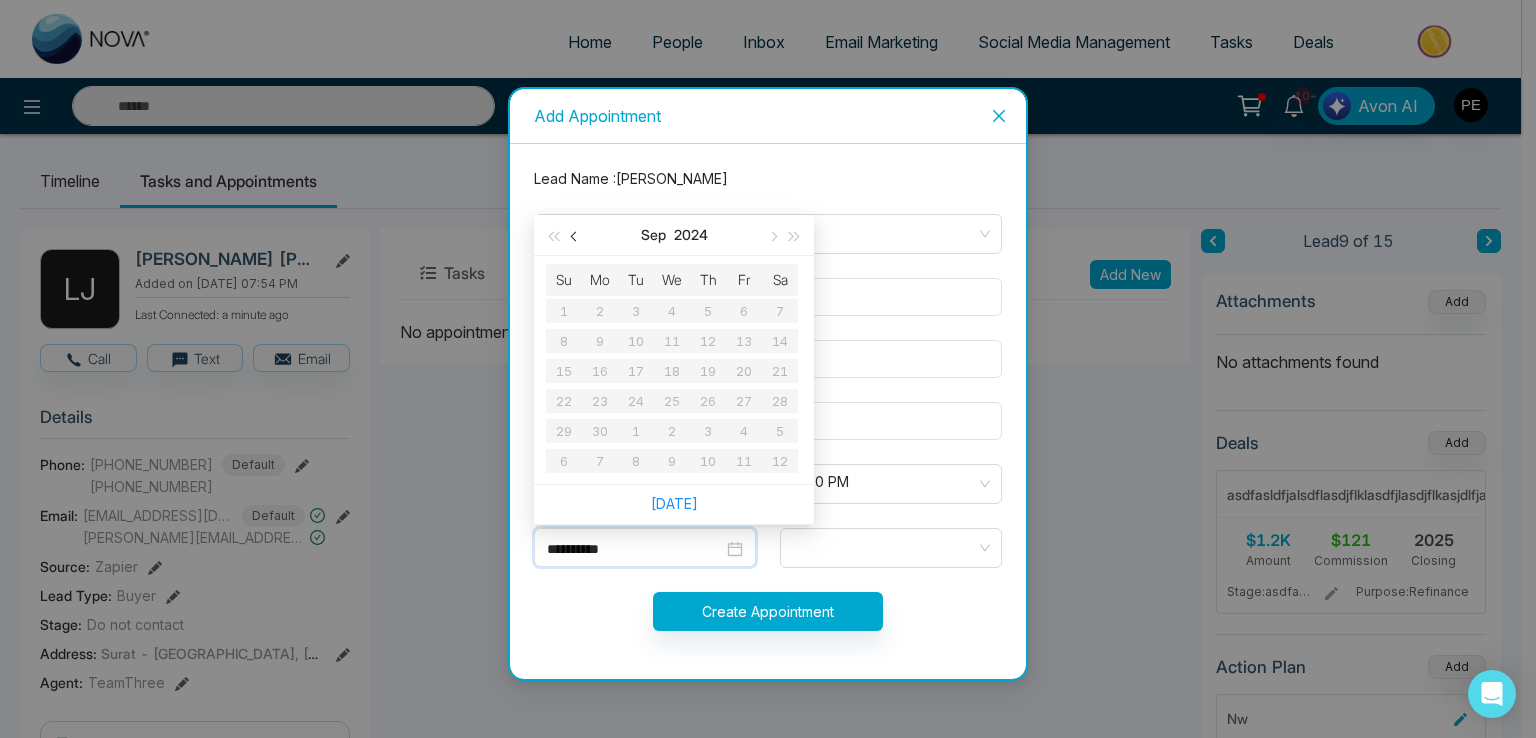 click at bounding box center [576, 237] 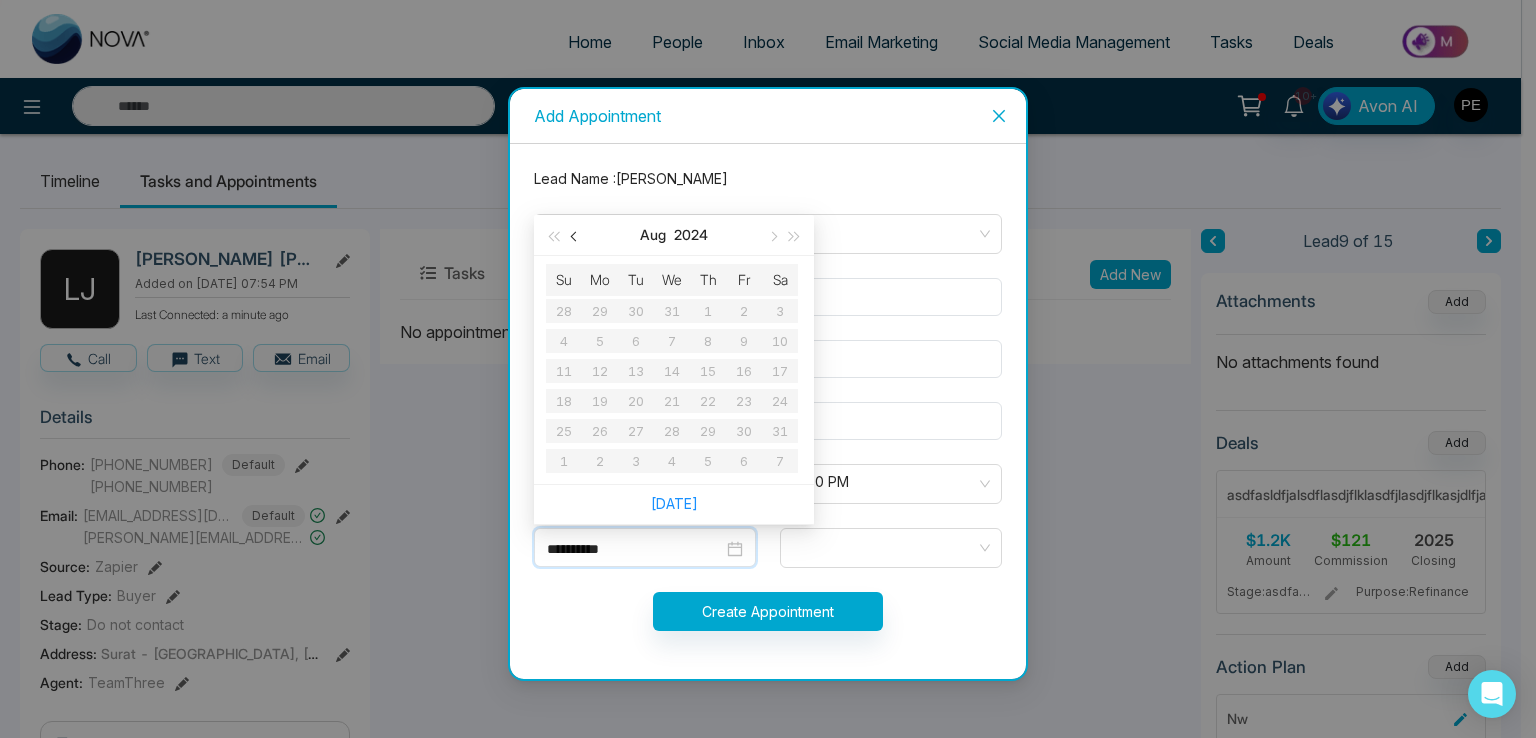 click at bounding box center (576, 237) 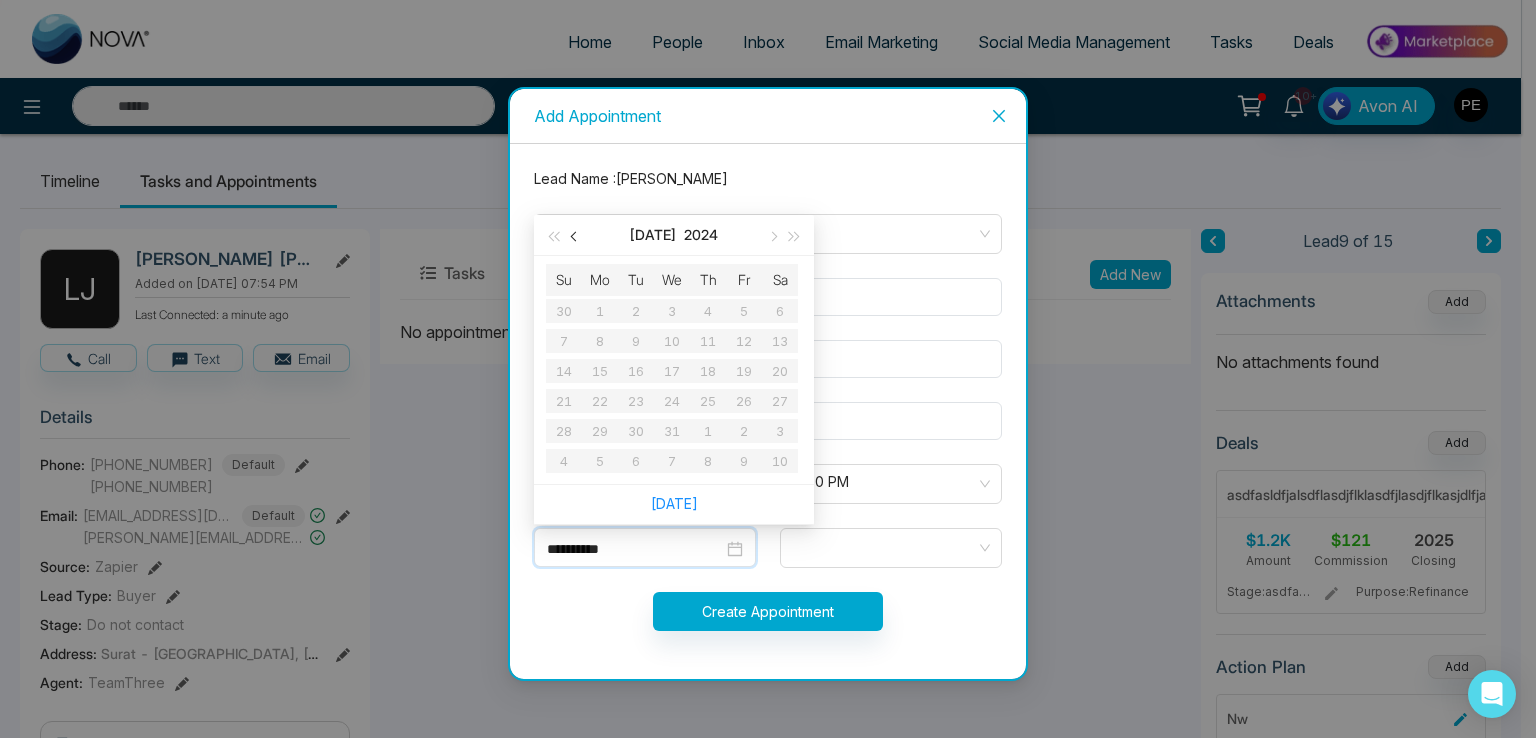 click at bounding box center [576, 237] 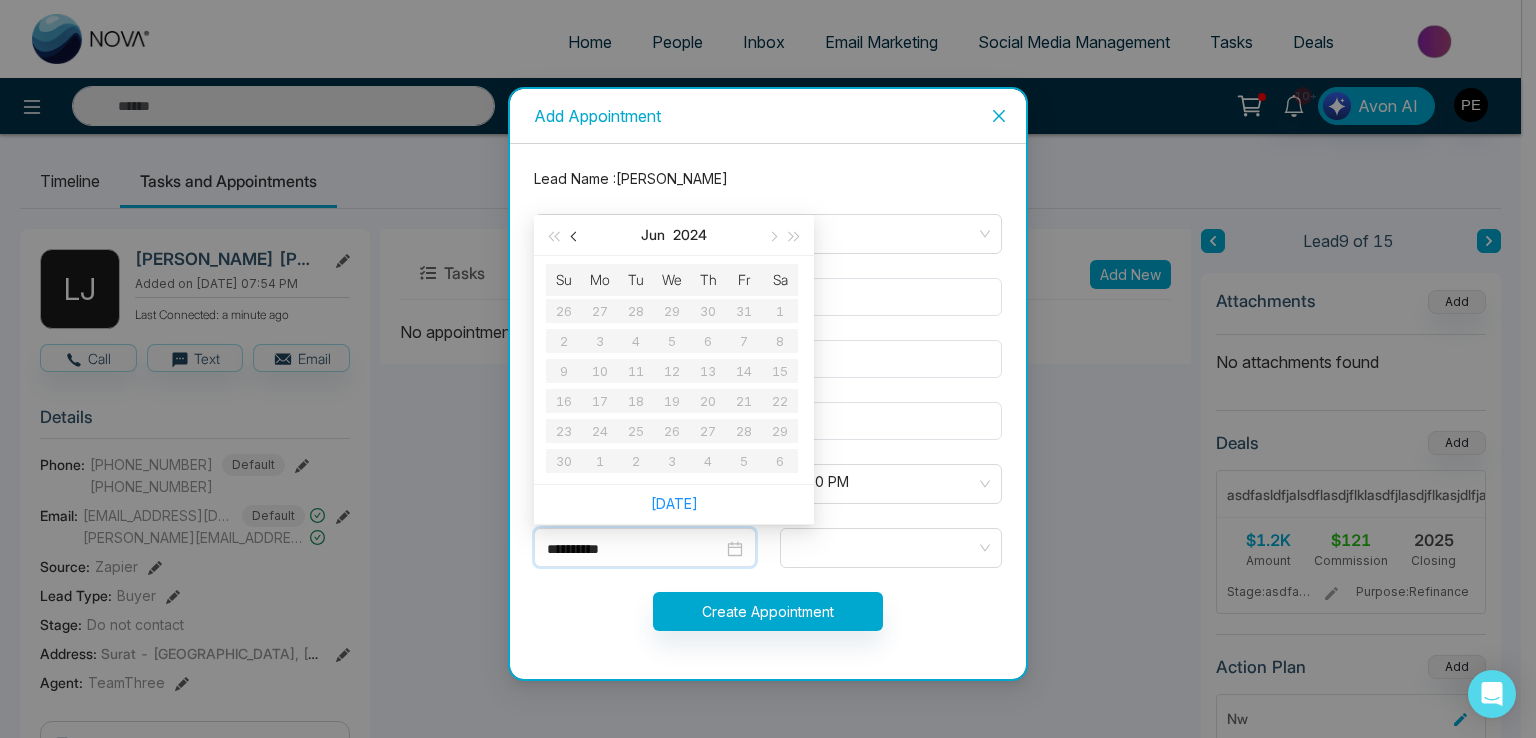 click at bounding box center (576, 237) 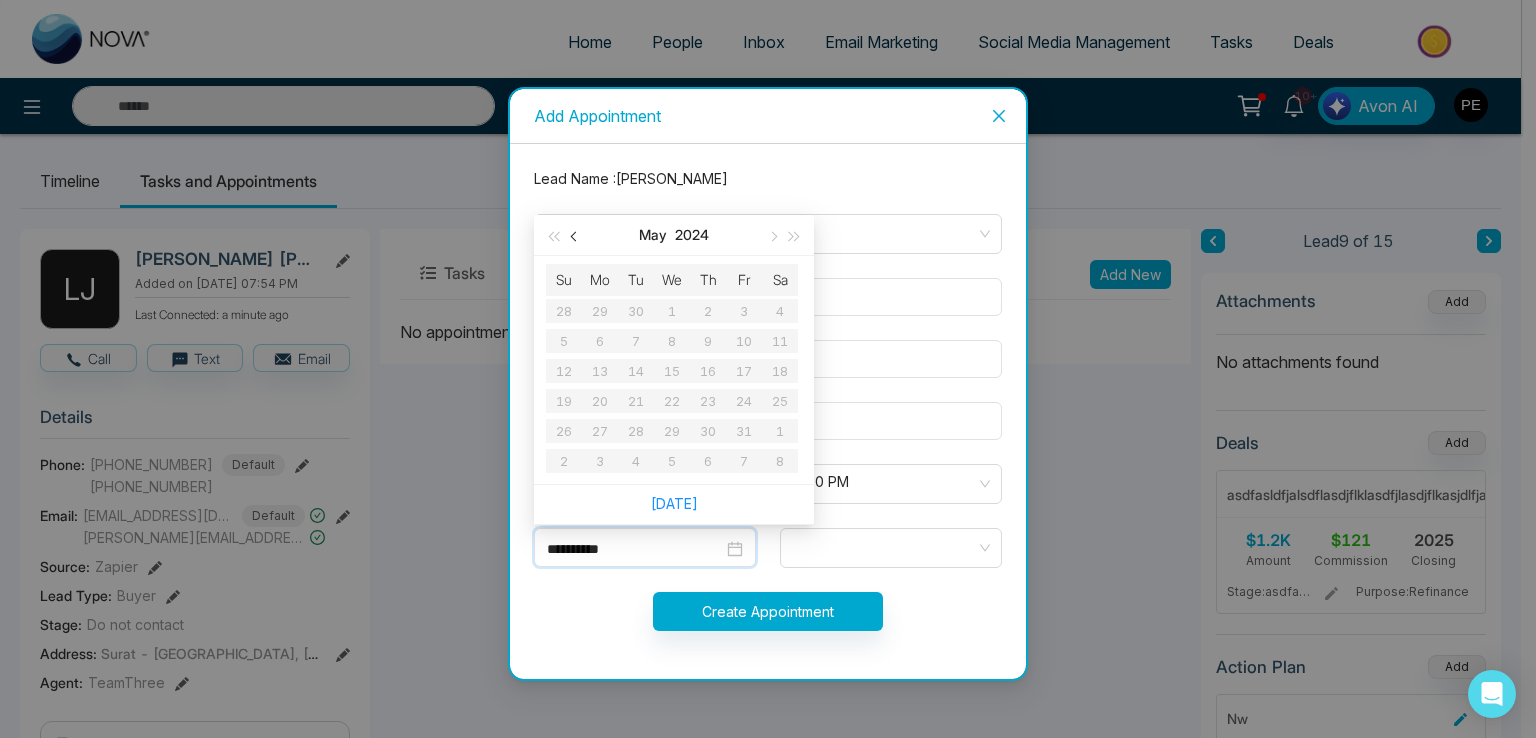 click at bounding box center [576, 237] 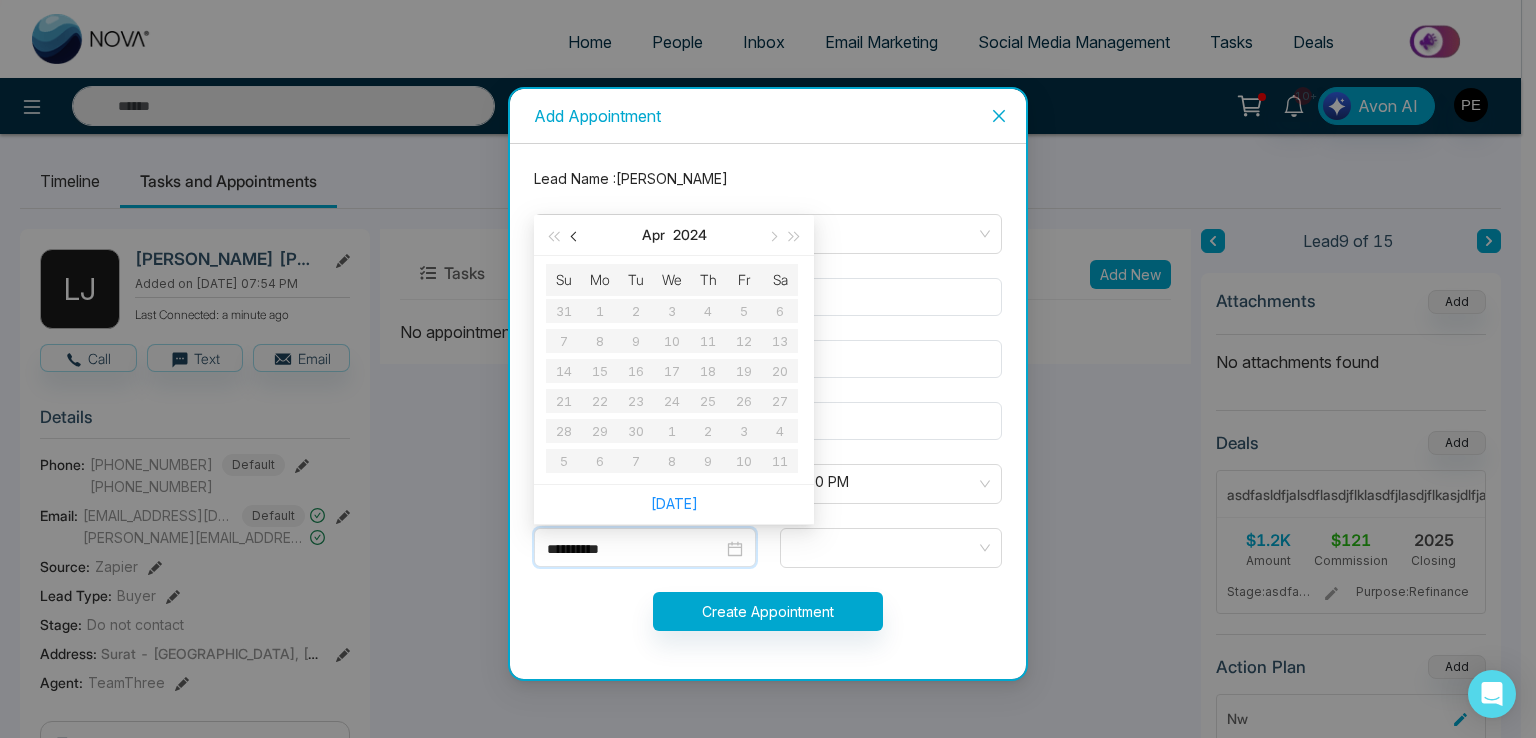 click at bounding box center [576, 237] 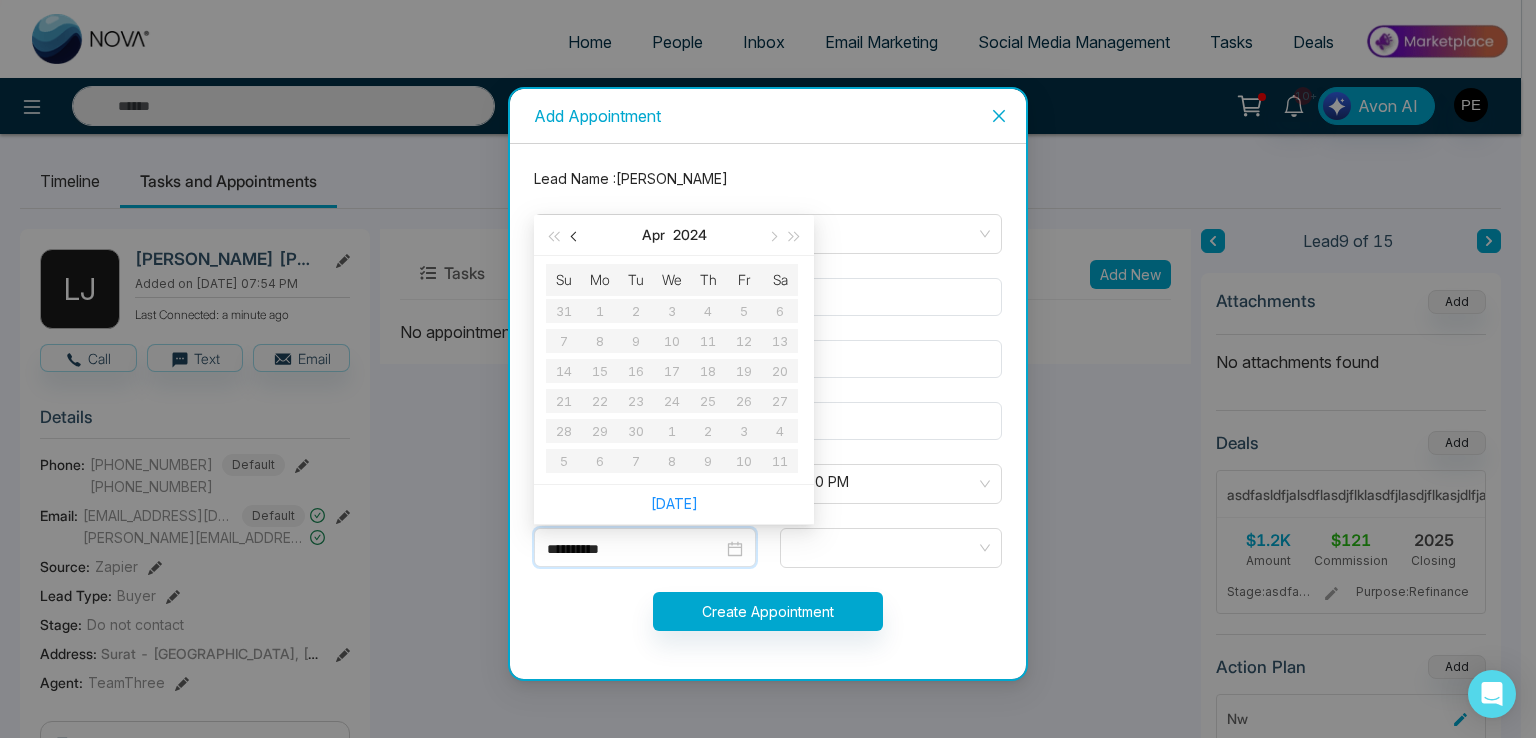 click at bounding box center (576, 237) 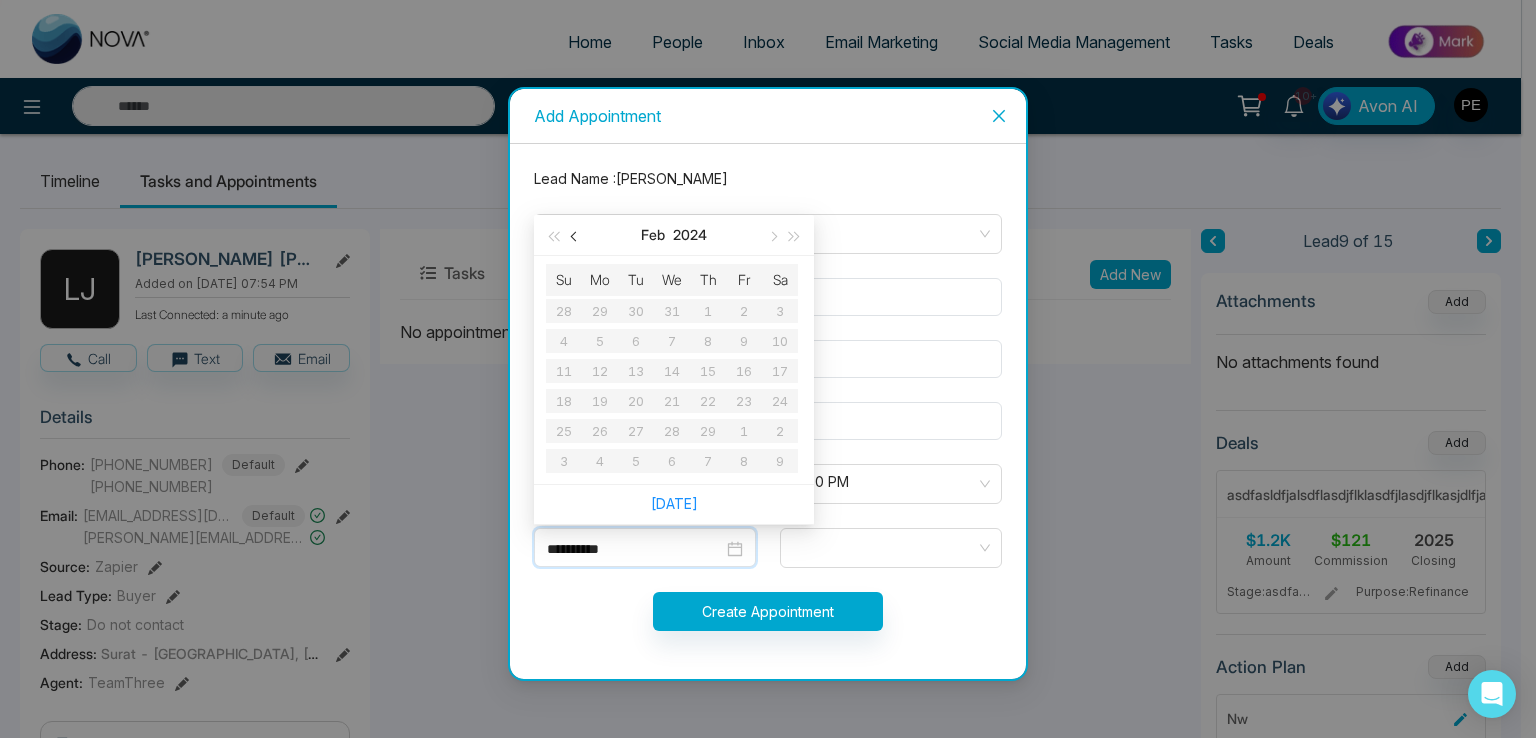 click at bounding box center [576, 237] 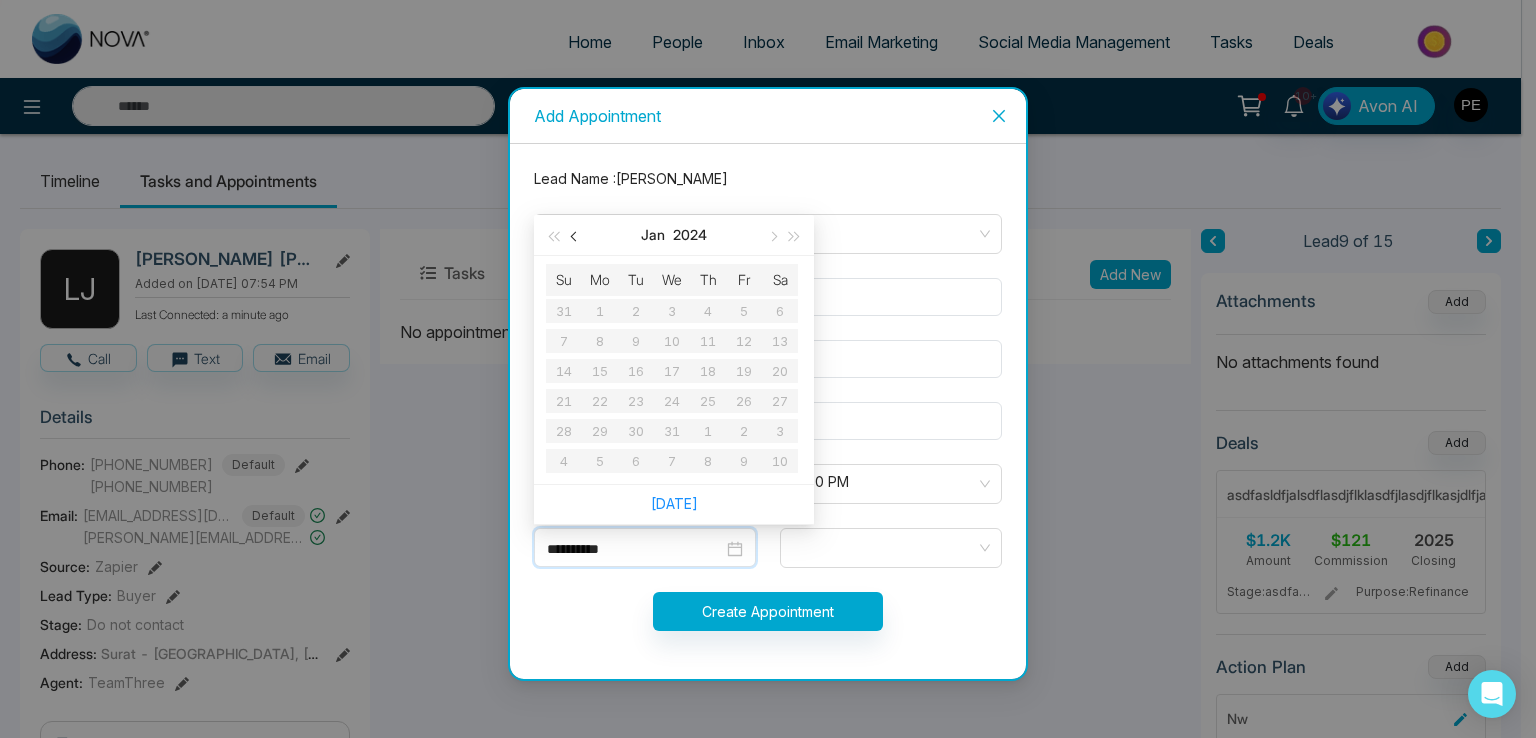 click at bounding box center (576, 237) 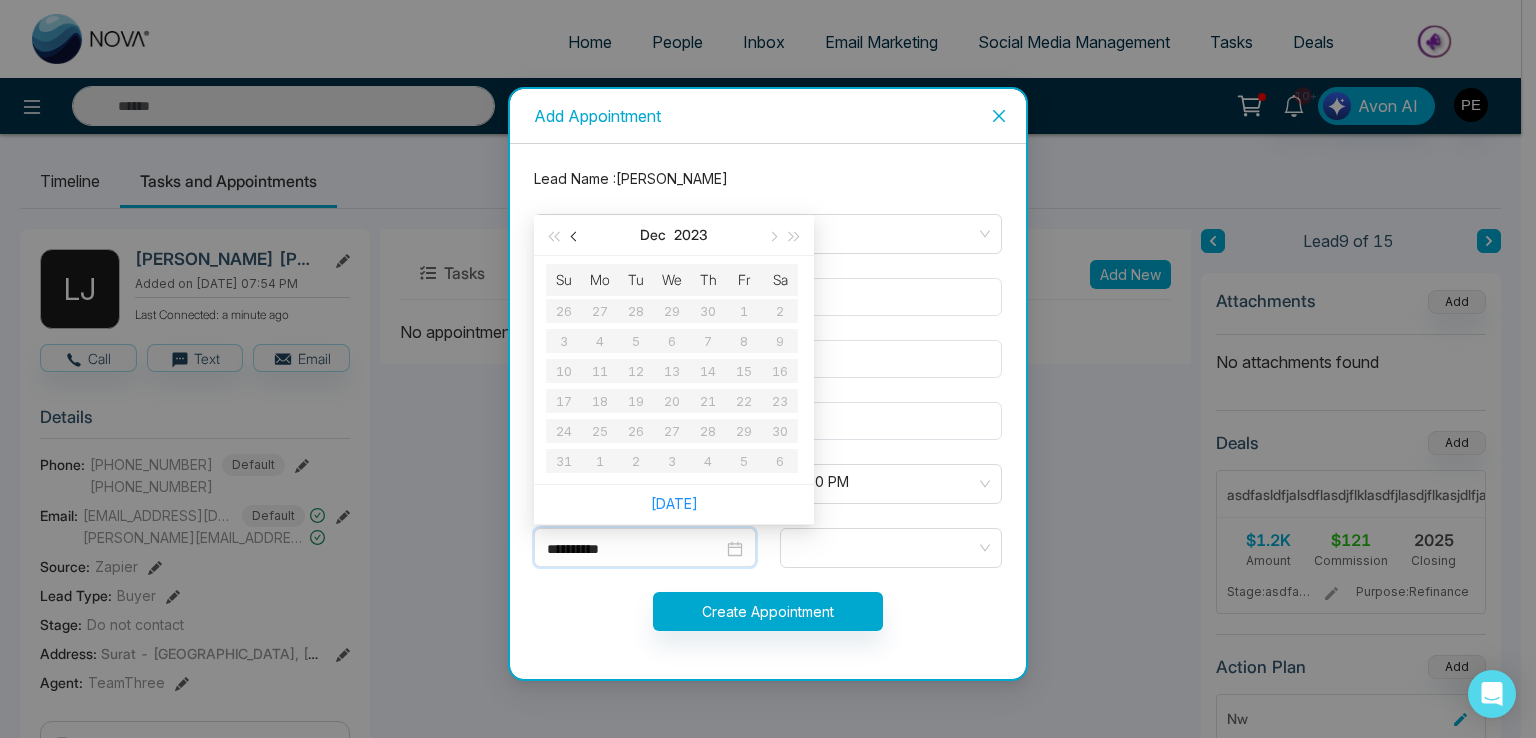 click at bounding box center (576, 237) 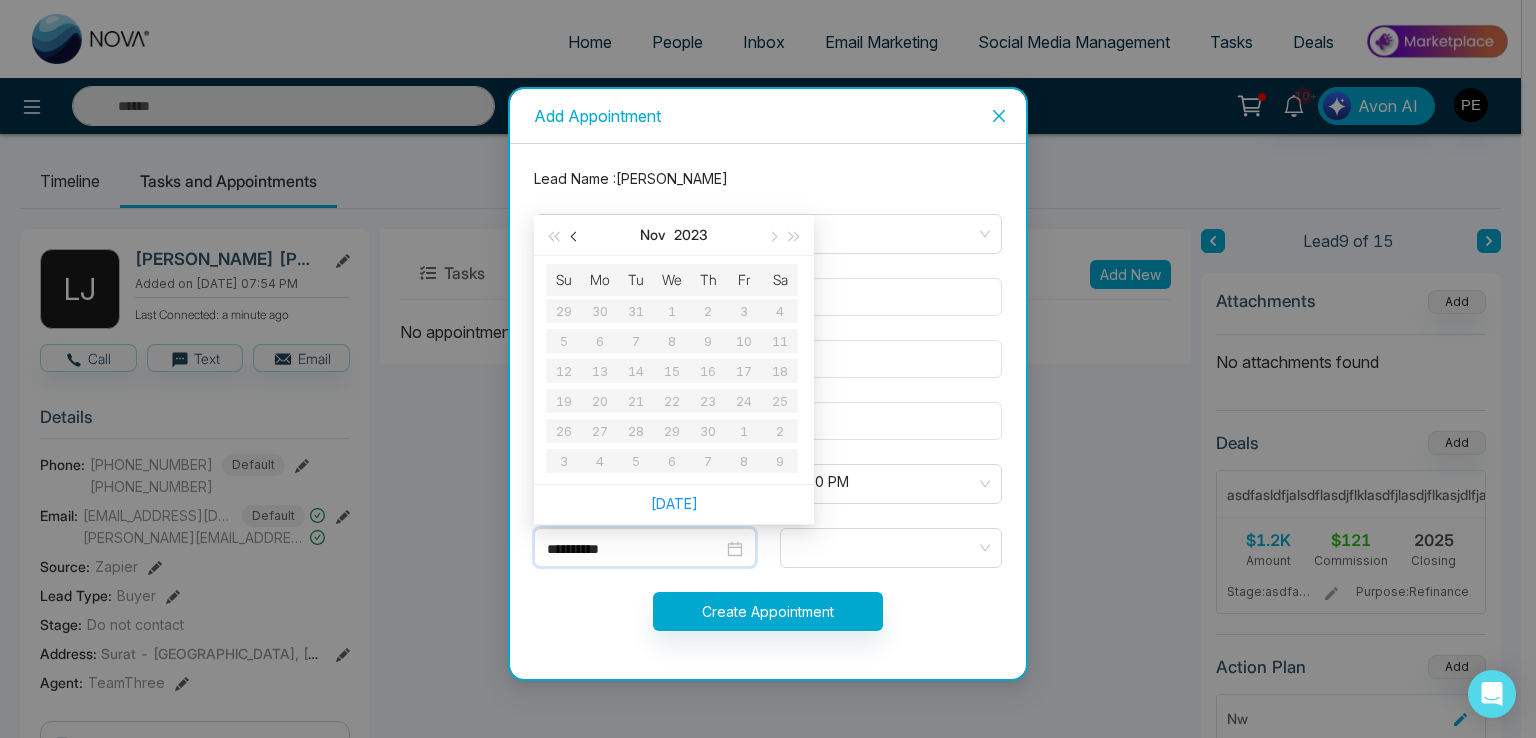 click at bounding box center (576, 237) 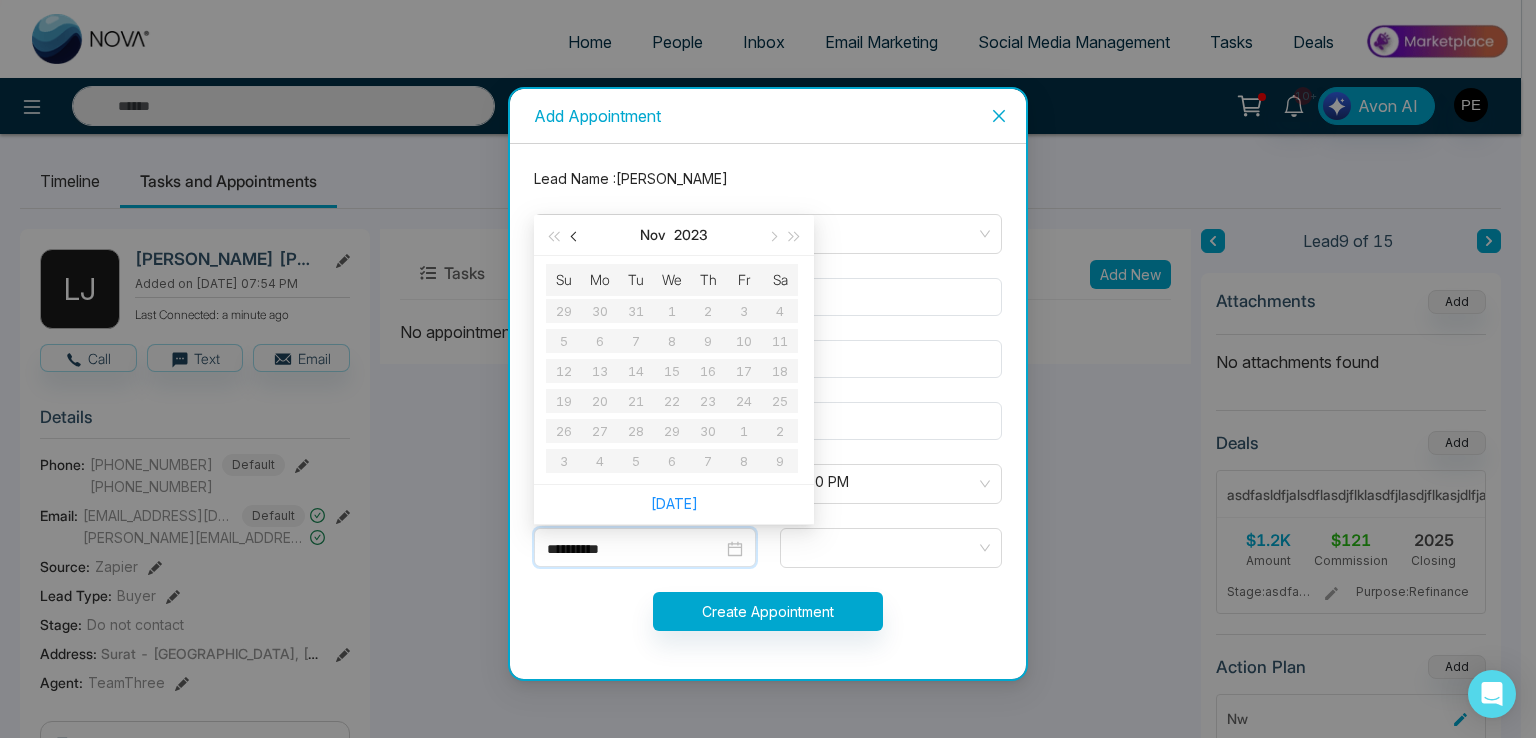 click at bounding box center [576, 237] 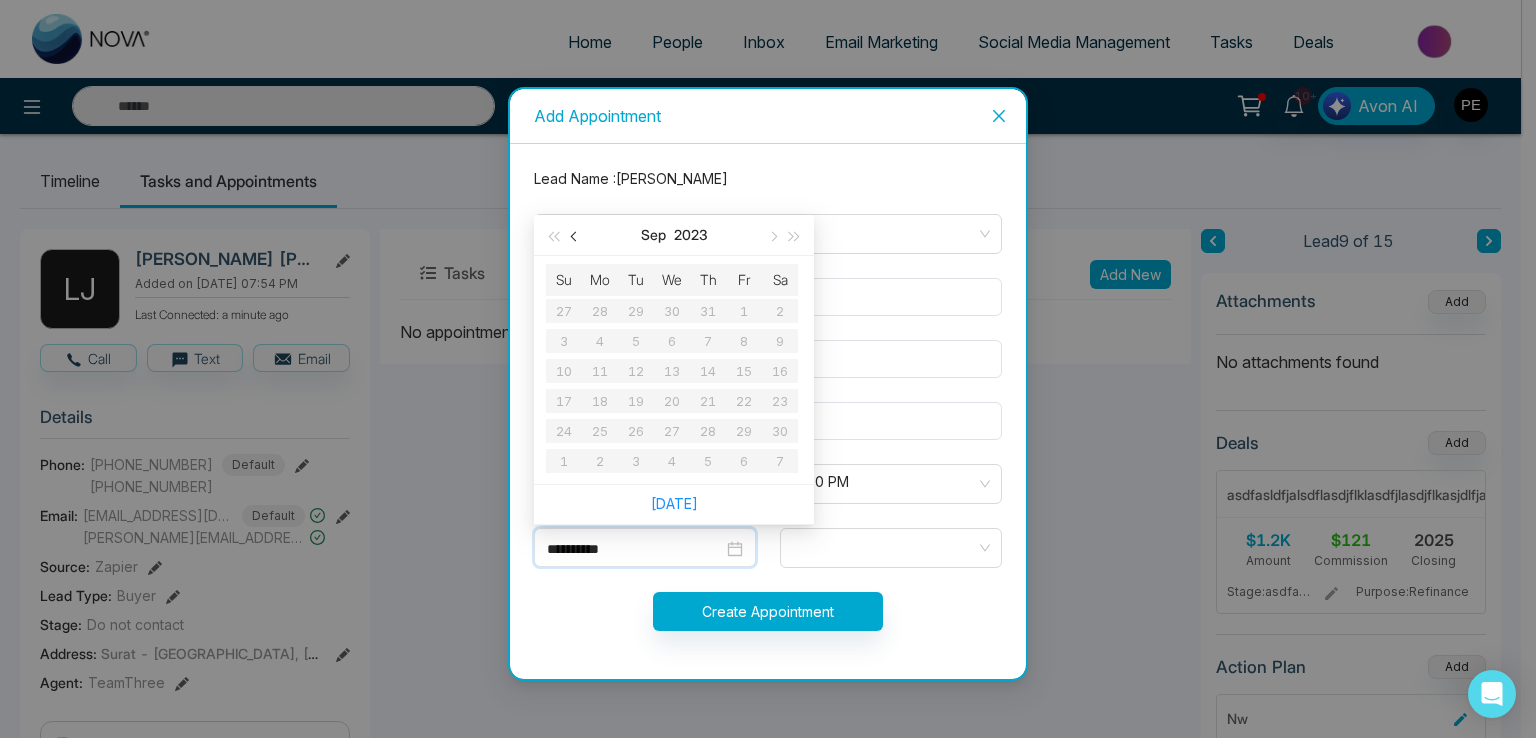 click at bounding box center (576, 237) 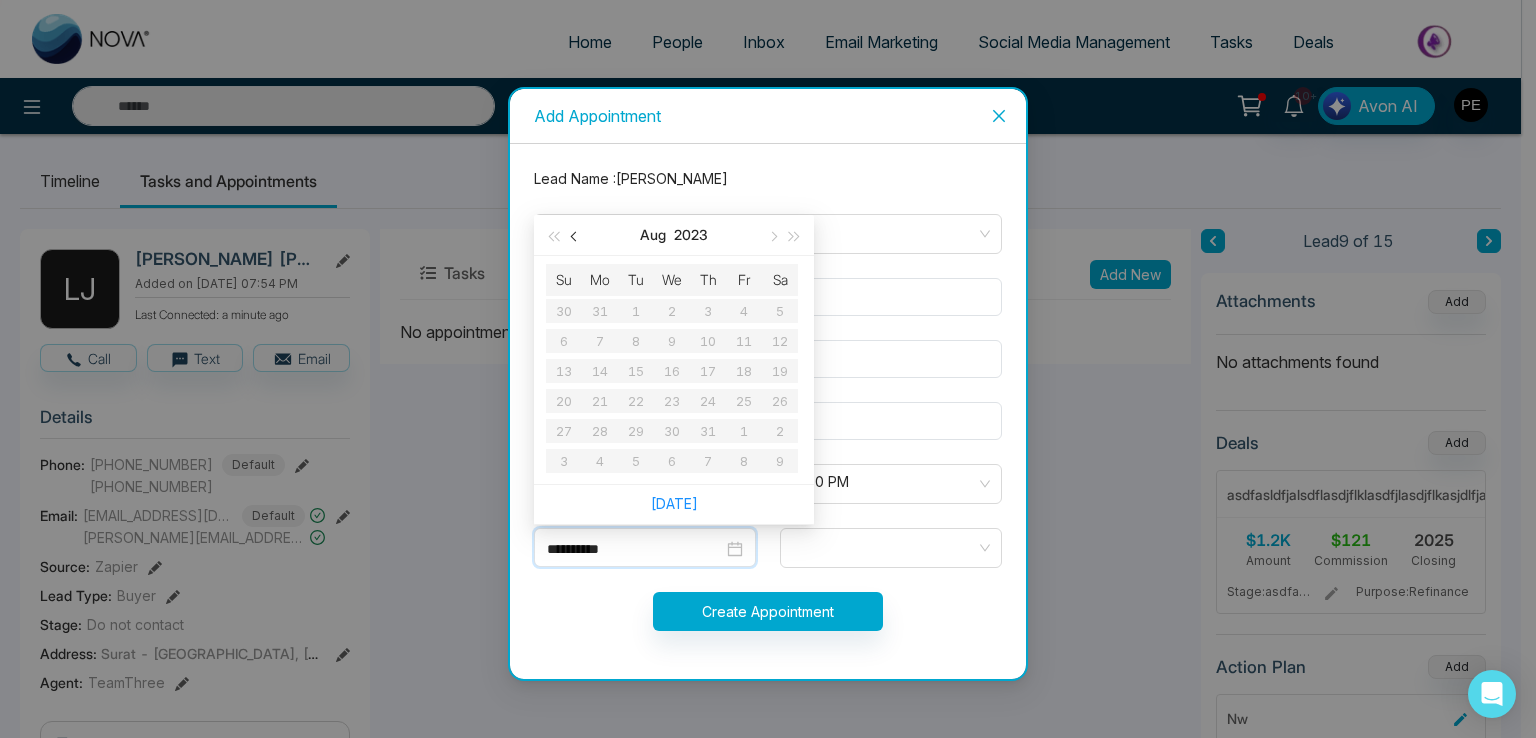 click at bounding box center (576, 237) 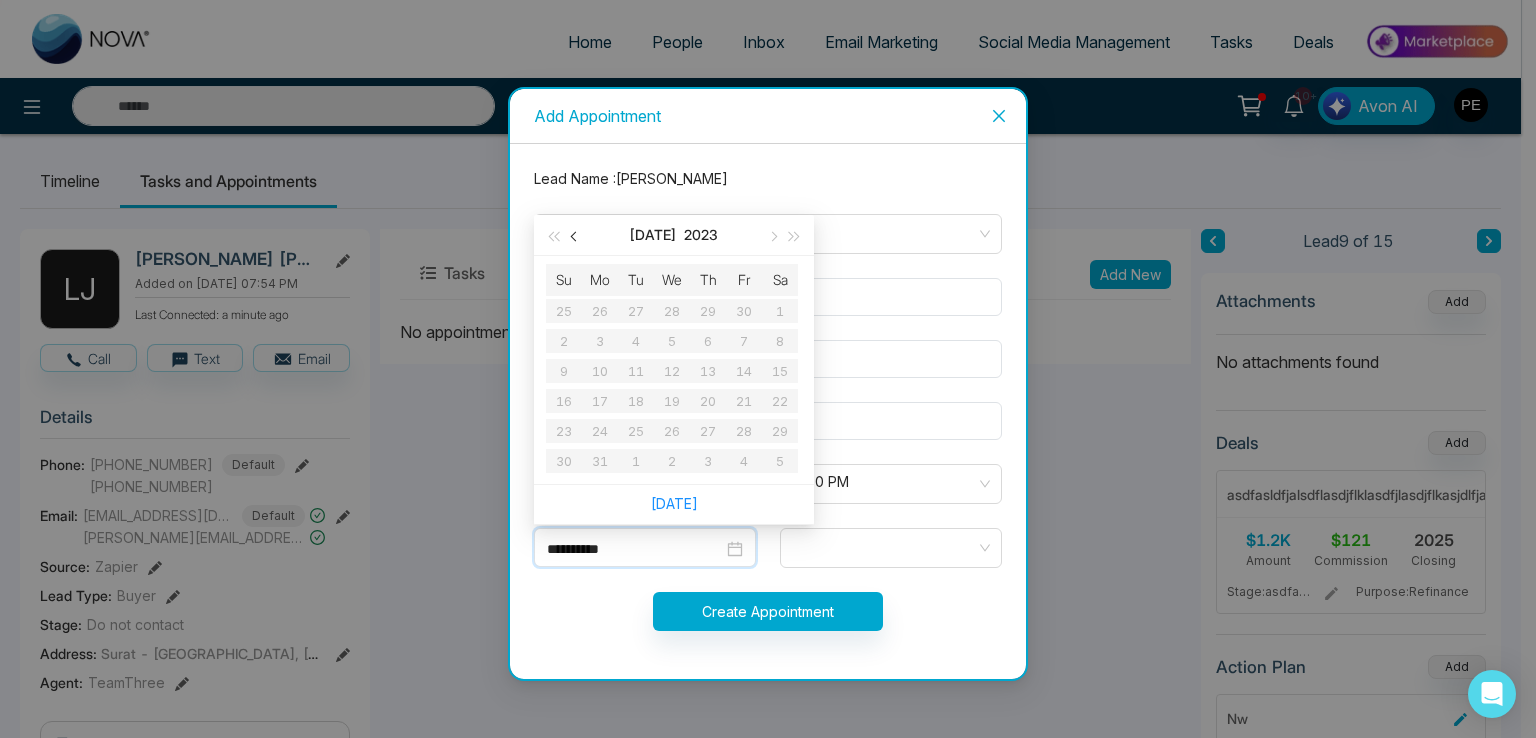 click at bounding box center (576, 237) 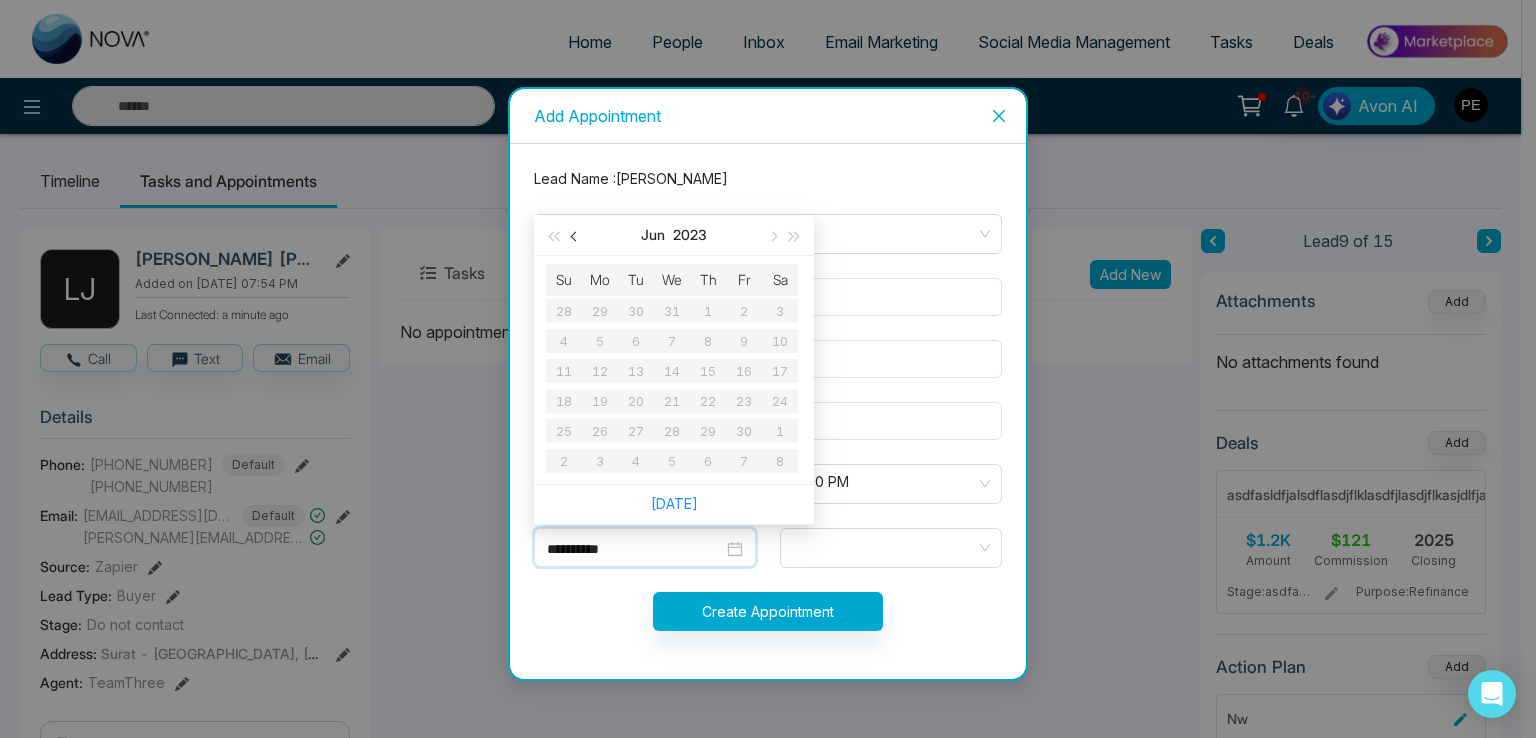 click at bounding box center [576, 237] 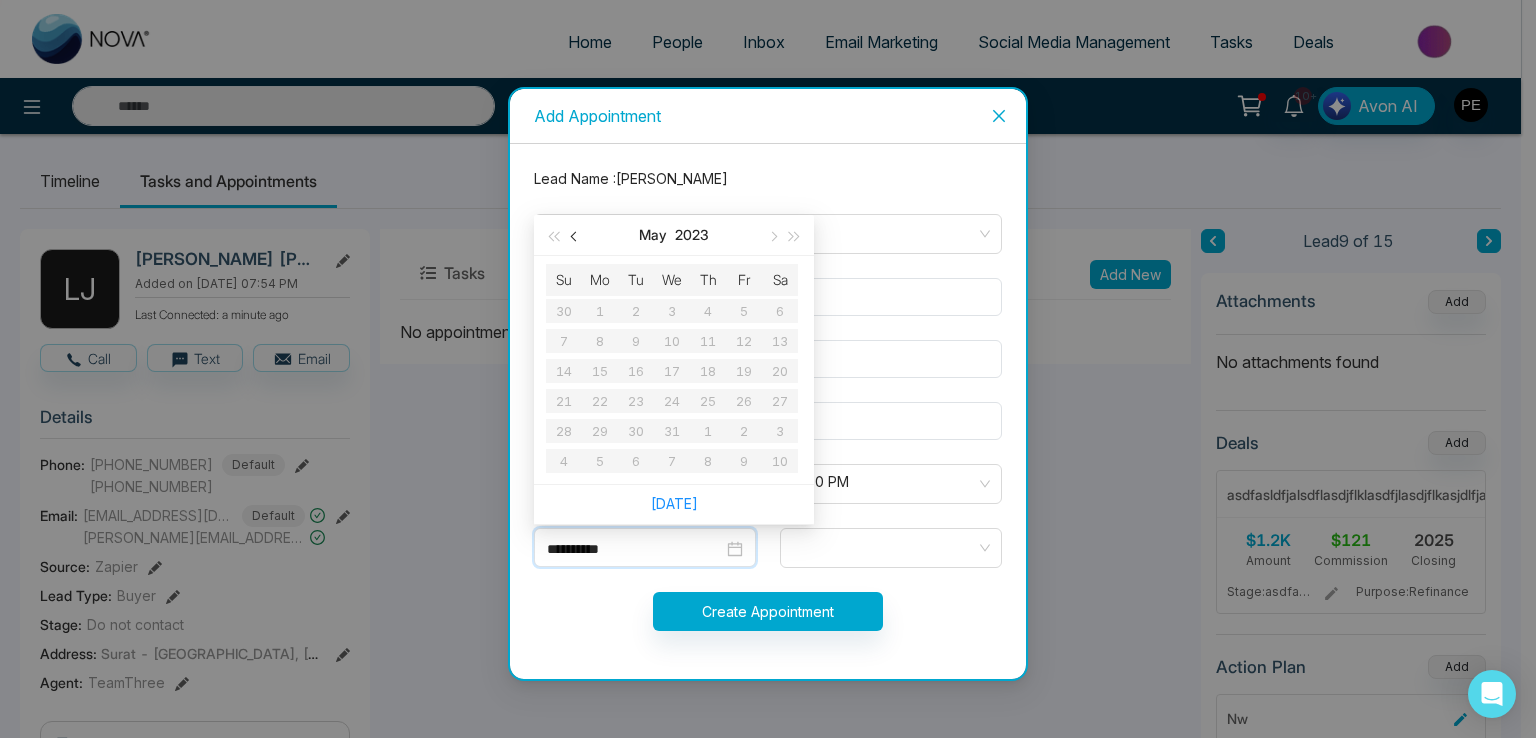 click at bounding box center (576, 237) 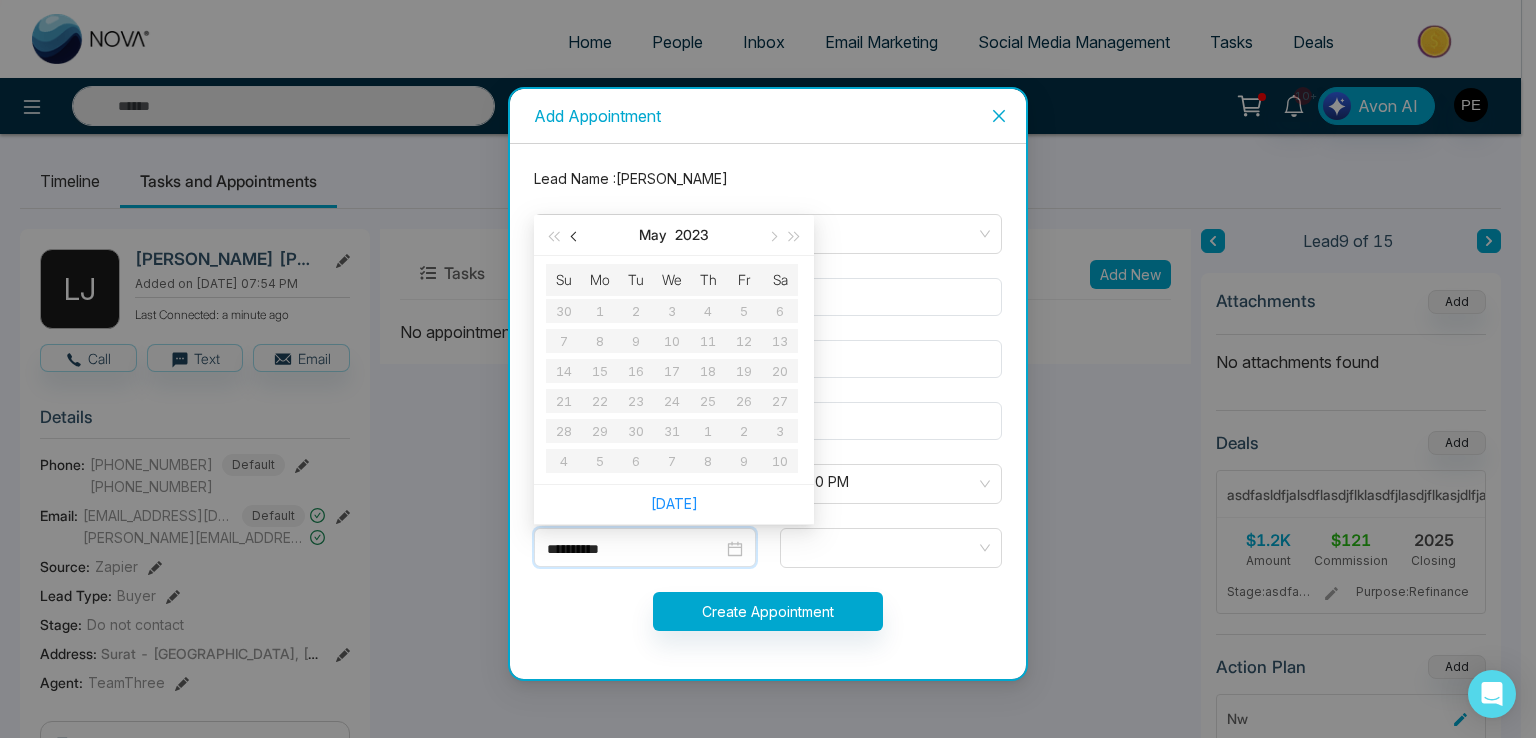 click at bounding box center (576, 237) 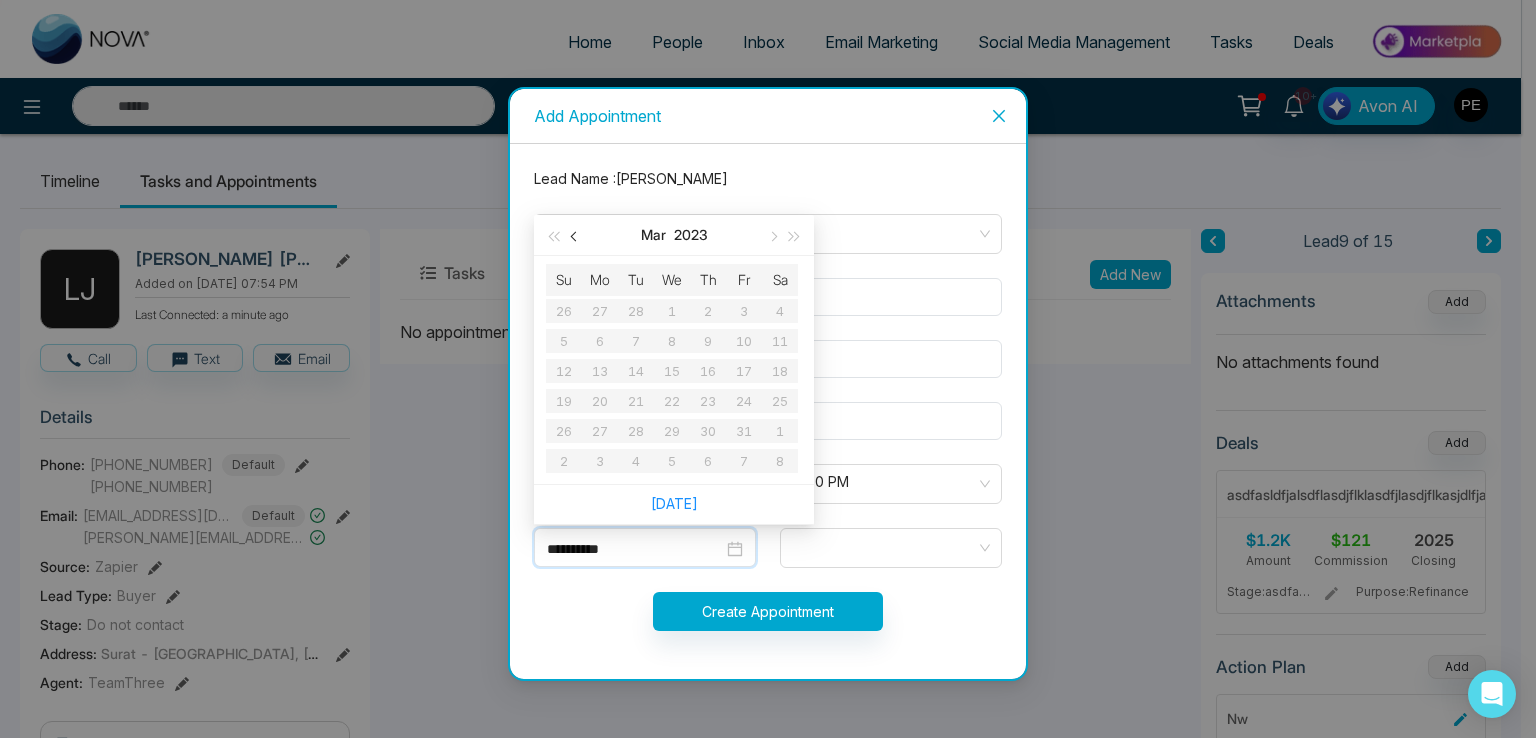 click at bounding box center (576, 237) 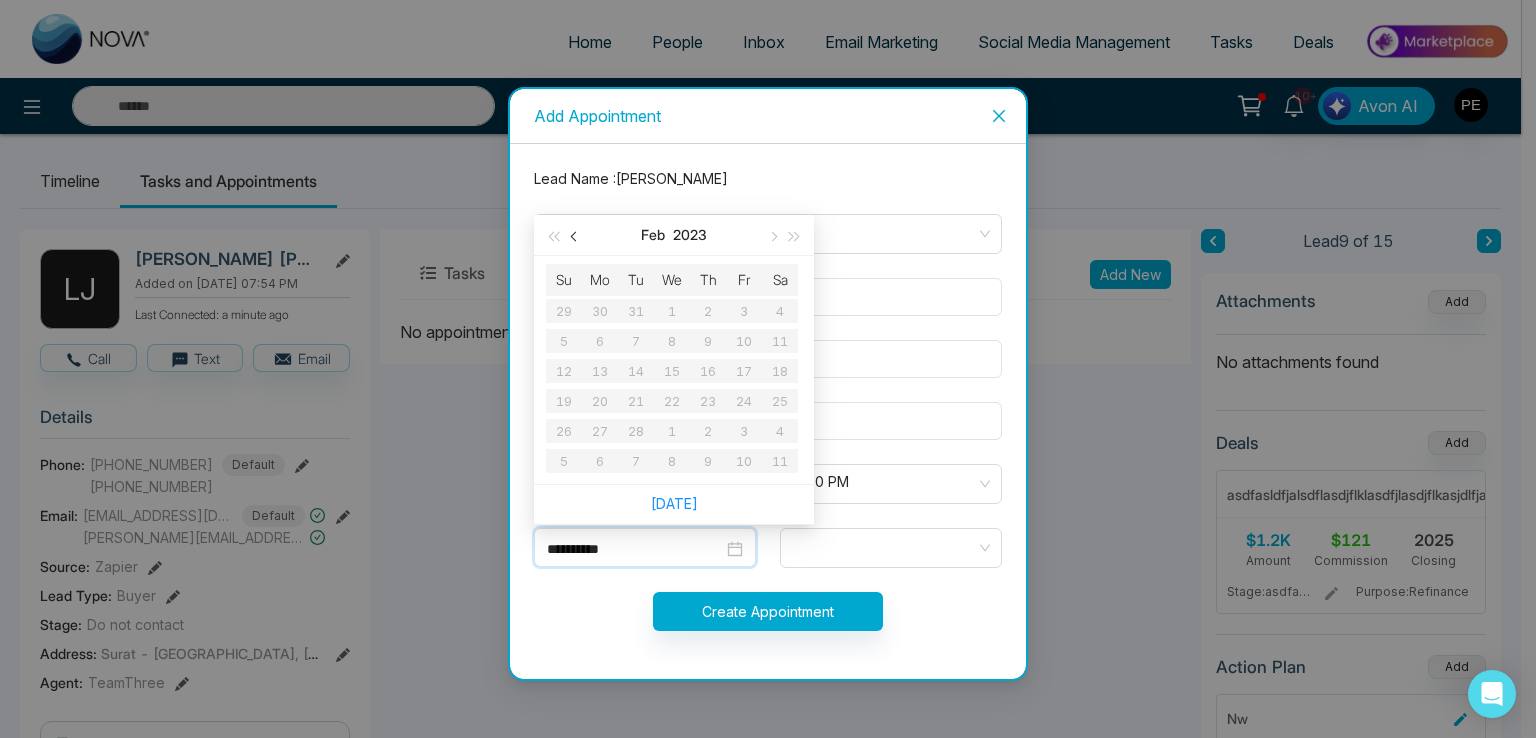 click at bounding box center [576, 237] 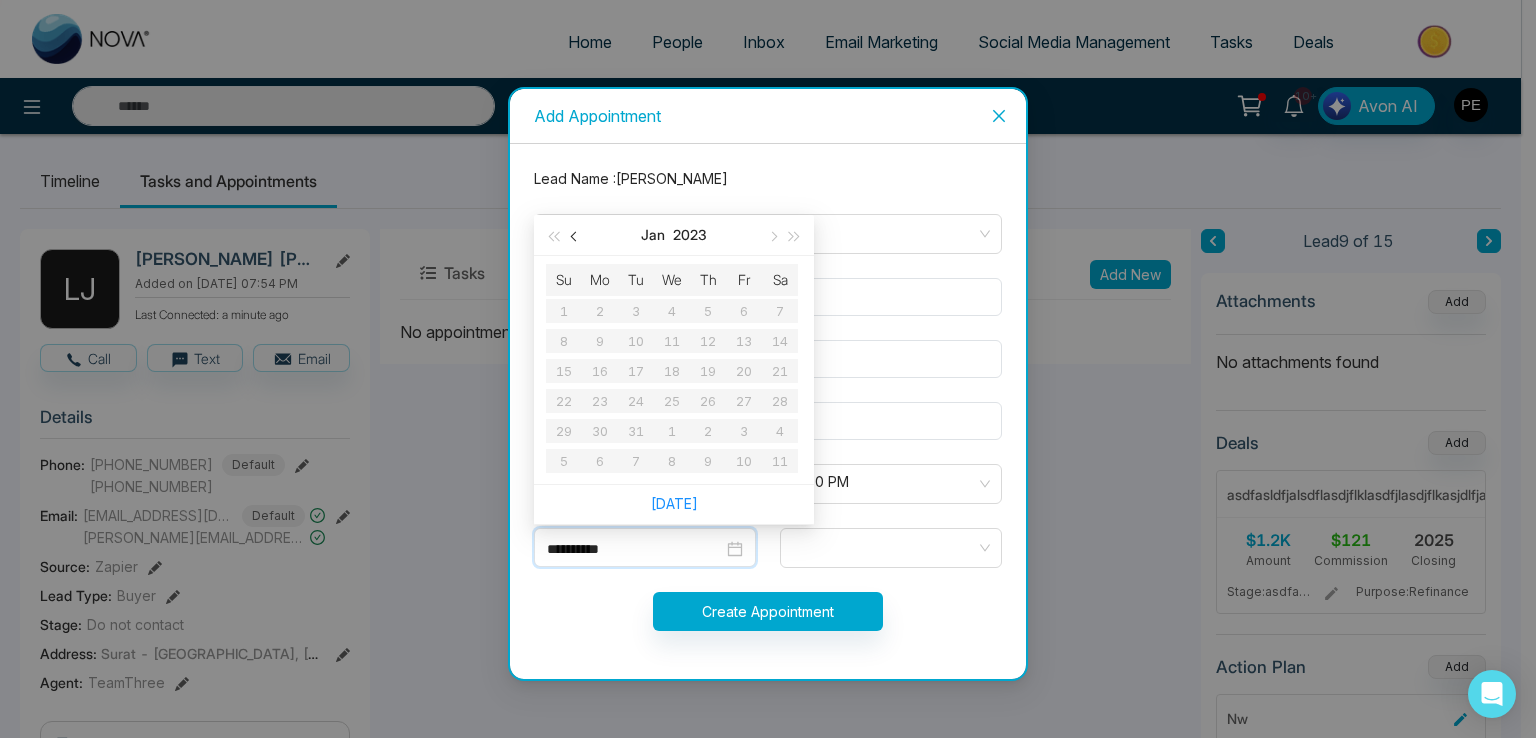 click at bounding box center [576, 237] 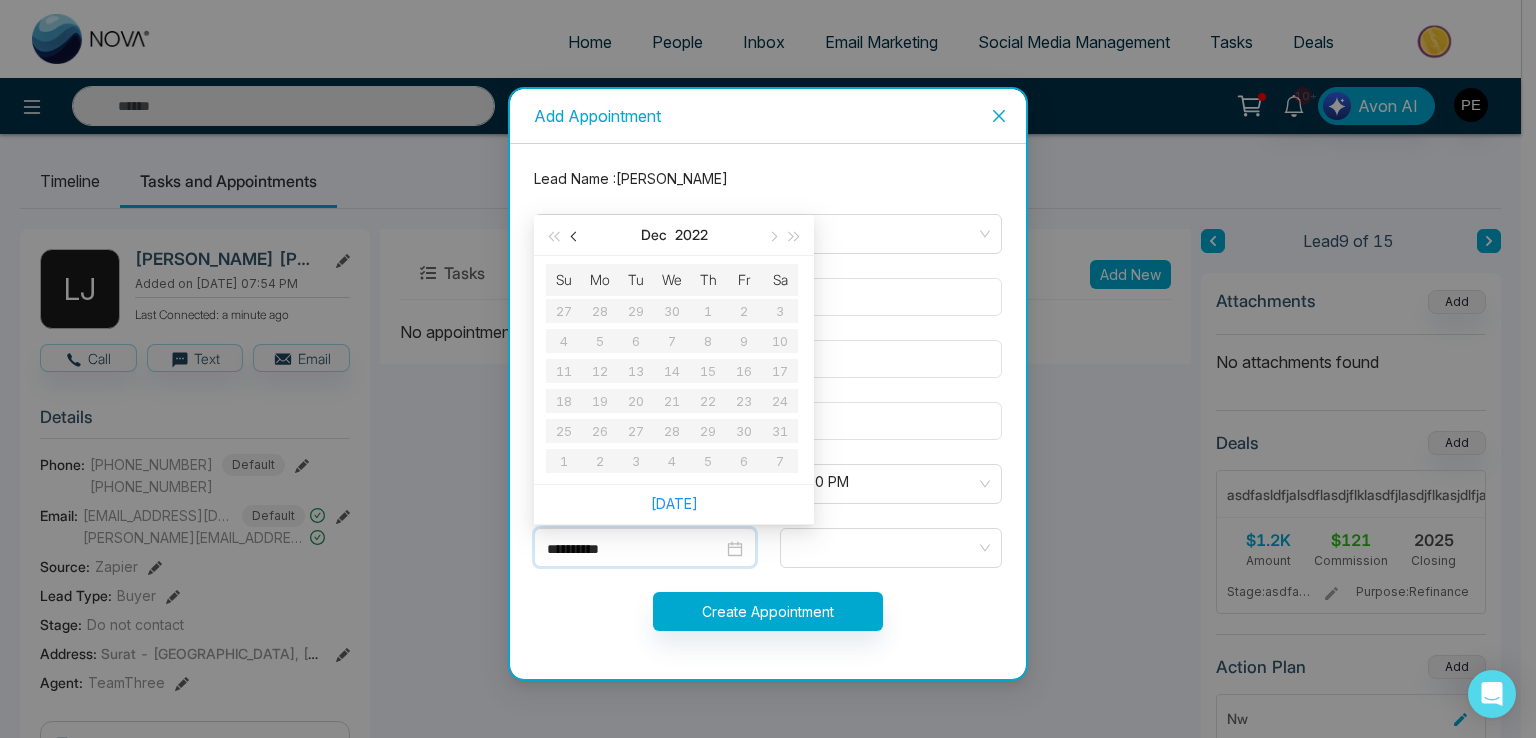 click at bounding box center (576, 237) 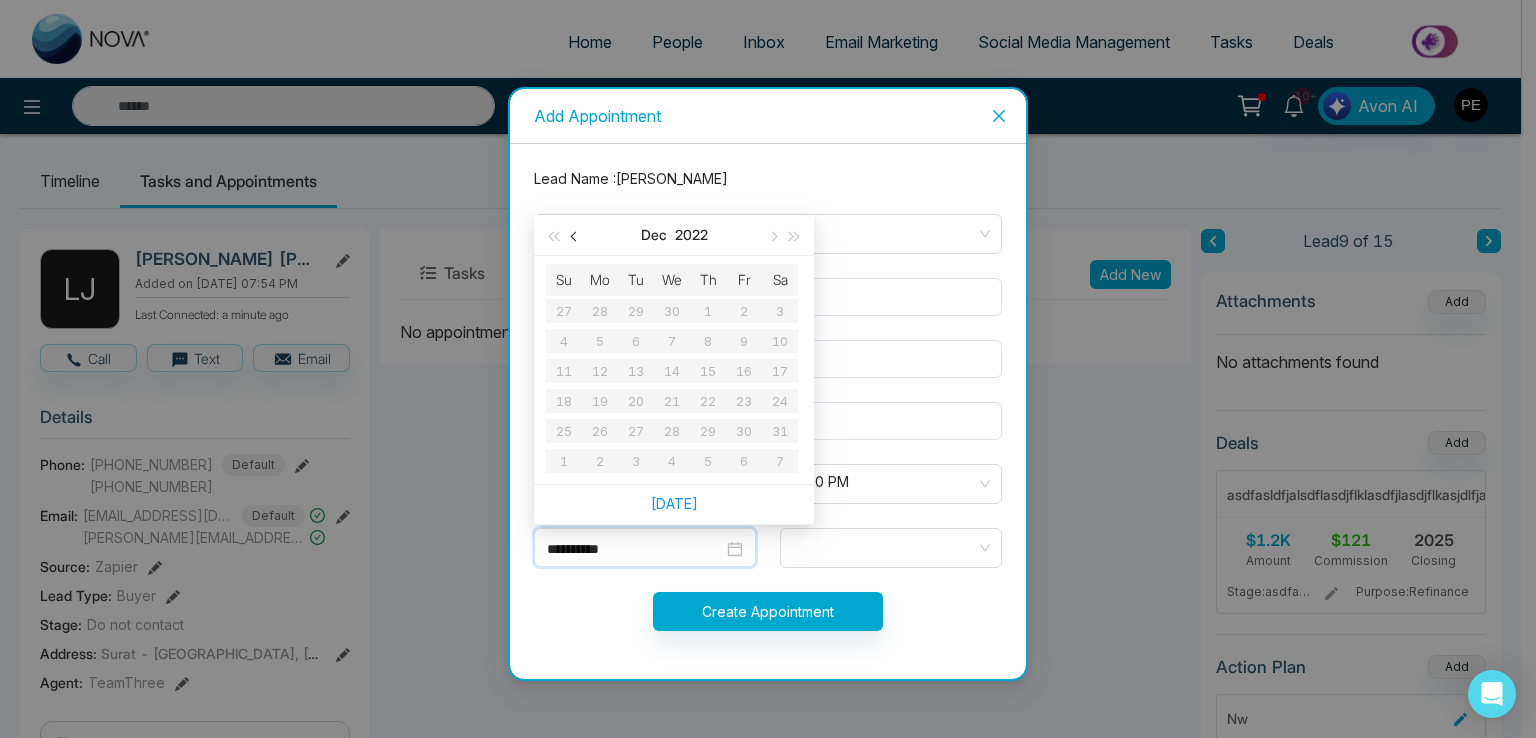click at bounding box center (576, 237) 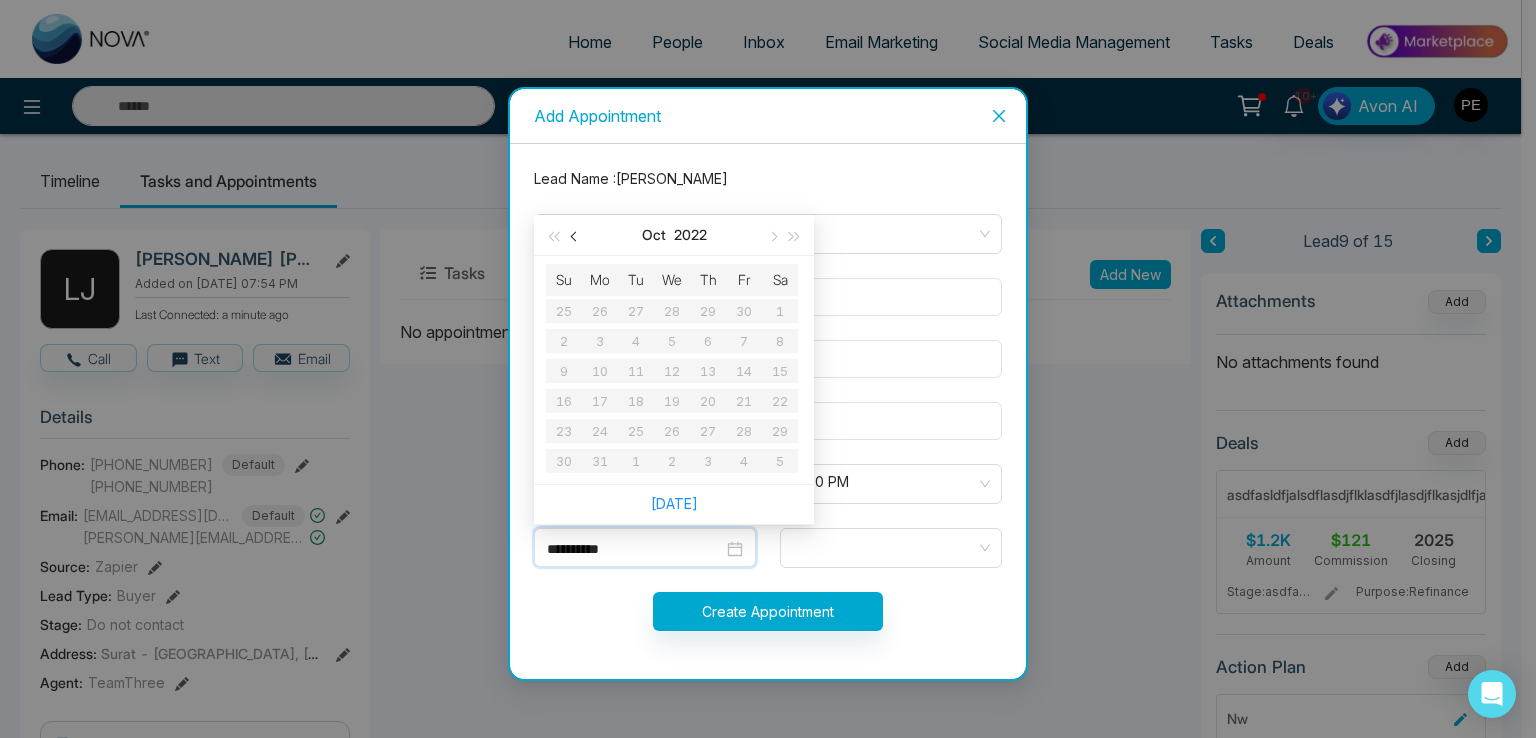 click at bounding box center [576, 237] 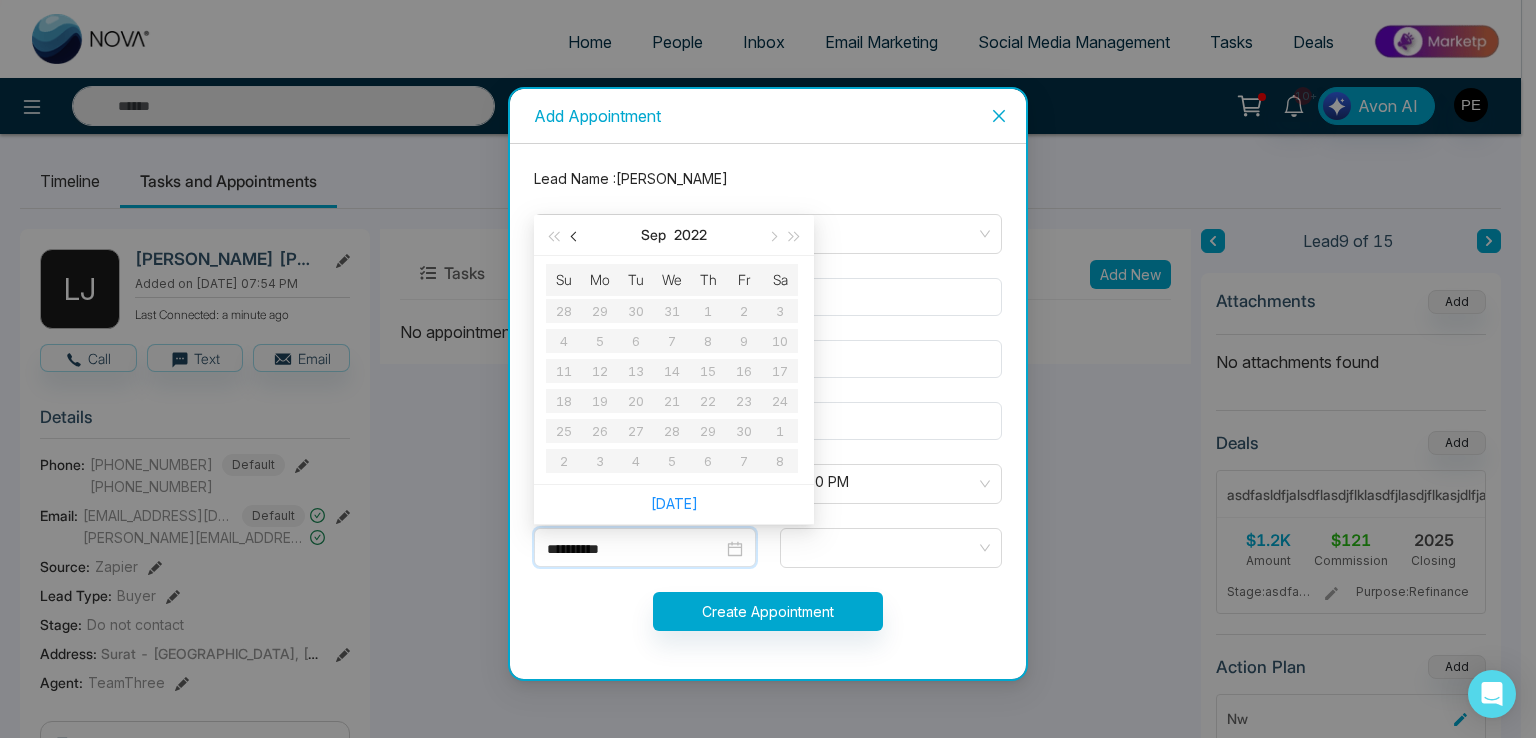 click at bounding box center (576, 237) 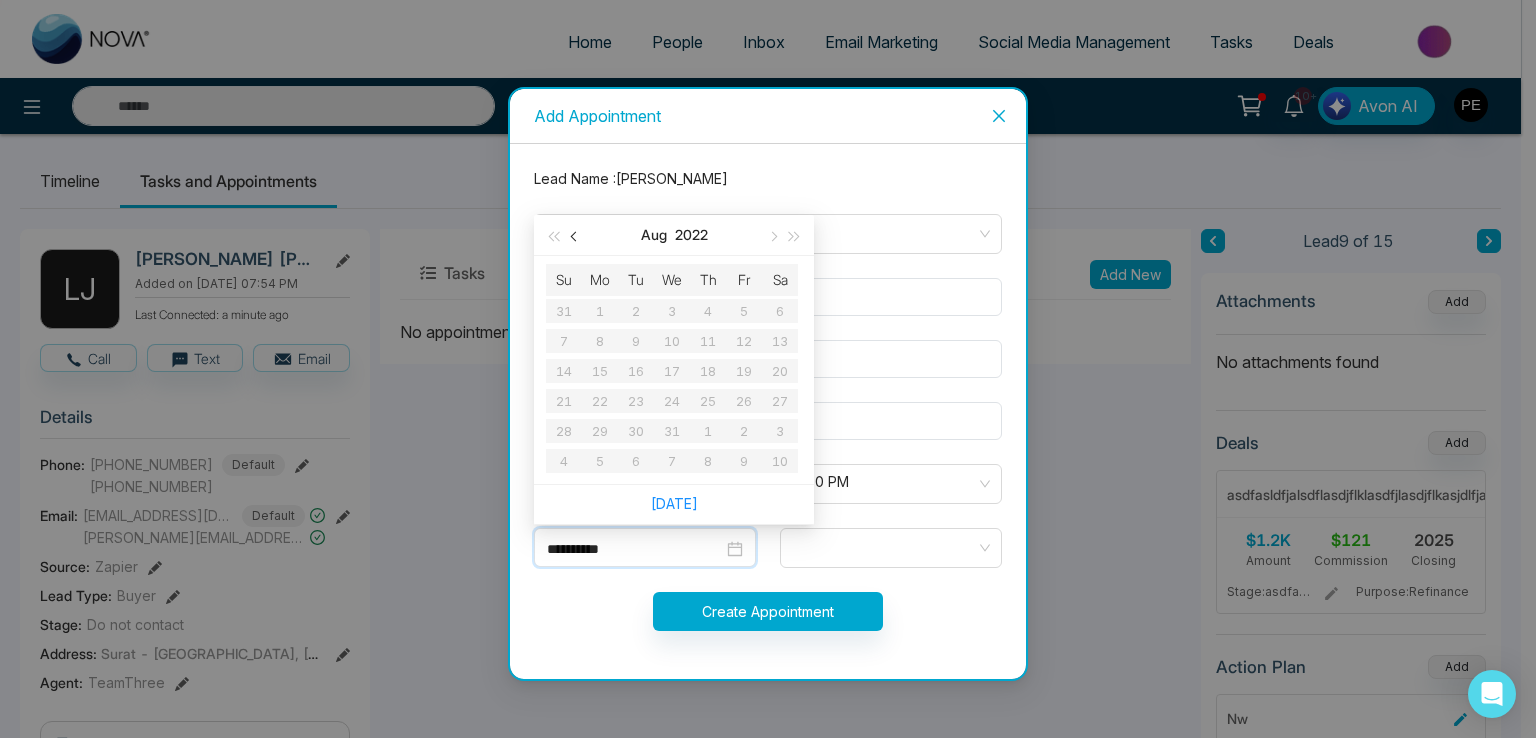 click at bounding box center [576, 237] 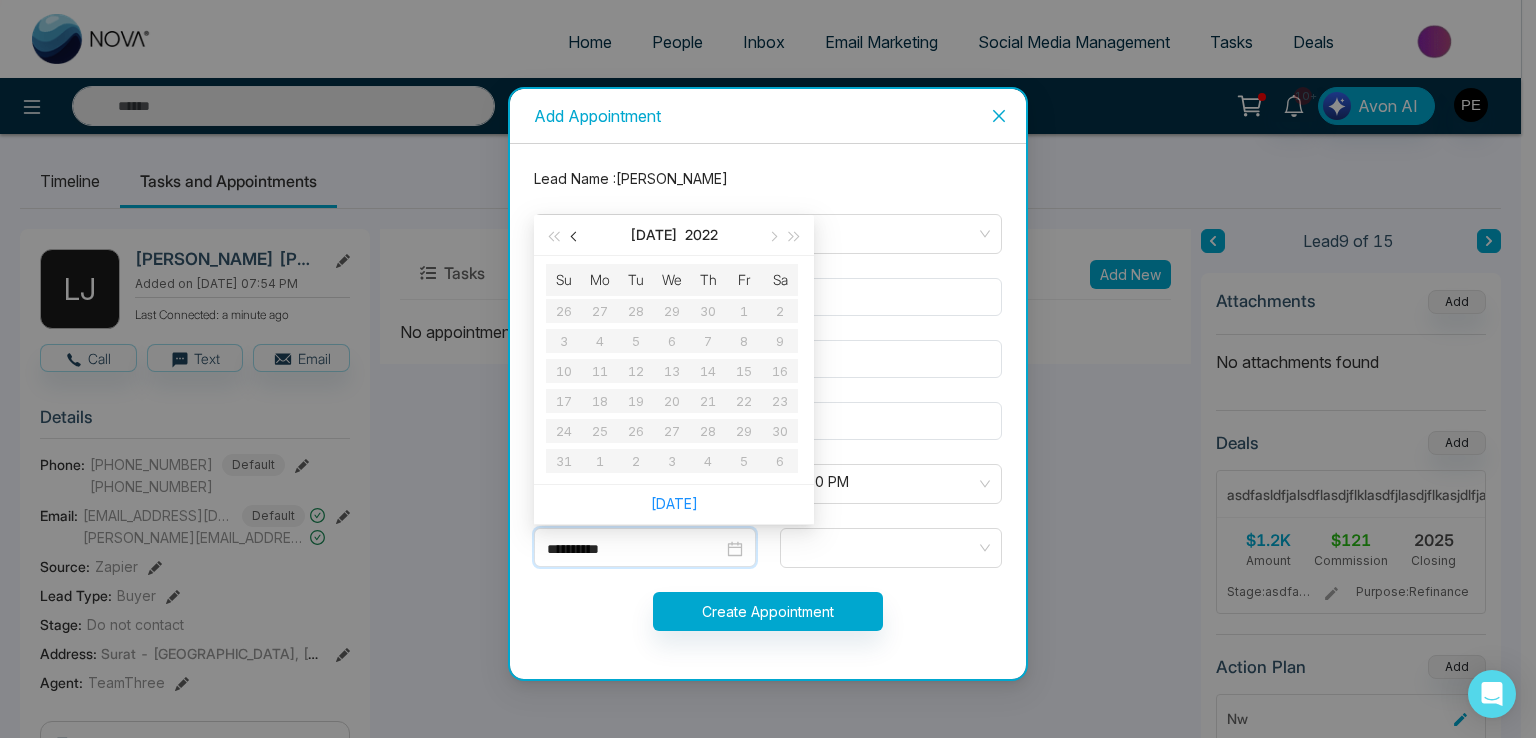click at bounding box center [576, 237] 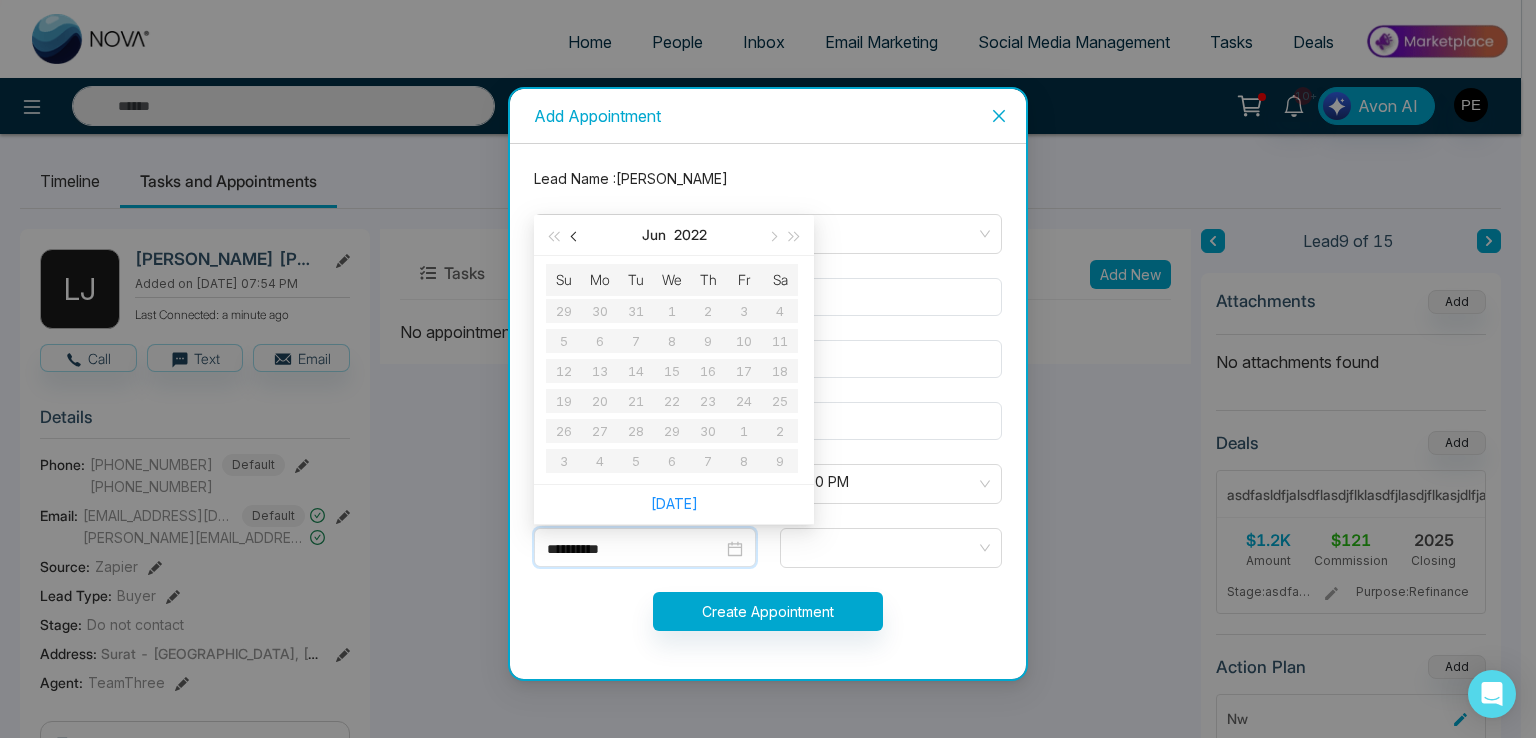 click at bounding box center (576, 237) 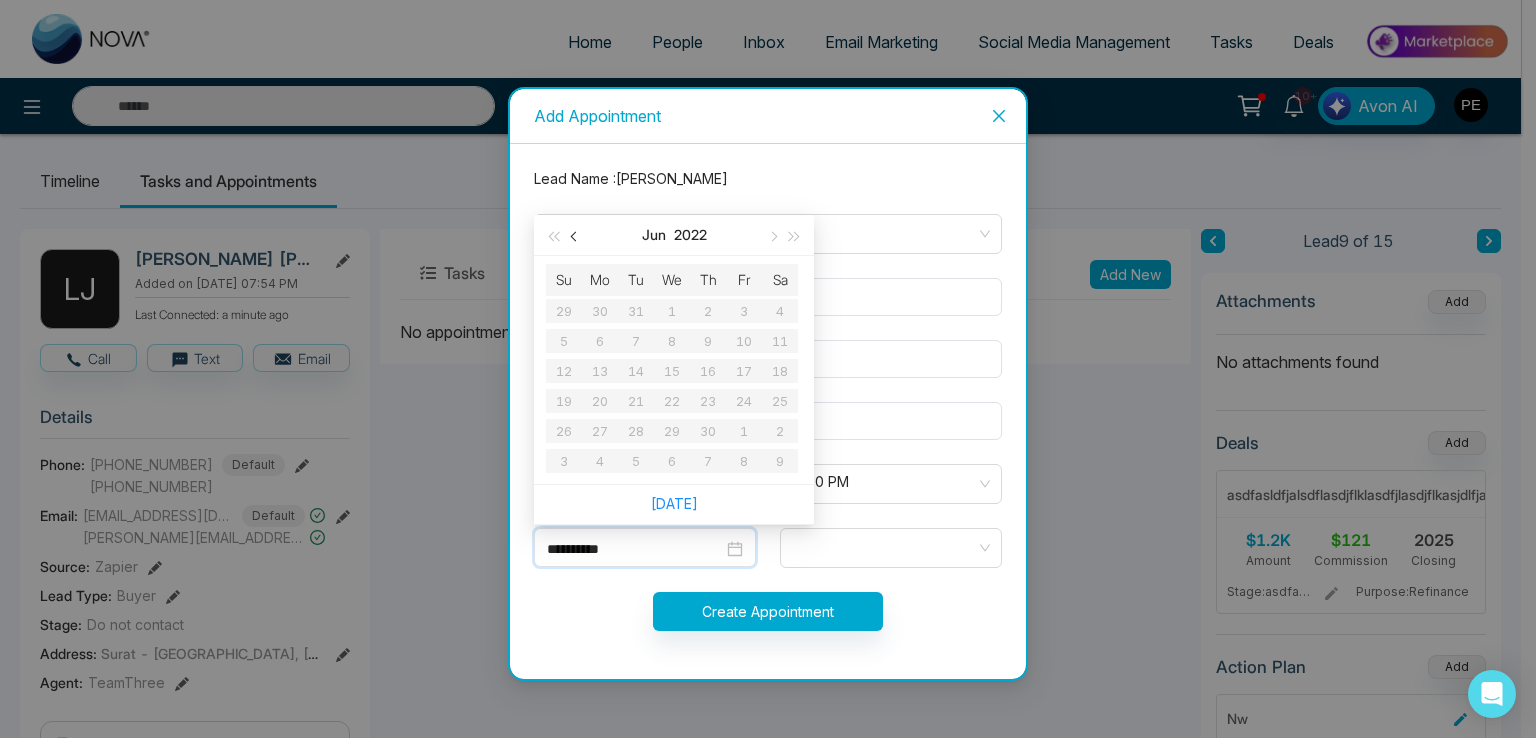 click at bounding box center [576, 237] 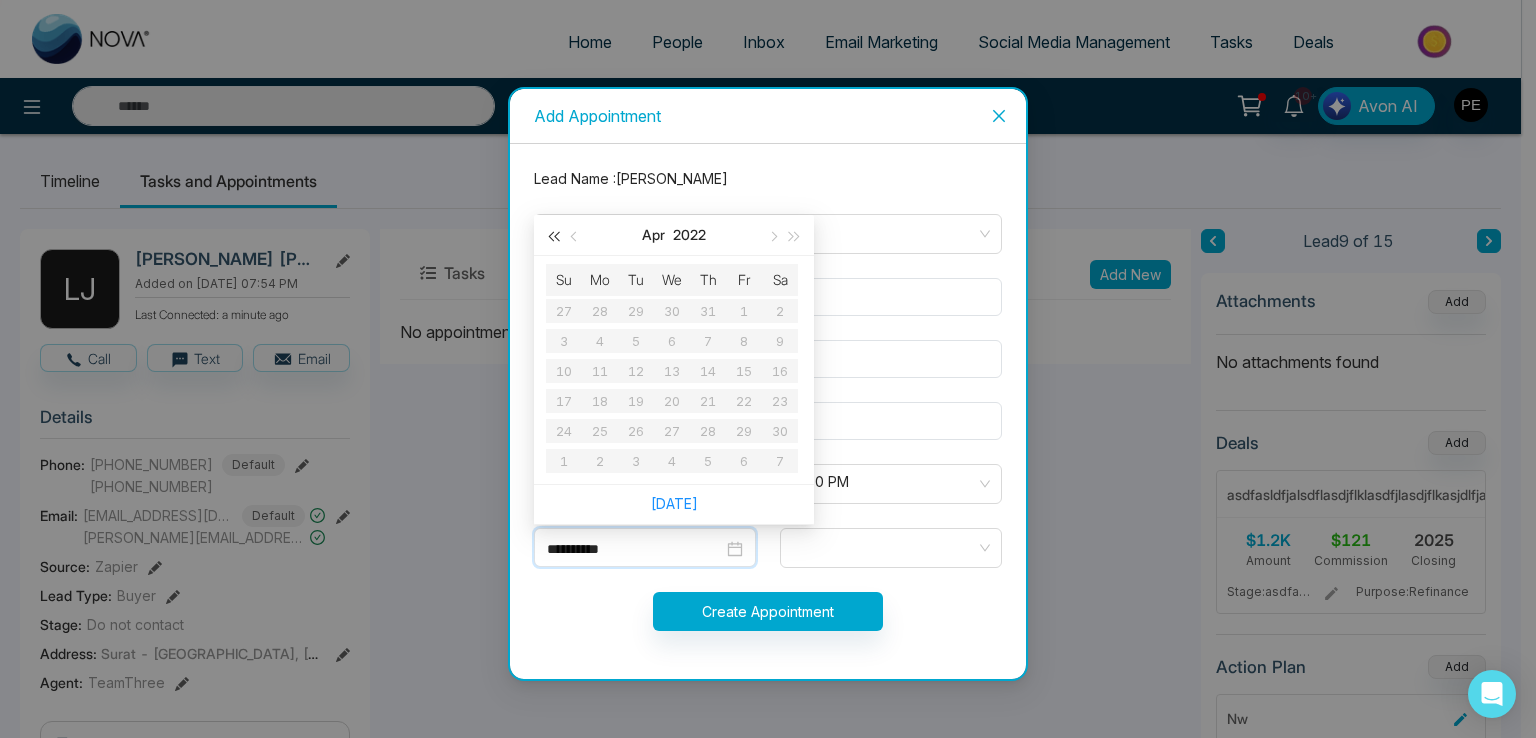 click at bounding box center (553, 235) 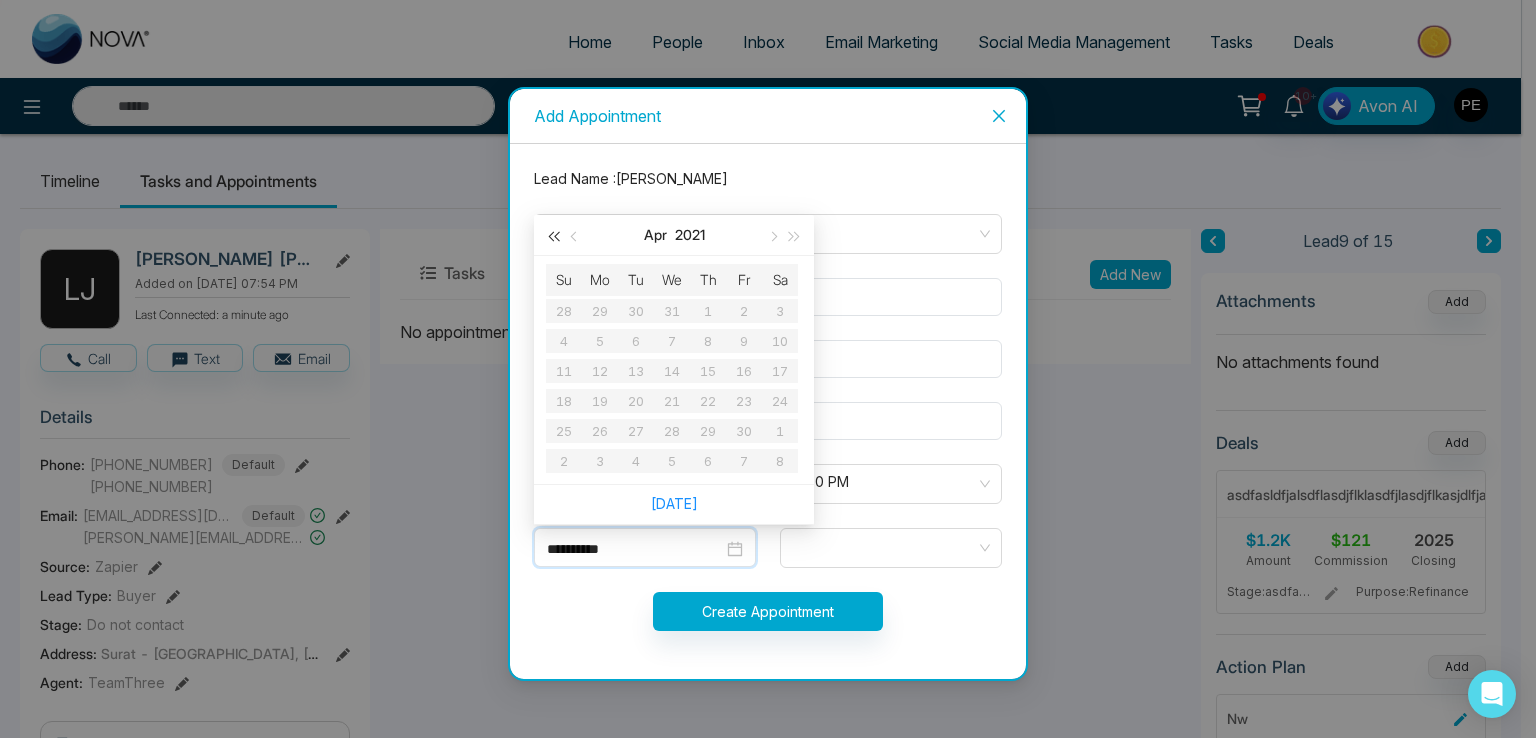 click at bounding box center [553, 235] 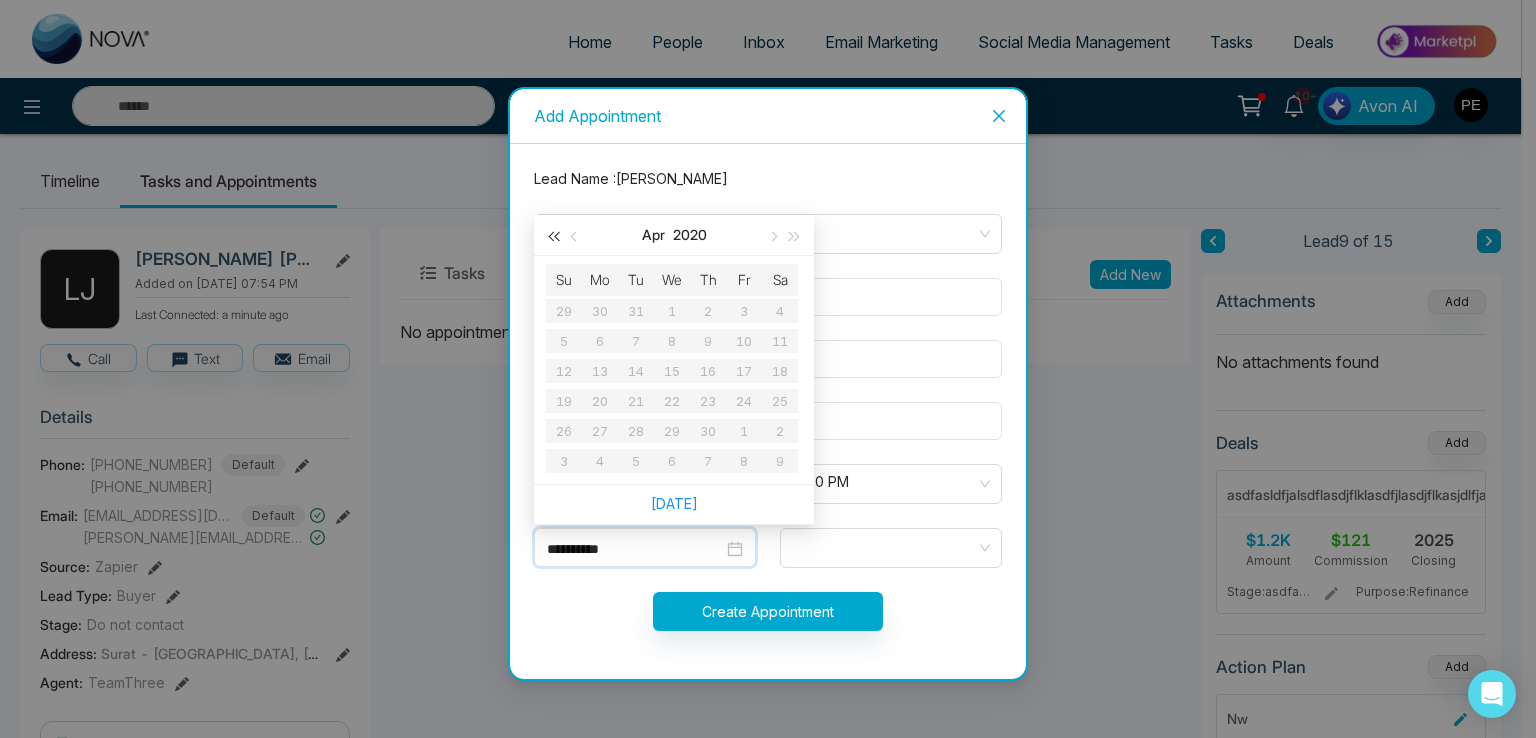 click at bounding box center [553, 235] 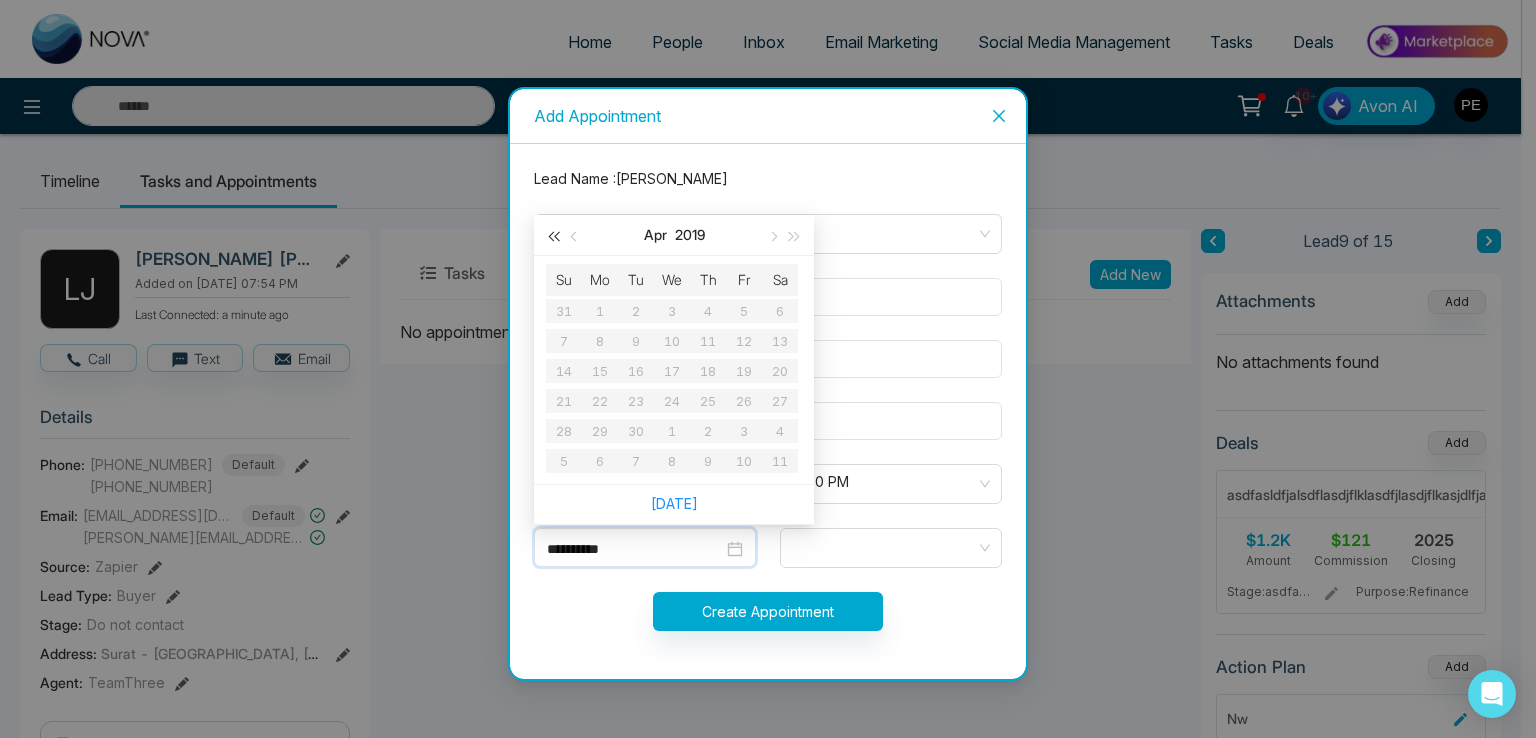 click at bounding box center [553, 235] 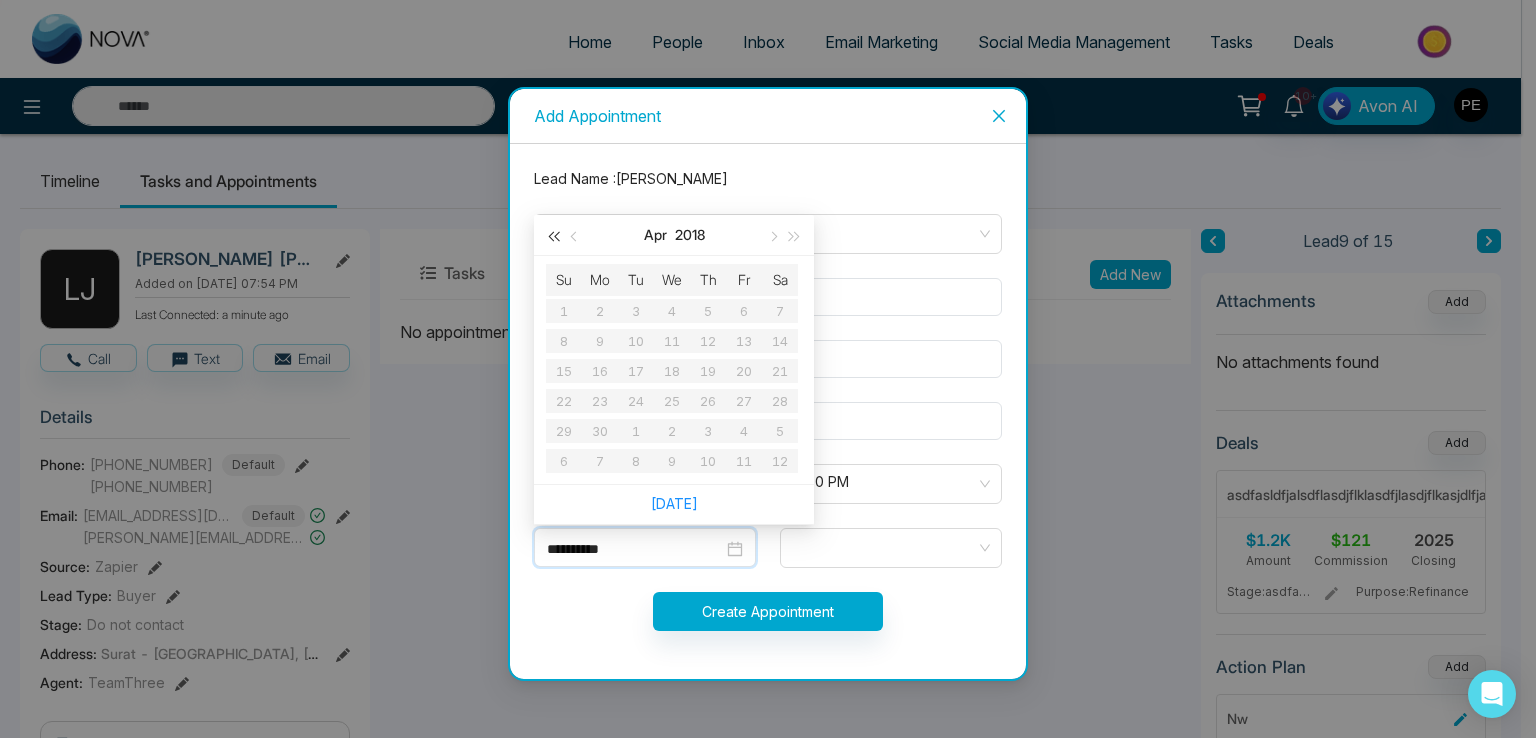 click at bounding box center [553, 235] 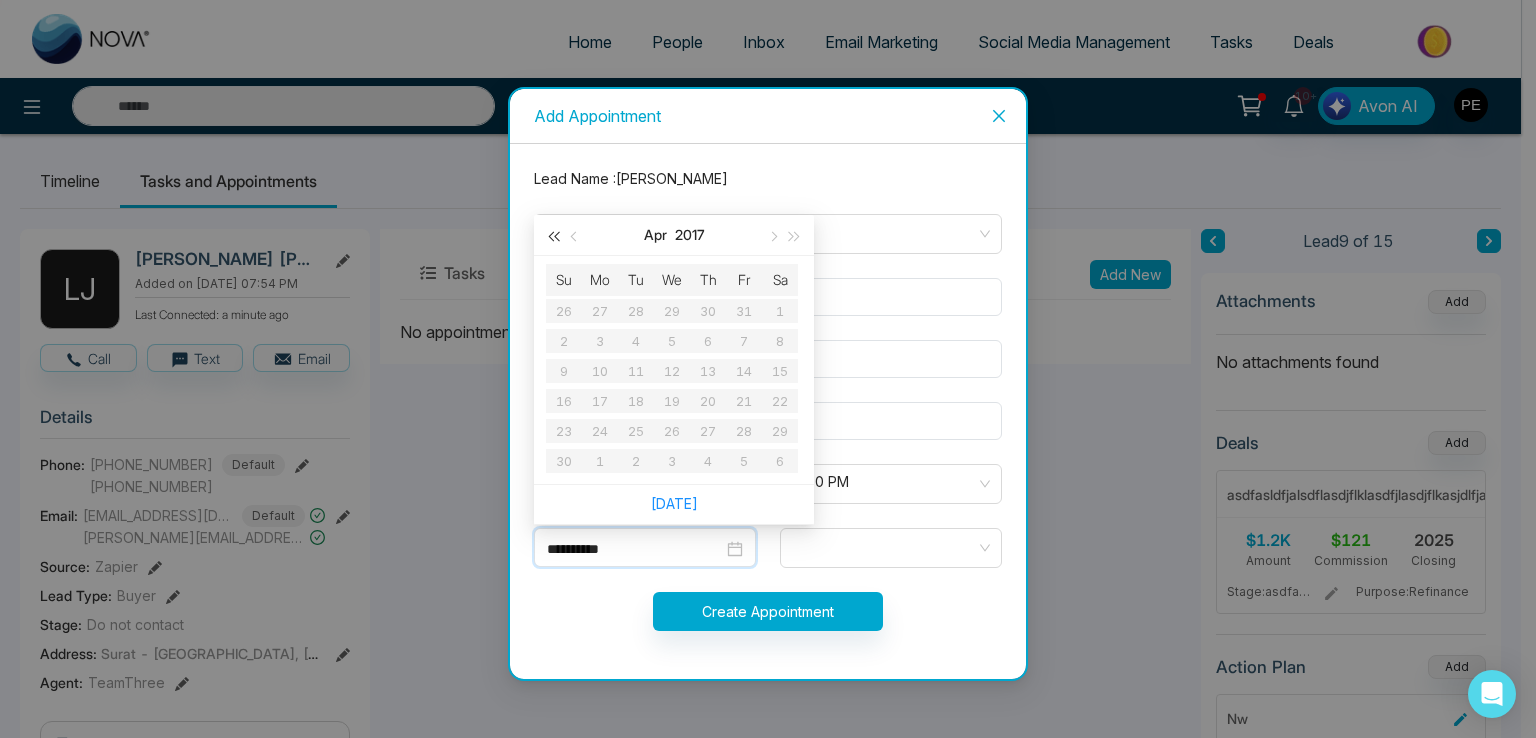 click at bounding box center (553, 235) 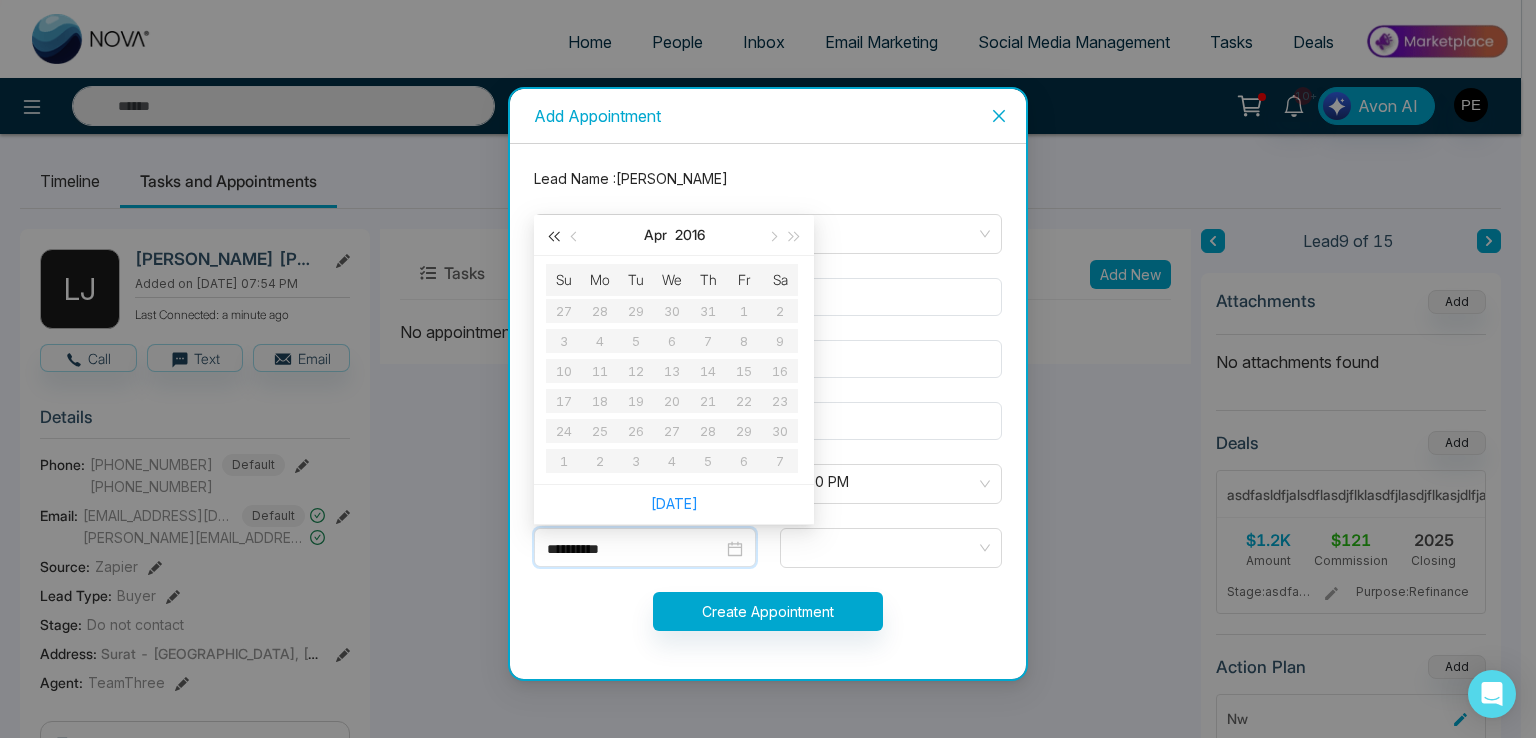 click at bounding box center (553, 235) 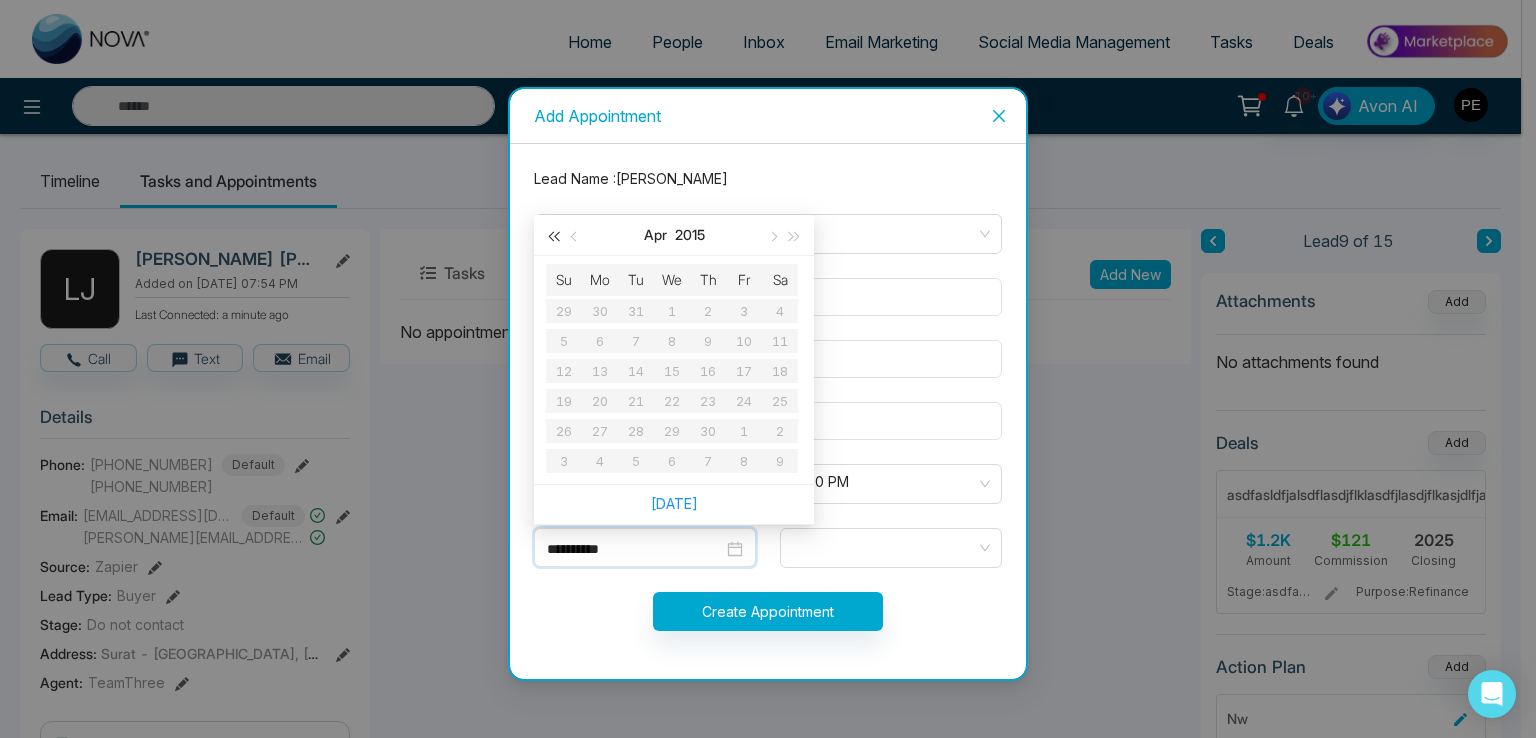 click at bounding box center (553, 235) 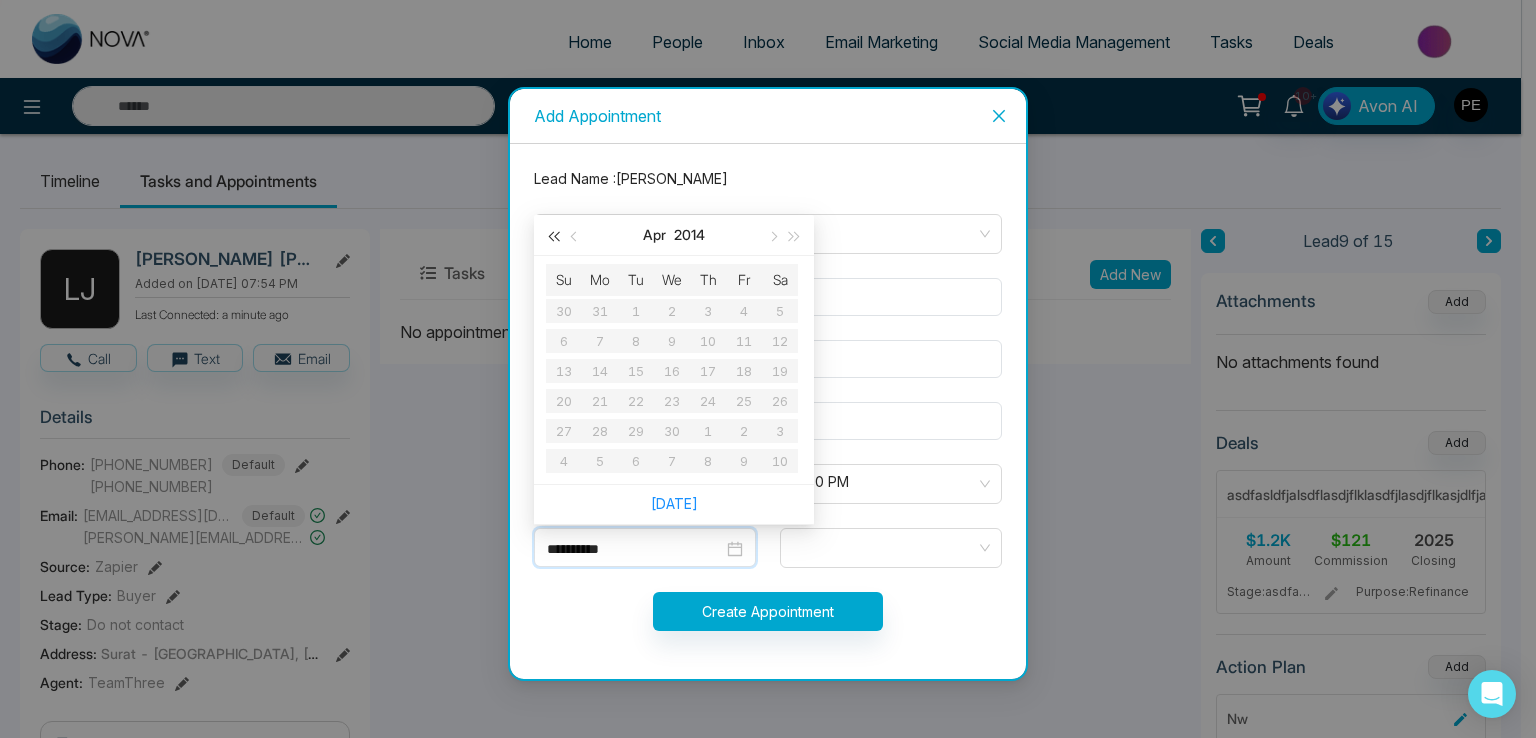 click at bounding box center [553, 235] 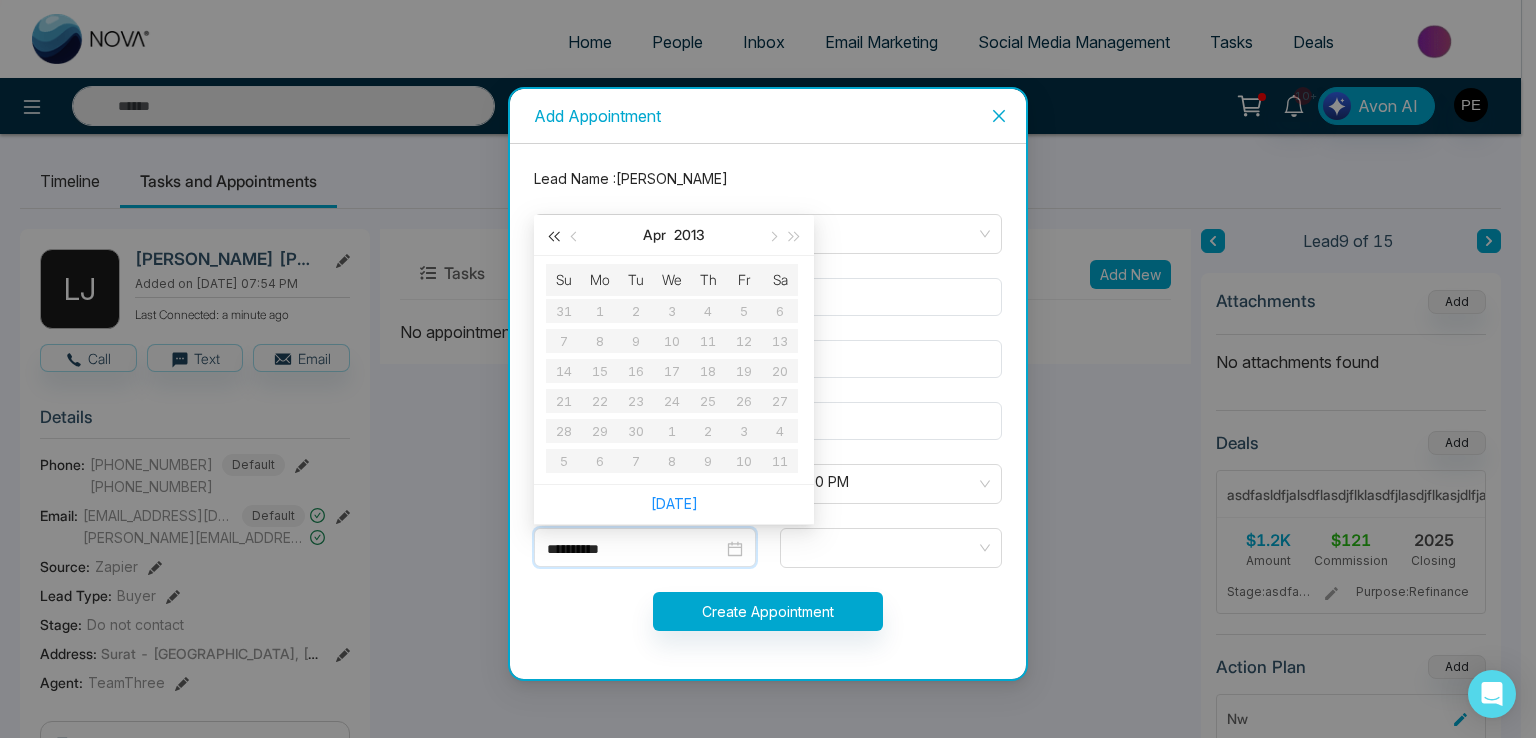 click at bounding box center (553, 235) 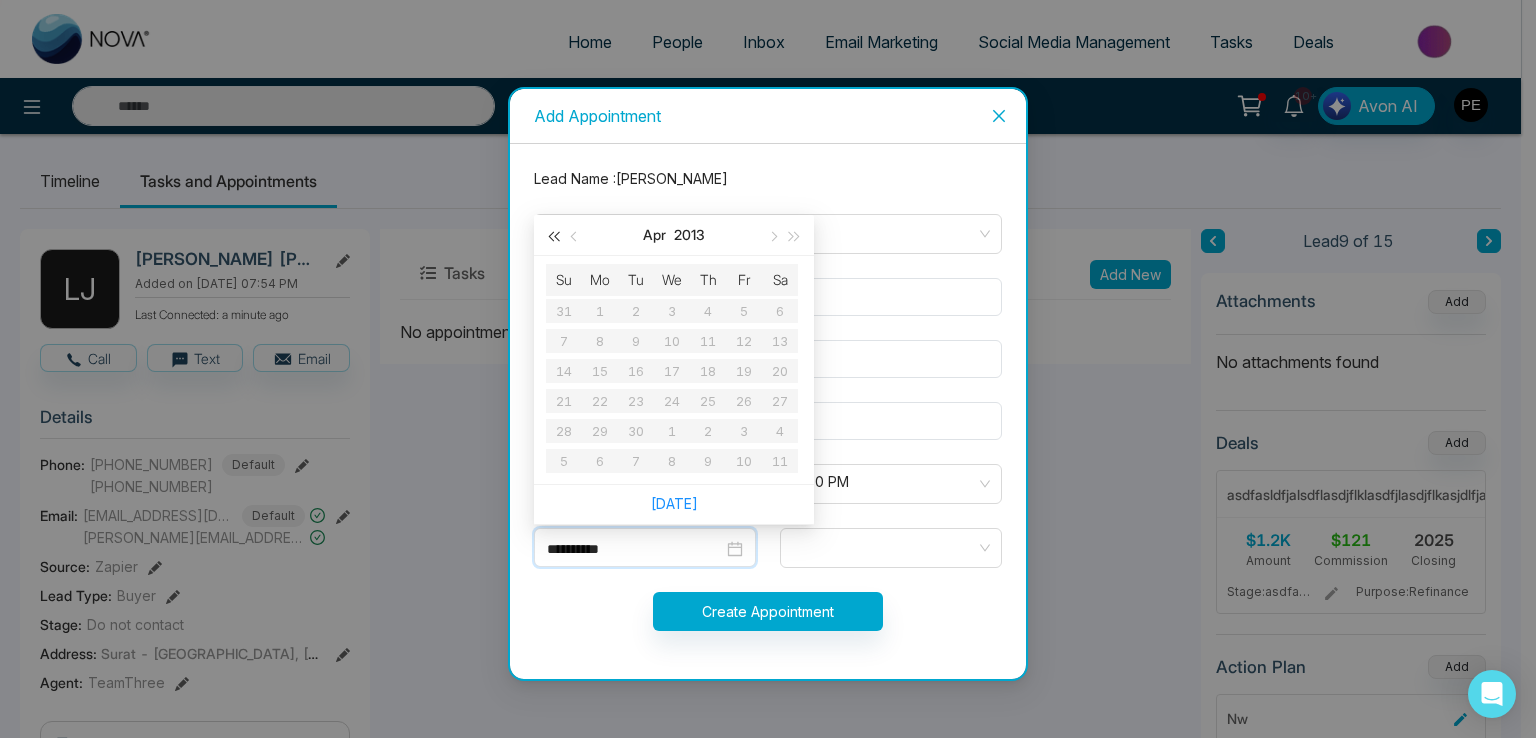 click at bounding box center [553, 235] 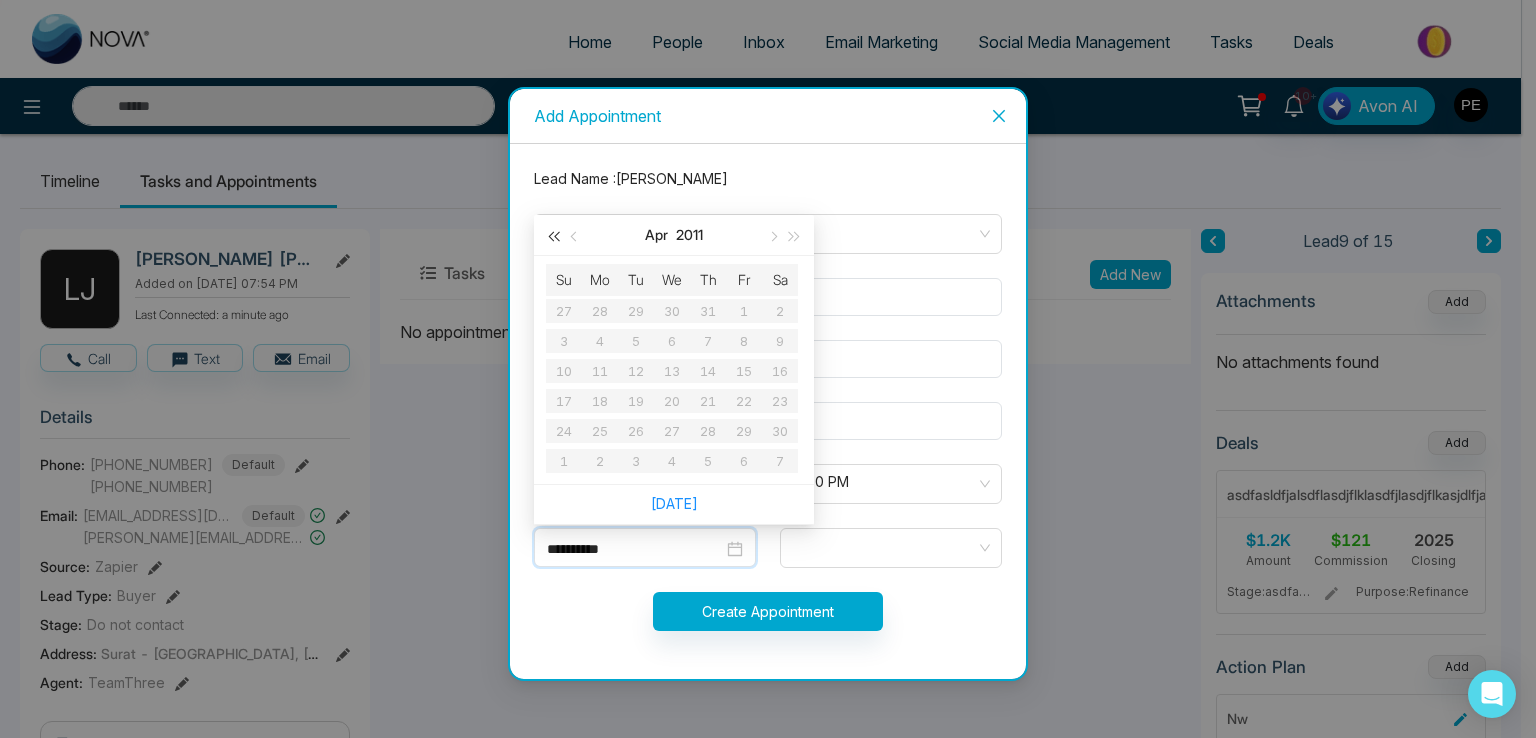 click at bounding box center [553, 235] 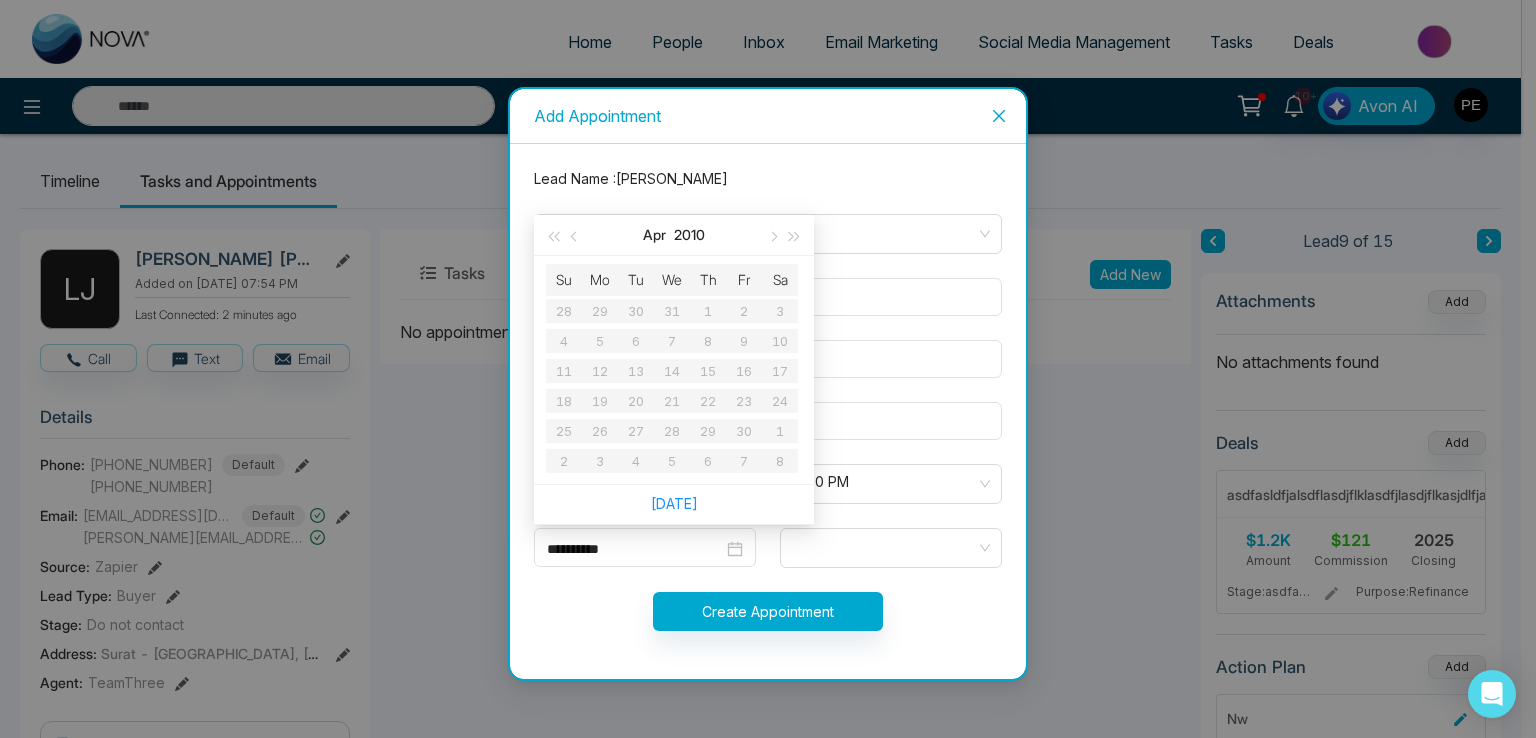 click at bounding box center (999, 116) 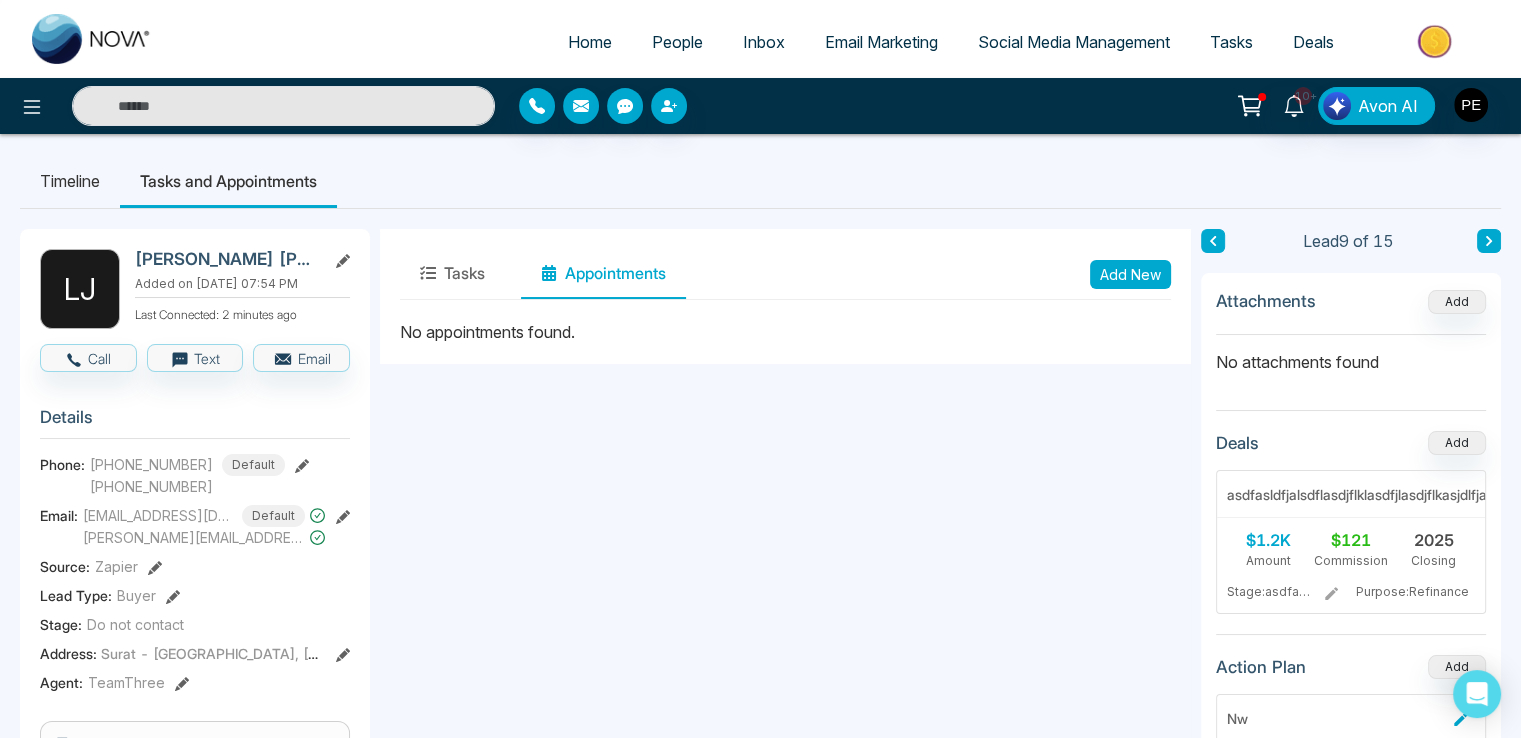click on "Timeline" at bounding box center [70, 181] 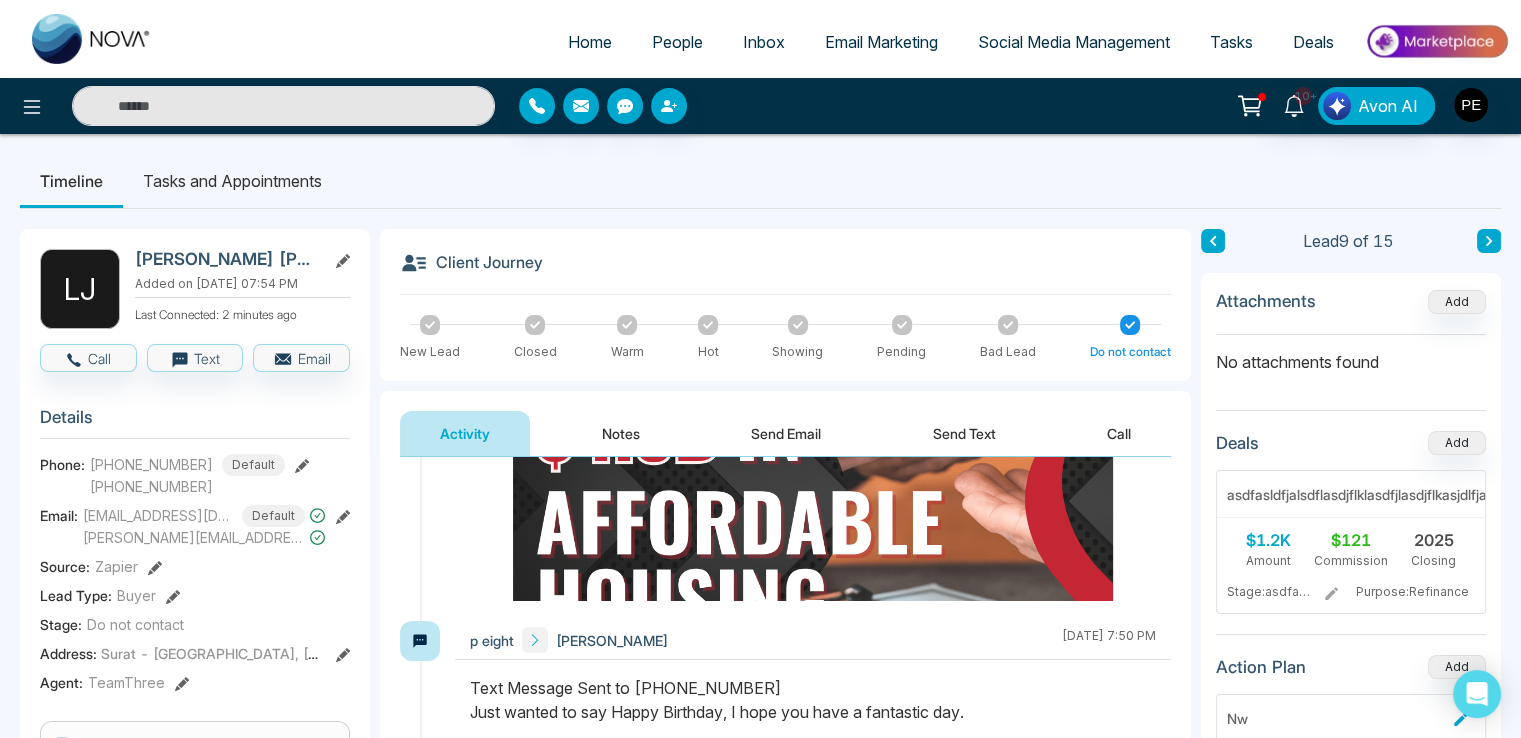scroll, scrollTop: 400, scrollLeft: 0, axis: vertical 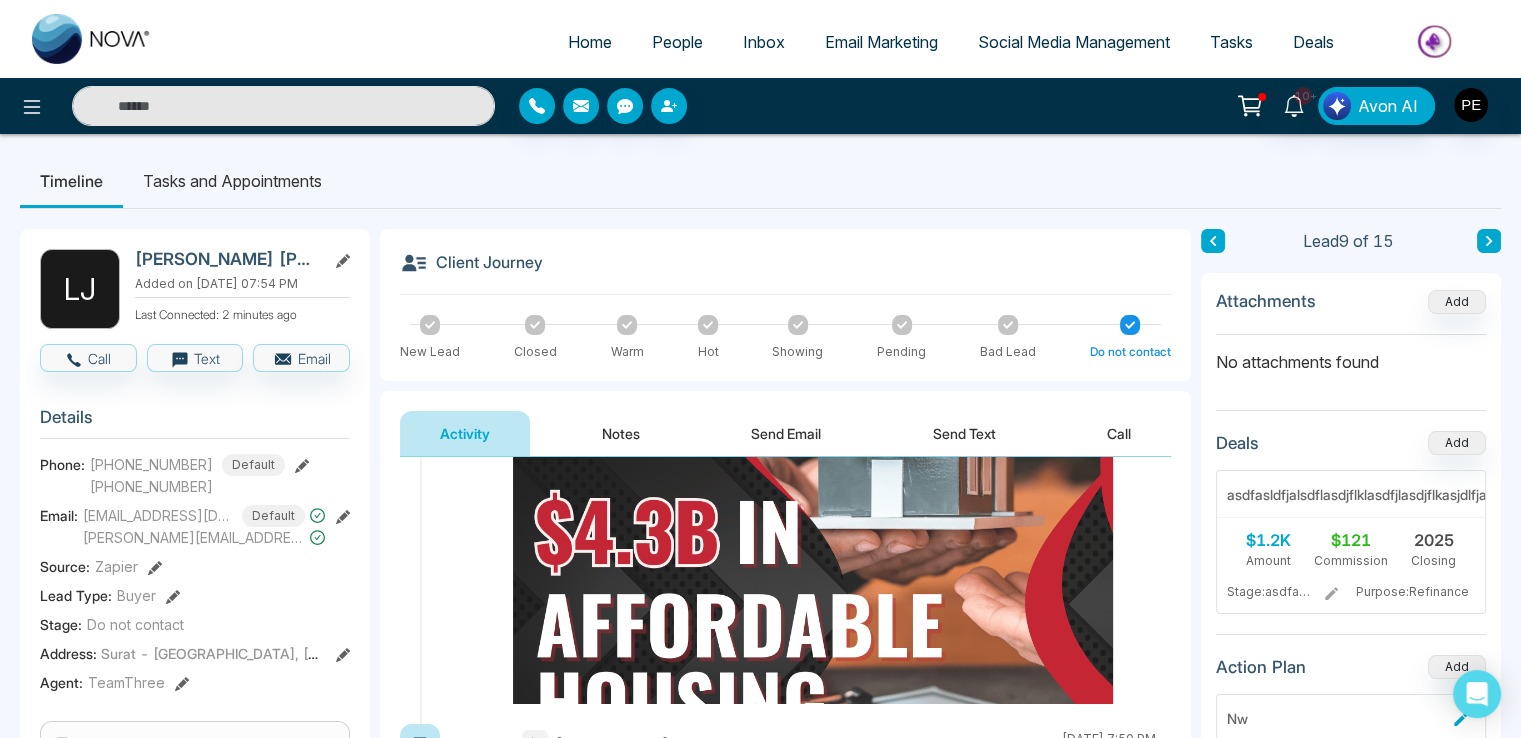 click on "People" at bounding box center (677, 42) 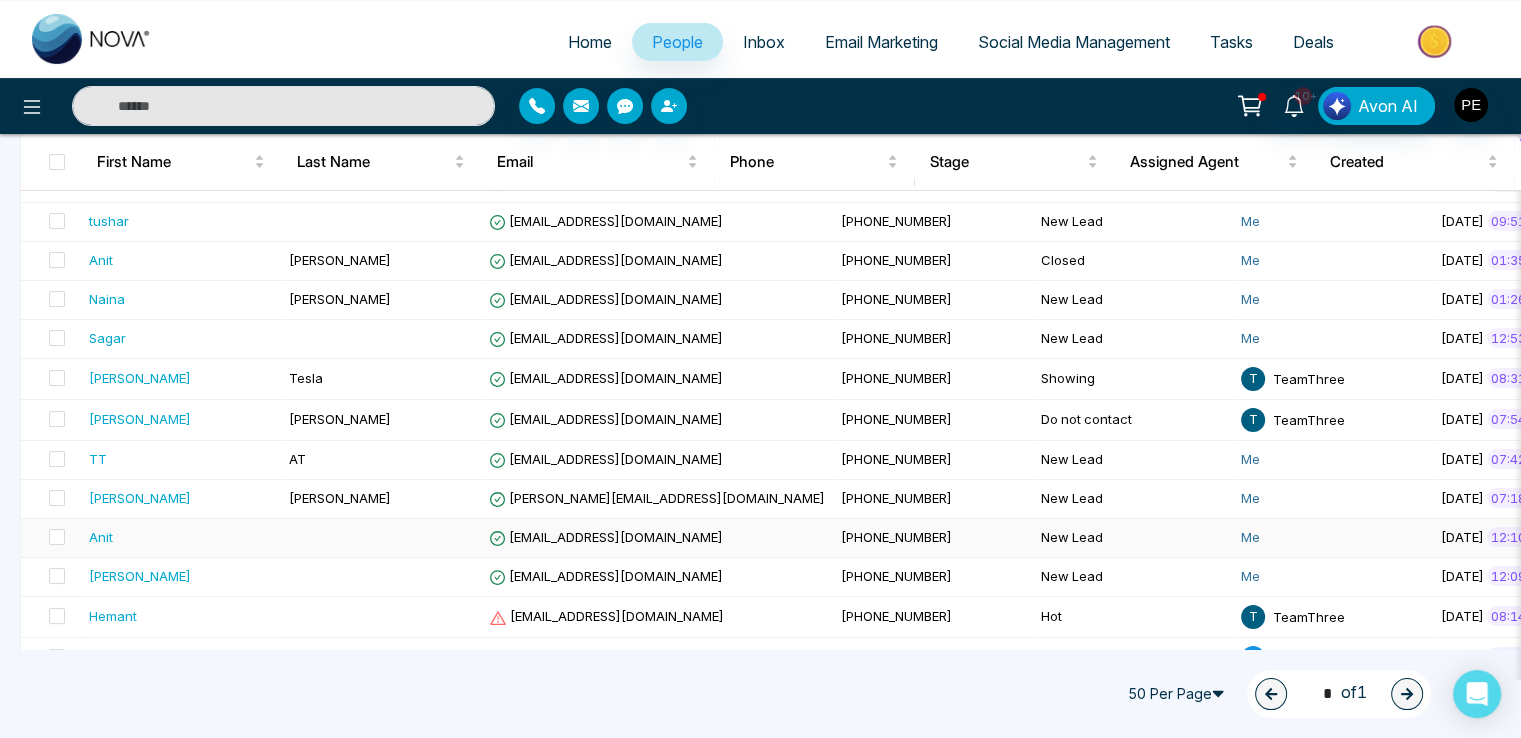 scroll, scrollTop: 359, scrollLeft: 0, axis: vertical 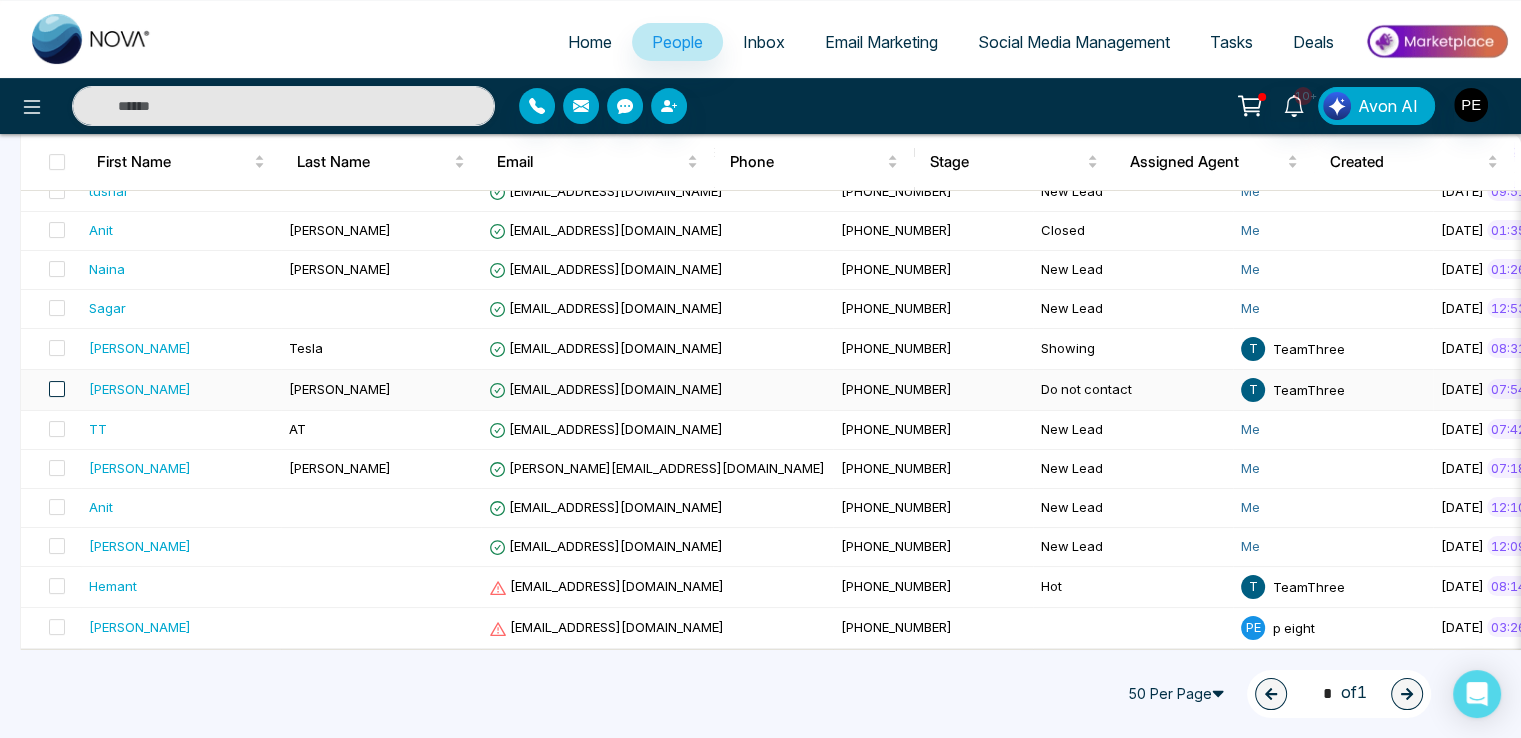 click at bounding box center [57, 389] 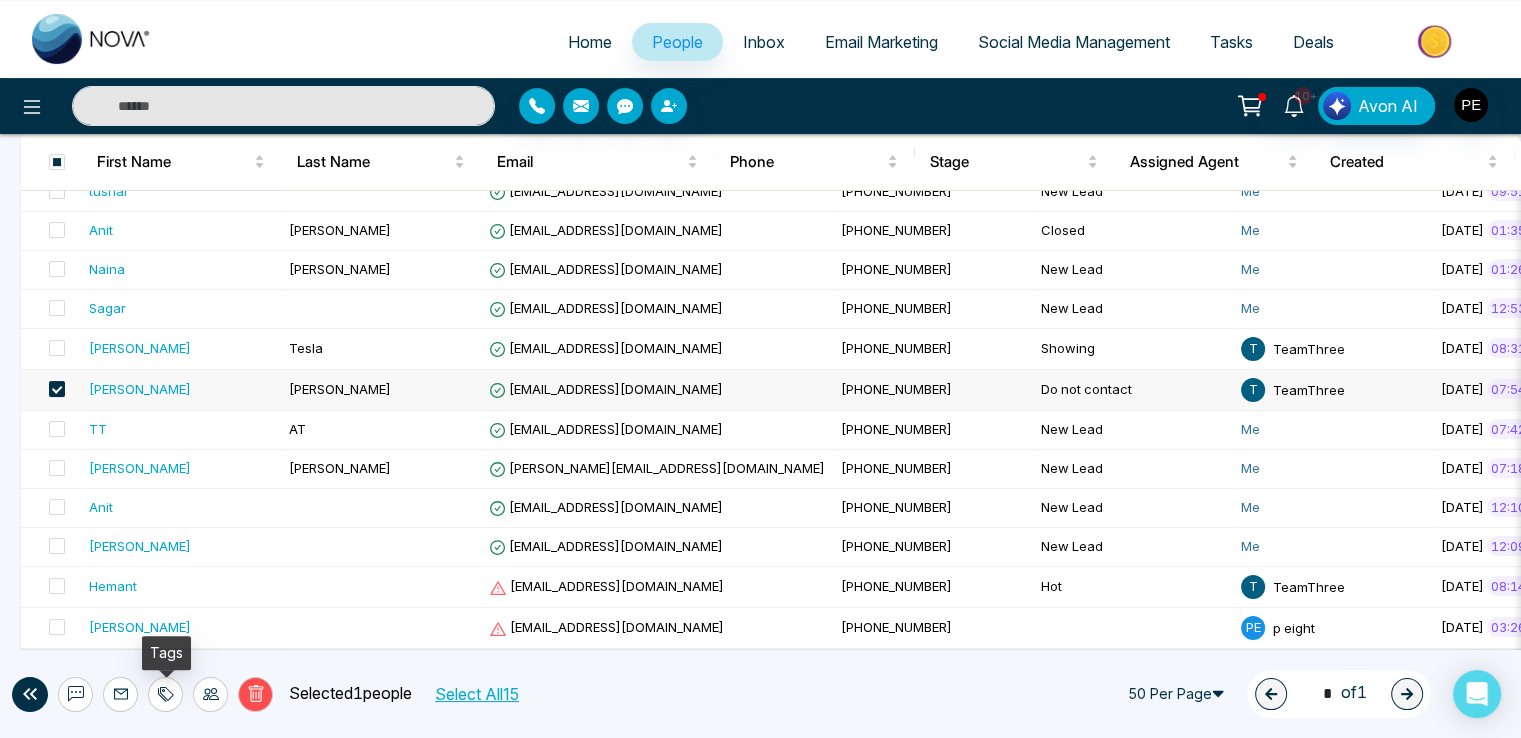 click 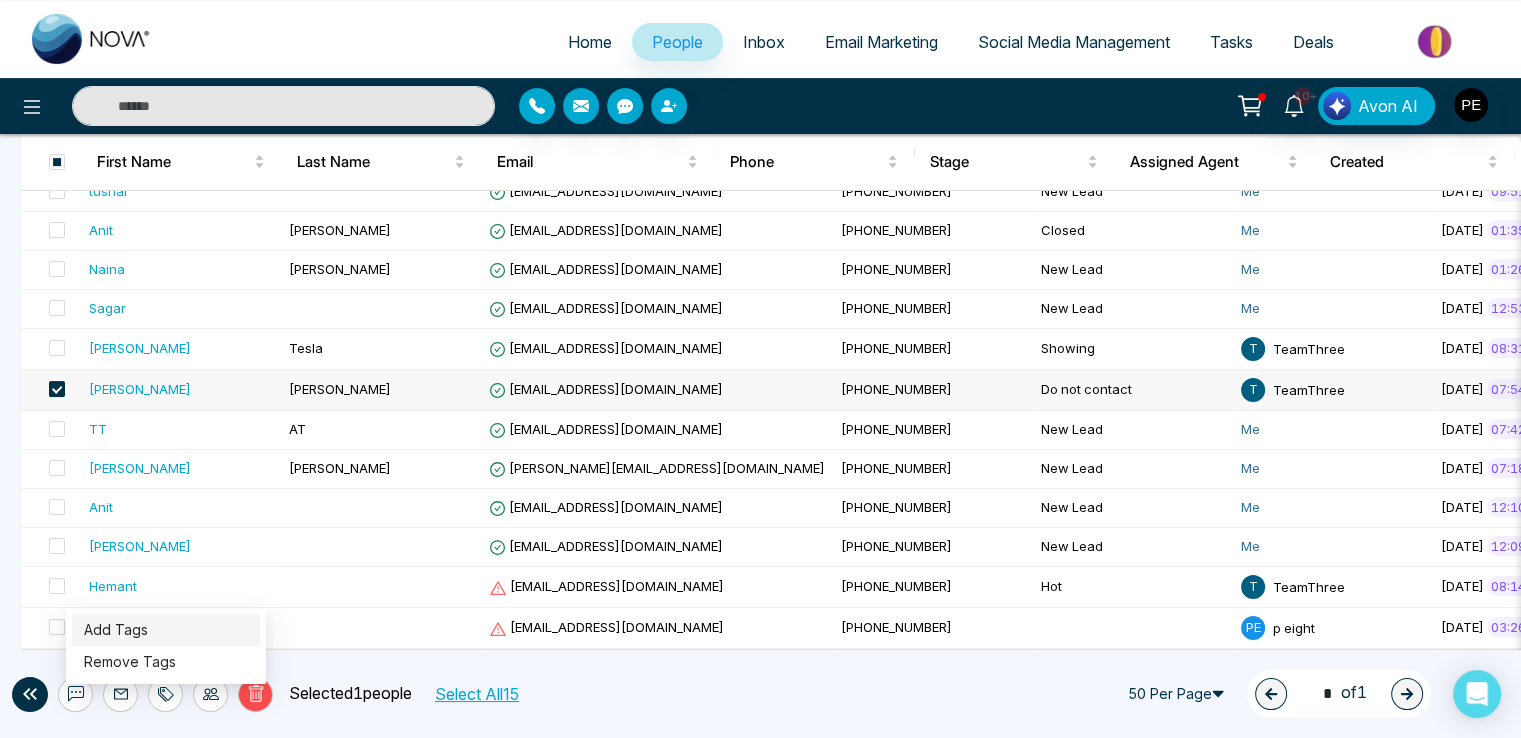 click on "Add Tags" at bounding box center [116, 629] 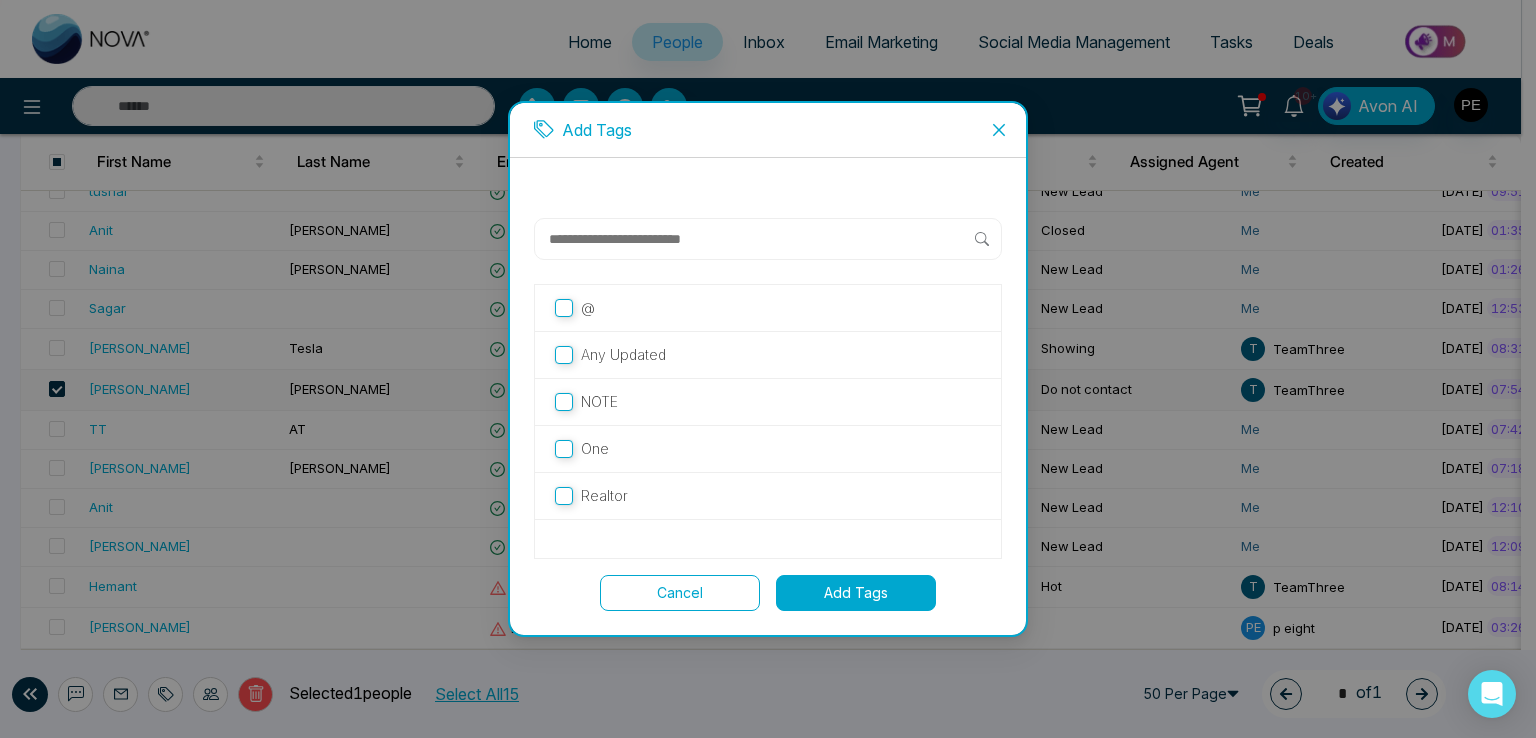 click on "One" at bounding box center [768, 449] 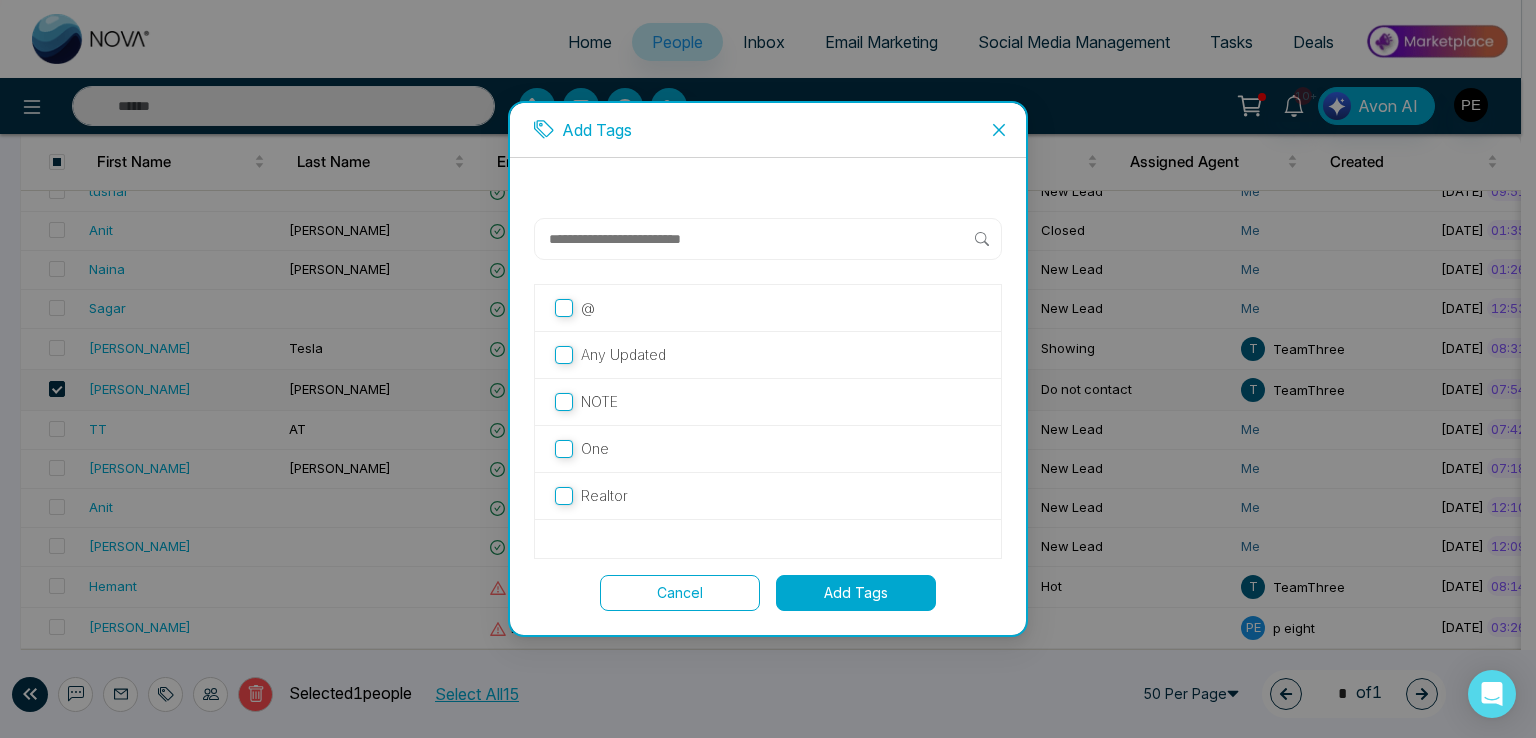 click on "Add Tags" at bounding box center [856, 593] 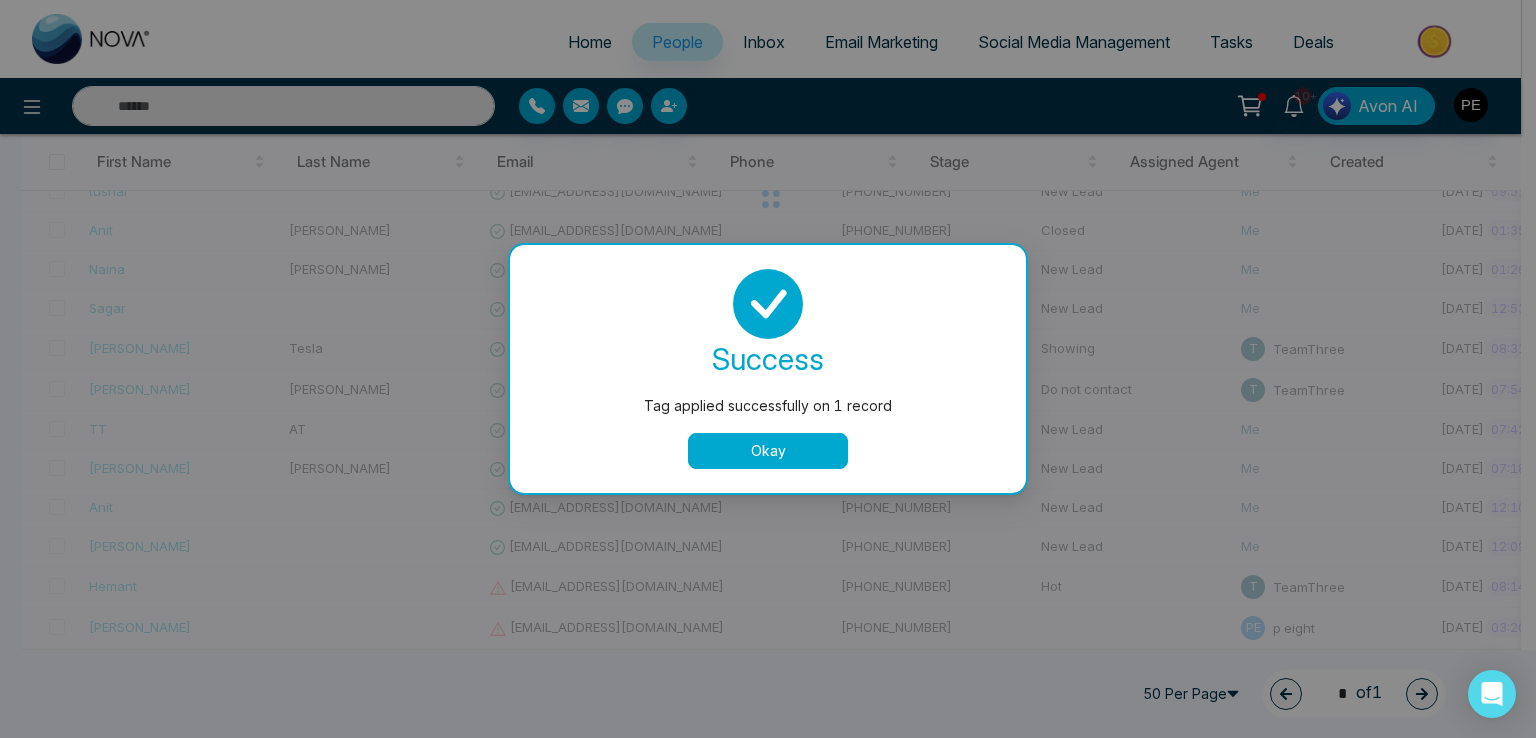 click on "Okay" at bounding box center (768, 451) 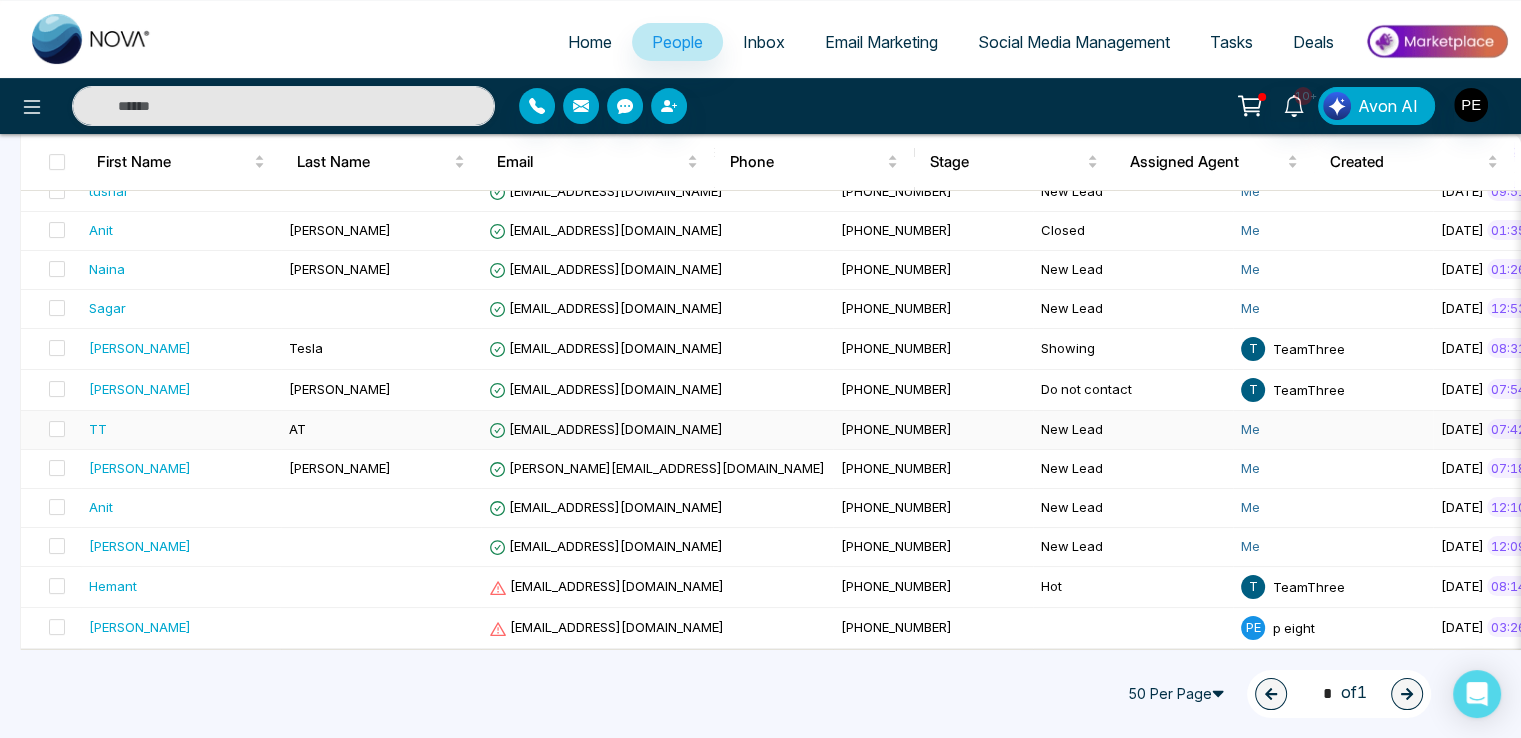 click on "[EMAIL_ADDRESS][DOMAIN_NAME]" at bounding box center [606, 429] 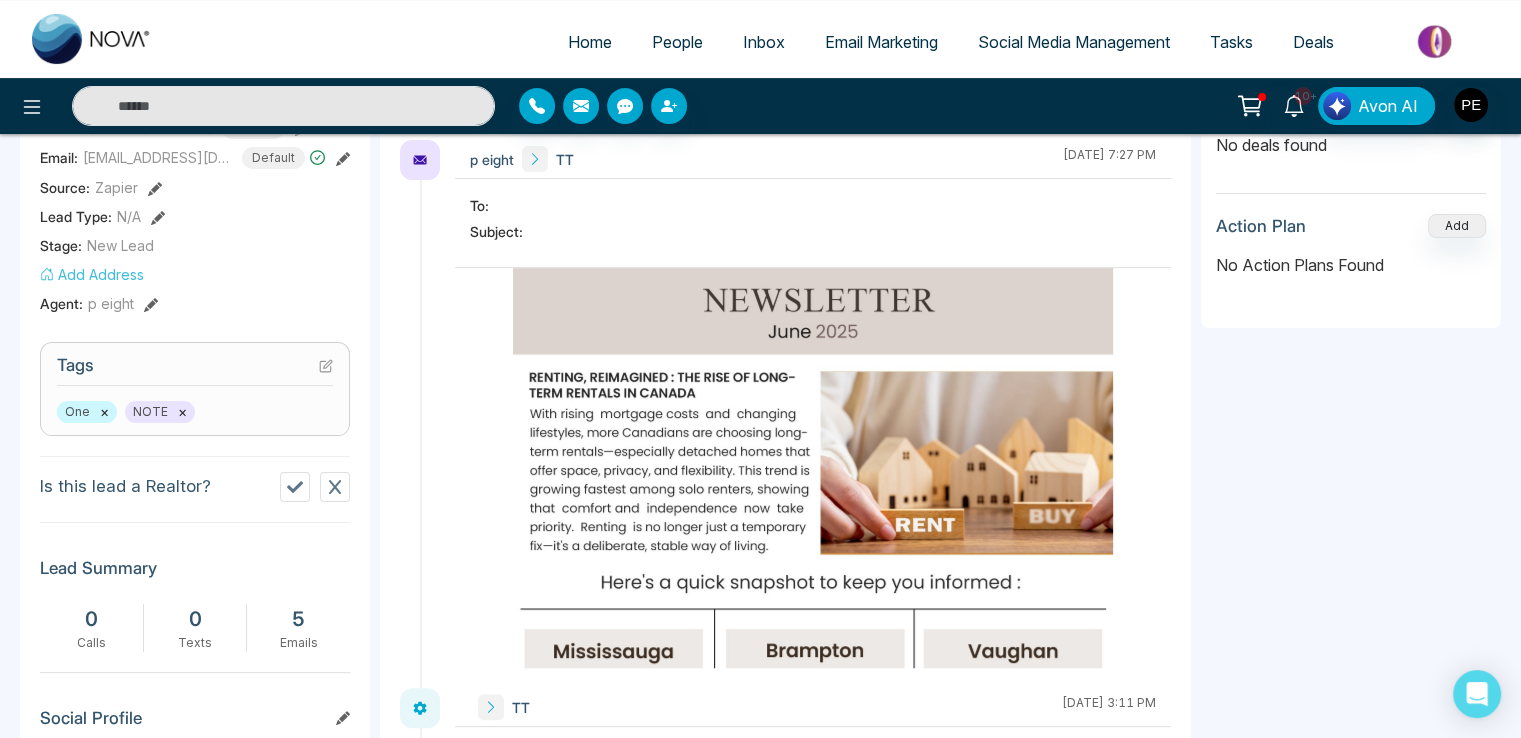 scroll, scrollTop: 100, scrollLeft: 0, axis: vertical 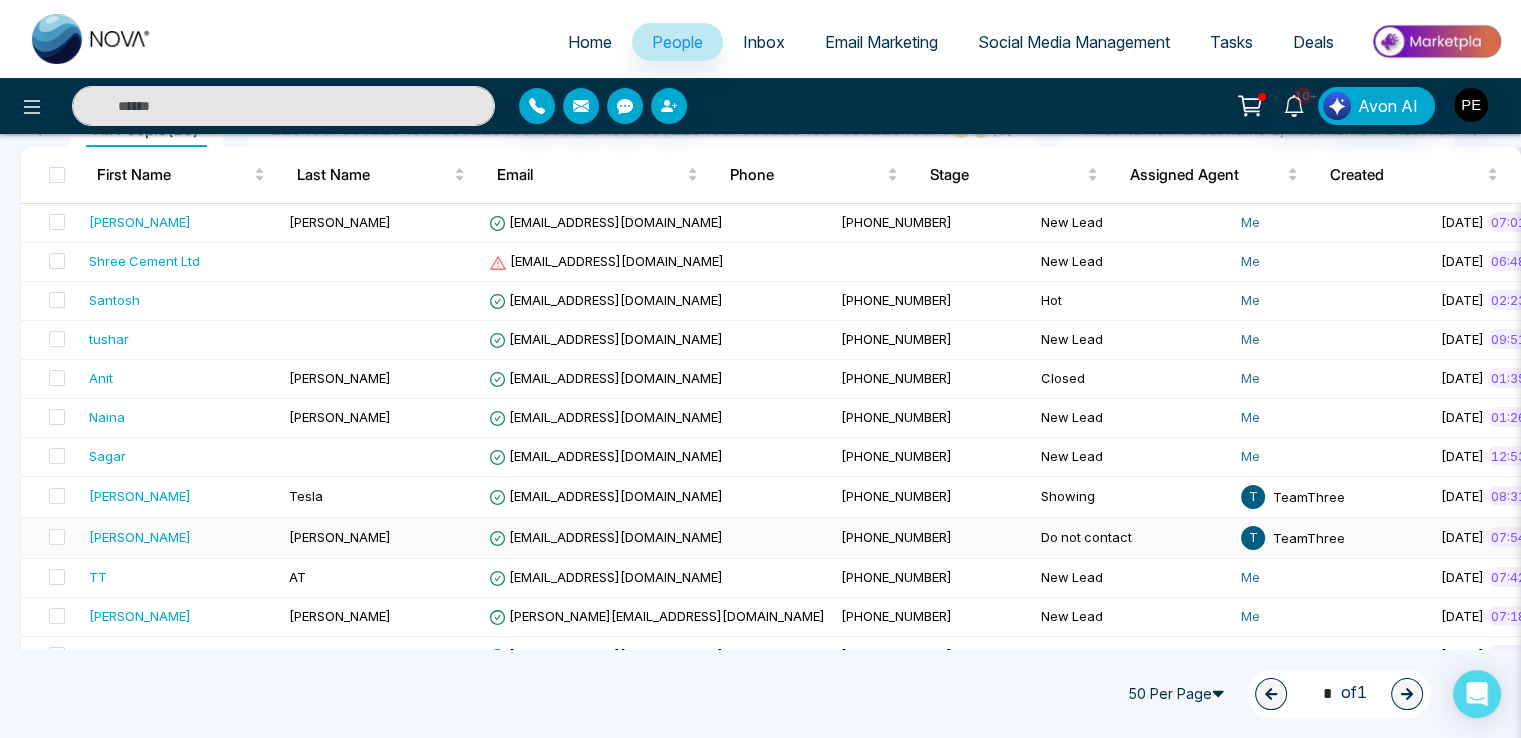 click on "[EMAIL_ADDRESS][DOMAIN_NAME]" at bounding box center [606, 537] 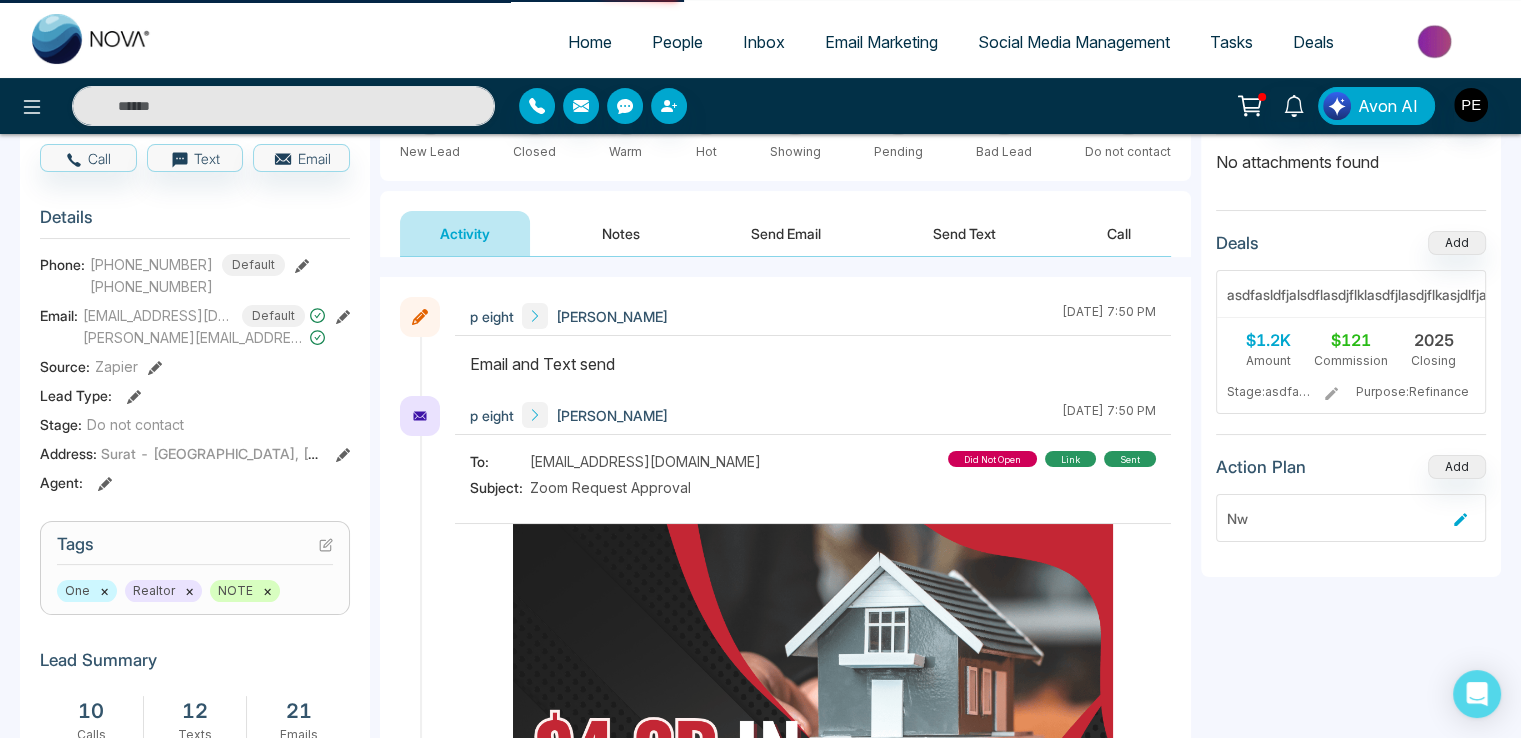 scroll, scrollTop: 0, scrollLeft: 0, axis: both 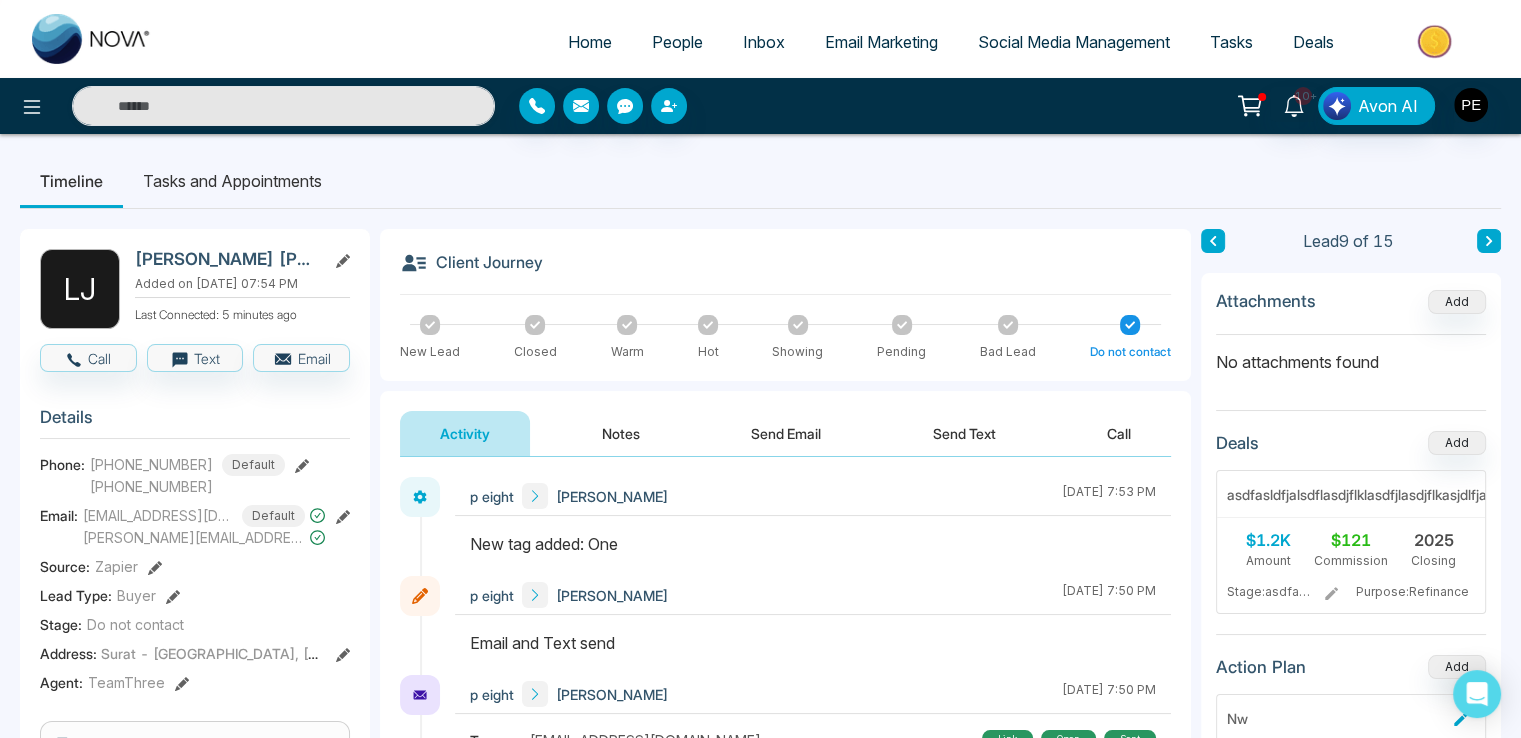 click on "People" at bounding box center (677, 42) 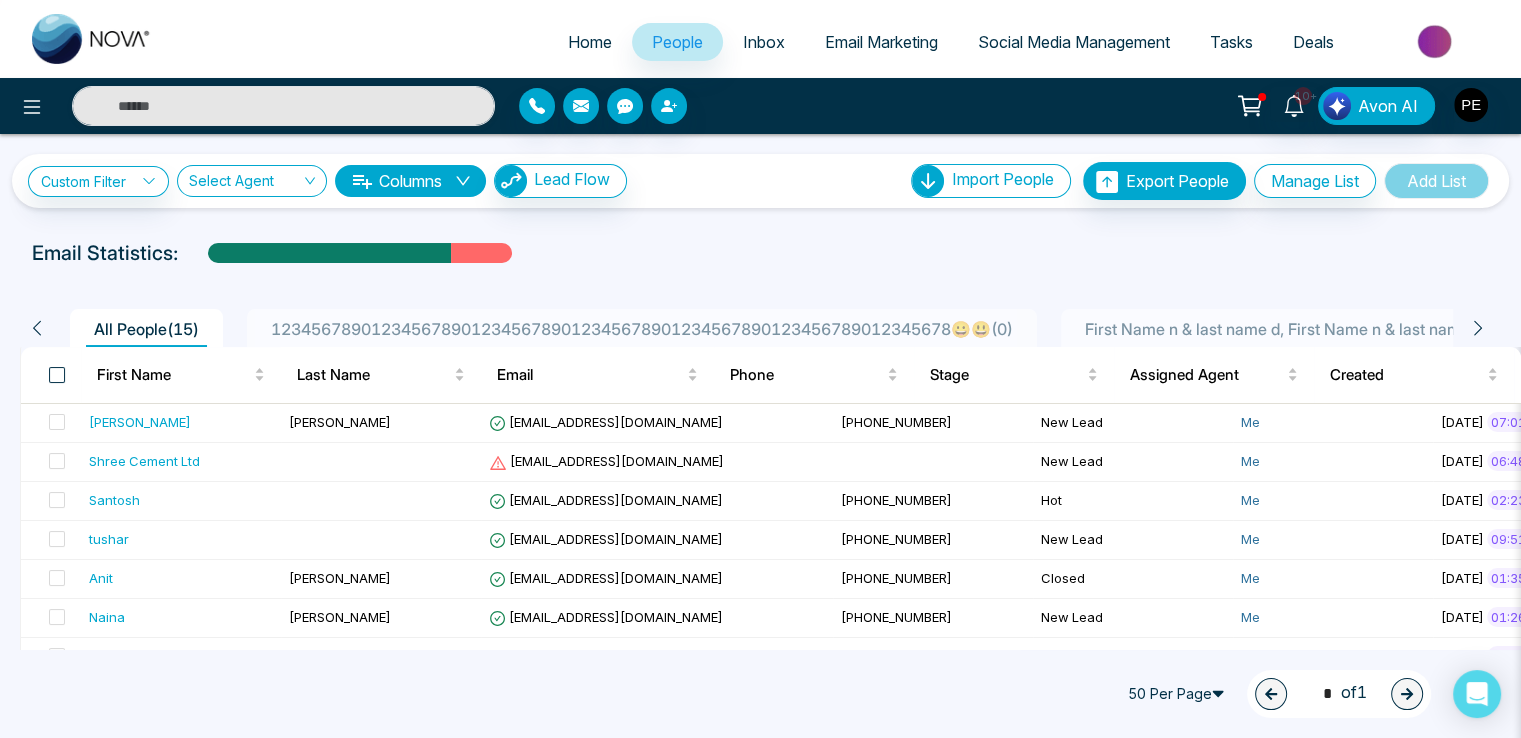 click at bounding box center (57, 375) 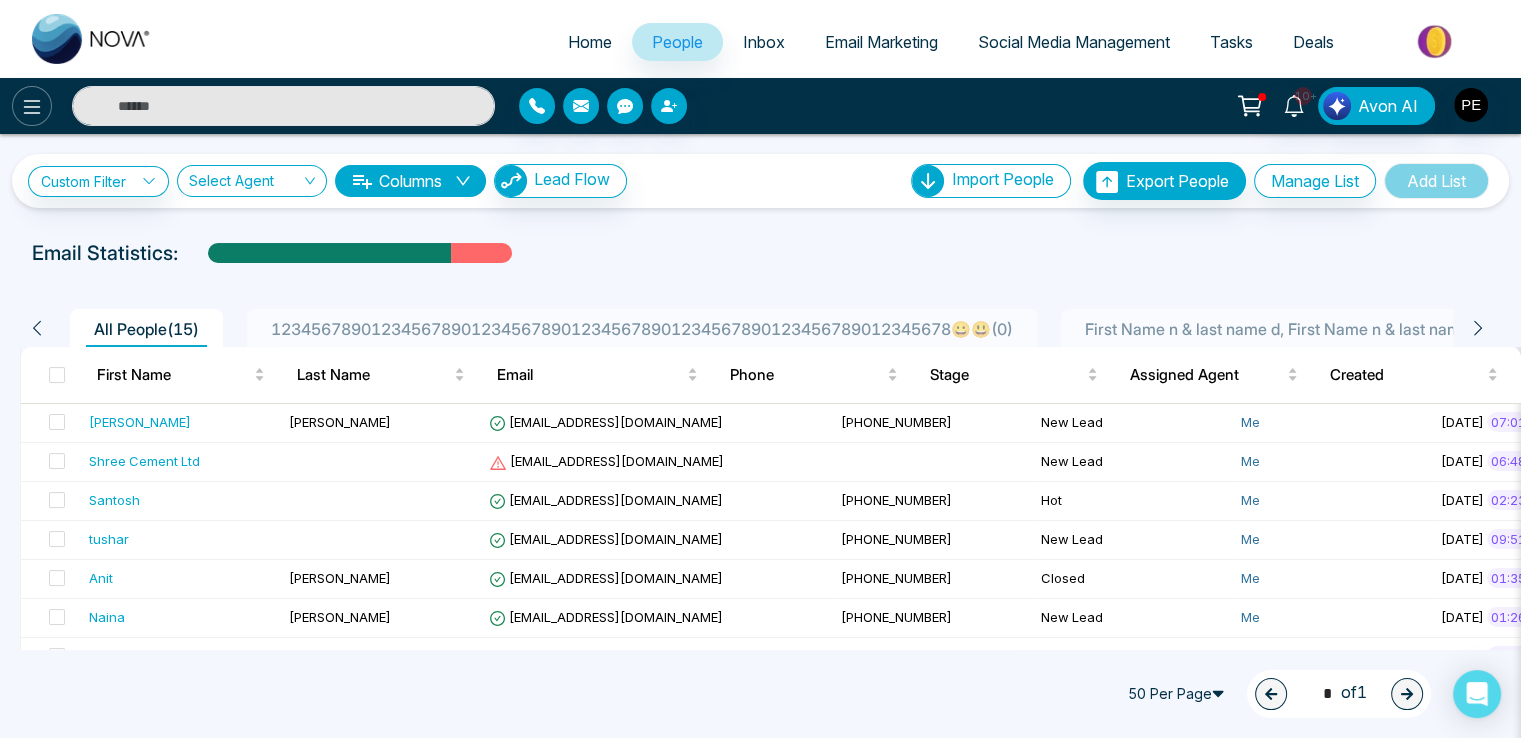 click 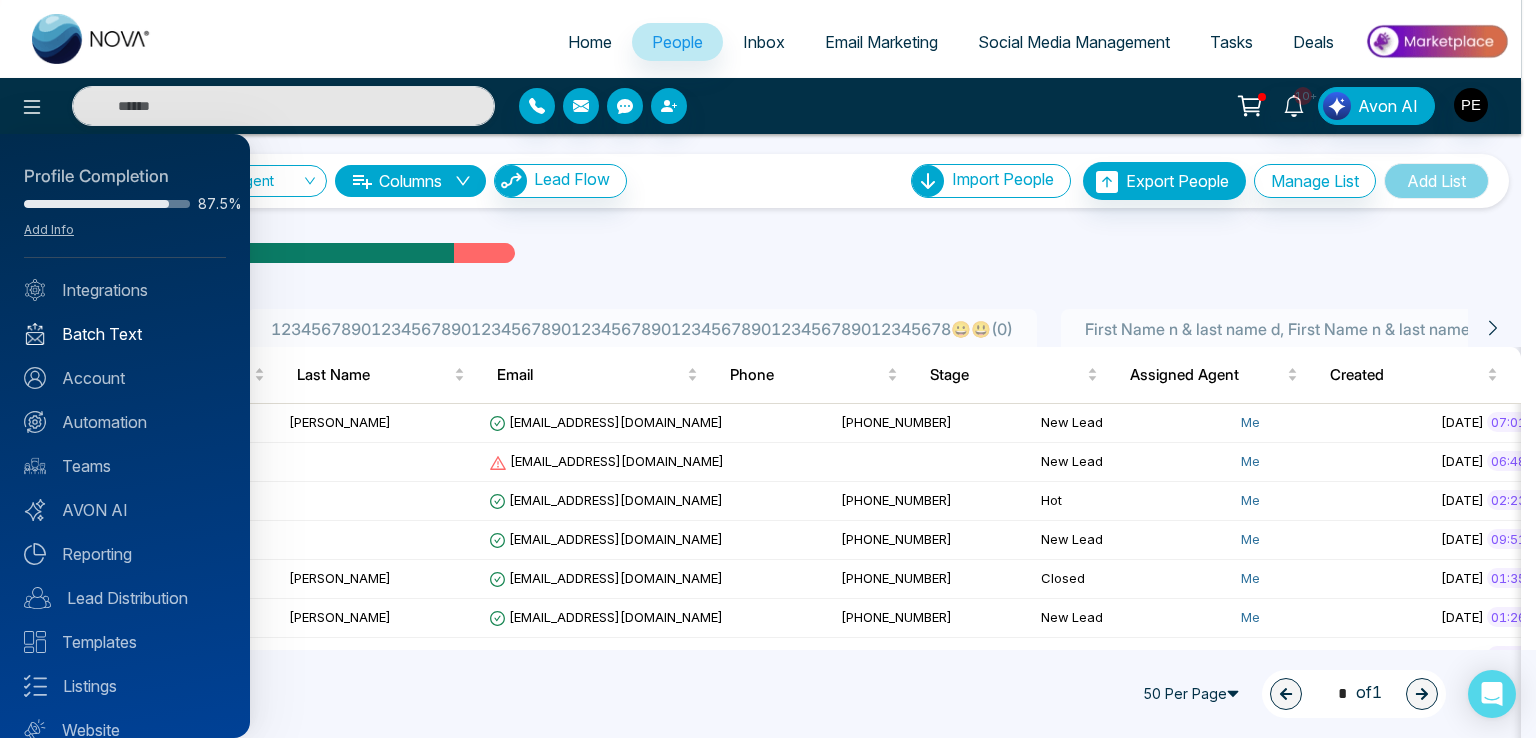 click on "Batch Text" at bounding box center [125, 334] 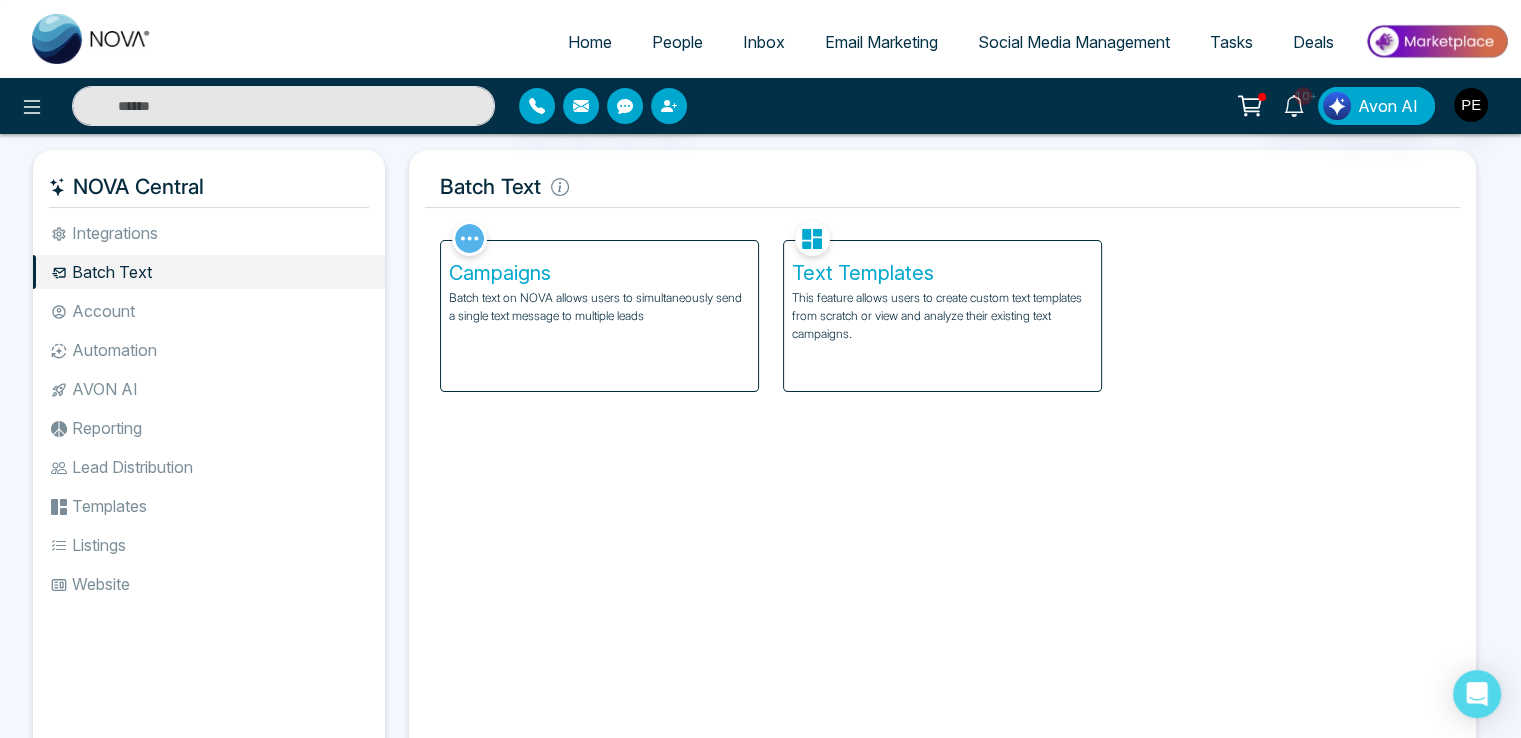 click on "This feature allows users to create custom text templates from scratch or view and analyze their existing text campaigns." at bounding box center (942, 316) 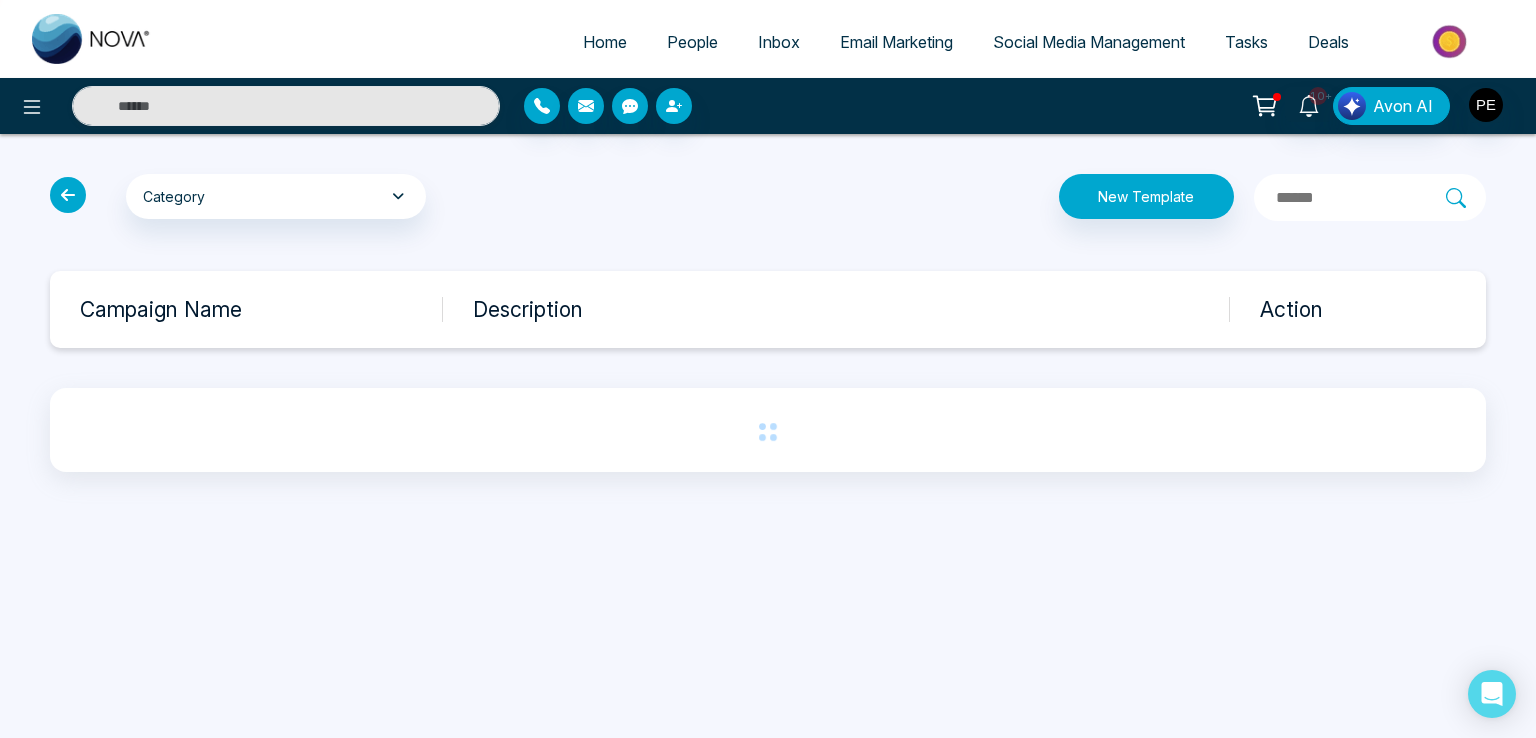 click at bounding box center (68, 195) 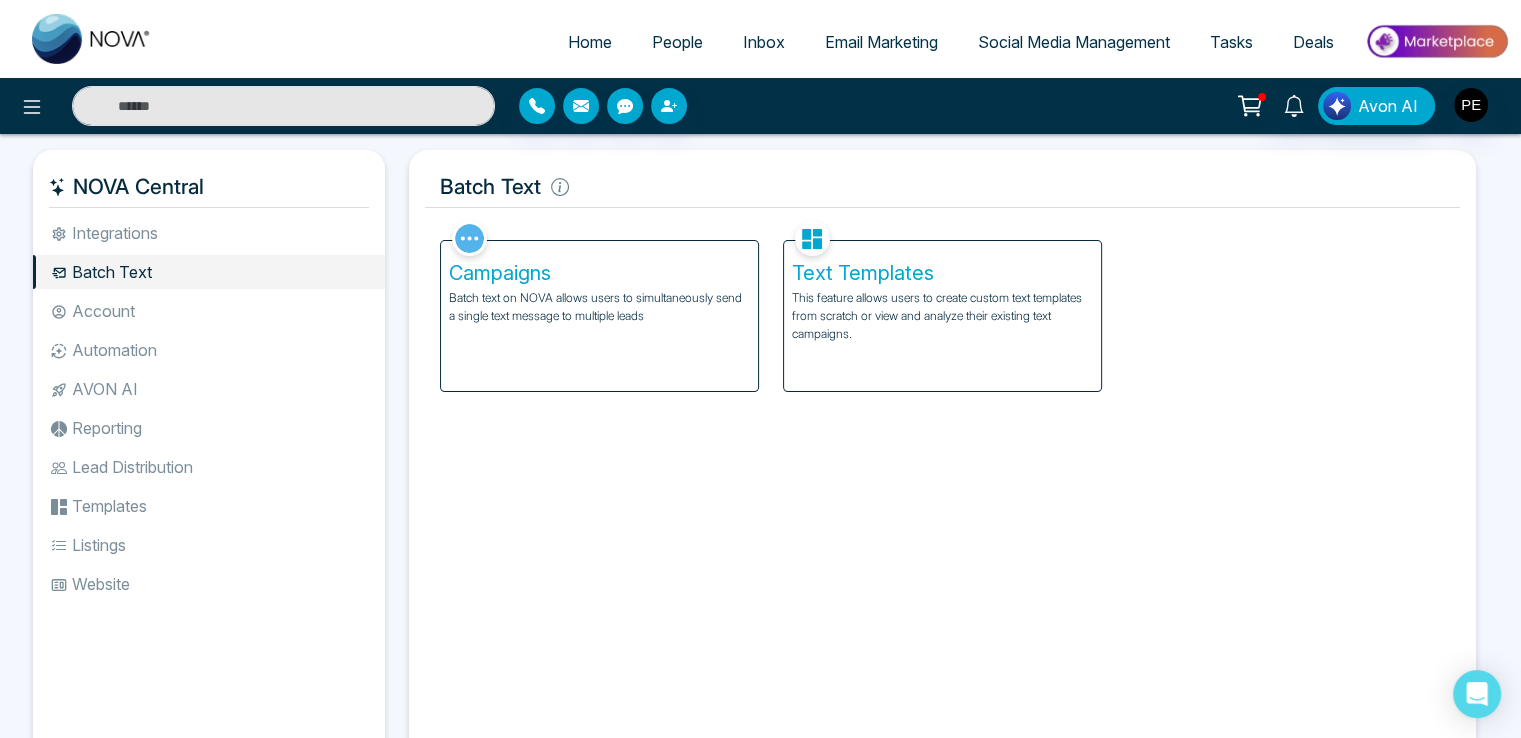 click on "Batch text on NOVA allows users to simultaneously send a single text message to multiple leads" at bounding box center (599, 307) 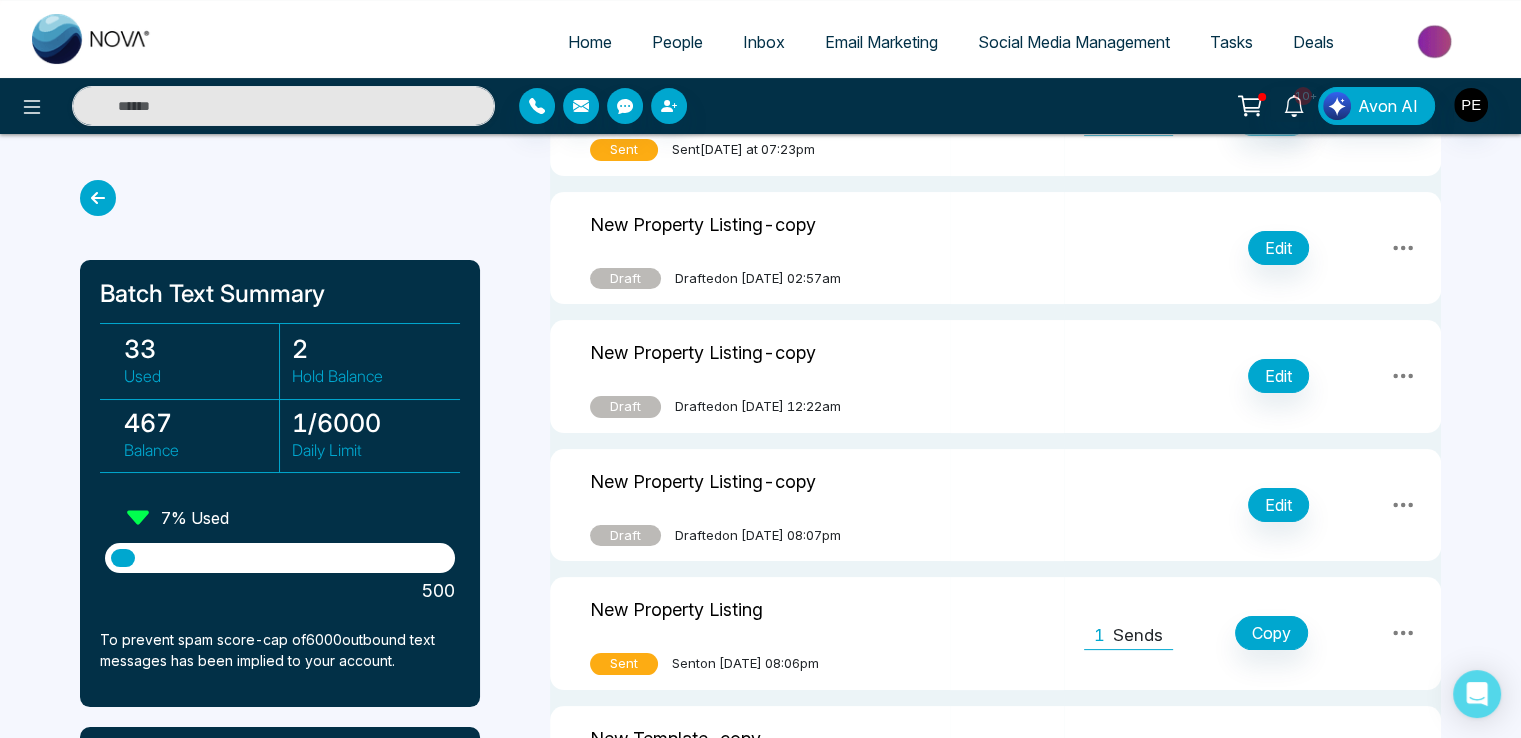 scroll, scrollTop: 0, scrollLeft: 0, axis: both 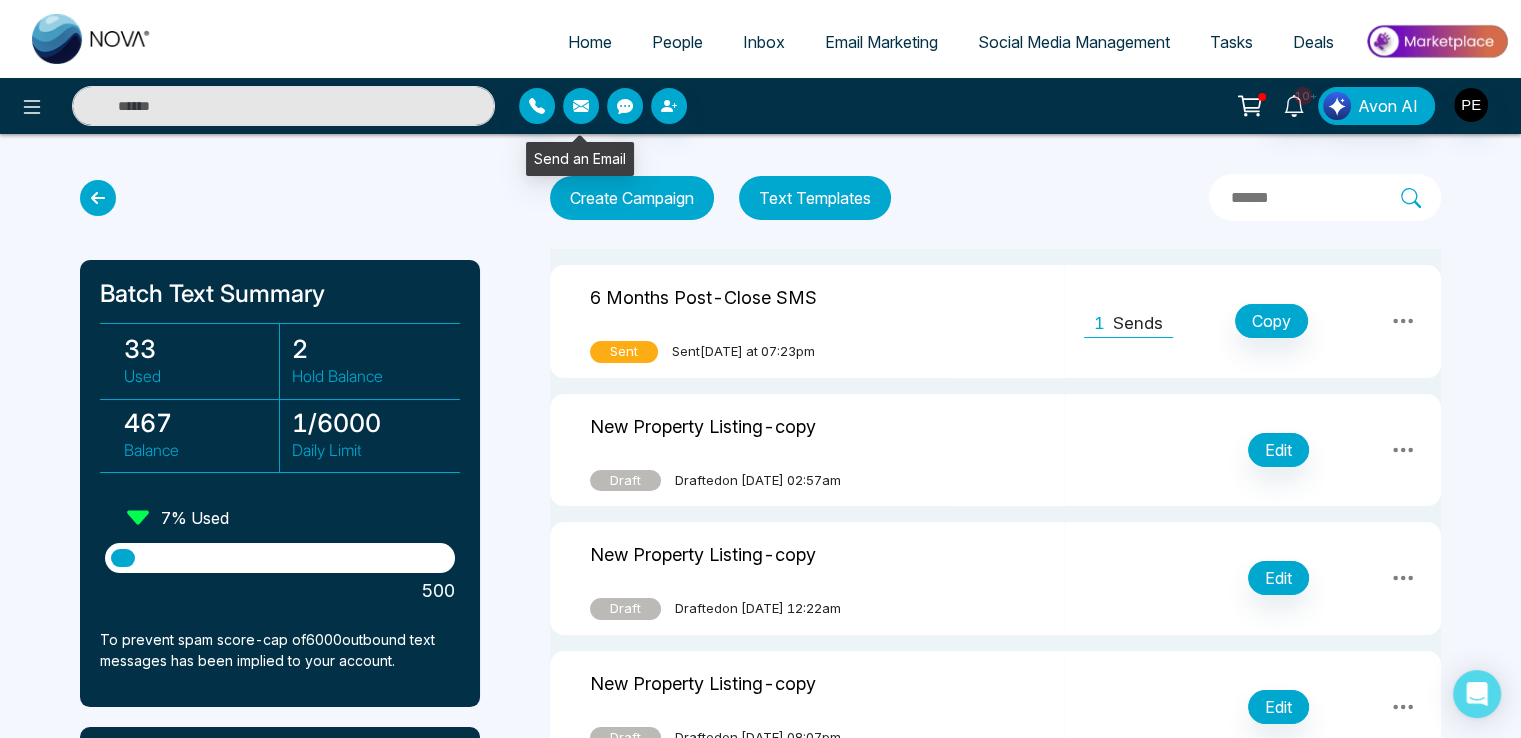 click 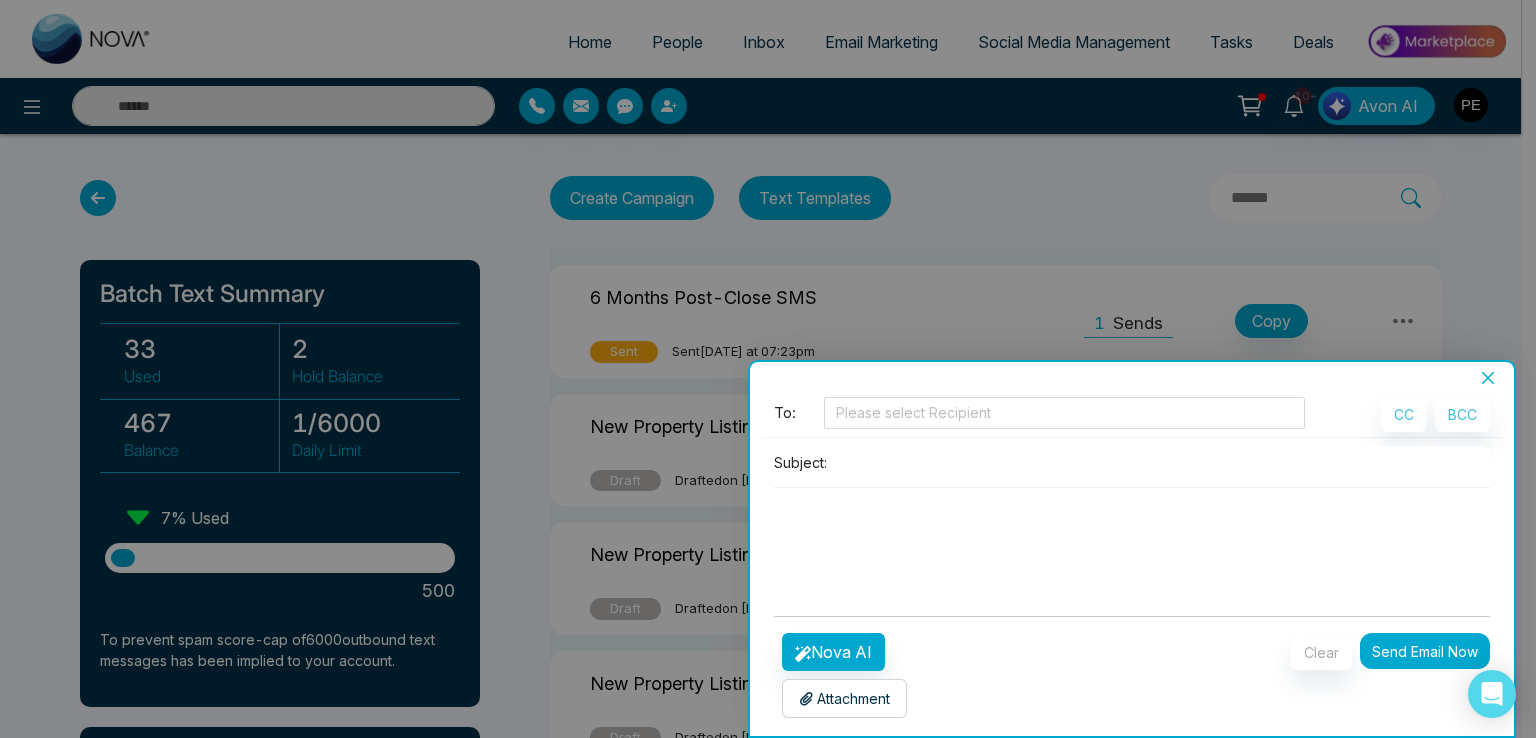 click at bounding box center (768, 369) 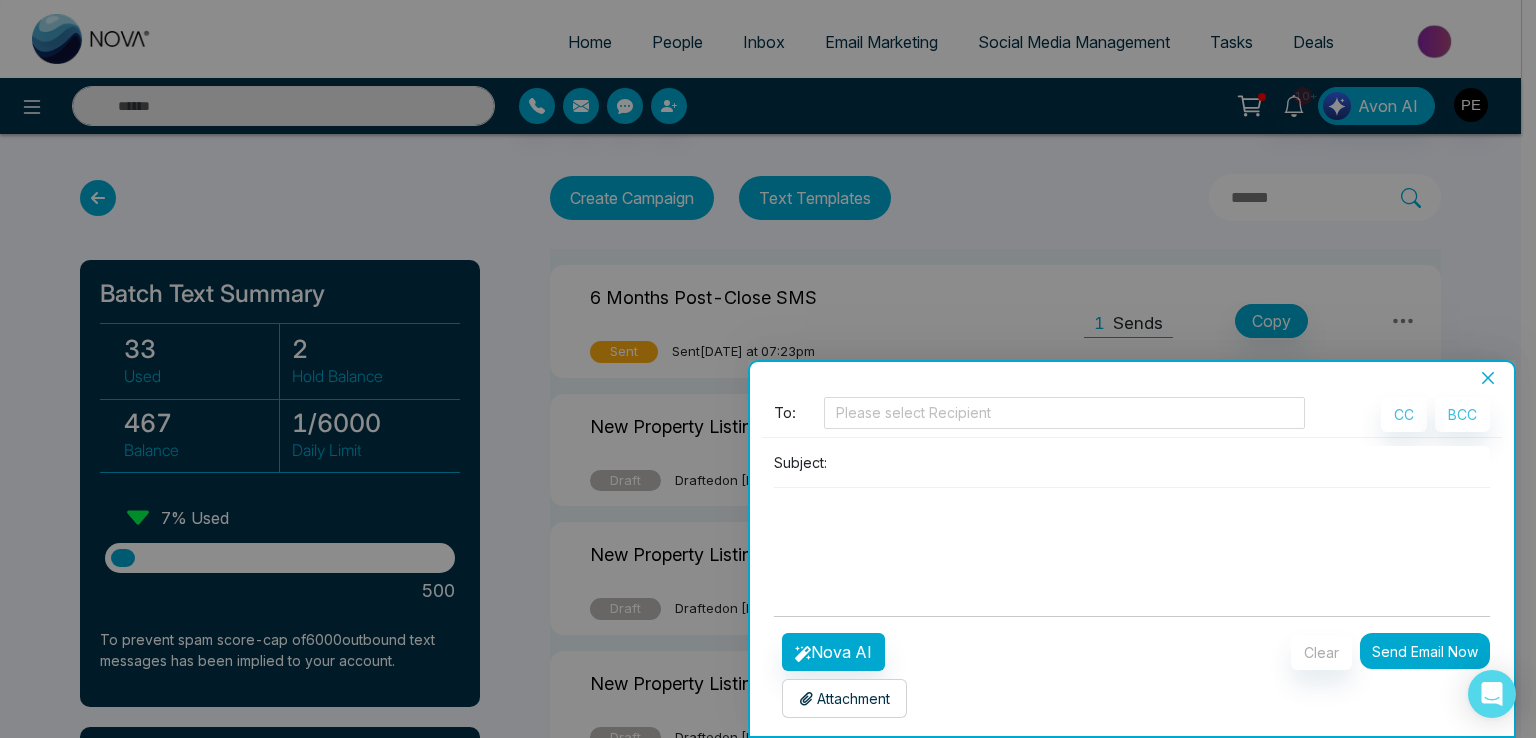 click at bounding box center [768, 369] 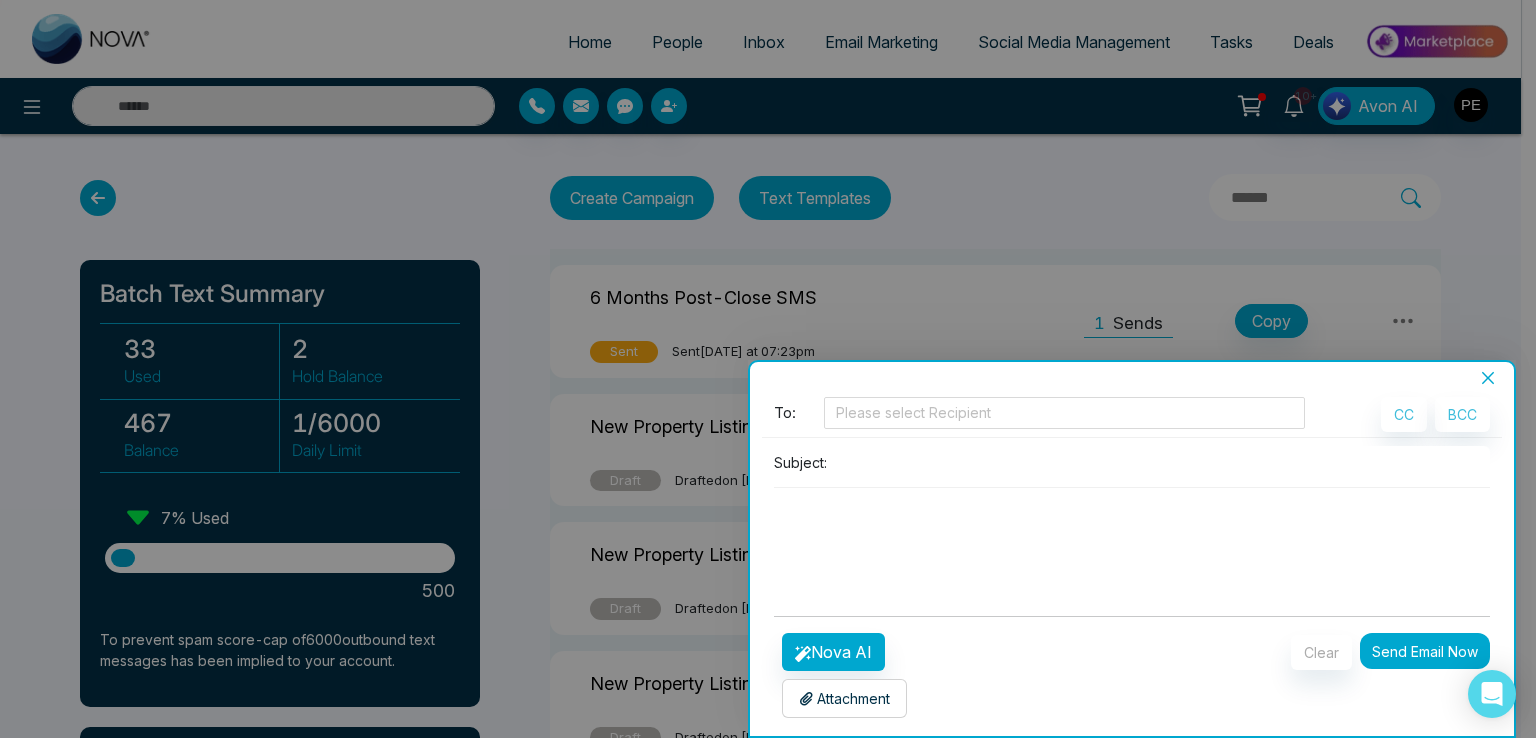 click on "**********" at bounding box center [1132, 549] 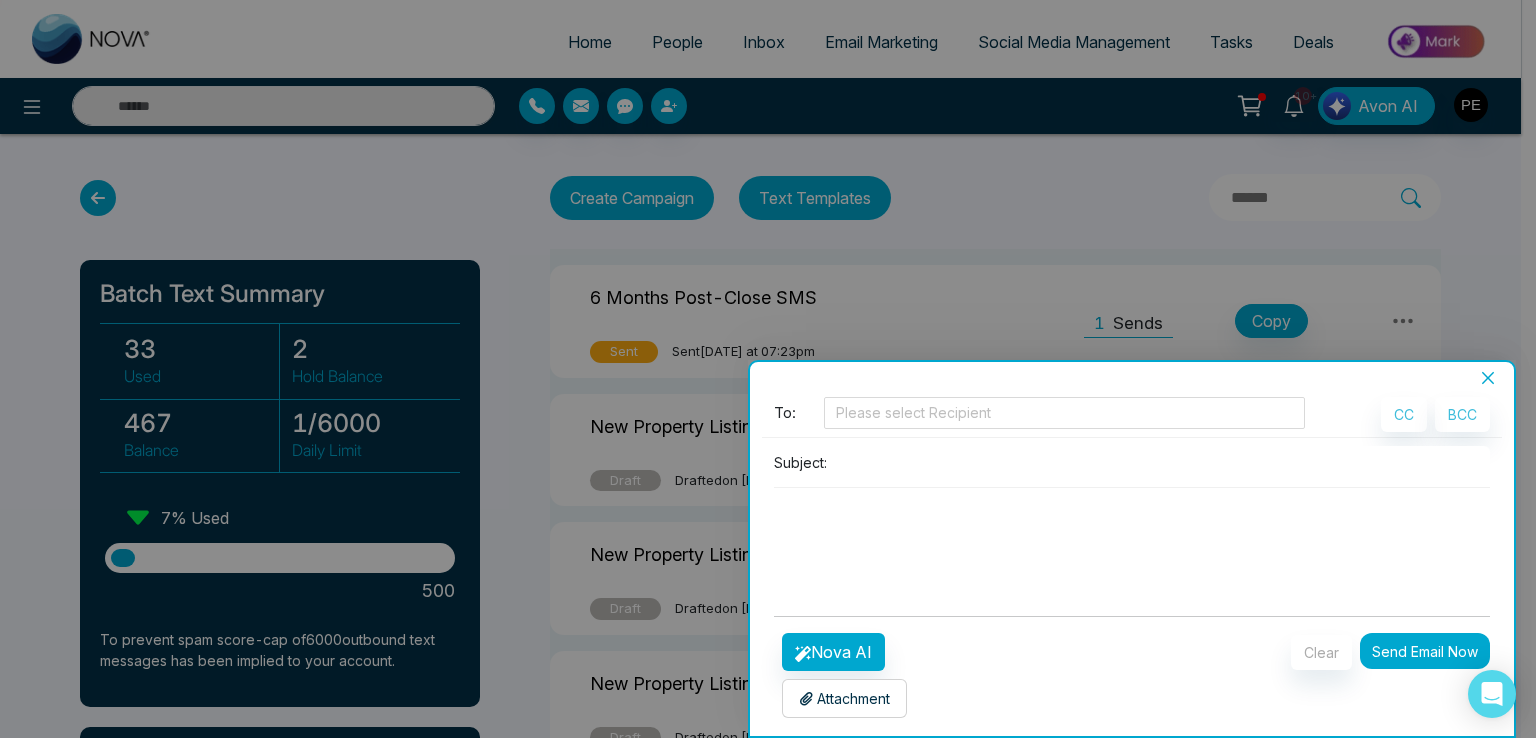 click 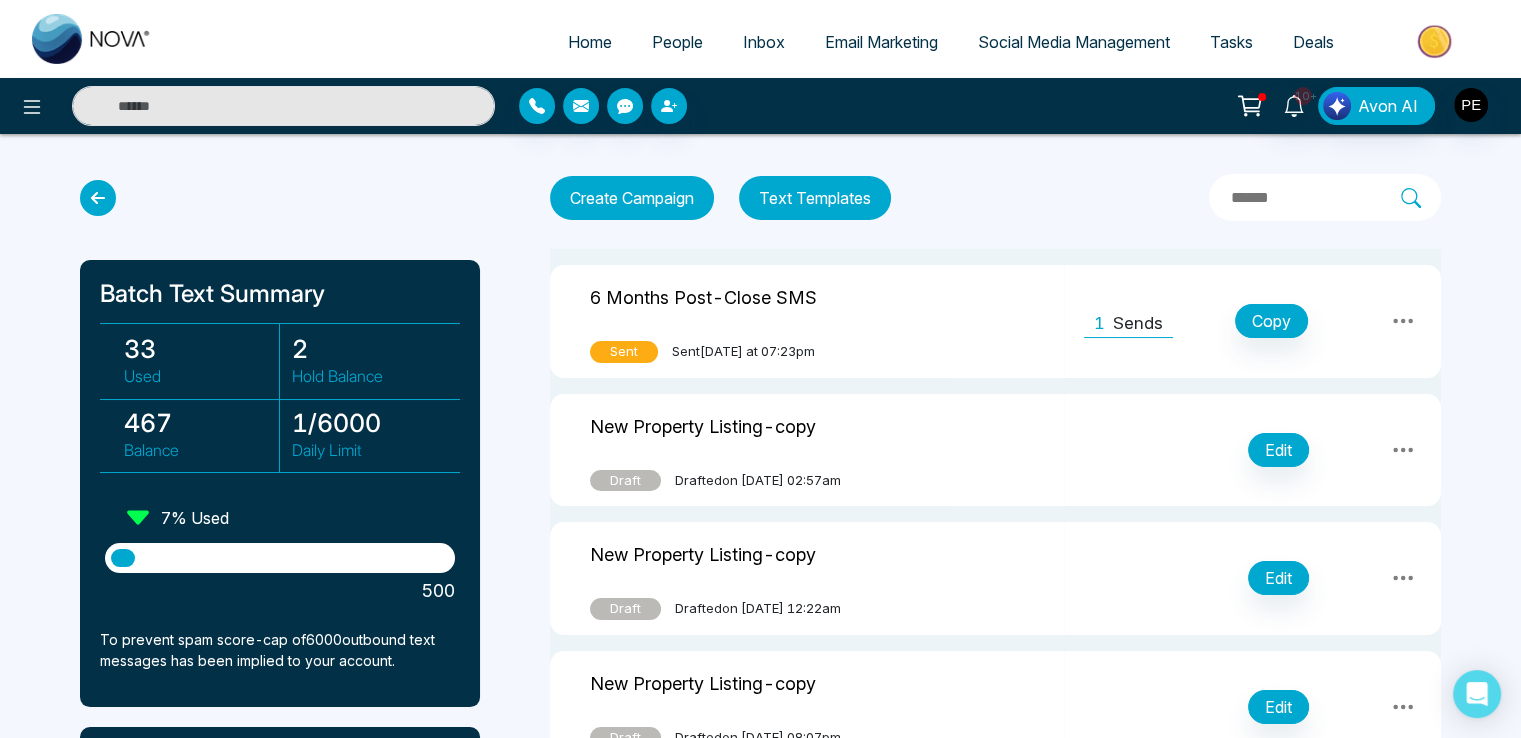 click on "Email Marketing" at bounding box center [881, 42] 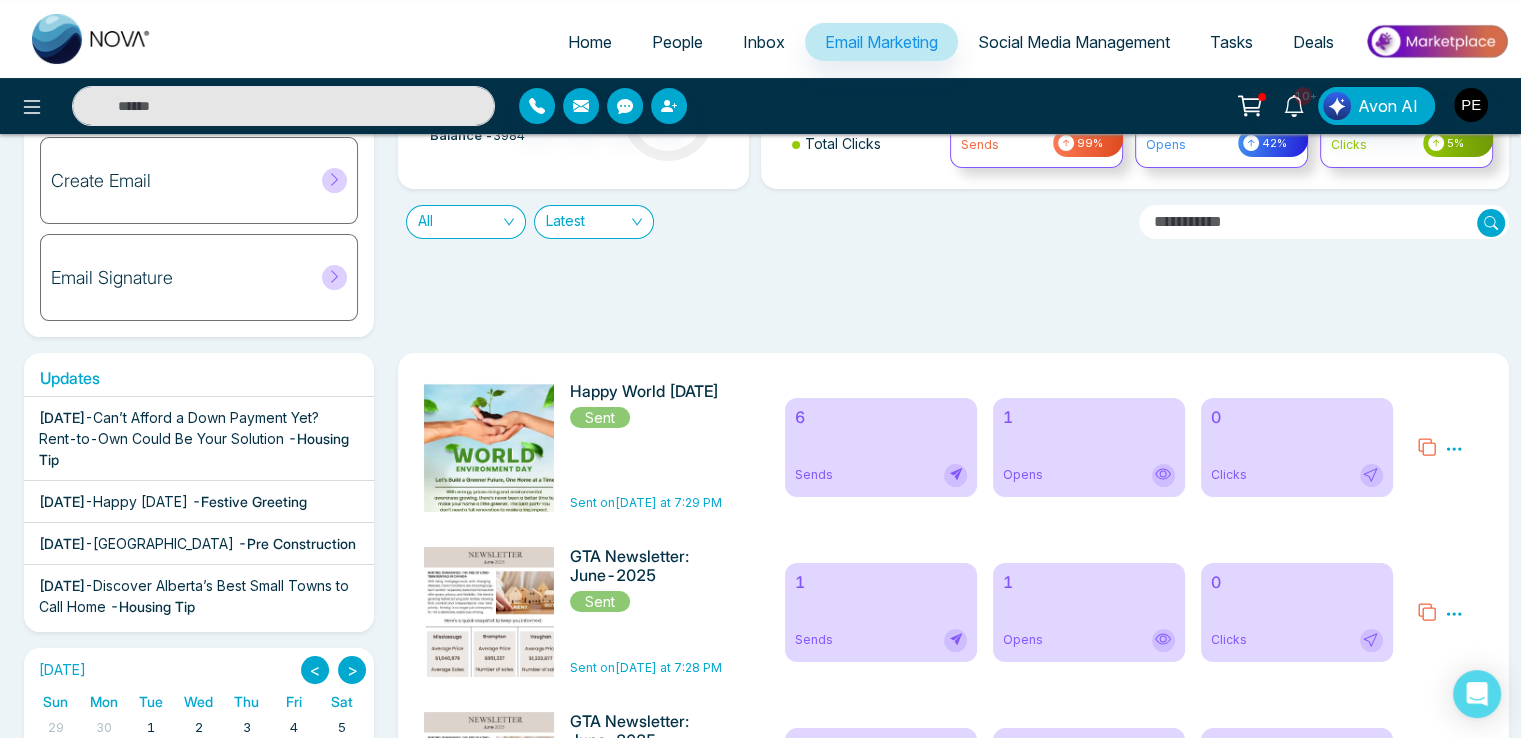 scroll, scrollTop: 200, scrollLeft: 0, axis: vertical 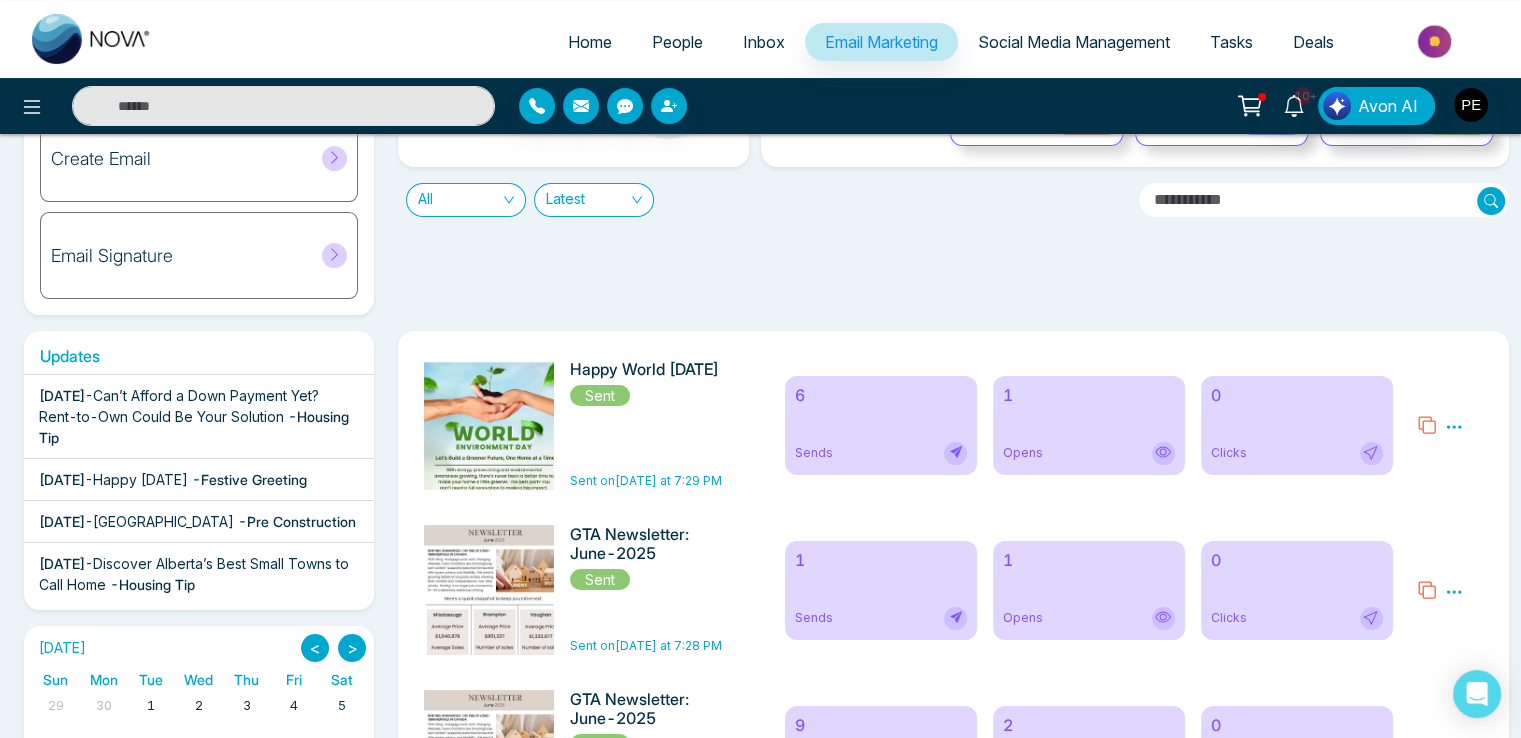 click on "Can’t Afford a Down Payment Yet? Rent-to-Own Could Be Your Solution" at bounding box center (179, 406) 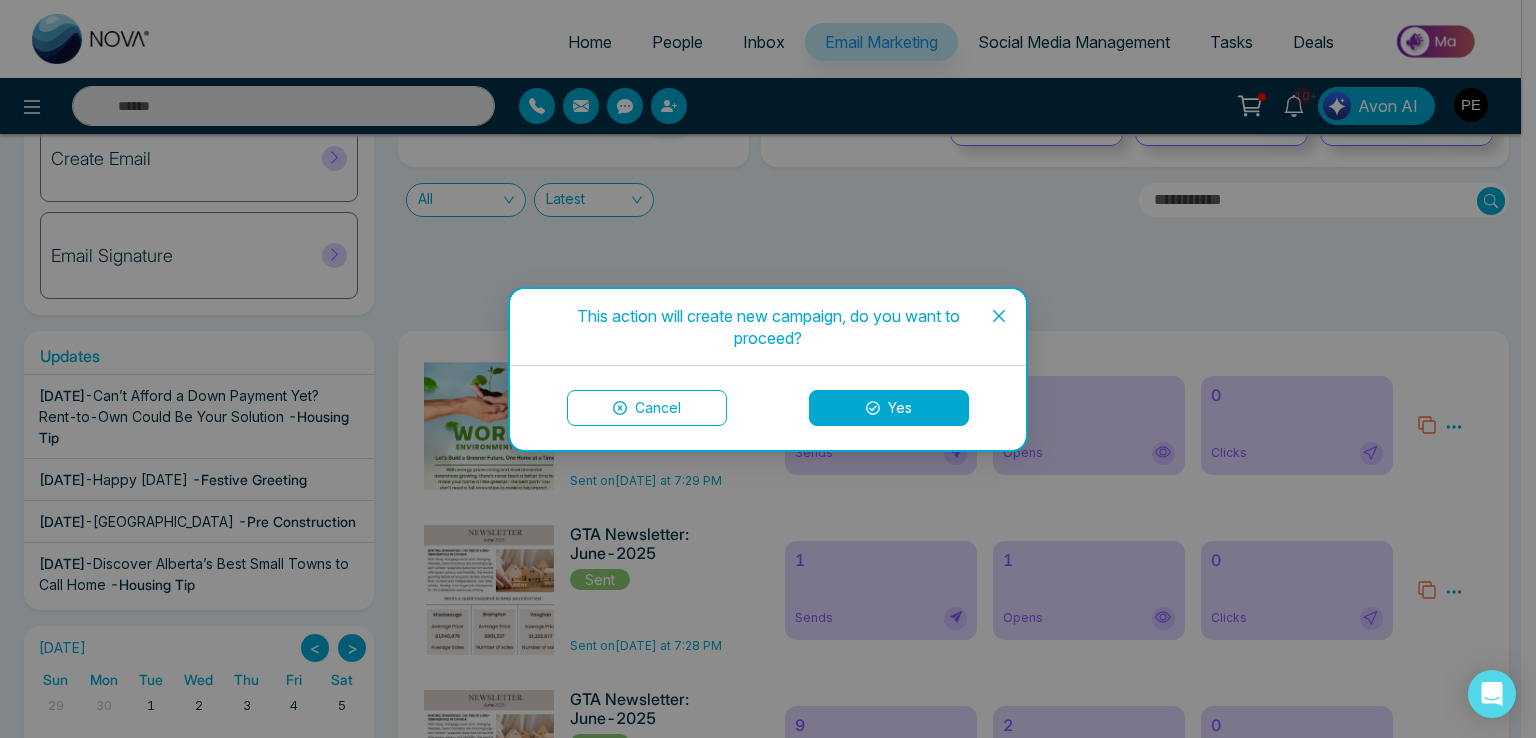 click on "Yes" at bounding box center (889, 408) 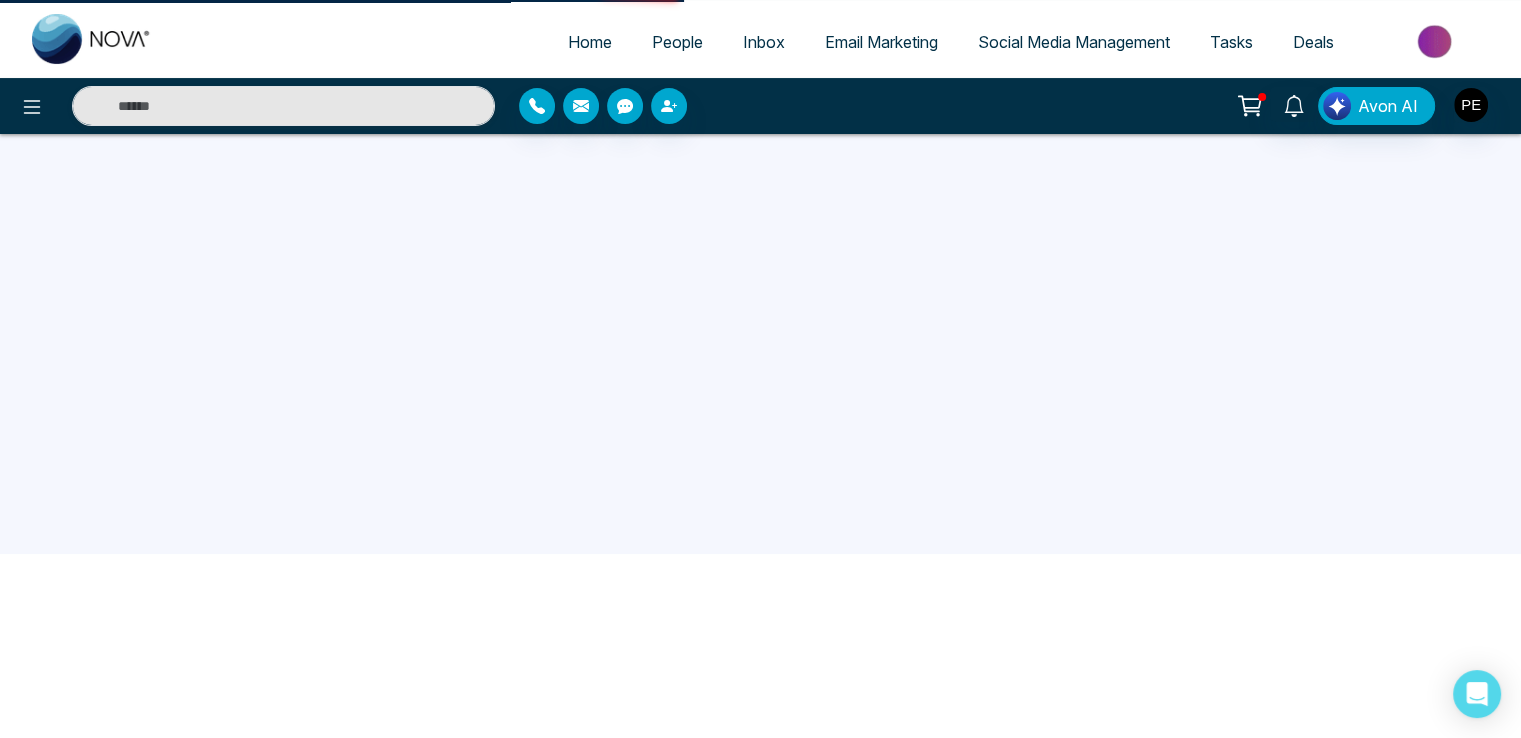 scroll, scrollTop: 0, scrollLeft: 0, axis: both 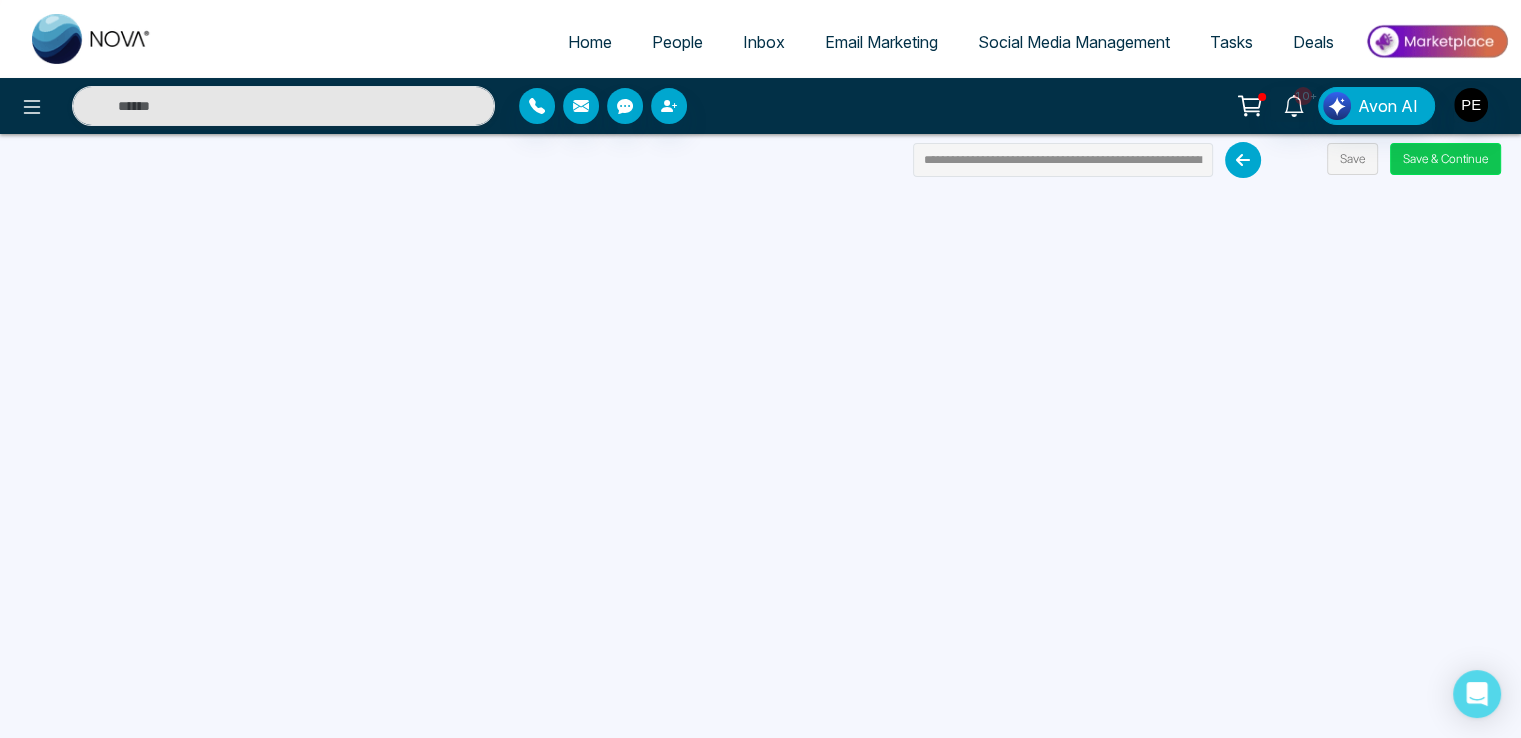 click on "Save & Continue" at bounding box center [1445, 159] 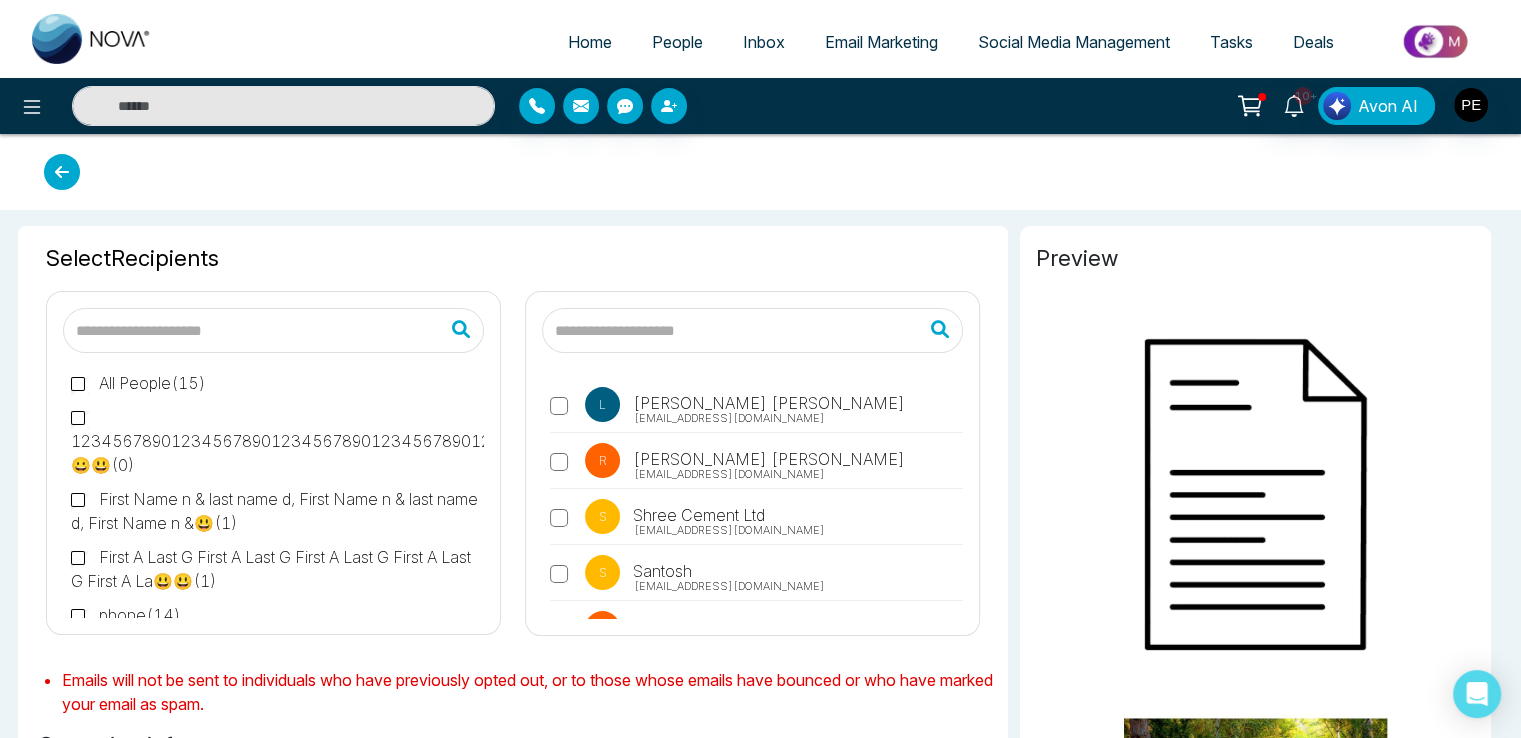 type on "**********" 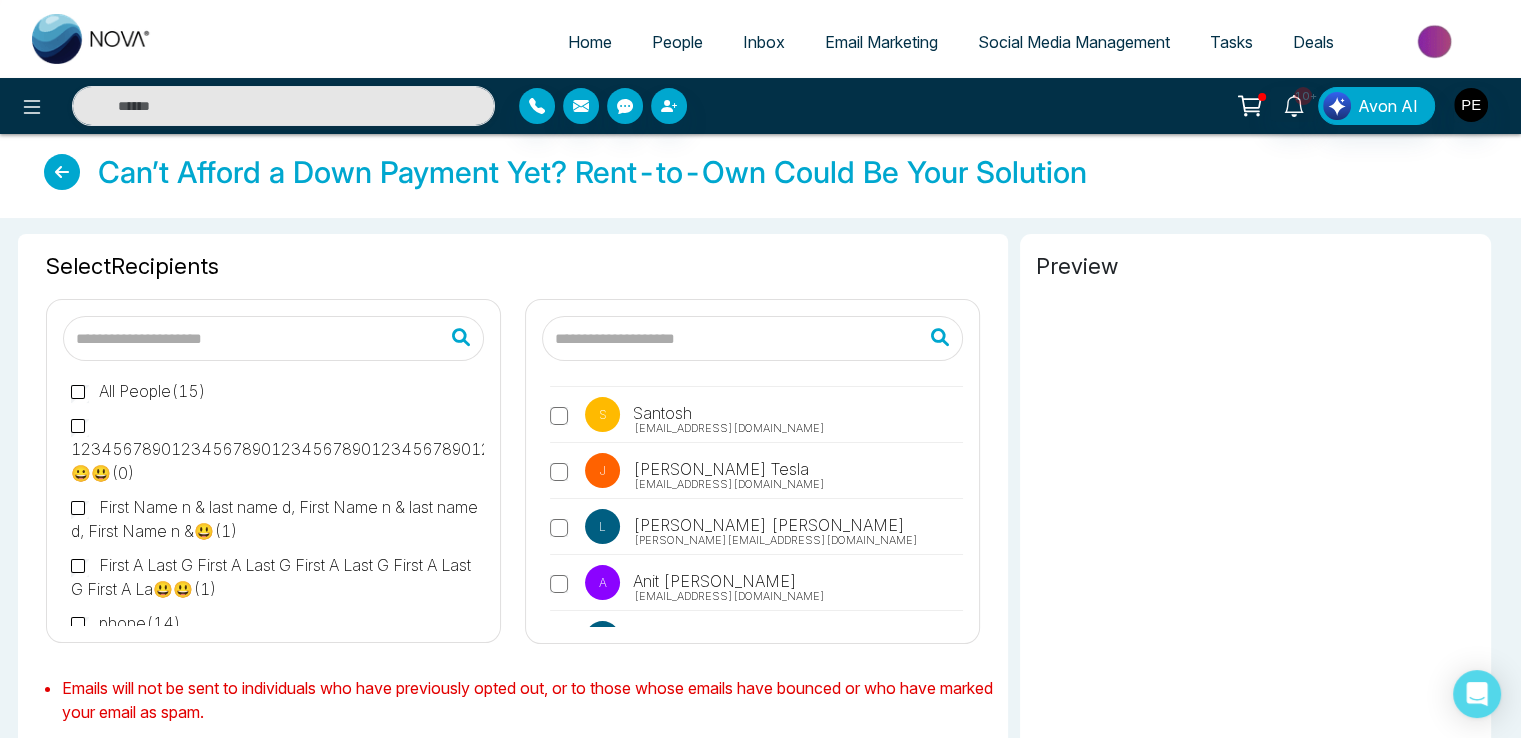 scroll, scrollTop: 200, scrollLeft: 0, axis: vertical 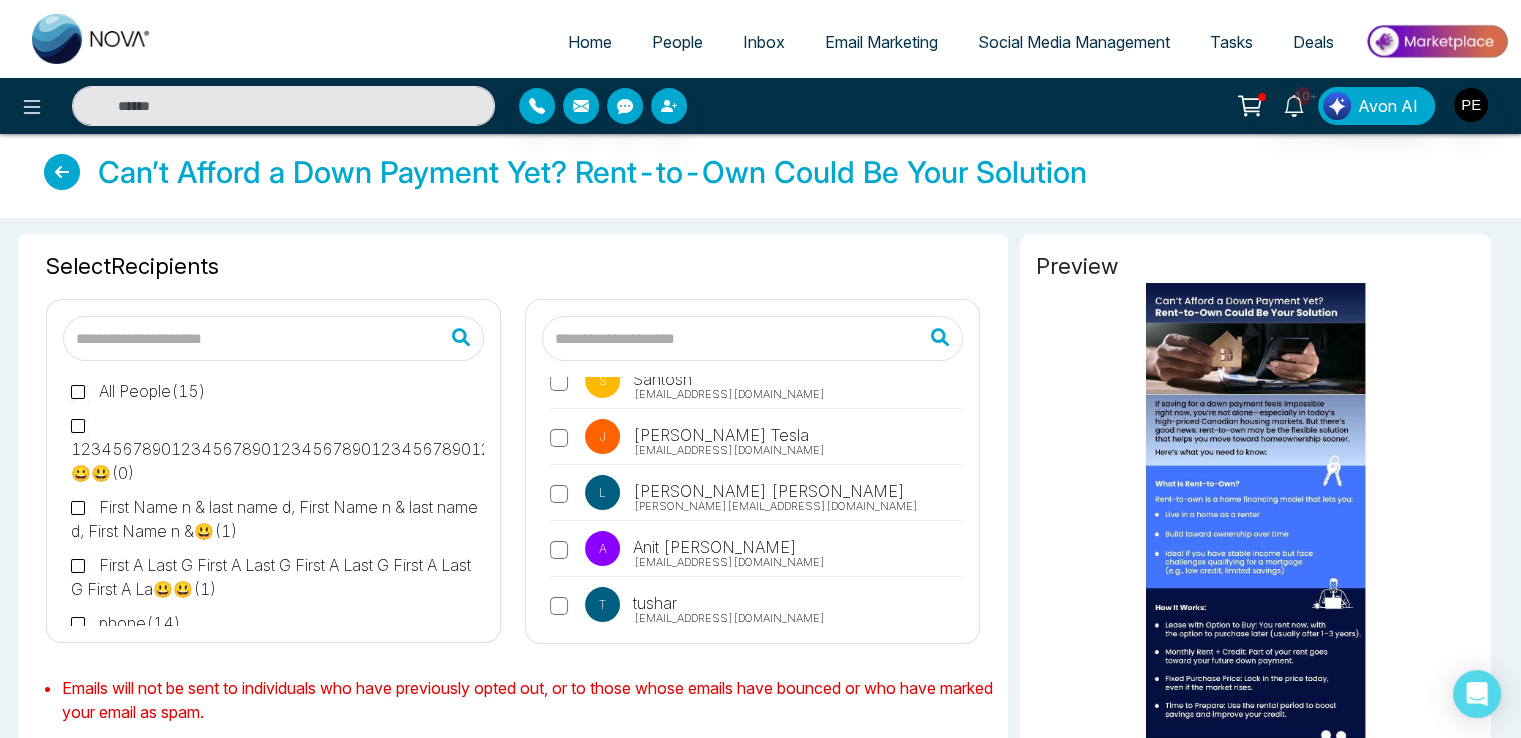 click on "[PERSON_NAME][EMAIL_ADDRESS][DOMAIN_NAME]" at bounding box center (776, 506) 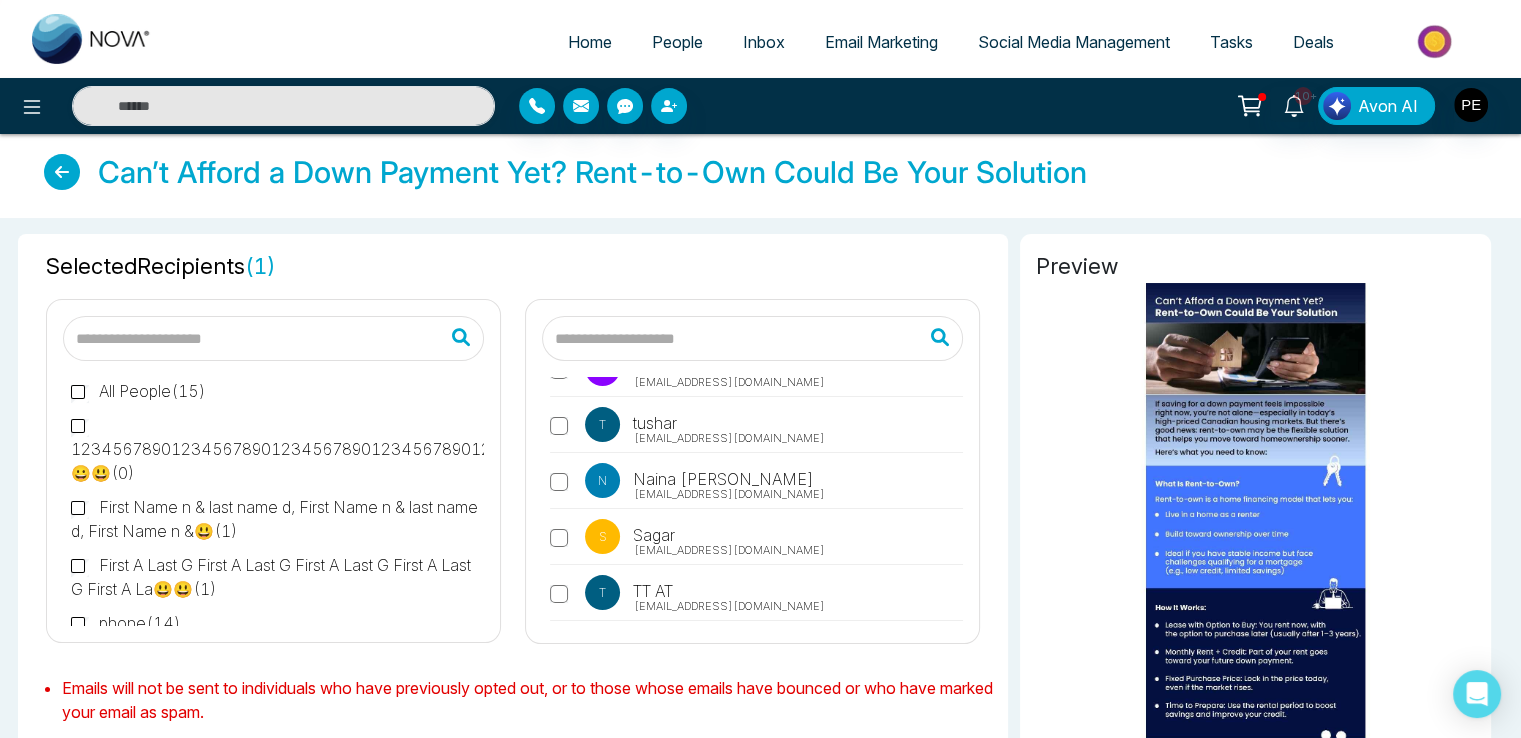 scroll, scrollTop: 594, scrollLeft: 0, axis: vertical 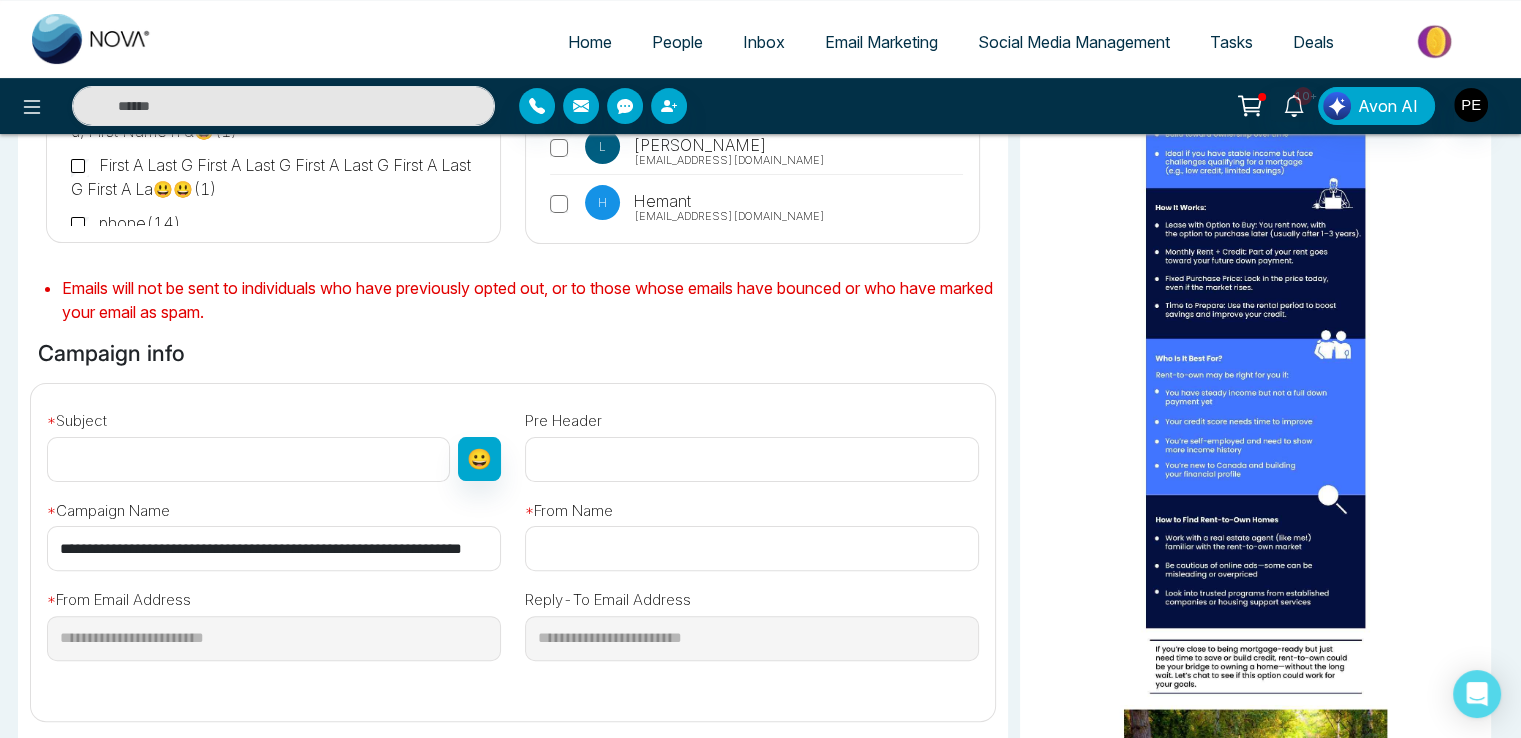 click on "**********" at bounding box center (274, 548) 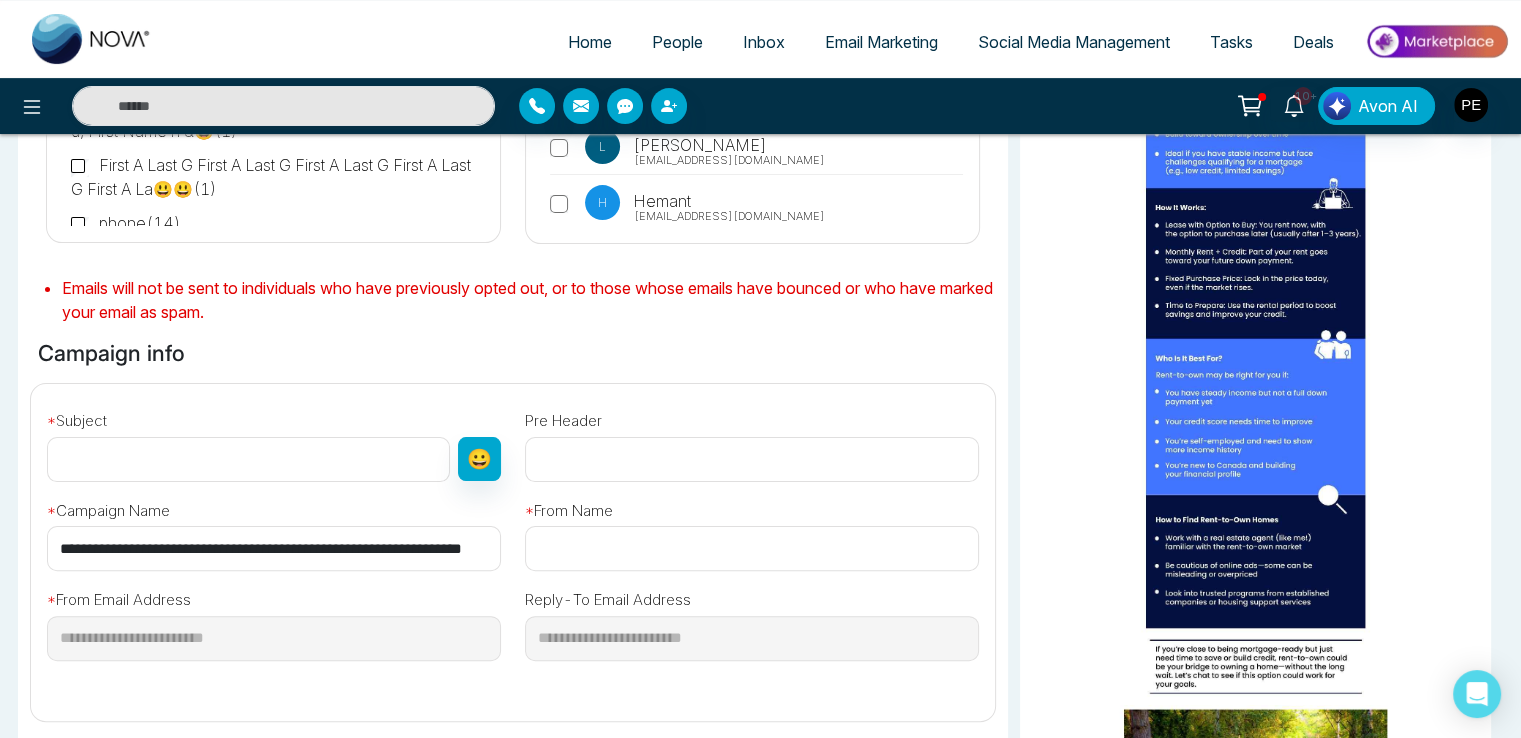 click at bounding box center [248, 459] 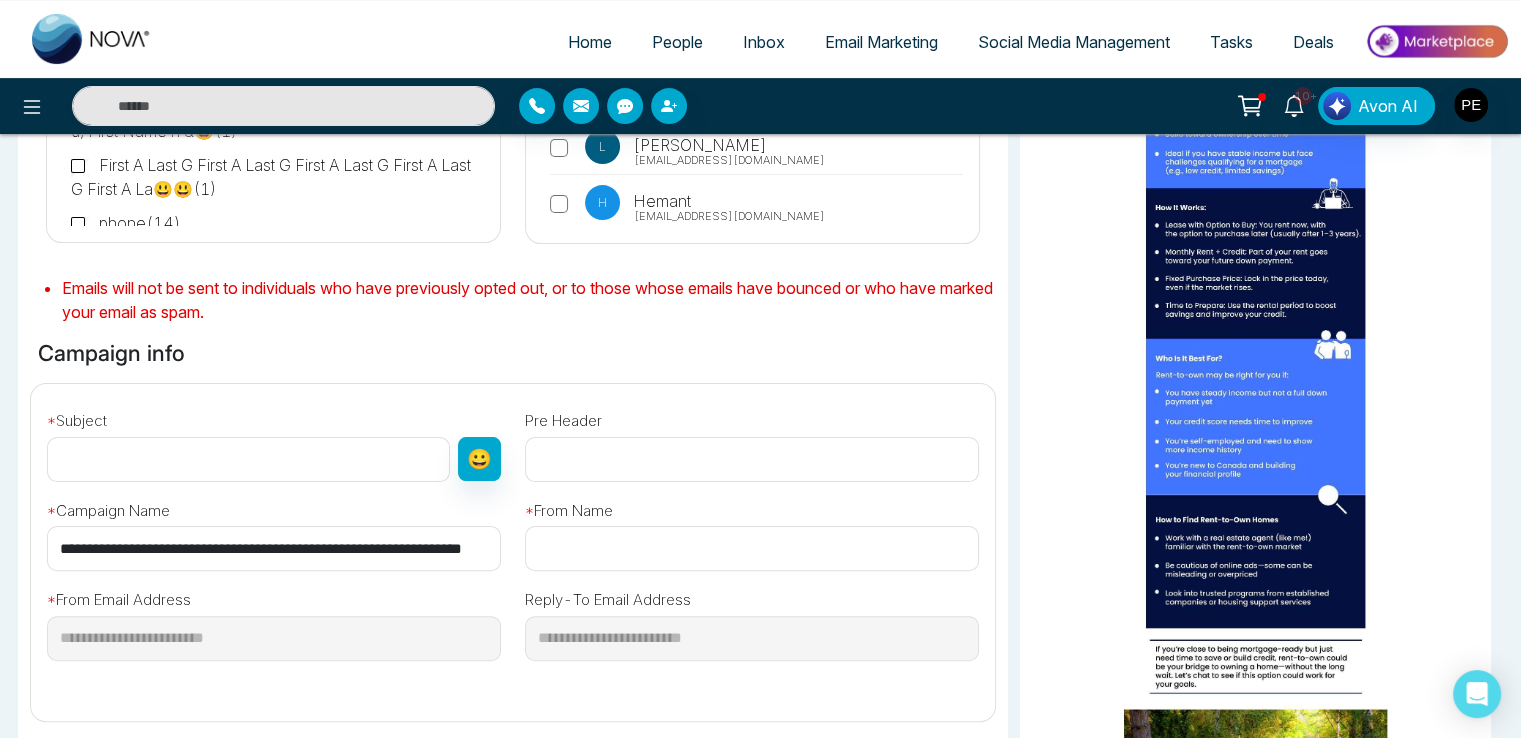 paste on "**********" 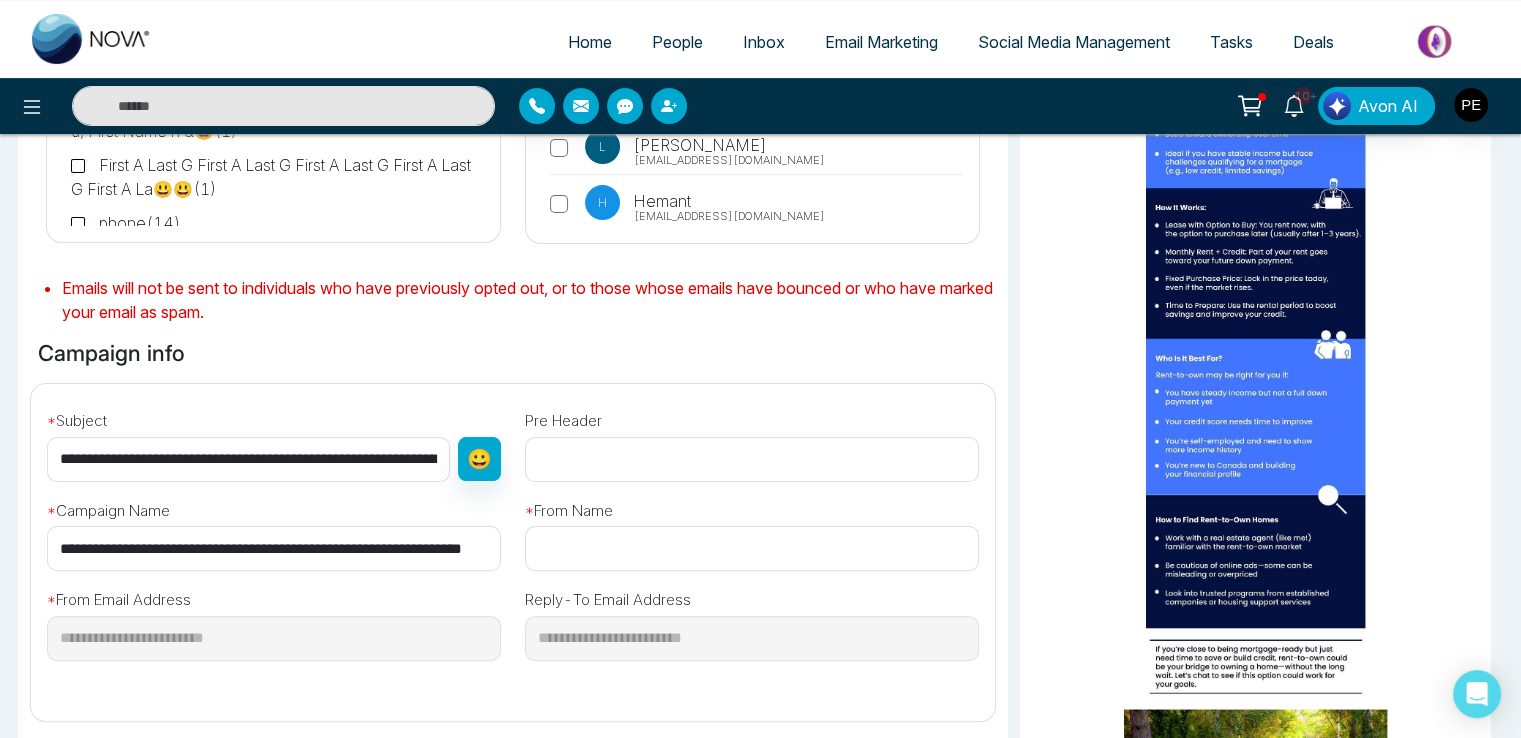 scroll, scrollTop: 0, scrollLeft: 124, axis: horizontal 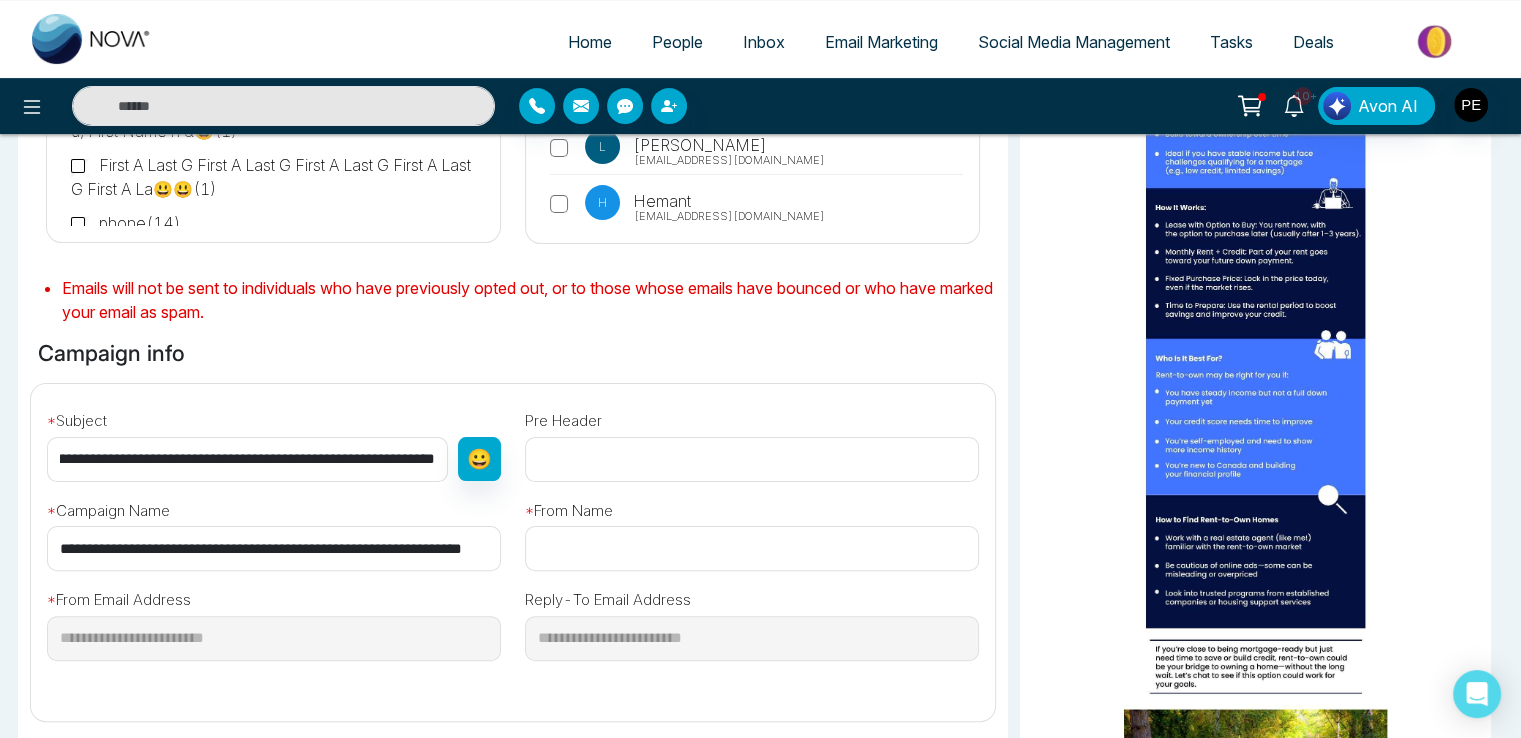 type on "**********" 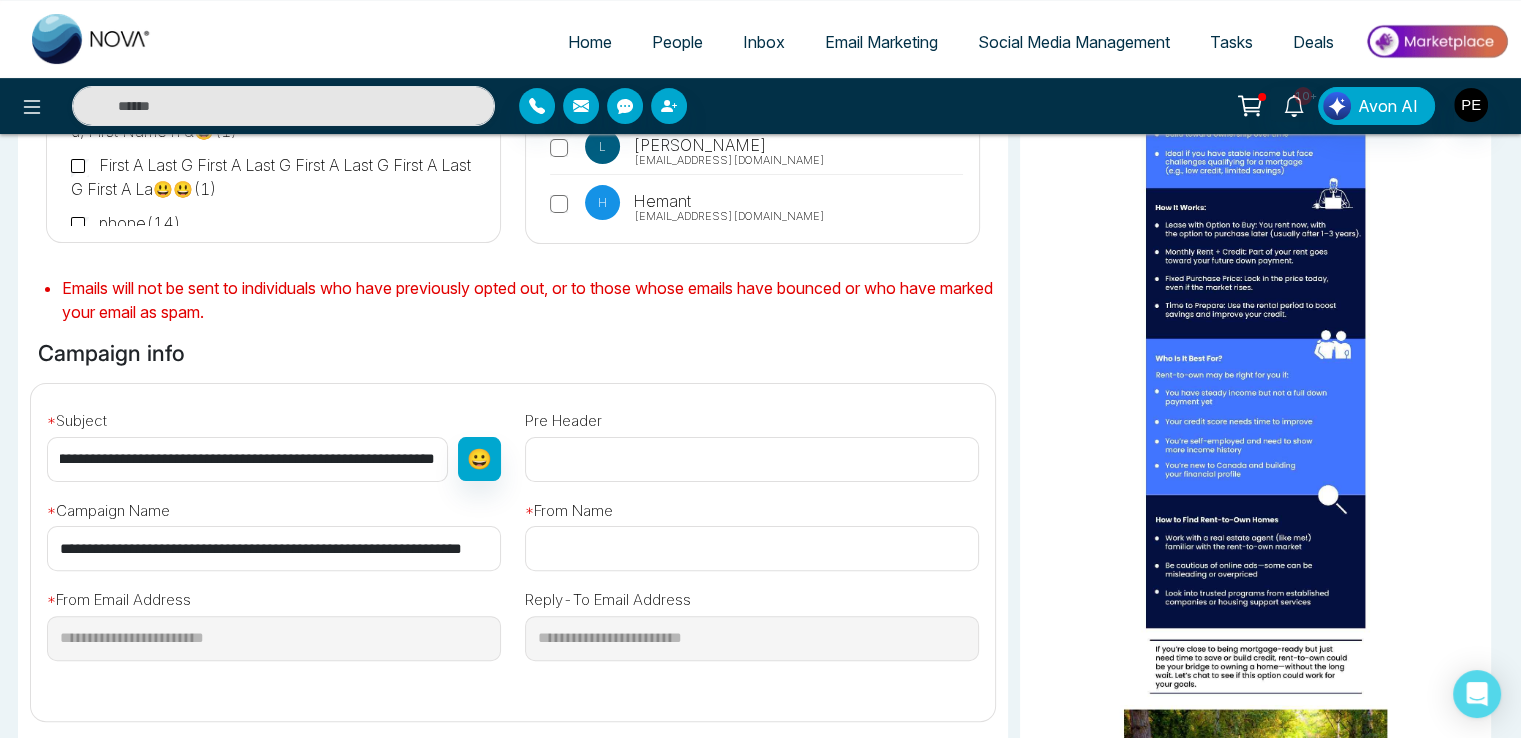 scroll, scrollTop: 0, scrollLeft: 0, axis: both 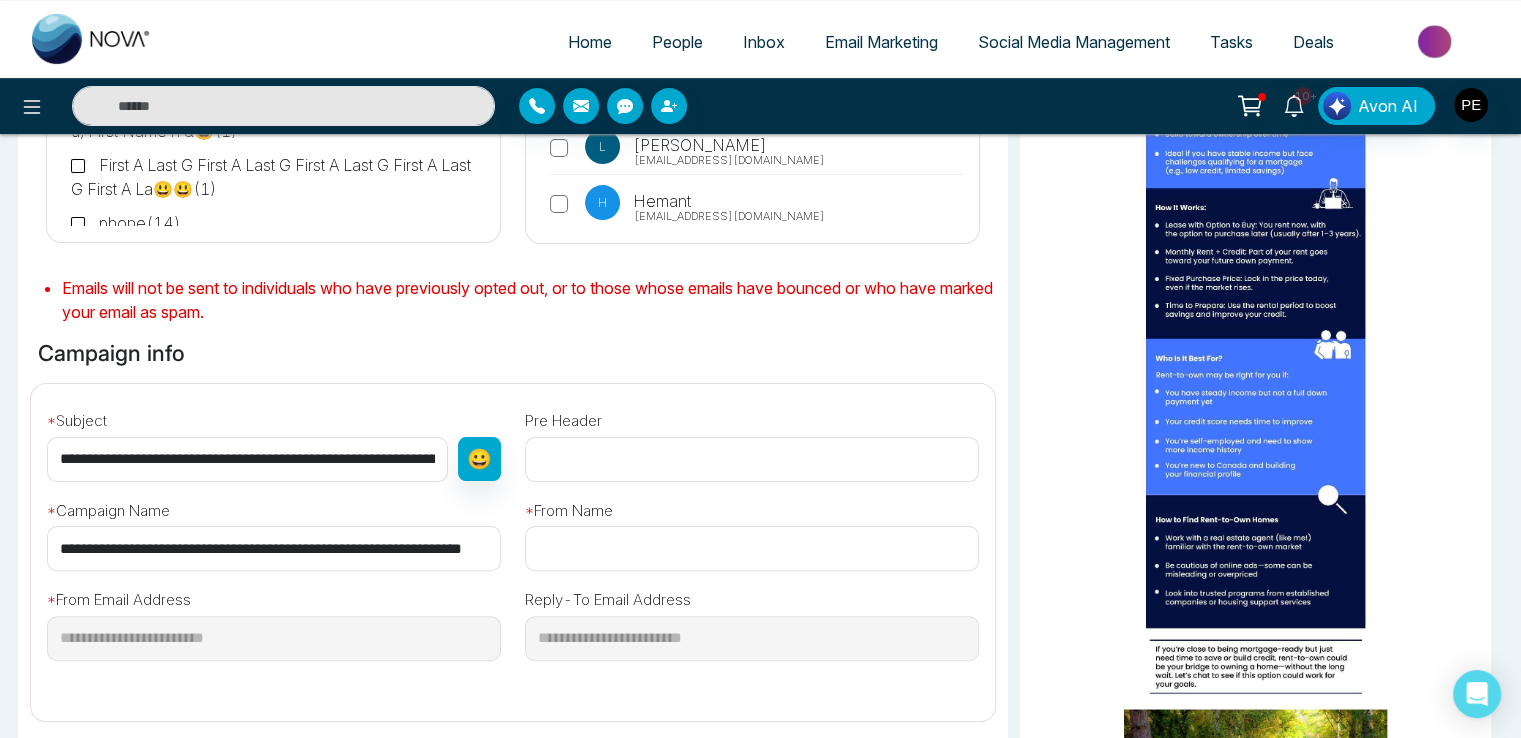 click at bounding box center (752, 548) 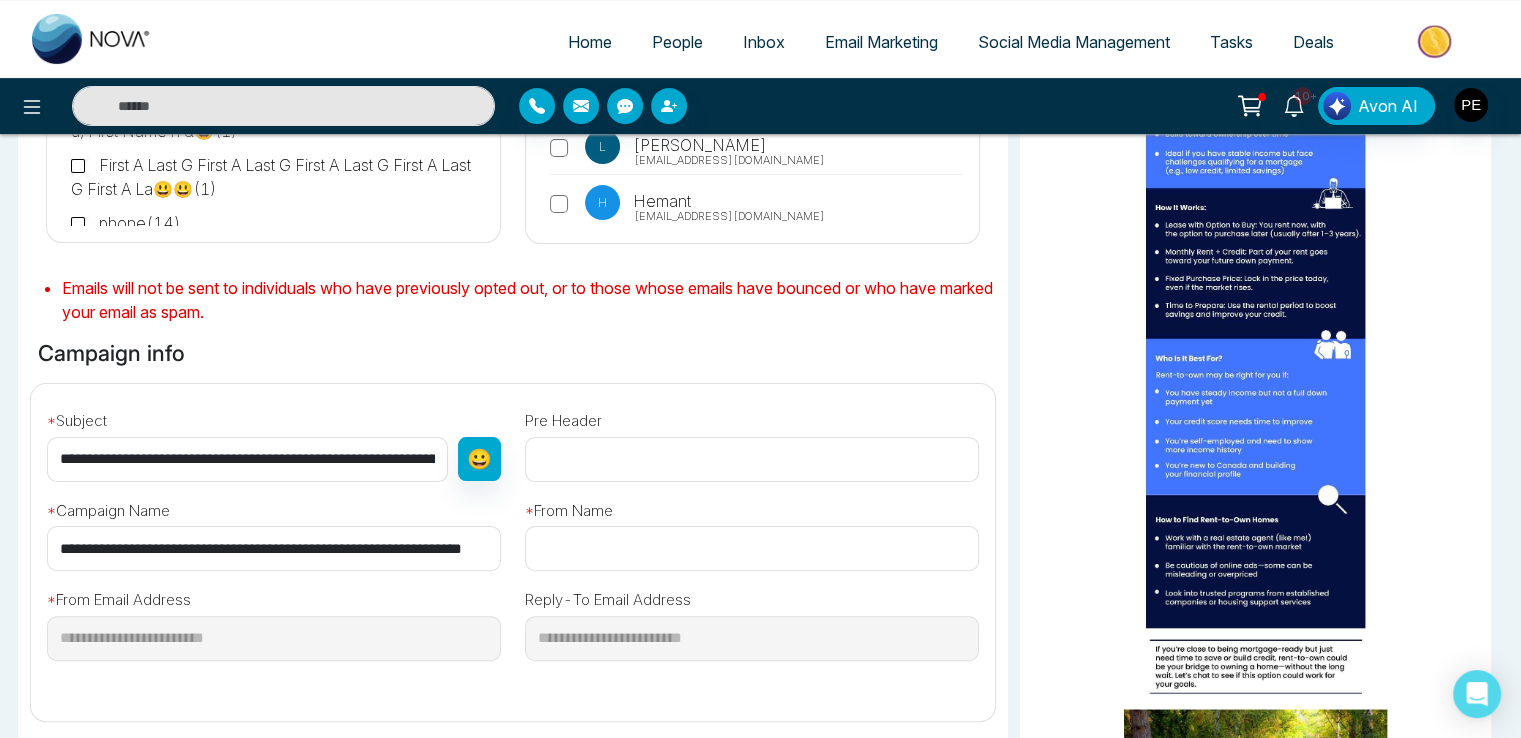 type on "****" 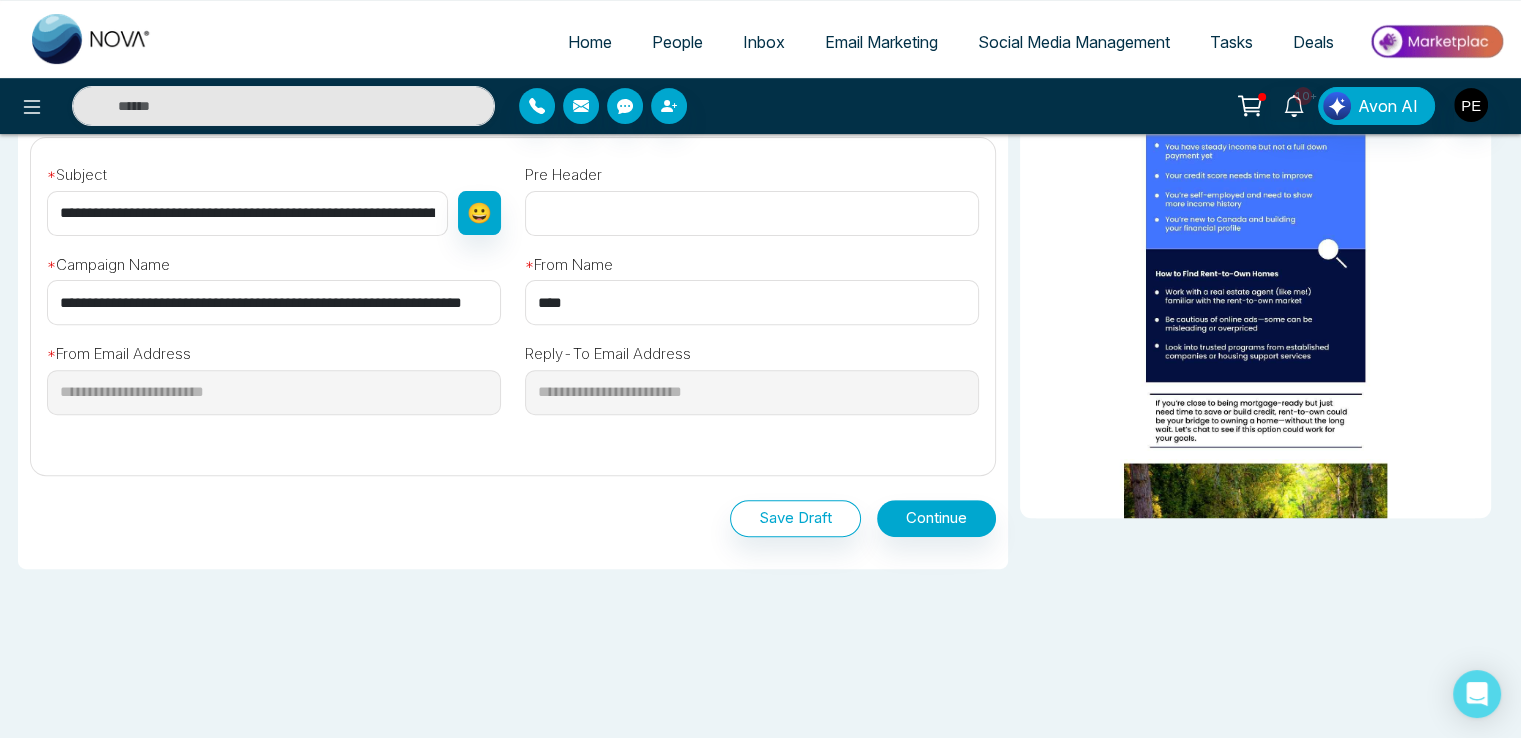 scroll, scrollTop: 650, scrollLeft: 0, axis: vertical 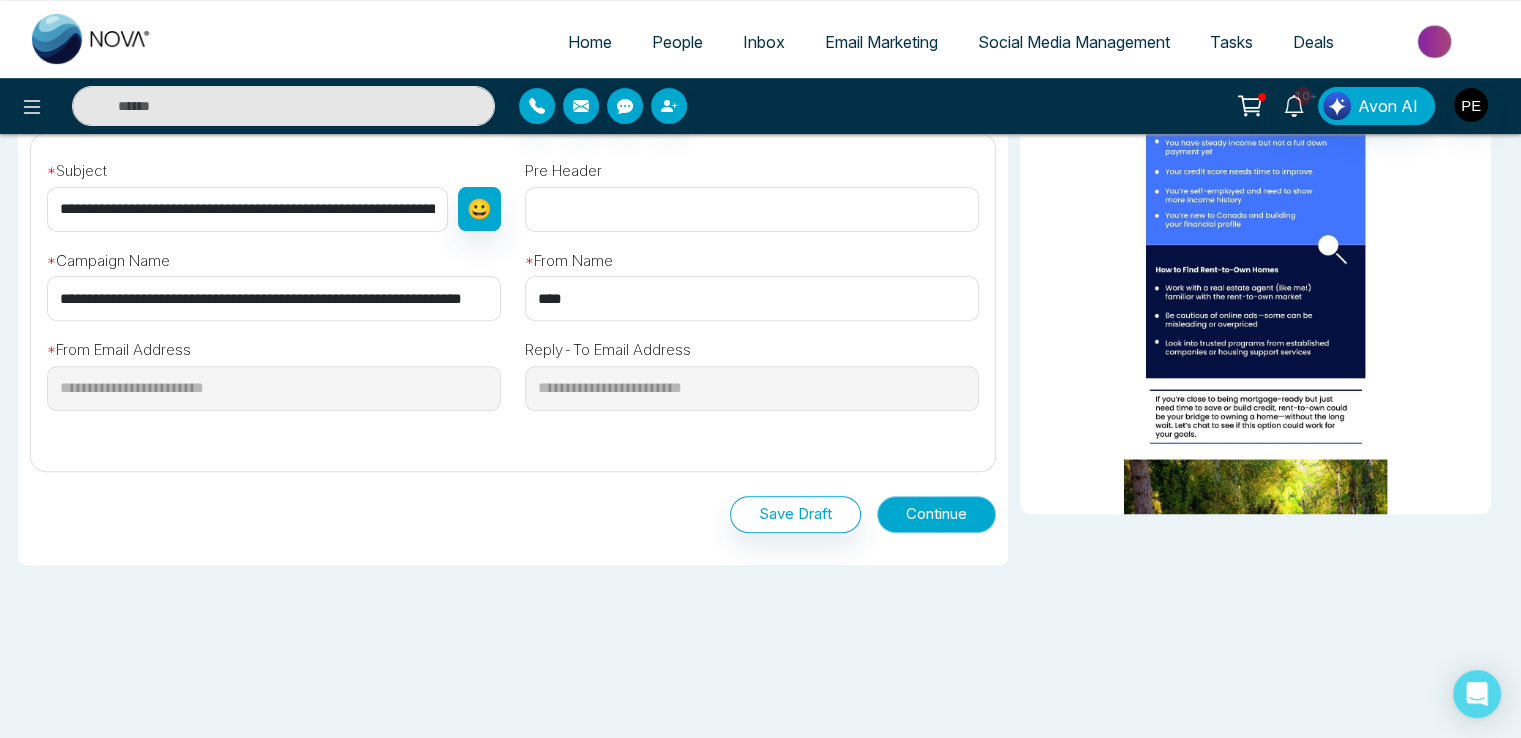 click on "Continue" at bounding box center [936, 514] 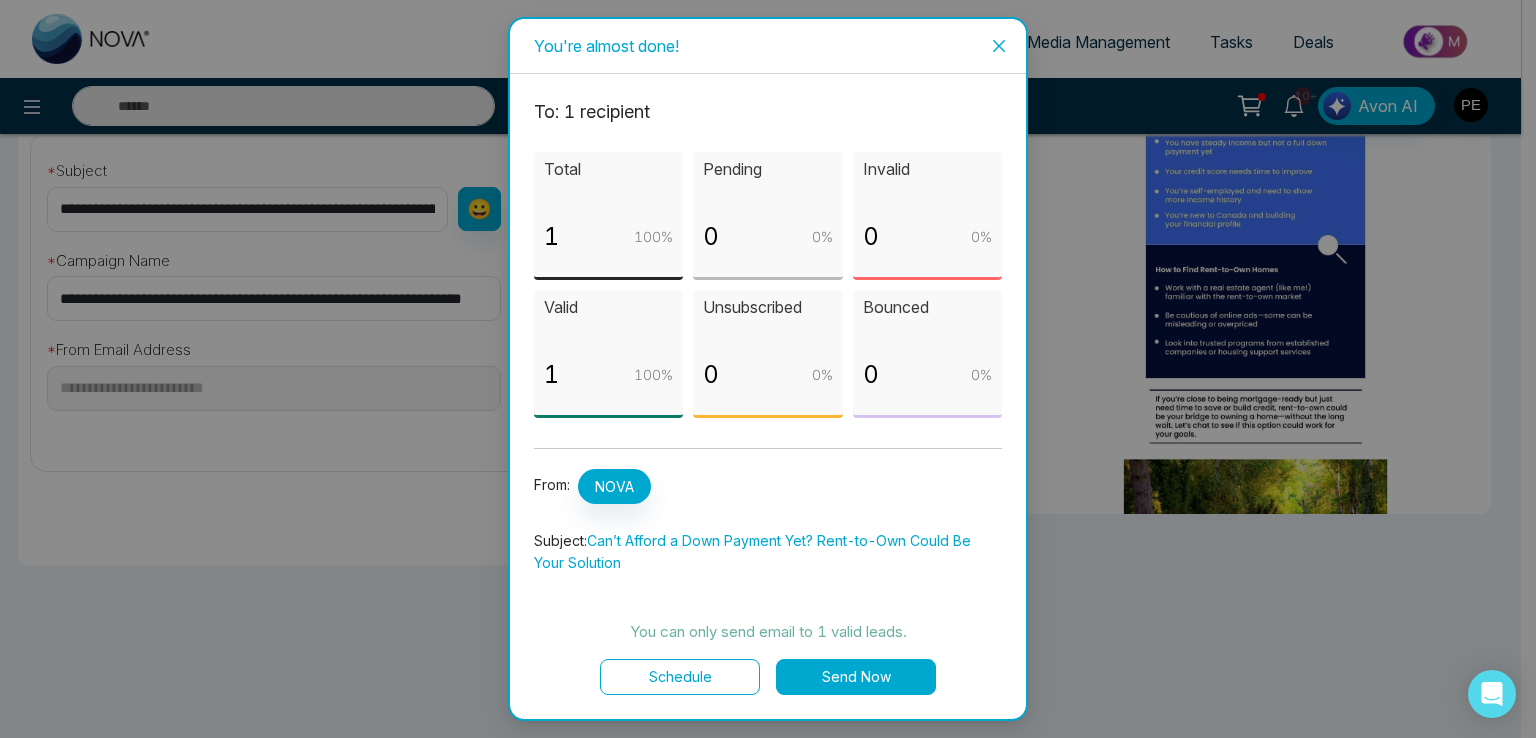 click on "Send Now" at bounding box center (856, 677) 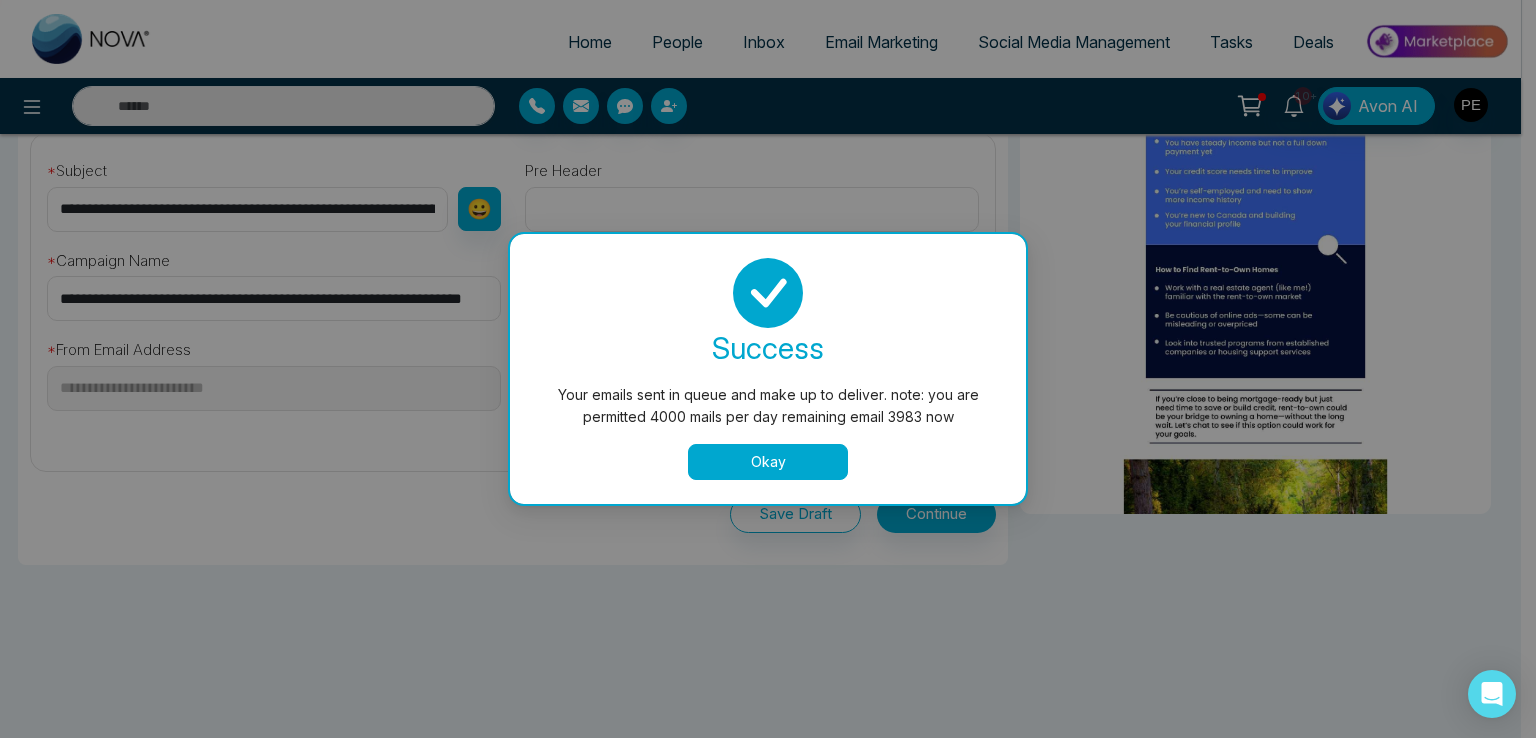 click on "Okay" at bounding box center (768, 462) 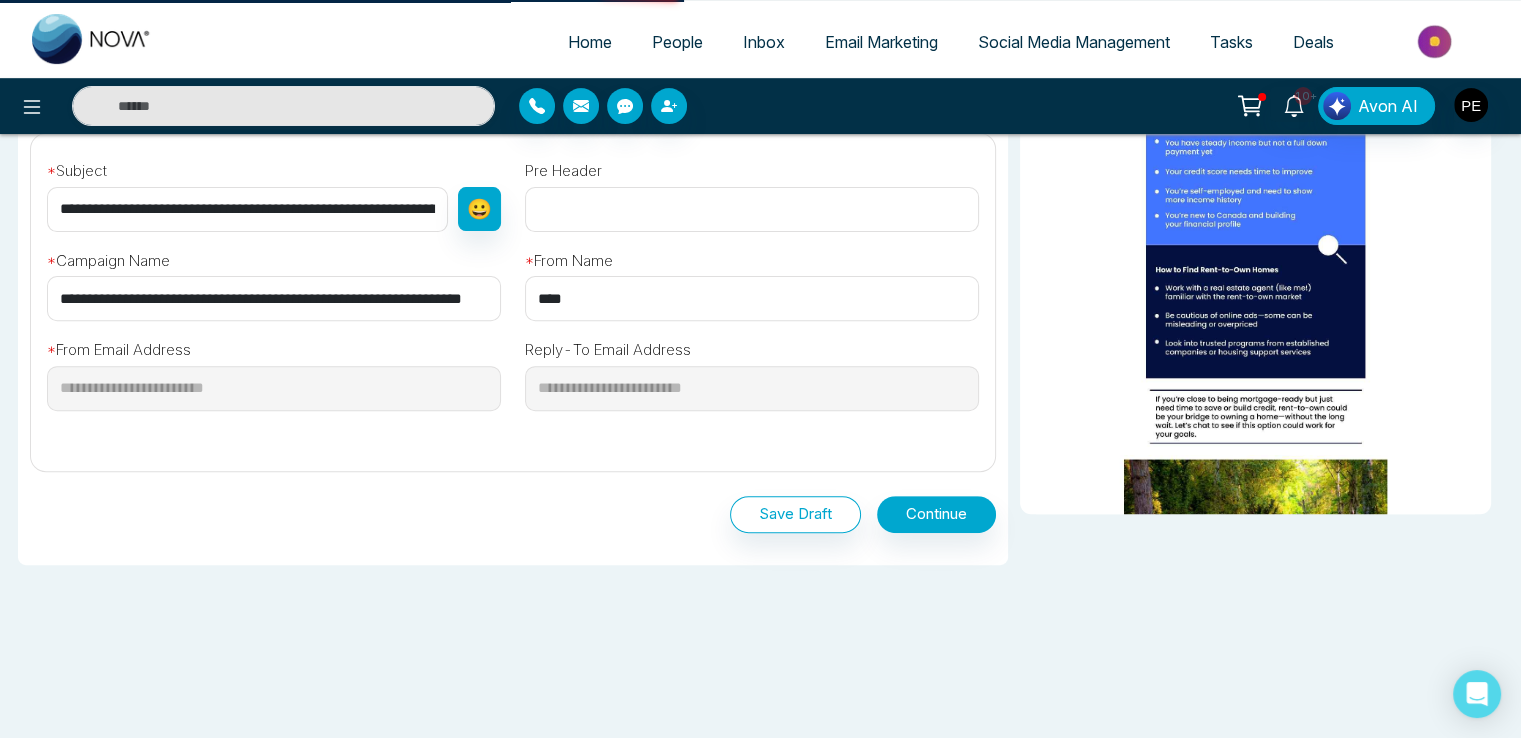 scroll, scrollTop: 0, scrollLeft: 0, axis: both 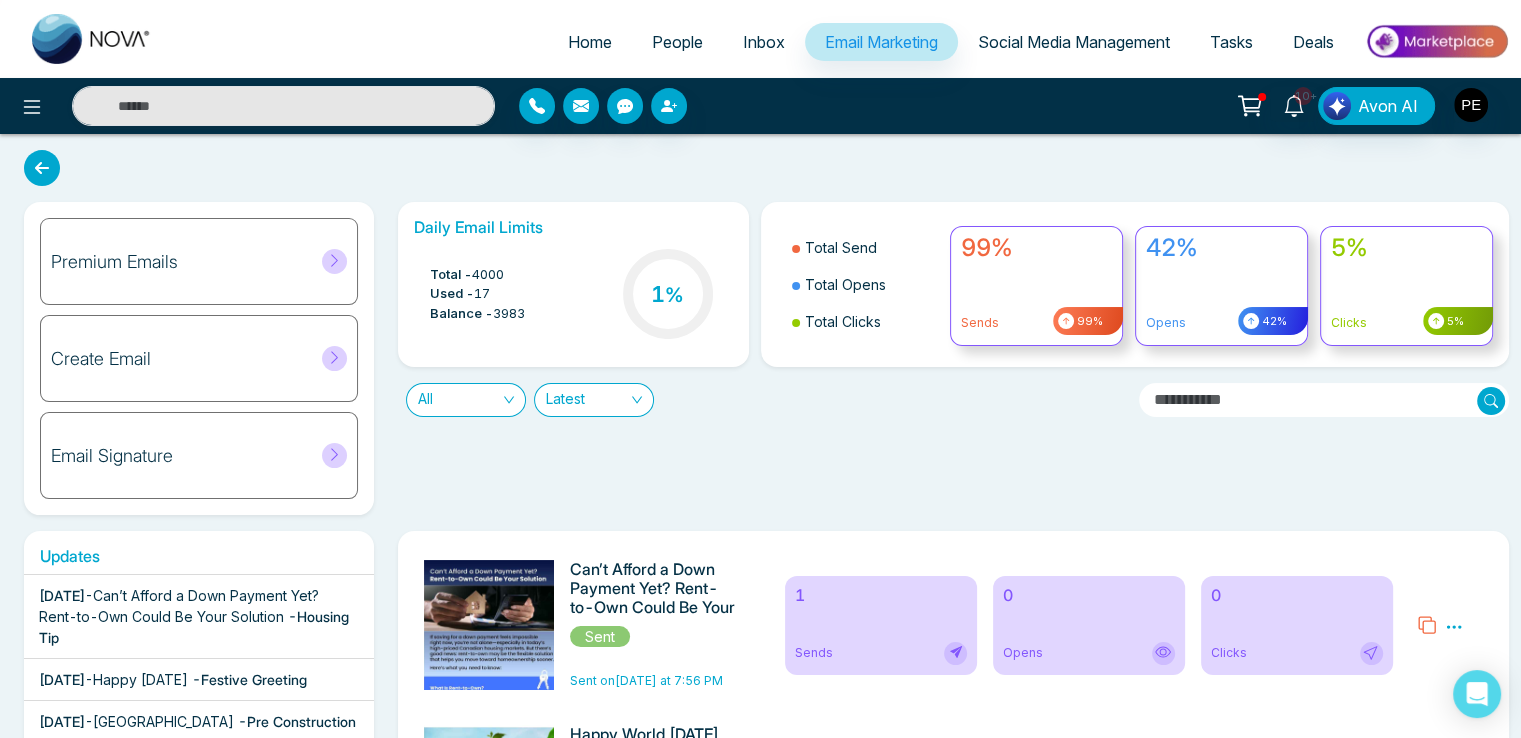 click on "People" at bounding box center (677, 42) 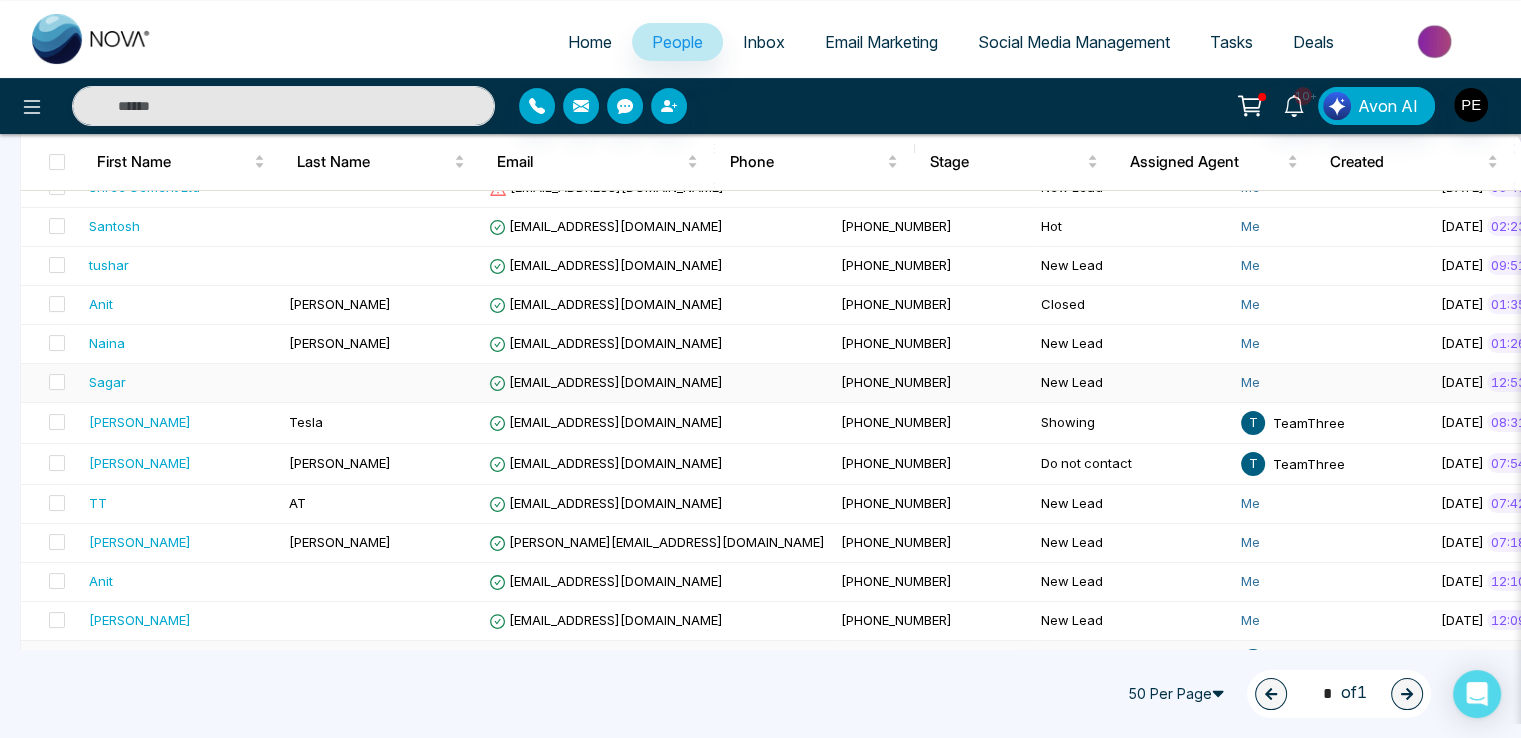 scroll, scrollTop: 300, scrollLeft: 0, axis: vertical 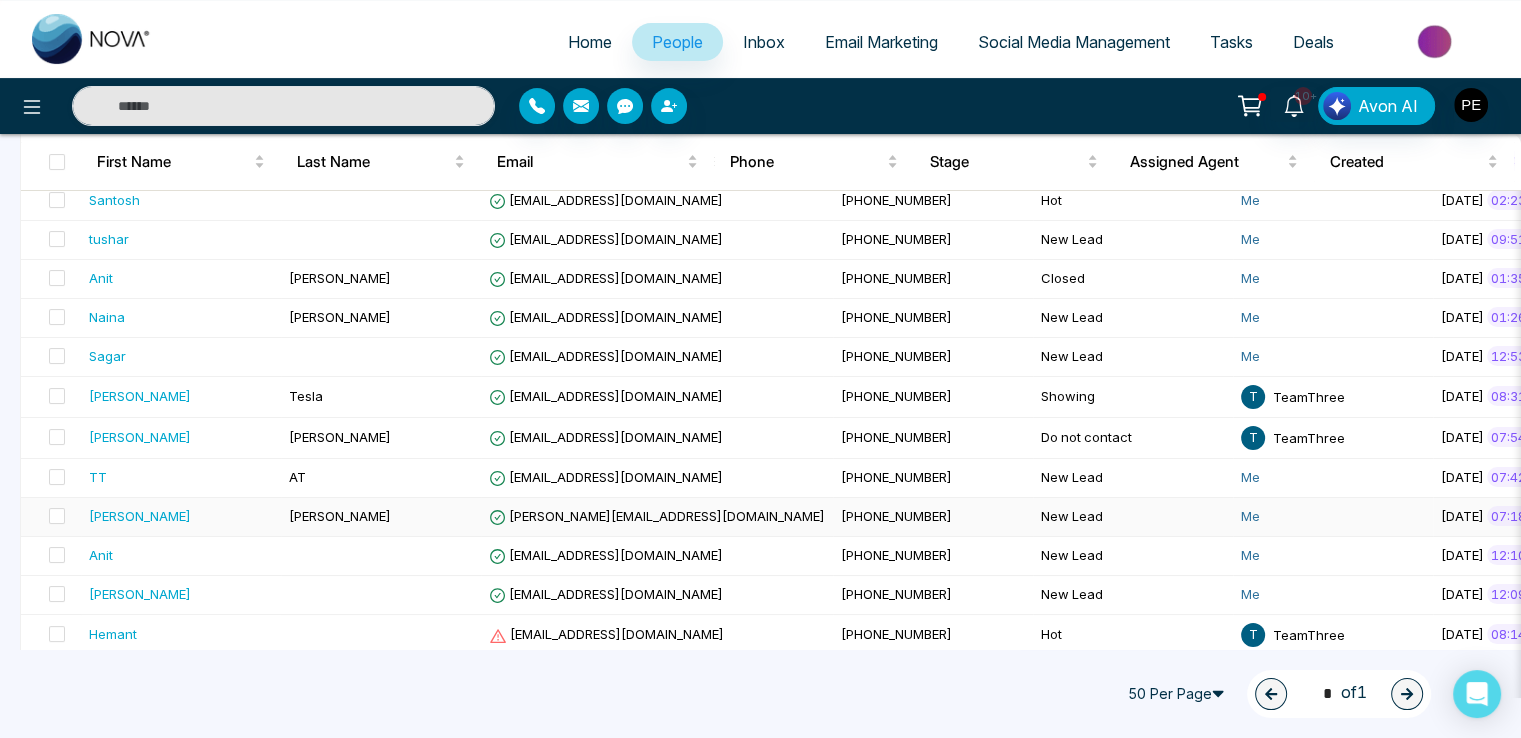 click on "[PERSON_NAME][EMAIL_ADDRESS][DOMAIN_NAME]" at bounding box center [657, 517] 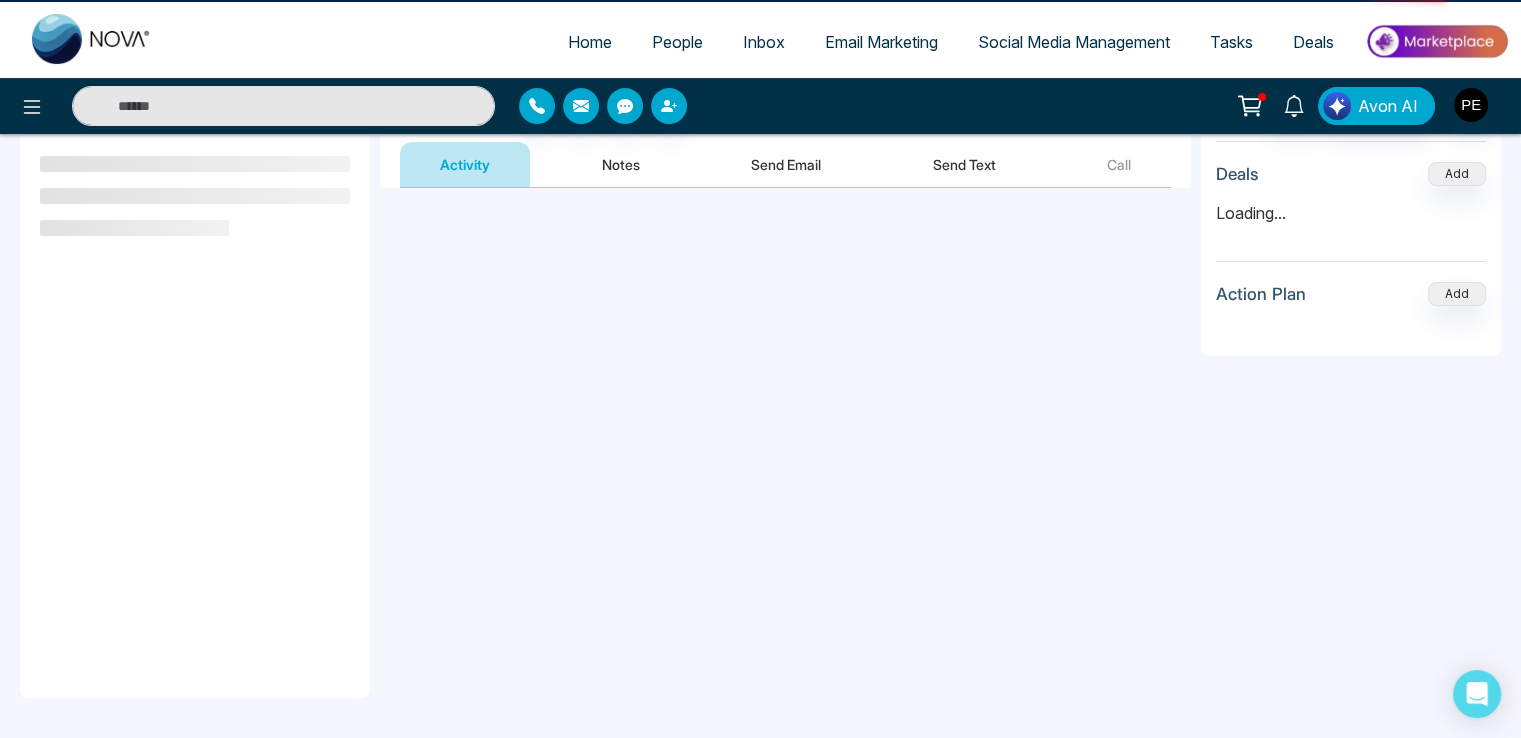 scroll, scrollTop: 0, scrollLeft: 0, axis: both 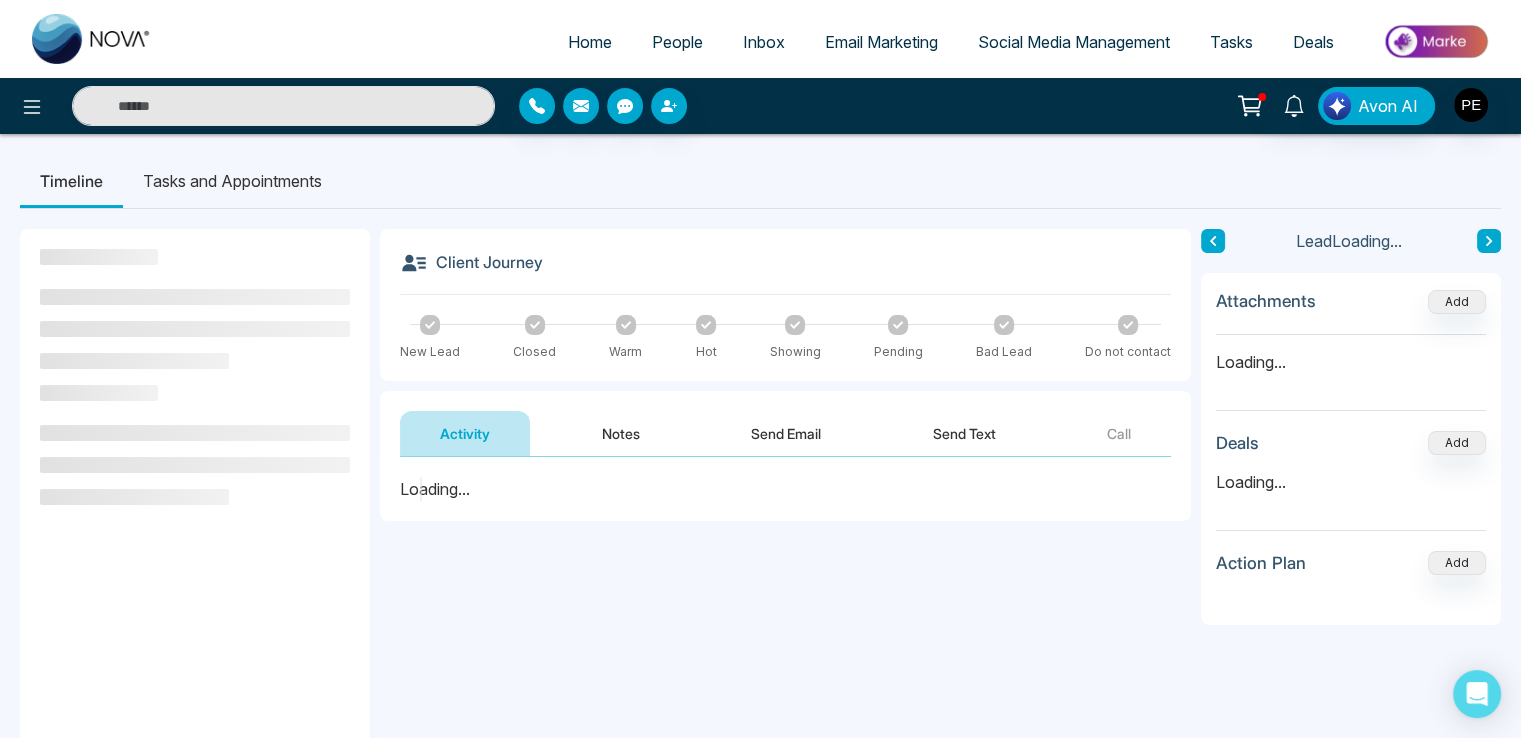 click on "Send Email" at bounding box center [786, 433] 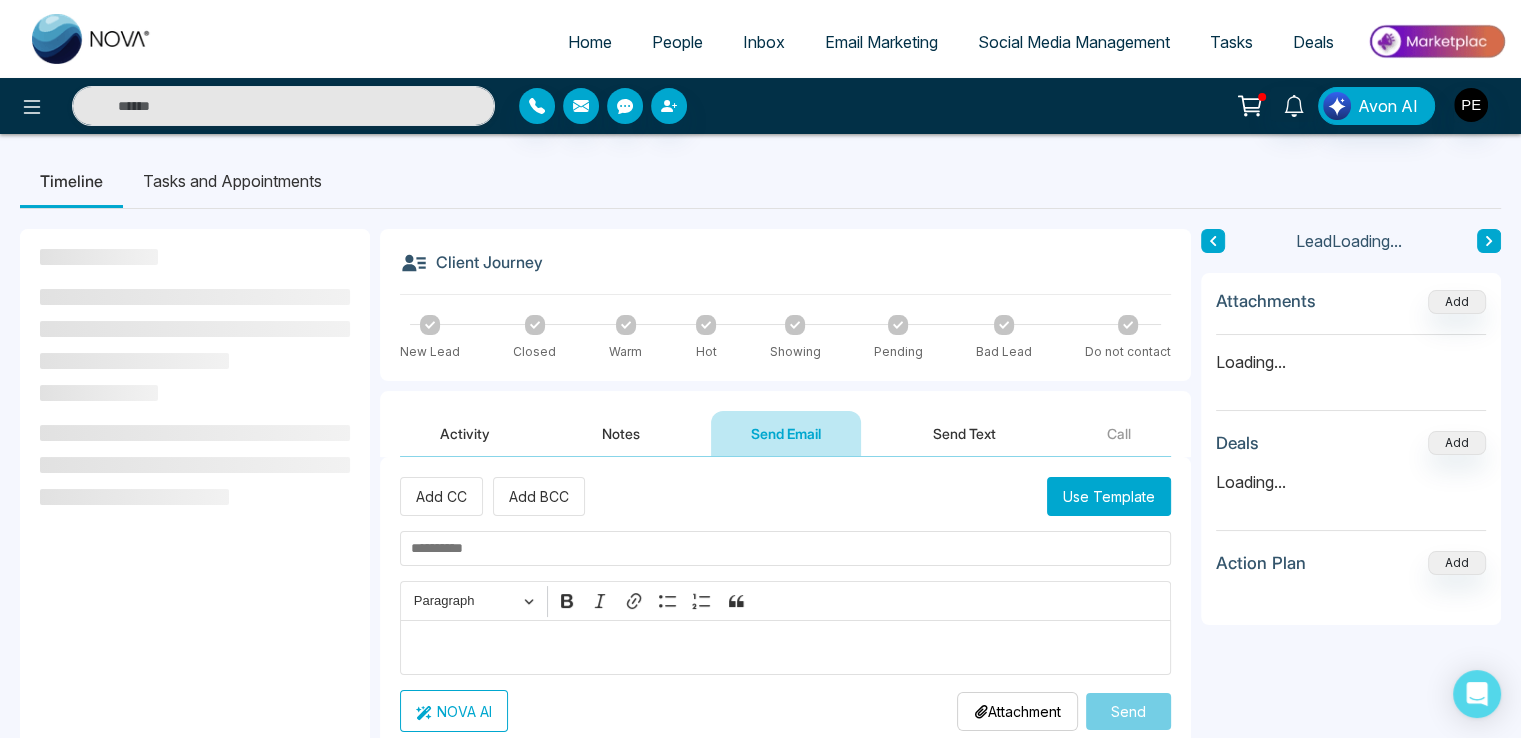 click on "Use Template" at bounding box center [1109, 496] 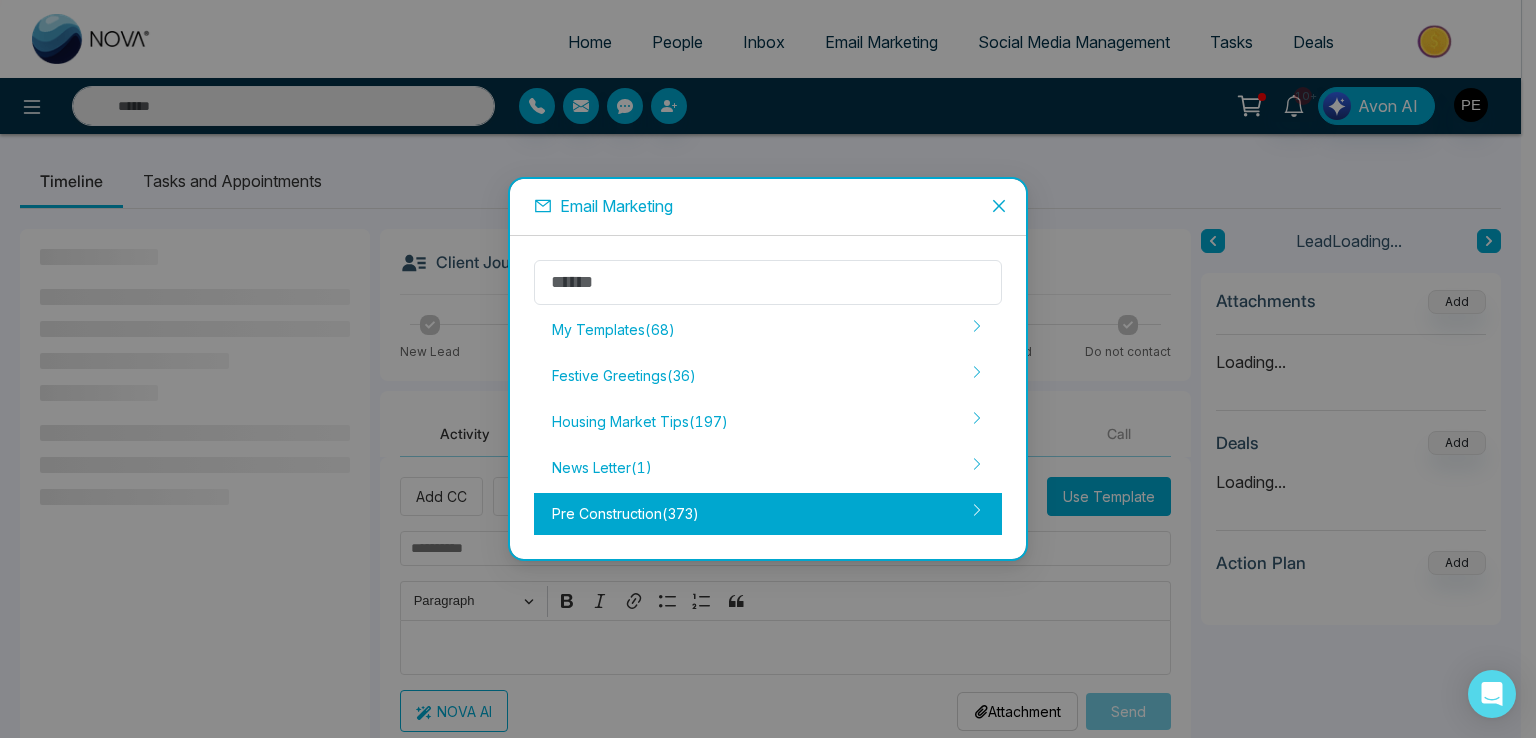 click on "Pre Construction  ( 373 )" at bounding box center [768, 514] 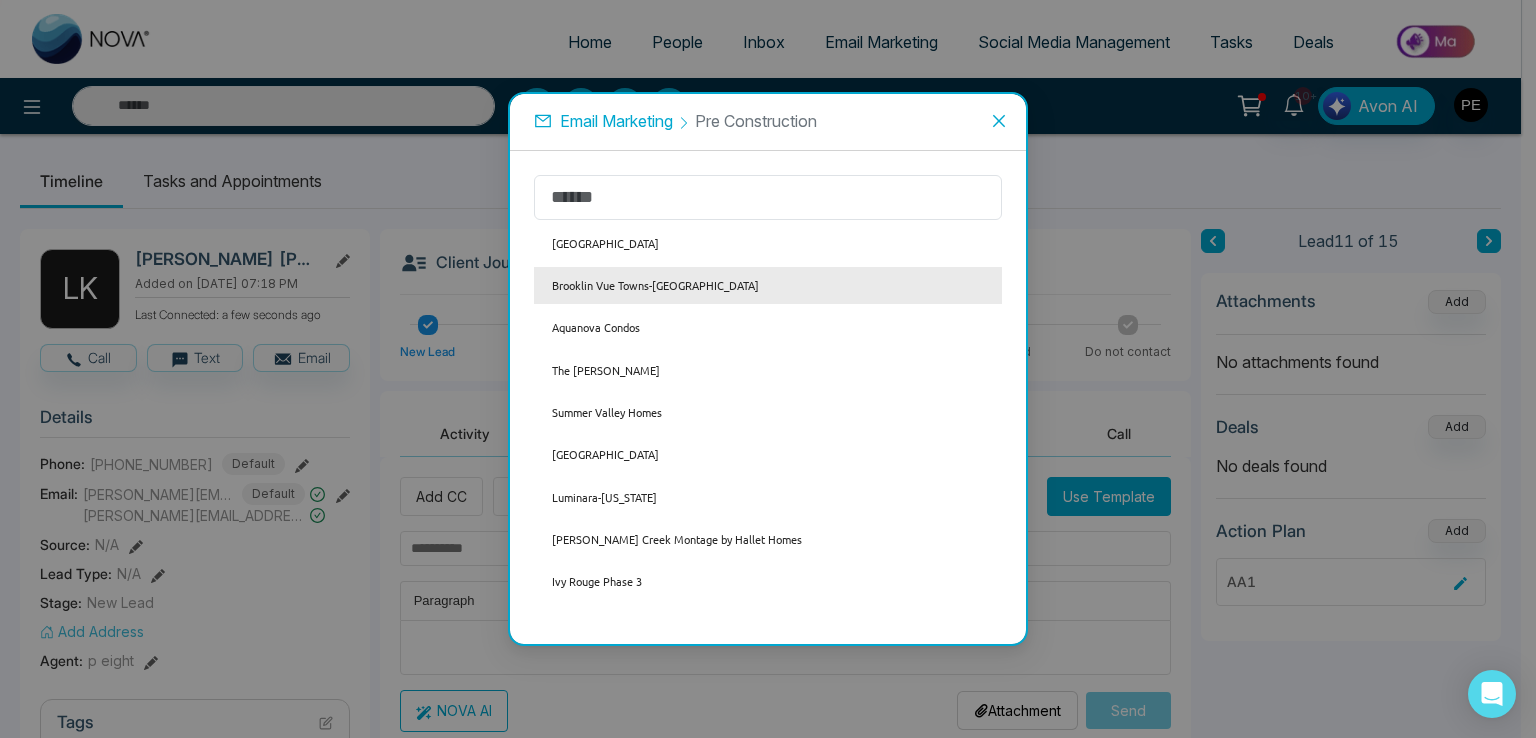 click on "Brooklin Vue Towns-[GEOGRAPHIC_DATA]" at bounding box center [768, 285] 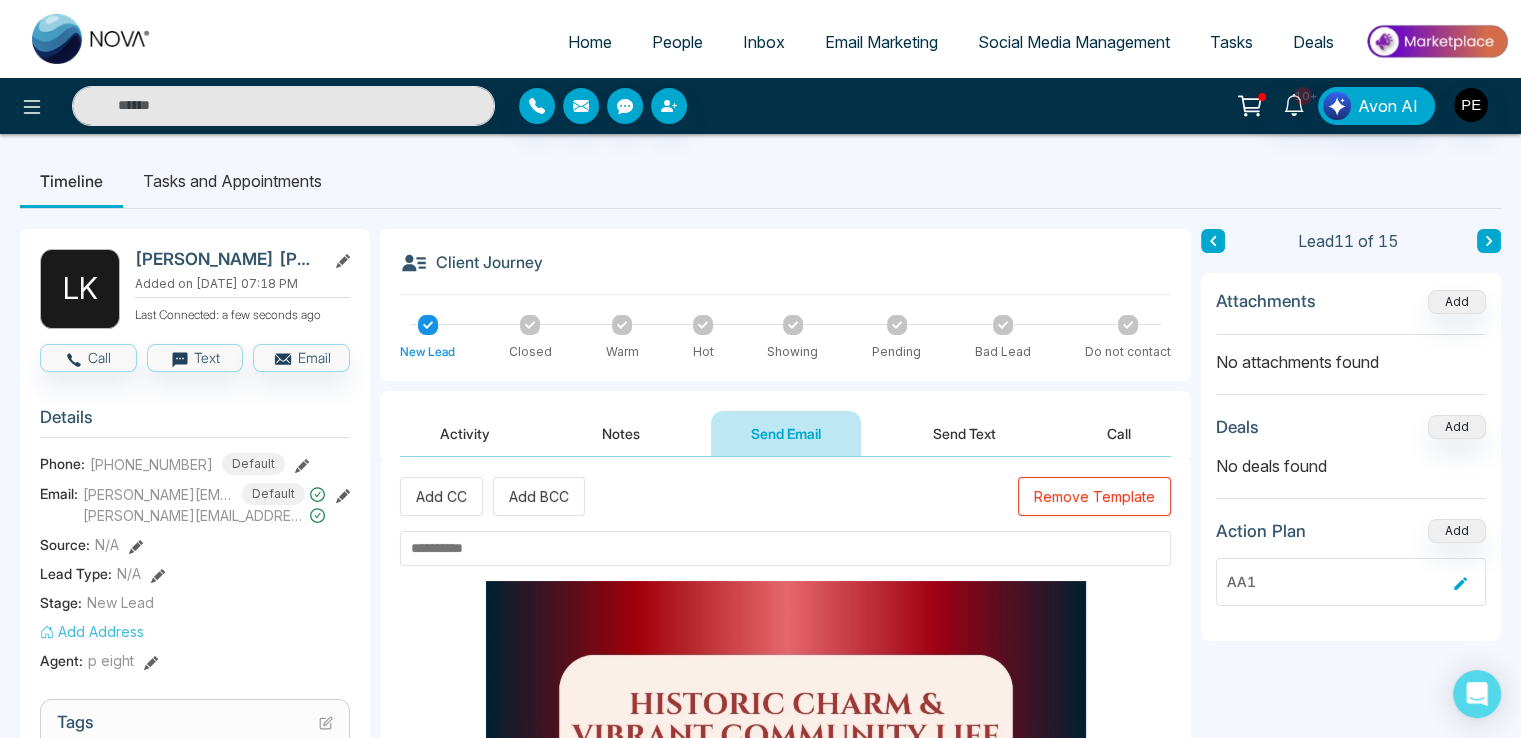 click at bounding box center [785, 548] 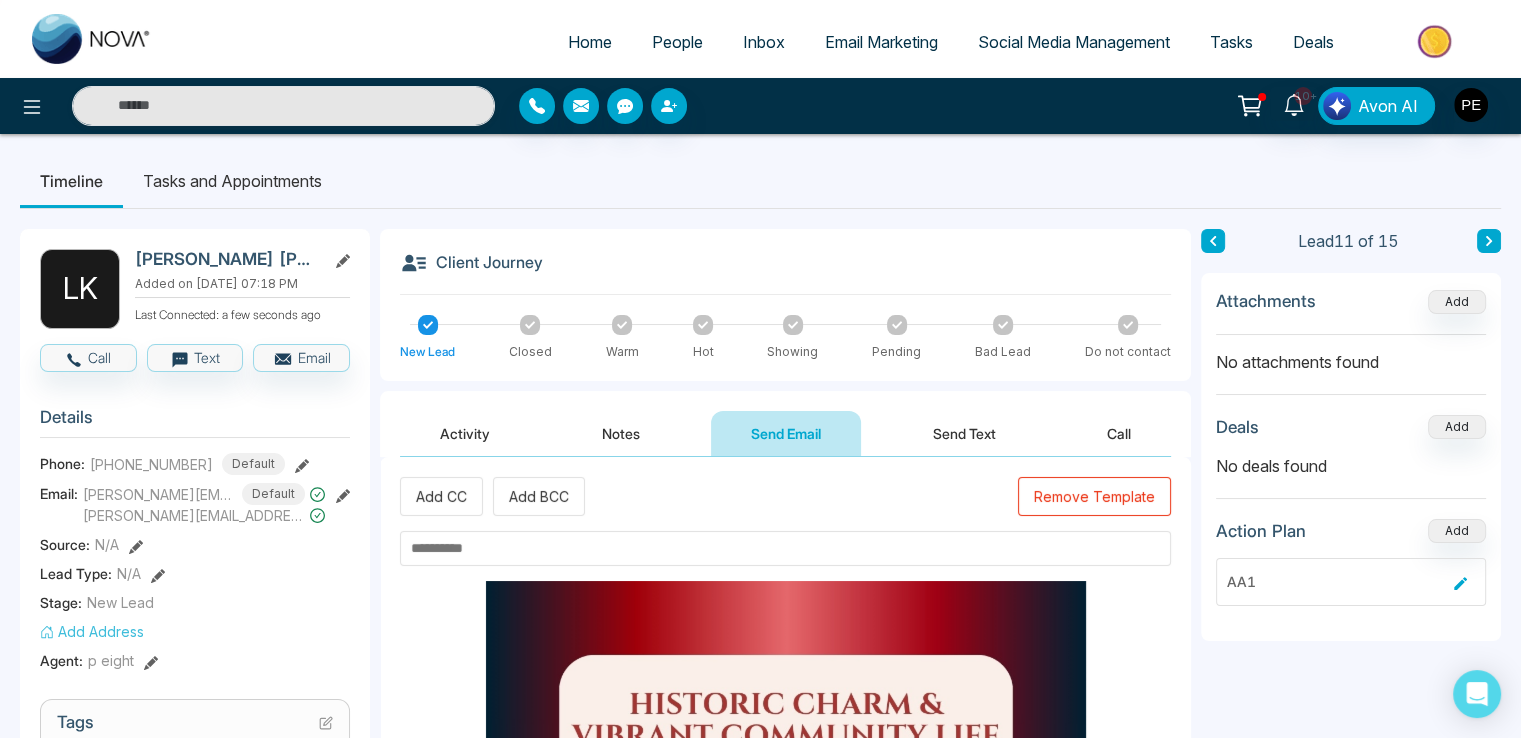 click at bounding box center (785, 548) 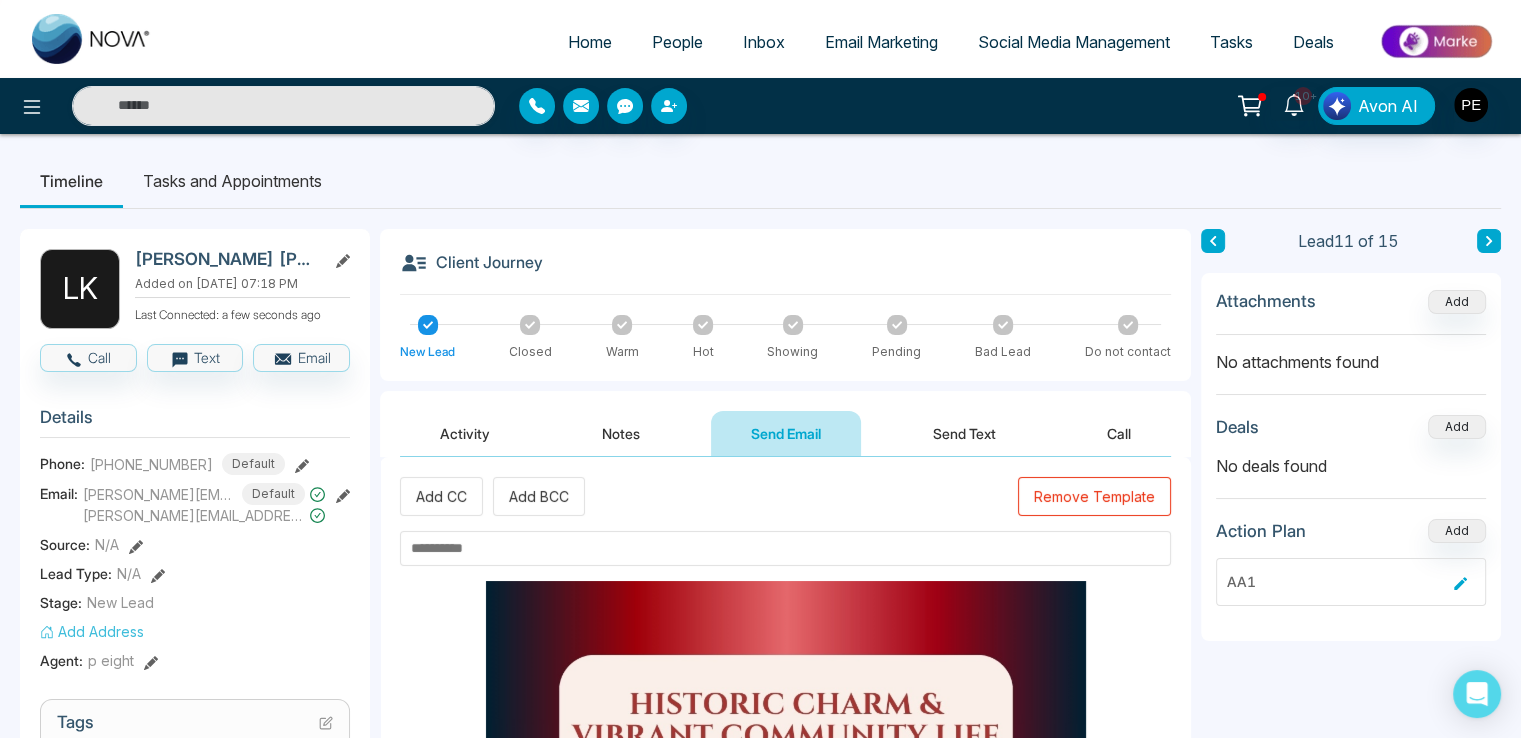 click at bounding box center [785, 548] 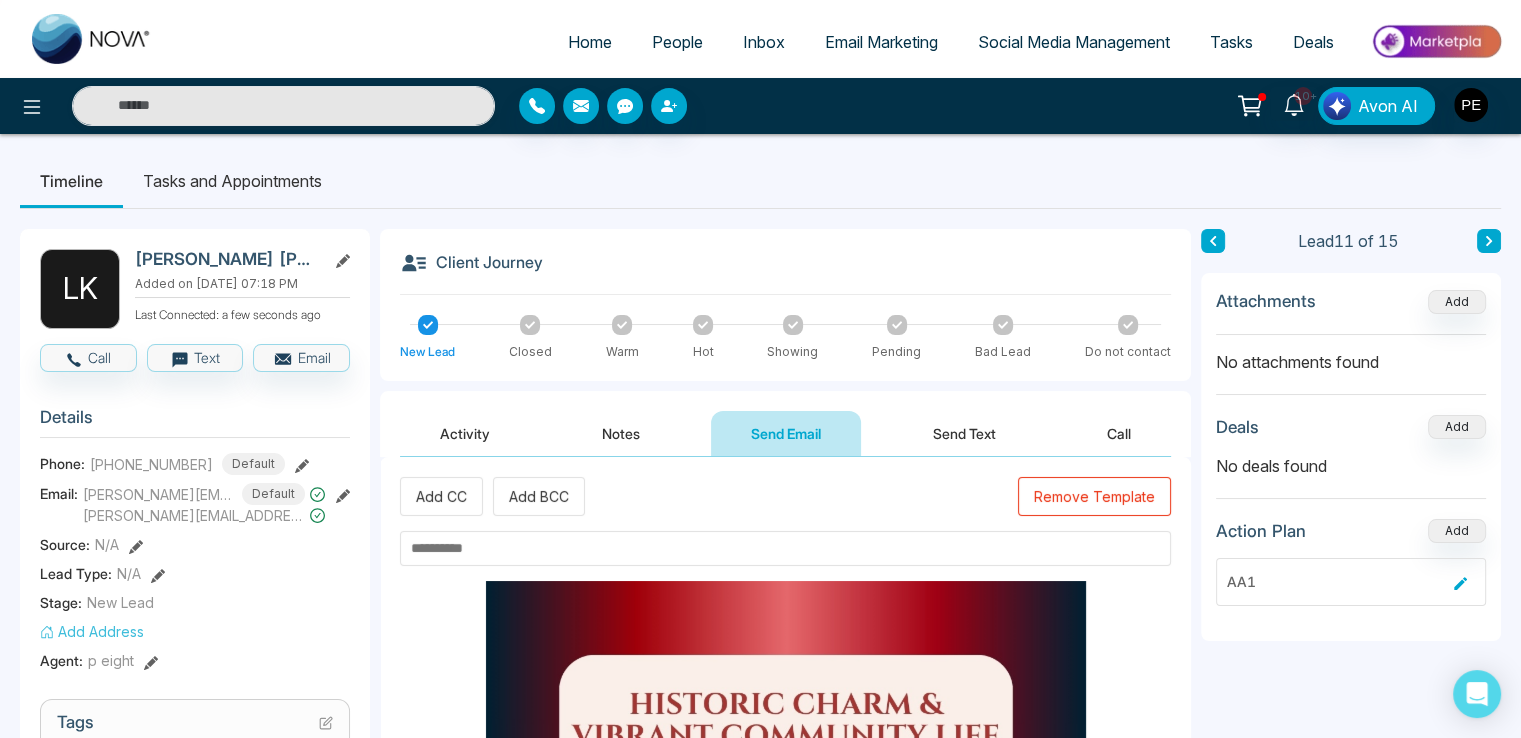 click at bounding box center (785, 548) 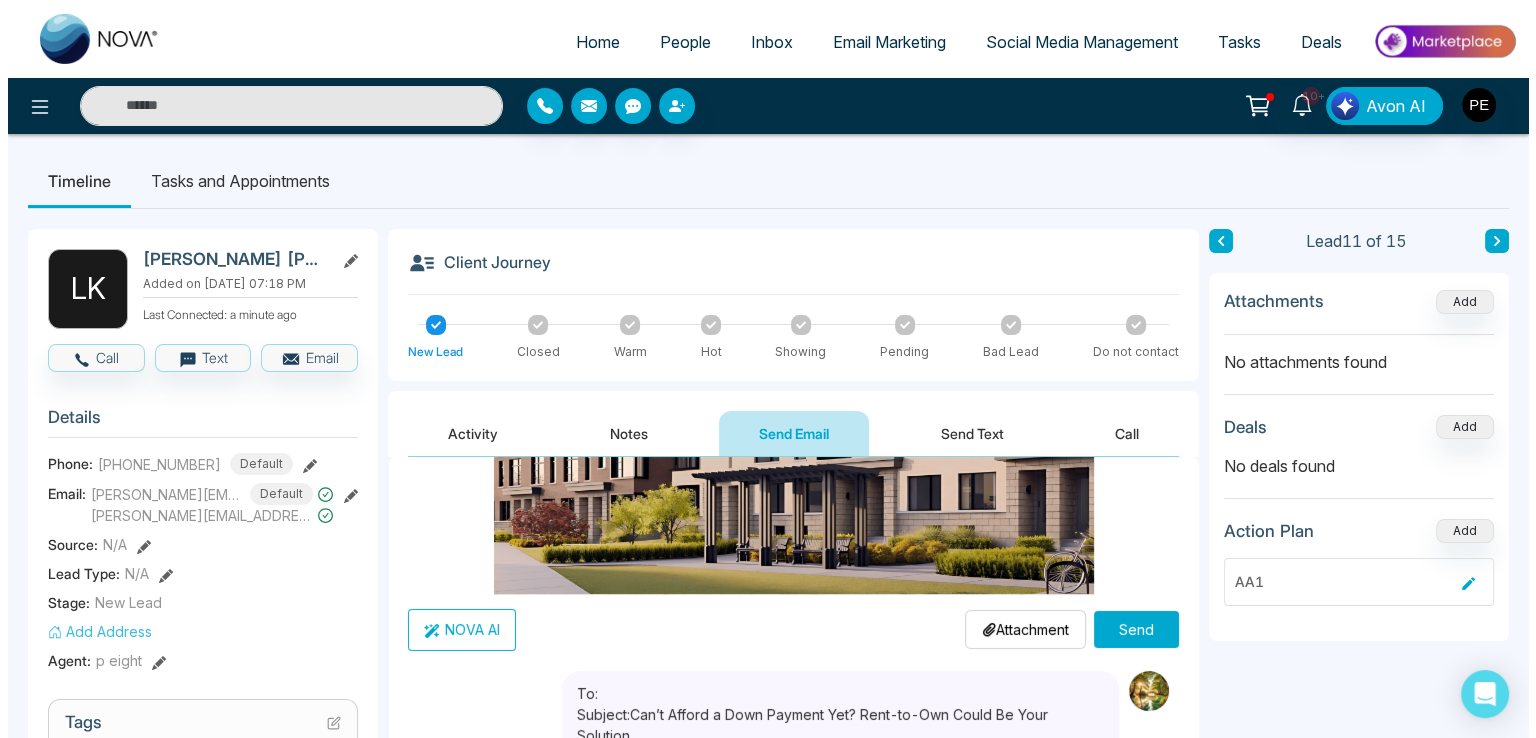 scroll, scrollTop: 600, scrollLeft: 0, axis: vertical 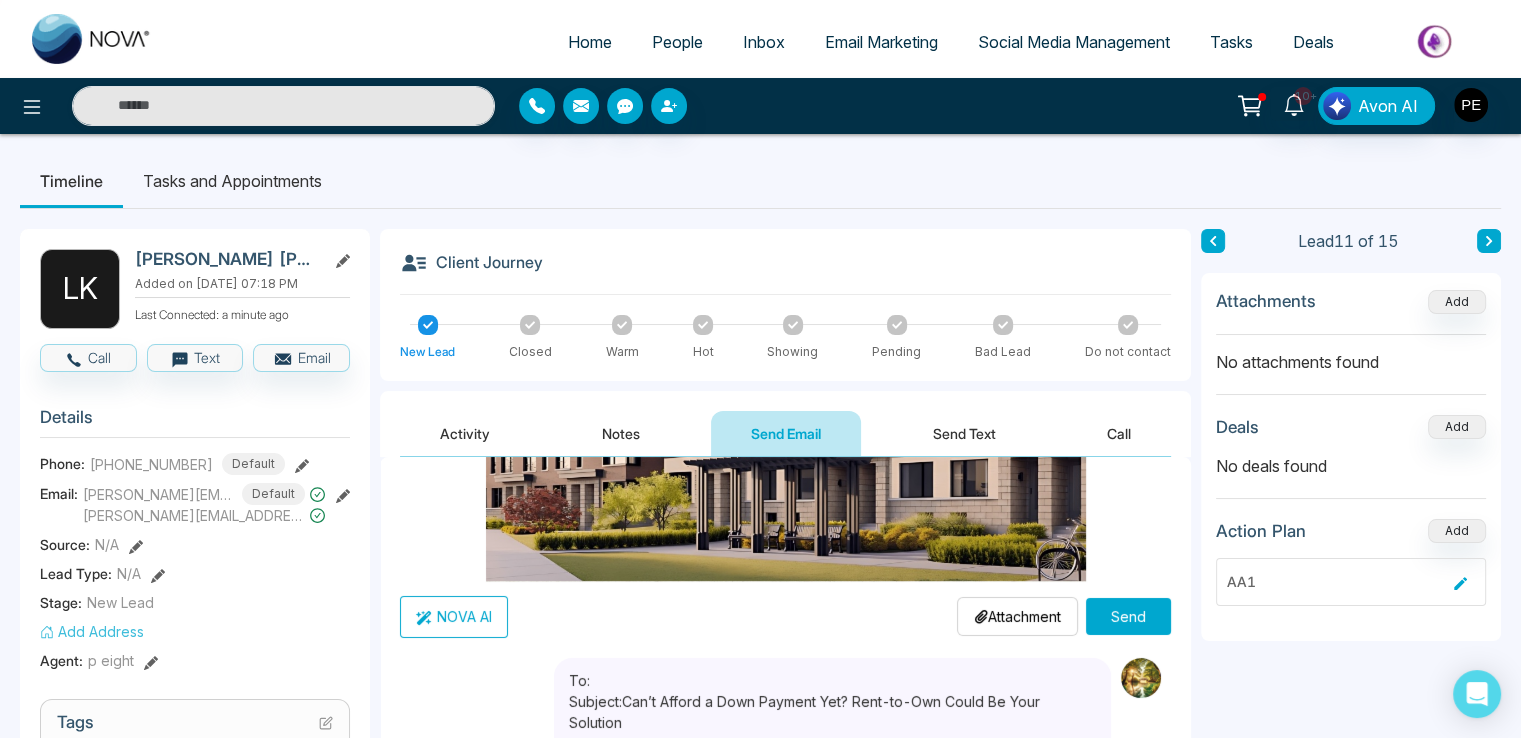 type on "**********" 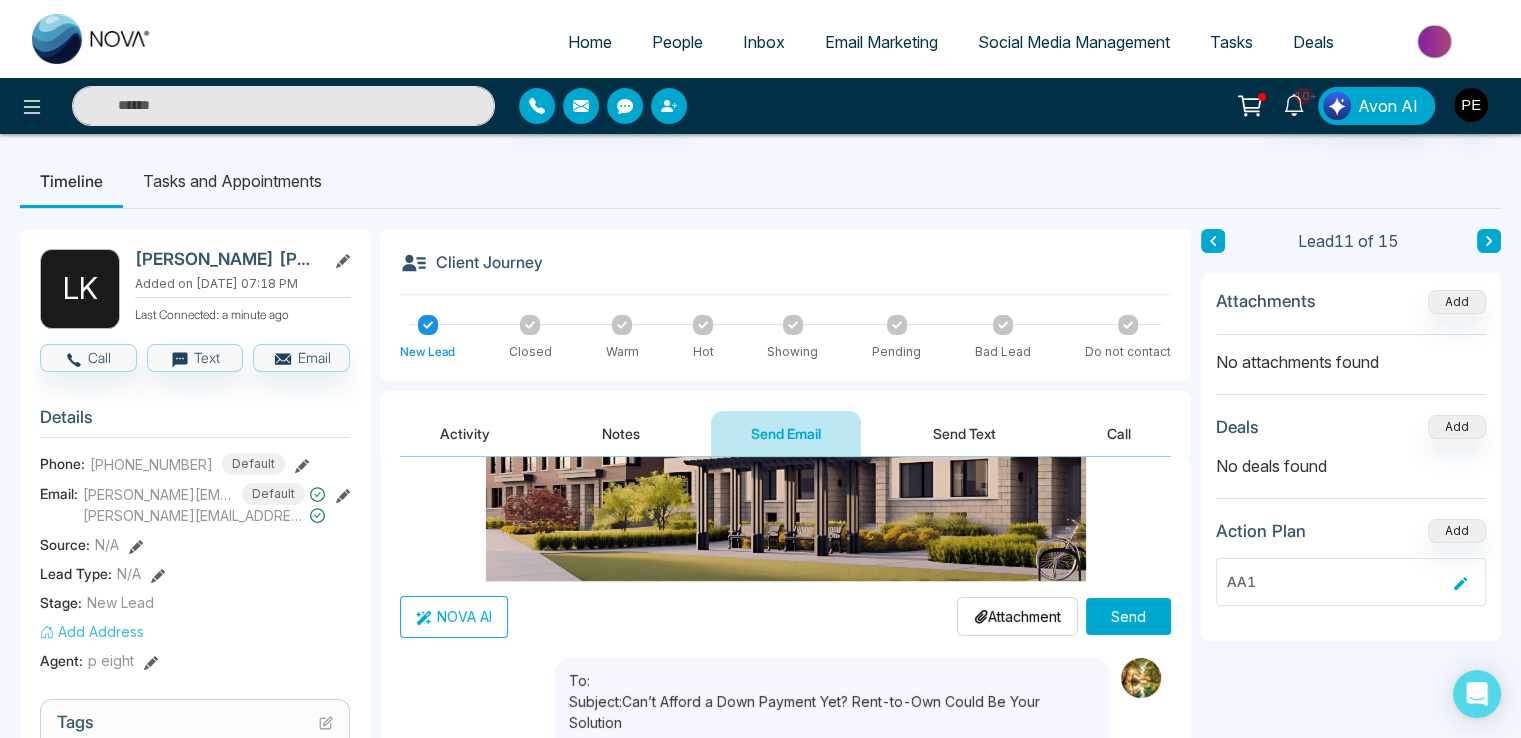 click on "Send" at bounding box center (1128, 616) 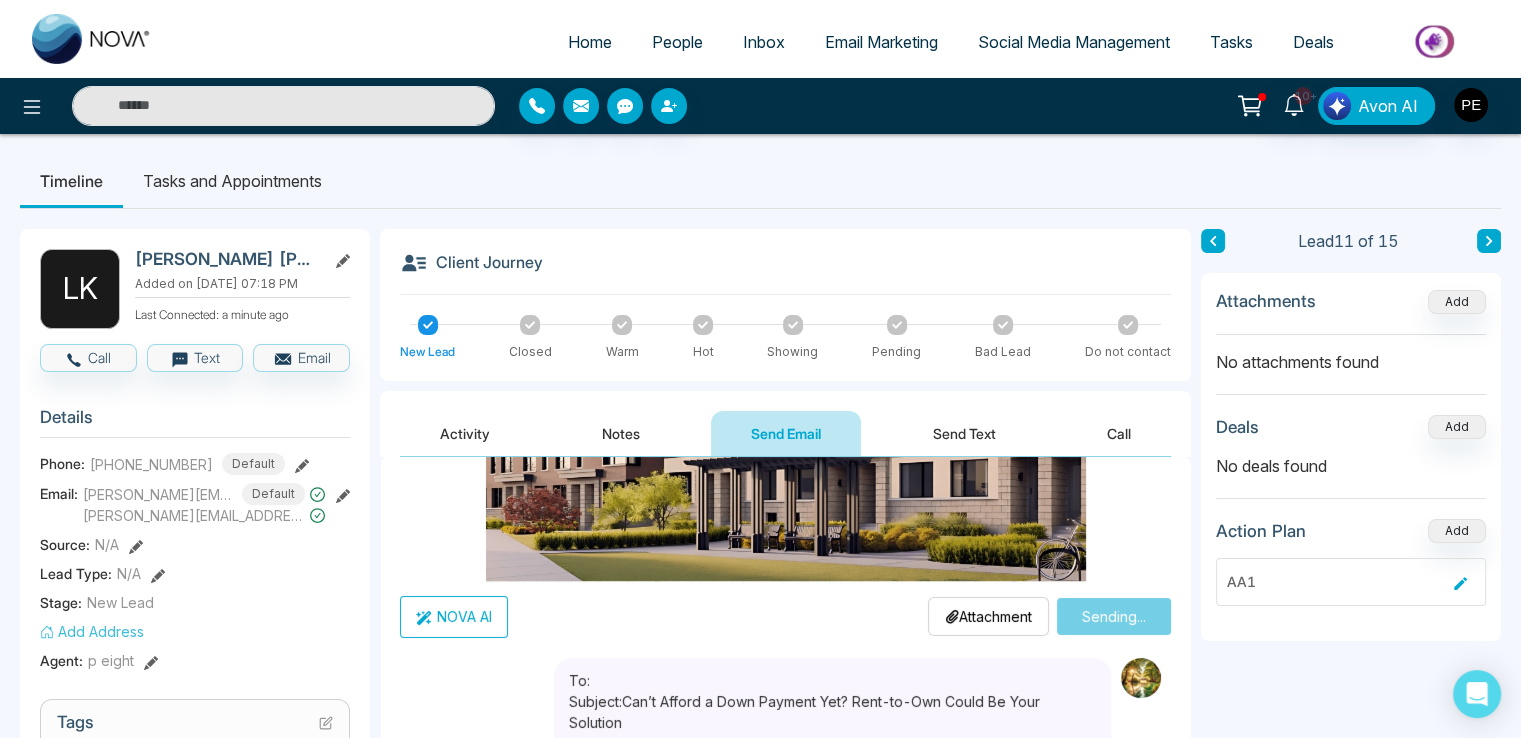 type 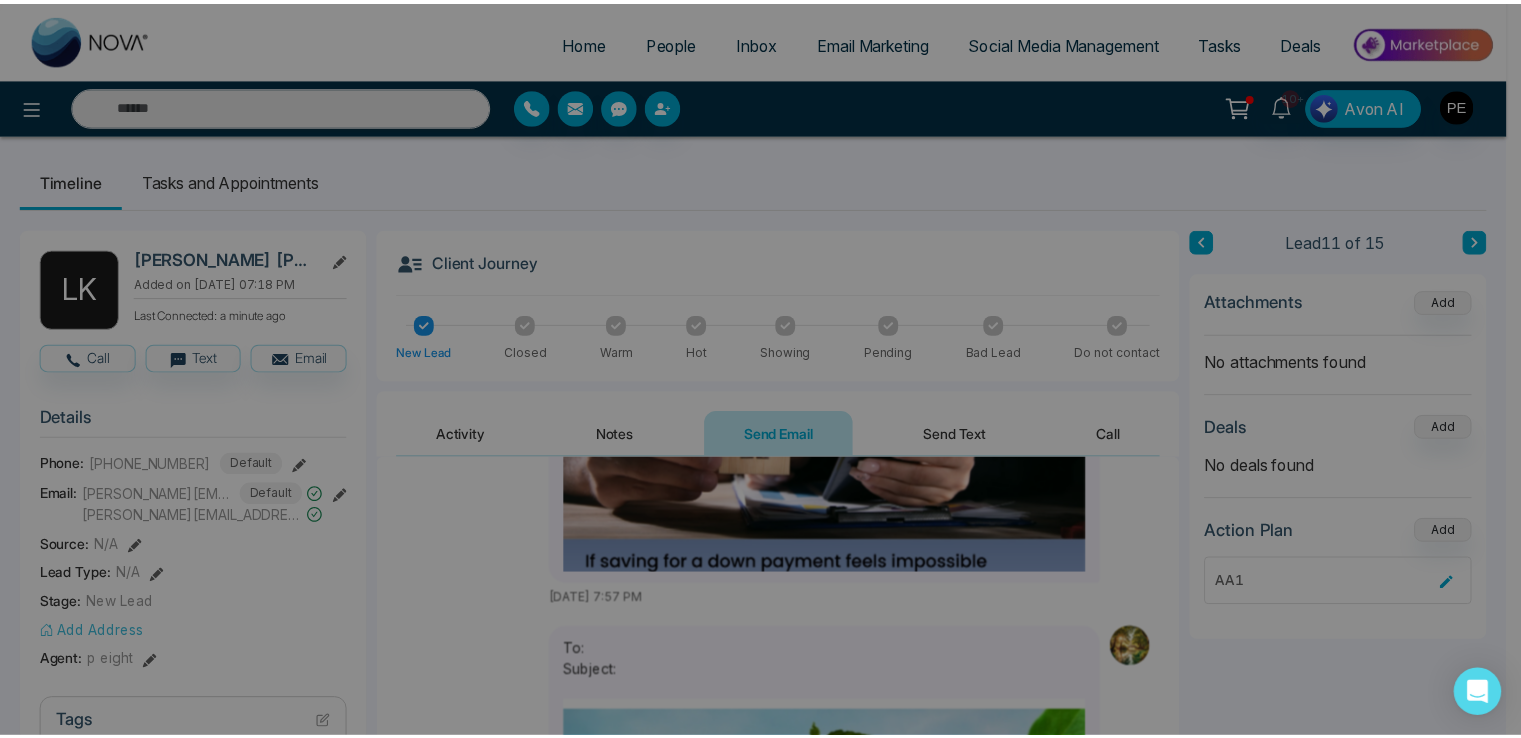 scroll, scrollTop: 92, scrollLeft: 0, axis: vertical 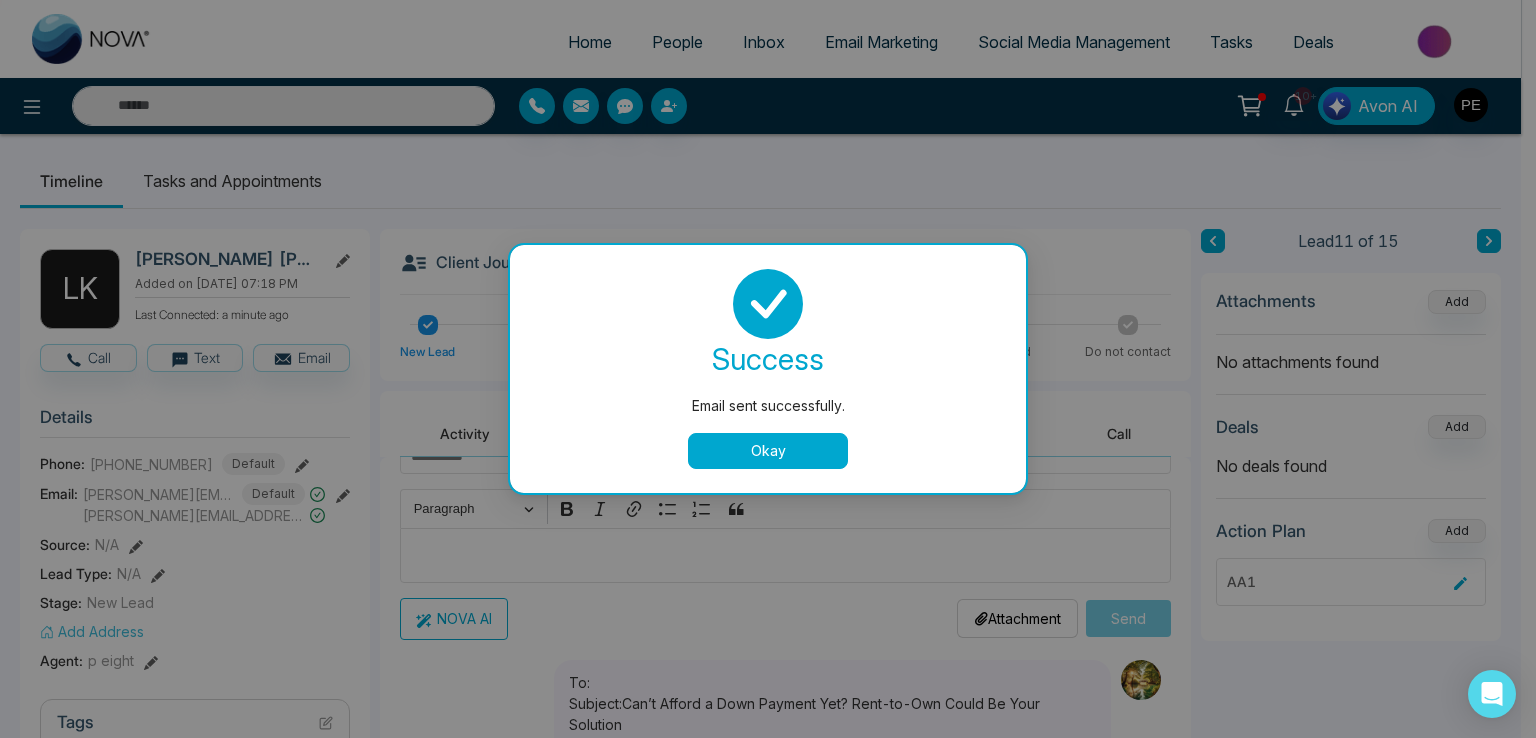click on "Okay" at bounding box center [768, 451] 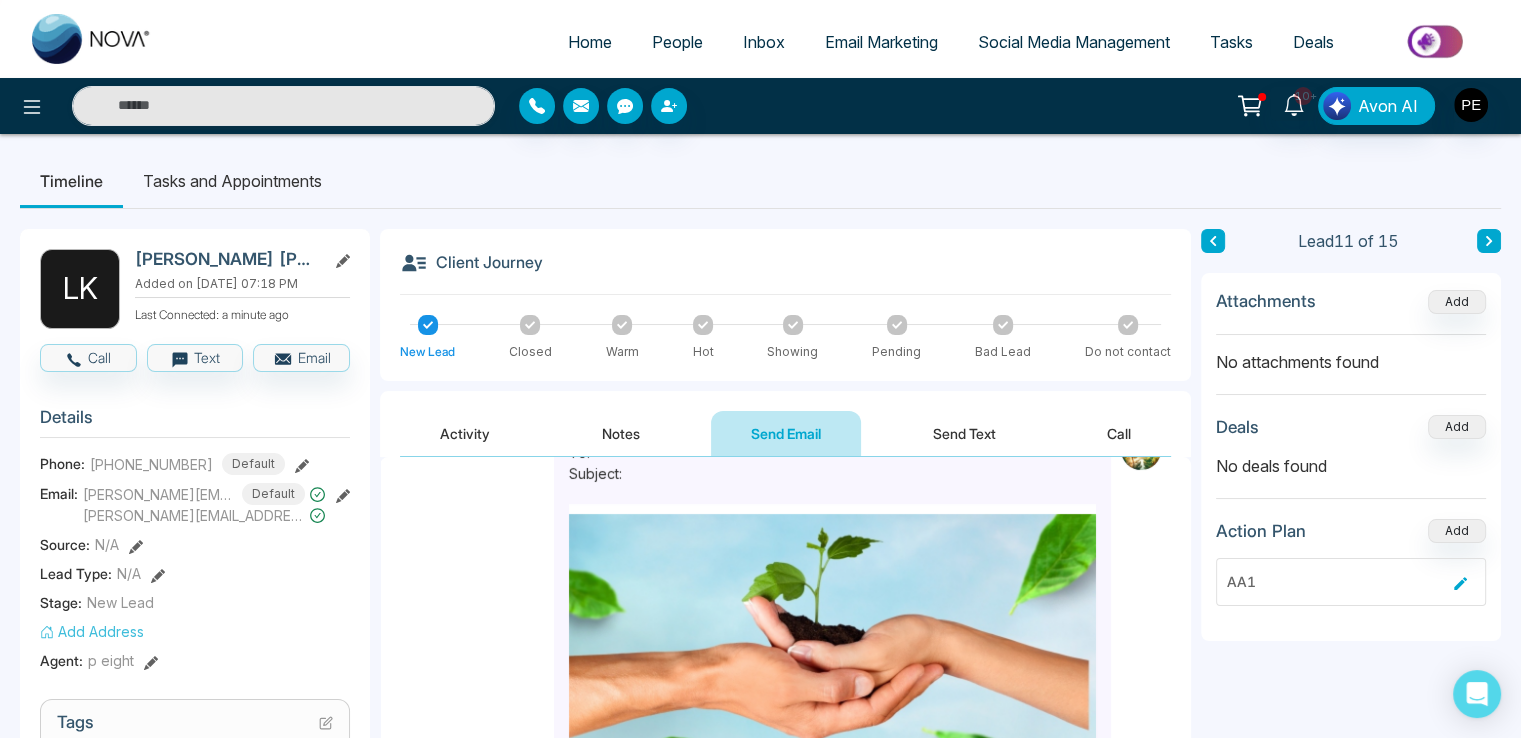 scroll, scrollTop: 800, scrollLeft: 0, axis: vertical 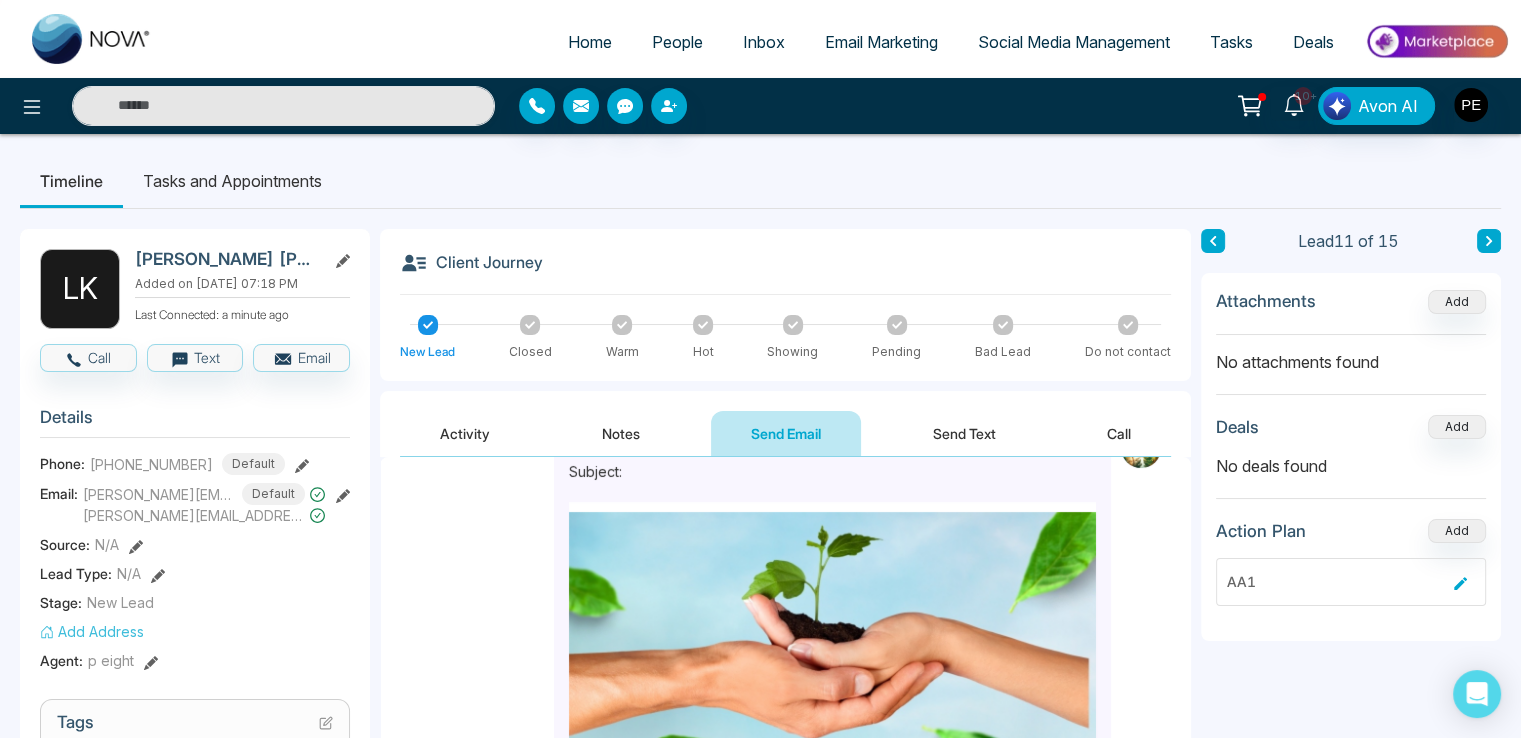 click on "Activity" at bounding box center (465, 433) 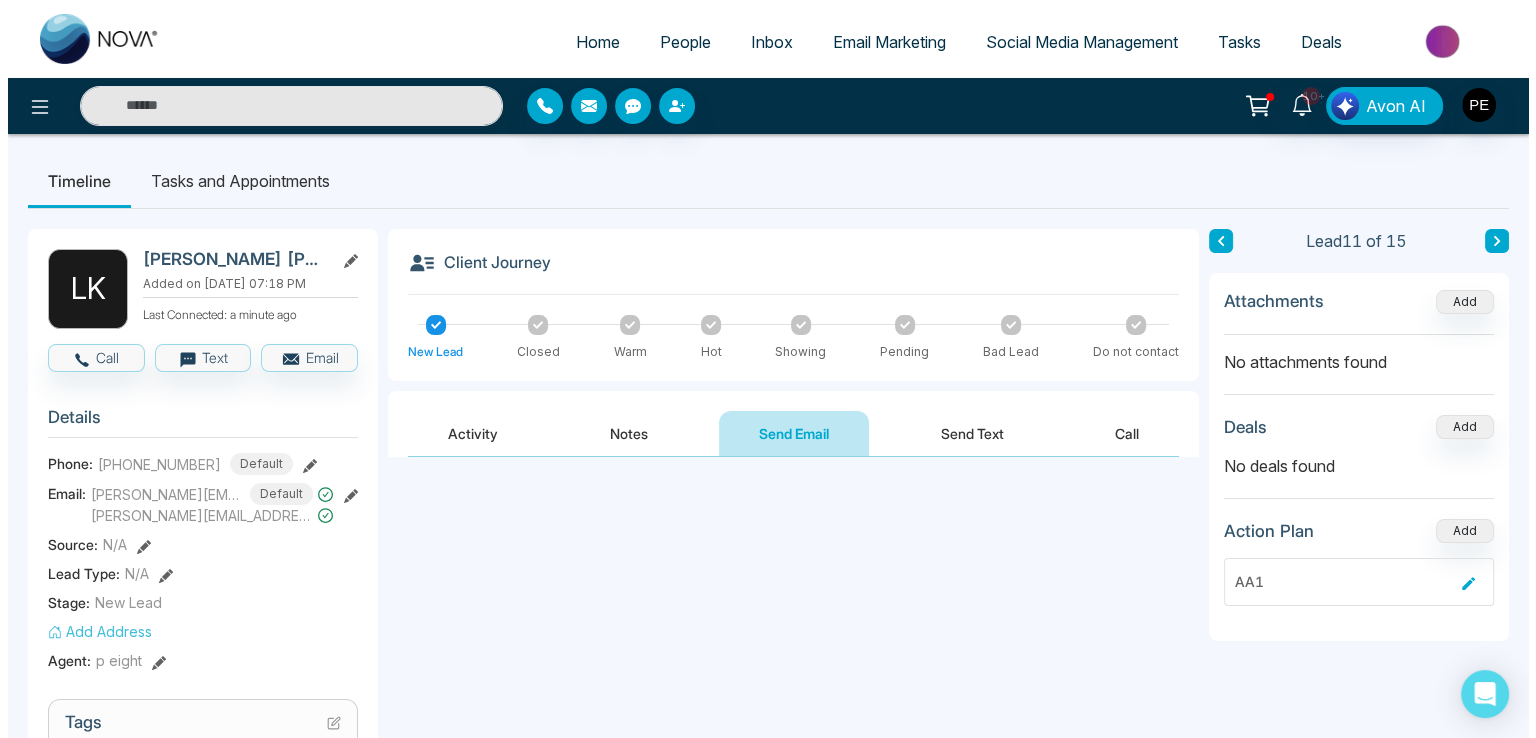 scroll, scrollTop: 0, scrollLeft: 0, axis: both 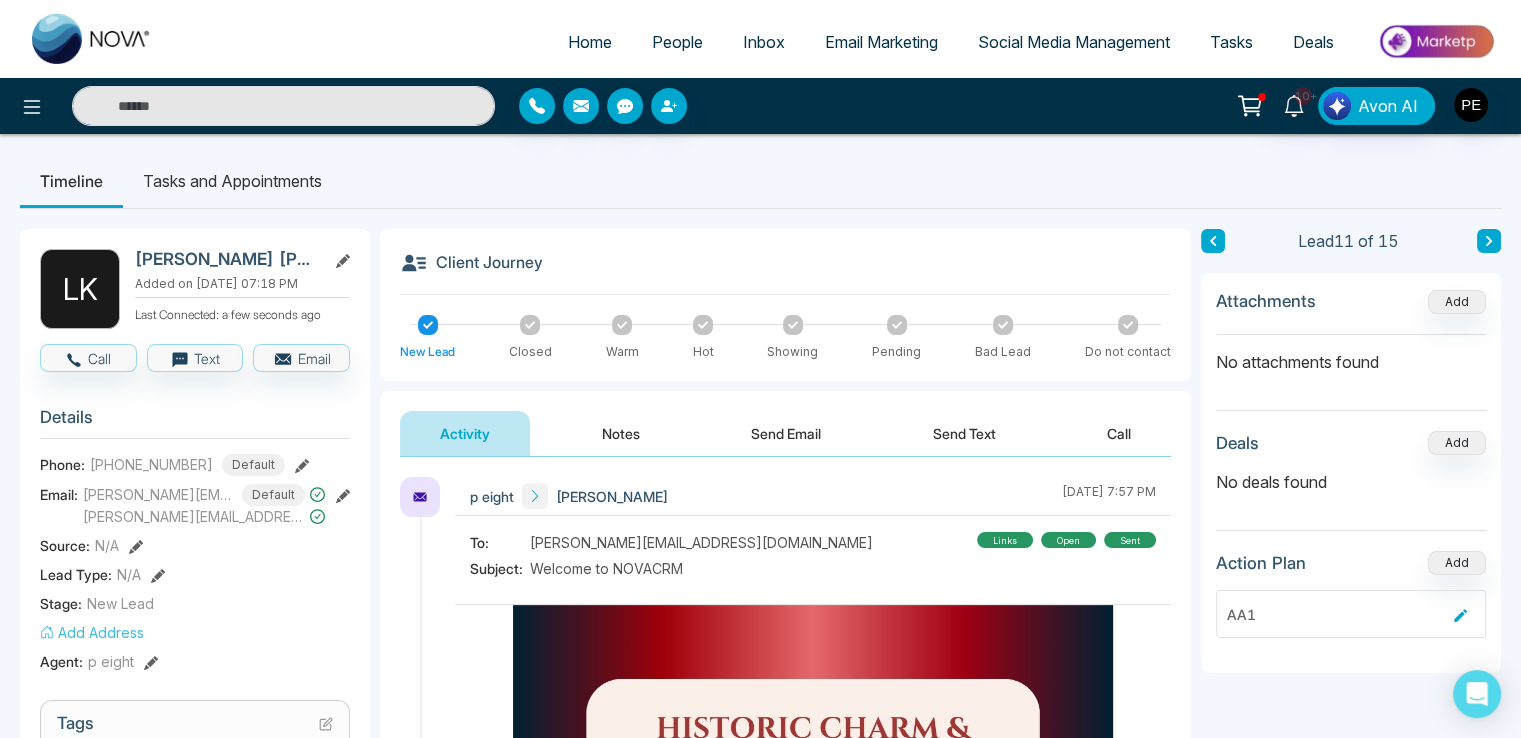 click on "Send Email" at bounding box center [786, 433] 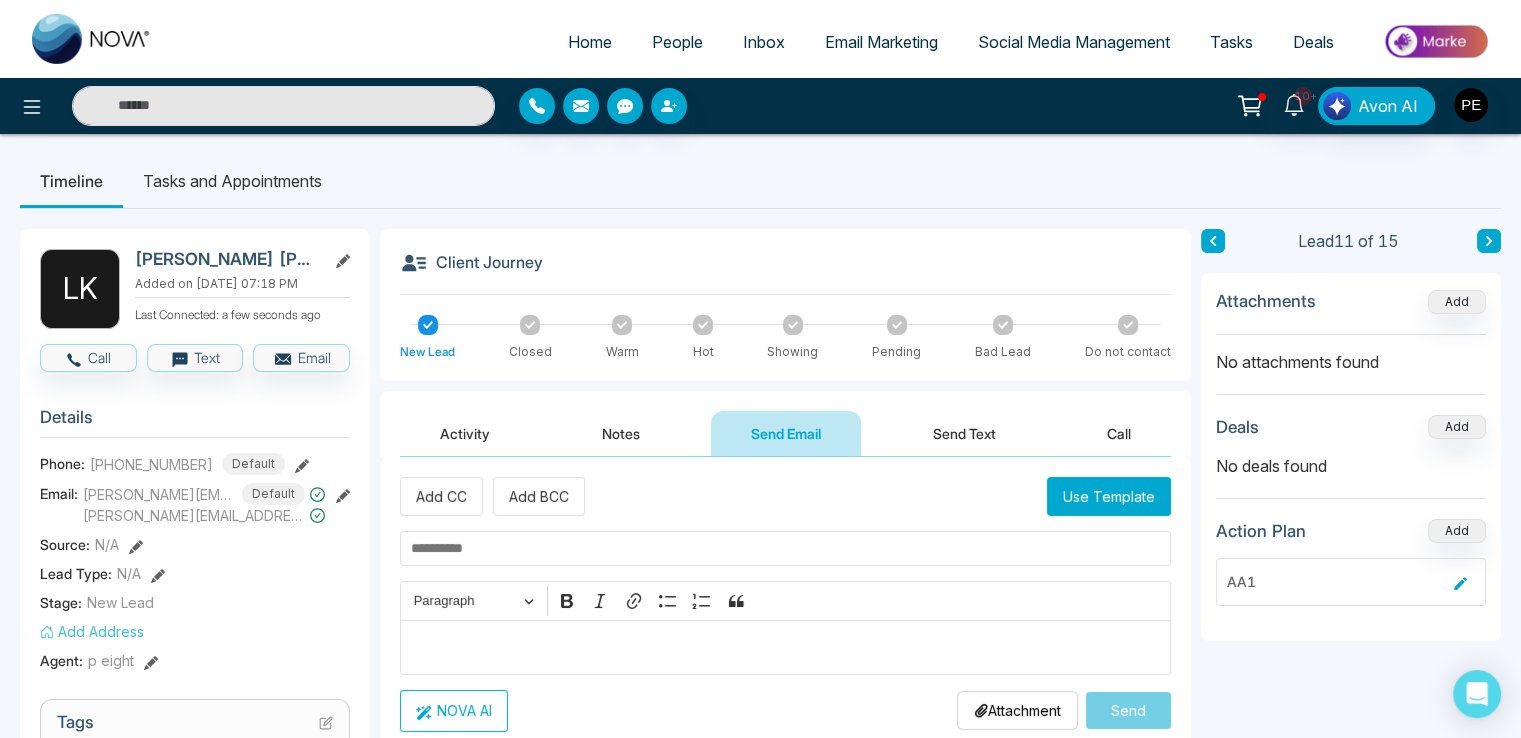 click on "Home People Inbox Email Marketing Social Media Management Tasks Deals" at bounding box center [840, 43] 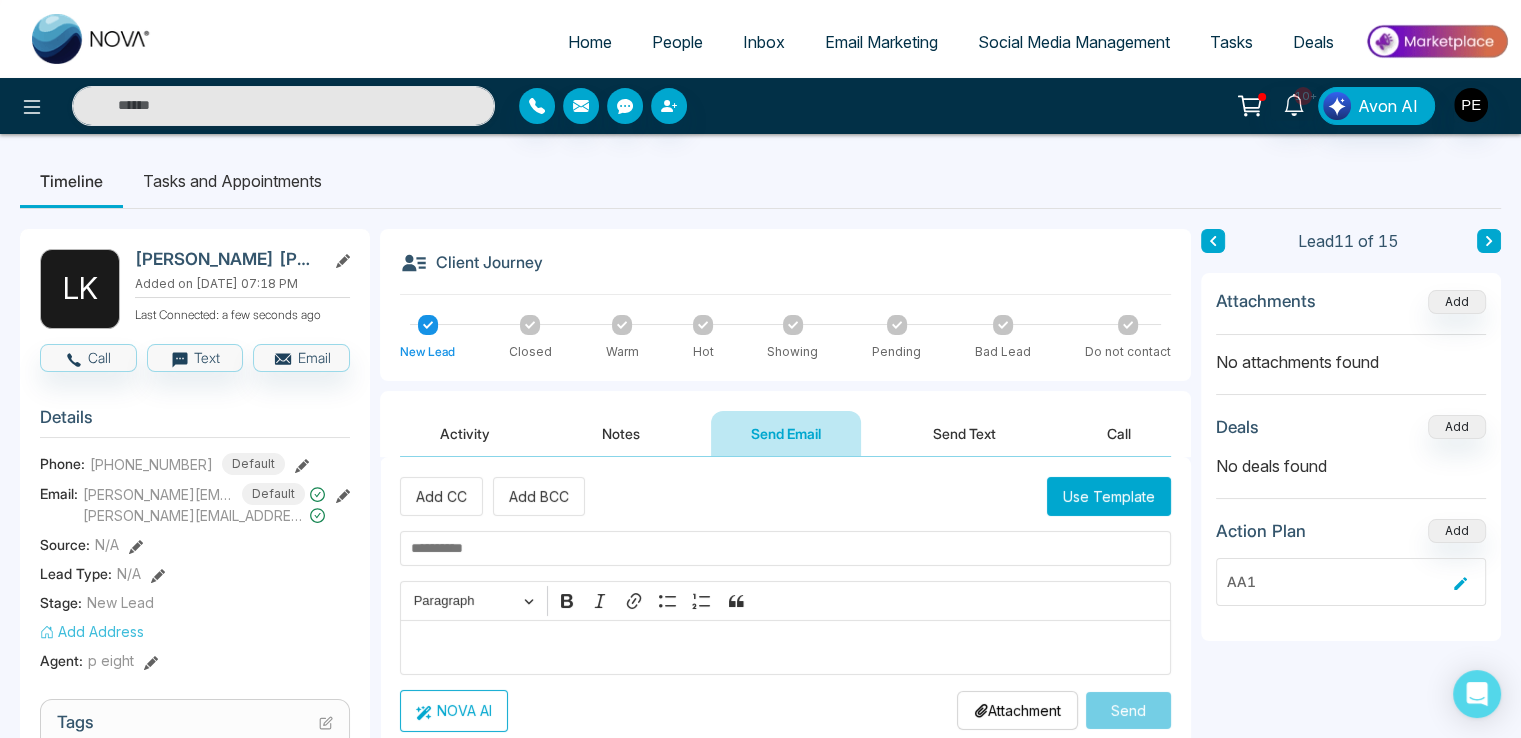 click on "Email Marketing" at bounding box center [881, 42] 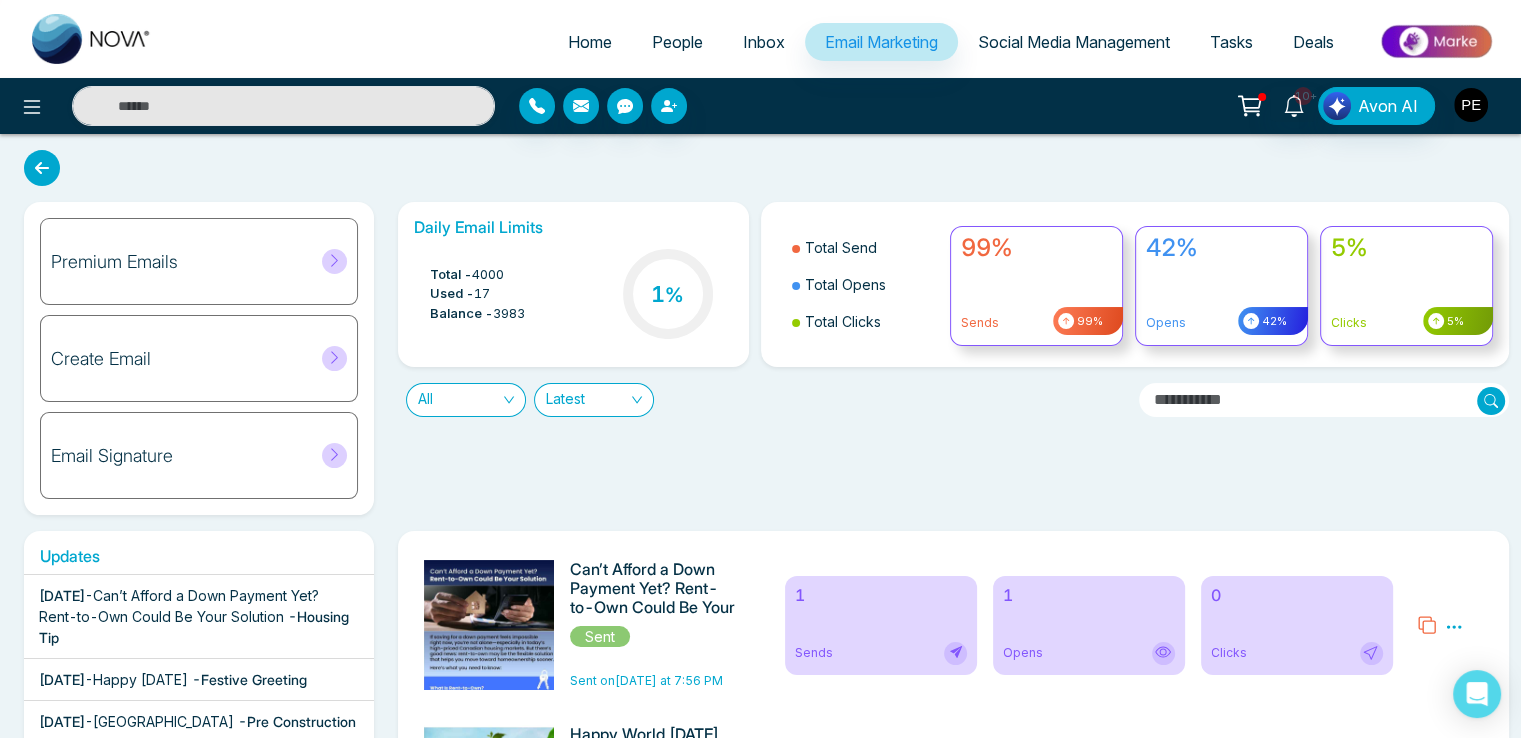 click at bounding box center (1471, 105) 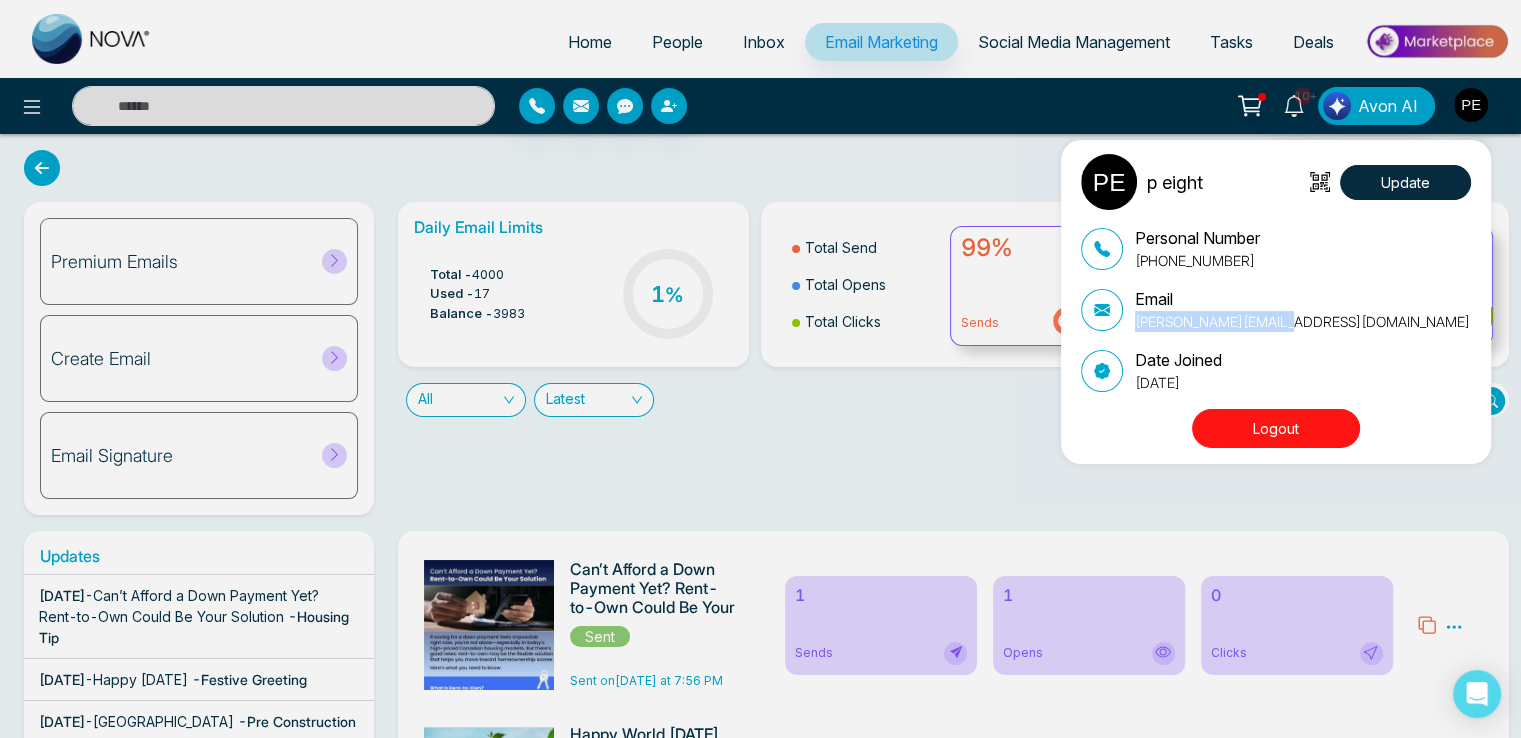 drag, startPoint x: 1132, startPoint y: 322, endPoint x: 1350, endPoint y: 281, distance: 221.822 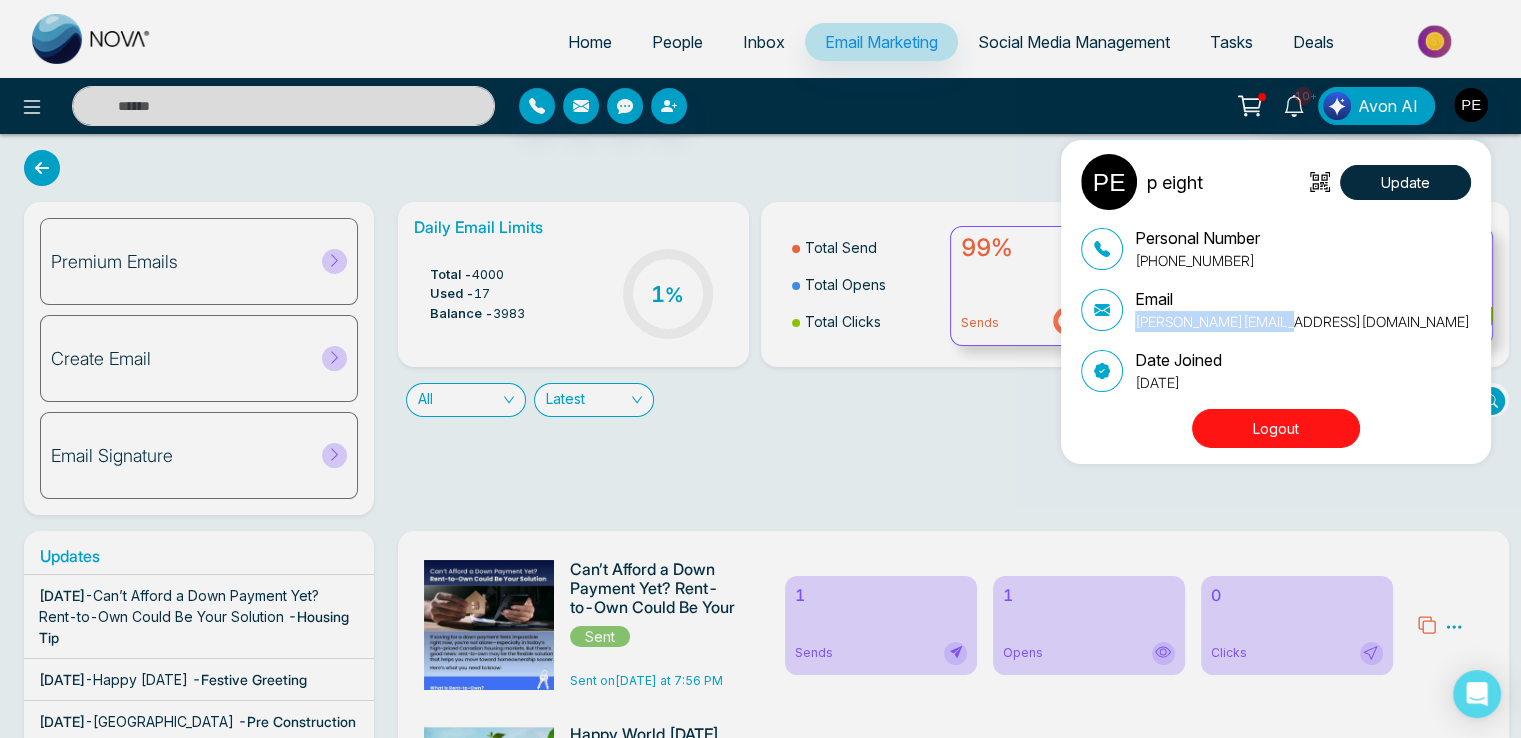 click on "Personal Number [PHONE_NUMBER] Email [PERSON_NAME][EMAIL_ADDRESS][DOMAIN_NAME] Date Joined [DATE]" at bounding box center [1276, 309] 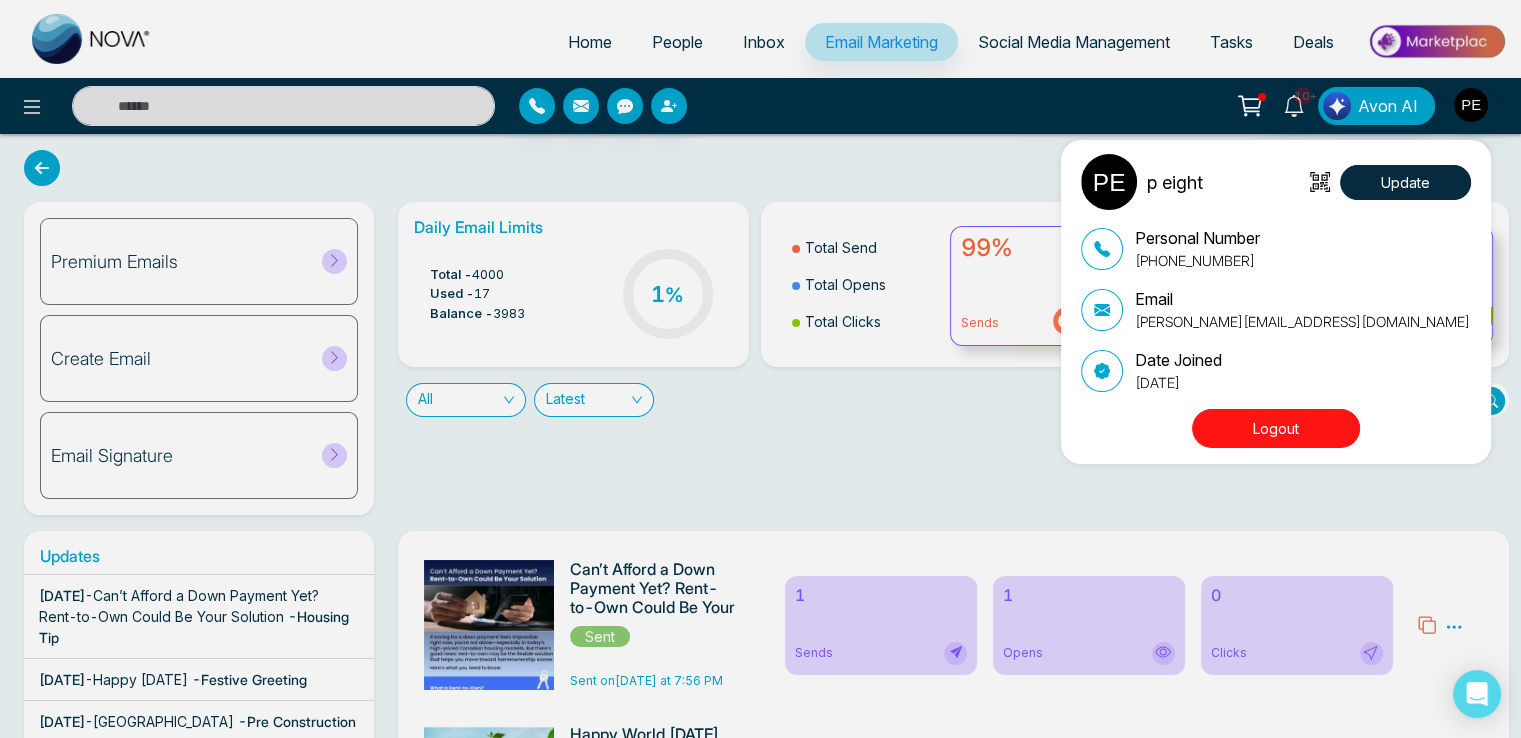 click on "p eight Update Personal Number [PHONE_NUMBER] Email [PERSON_NAME][EMAIL_ADDRESS][DOMAIN_NAME] Date Joined [DATE] Logout" at bounding box center (760, 369) 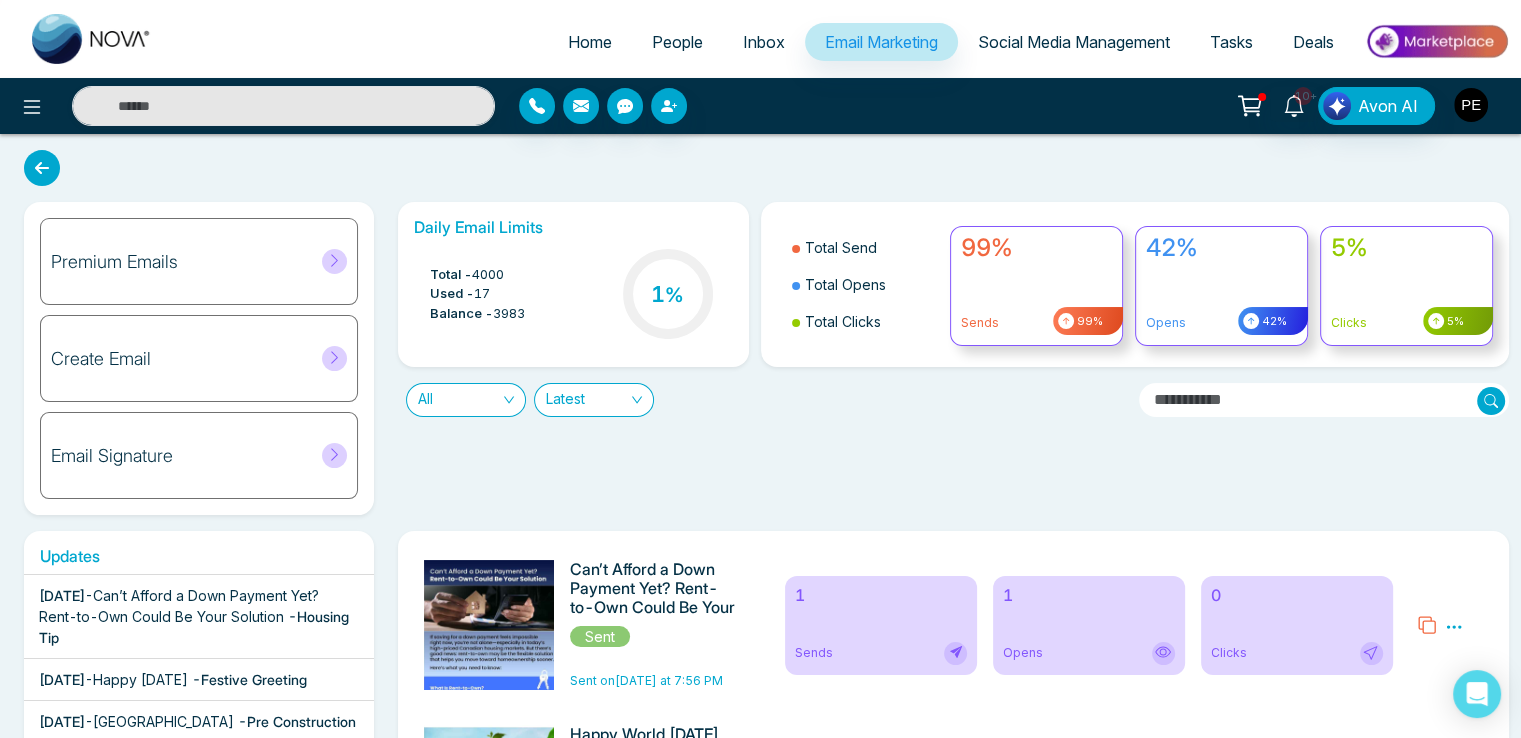 click at bounding box center [1471, 105] 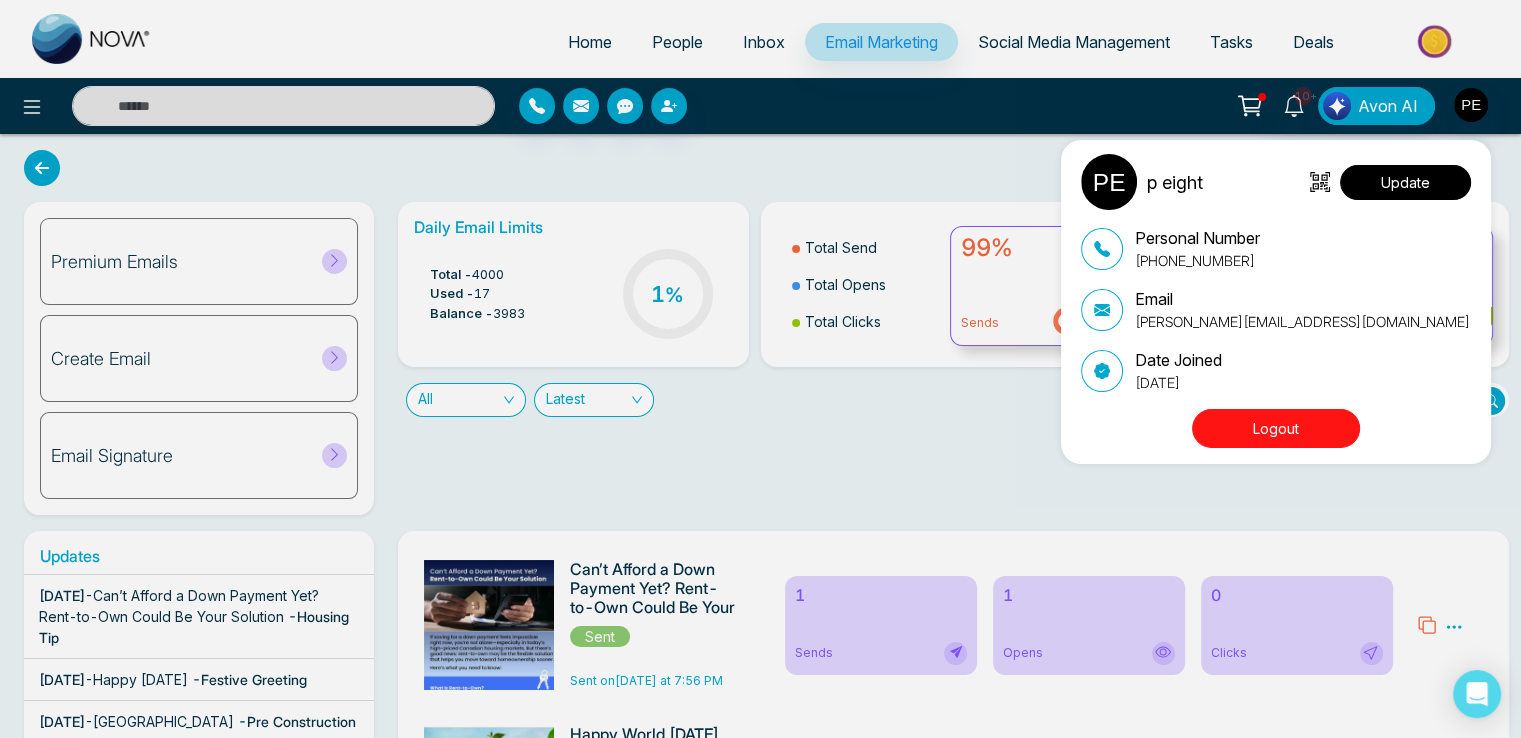 click on "Update" at bounding box center (1405, 182) 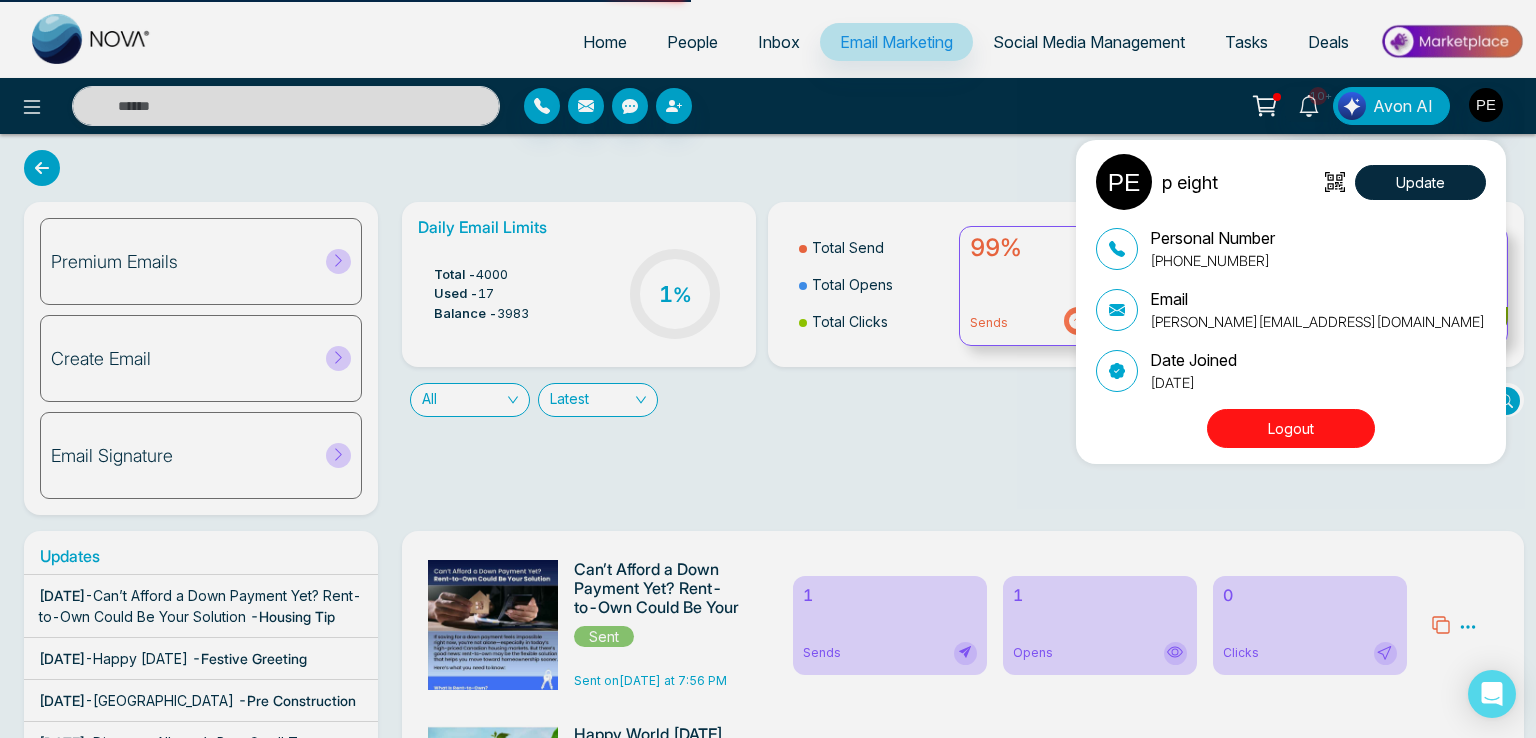 select 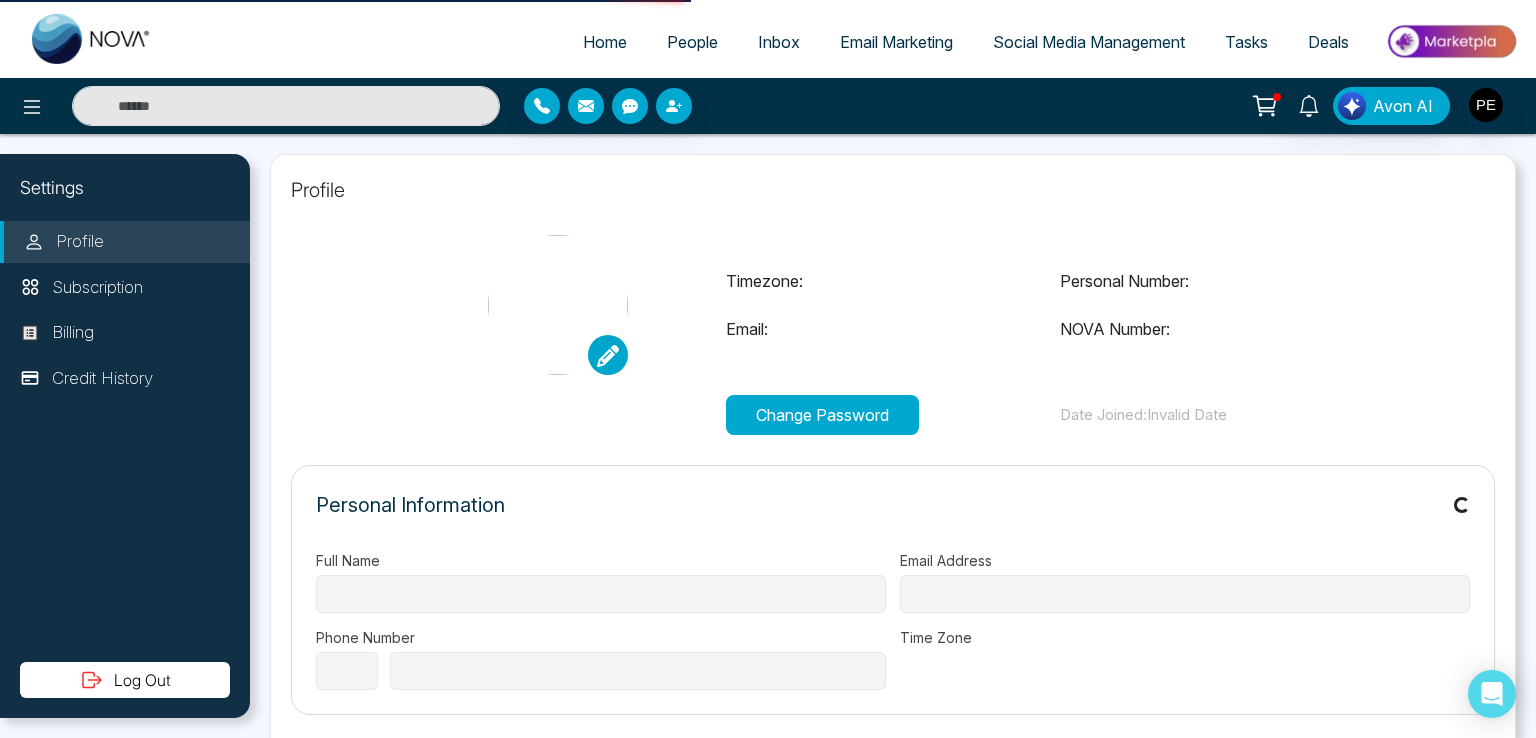 type on "*******" 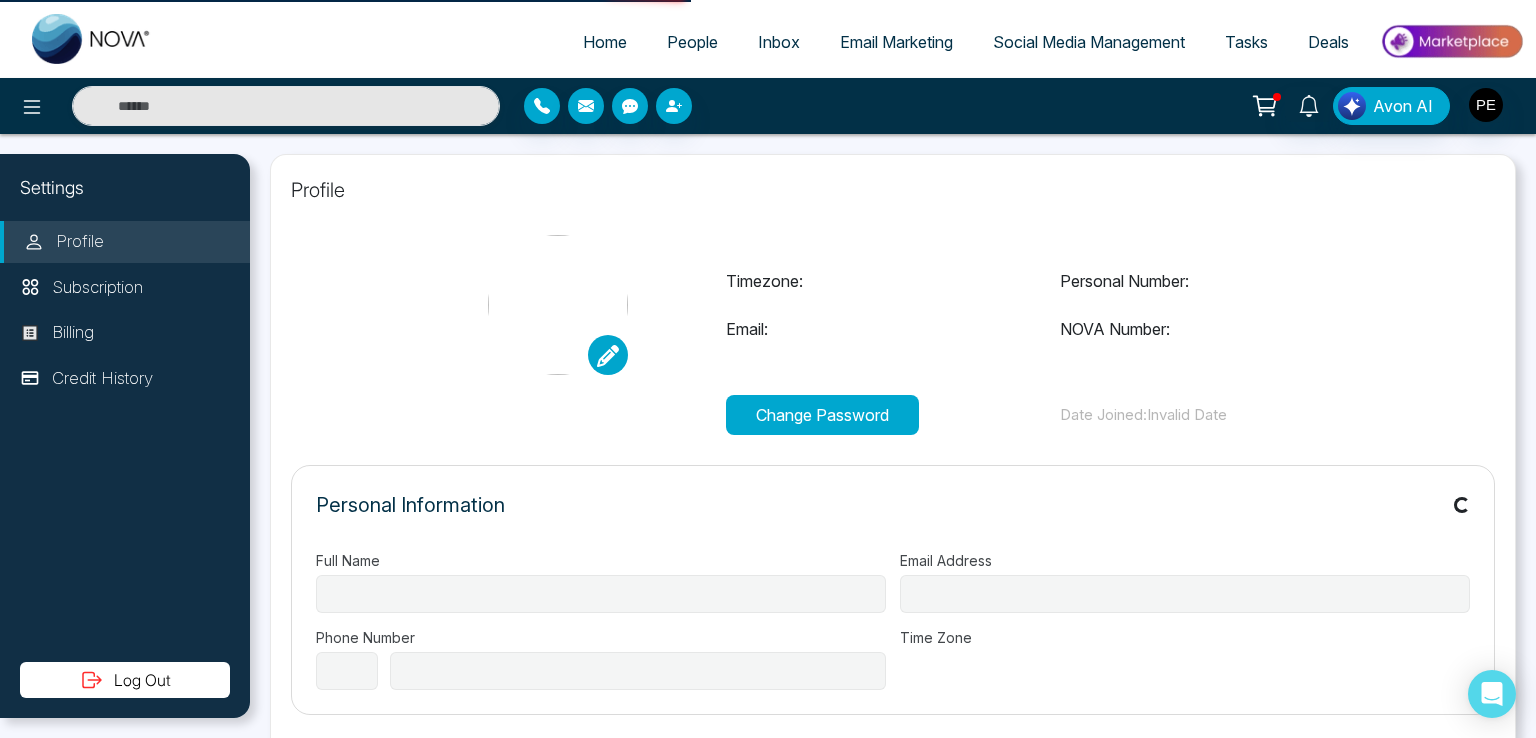 type on "**********" 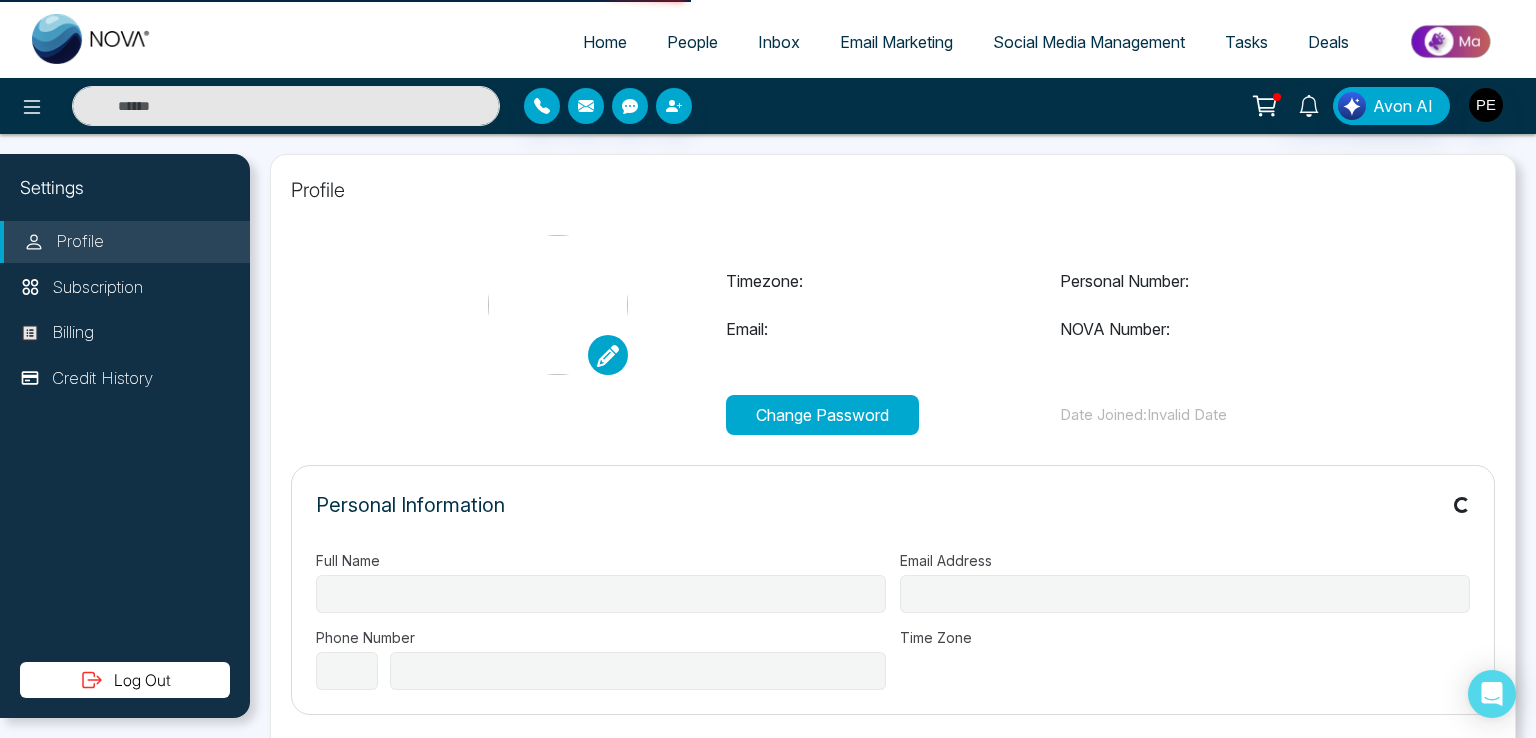 select on "***" 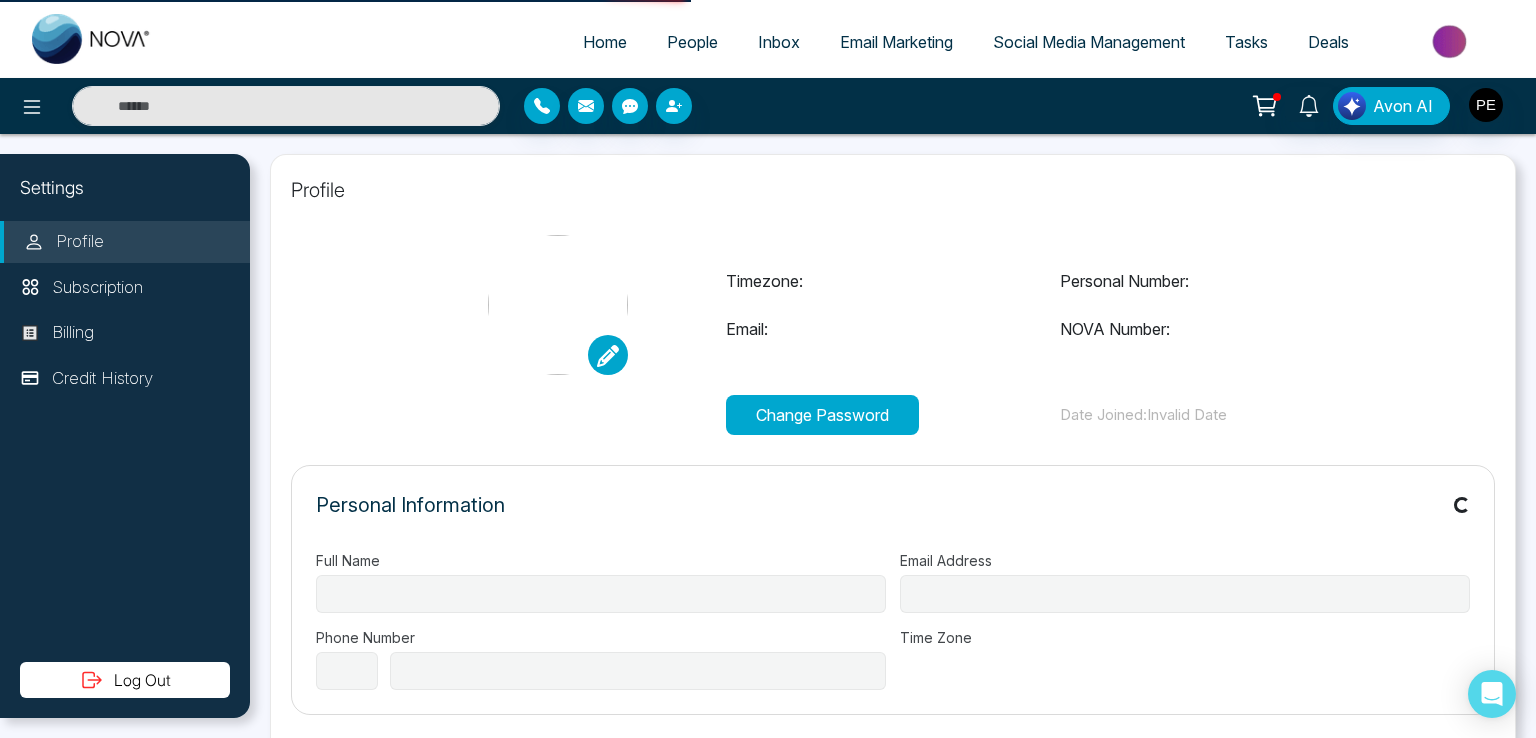 type on "**********" 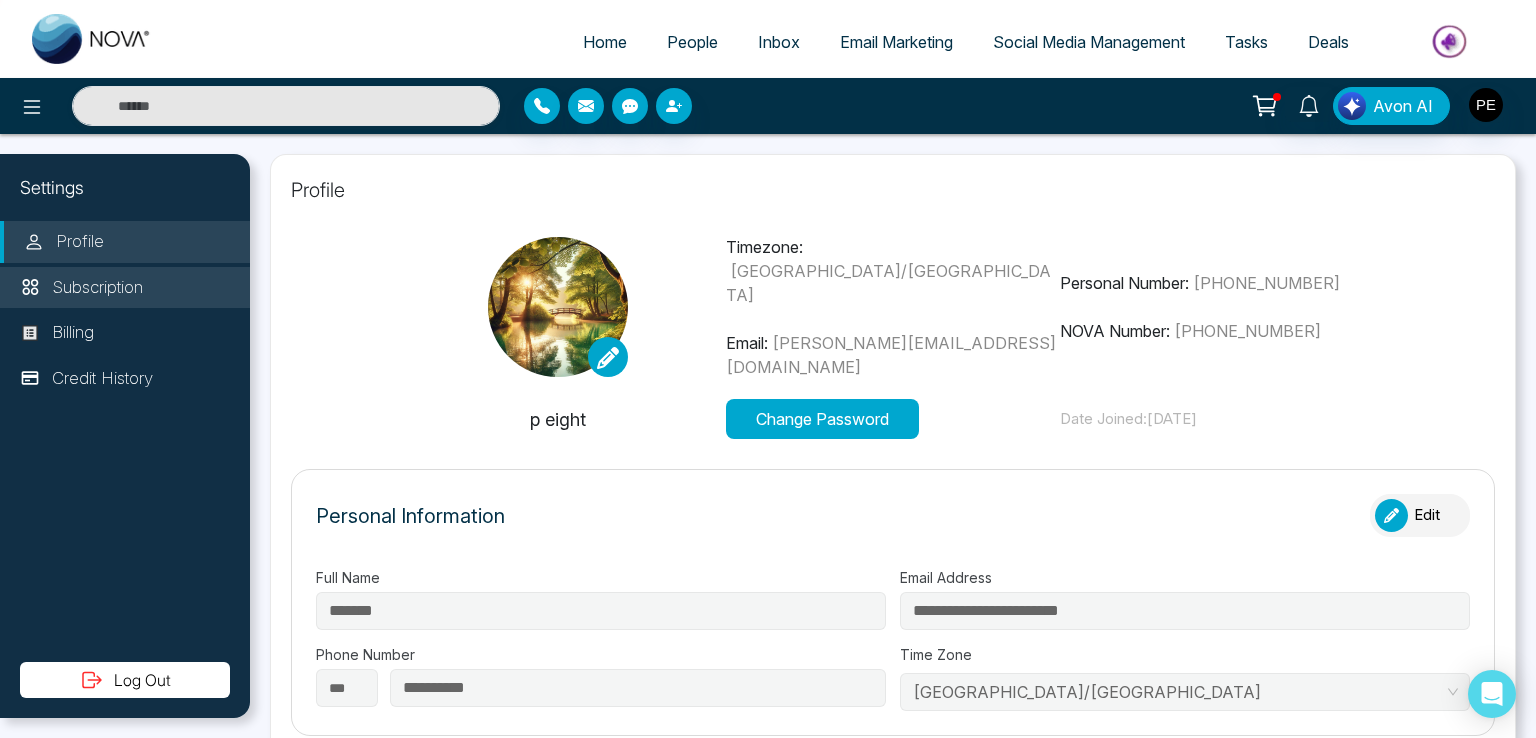 type on "*" 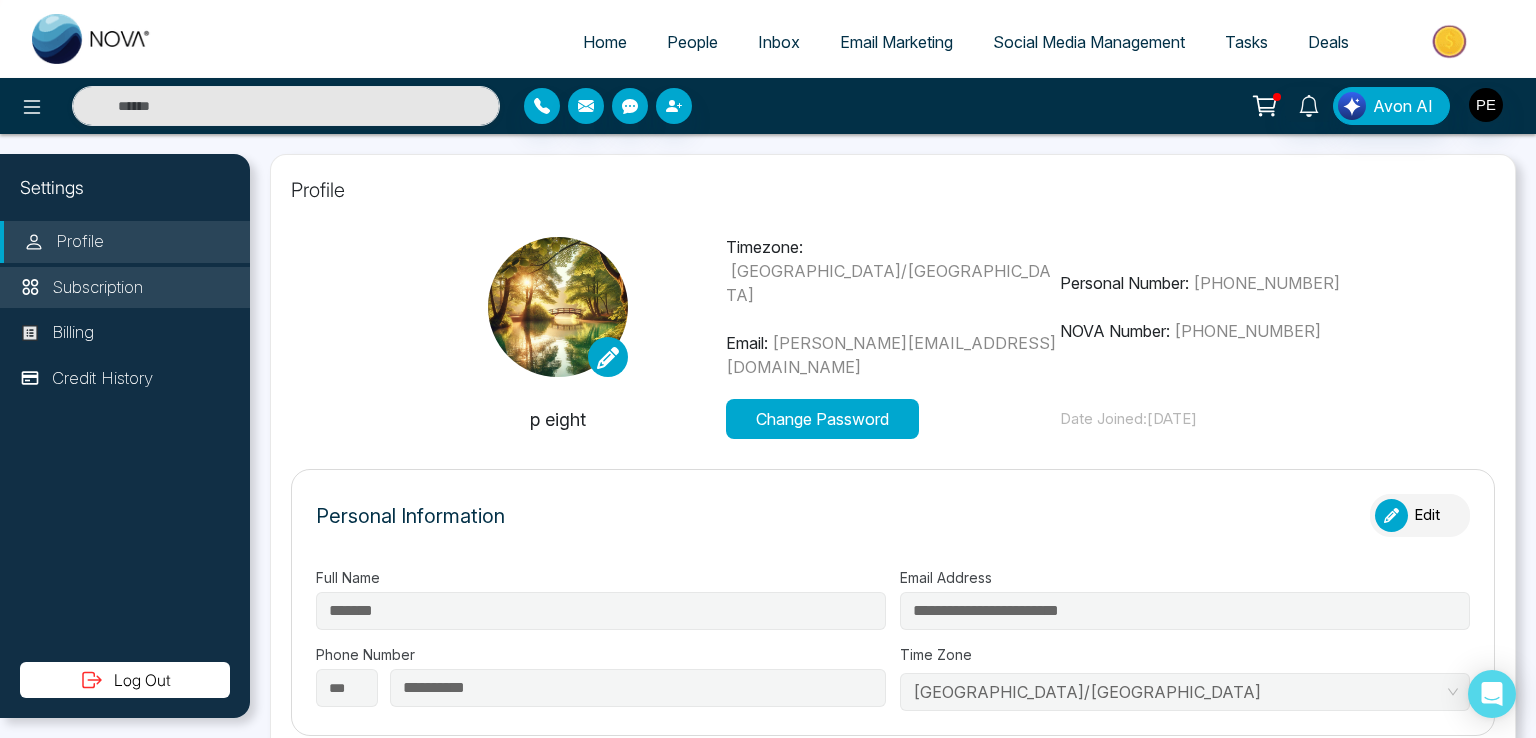click on "Subscription" at bounding box center (97, 288) 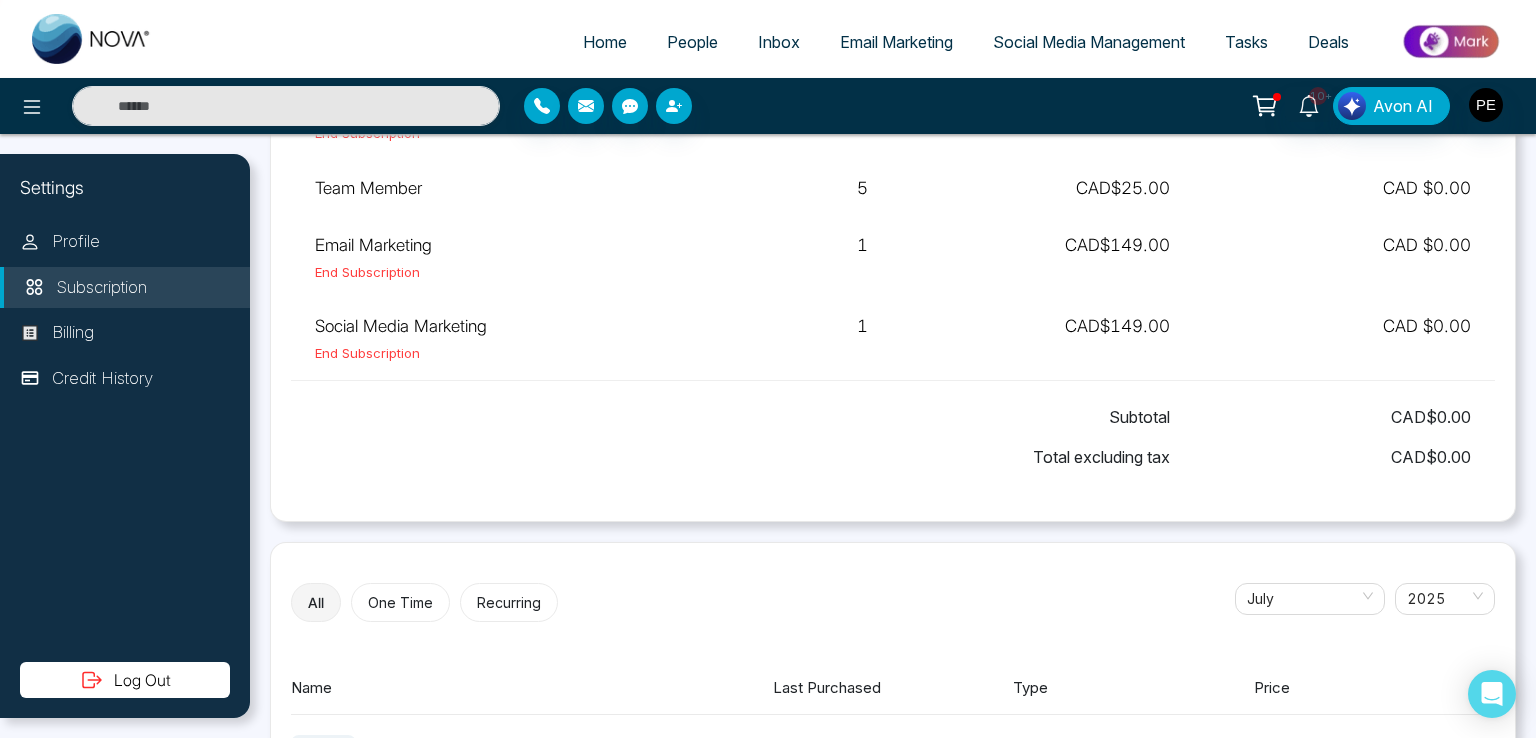 scroll, scrollTop: 600, scrollLeft: 0, axis: vertical 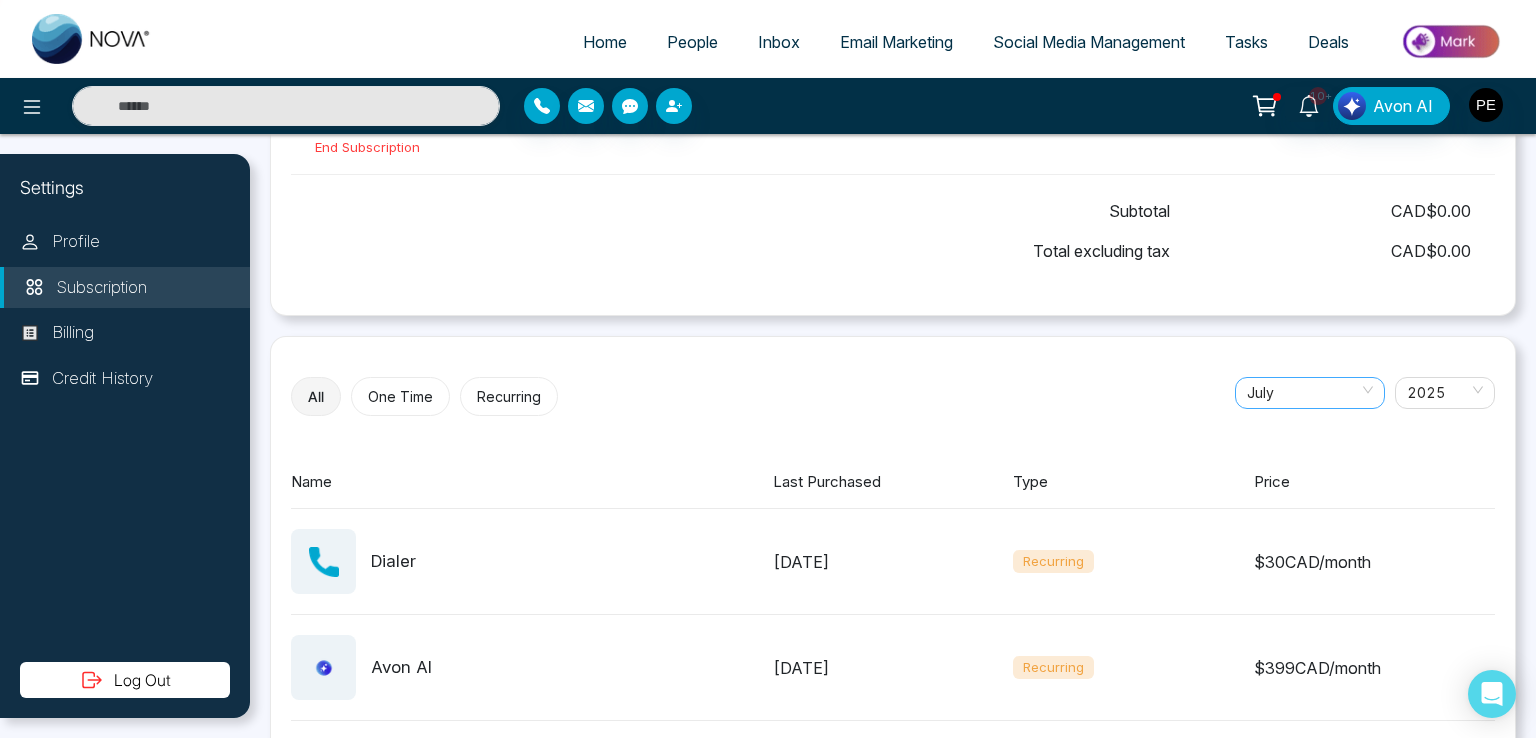 click on "July" at bounding box center [1310, 393] 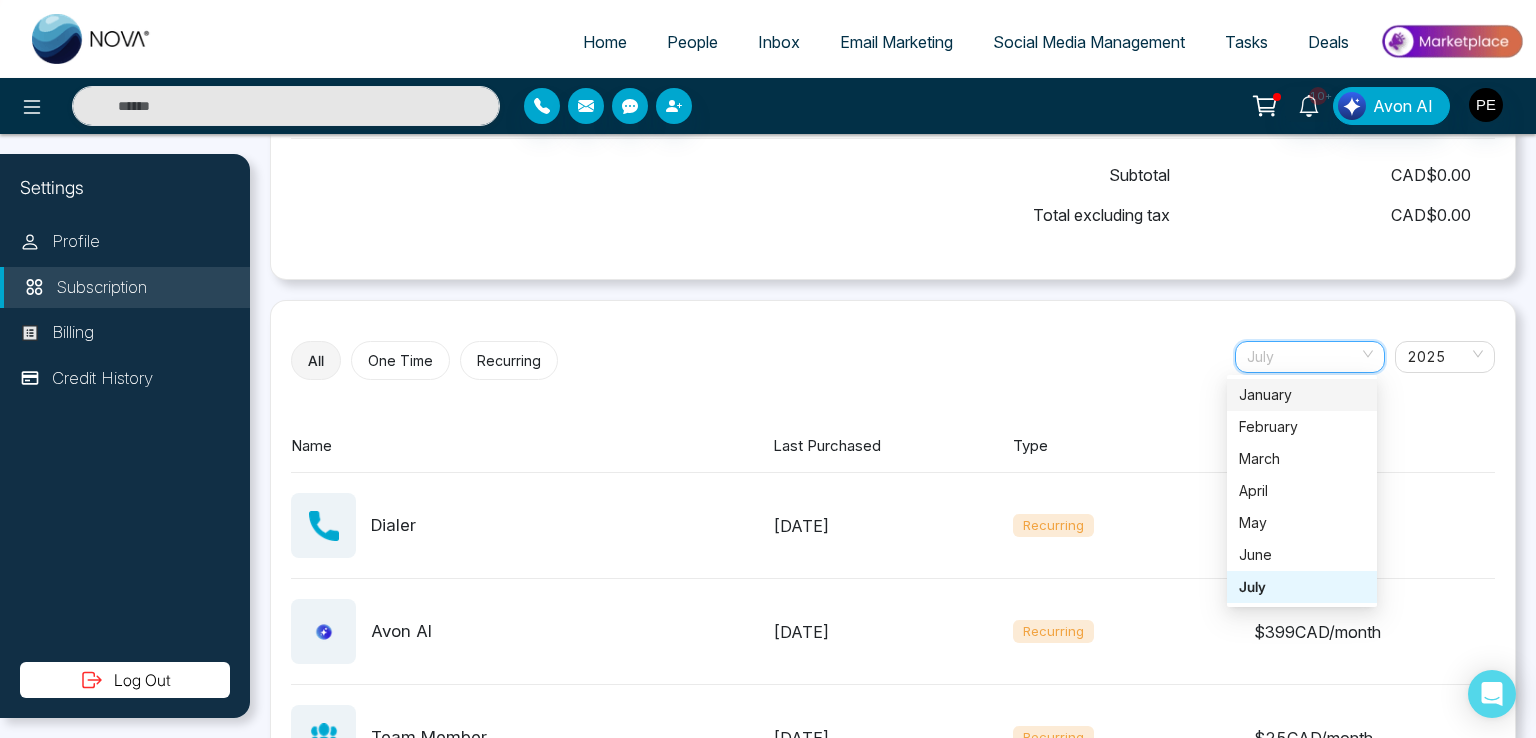 scroll, scrollTop: 639, scrollLeft: 0, axis: vertical 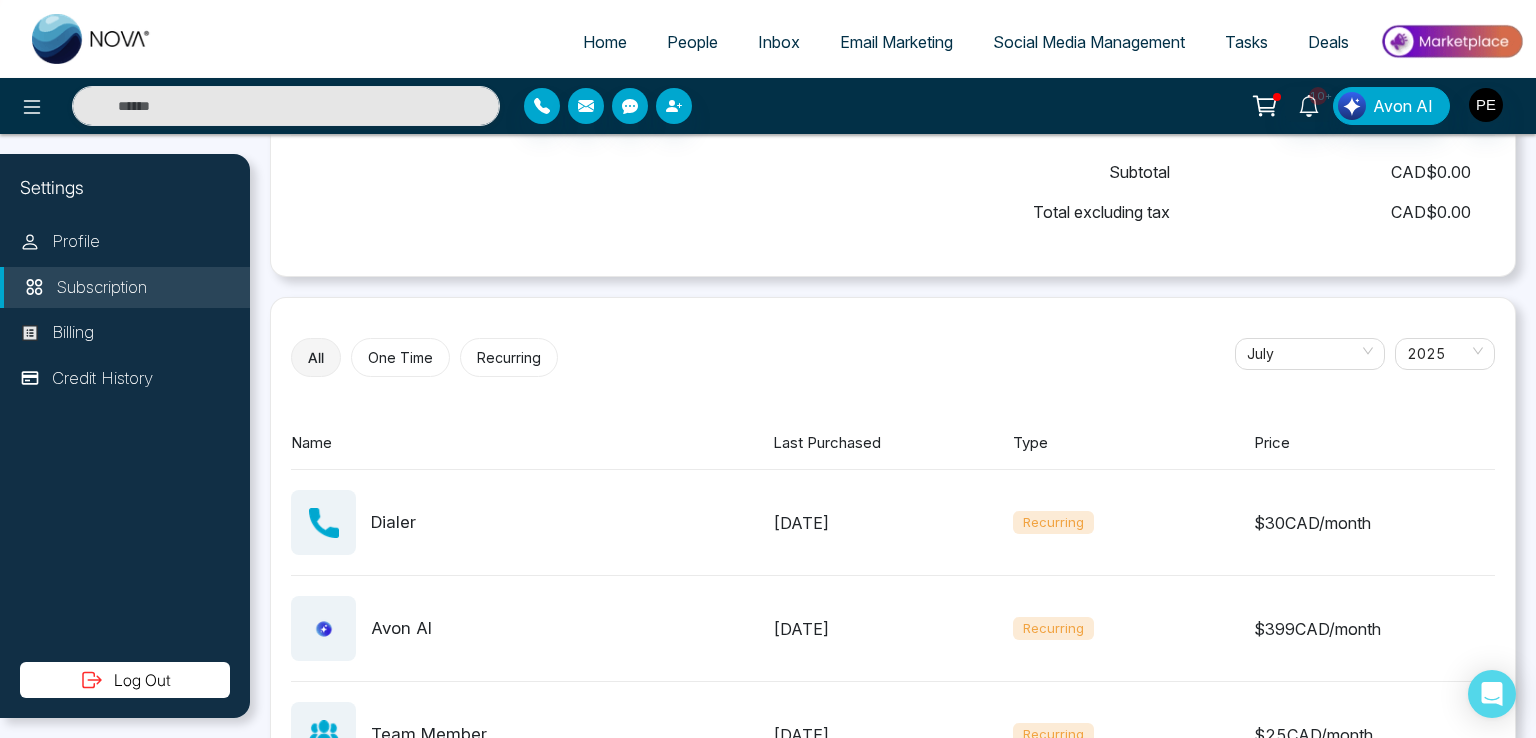click on "All One Time Recurring [DATE] January February March April May June [DATE]" at bounding box center [893, 357] 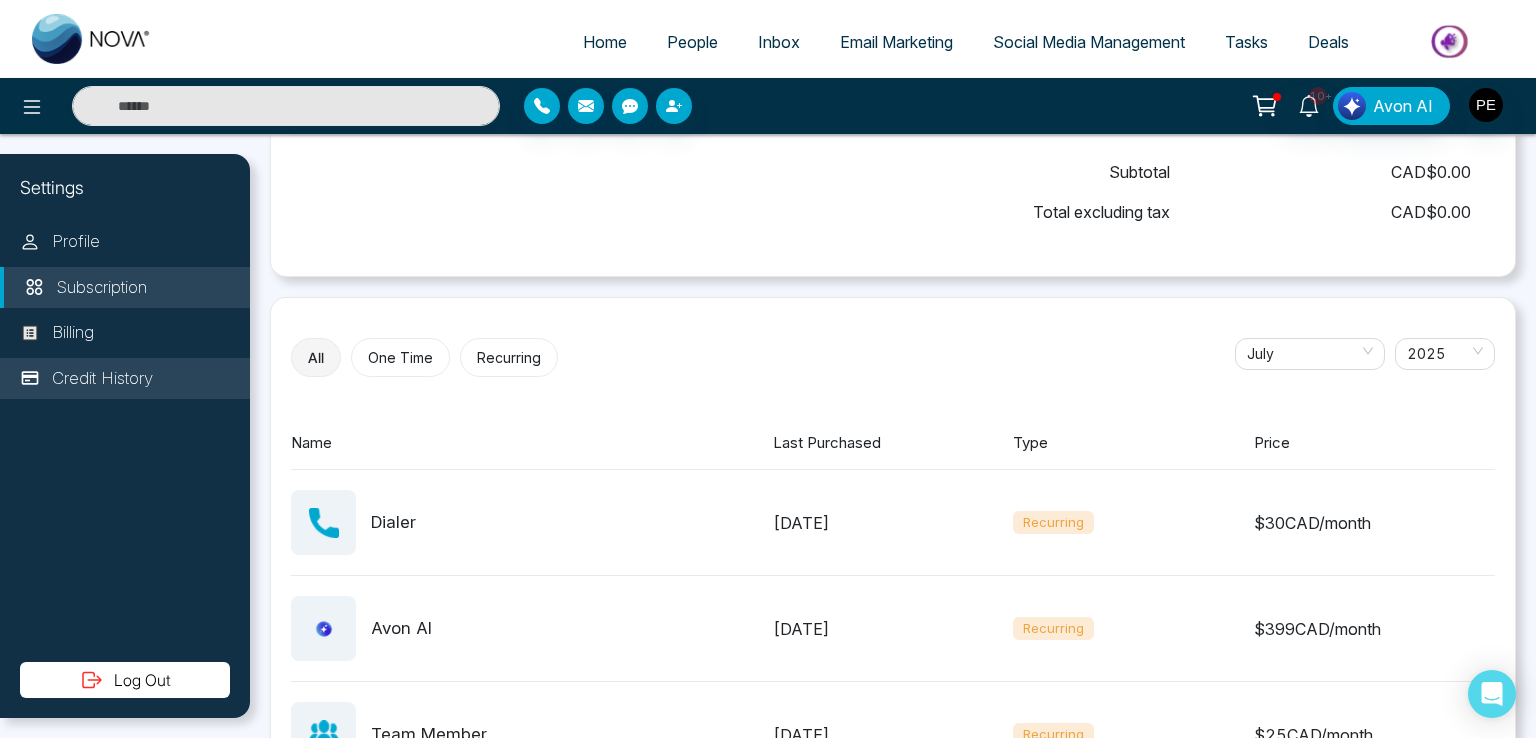 click on "Credit History" at bounding box center (102, 379) 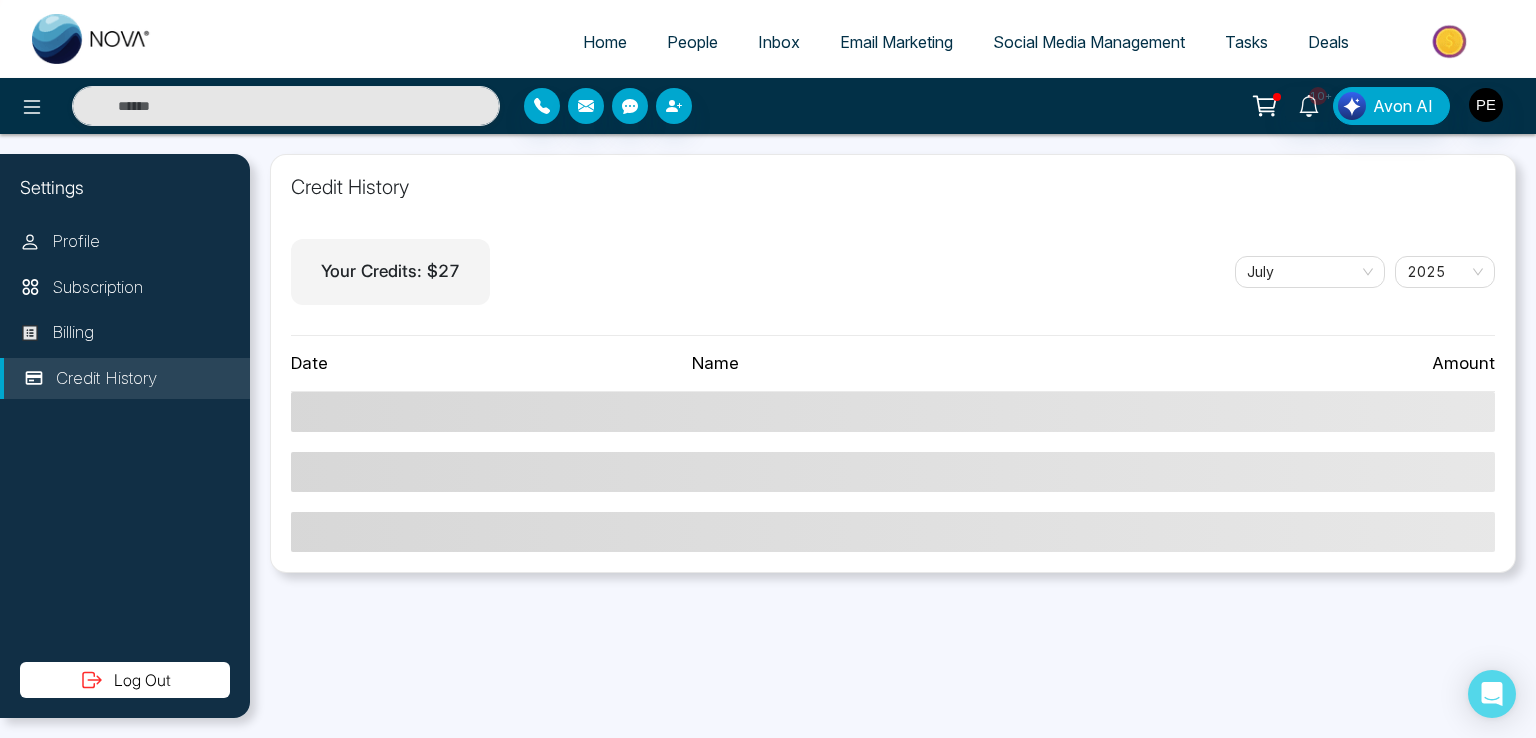 scroll, scrollTop: 0, scrollLeft: 0, axis: both 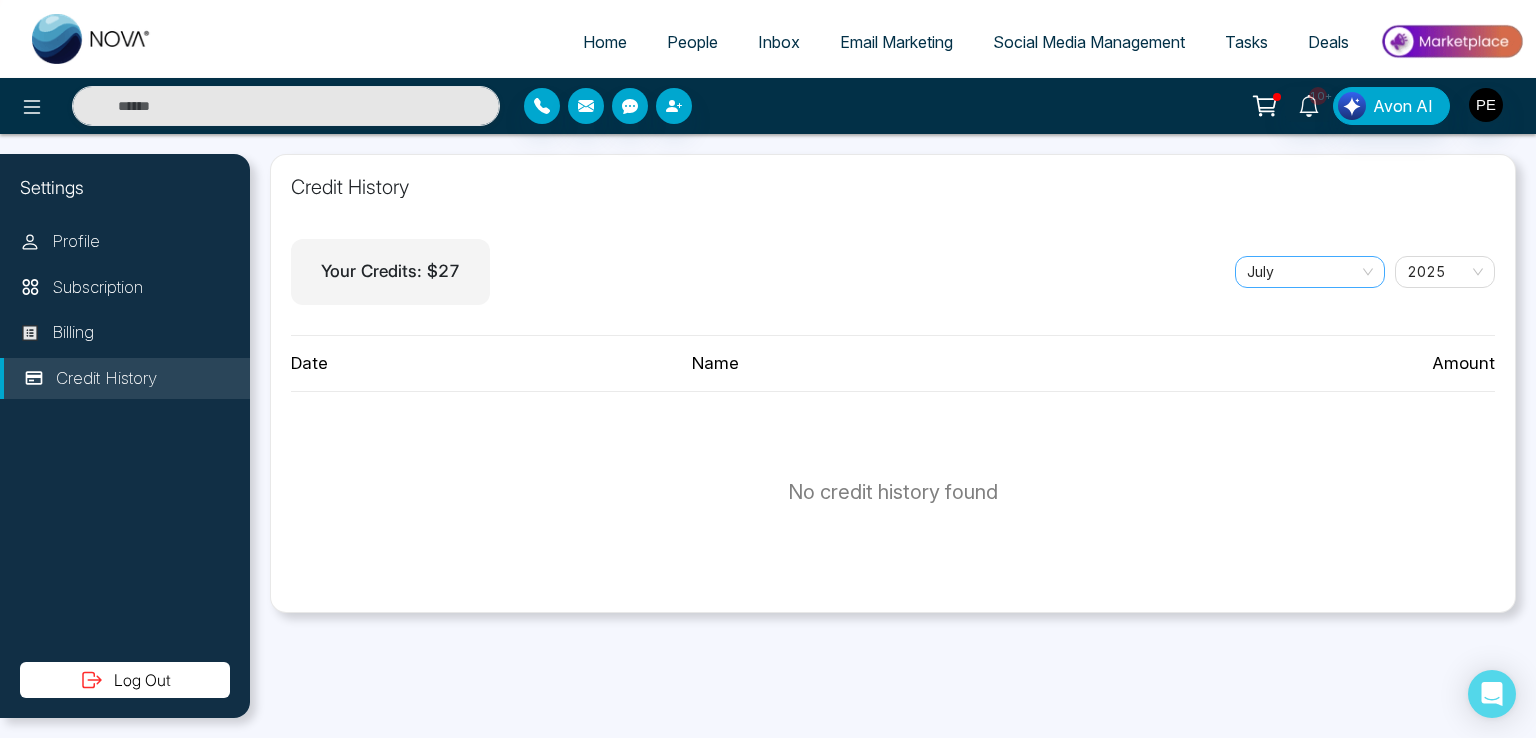 click on "July" at bounding box center (1310, 272) 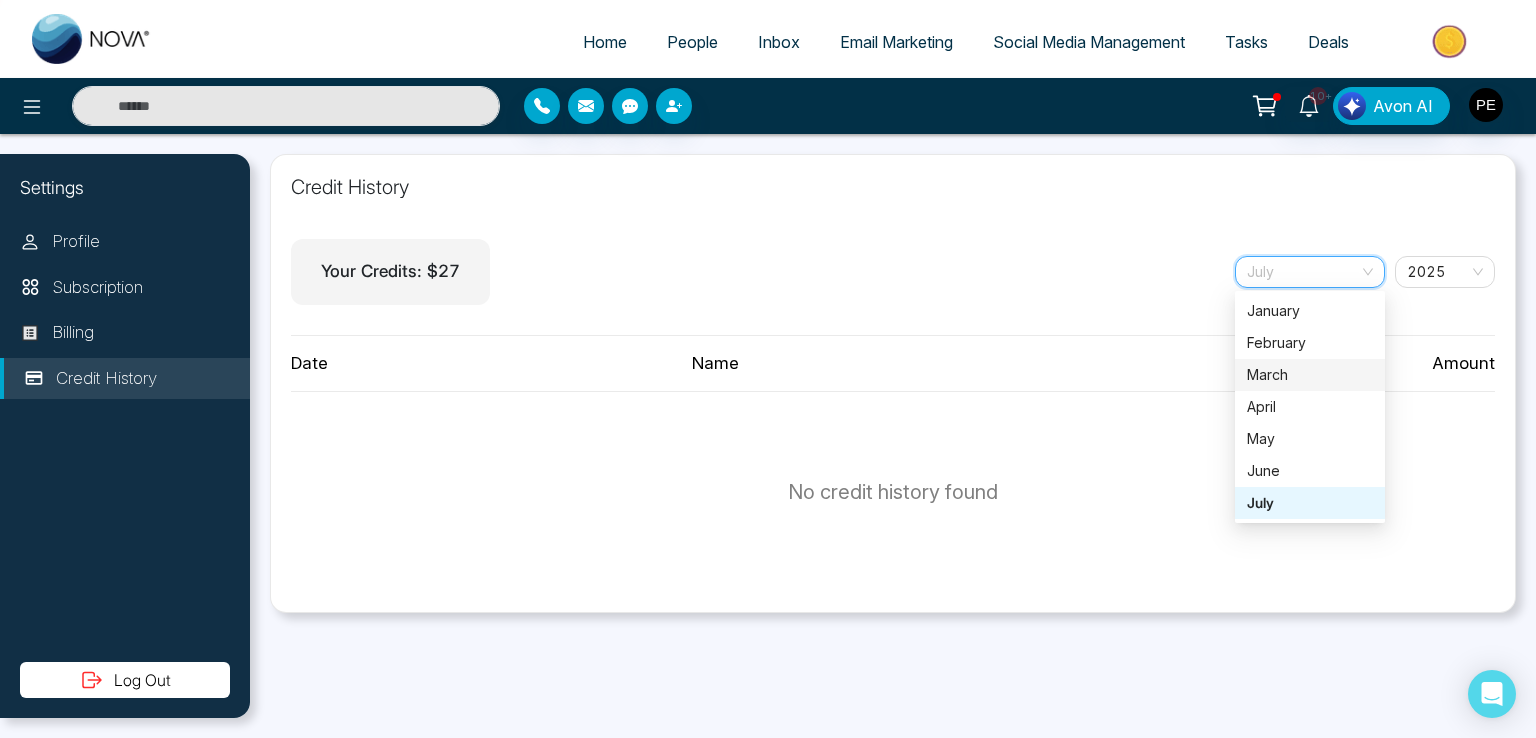click on "March" at bounding box center [1310, 375] 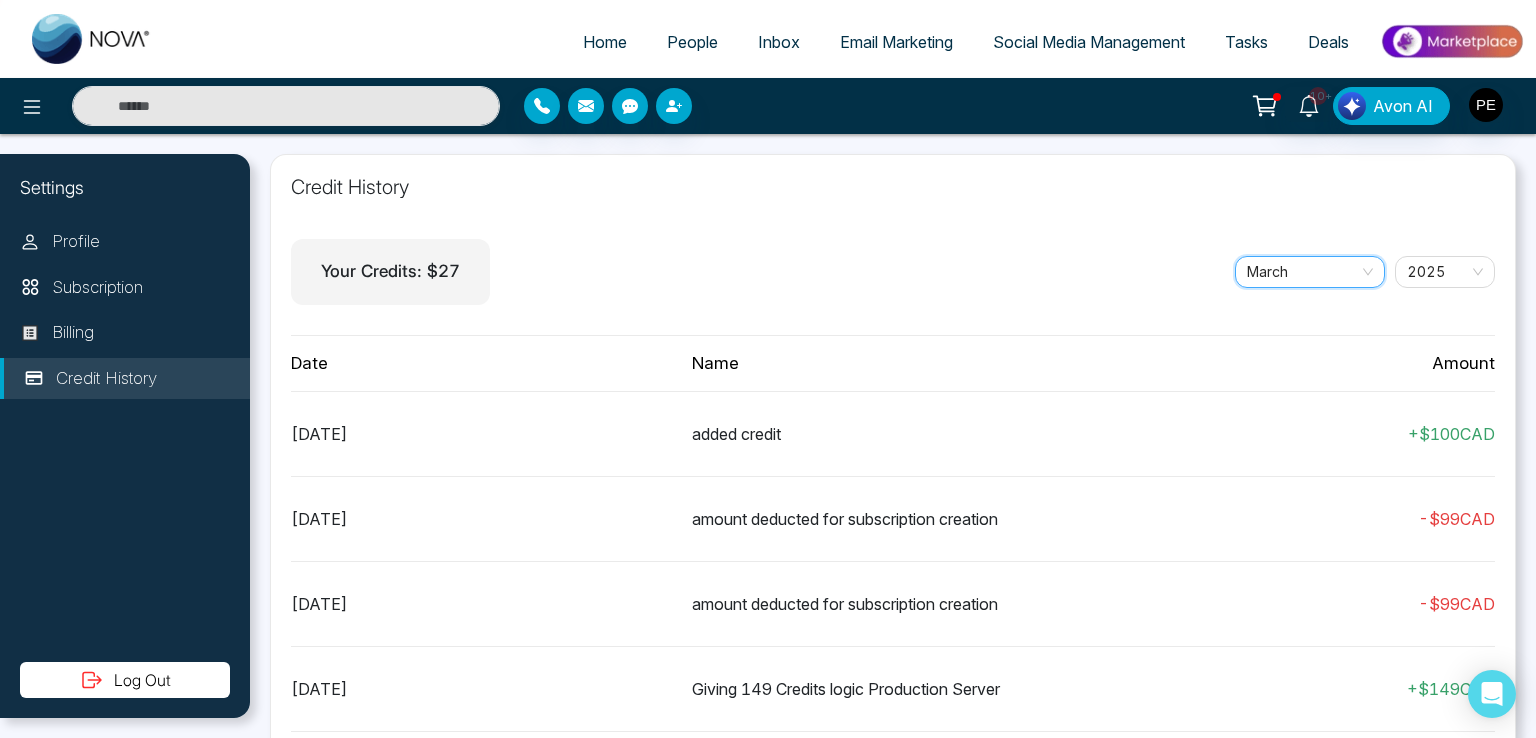 click on "March" at bounding box center [1310, 272] 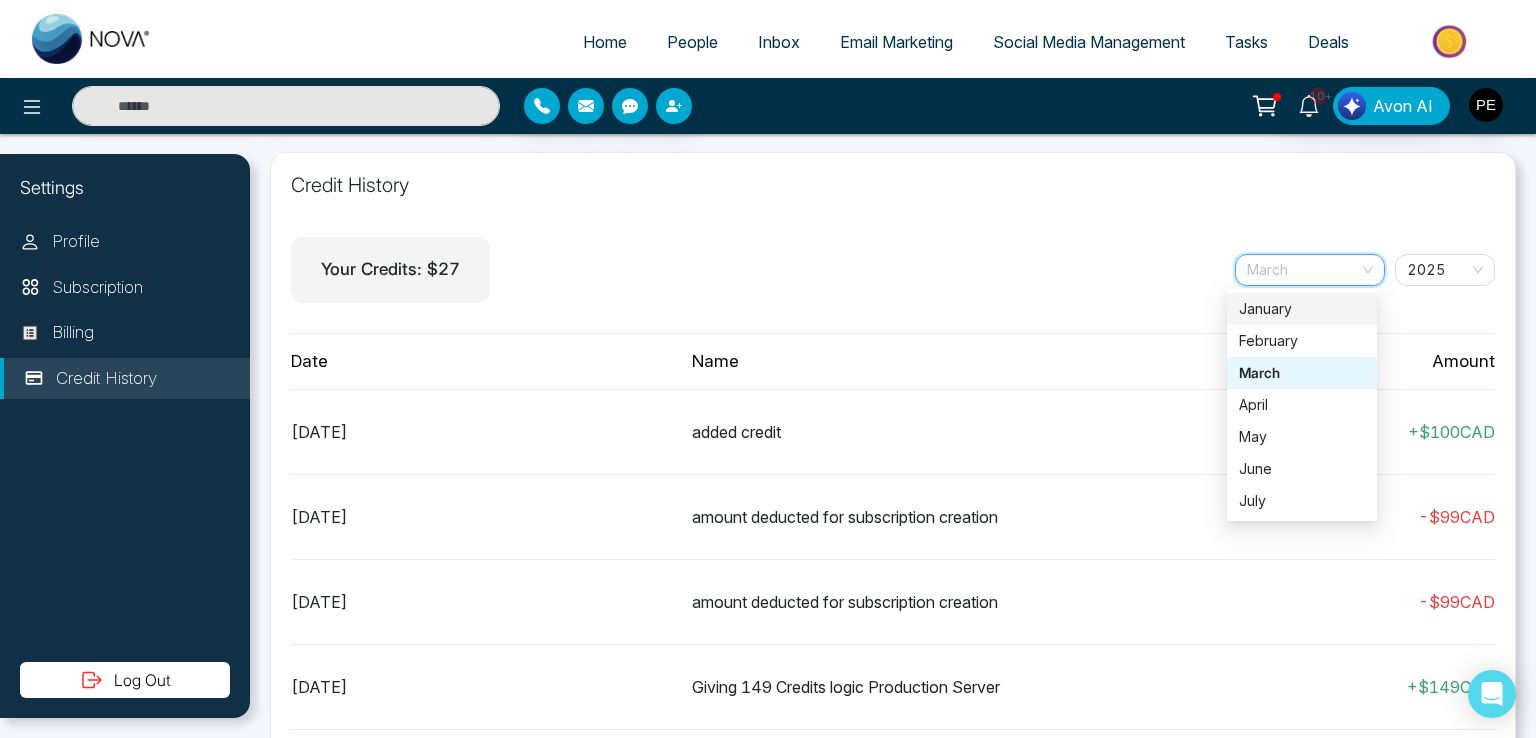 scroll, scrollTop: 0, scrollLeft: 0, axis: both 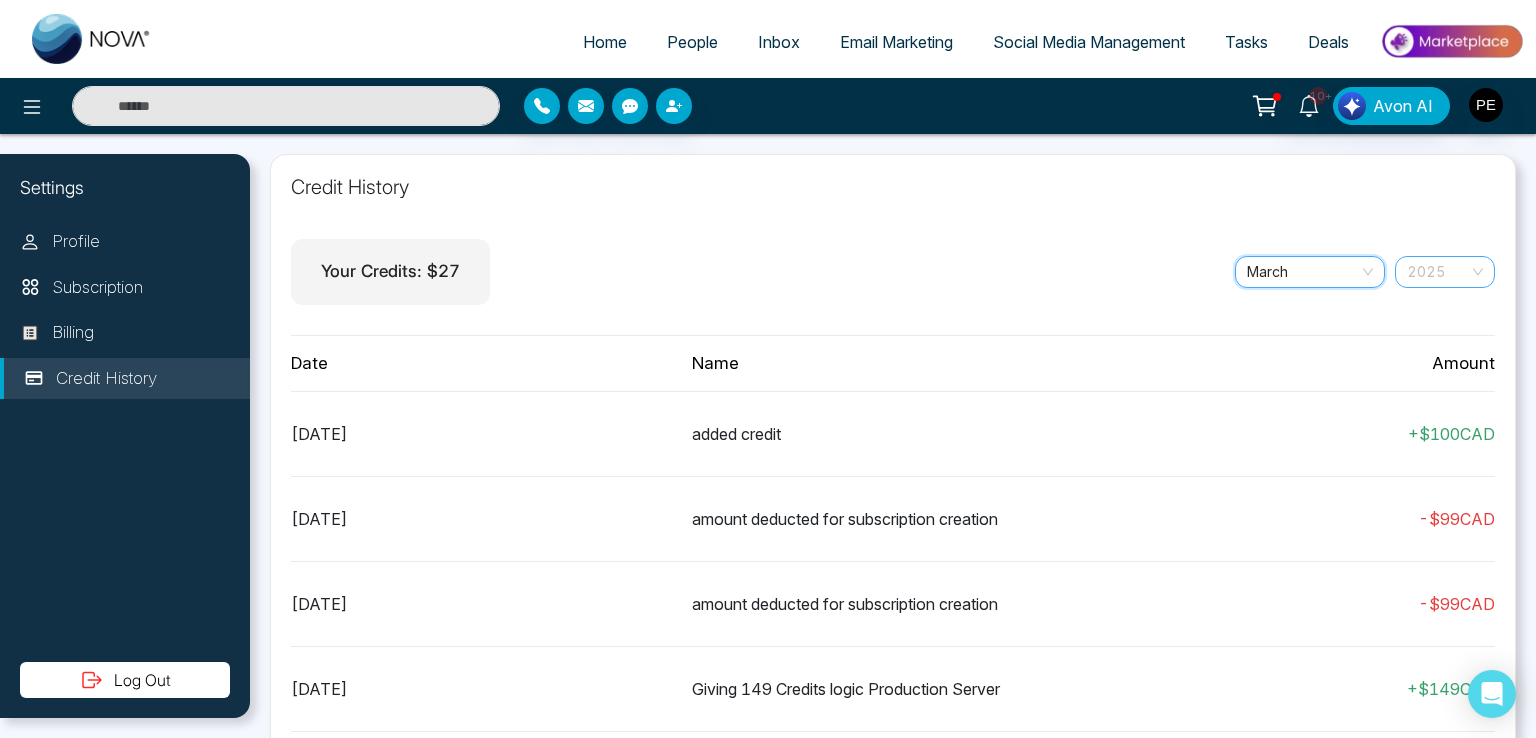 click on "2025" at bounding box center [1445, 272] 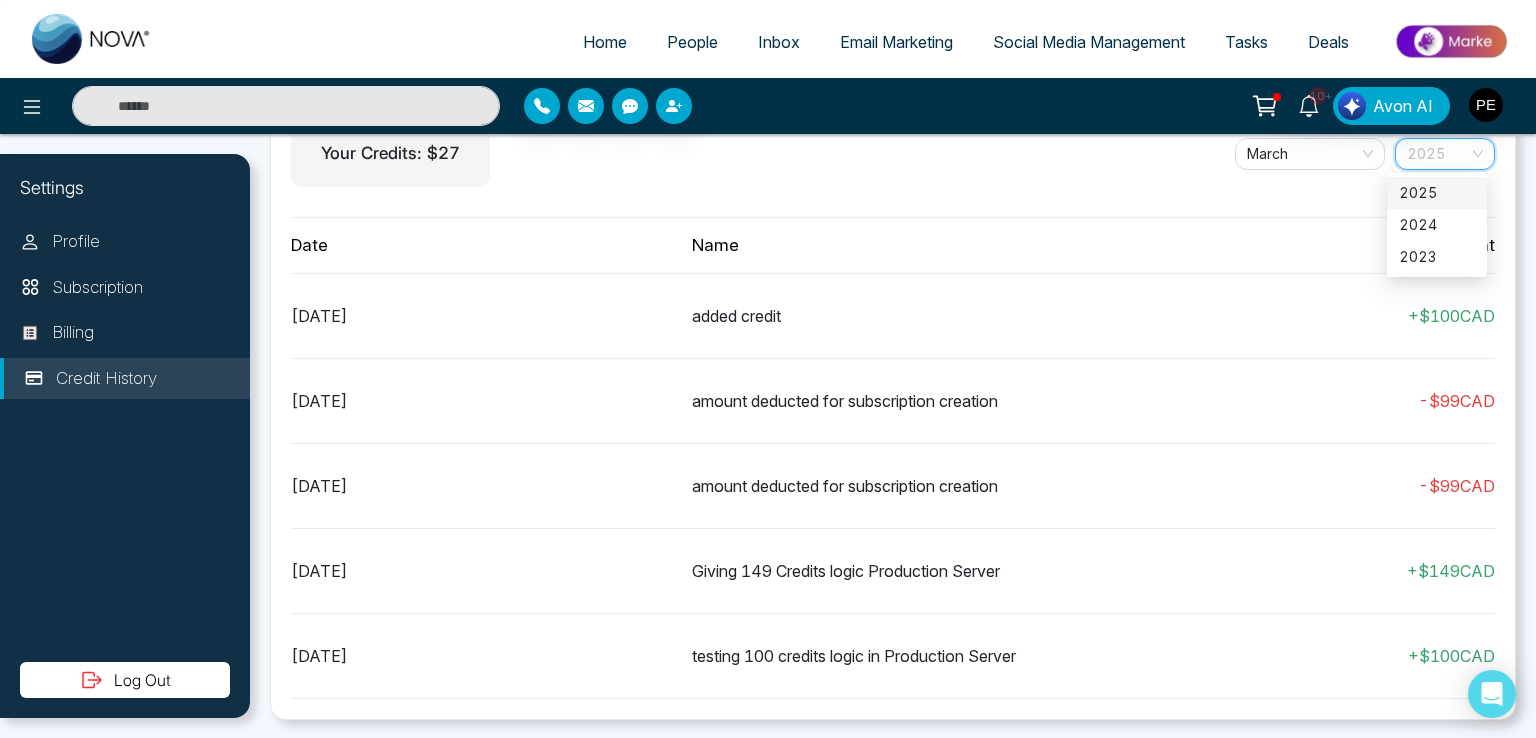 scroll, scrollTop: 0, scrollLeft: 0, axis: both 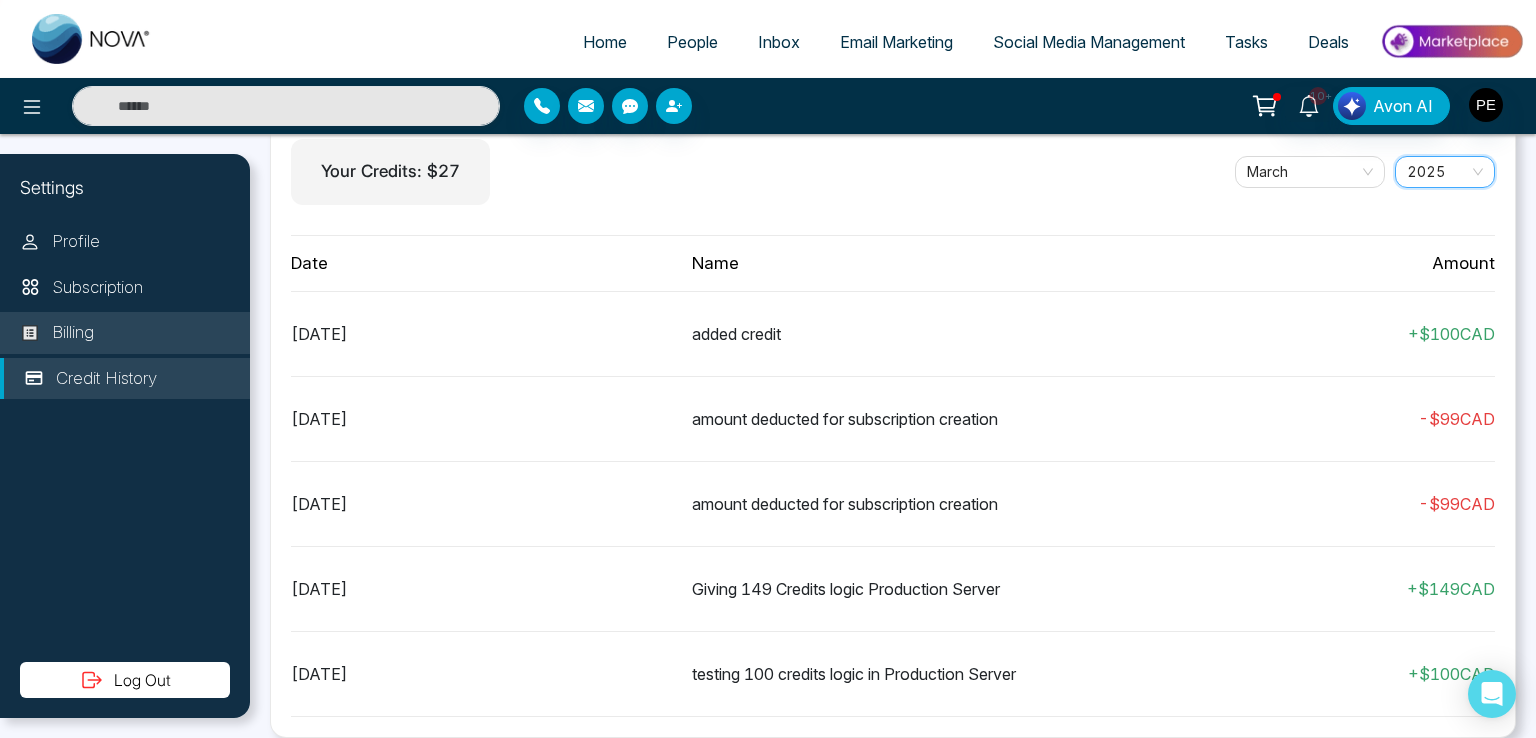click on "Billing" at bounding box center [73, 333] 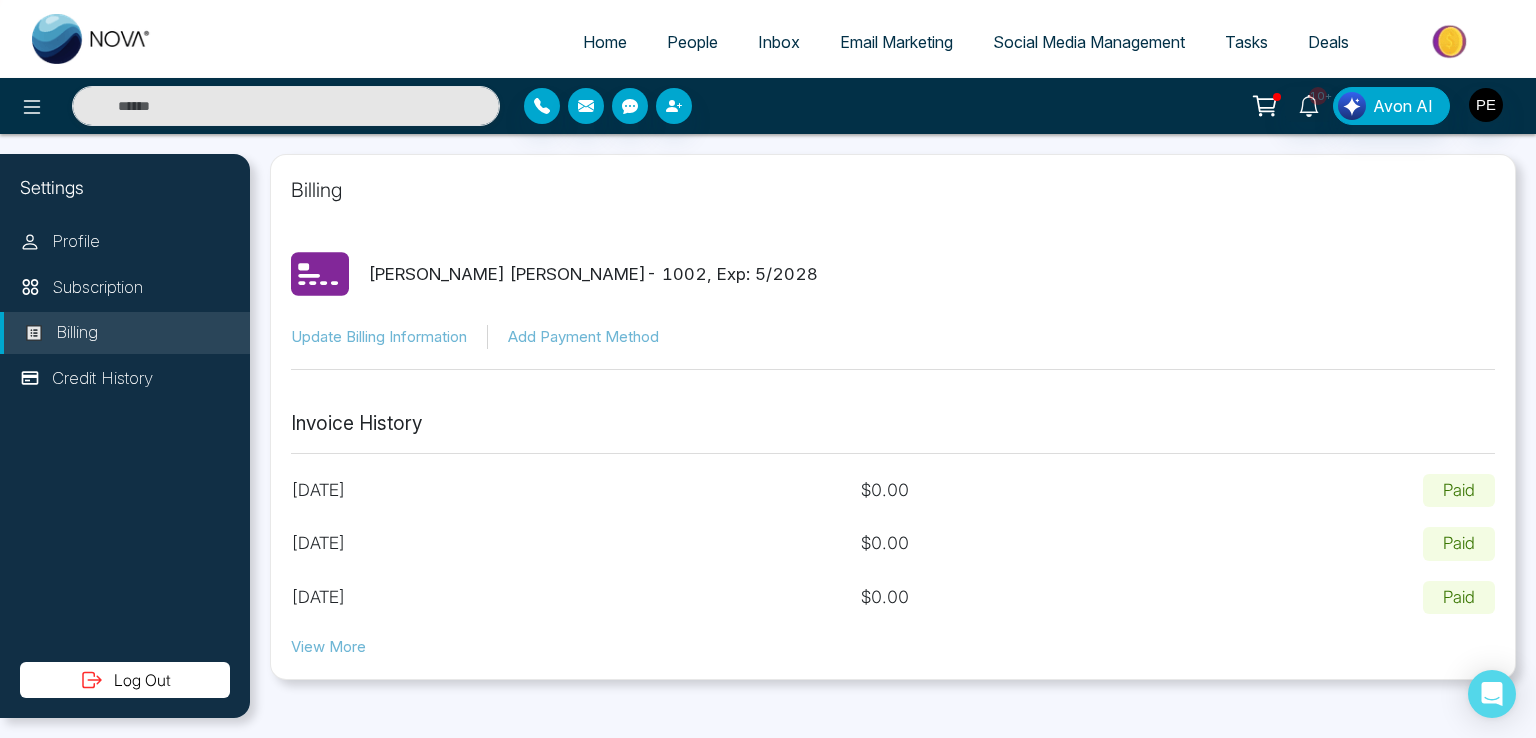 scroll, scrollTop: 0, scrollLeft: 0, axis: both 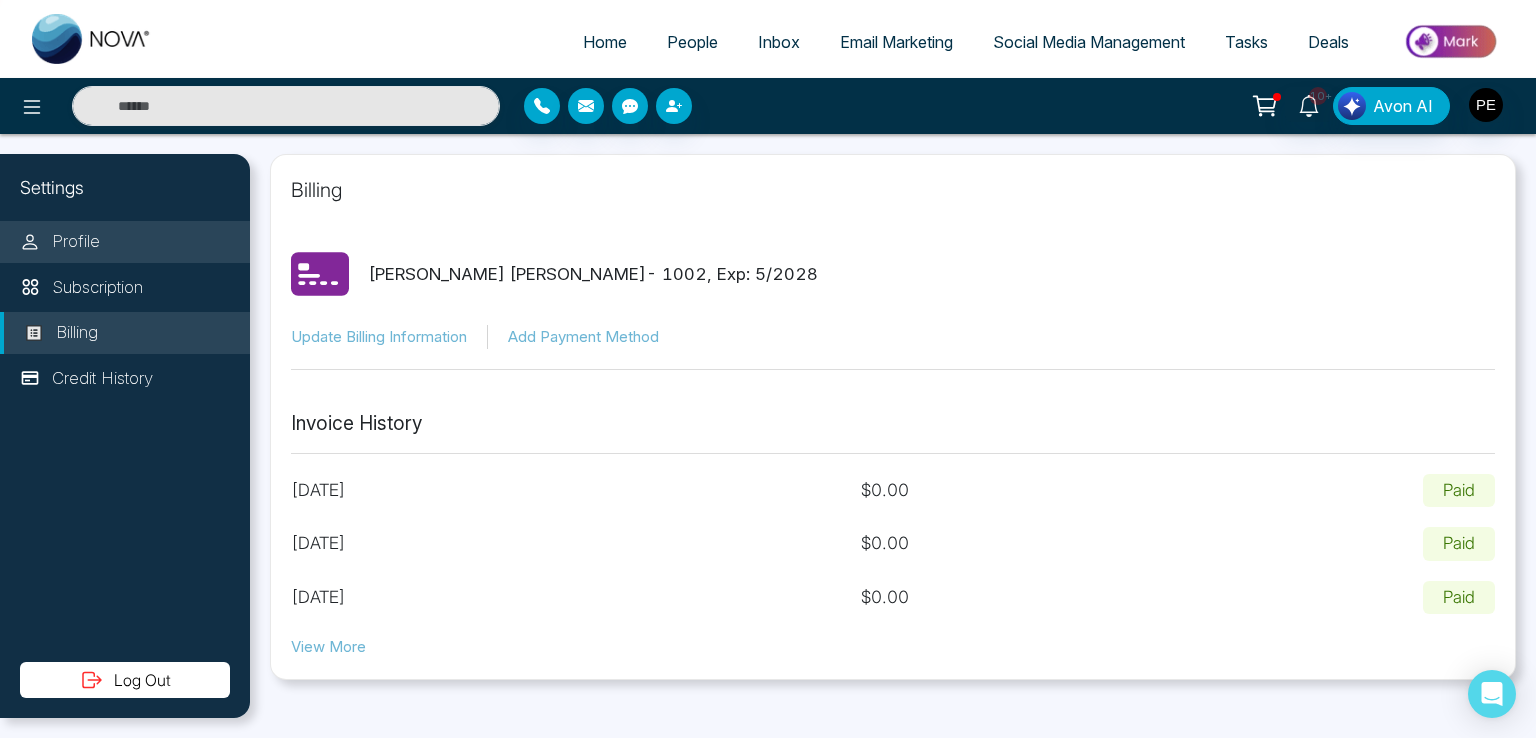 click on "Profile" at bounding box center (76, 242) 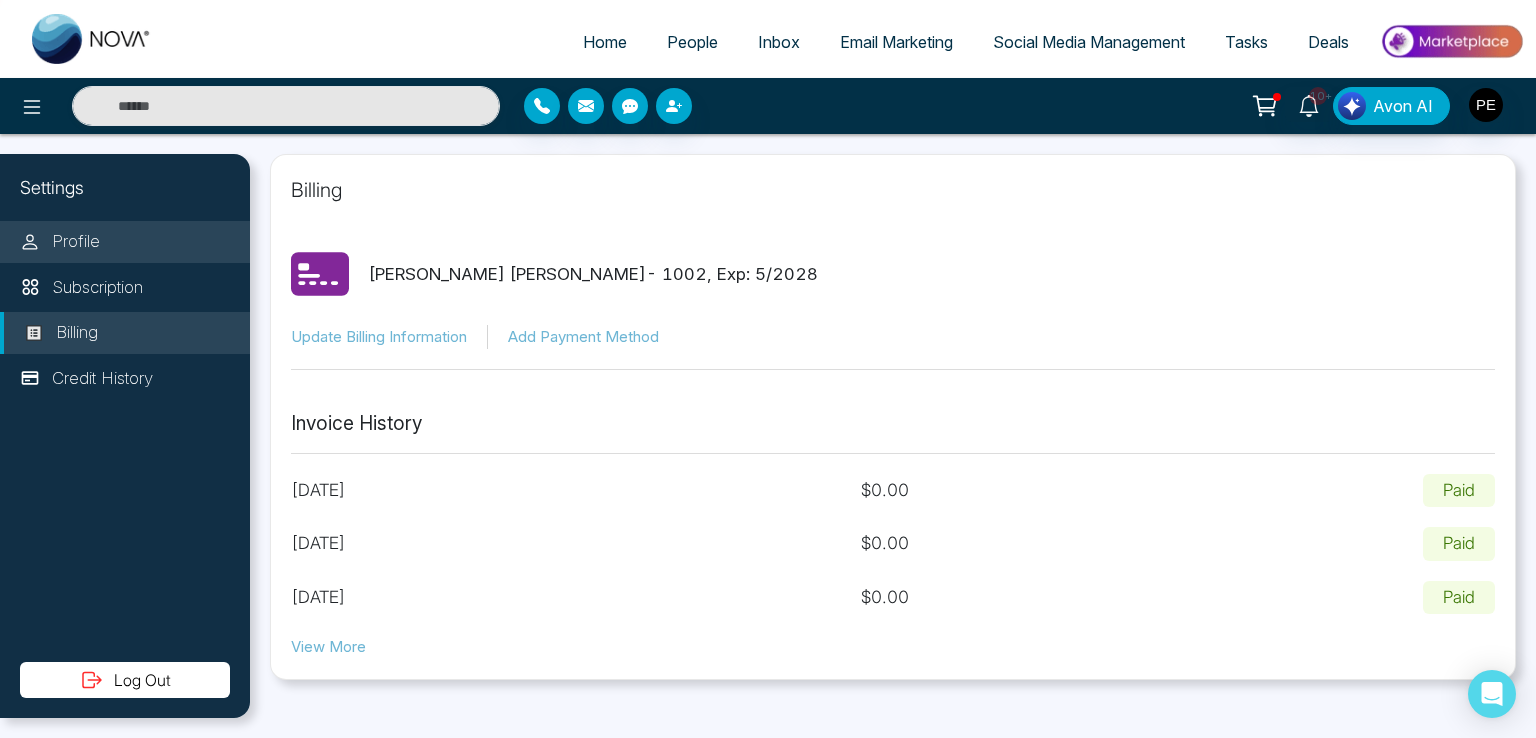 select on "***" 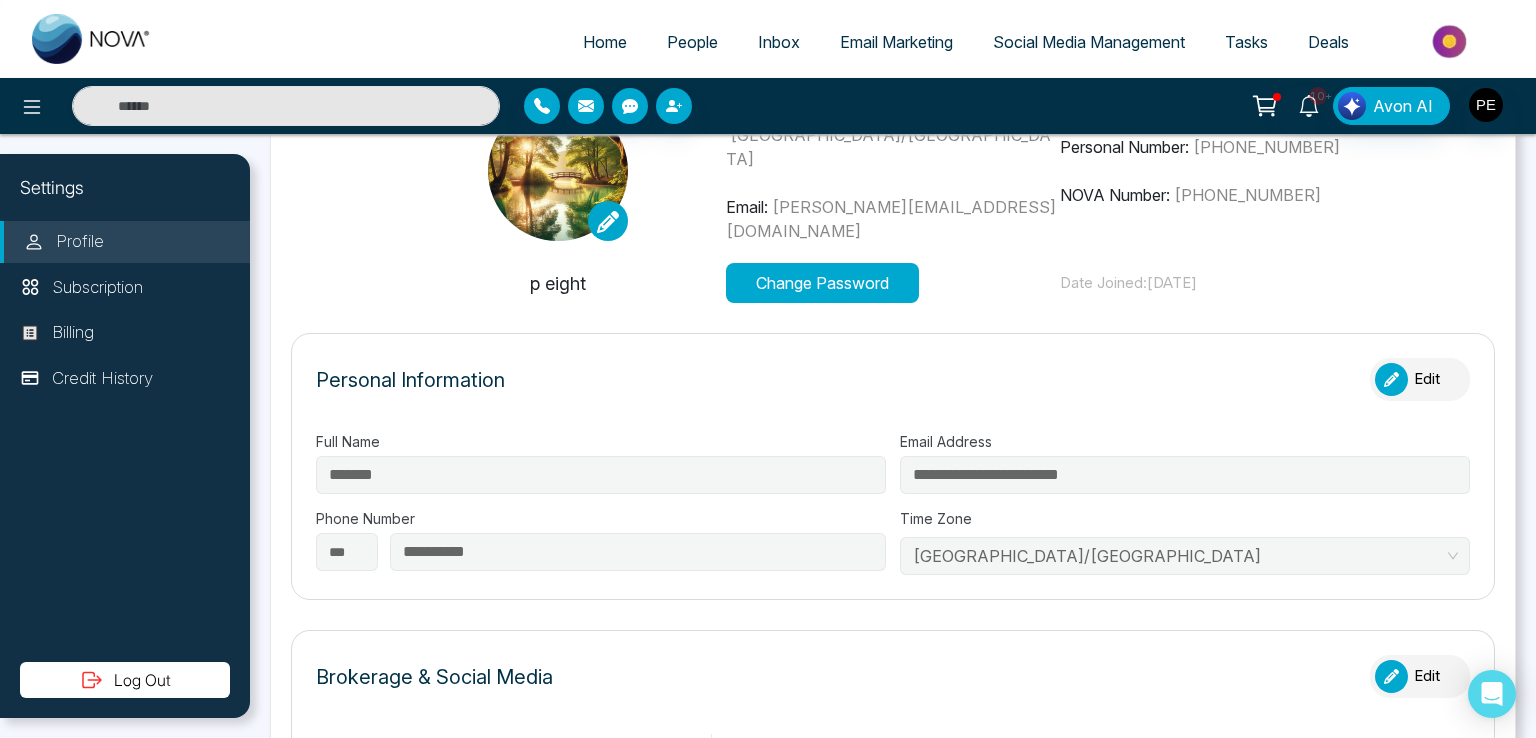 type on "*" 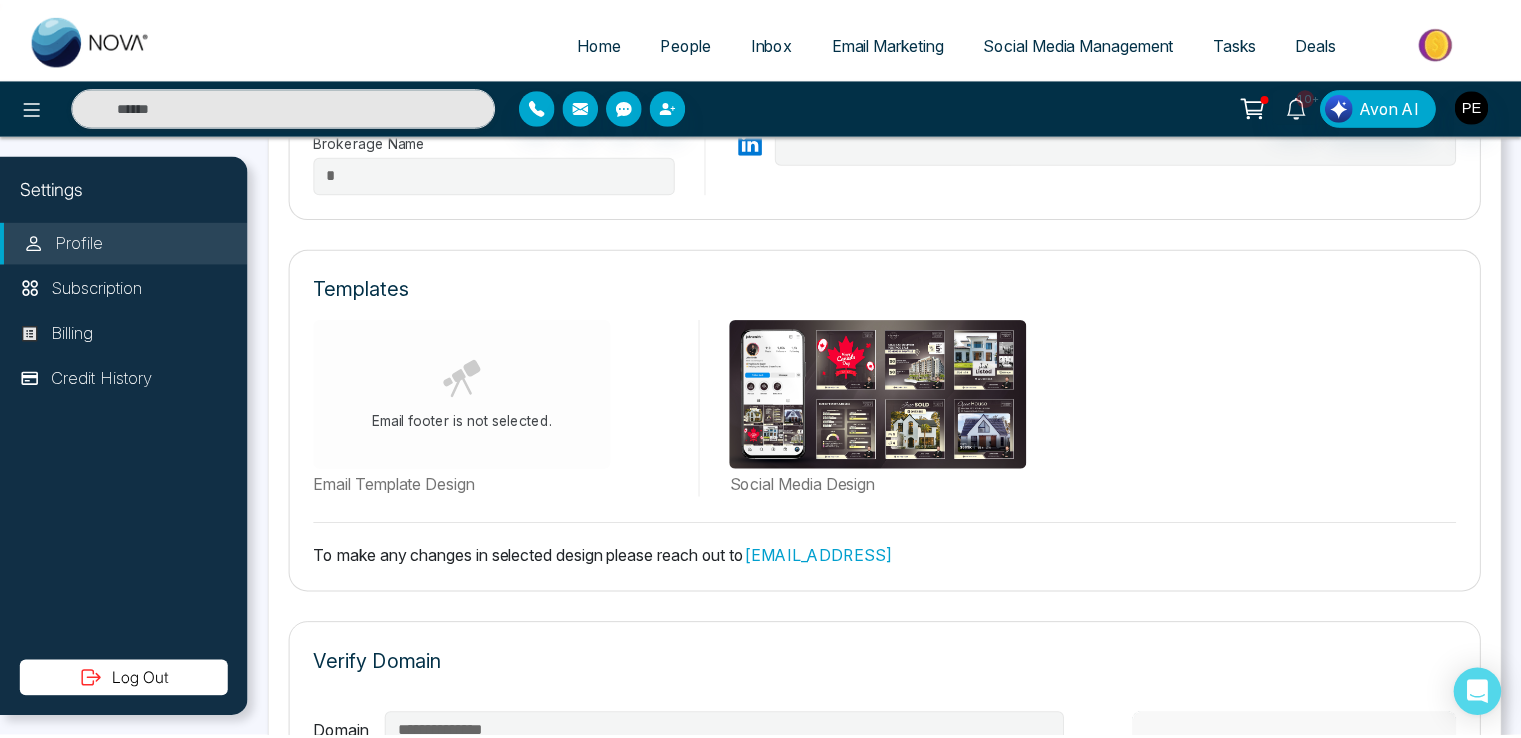scroll, scrollTop: 900, scrollLeft: 0, axis: vertical 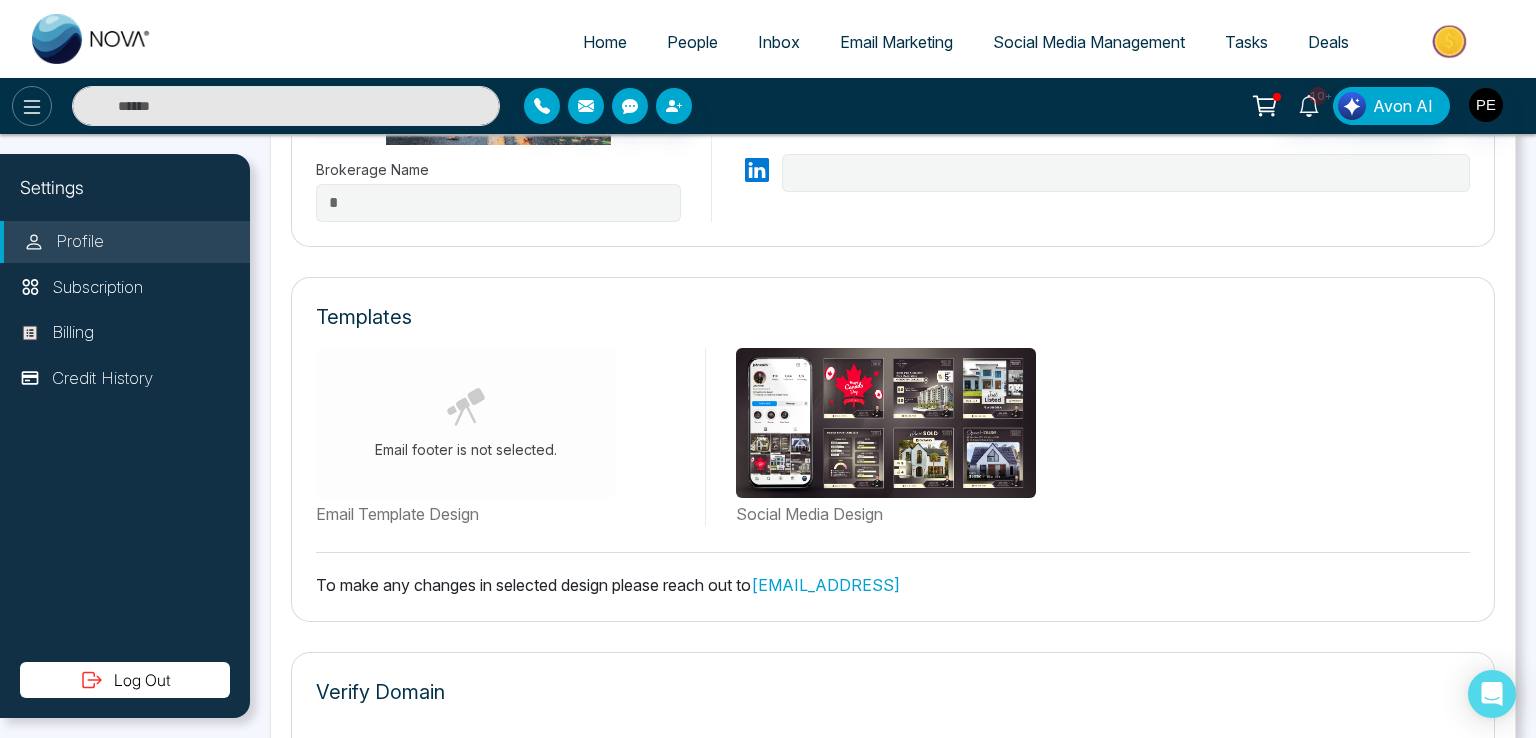 click at bounding box center (32, 106) 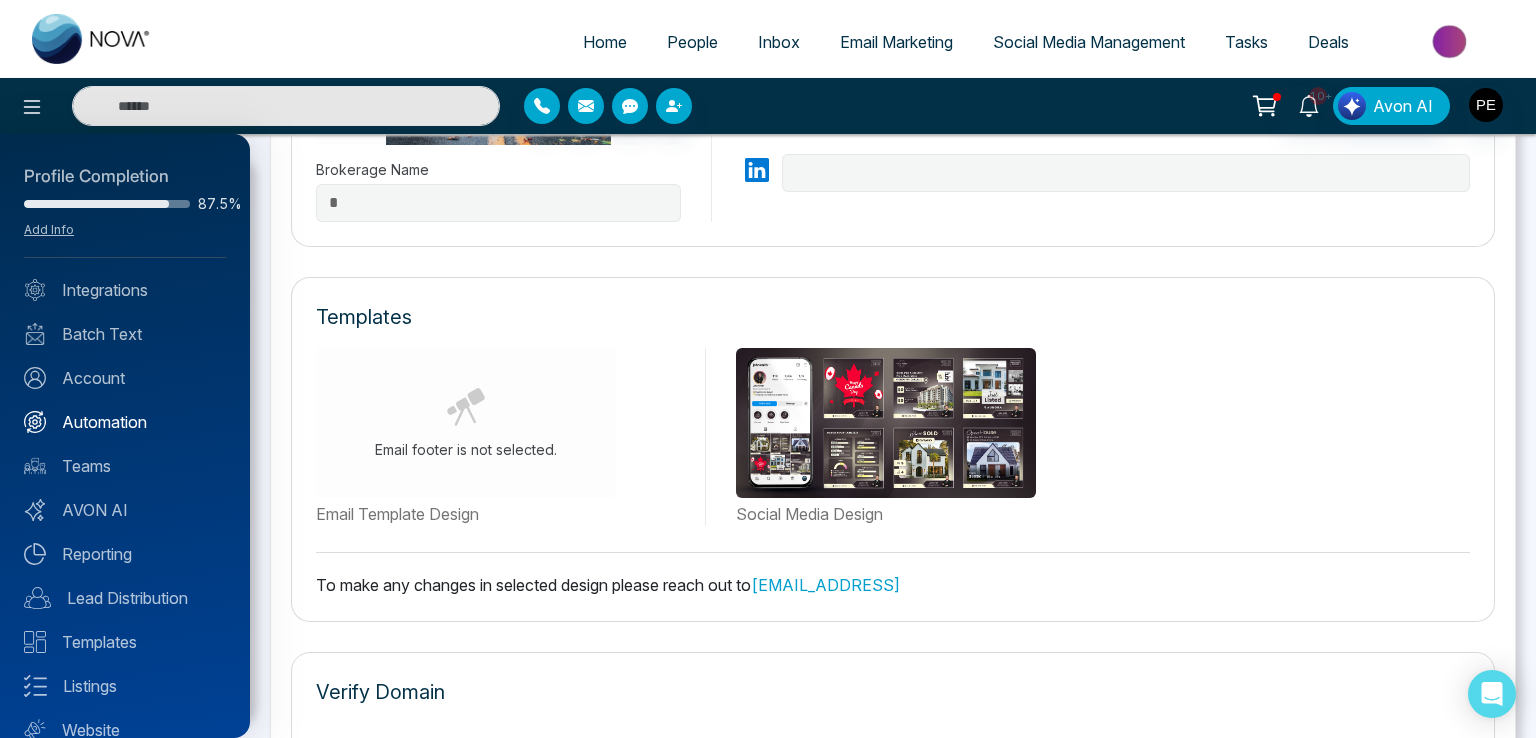 click on "Automation" at bounding box center (125, 422) 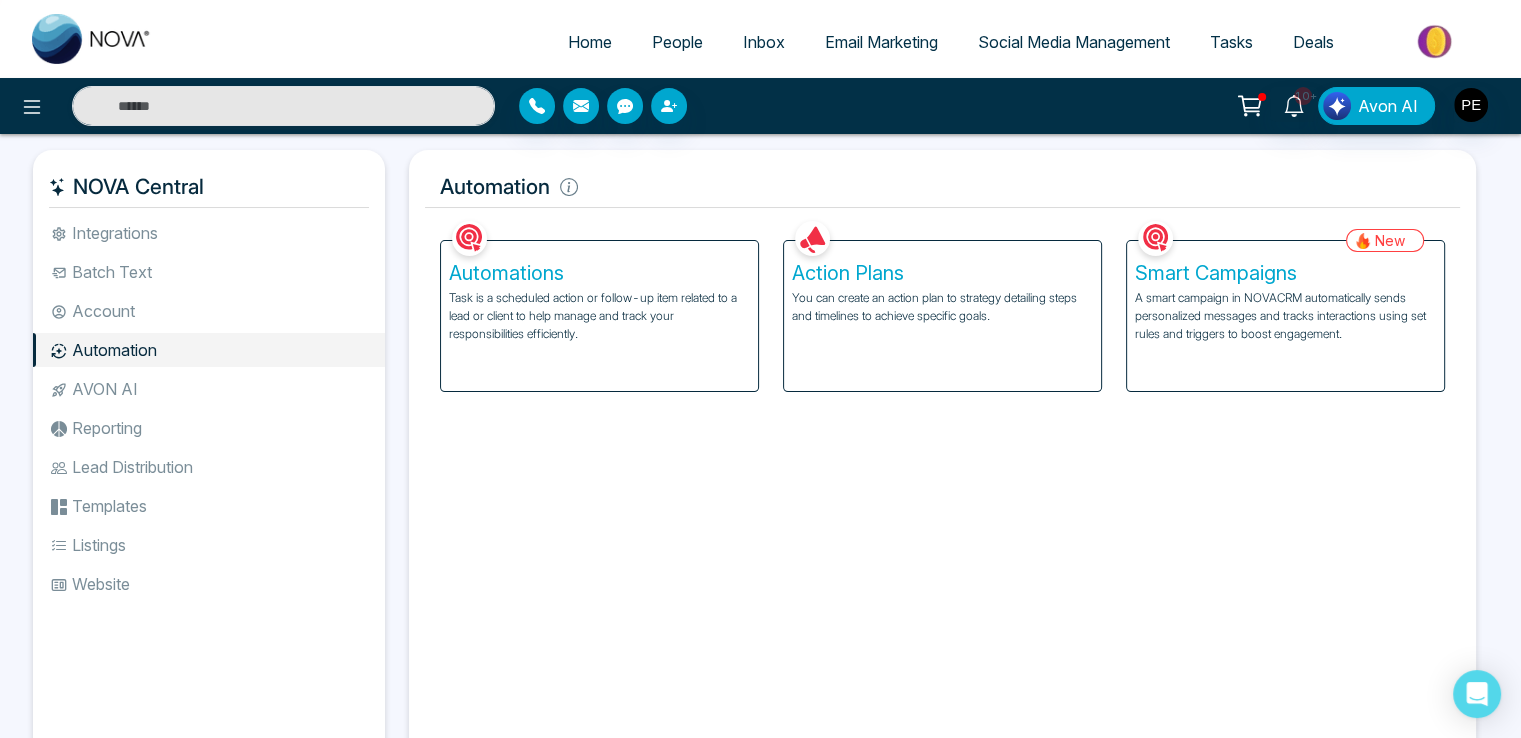 click on "Action Plans You can create an action plan to strategy detailing steps and timelines to achieve specific goals." at bounding box center (942, 316) 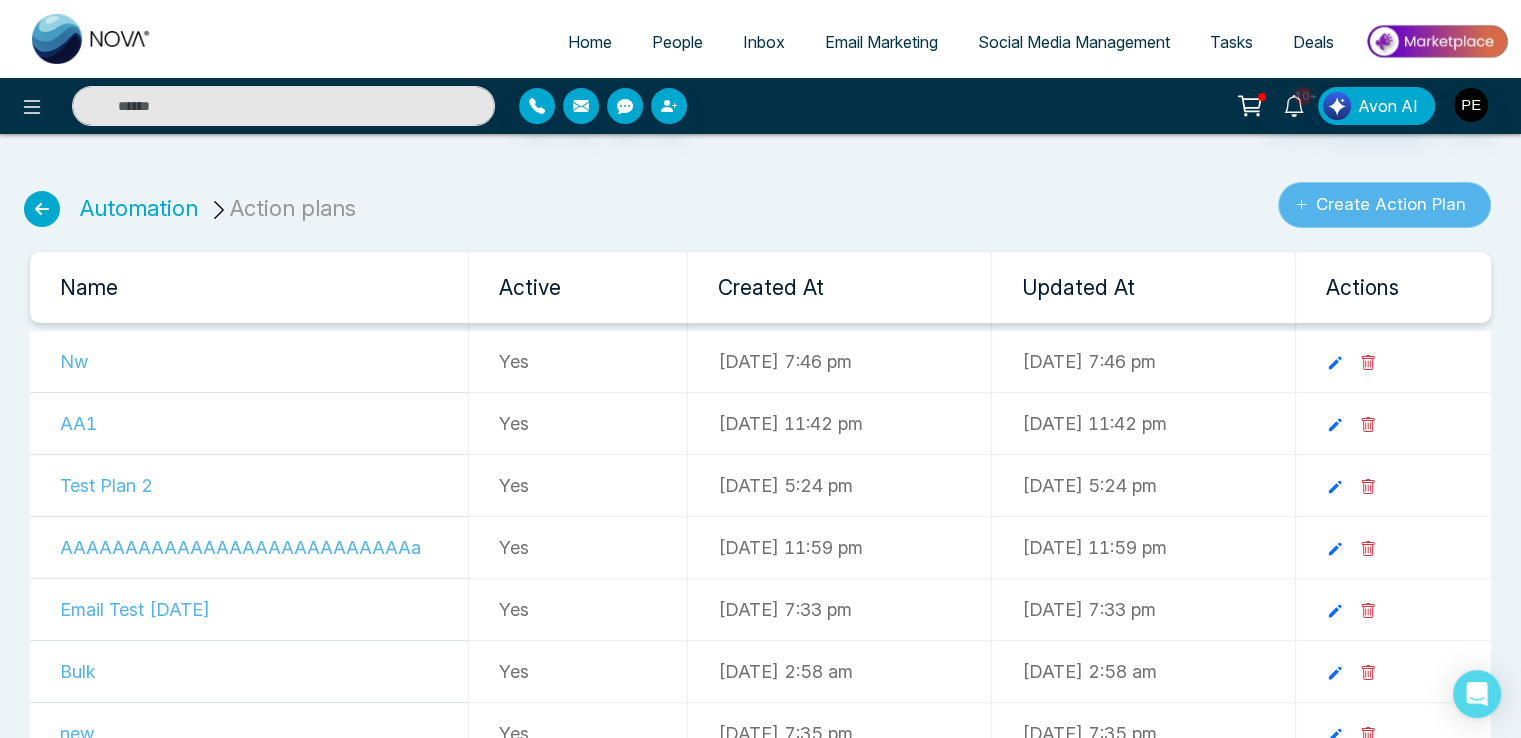 click on "Create Action Plan" at bounding box center (1384, 205) 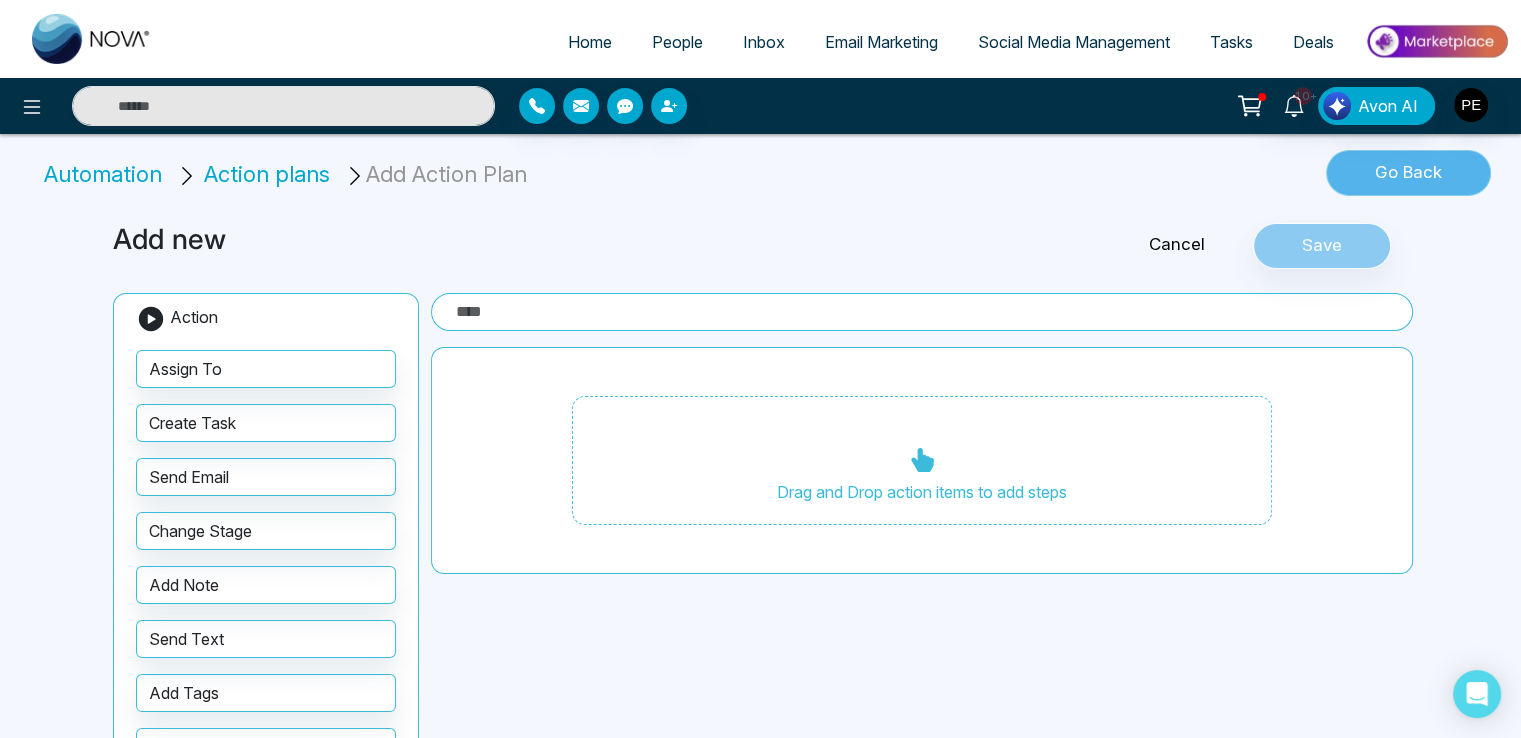 click on "Go Back" at bounding box center (1408, 173) 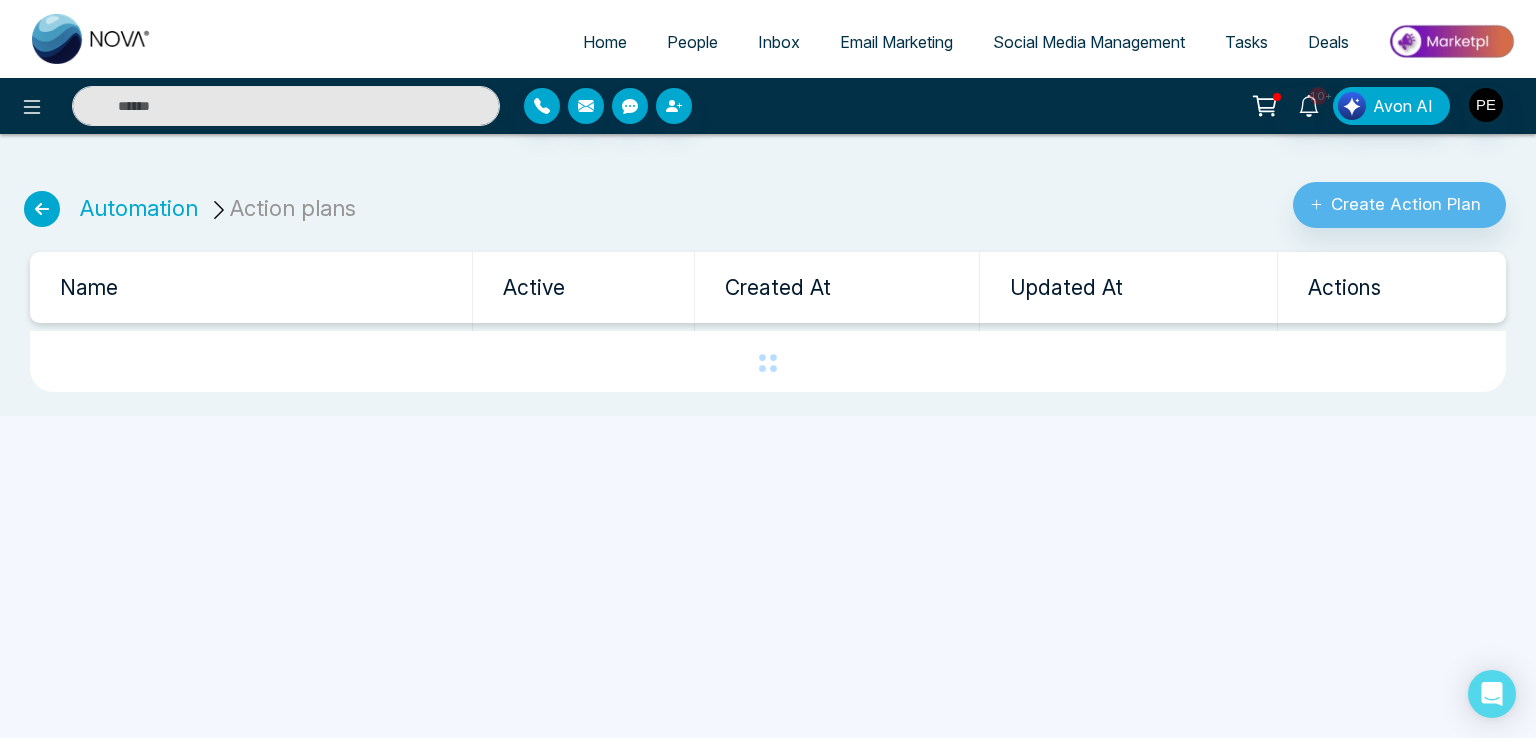 click at bounding box center [42, 209] 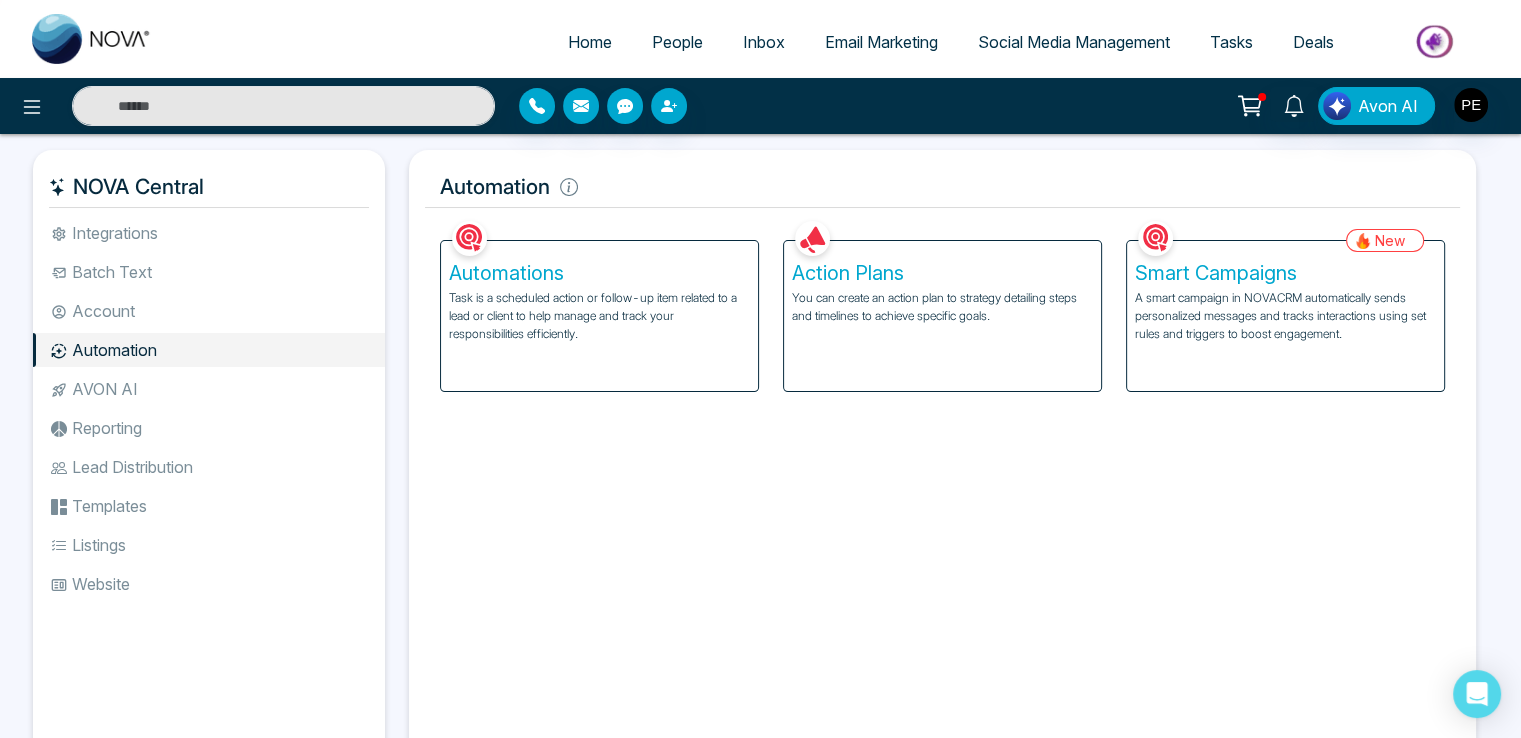 click on "Task is a scheduled action or follow-up item related to a lead or client to help manage and track your responsibilities efficiently." at bounding box center (599, 316) 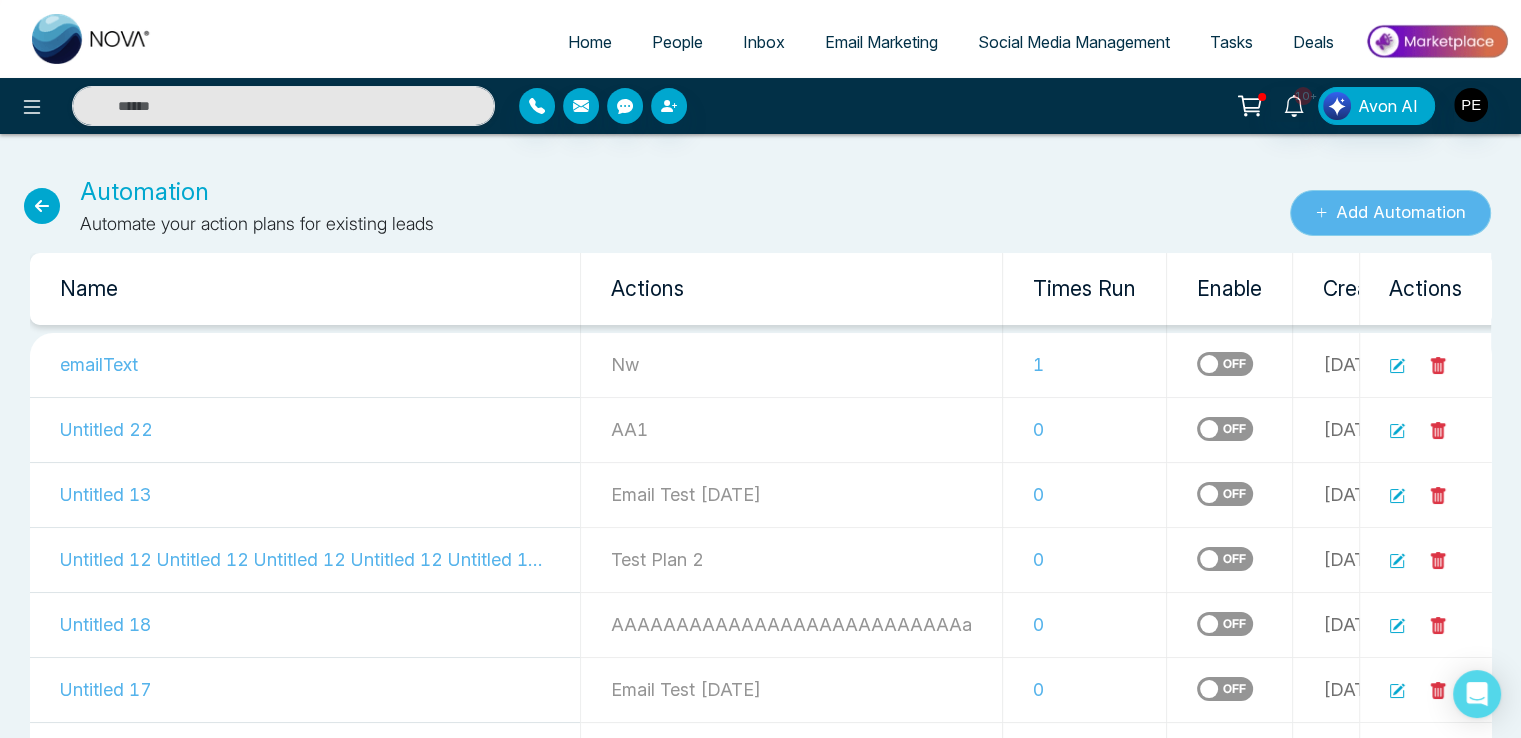 click on "Add Automation" at bounding box center (1390, 213) 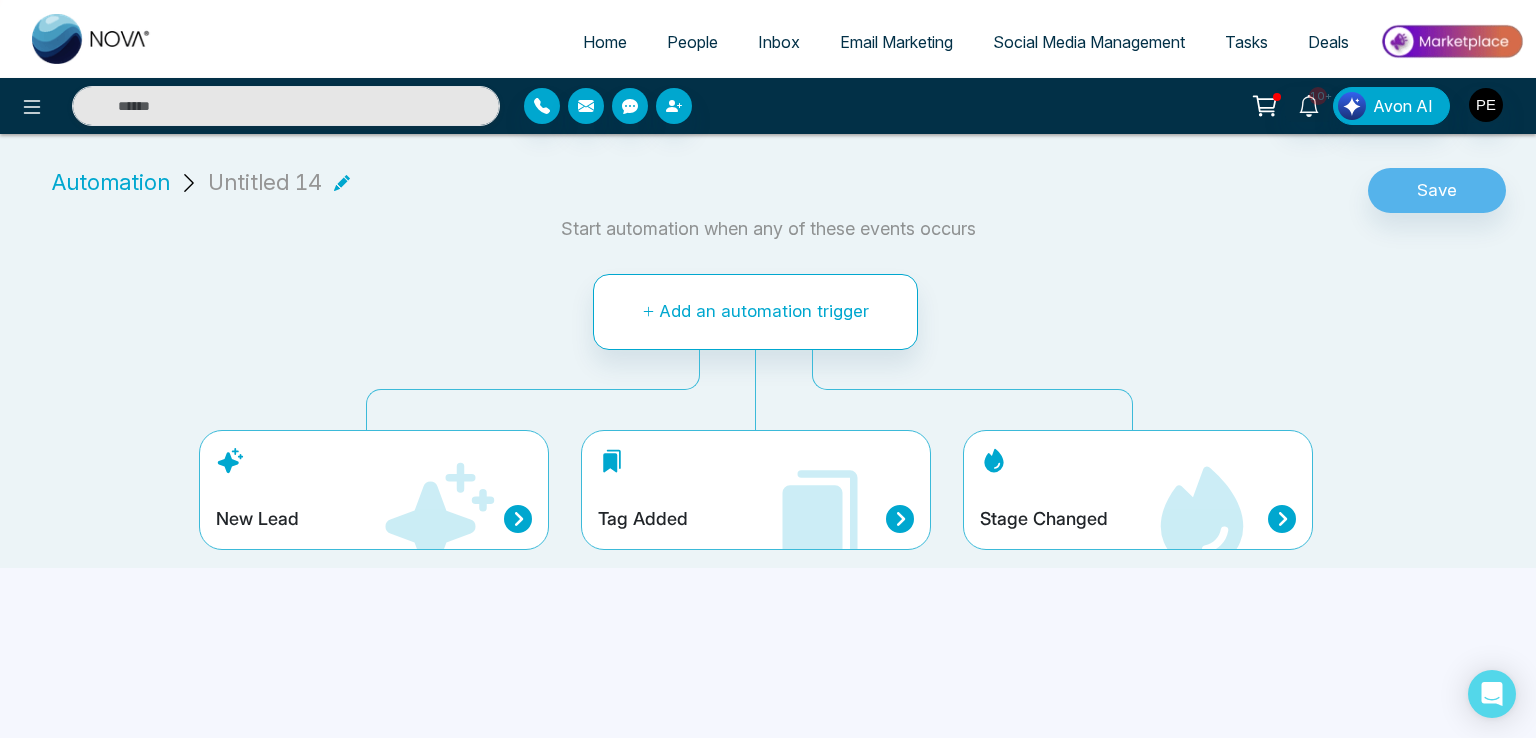 click on "Automation" at bounding box center [111, 182] 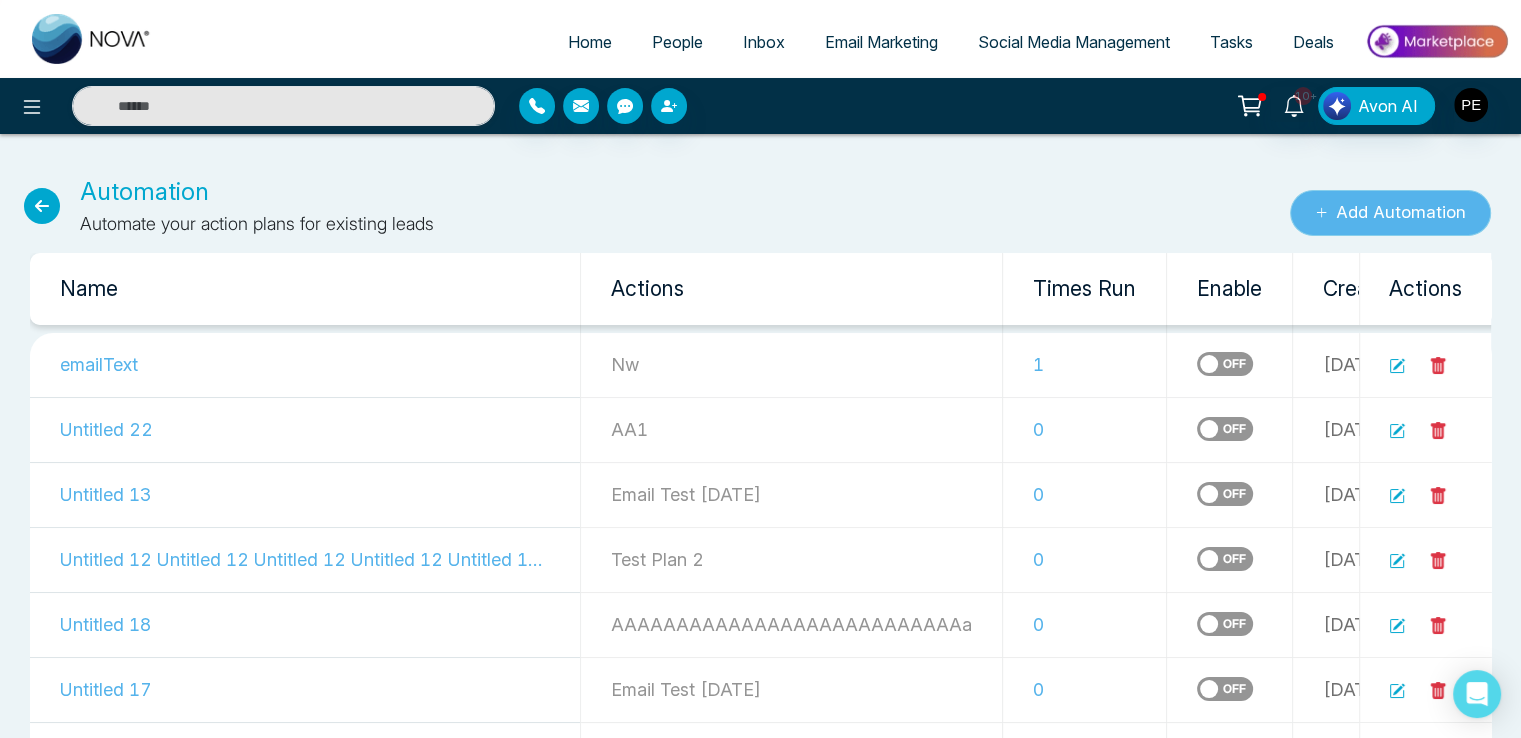 click on "Add Automation" at bounding box center (1390, 213) 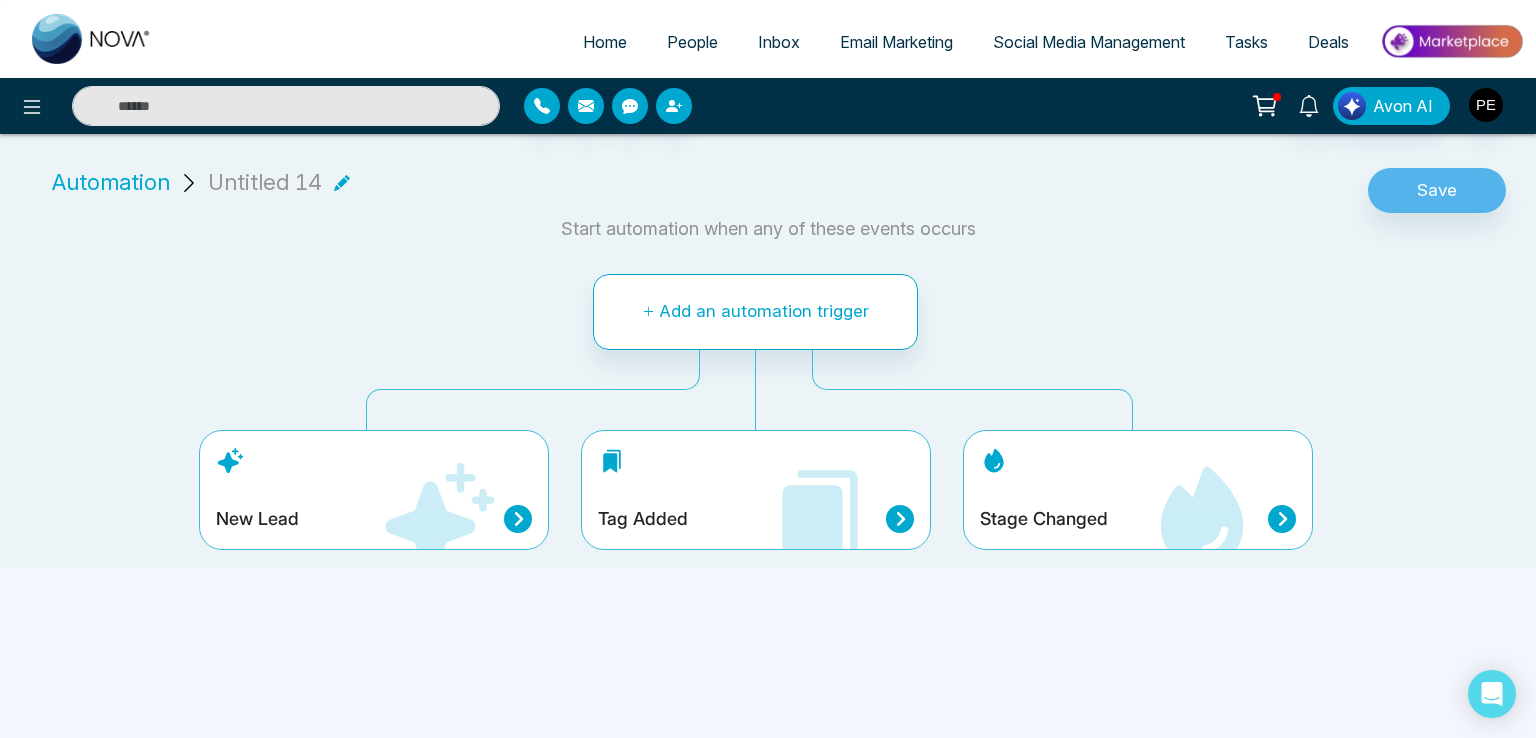 click on "Tag Added" at bounding box center [756, 519] 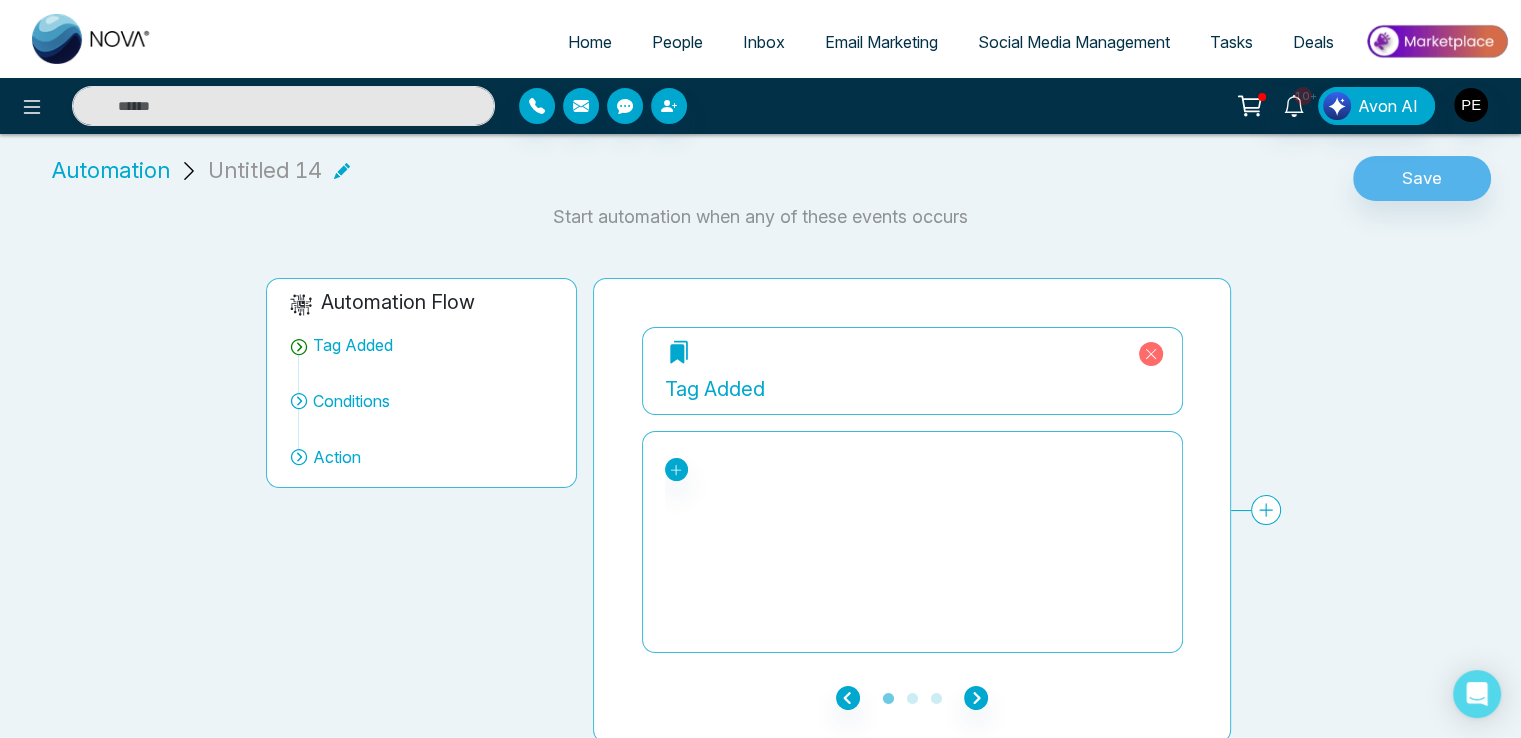 scroll, scrollTop: 15, scrollLeft: 0, axis: vertical 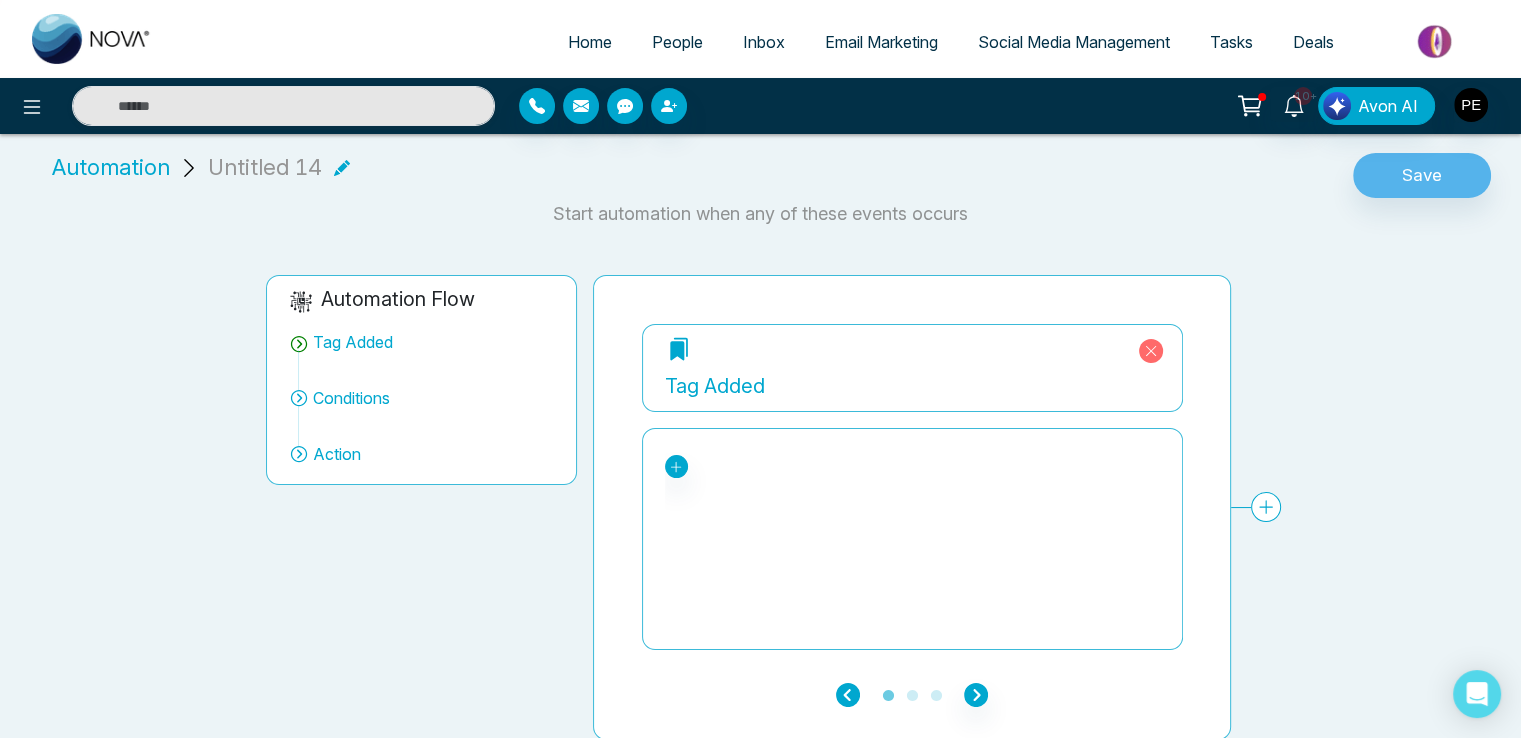 drag, startPoint x: 846, startPoint y: 683, endPoint x: 796, endPoint y: 589, distance: 106.47065 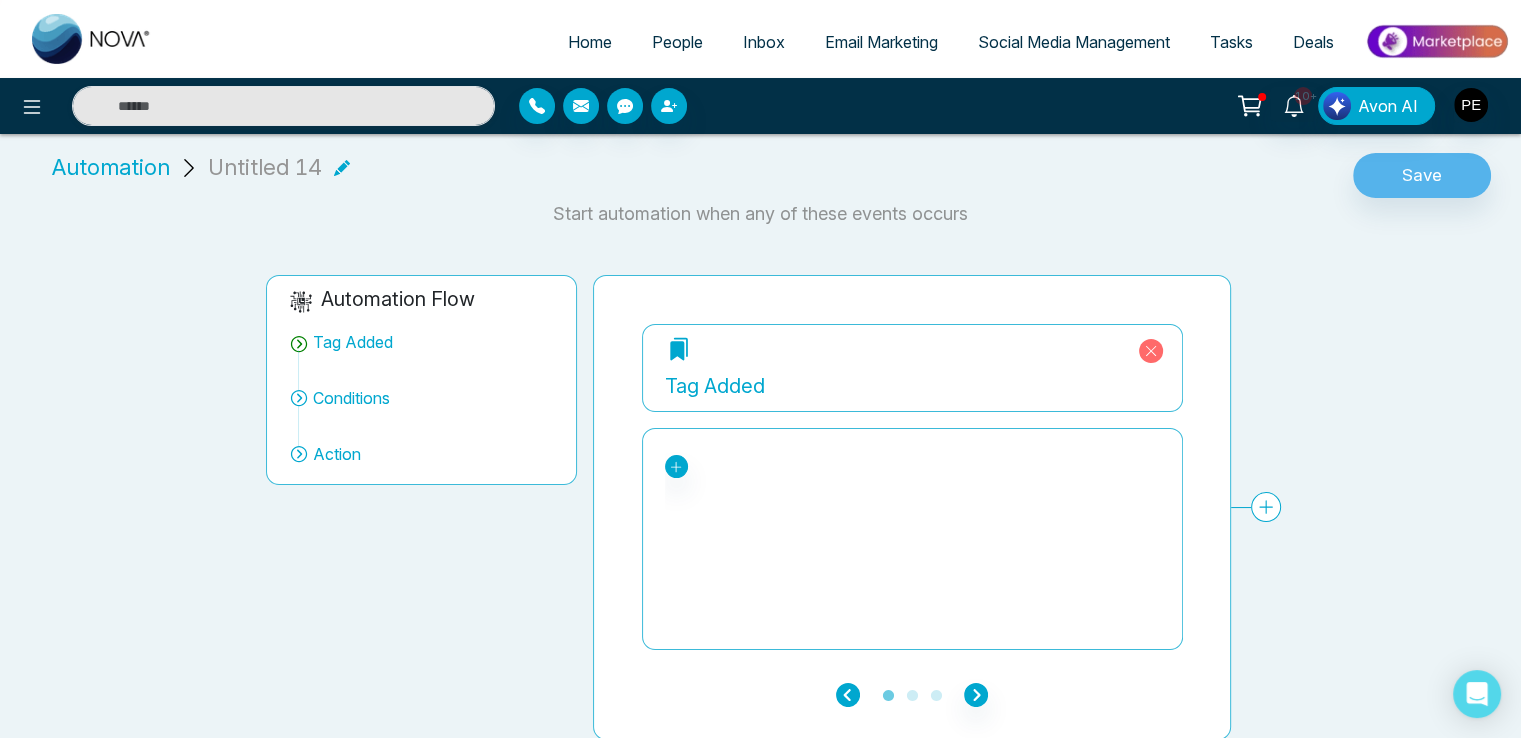 click on "**********" at bounding box center (912, 507) 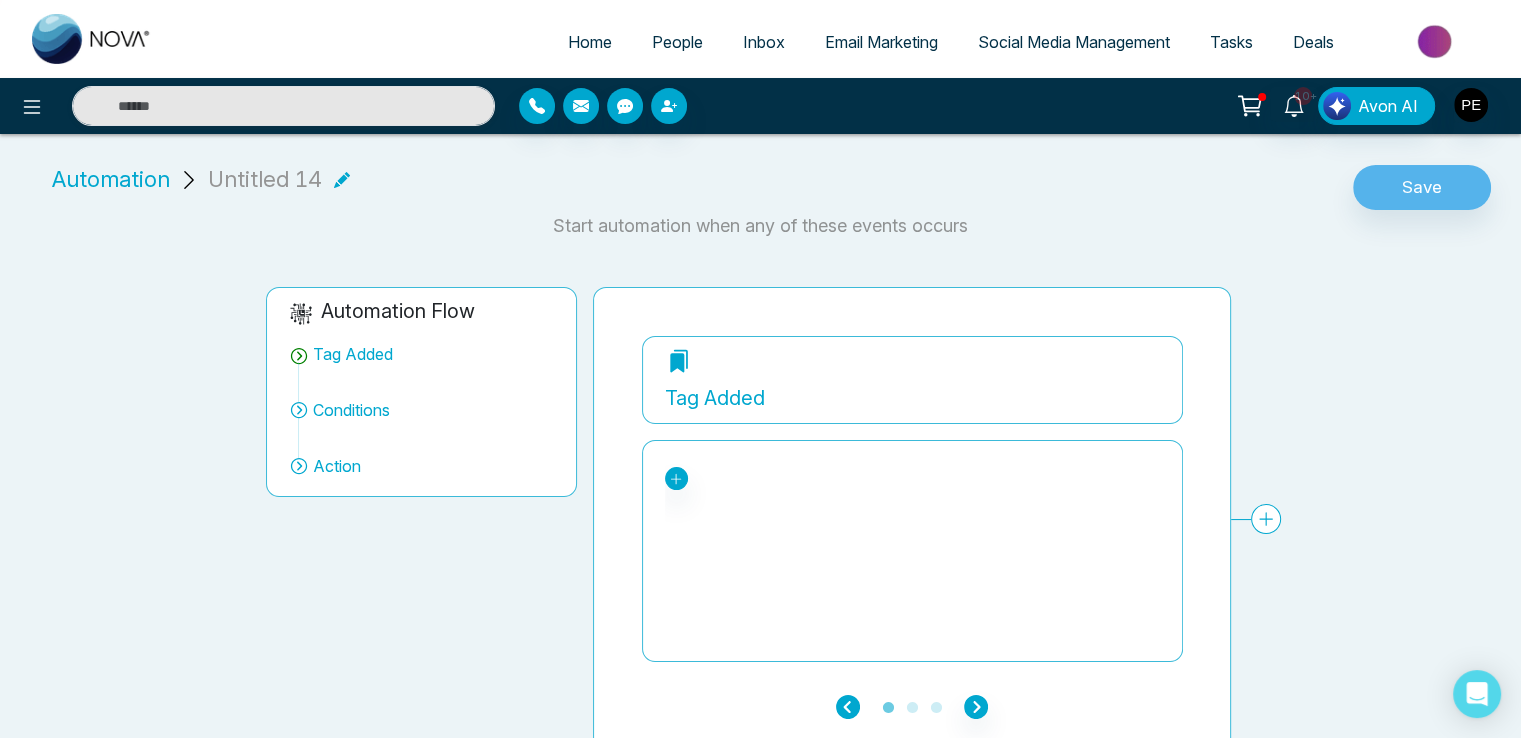 scroll, scrollTop: 0, scrollLeft: 0, axis: both 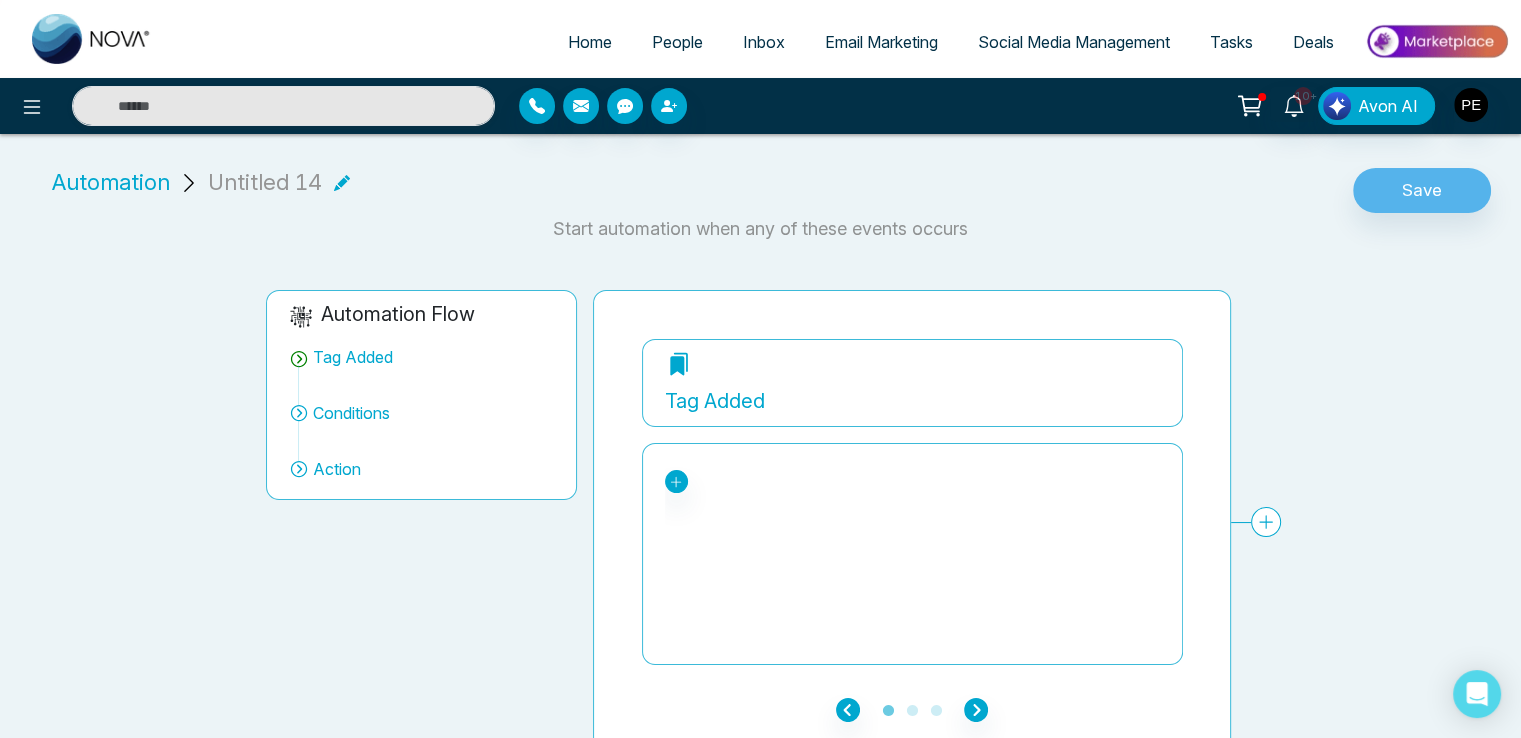 click on "Automation Untitled 14 Save" at bounding box center (760, 182) 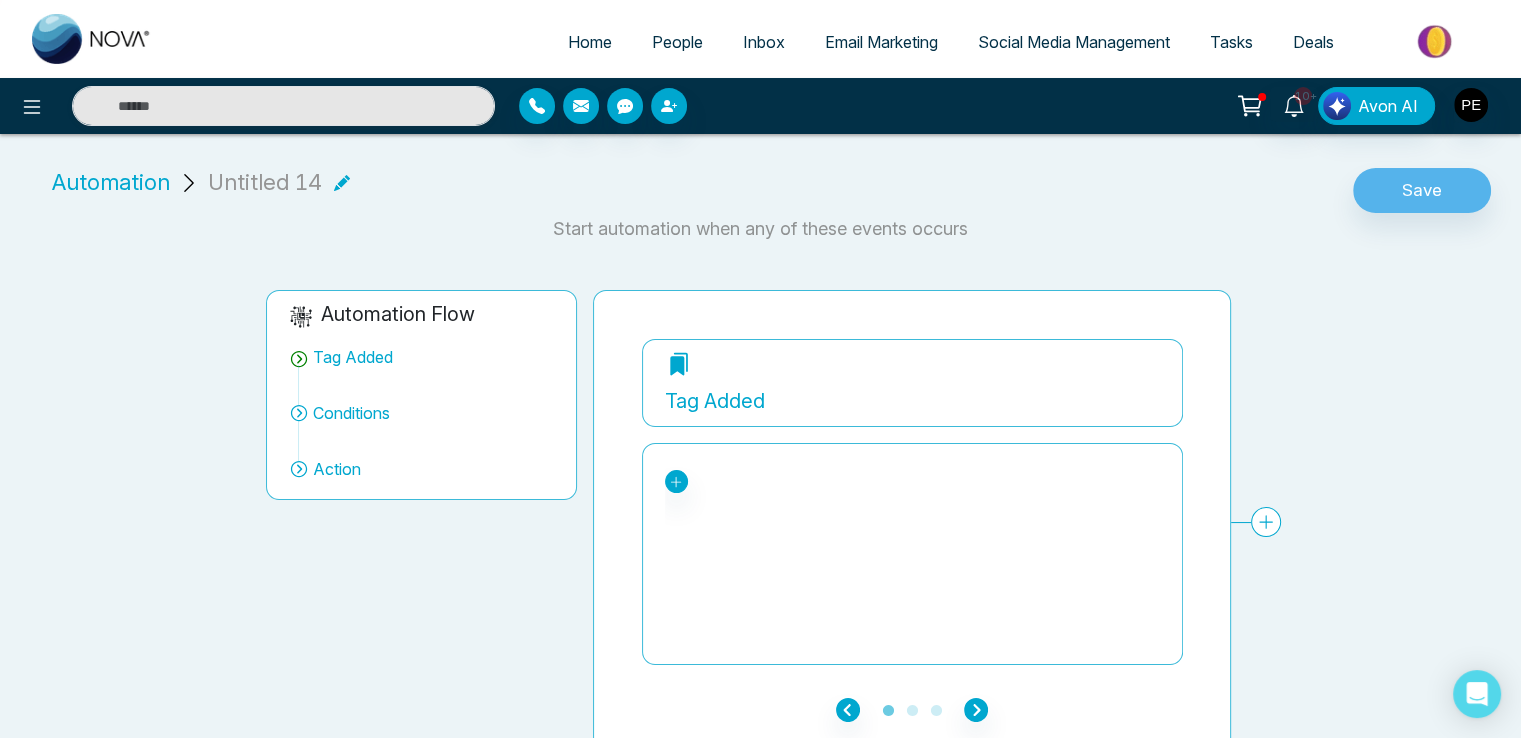 click on "Automation" at bounding box center [111, 182] 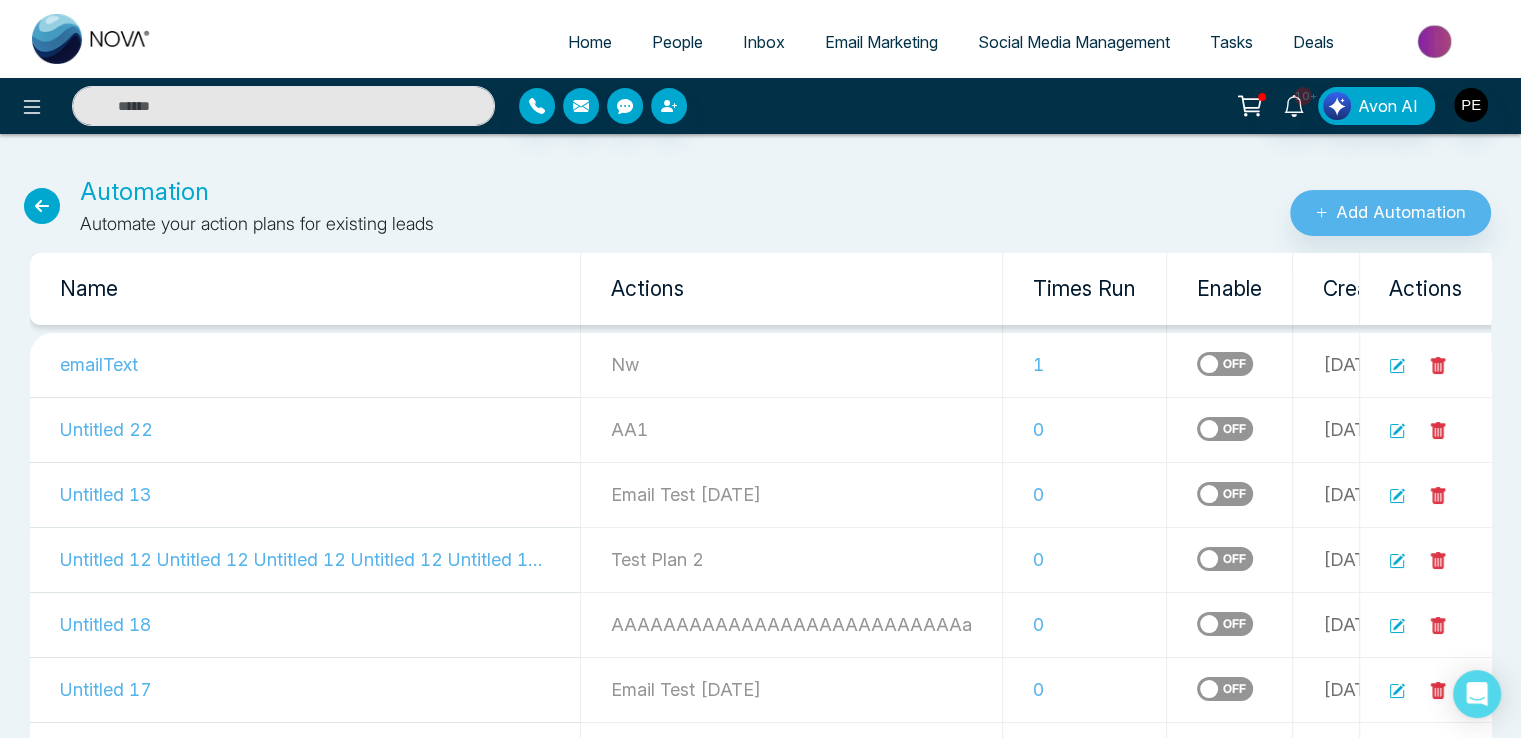 click 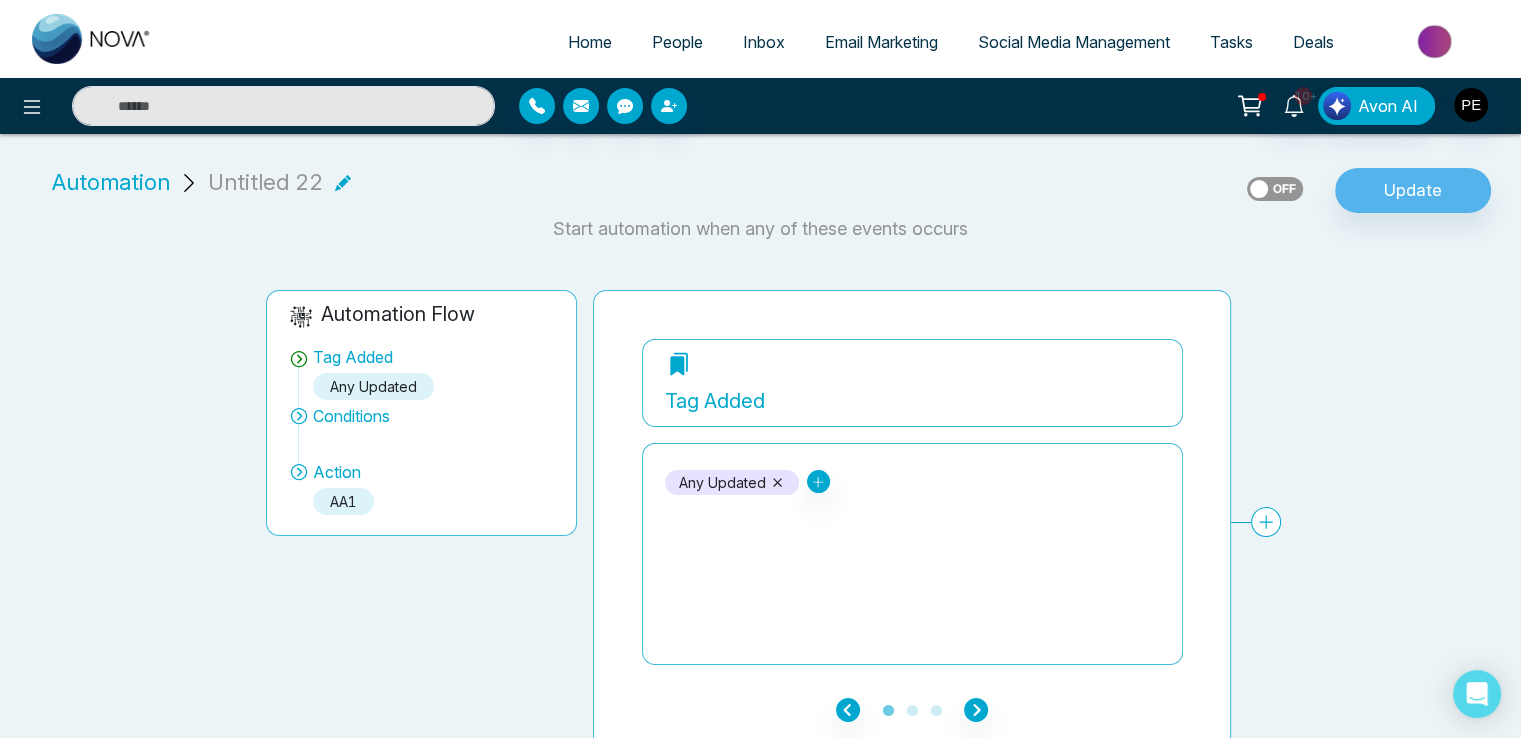 click on "People" at bounding box center (677, 42) 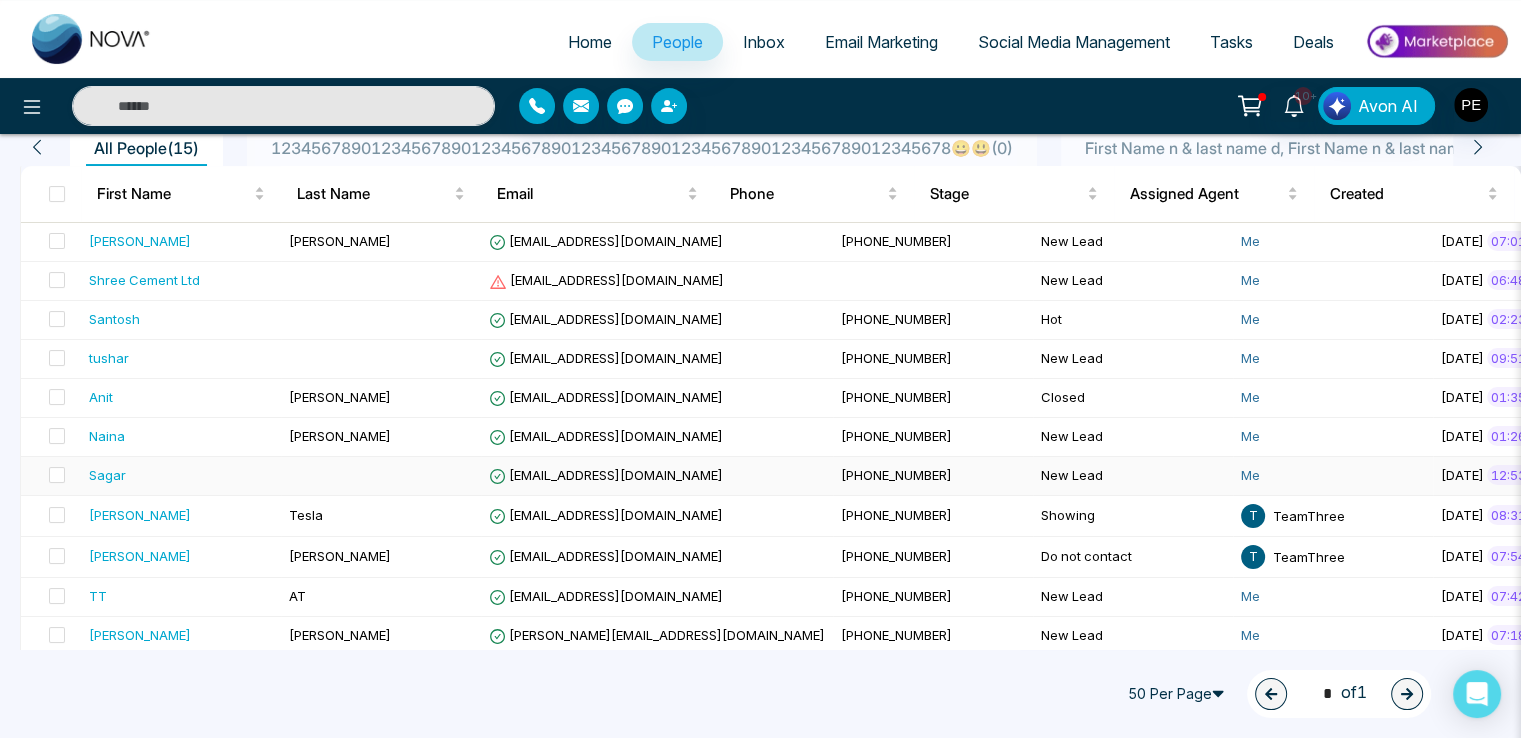 scroll, scrollTop: 359, scrollLeft: 0, axis: vertical 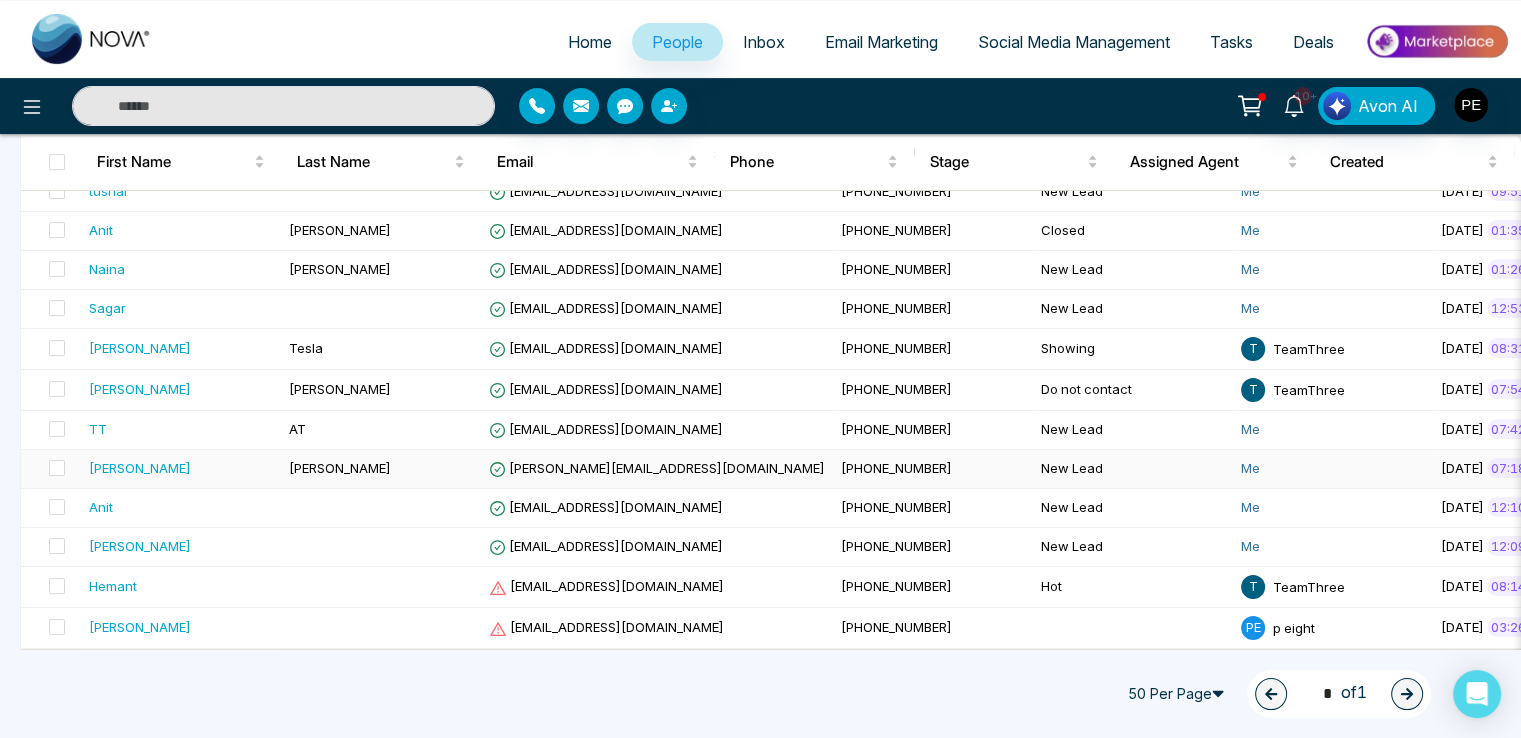 click on "[PERSON_NAME][EMAIL_ADDRESS][DOMAIN_NAME]" at bounding box center (657, 468) 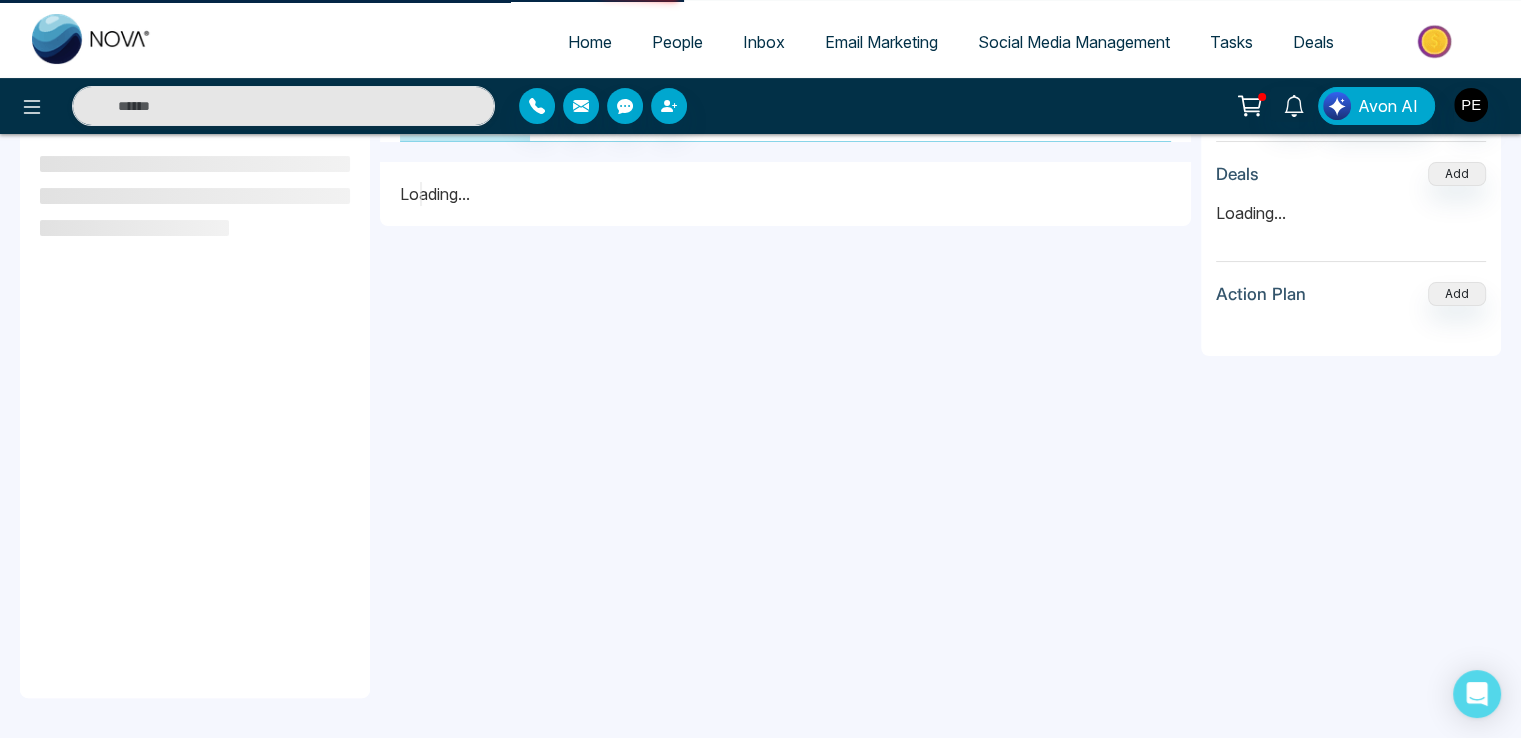 scroll, scrollTop: 0, scrollLeft: 0, axis: both 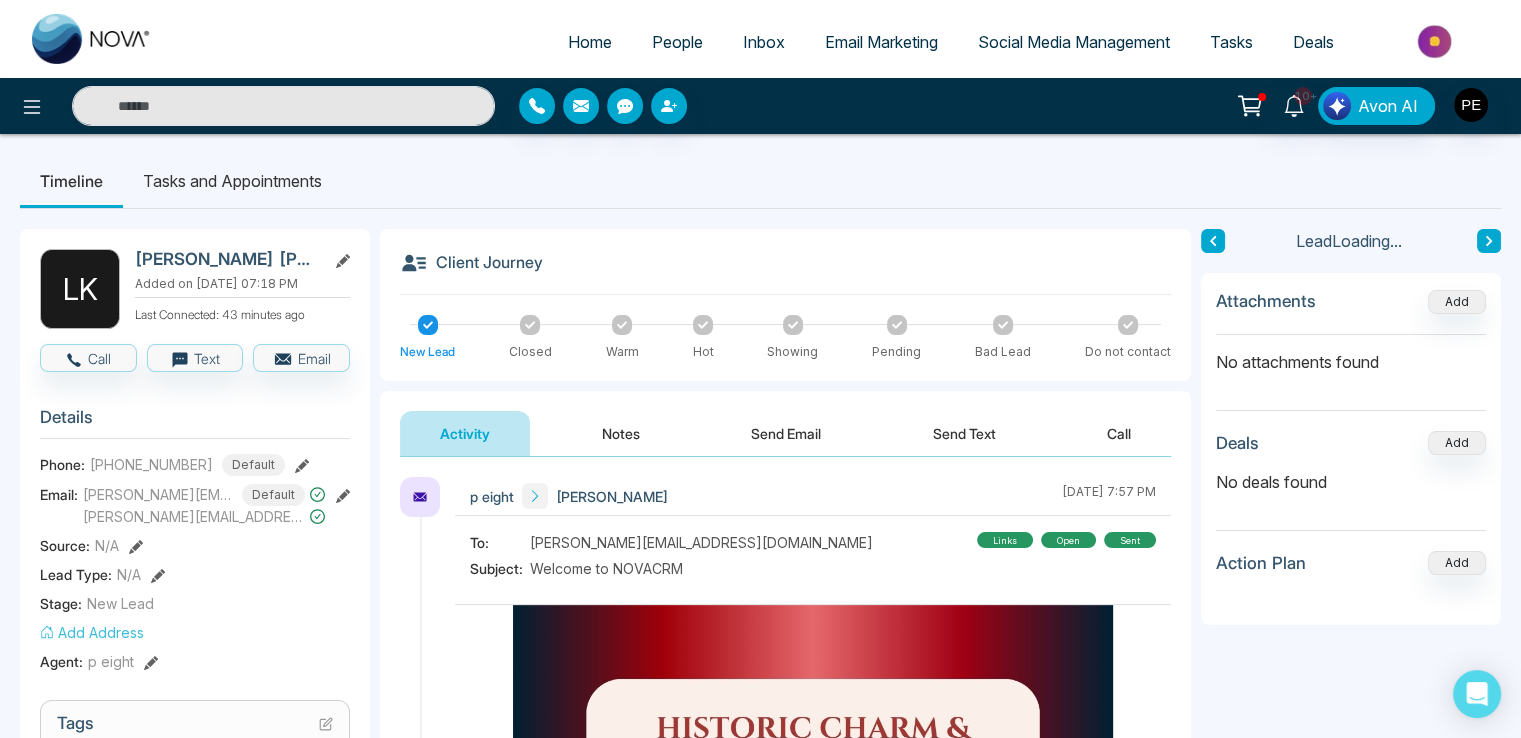click on "Tasks and Appointments" at bounding box center [232, 181] 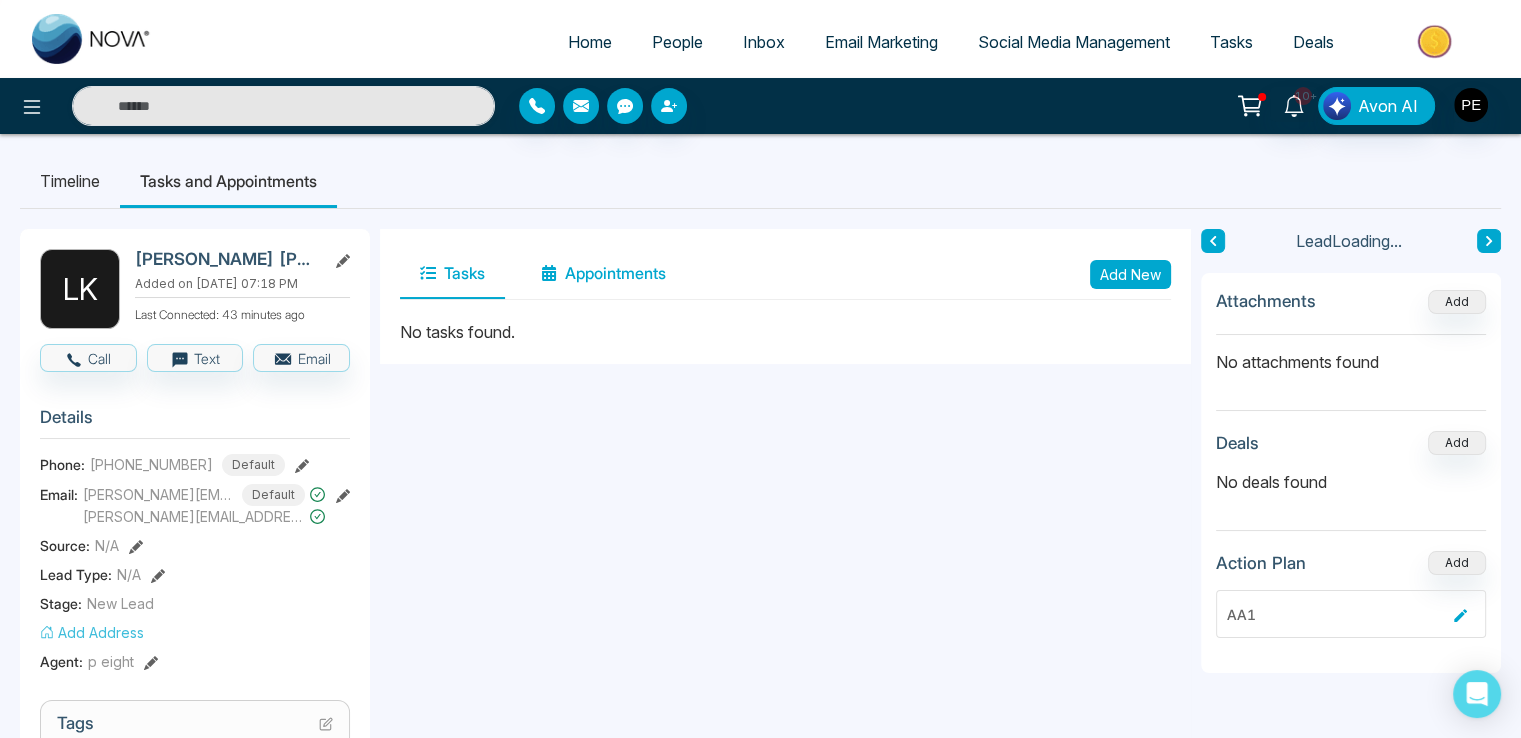 click on "Appointments" at bounding box center (603, 274) 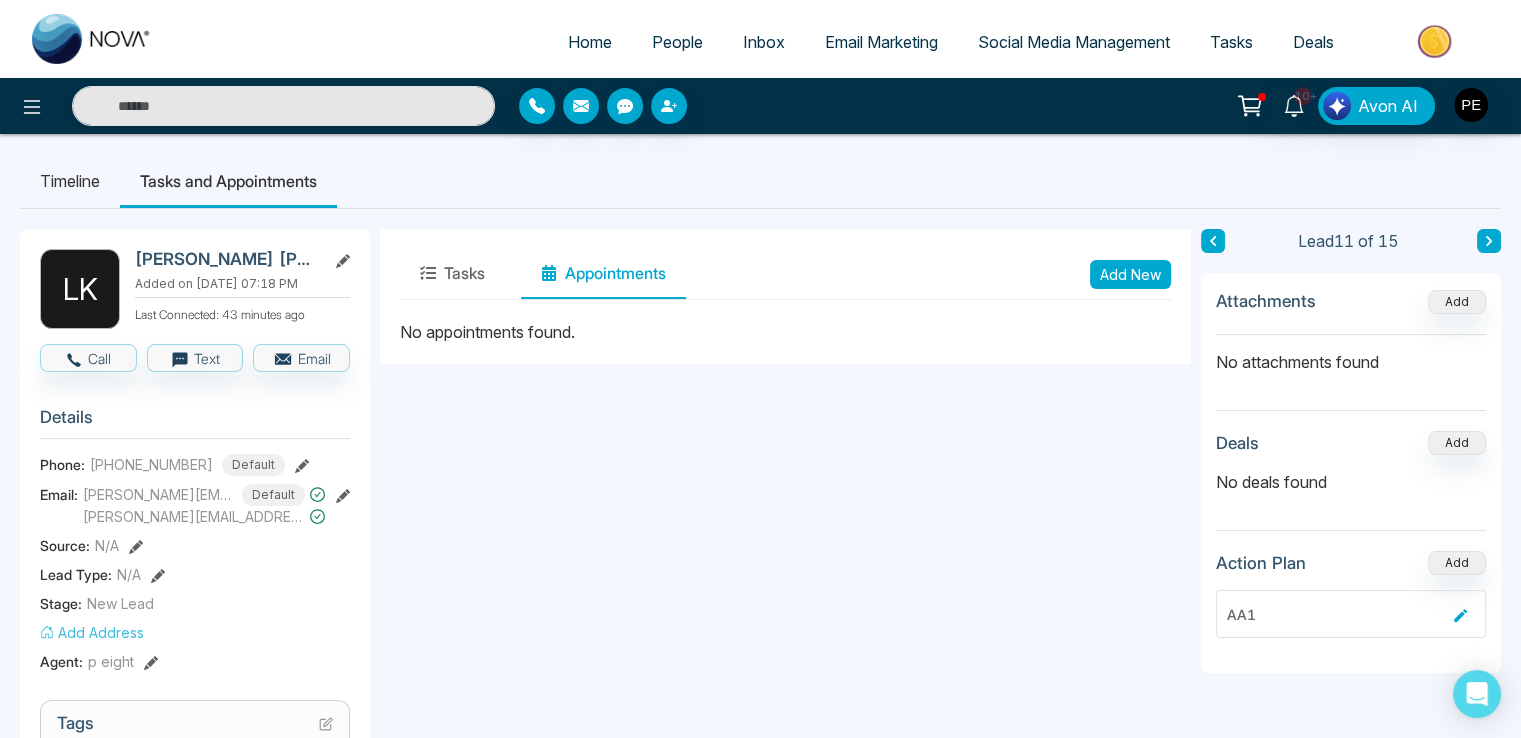 click on "Add New" at bounding box center [1130, 274] 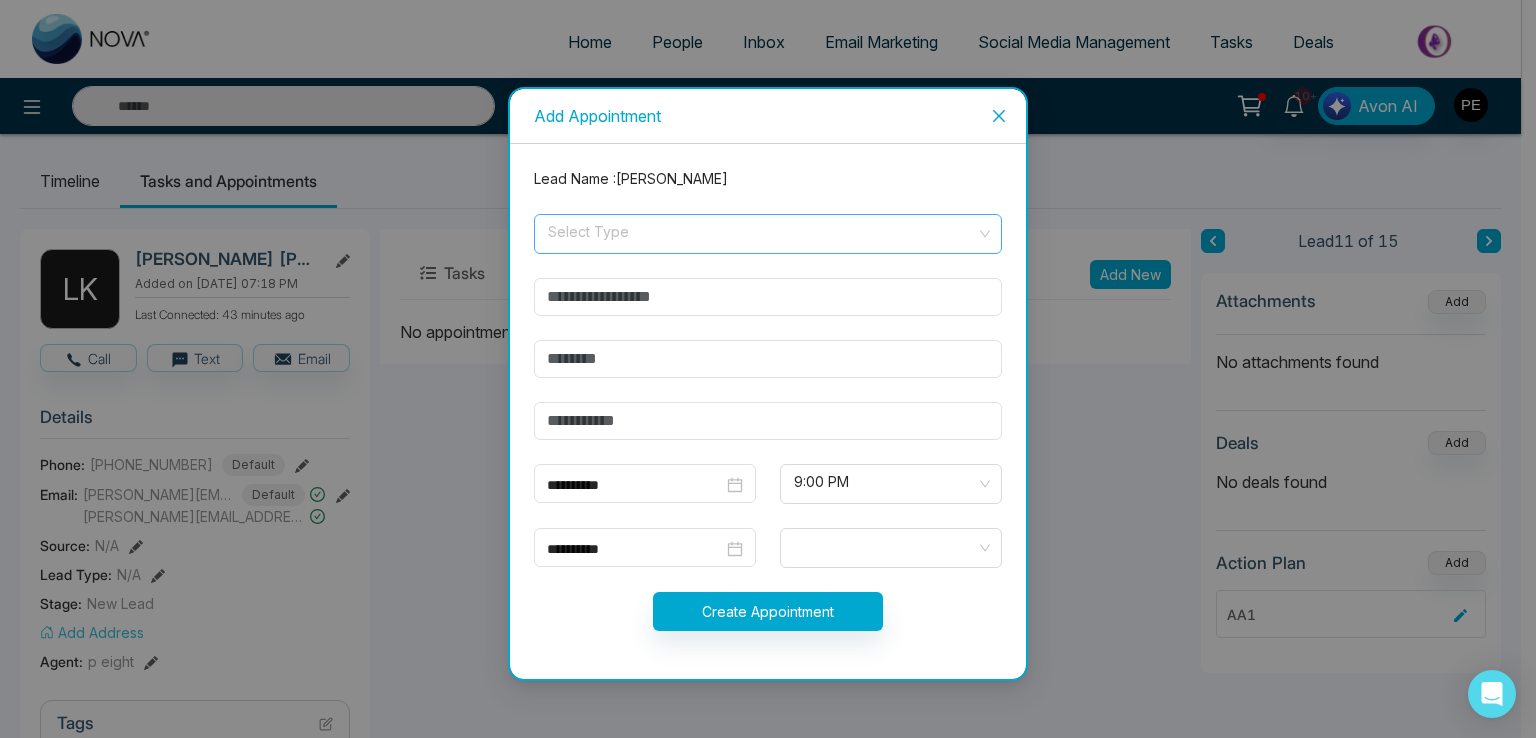 click at bounding box center [761, 230] 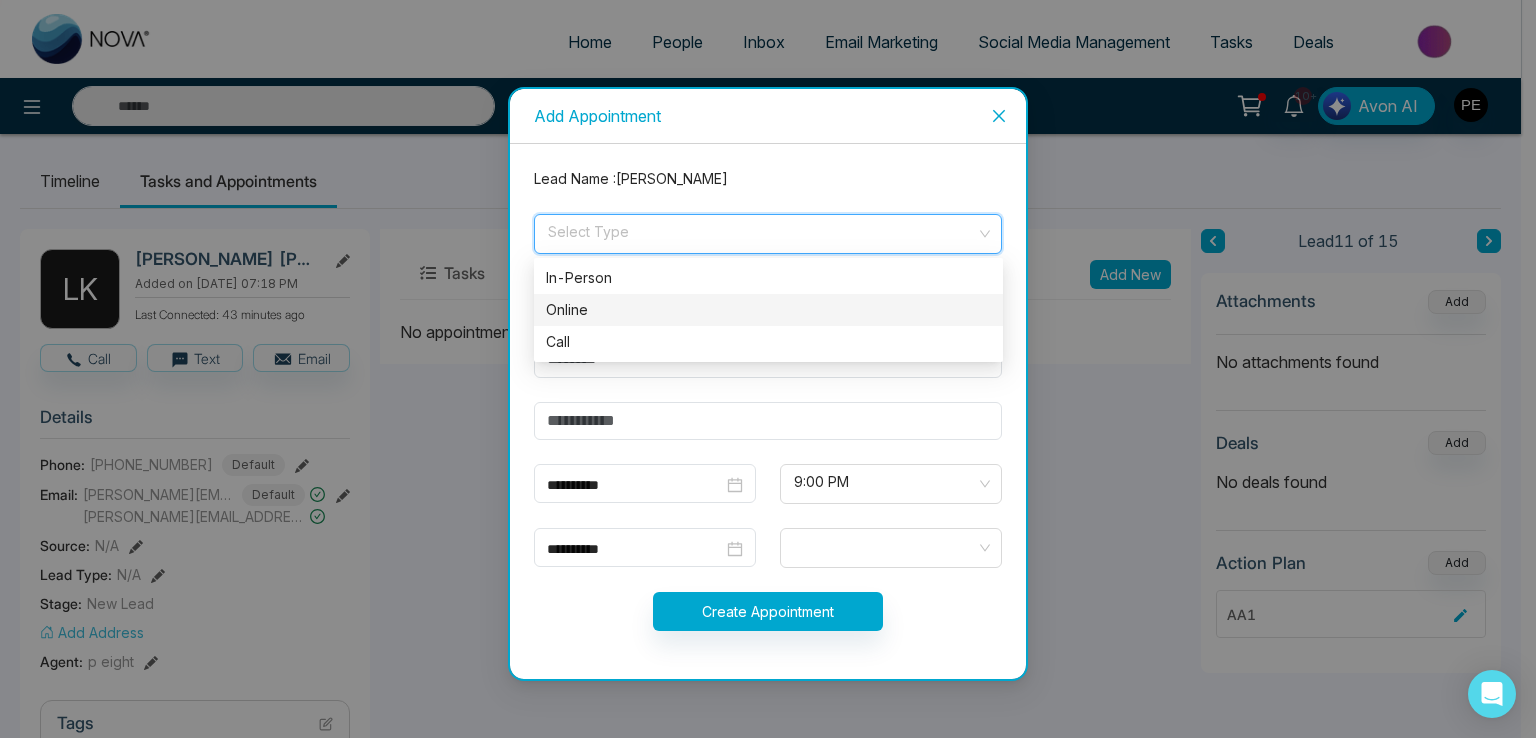 click on "Online" at bounding box center (768, 310) 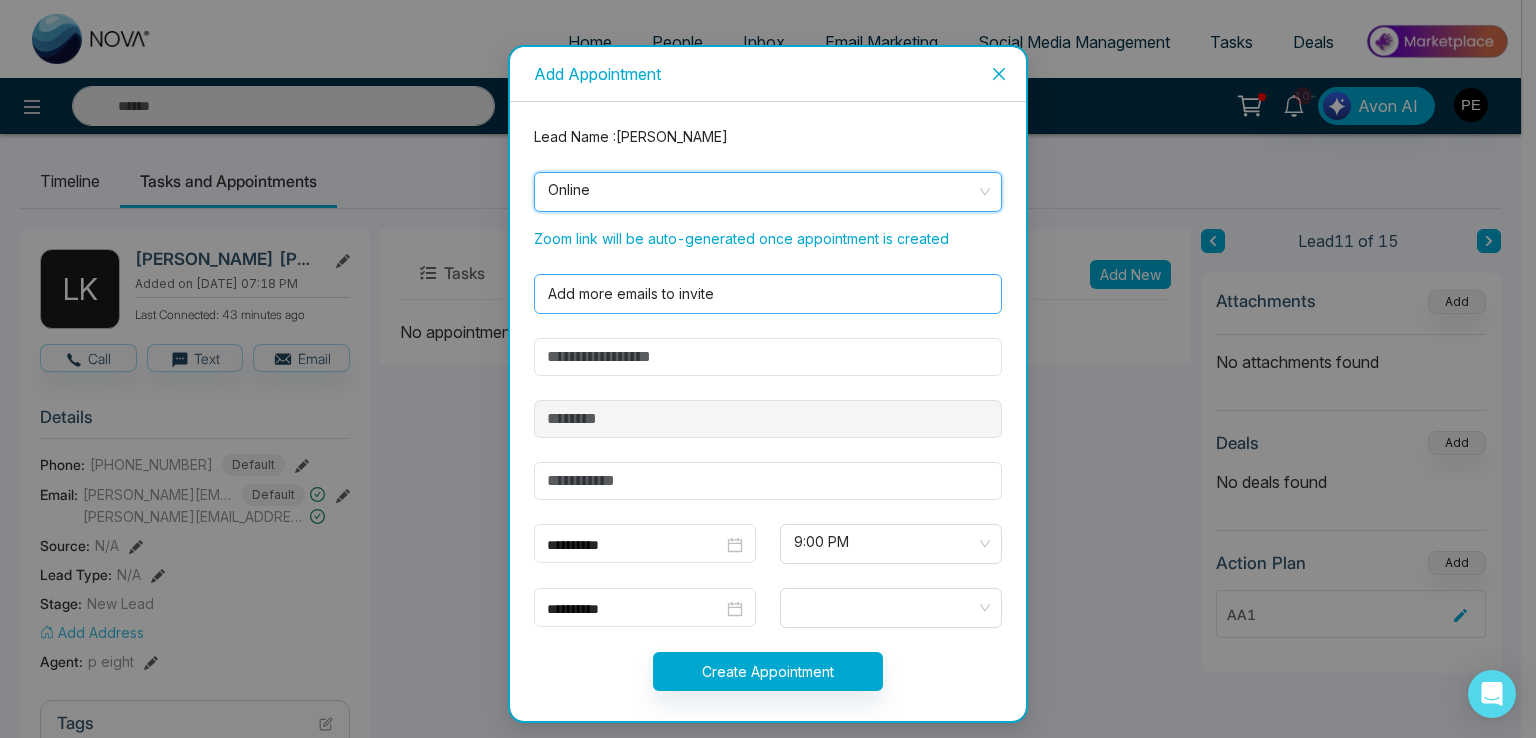 click at bounding box center [764, 294] 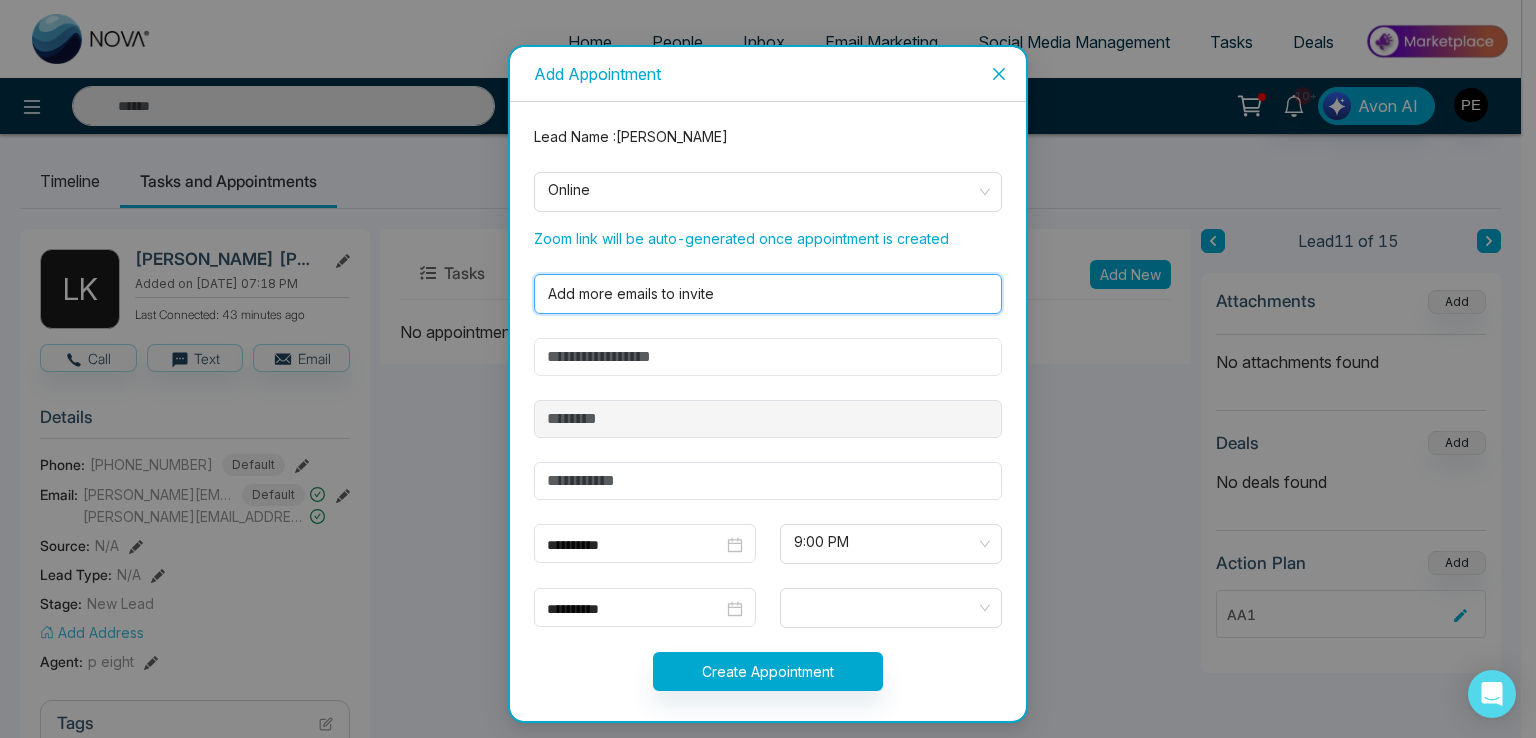 click at bounding box center [768, 357] 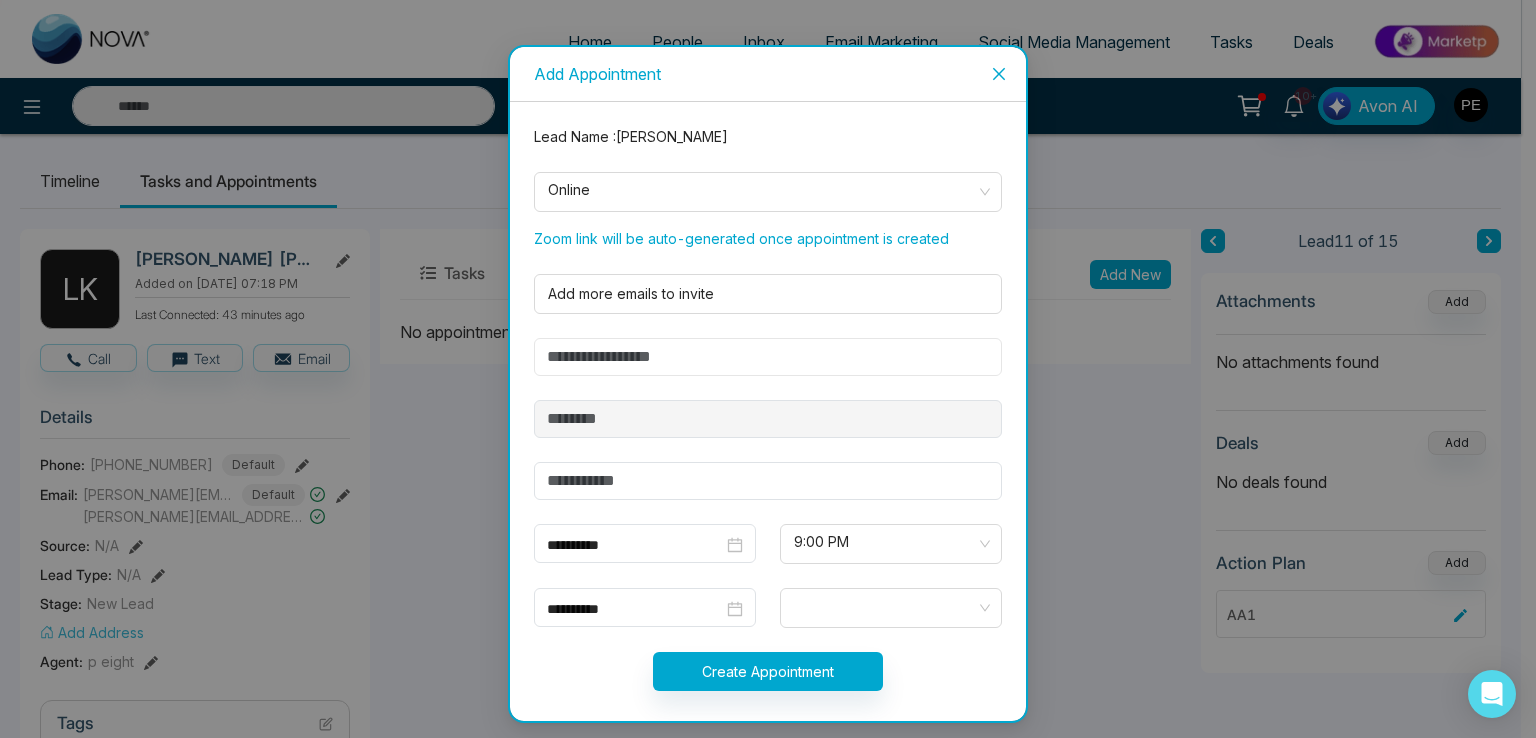 type on "******" 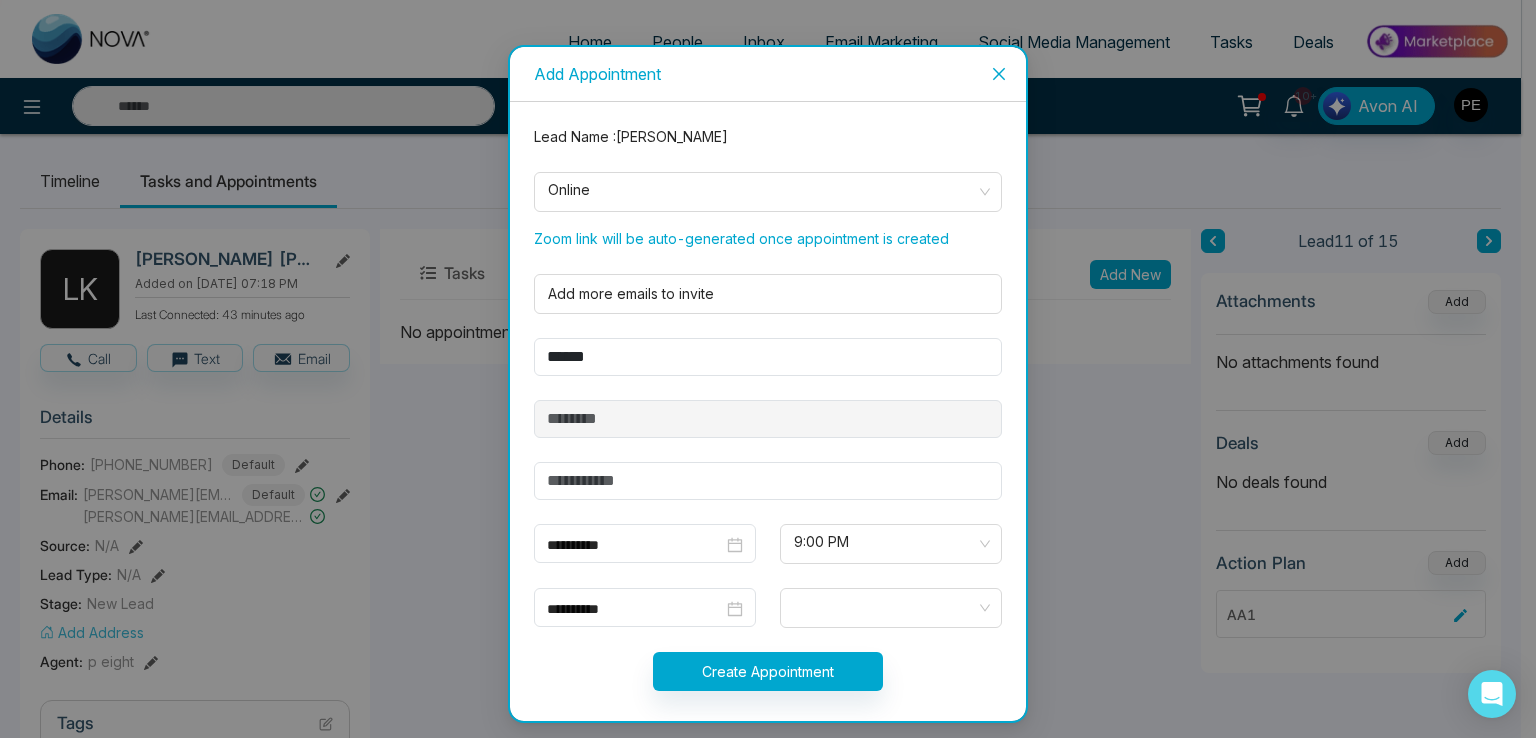 click on "**********" at bounding box center (768, 420) 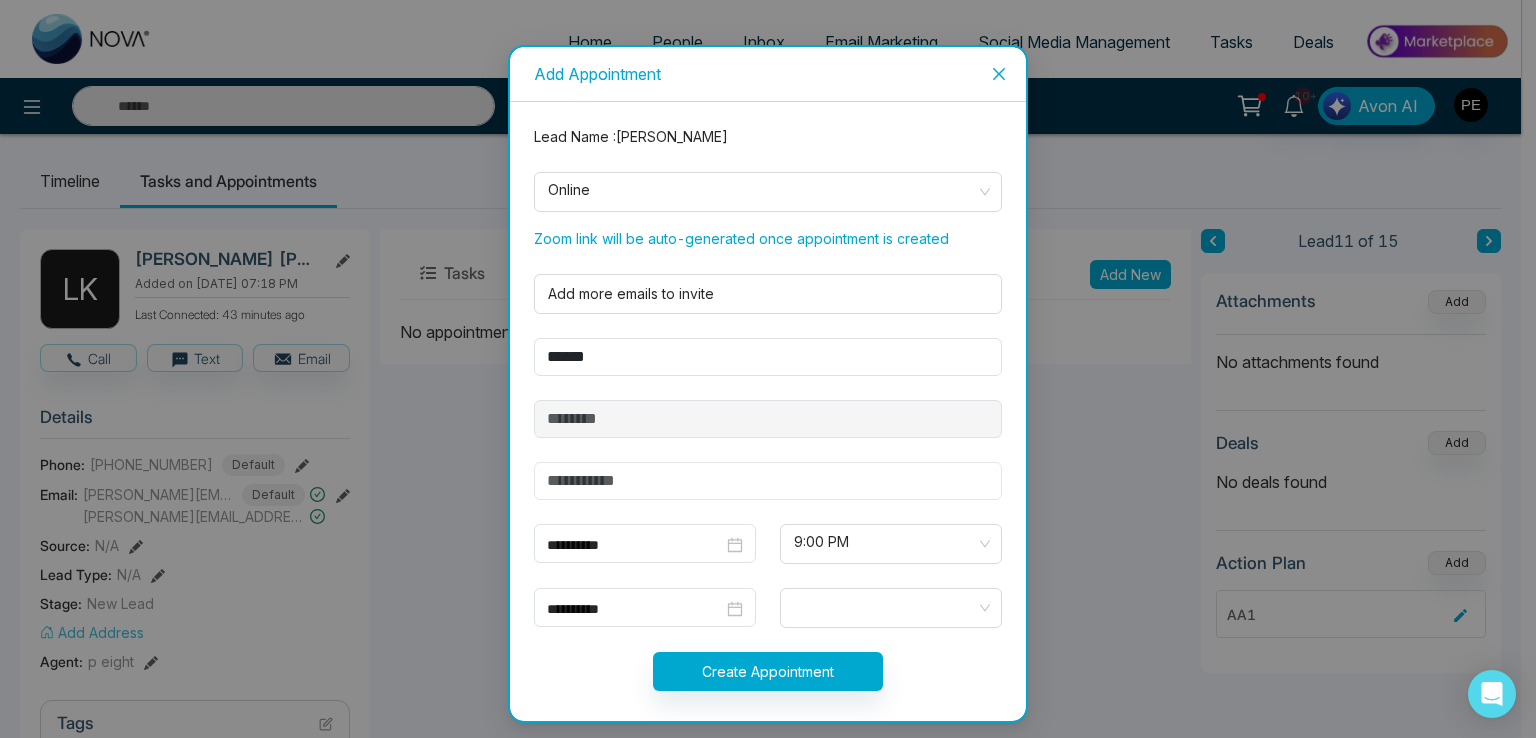 click at bounding box center [768, 481] 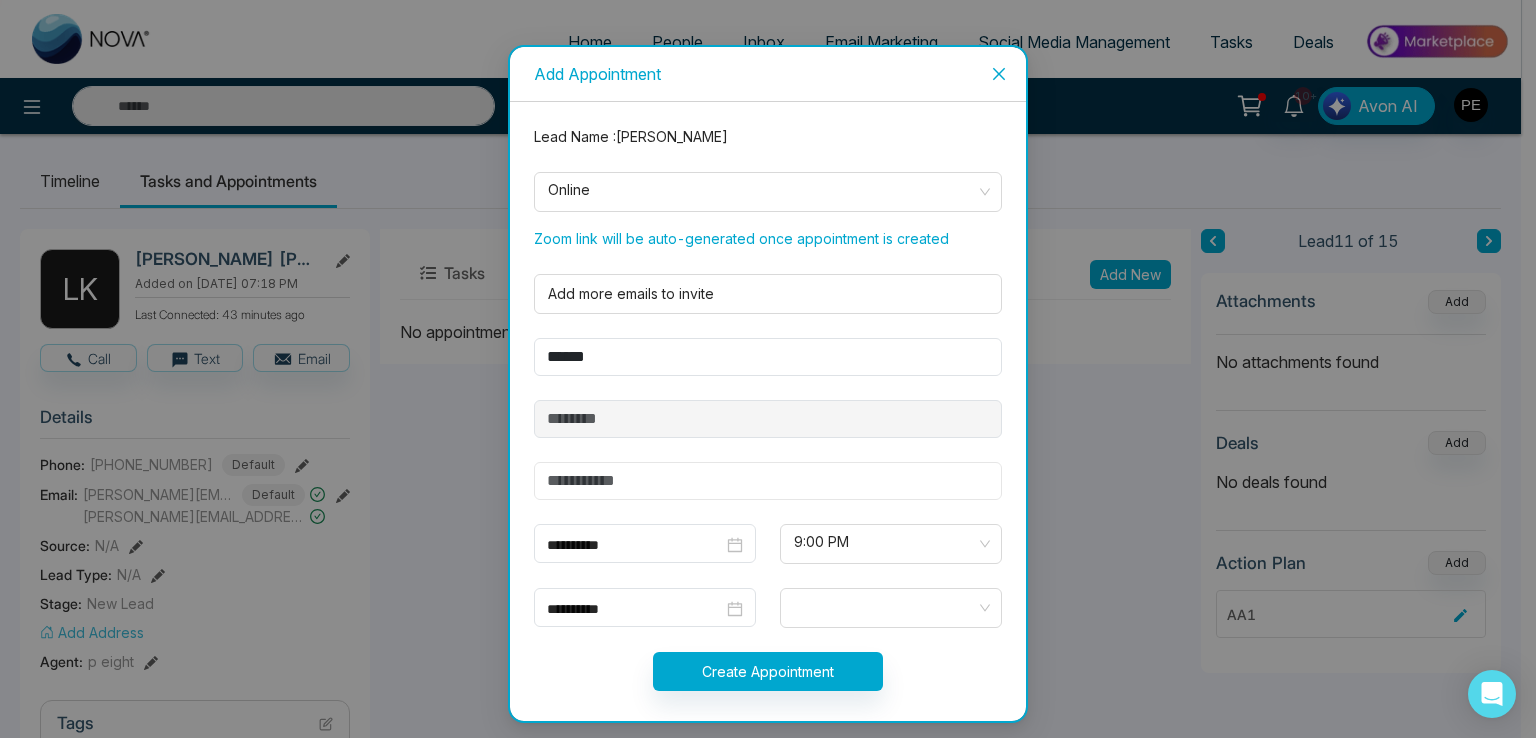 type on "**********" 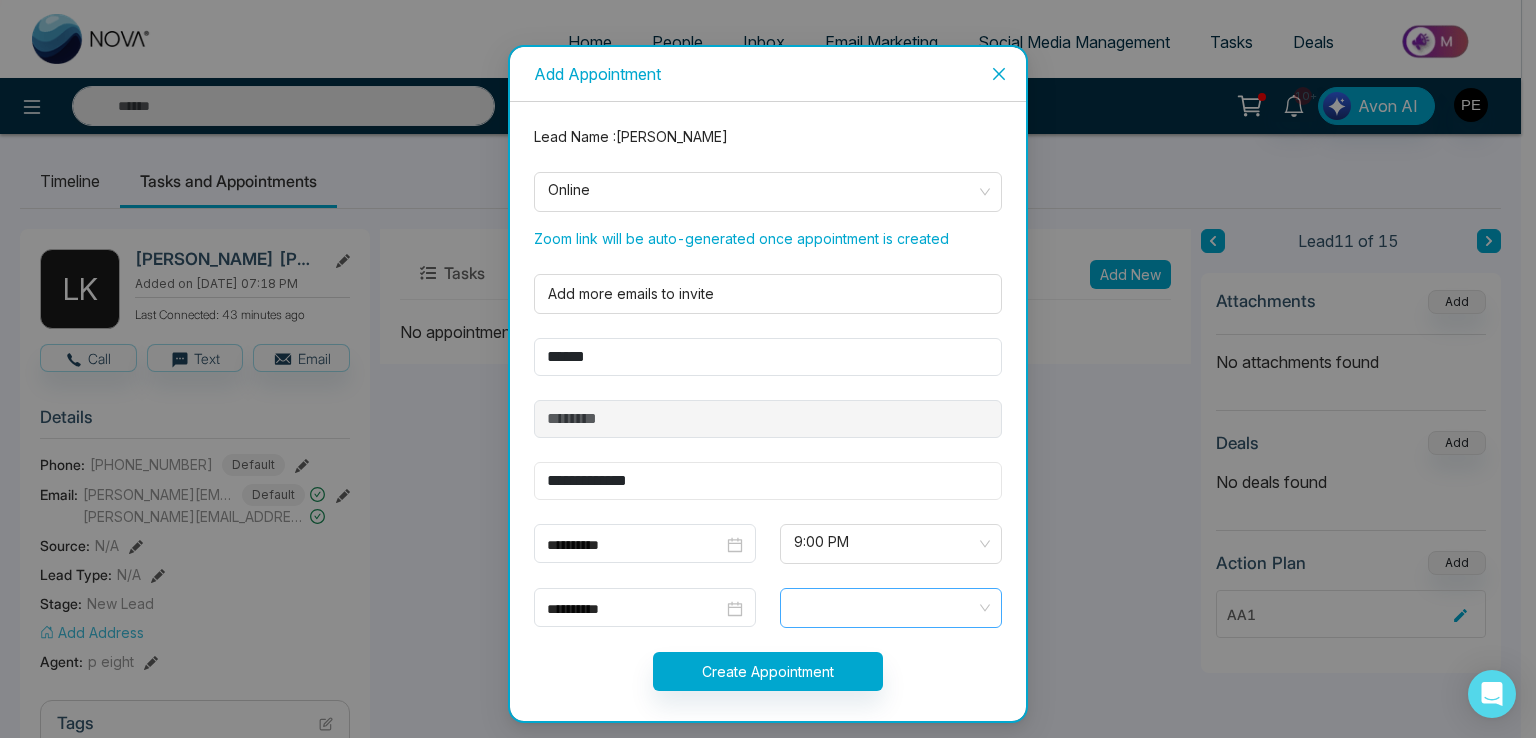 click at bounding box center (891, 608) 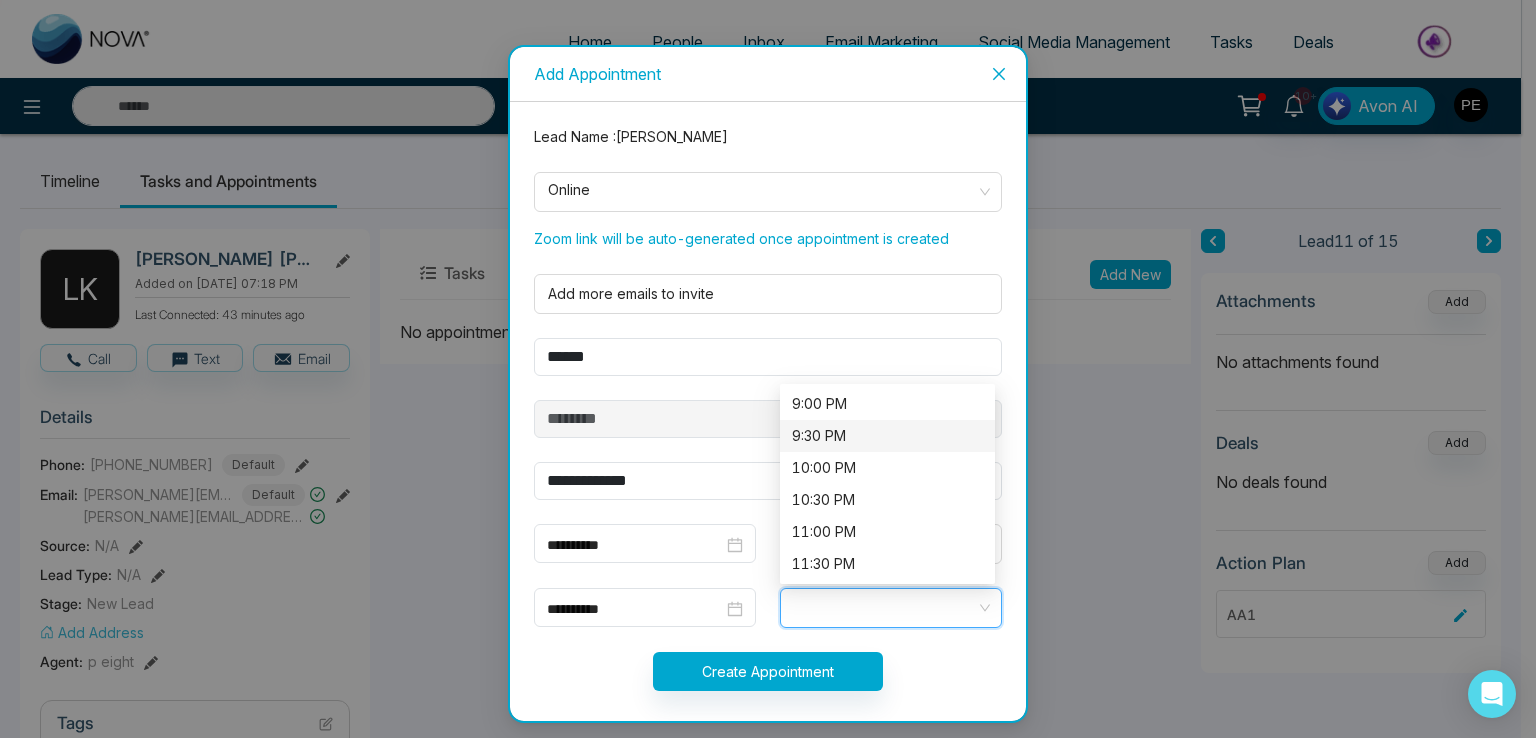 click on "9:30 PM" at bounding box center (887, 436) 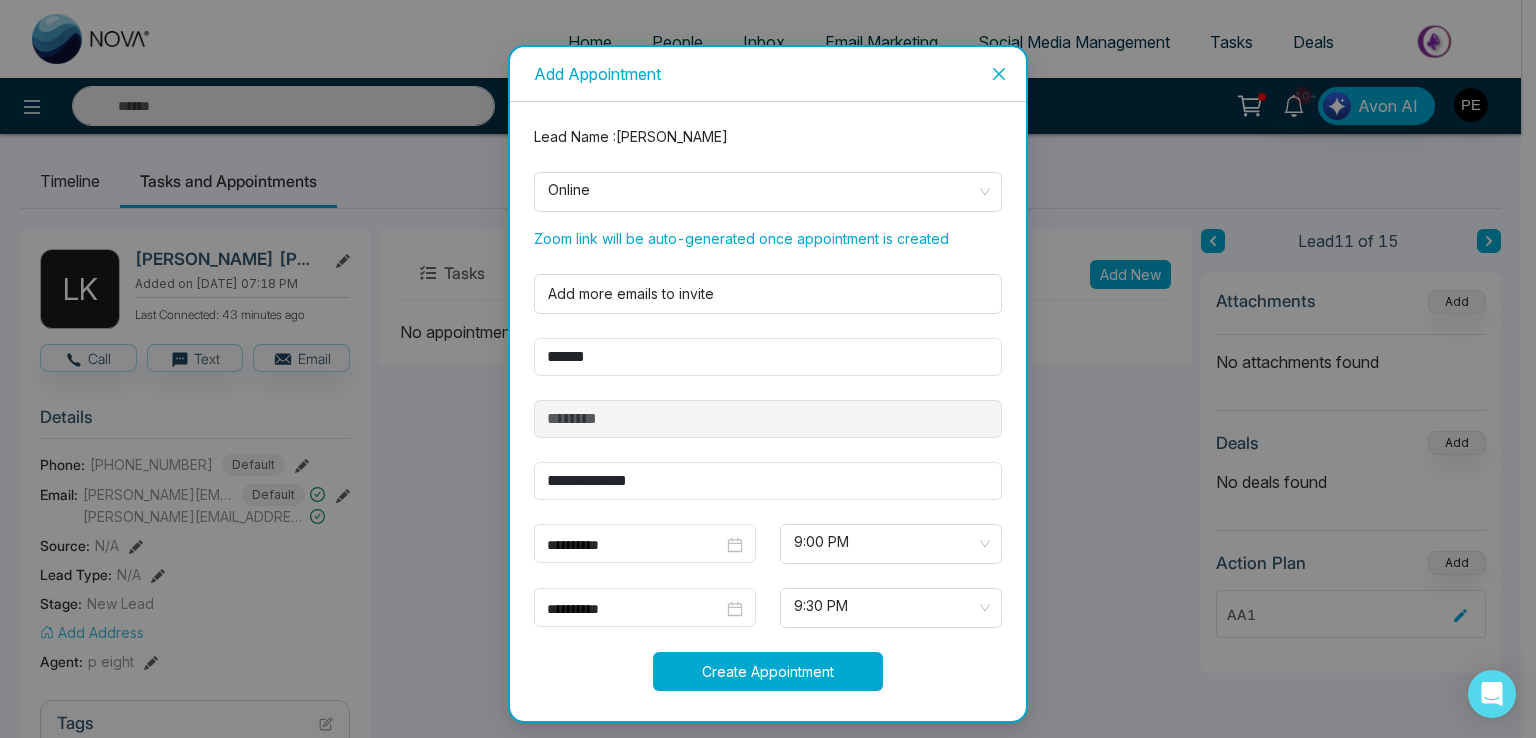 click on "Create Appointment" at bounding box center (768, 671) 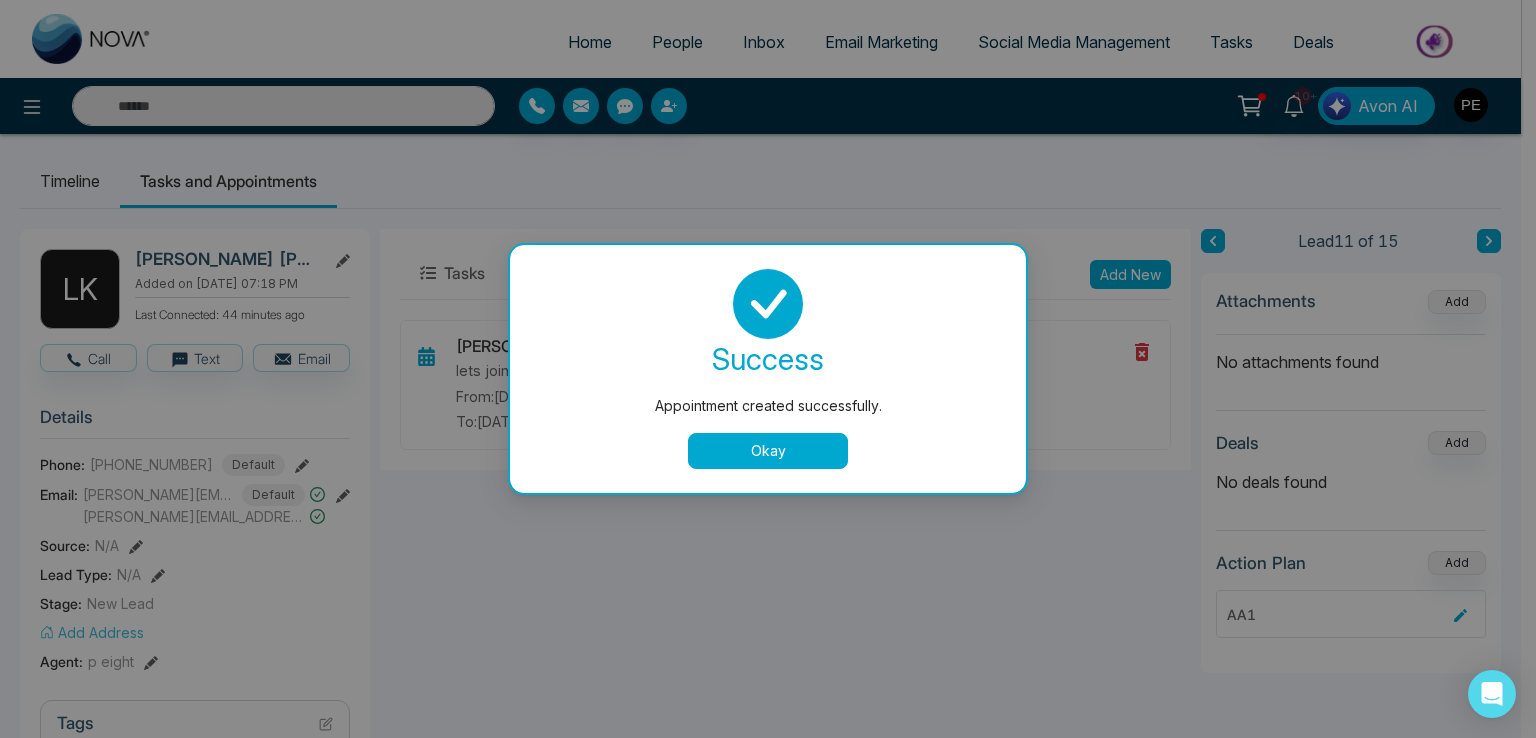 click on "Okay" at bounding box center (768, 451) 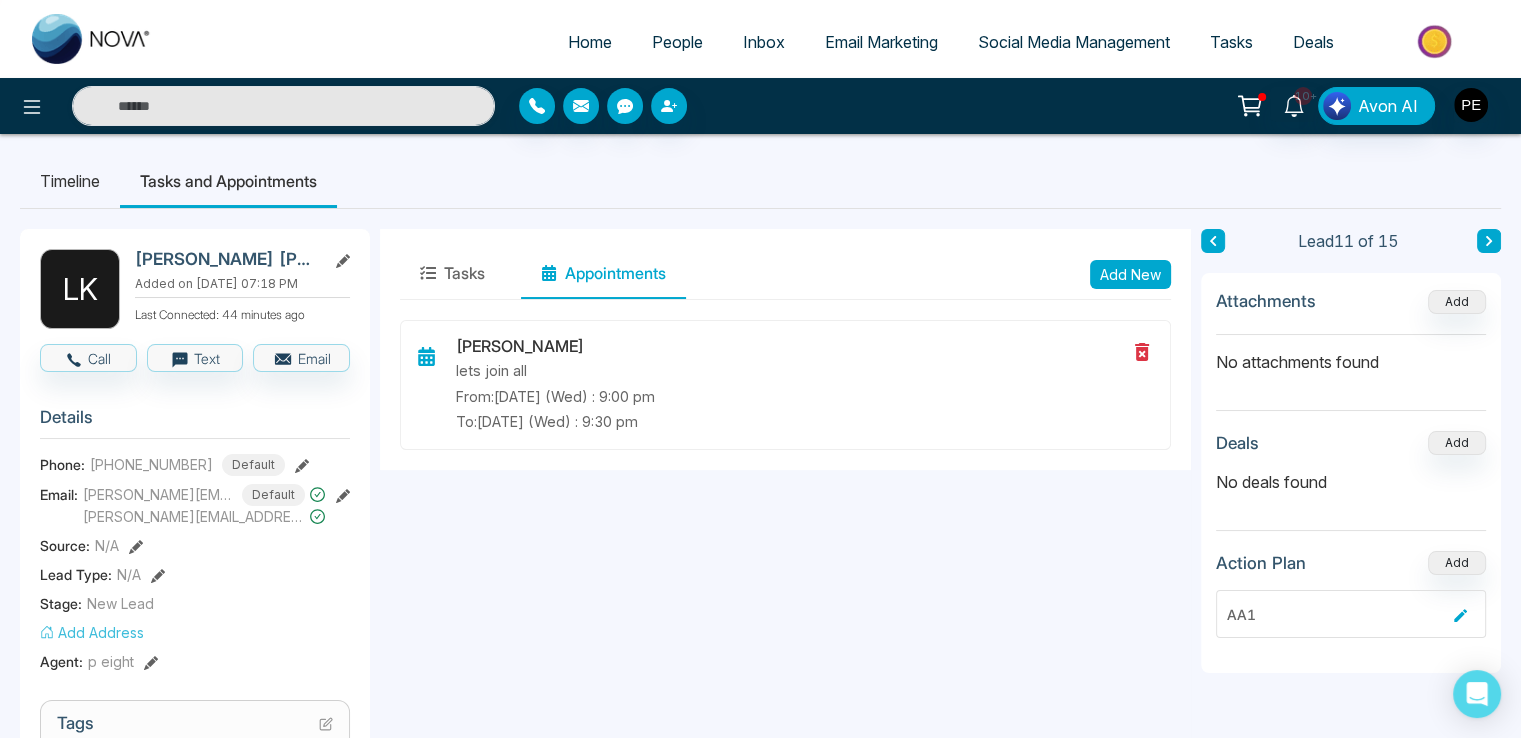 click on "Social Media Management" at bounding box center (1074, 42) 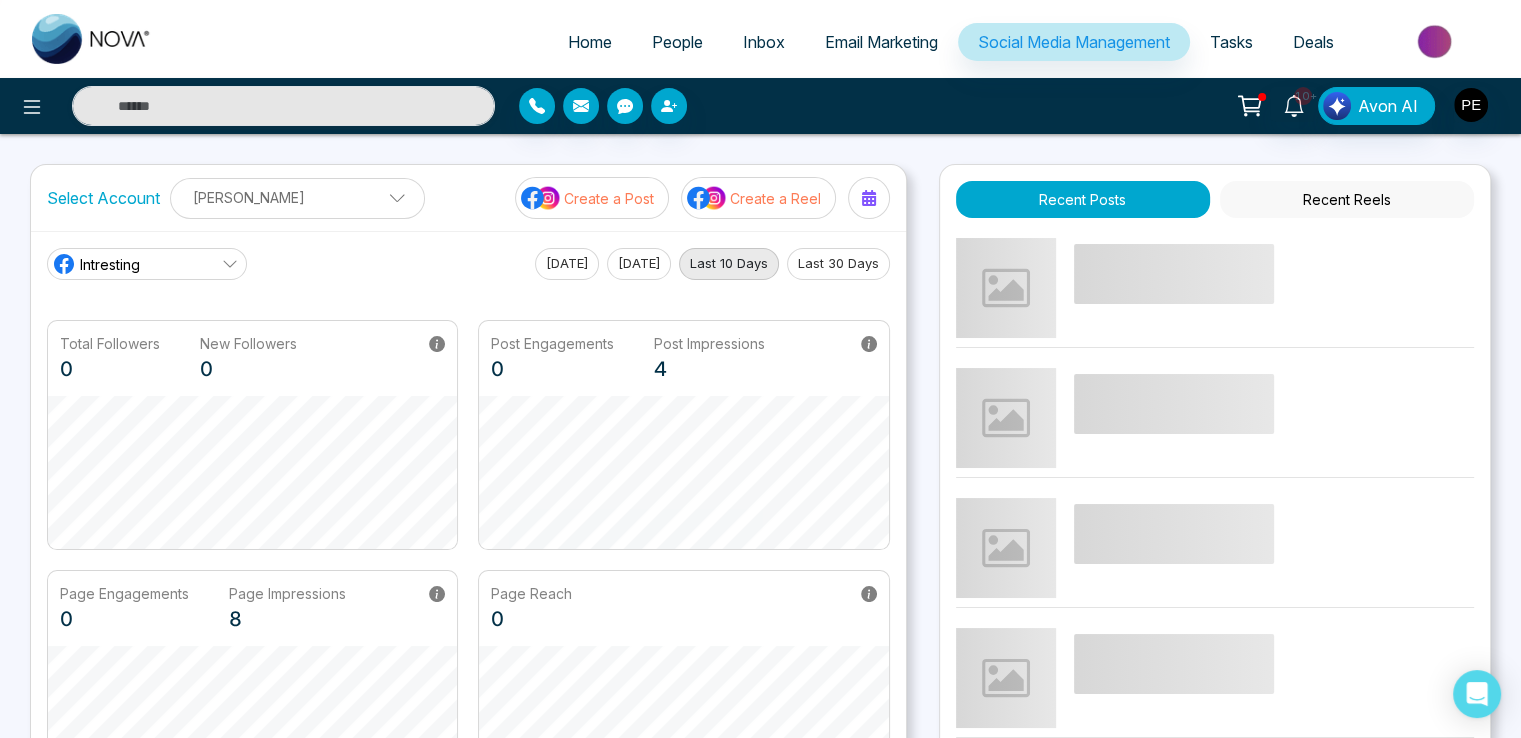 click on "Recent Reels" at bounding box center (1347, 199) 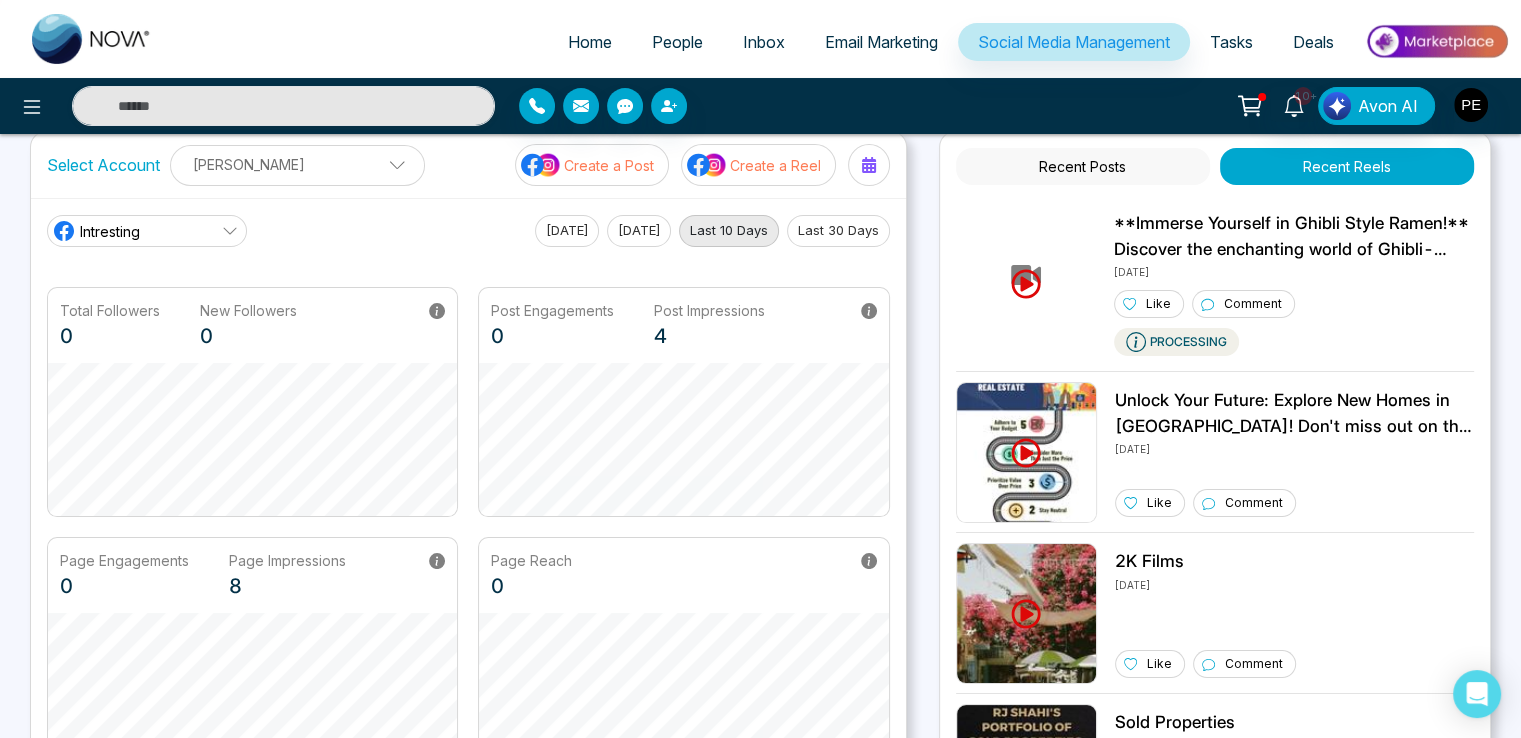 scroll, scrollTop: 0, scrollLeft: 0, axis: both 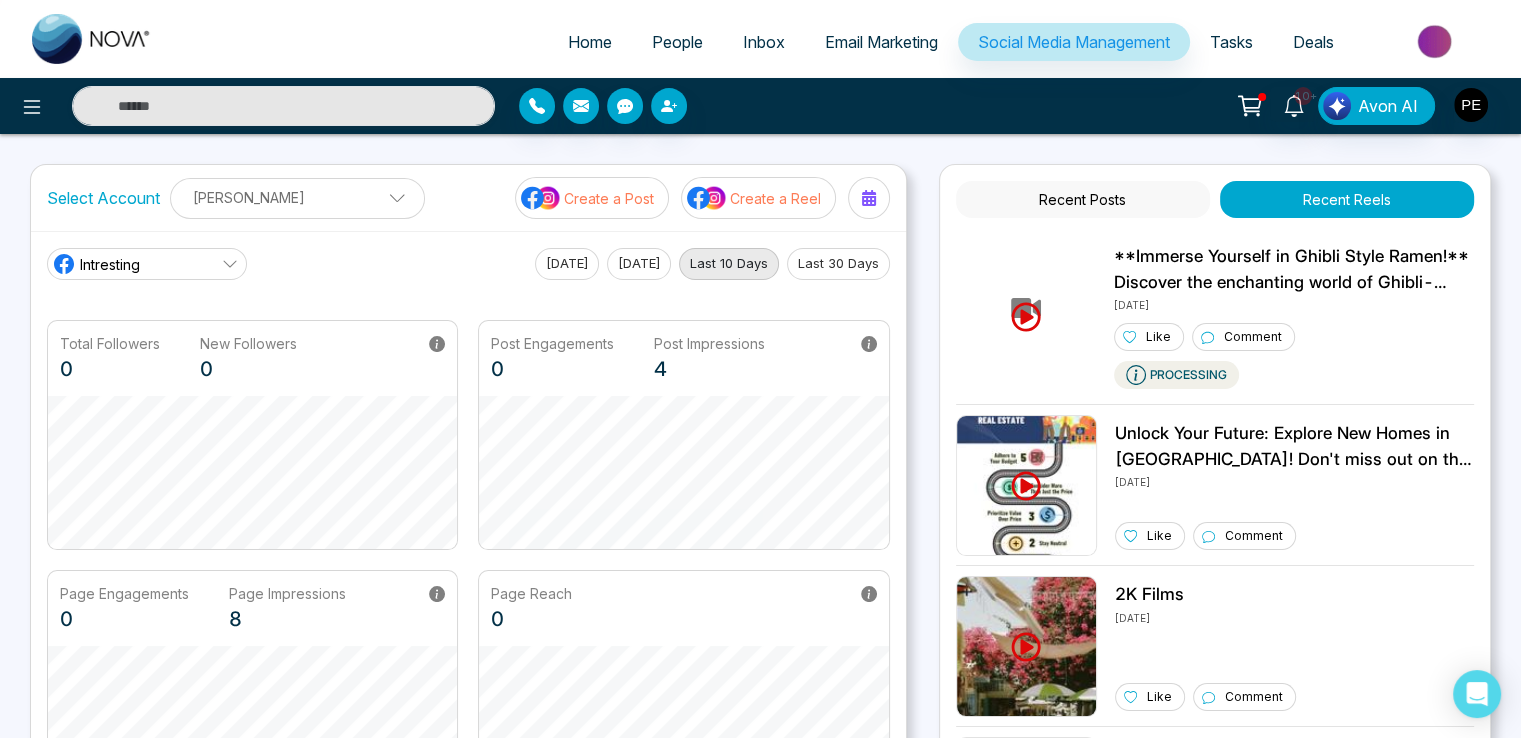 click on "[DATE]" at bounding box center [639, 264] 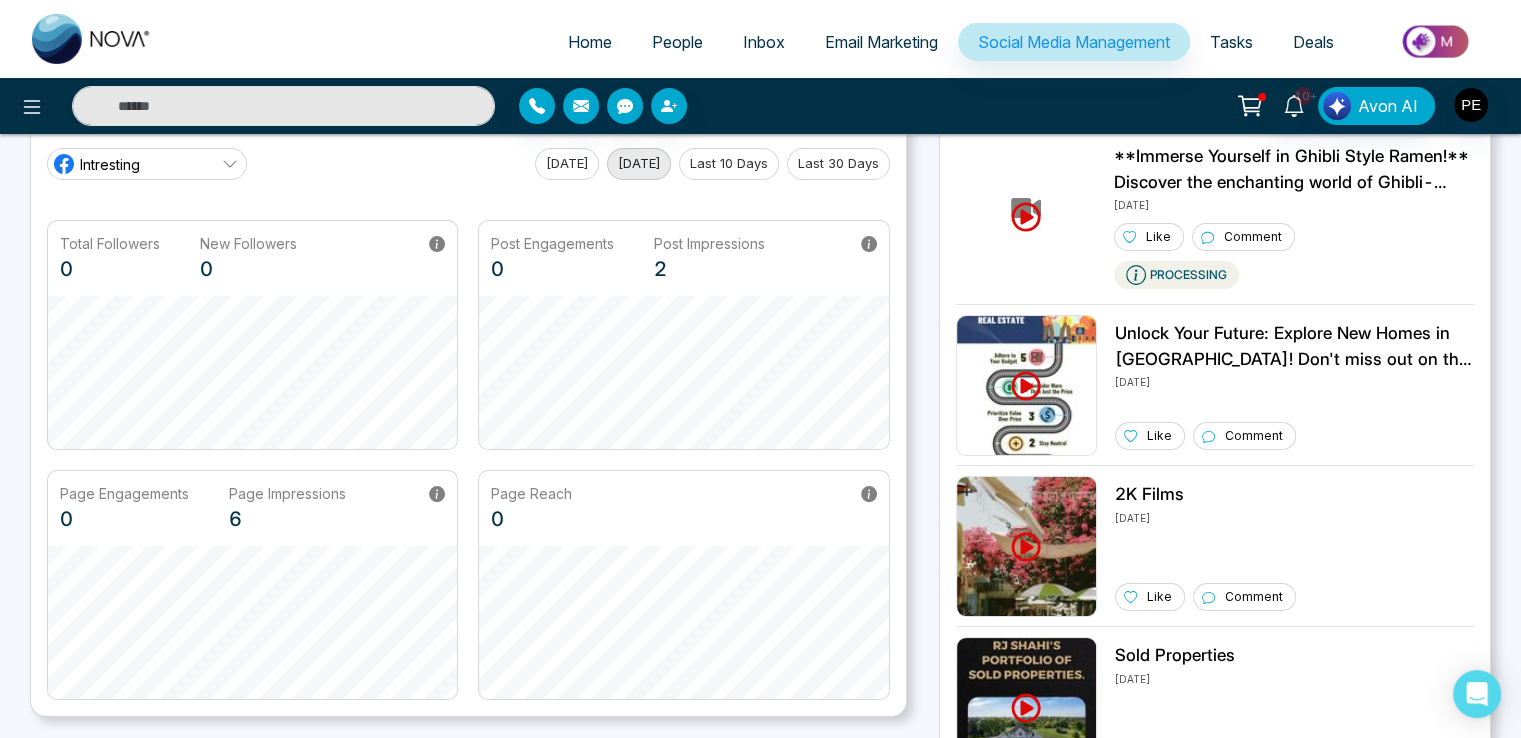 scroll, scrollTop: 0, scrollLeft: 0, axis: both 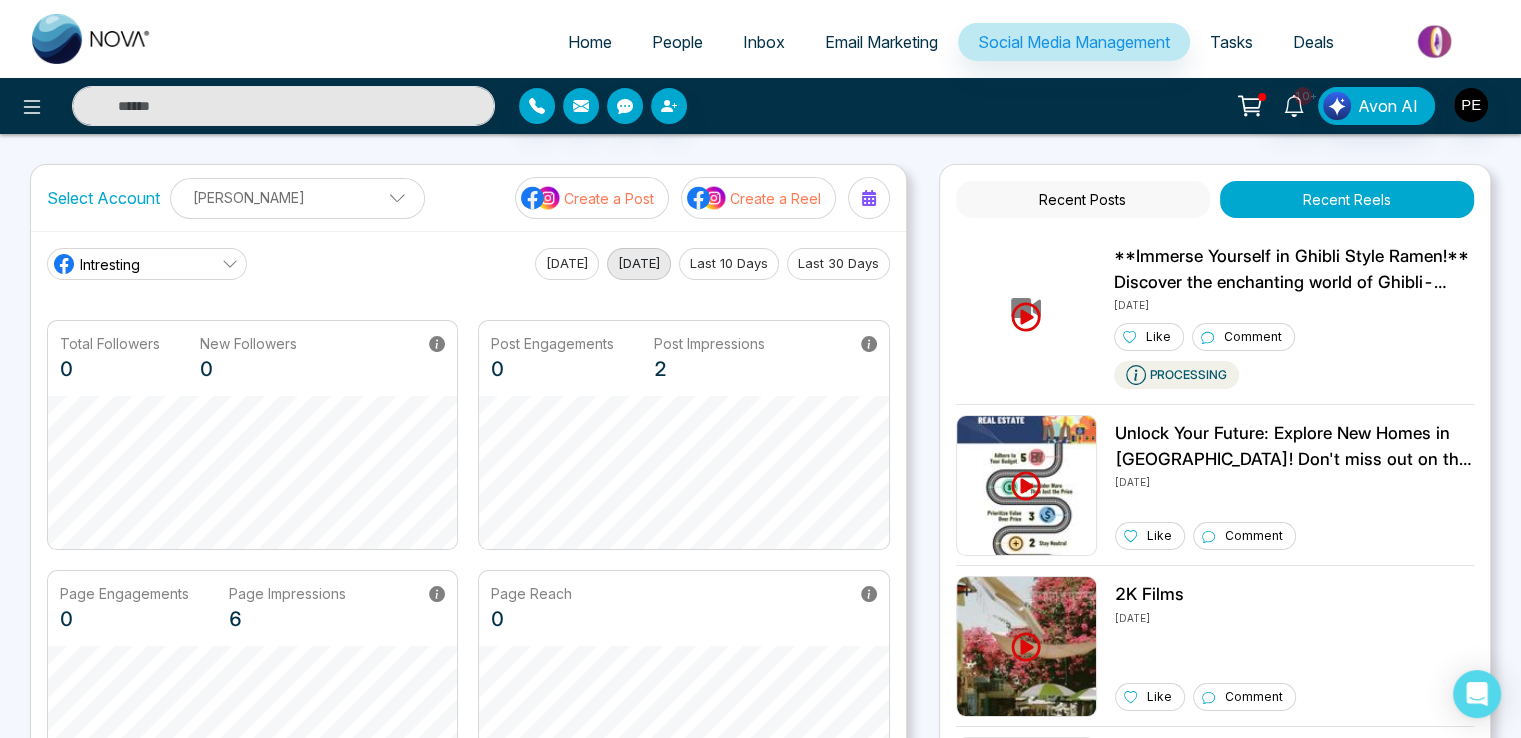 click on "Last 10 Days" at bounding box center (729, 264) 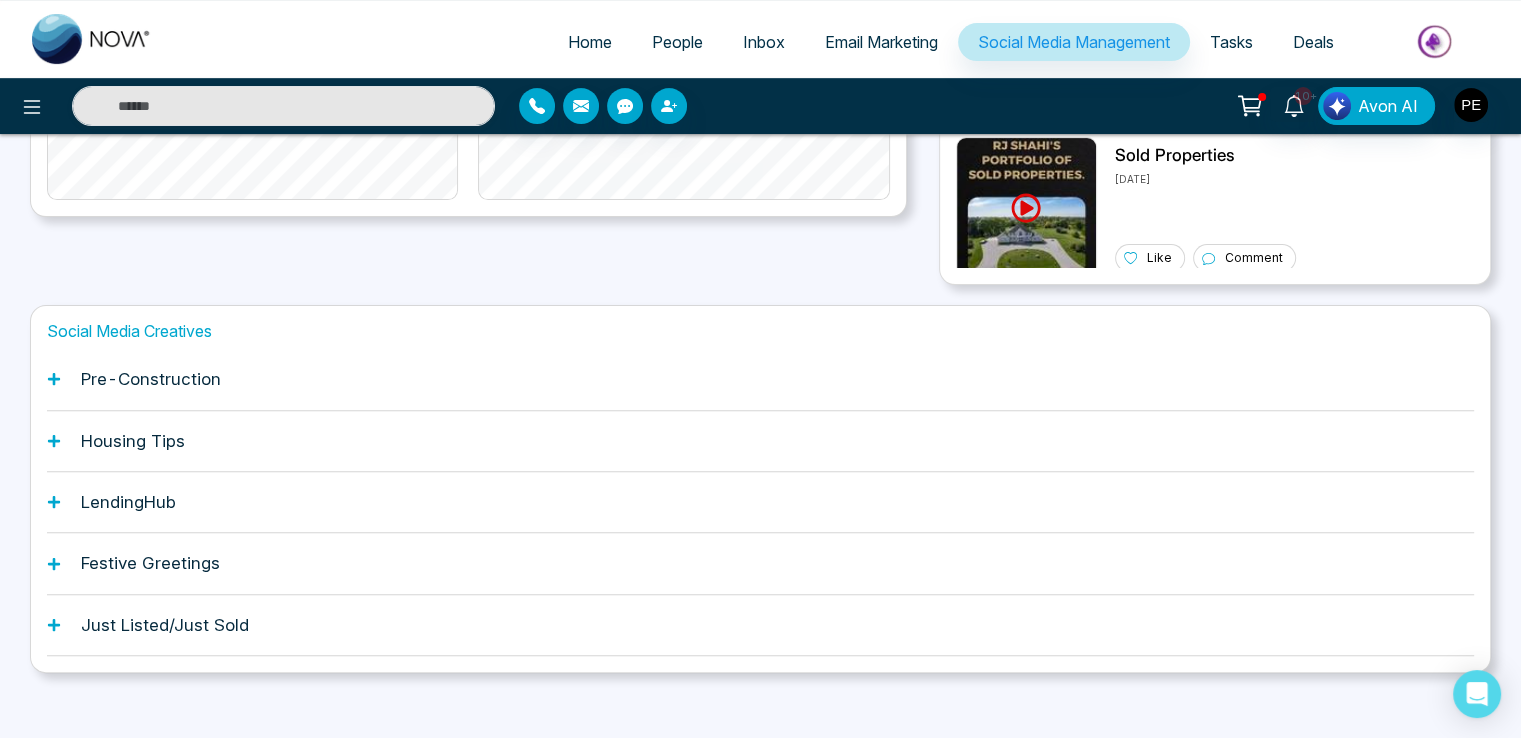 scroll, scrollTop: 0, scrollLeft: 0, axis: both 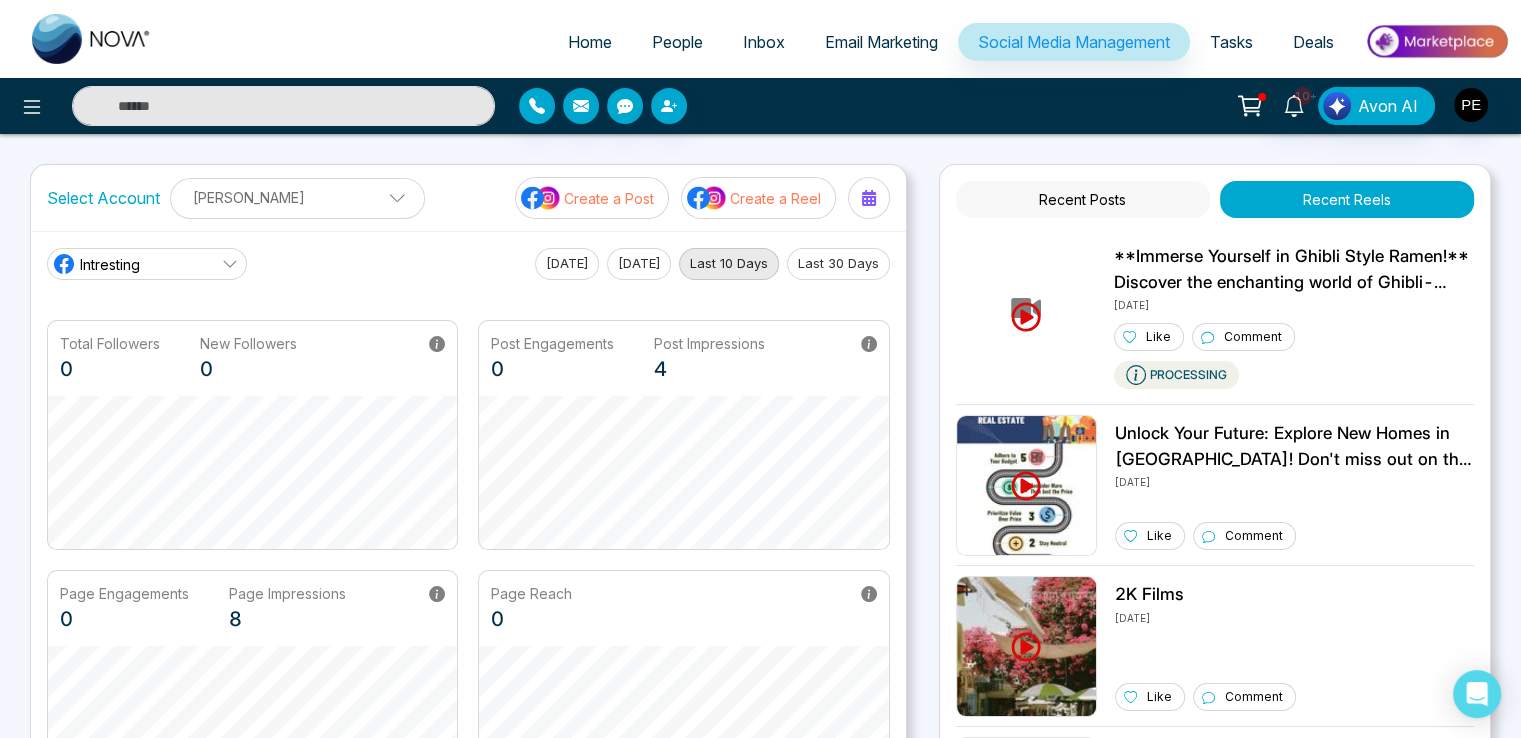 click 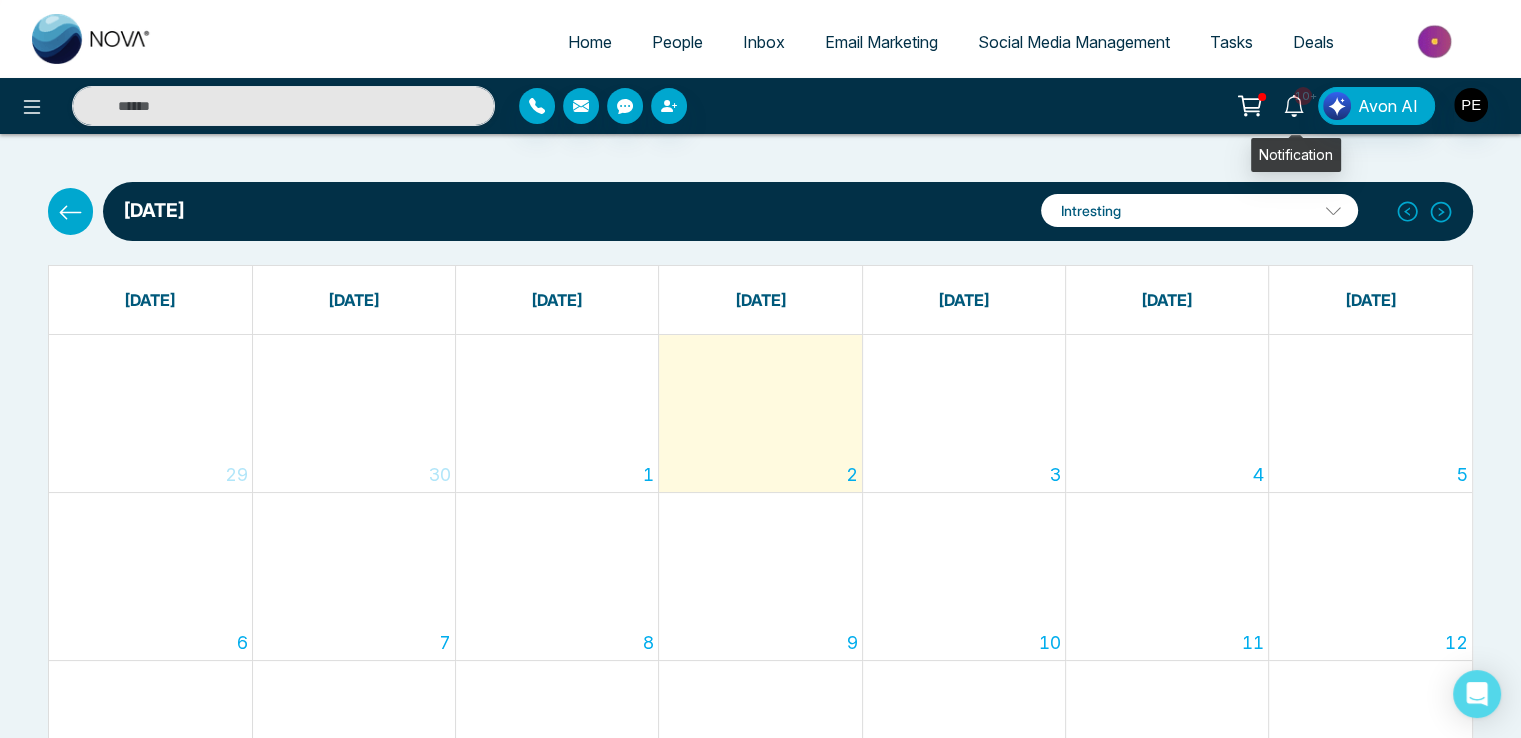 click on "10+" at bounding box center (1303, 96) 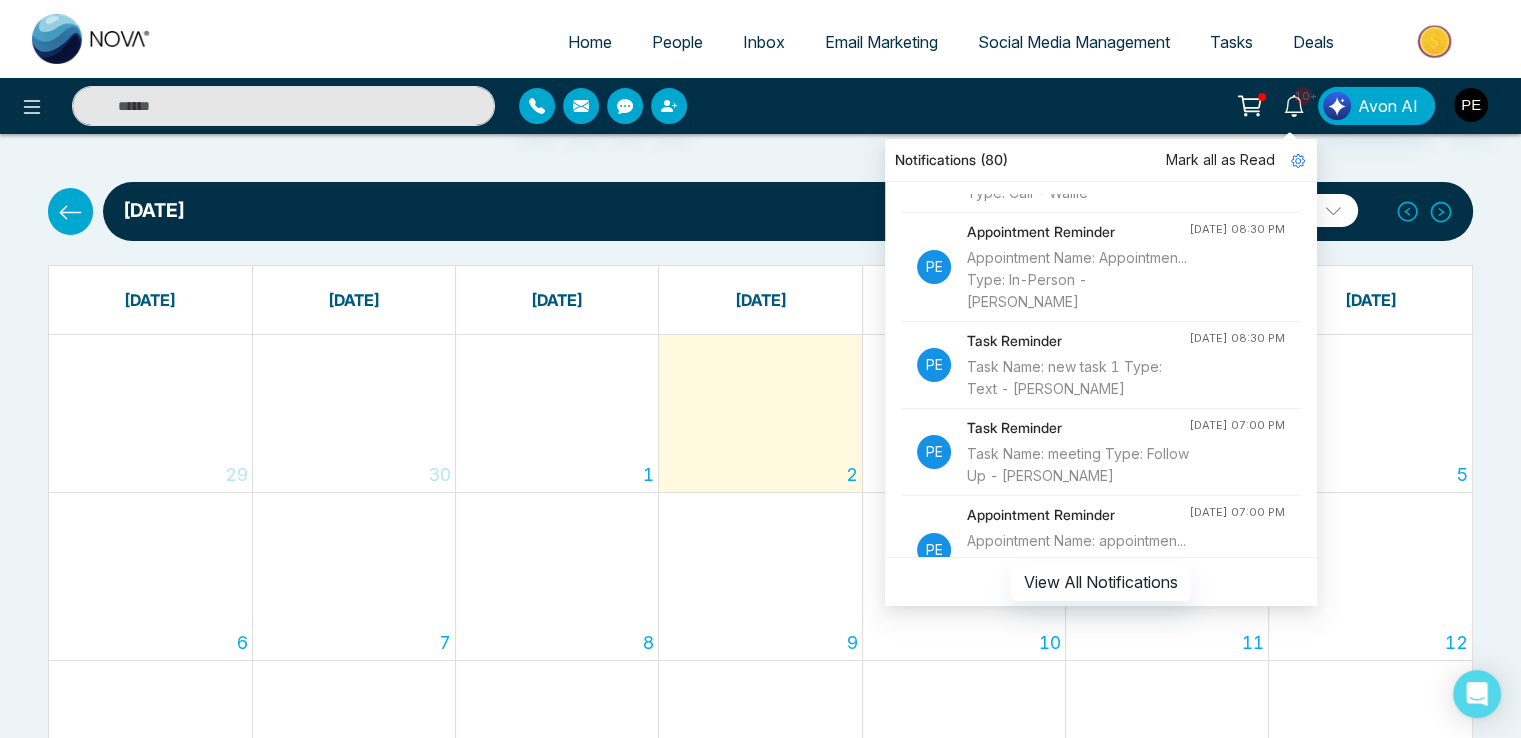 scroll, scrollTop: 700, scrollLeft: 0, axis: vertical 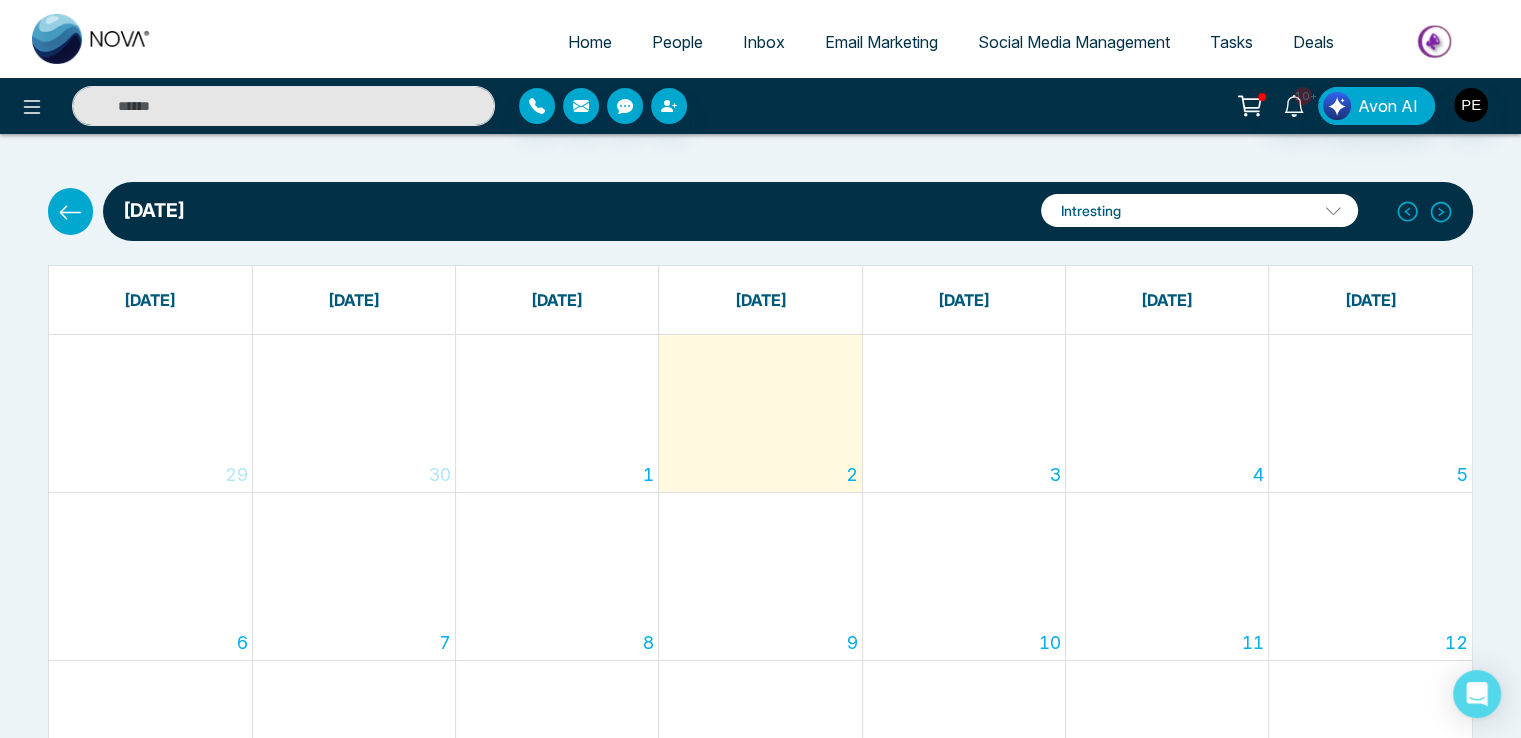 click on "[DATE] Intresting     Intresting   [PERSON_NAME] [PERSON_NAME]  Add Social Accounts [DATE] < Previous Next > [DATE] [DATE] [DATE] [DATE] [DATE] [DATE] [DATE] 29 30 1 2 3 4 5 6 7 8 9 10 11 12 13 14 15 16 17 18 19 20 21 22 23 24 25 26 27 28 29 30 31 1 2 3 4 5 6 7 8 9" at bounding box center [760, 751] 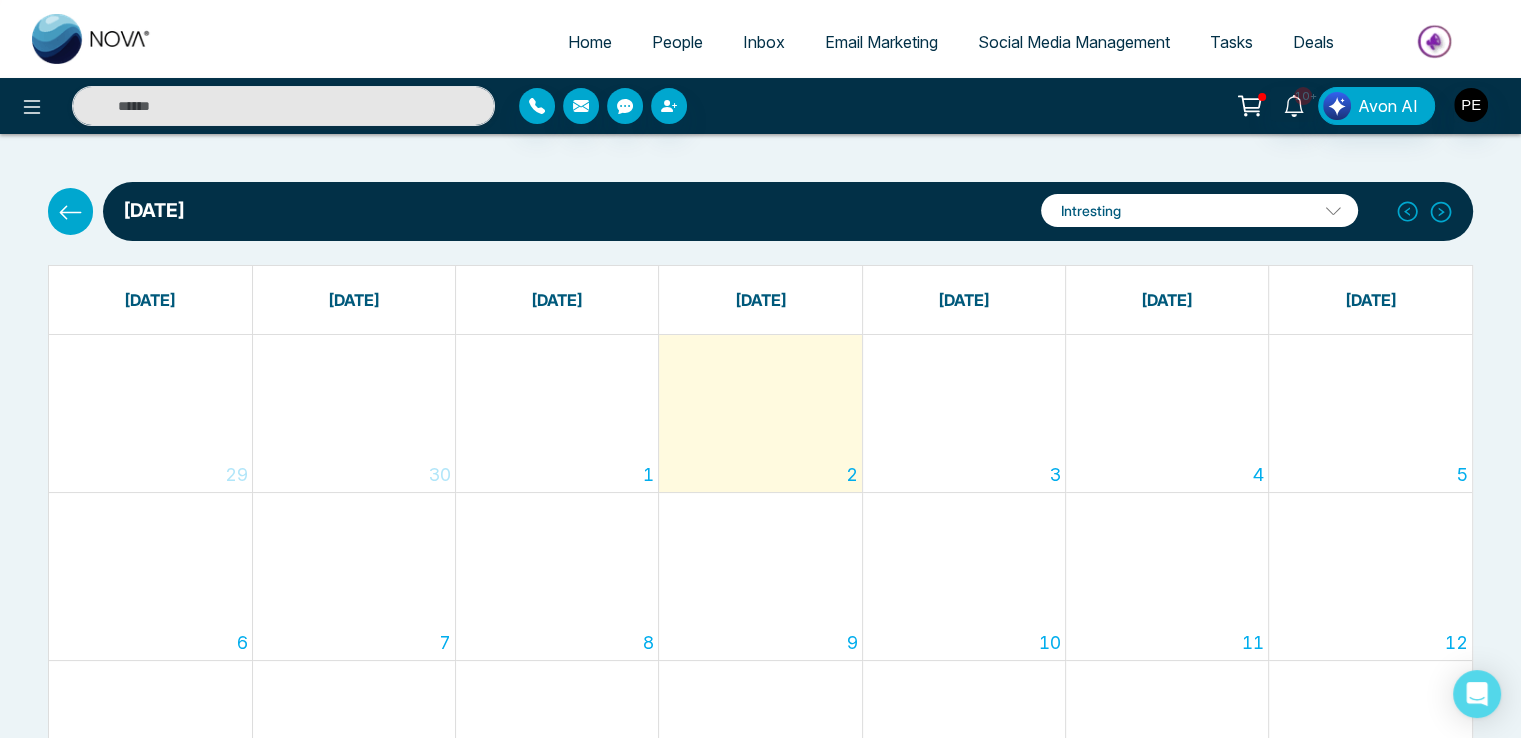click on "People" at bounding box center [677, 42] 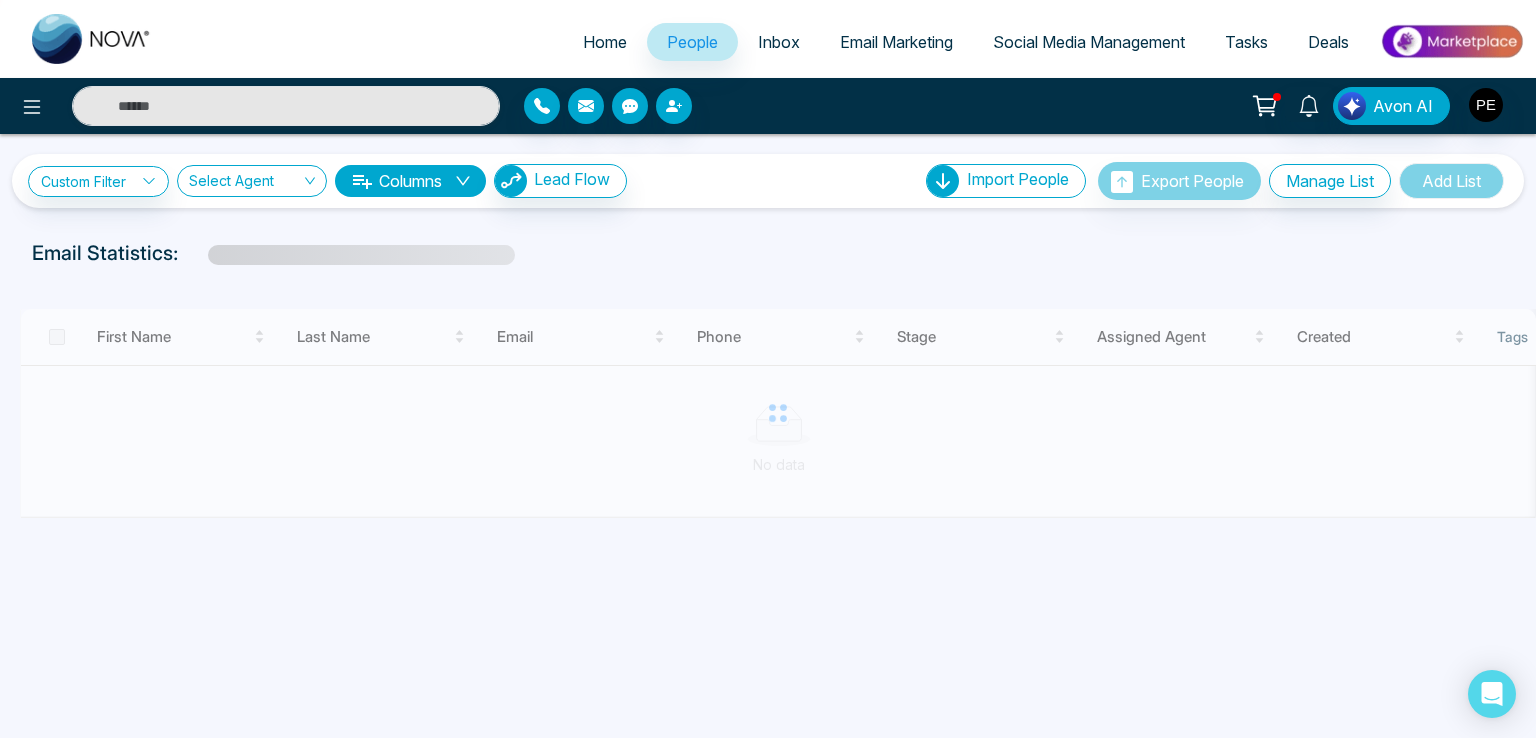 click on "Columns" at bounding box center (410, 181) 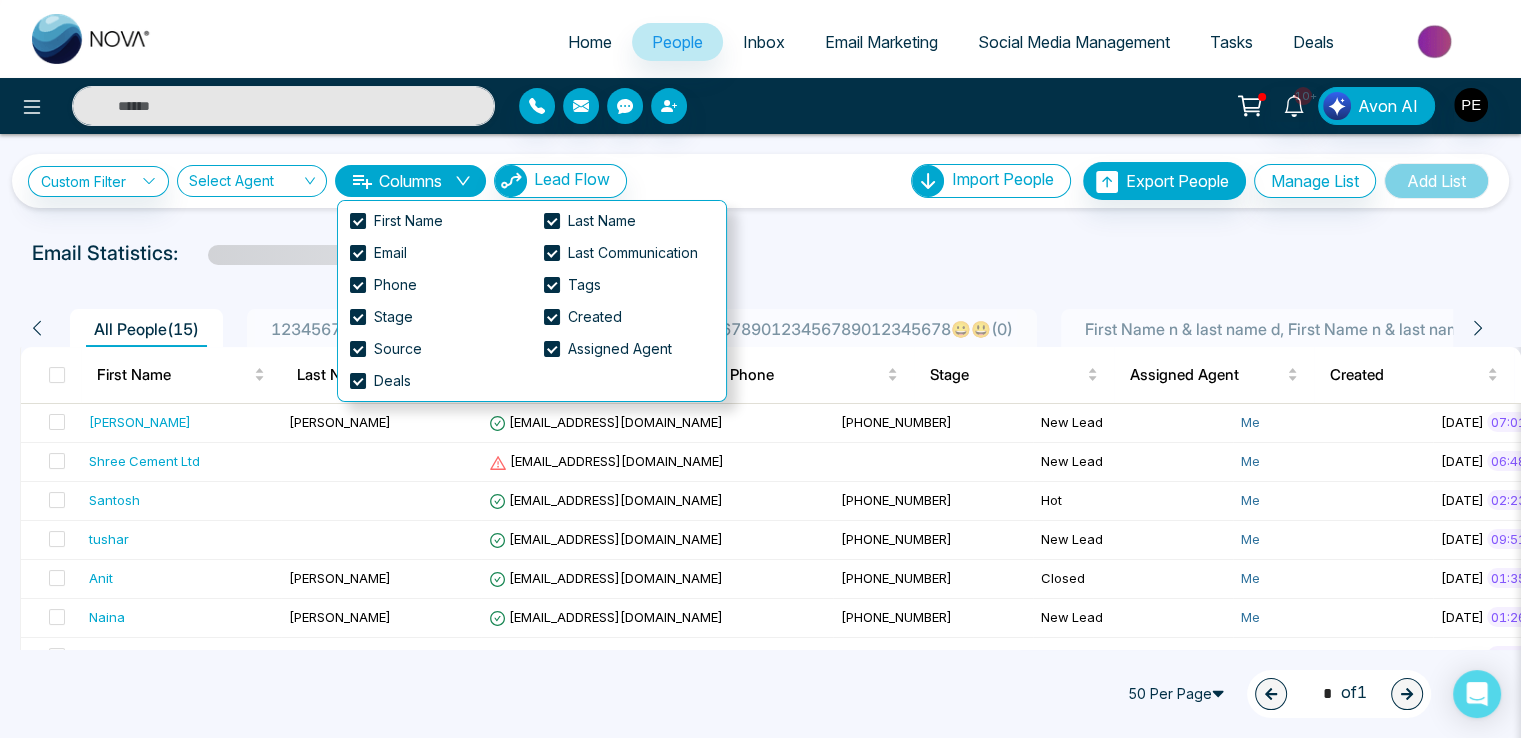 click on "Columns" at bounding box center [410, 181] 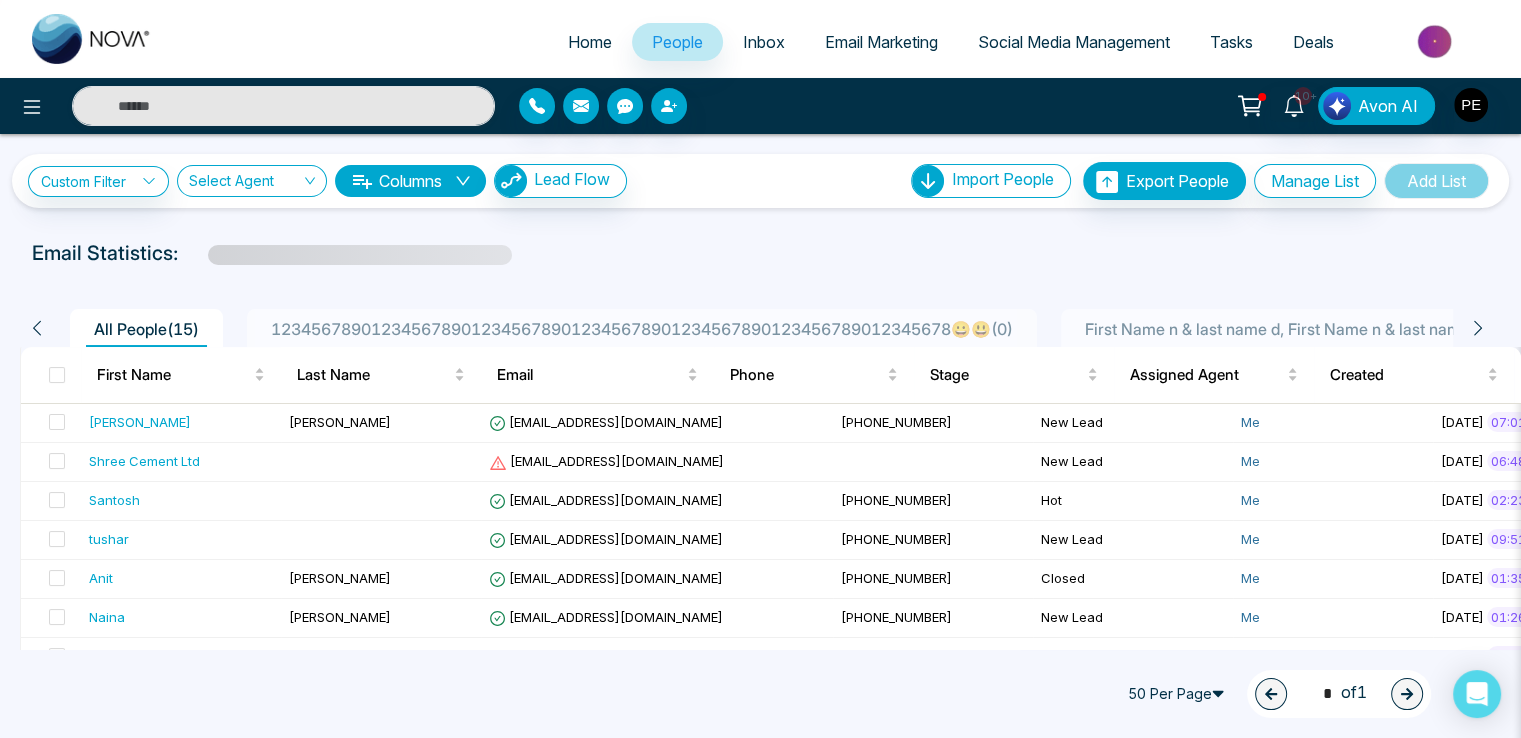 click on "Columns" at bounding box center [410, 181] 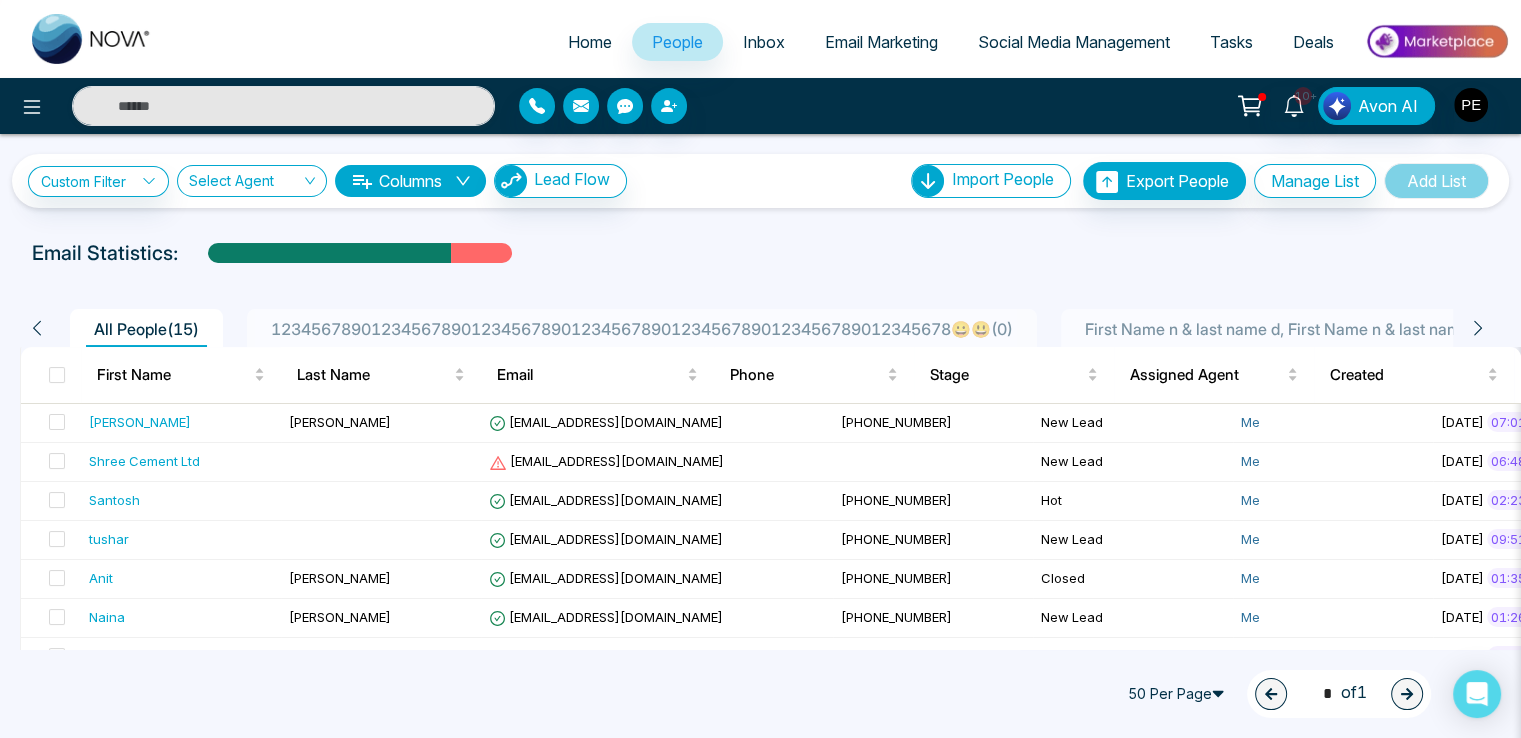 click on "**********" at bounding box center [760, 181] 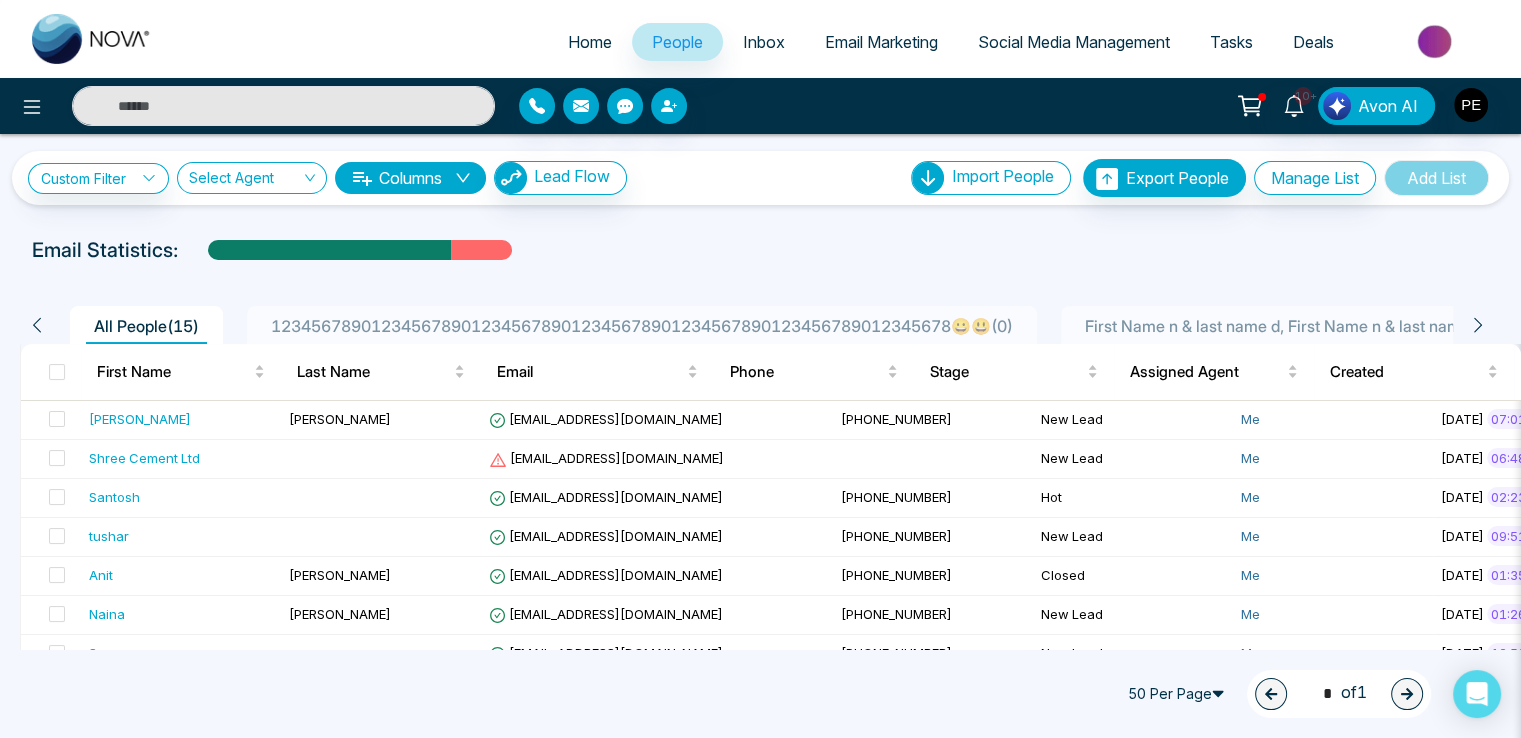 scroll, scrollTop: 0, scrollLeft: 0, axis: both 